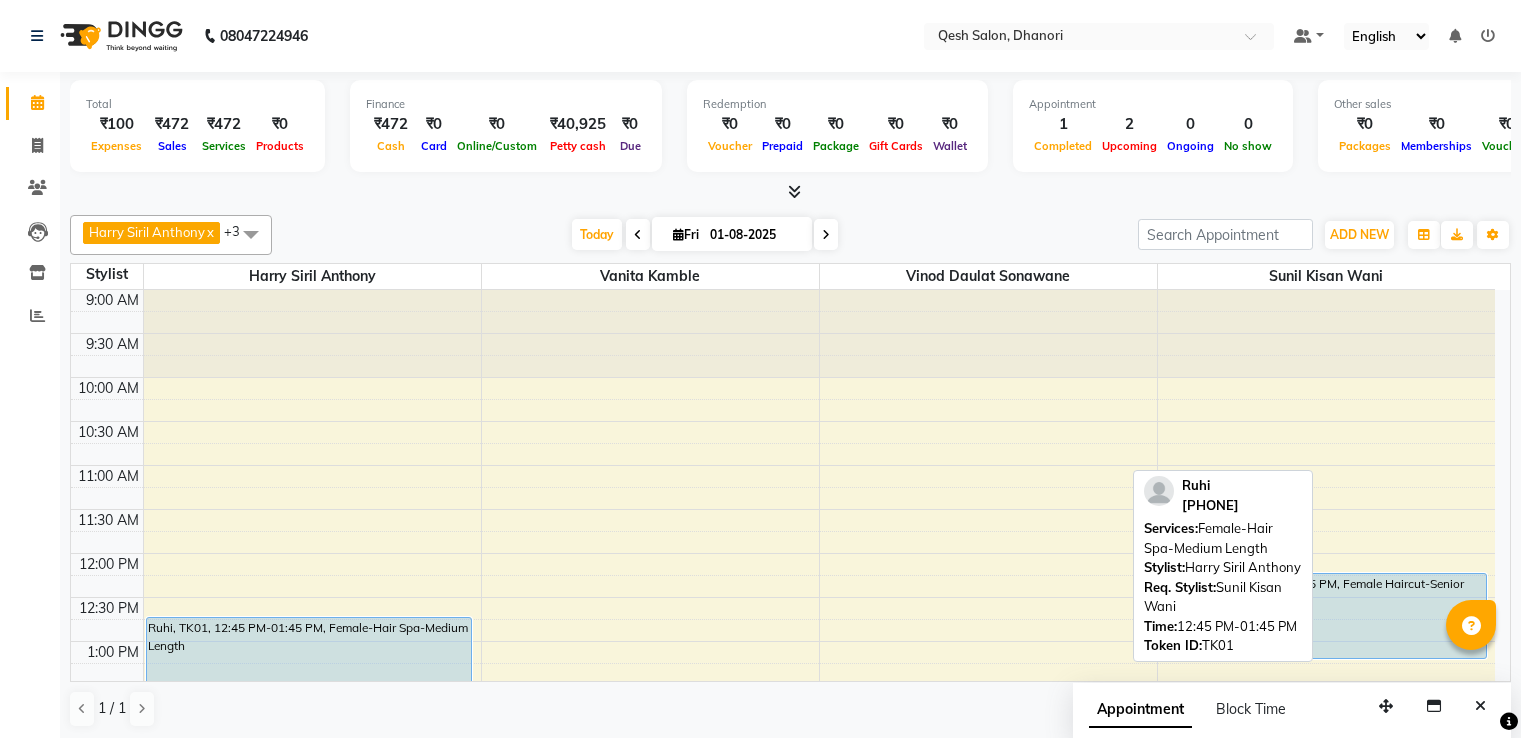 scroll, scrollTop: 0, scrollLeft: 0, axis: both 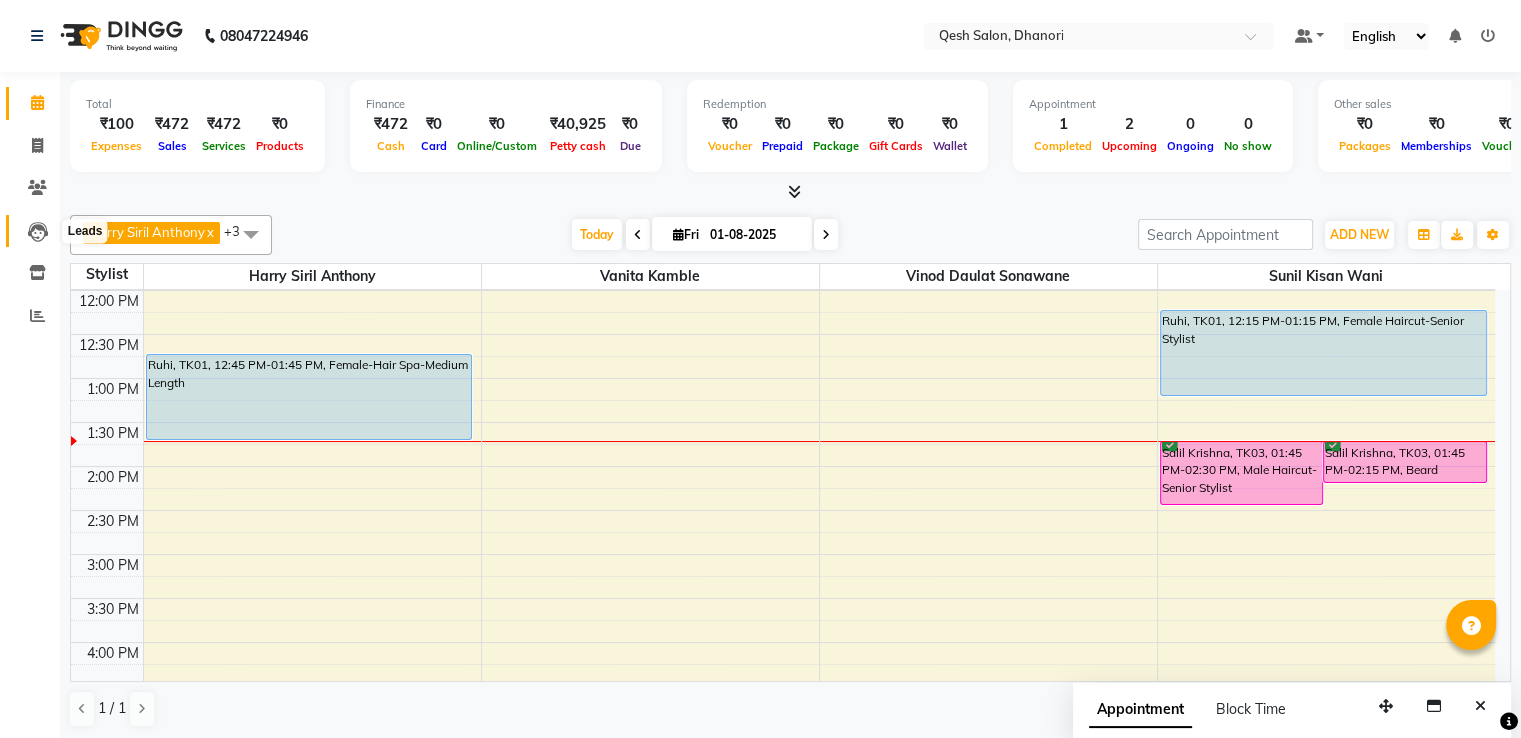 click 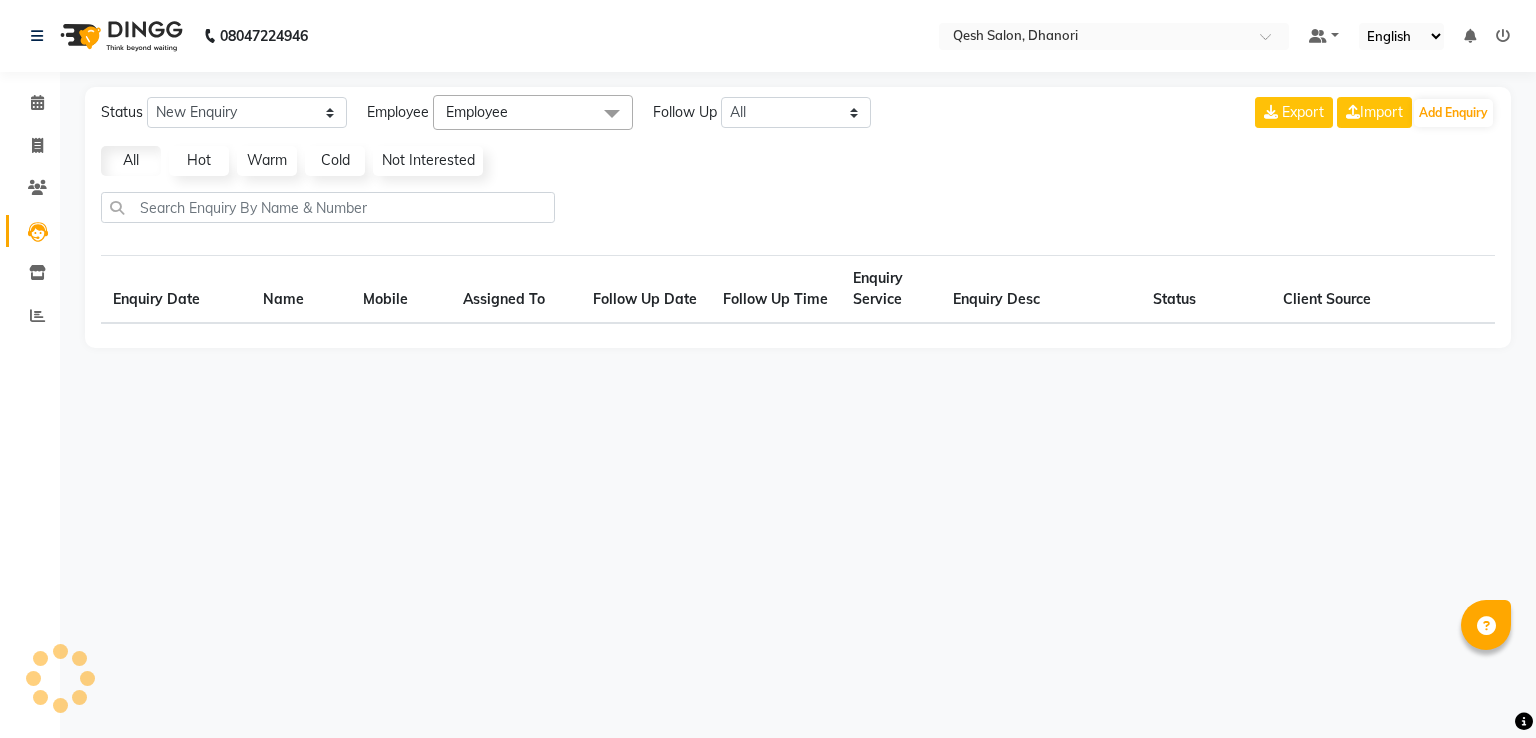 select on "10" 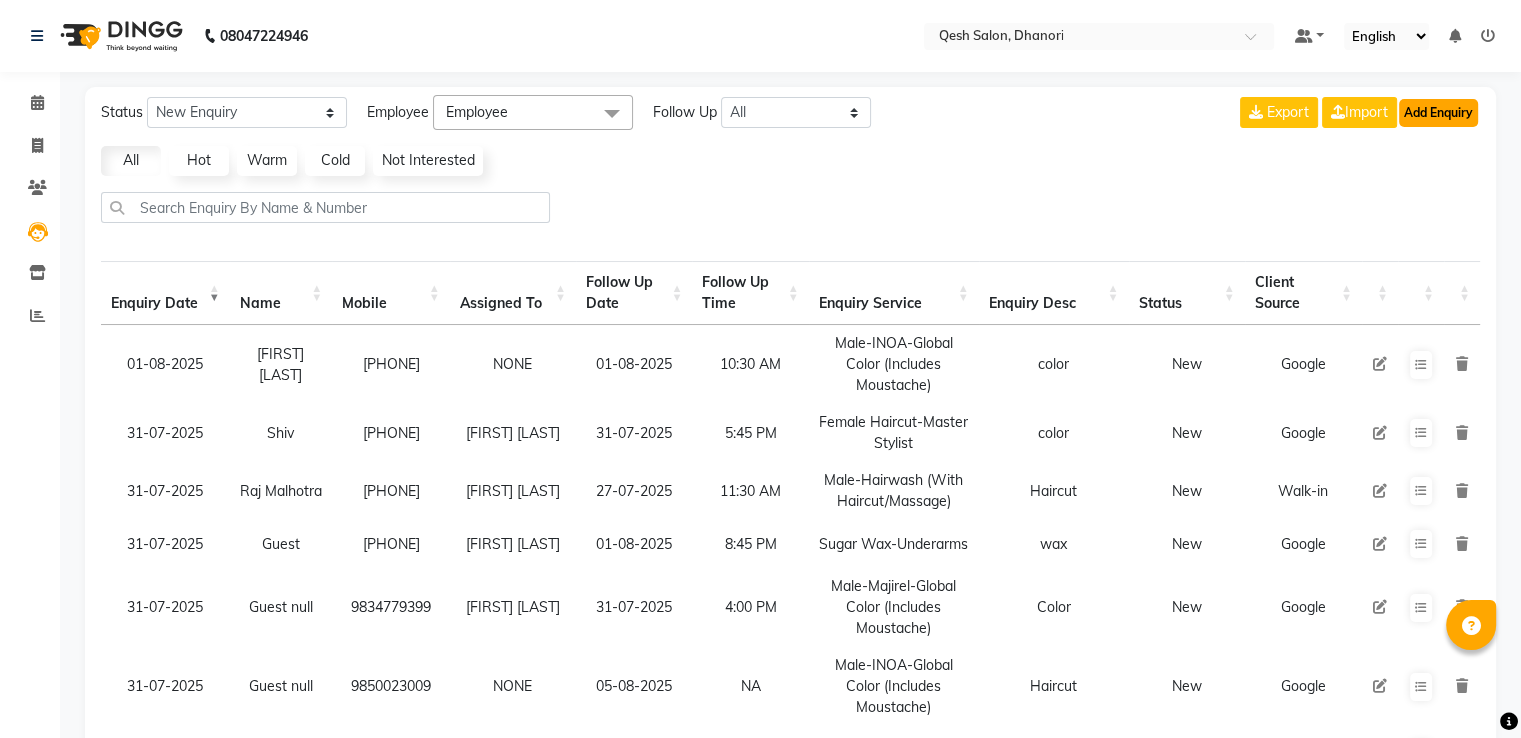 click on "Add Enquiry" 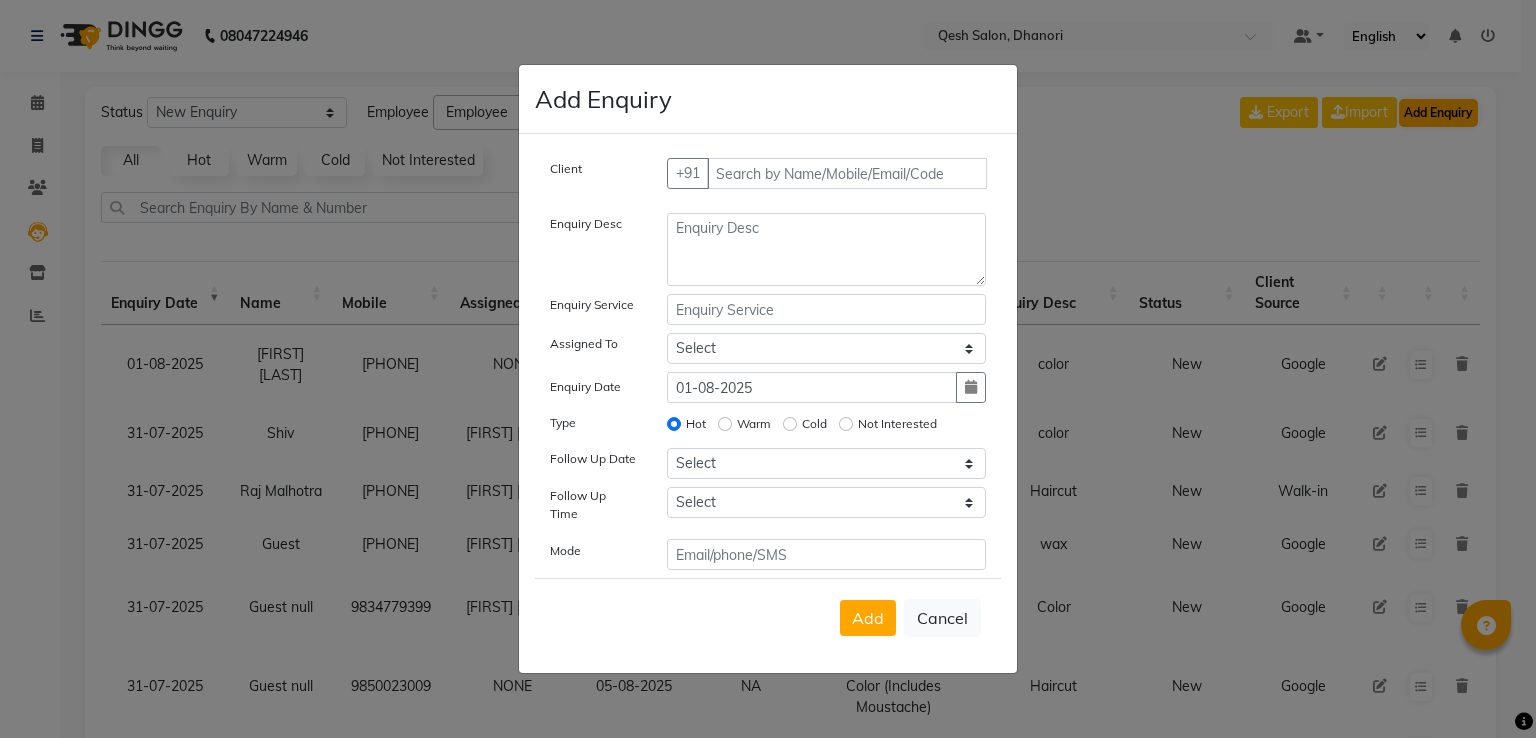 type 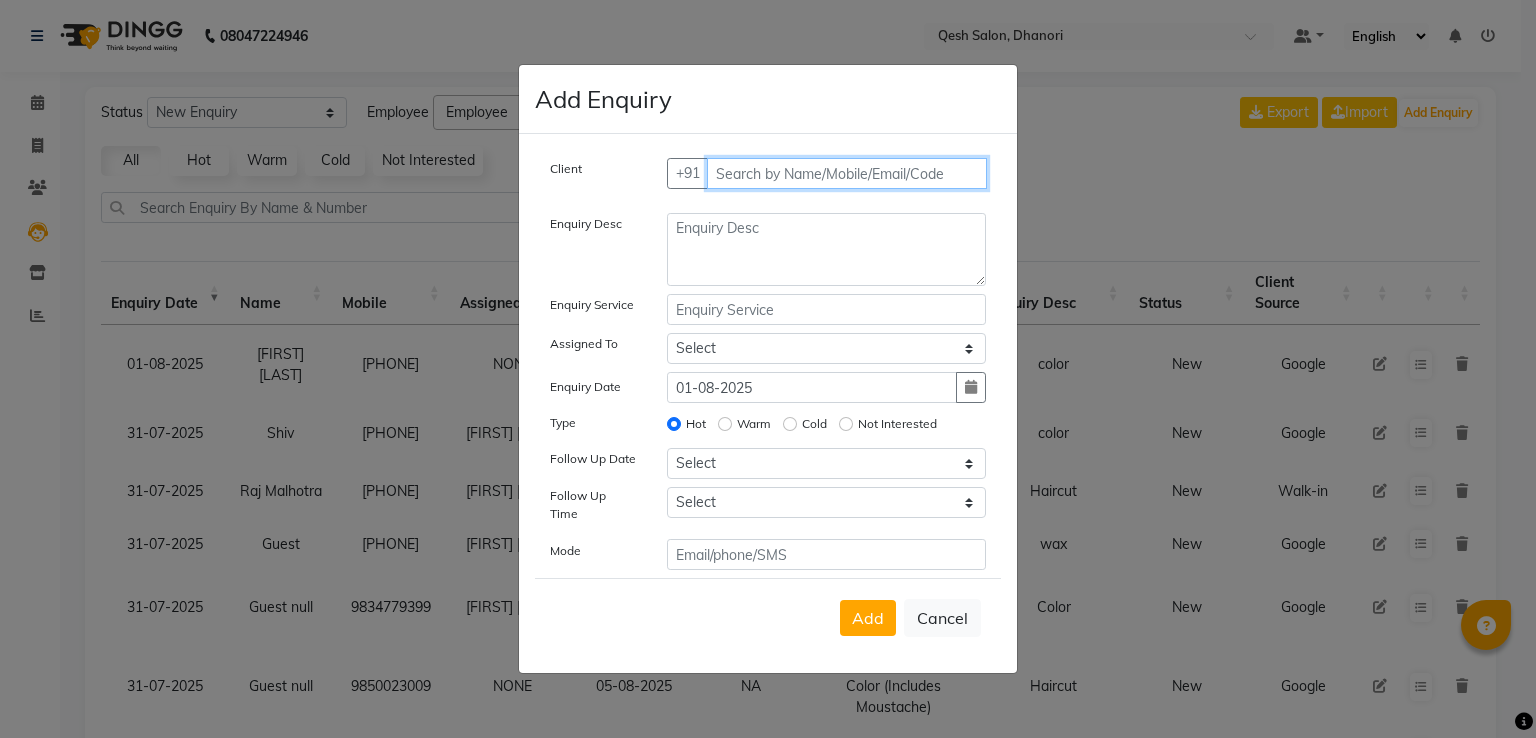 click at bounding box center (847, 173) 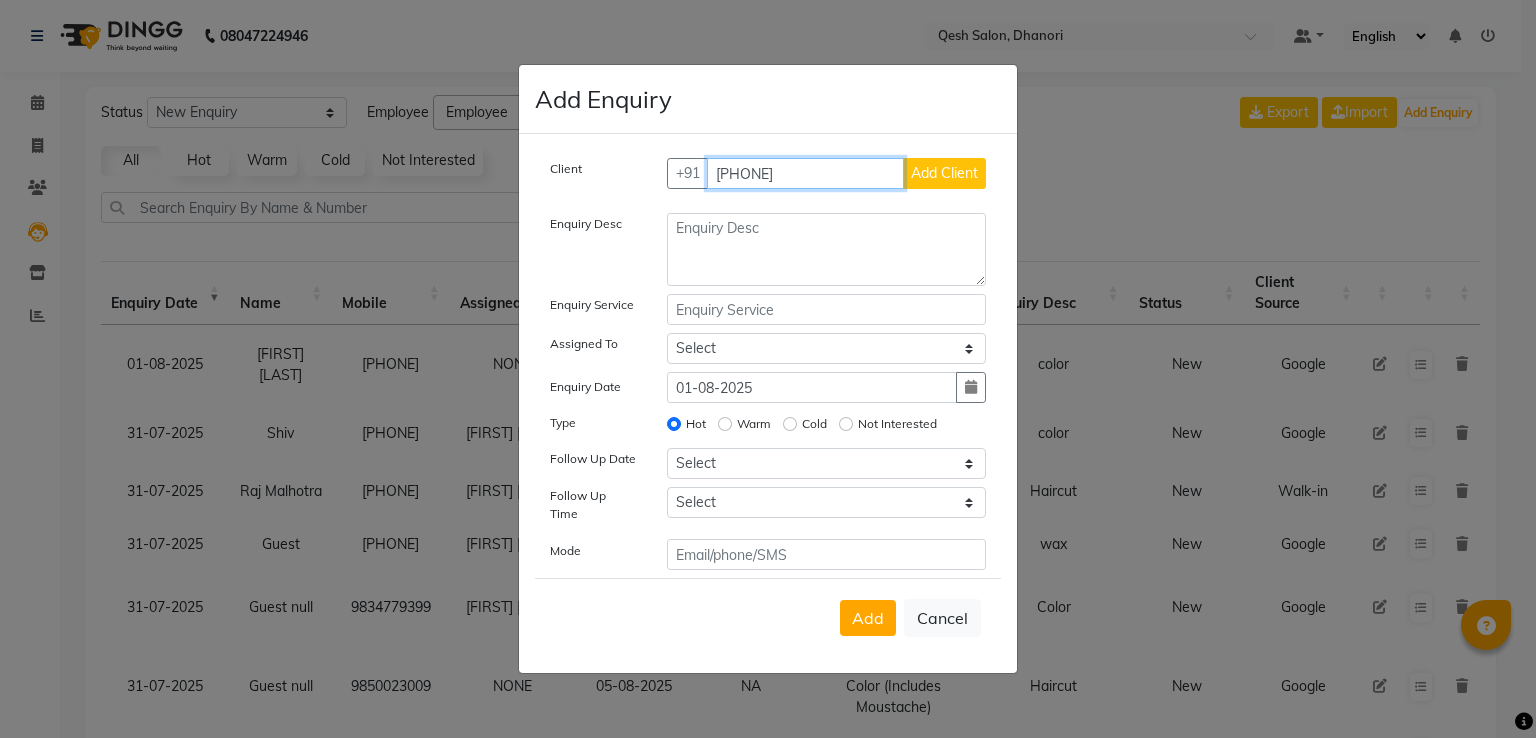type on "[PHONE]" 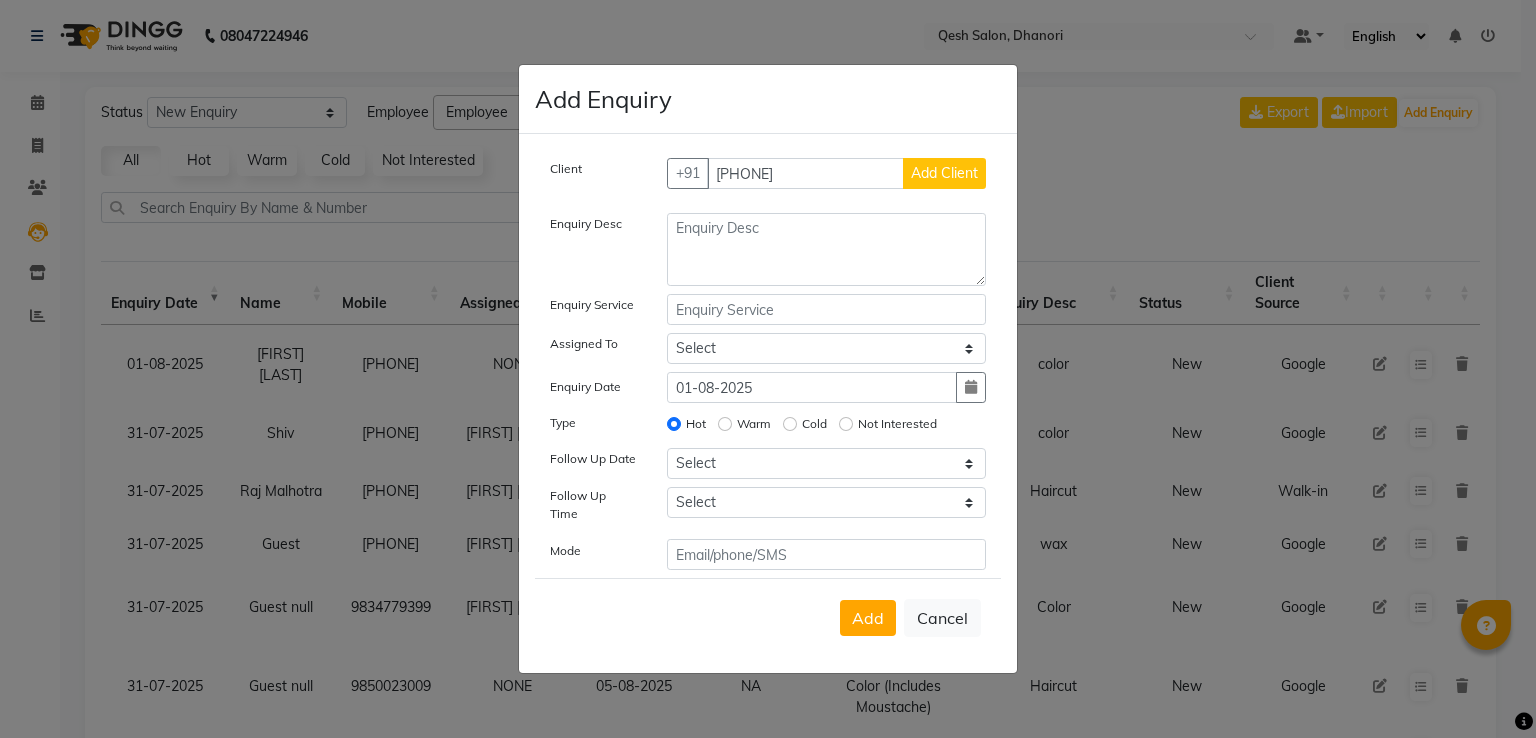 click on "Add Client" 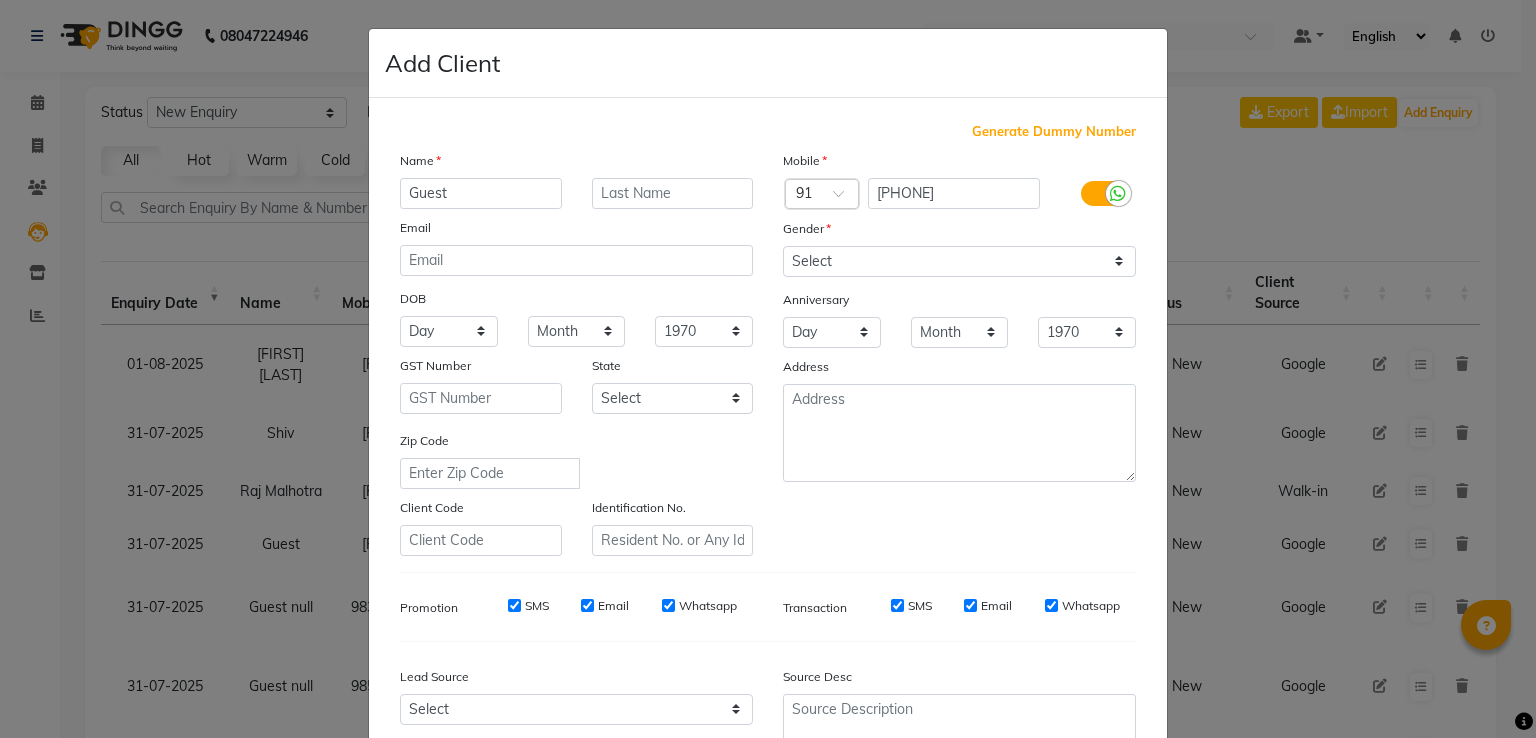 type on "Guest" 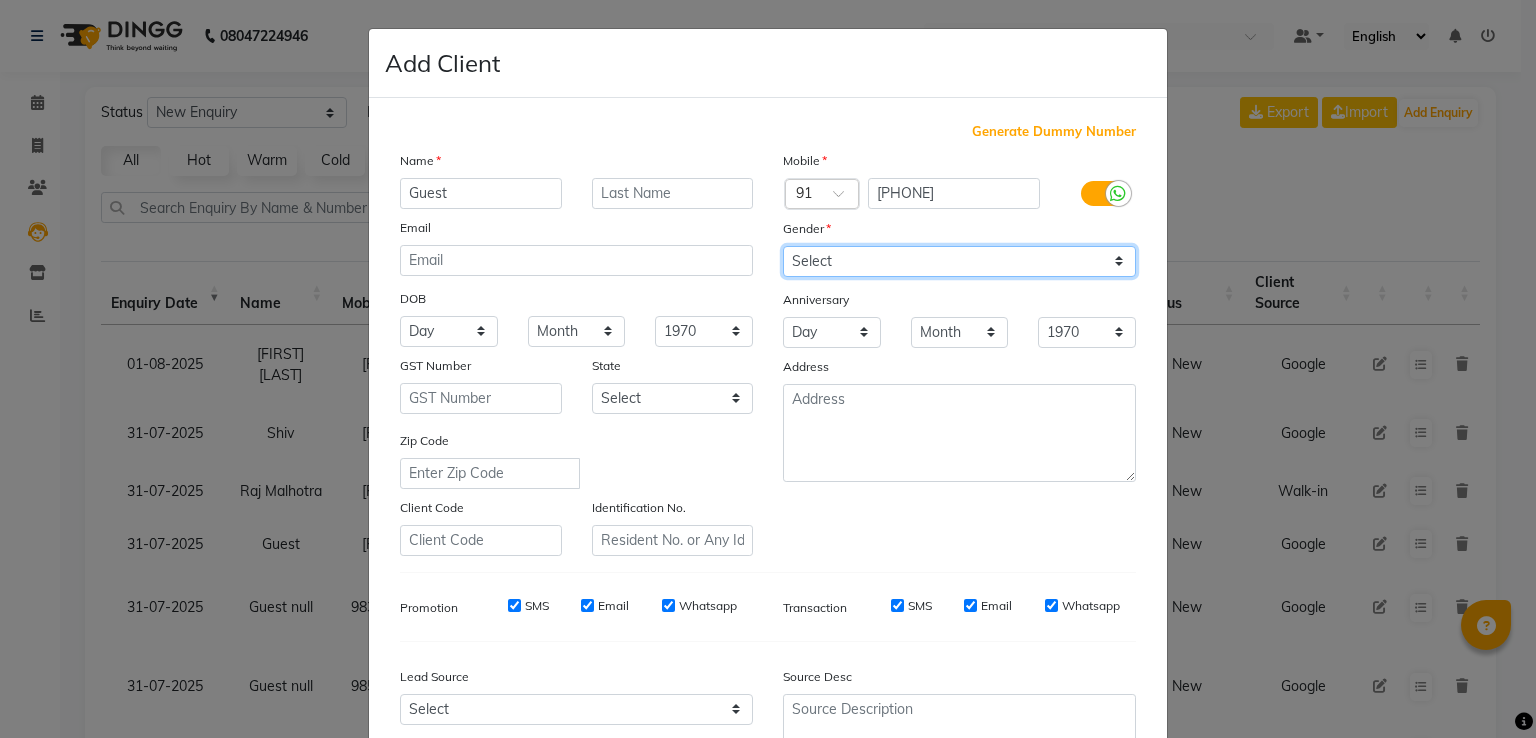 click on "Select Male Female Other Prefer Not To Say" 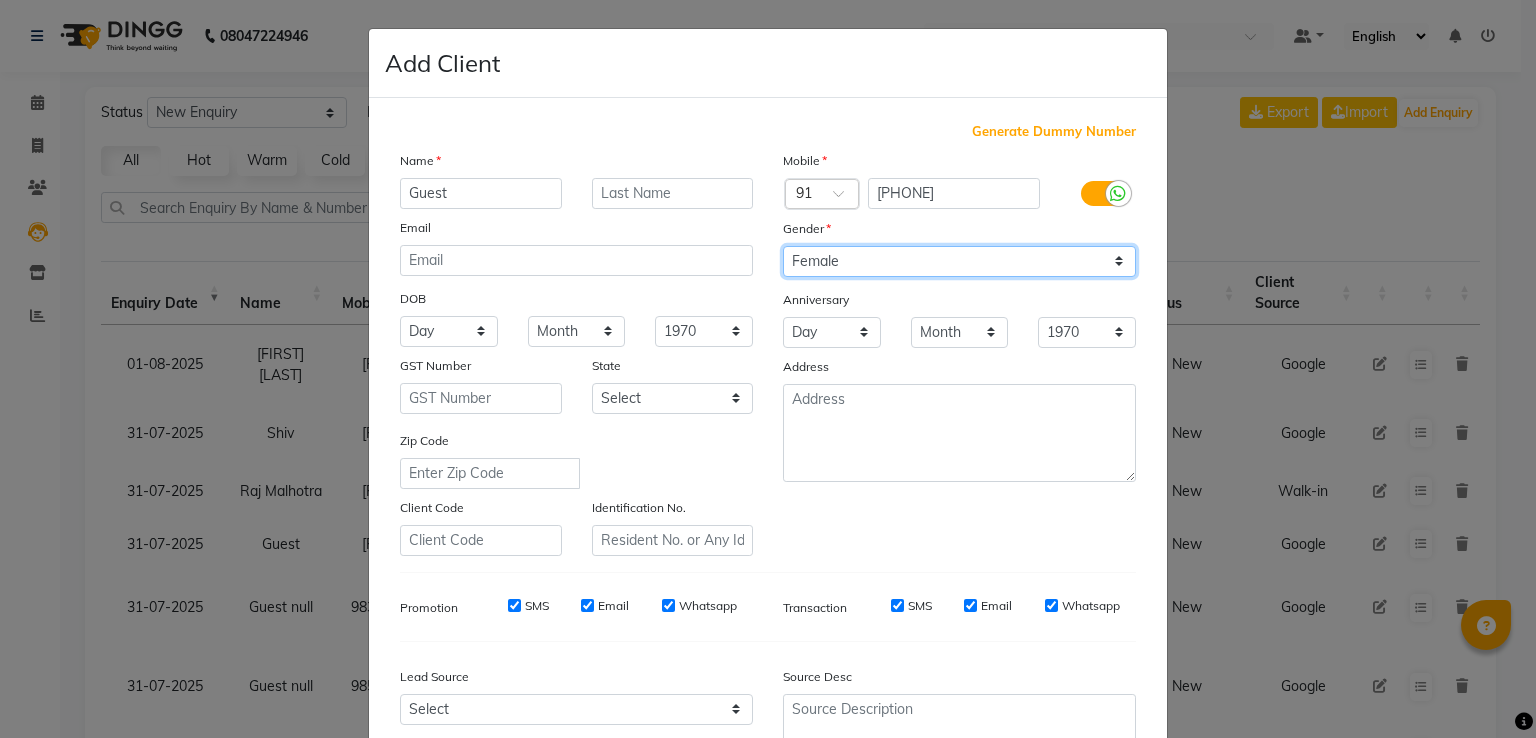 click on "Select Male Female Other Prefer Not To Say" 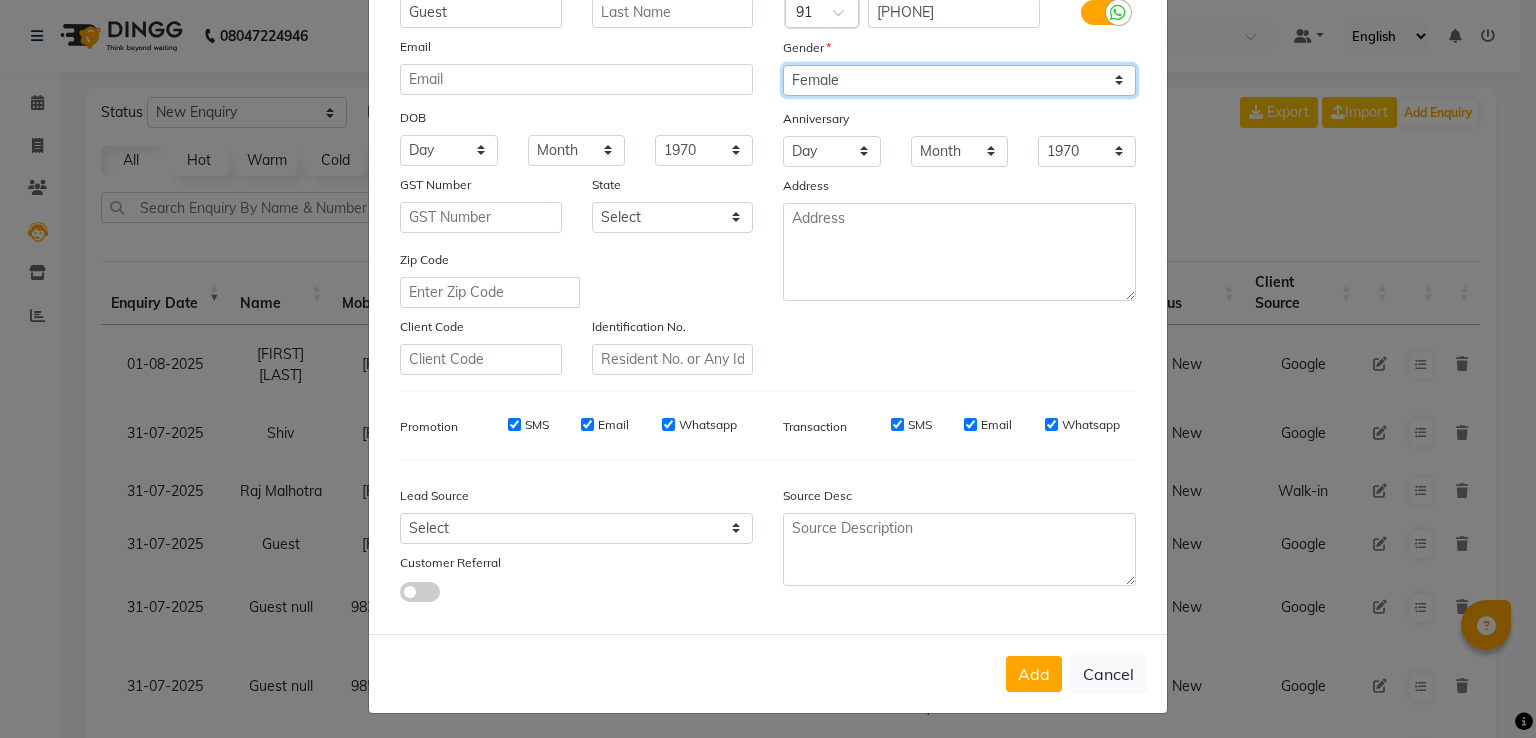 scroll, scrollTop: 195, scrollLeft: 0, axis: vertical 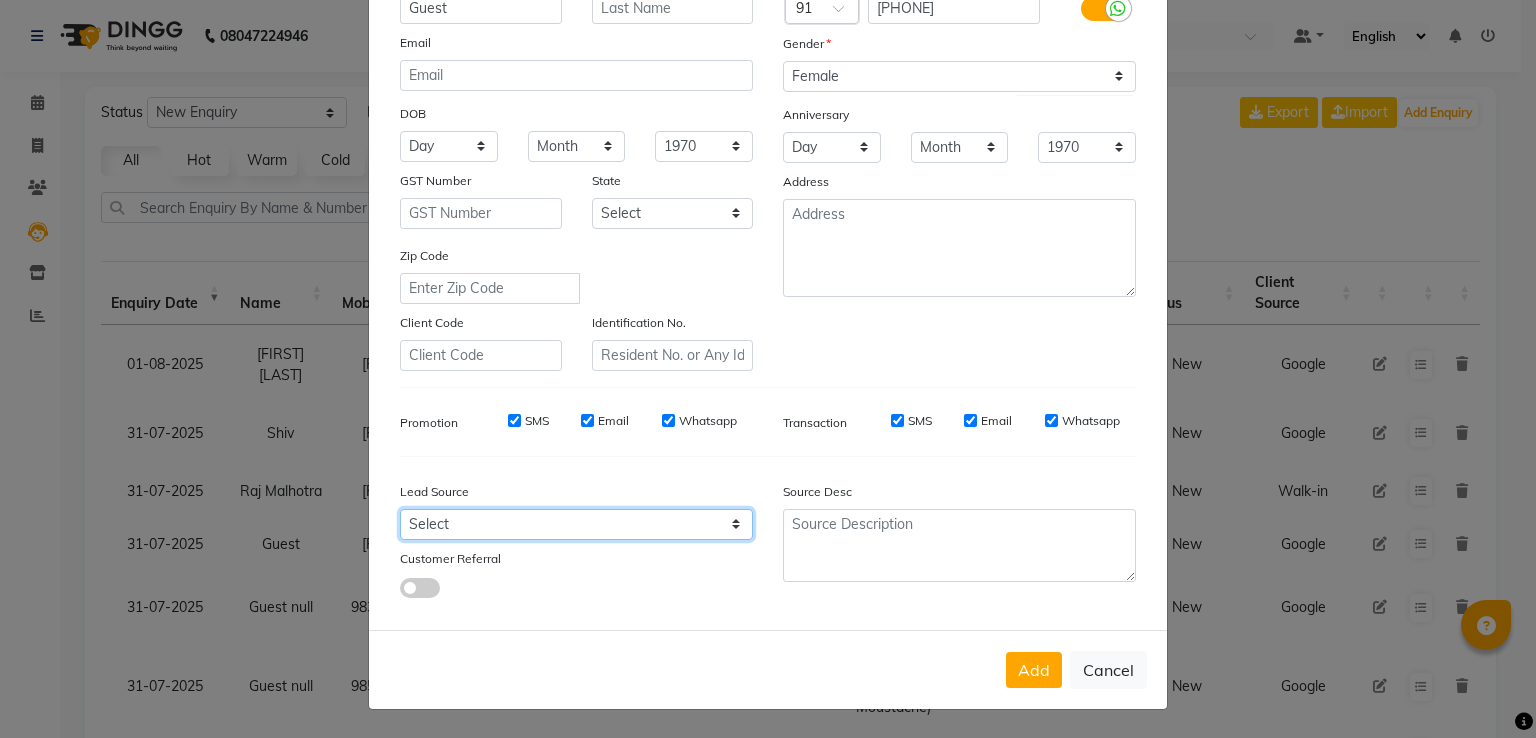 click on "Select Walk-in Referral Internet Friend Word of Mouth Advertisement Facebook JustDial Google Other" 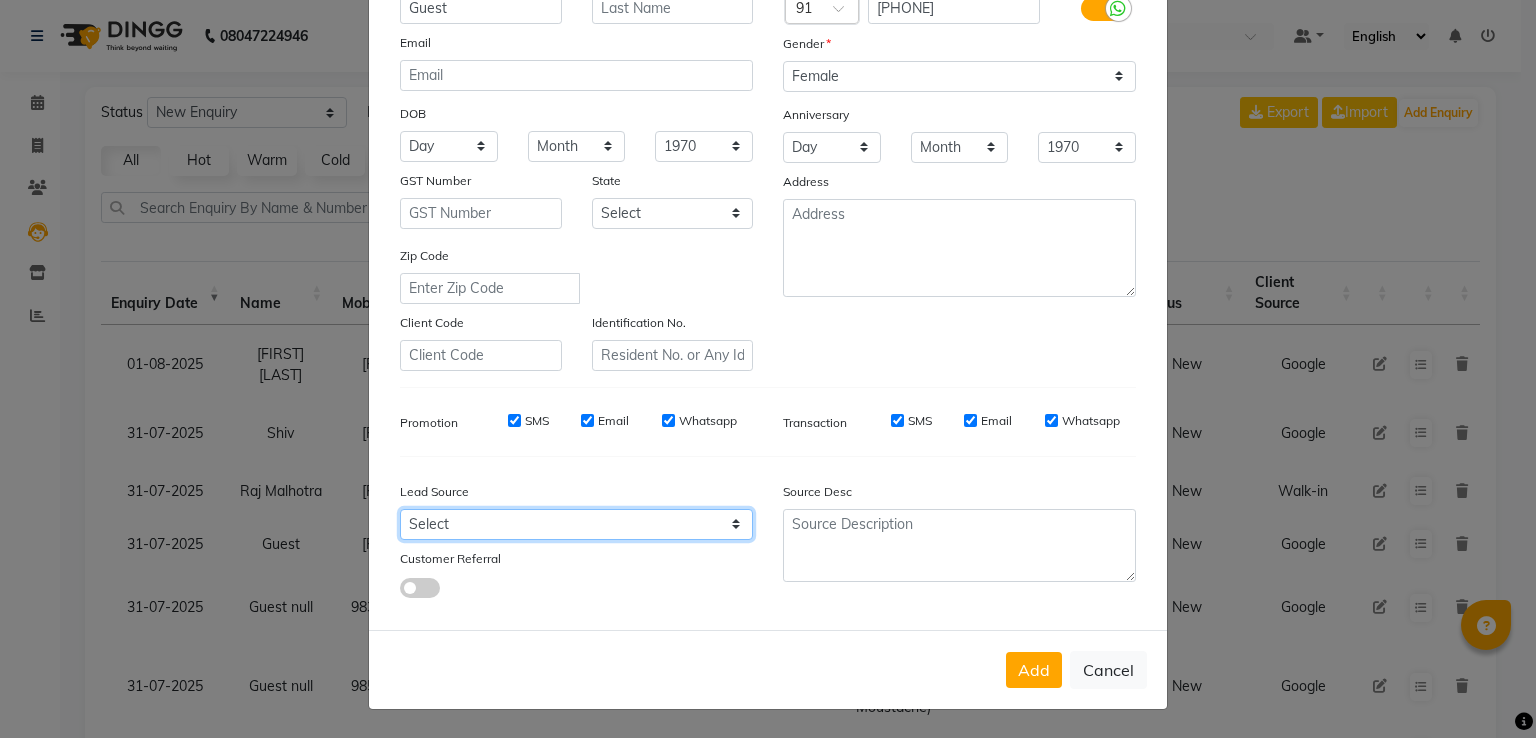 select on "51694" 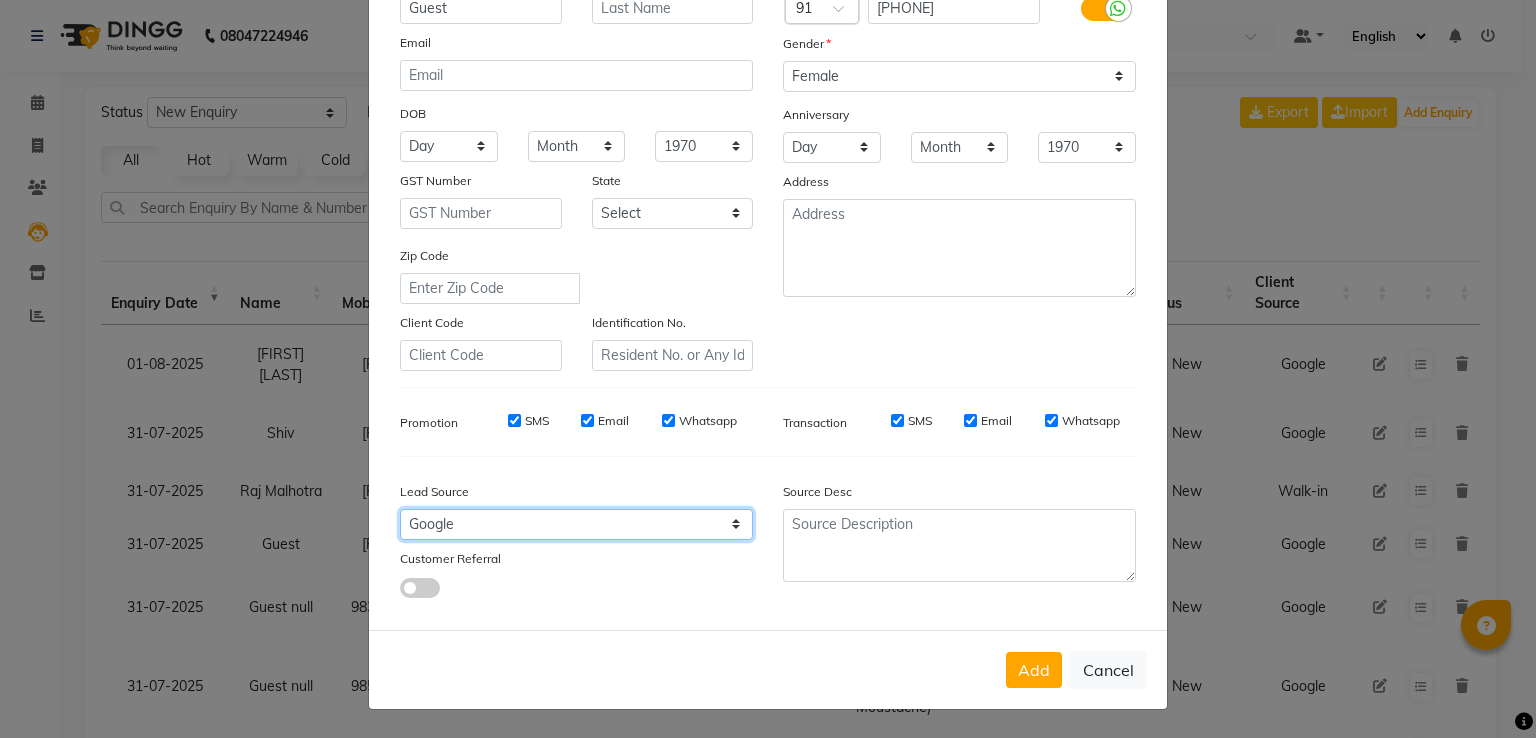 click on "Select Walk-in Referral Internet Friend Word of Mouth Advertisement Facebook JustDial Google Other" 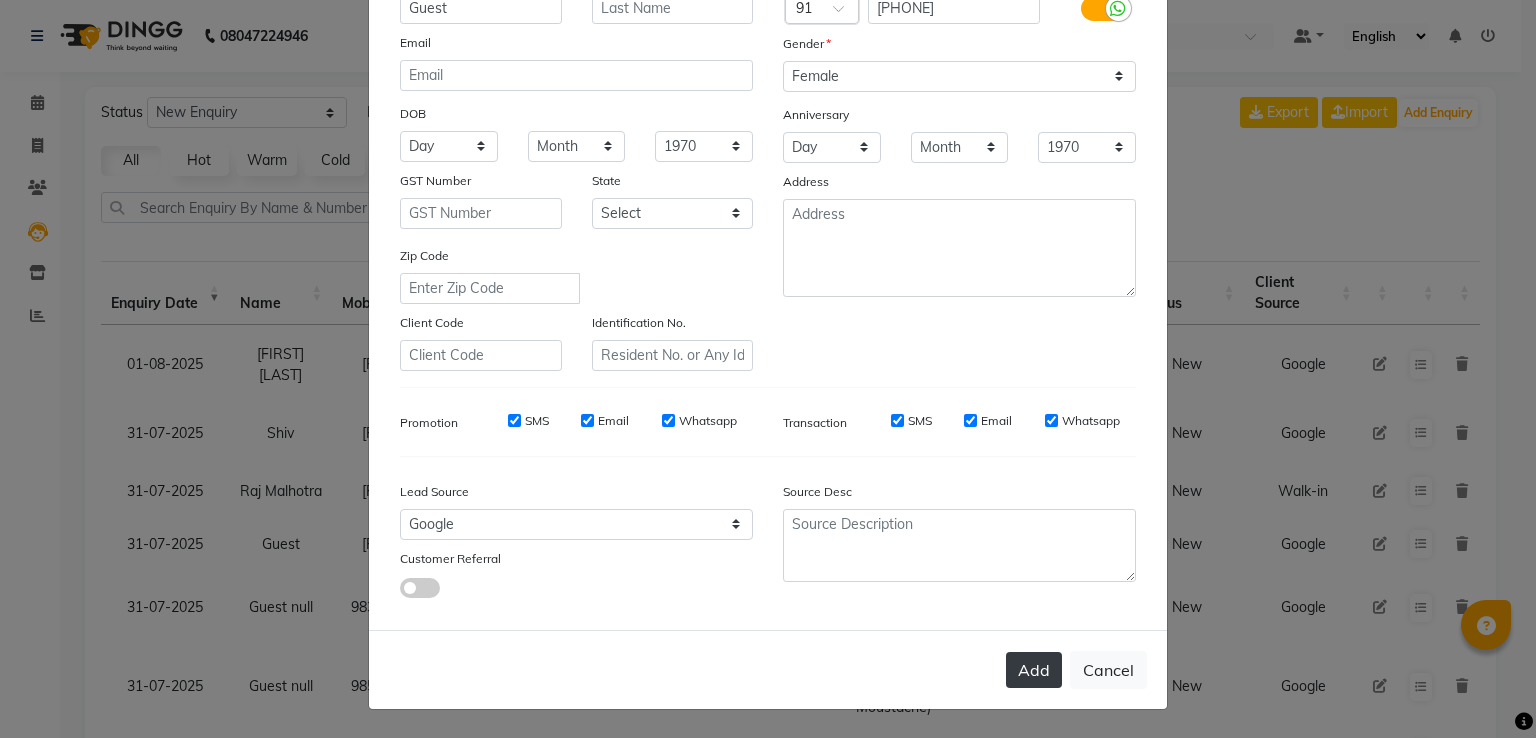 click on "Add" 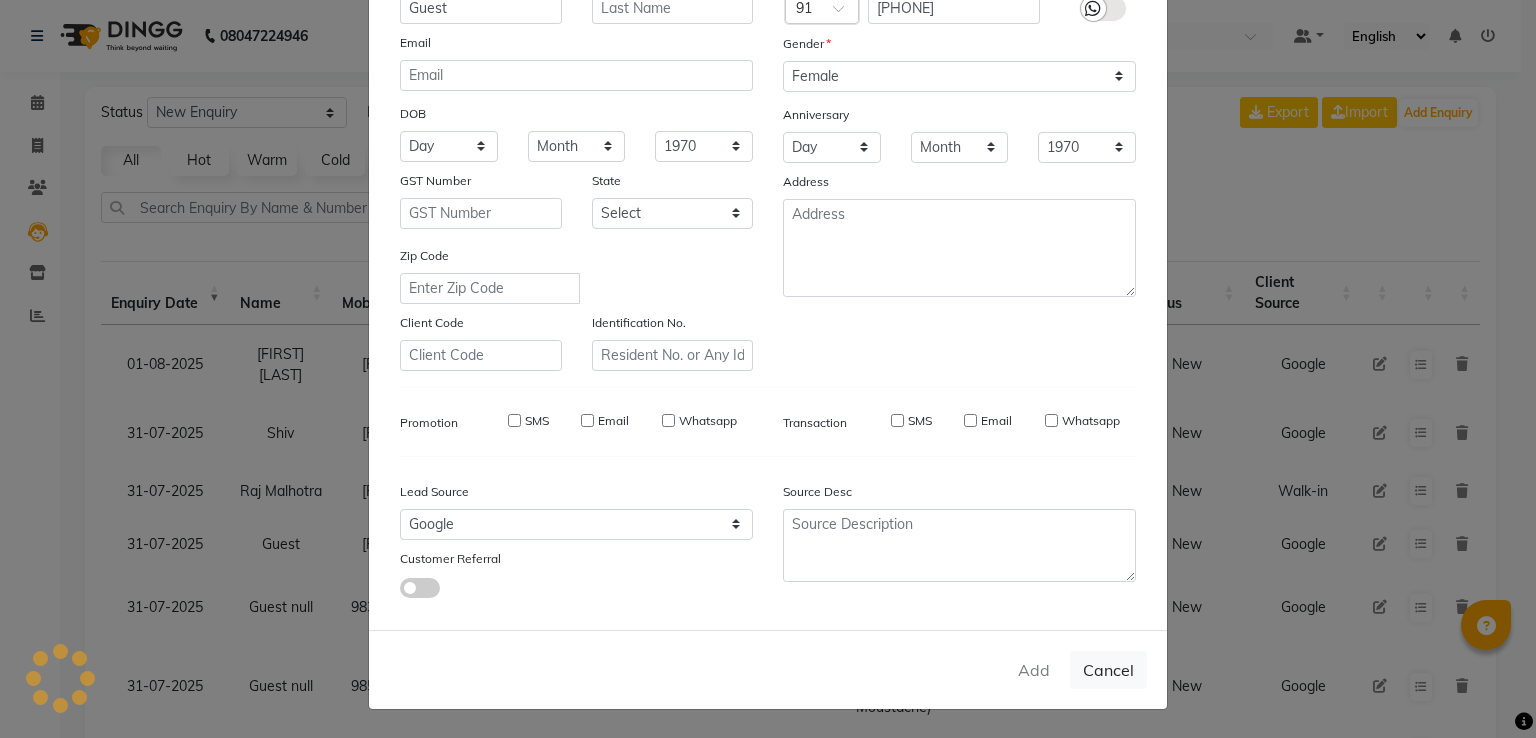 type on "97******35" 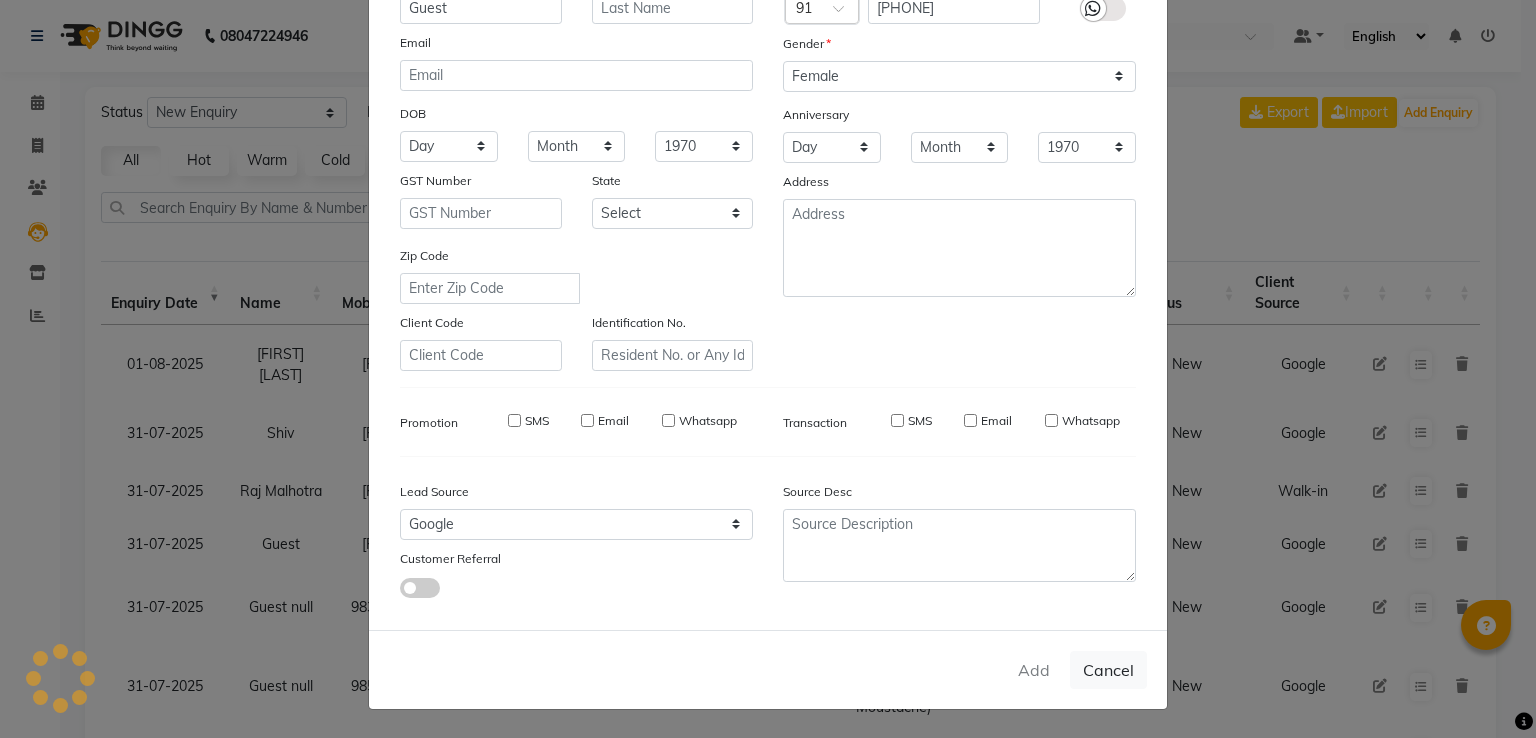 type 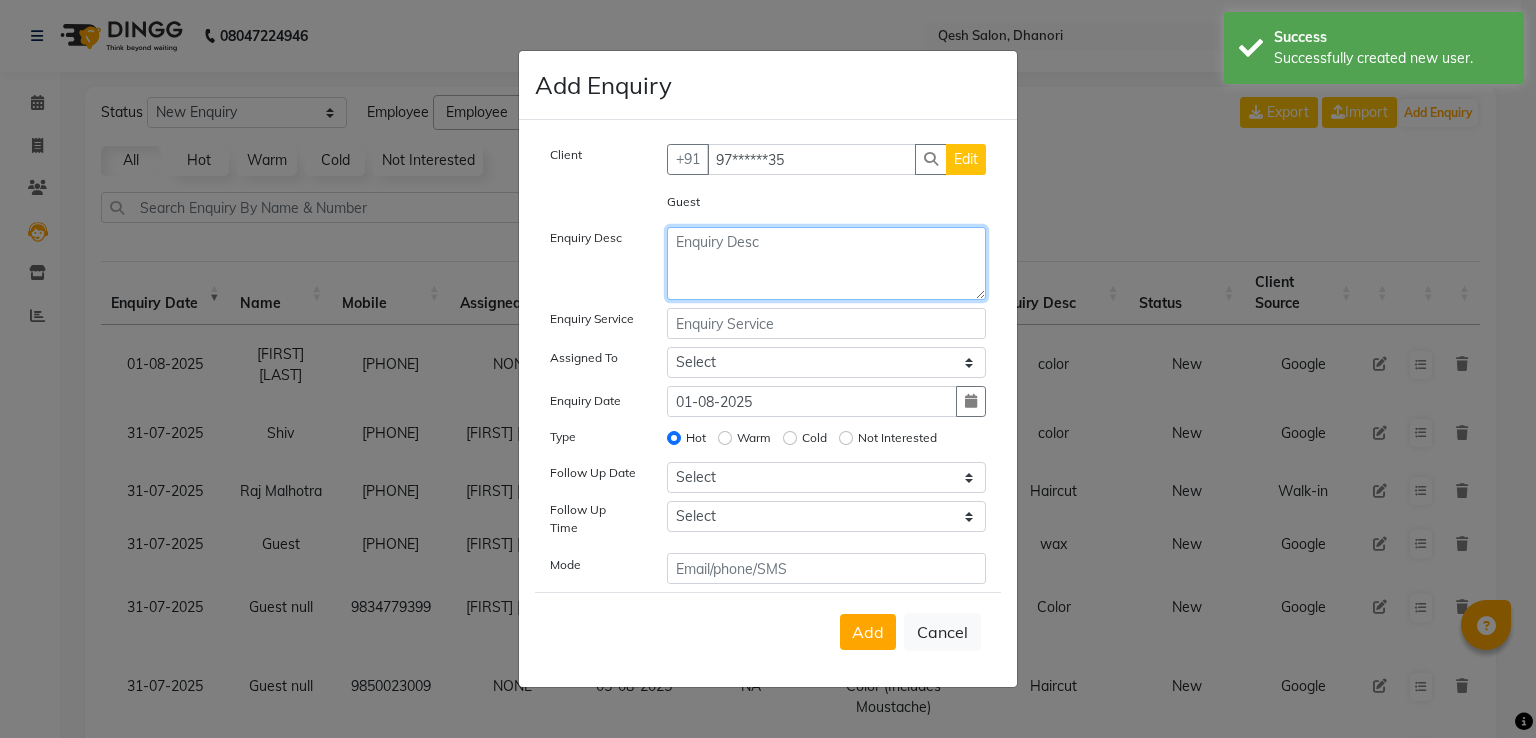 click 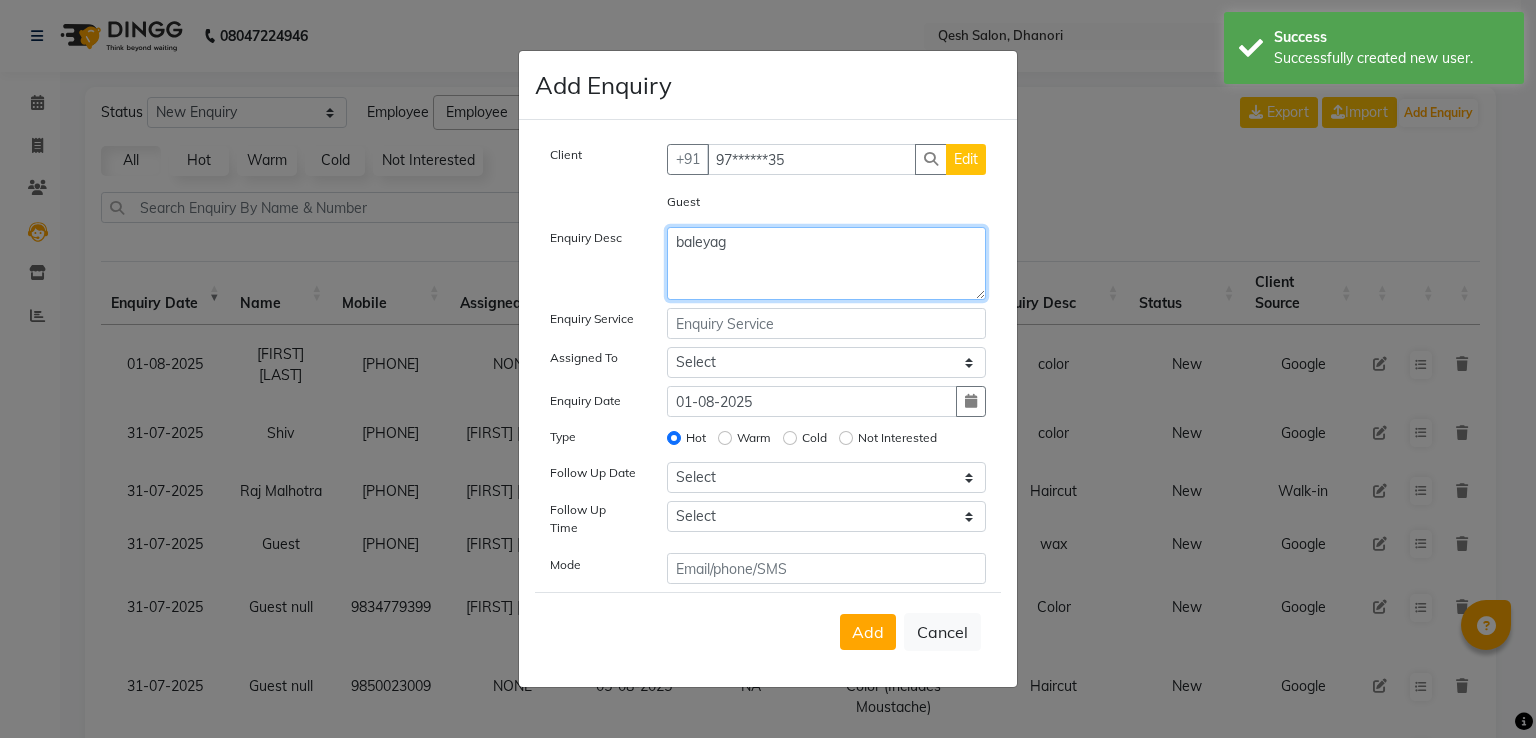 type on "baleyag" 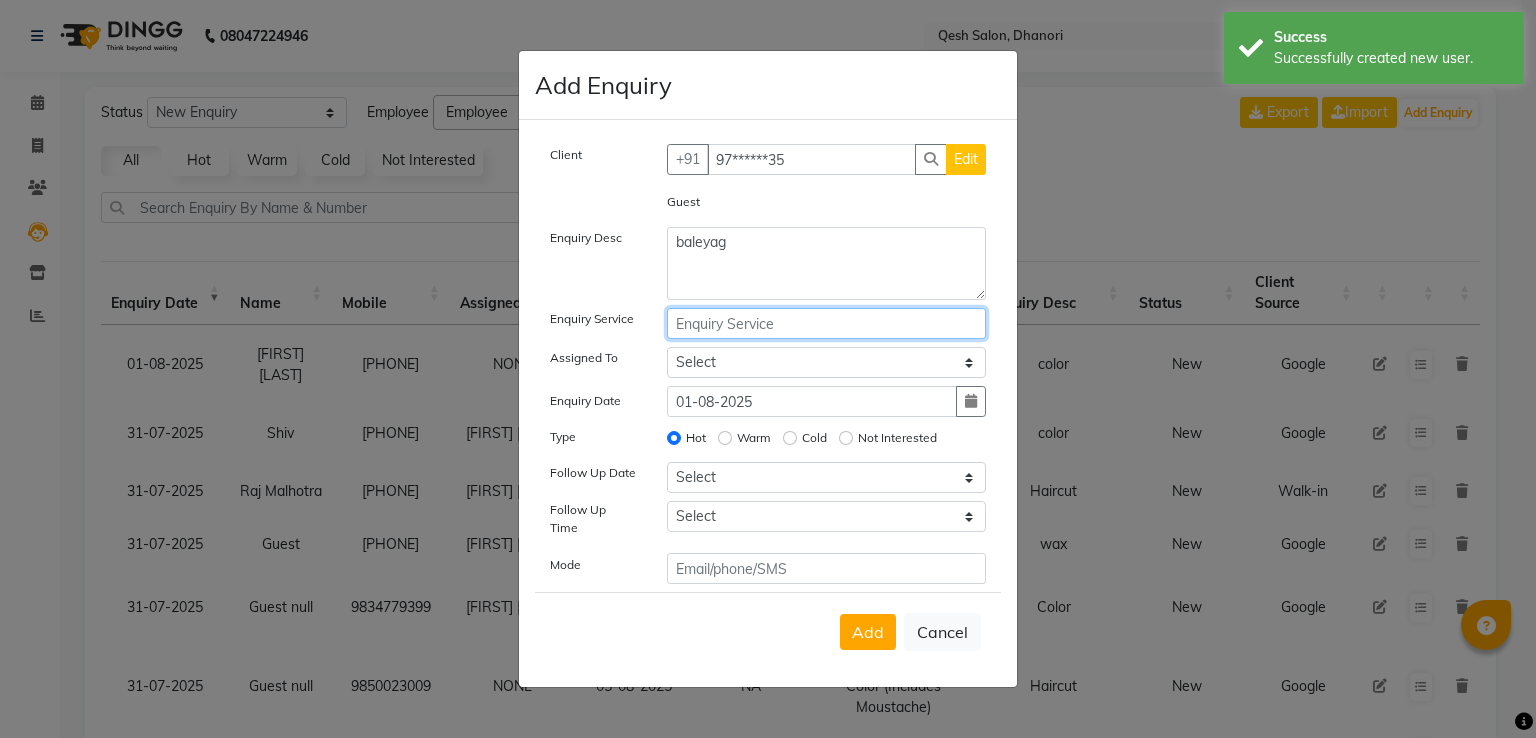 click at bounding box center [827, 323] 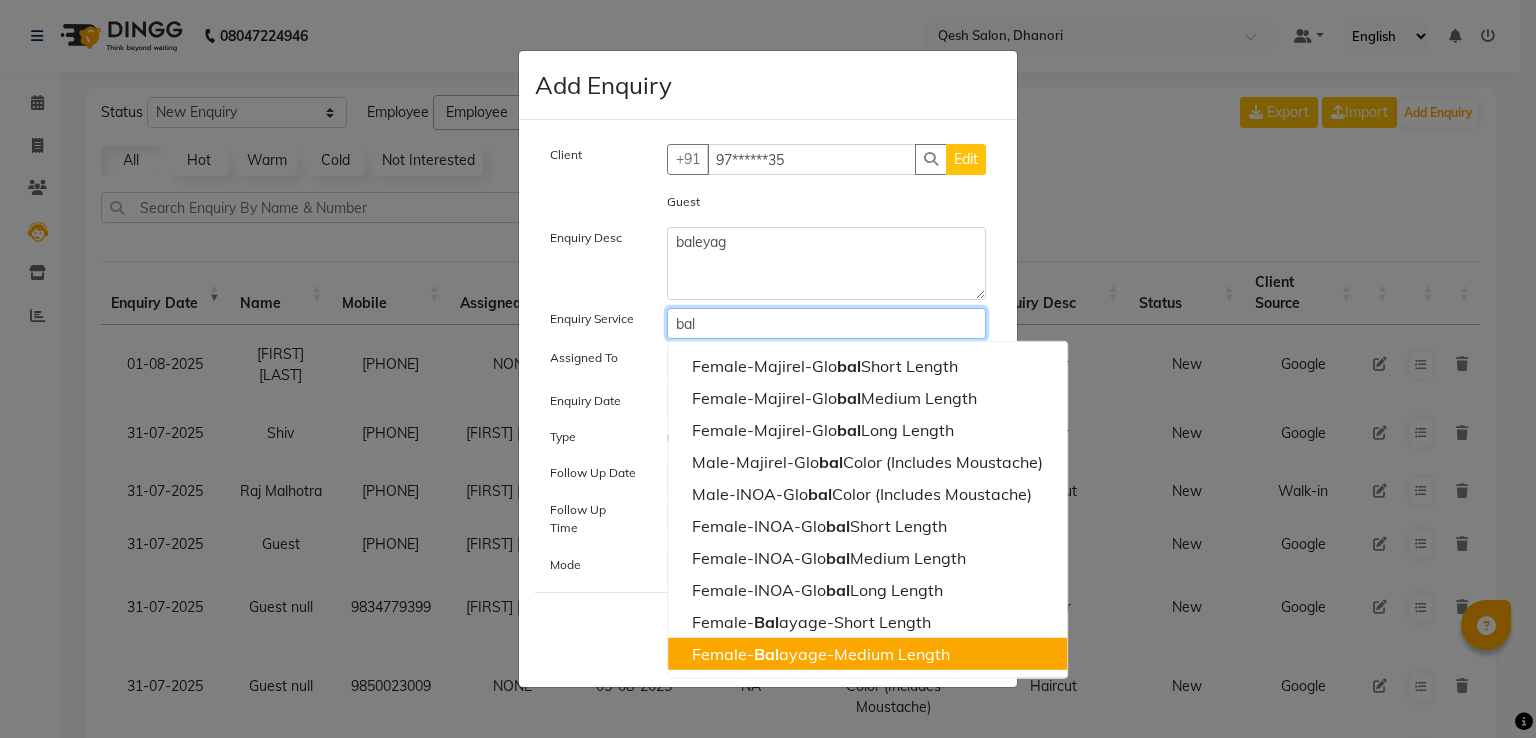 click on "Bal" at bounding box center [766, 654] 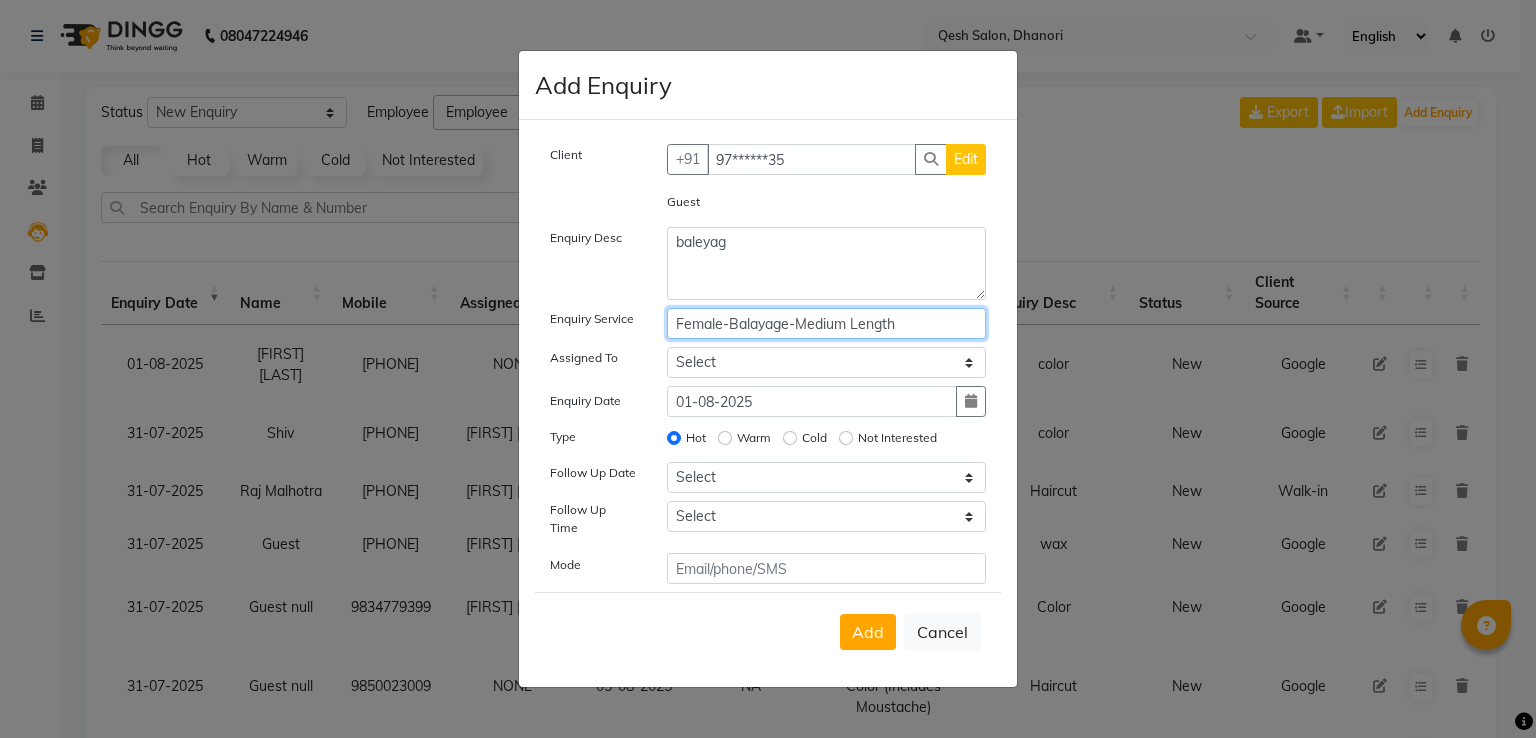 type on "Female-Balayage-Medium Length" 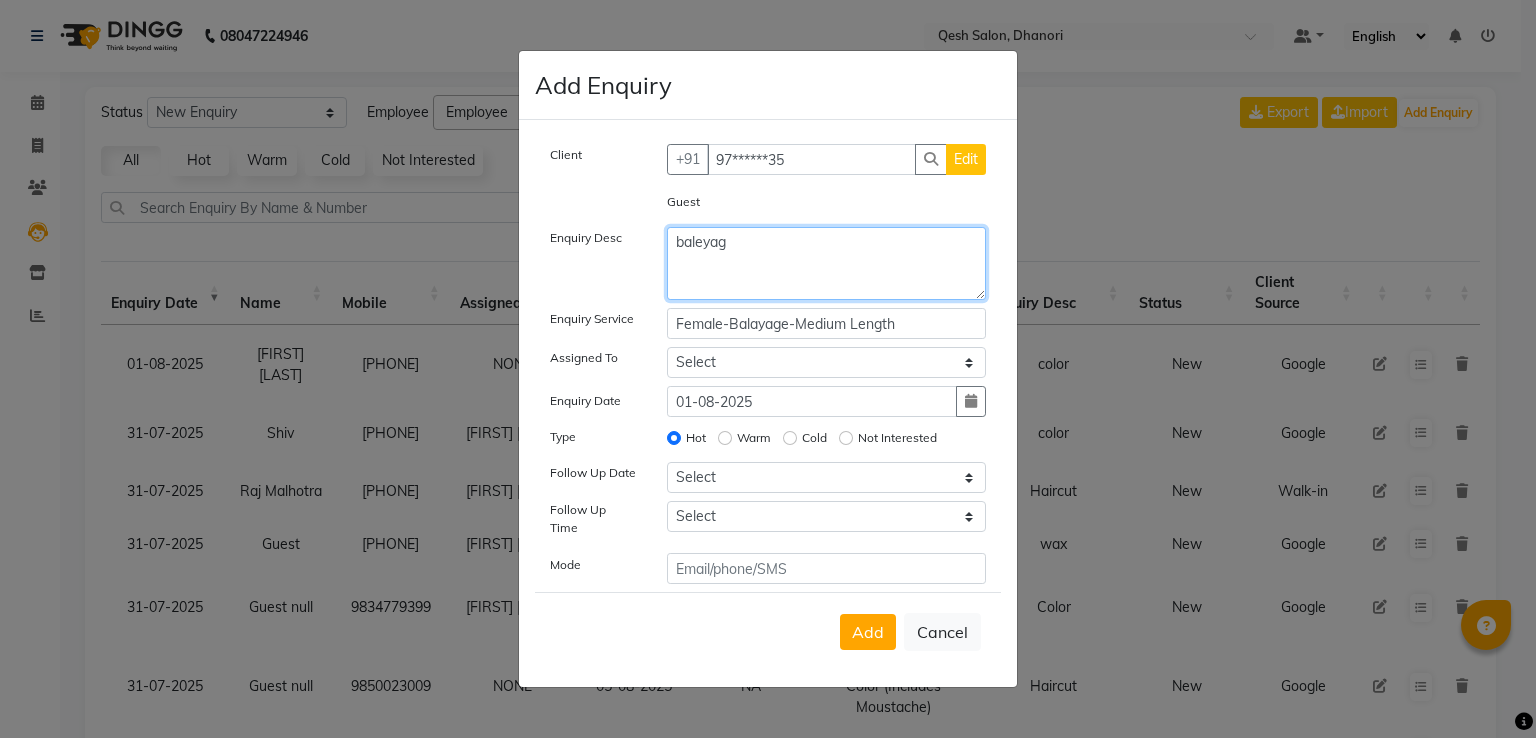 click on "baleyag" 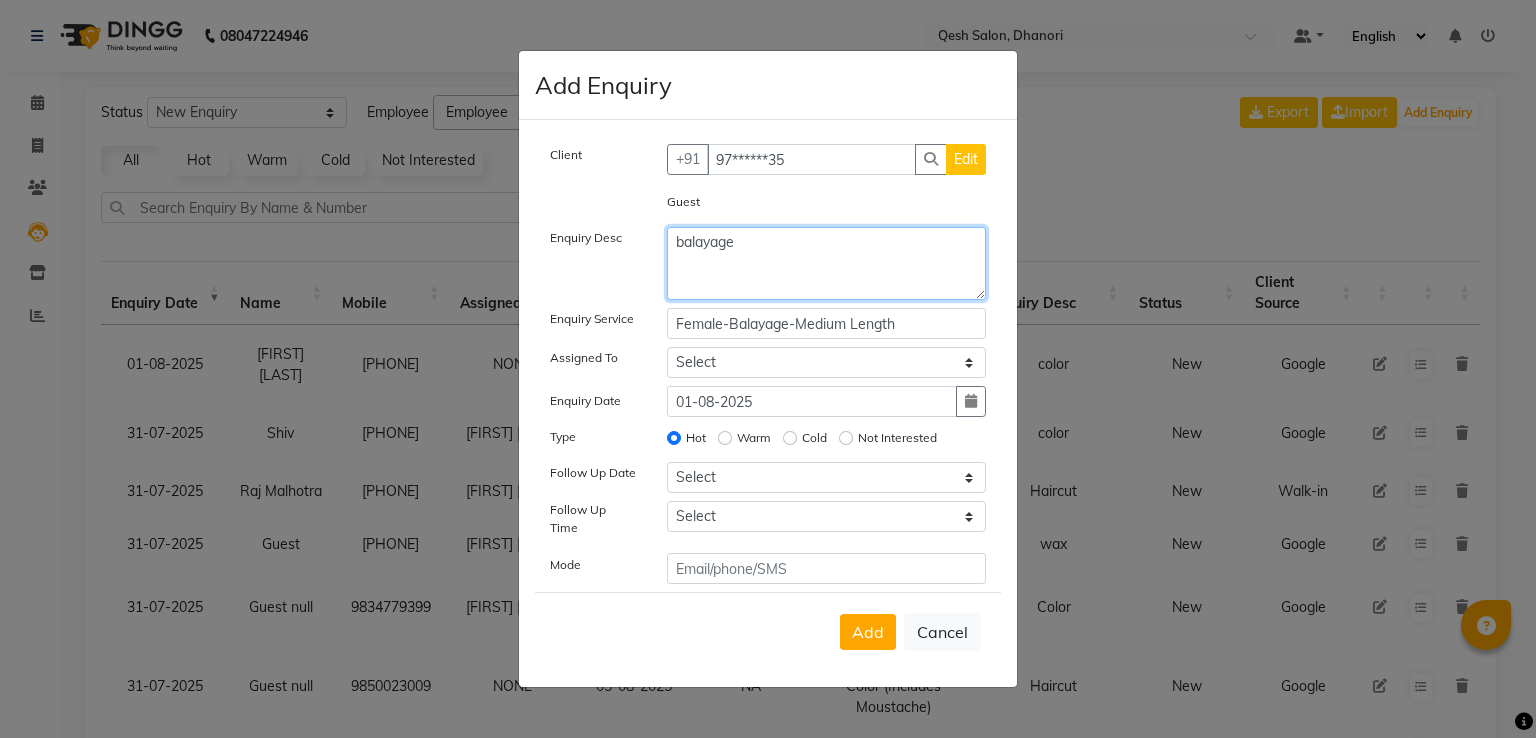type on "balayage" 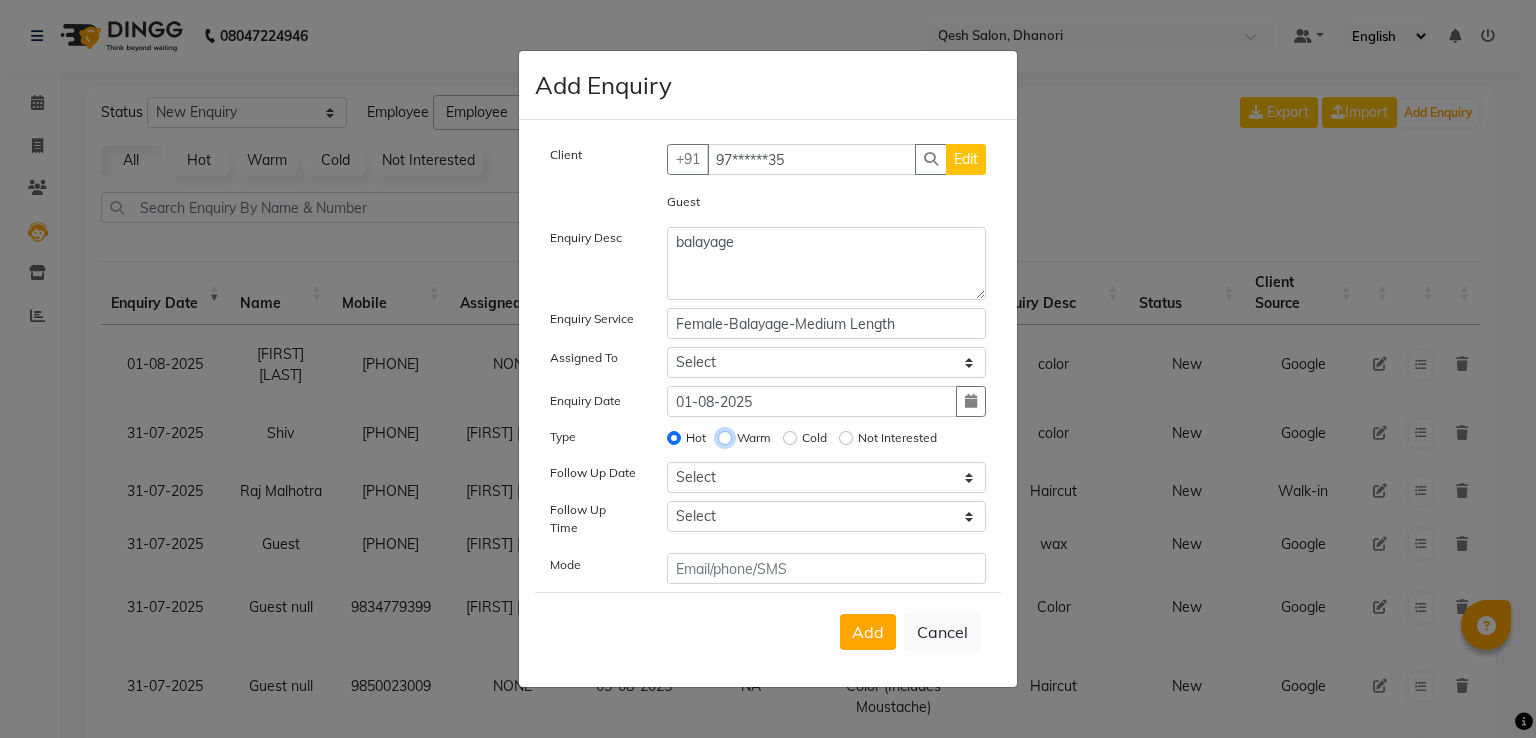 click on "Warm" at bounding box center [725, 438] 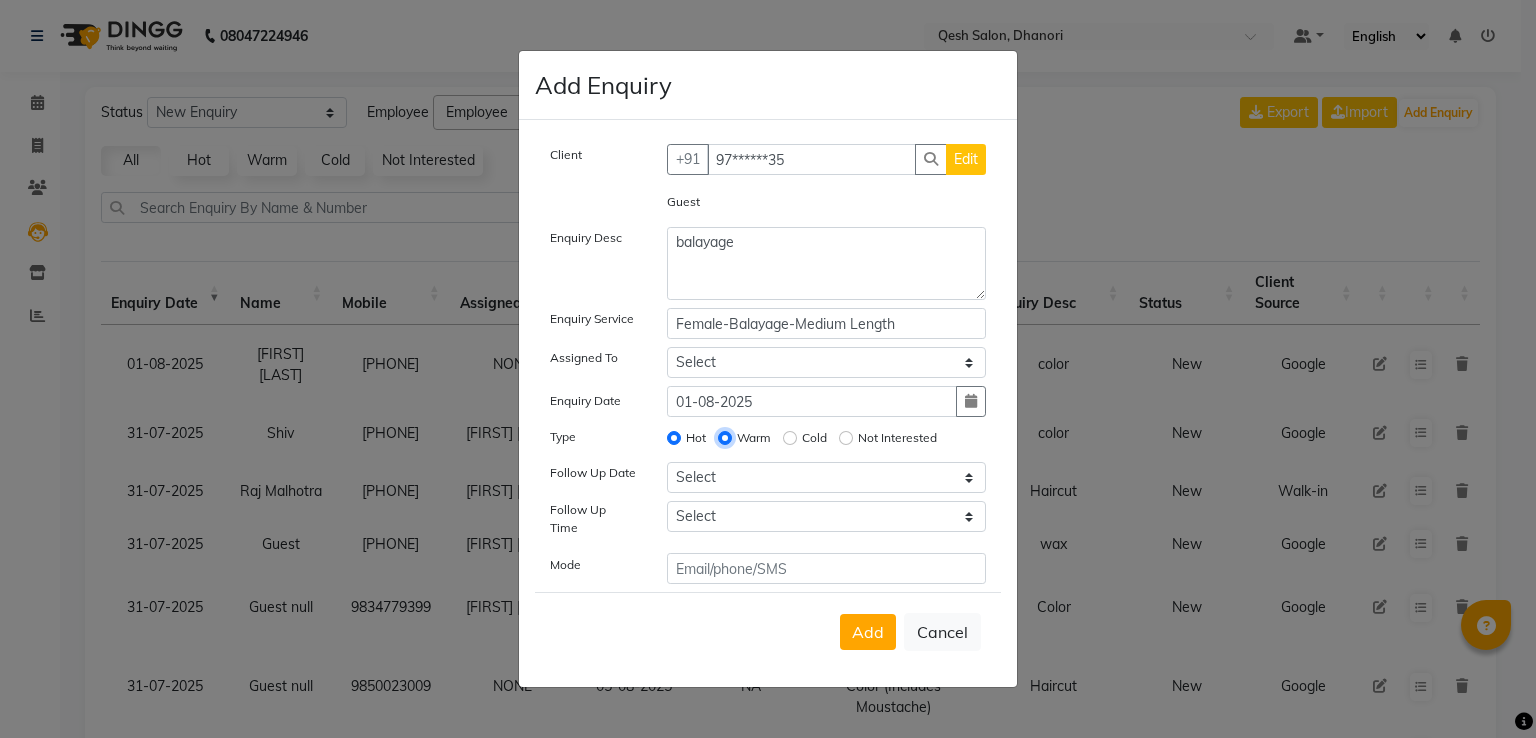 radio on "false" 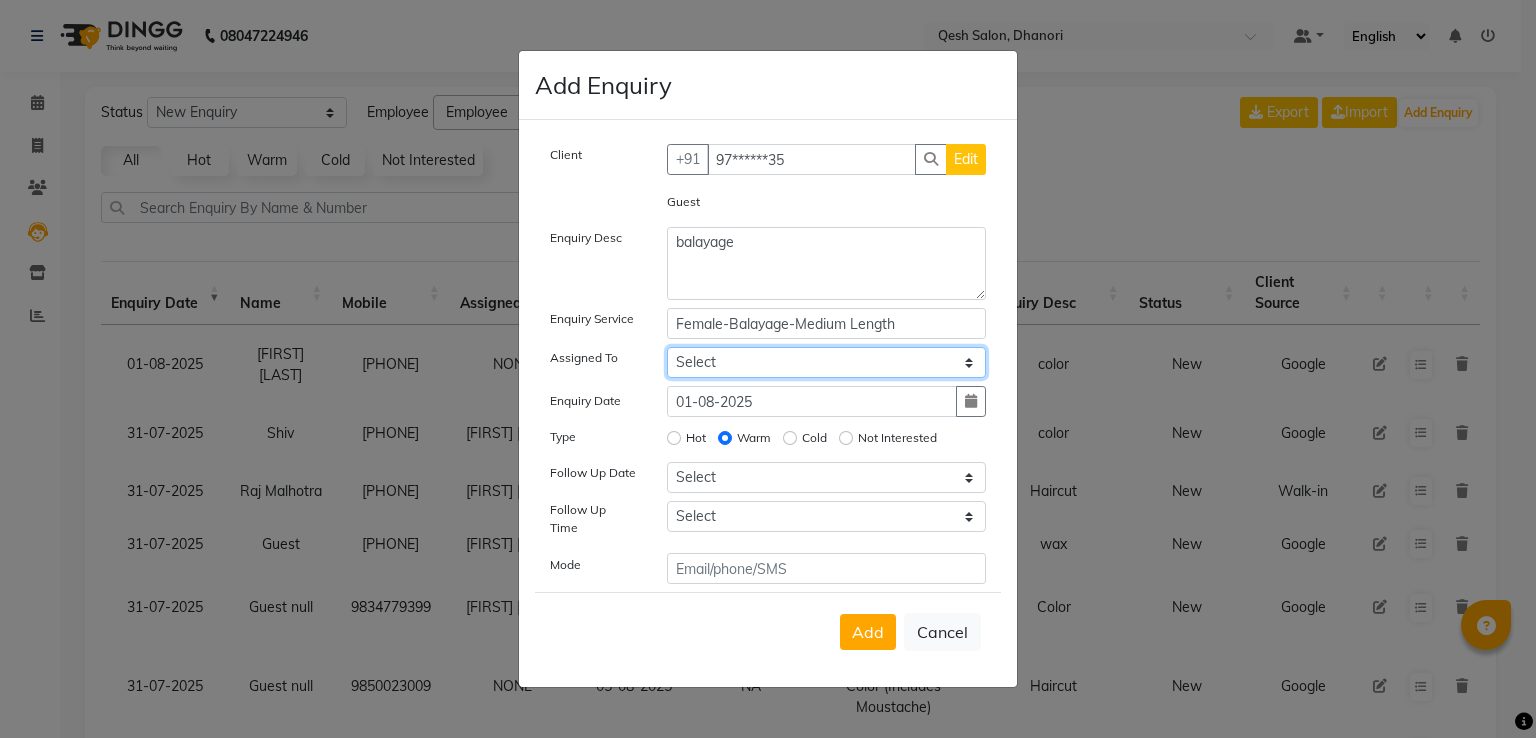 click on "Select [FIRST] [LAST] Harry Siril Anthony [FIRST] [LAST] Salon Sunil Kisan Wani Vanita Kamble Vinod Daulat Sonawane" 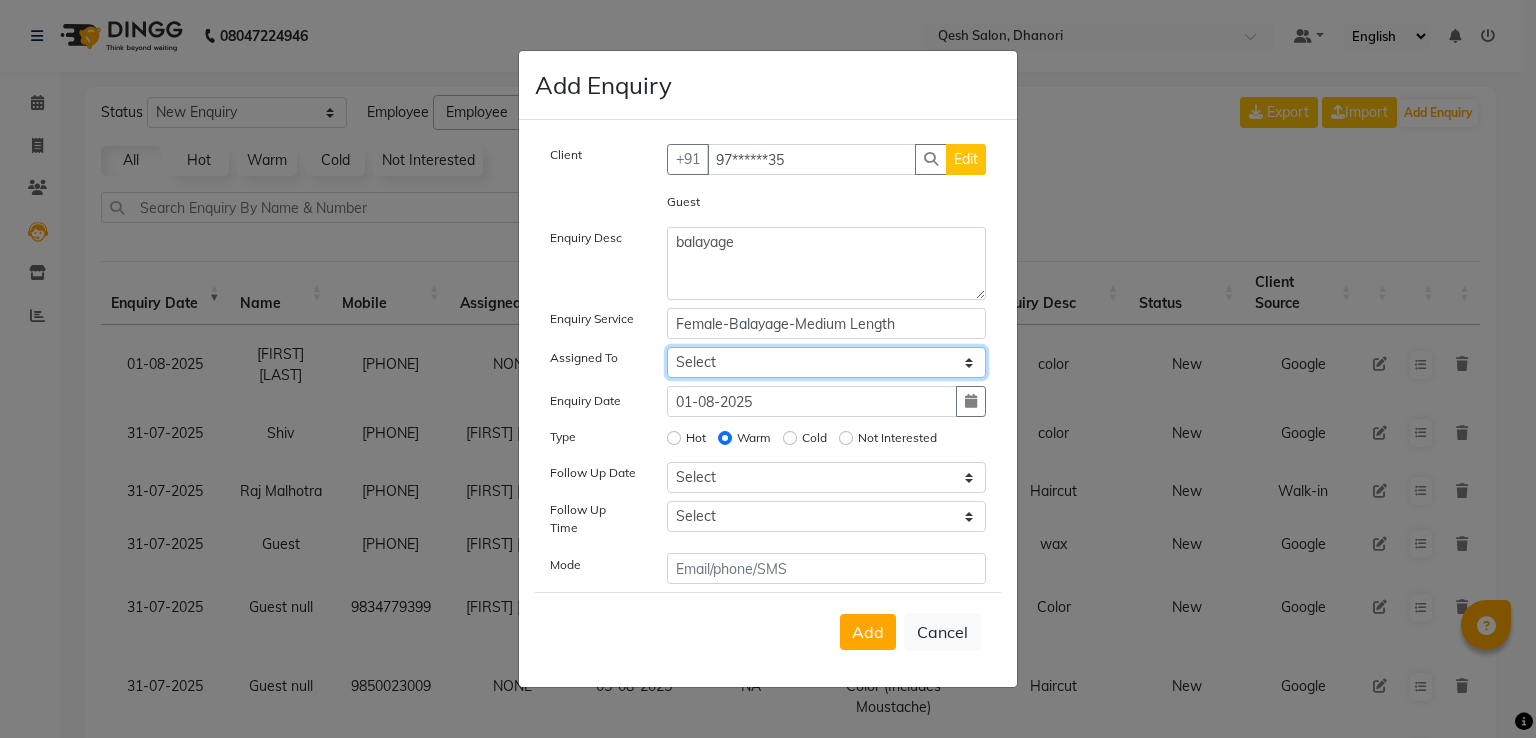 select on "82426" 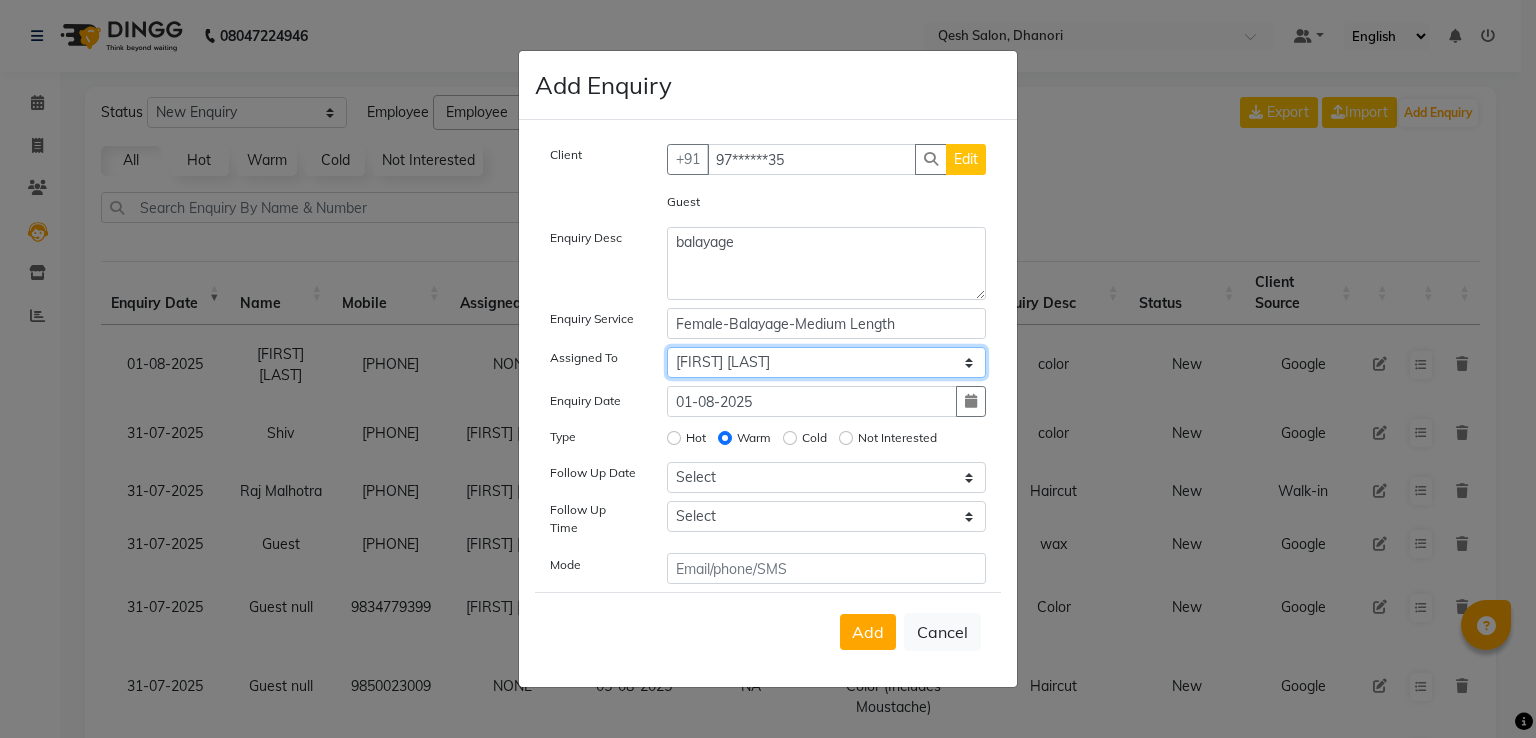 click on "Select [FIRST] [LAST] Harry Siril Anthony [FIRST] [LAST] Salon Sunil Kisan Wani Vanita Kamble Vinod Daulat Sonawane" 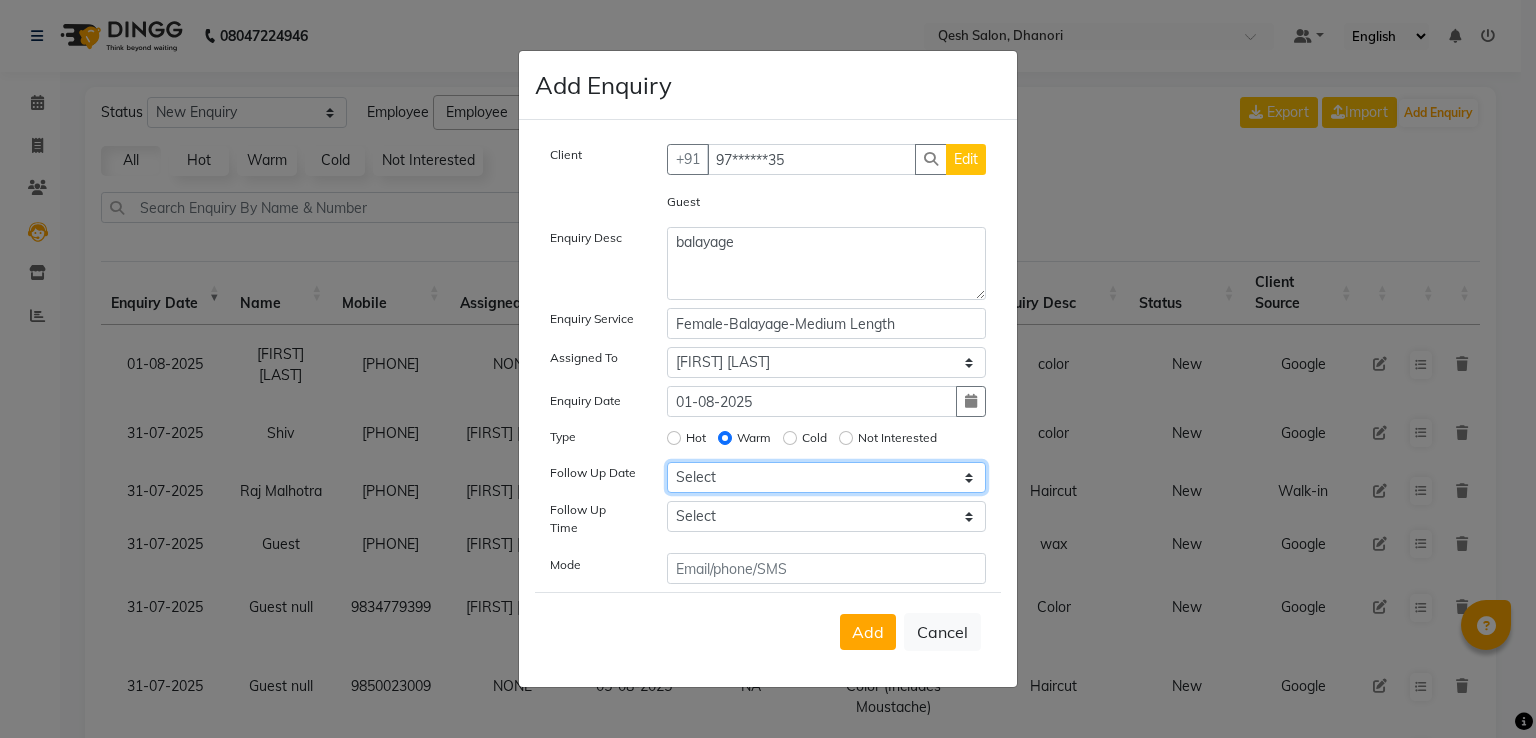 click on "Select Today Tomorrow In 2 days (Sunday) In 3 days (Monday) In 4 days (Tuesday) In 5 days (Wednesday) In 6 days (Thursday) In 1 Week (2025-08-08) In 2 Week (2025-08-15) In 1 Month (2025-09-01) In 2 Month (2025-10-01) In 3 Month (2025-11-01) Custom Date" at bounding box center (827, 477) 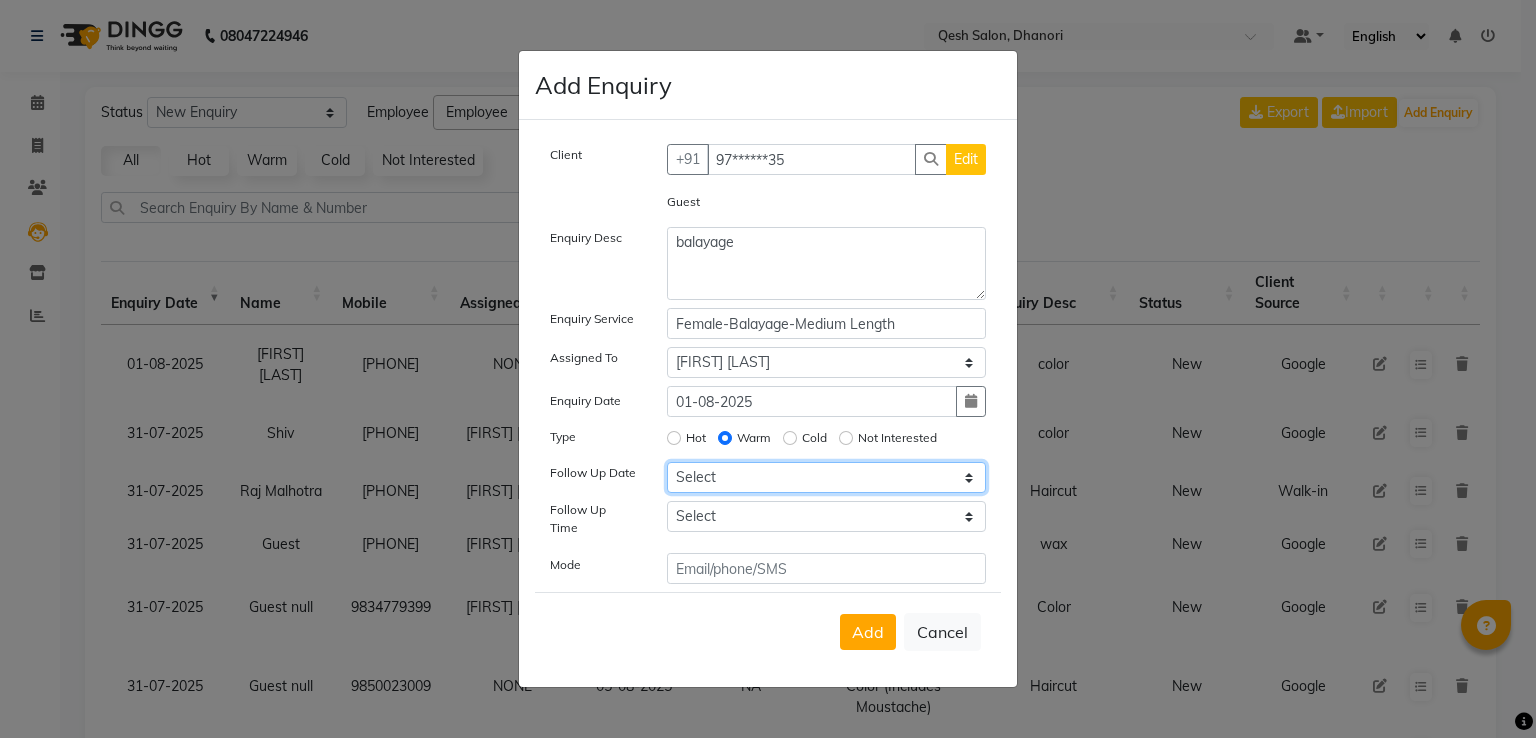 select on "2025-08-01" 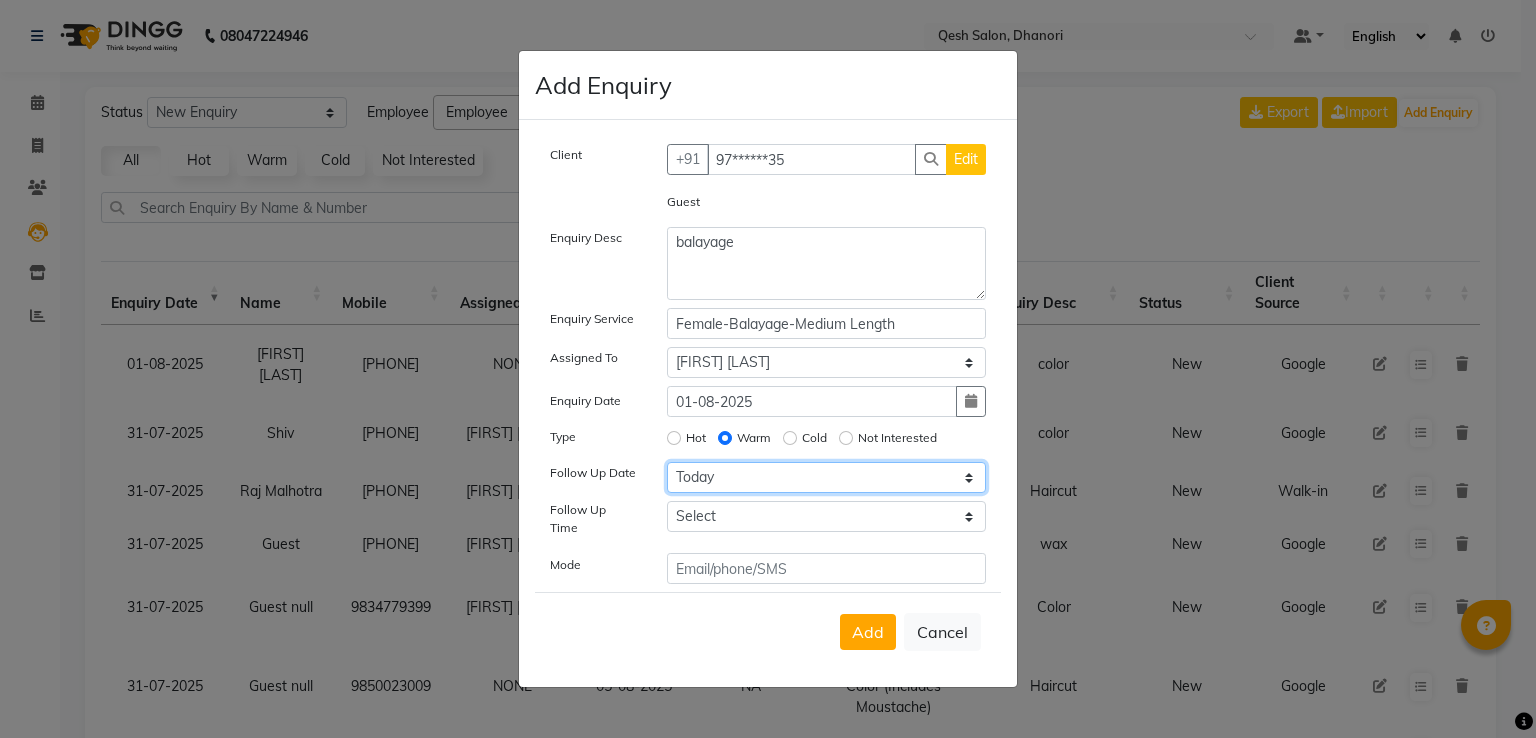 click on "Select Today Tomorrow In 2 days (Sunday) In 3 days (Monday) In 4 days (Tuesday) In 5 days (Wednesday) In 6 days (Thursday) In 1 Week (2025-08-08) In 2 Week (2025-08-15) In 1 Month (2025-09-01) In 2 Month (2025-10-01) In 3 Month (2025-11-01) Custom Date" at bounding box center [827, 477] 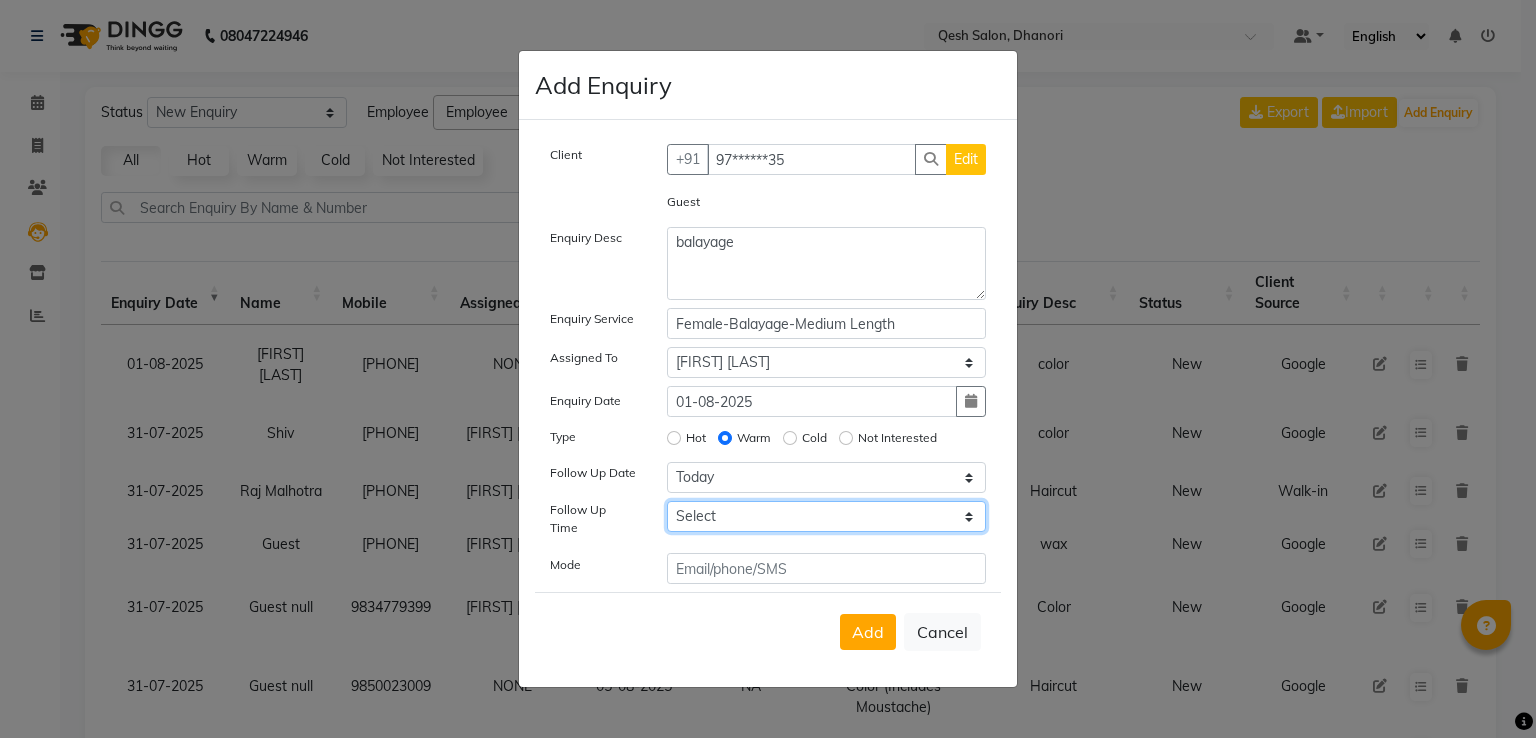 click on "Select 07:00 AM 07:15 AM 07:30 AM 07:45 AM 08:00 AM 08:15 AM 08:30 AM 08:45 AM 09:00 AM 09:15 AM 09:30 AM 09:45 AM 10:00 AM 10:15 AM 10:30 AM 10:45 AM 11:00 AM 11:15 AM 11:30 AM 11:45 AM 12:00 PM 12:15 PM 12:30 PM 12:45 PM 01:00 PM 01:15 PM 01:30 PM 01:45 PM 02:00 PM 02:15 PM 02:30 PM 02:45 PM 03:00 PM 03:15 PM 03:30 PM 03:45 PM 04:00 PM 04:15 PM 04:30 PM 04:45 PM 05:00 PM 05:15 PM 05:30 PM 05:45 PM 06:00 PM 06:15 PM 06:30 PM 06:45 PM 07:00 PM 07:15 PM 07:30 PM 07:45 PM 08:00 PM 08:15 PM 08:30 PM 08:45 PM 09:00 PM 09:15 PM 09:30 PM 09:45 PM 10:00 PM" at bounding box center (827, 516) 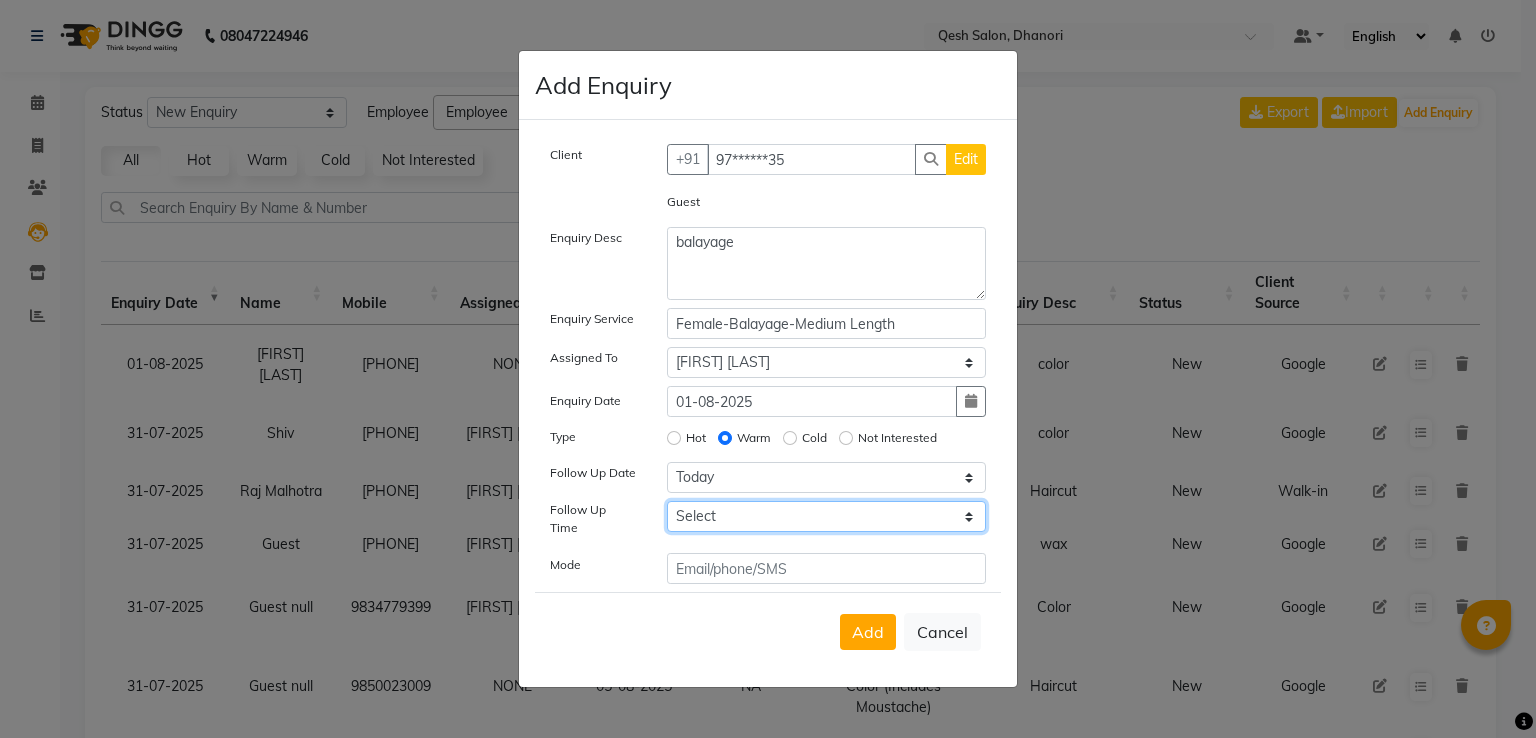 select on "825" 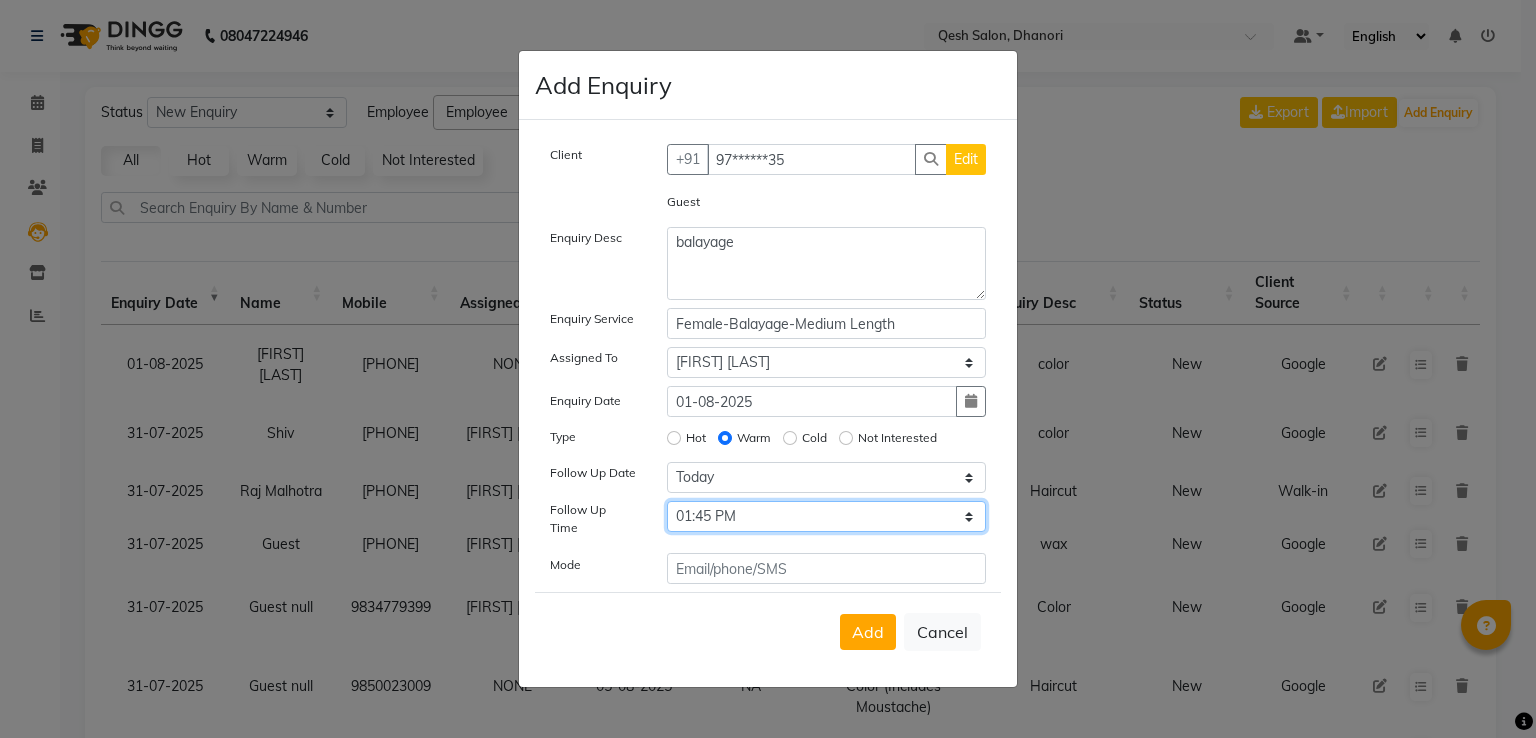click on "Select 07:00 AM 07:15 AM 07:30 AM 07:45 AM 08:00 AM 08:15 AM 08:30 AM 08:45 AM 09:00 AM 09:15 AM 09:30 AM 09:45 AM 10:00 AM 10:15 AM 10:30 AM 10:45 AM 11:00 AM 11:15 AM 11:30 AM 11:45 AM 12:00 PM 12:15 PM 12:30 PM 12:45 PM 01:00 PM 01:15 PM 01:30 PM 01:45 PM 02:00 PM 02:15 PM 02:30 PM 02:45 PM 03:00 PM 03:15 PM 03:30 PM 03:45 PM 04:00 PM 04:15 PM 04:30 PM 04:45 PM 05:00 PM 05:15 PM 05:30 PM 05:45 PM 06:00 PM 06:15 PM 06:30 PM 06:45 PM 07:00 PM 07:15 PM 07:30 PM 07:45 PM 08:00 PM 08:15 PM 08:30 PM 08:45 PM 09:00 PM 09:15 PM 09:30 PM 09:45 PM 10:00 PM" at bounding box center [827, 516] 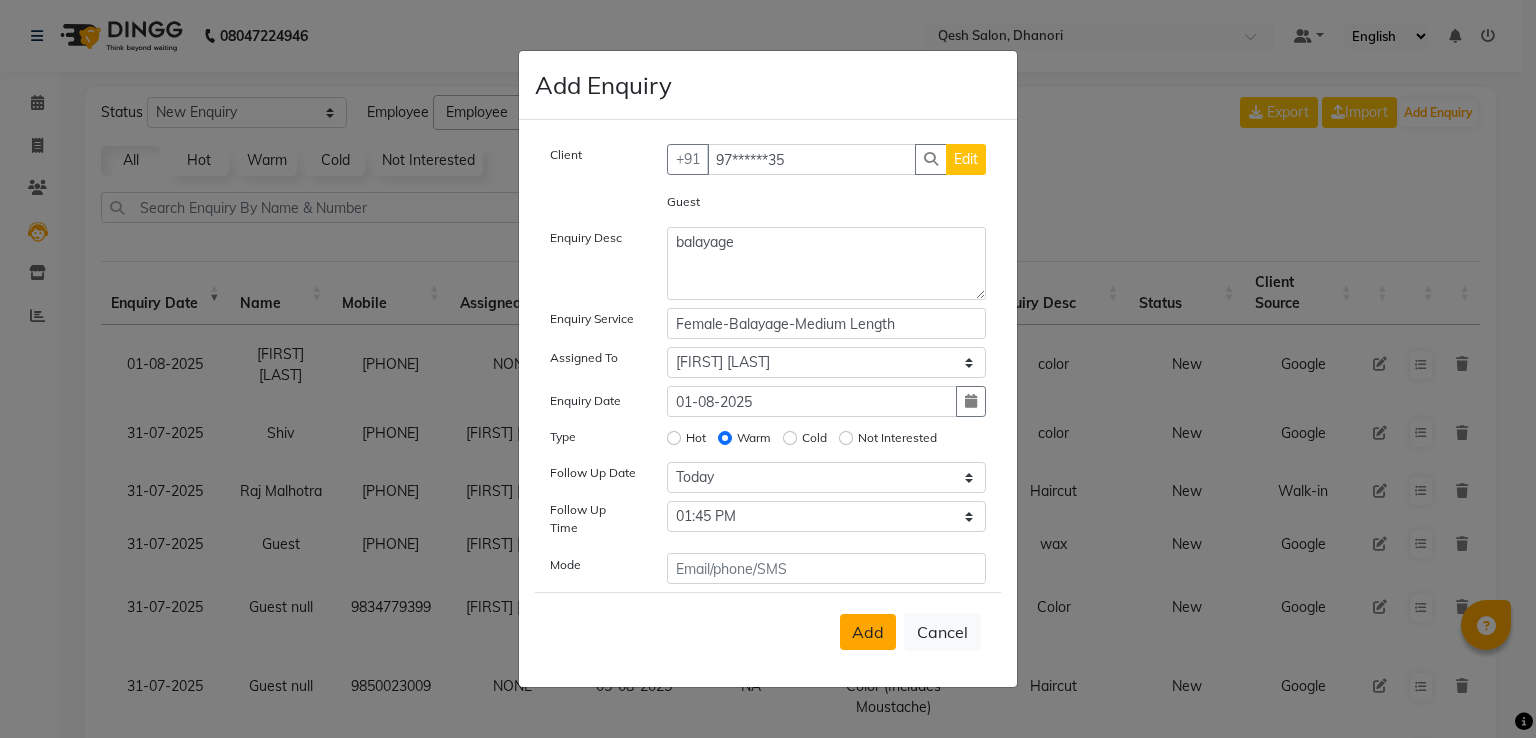 click on "Add" at bounding box center (868, 632) 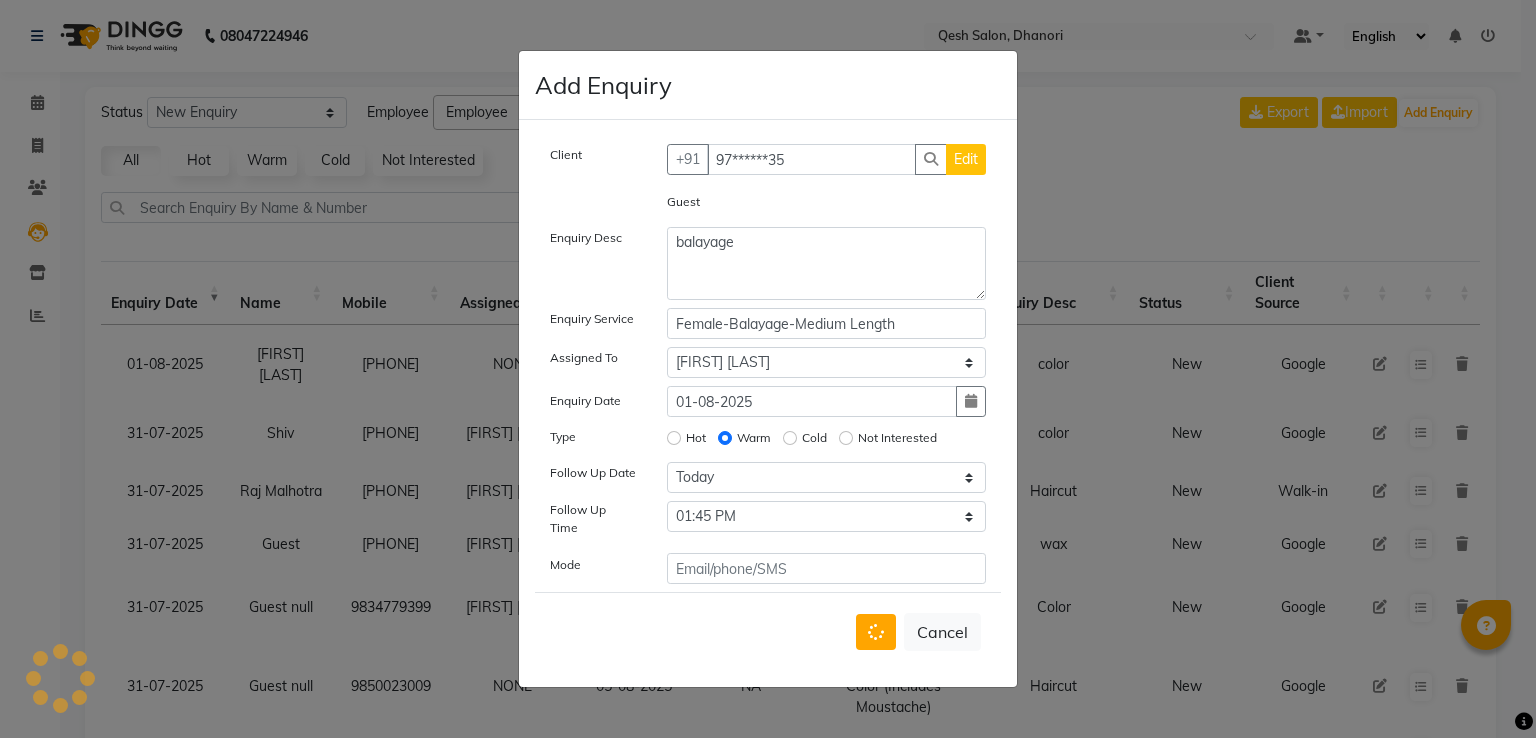 type 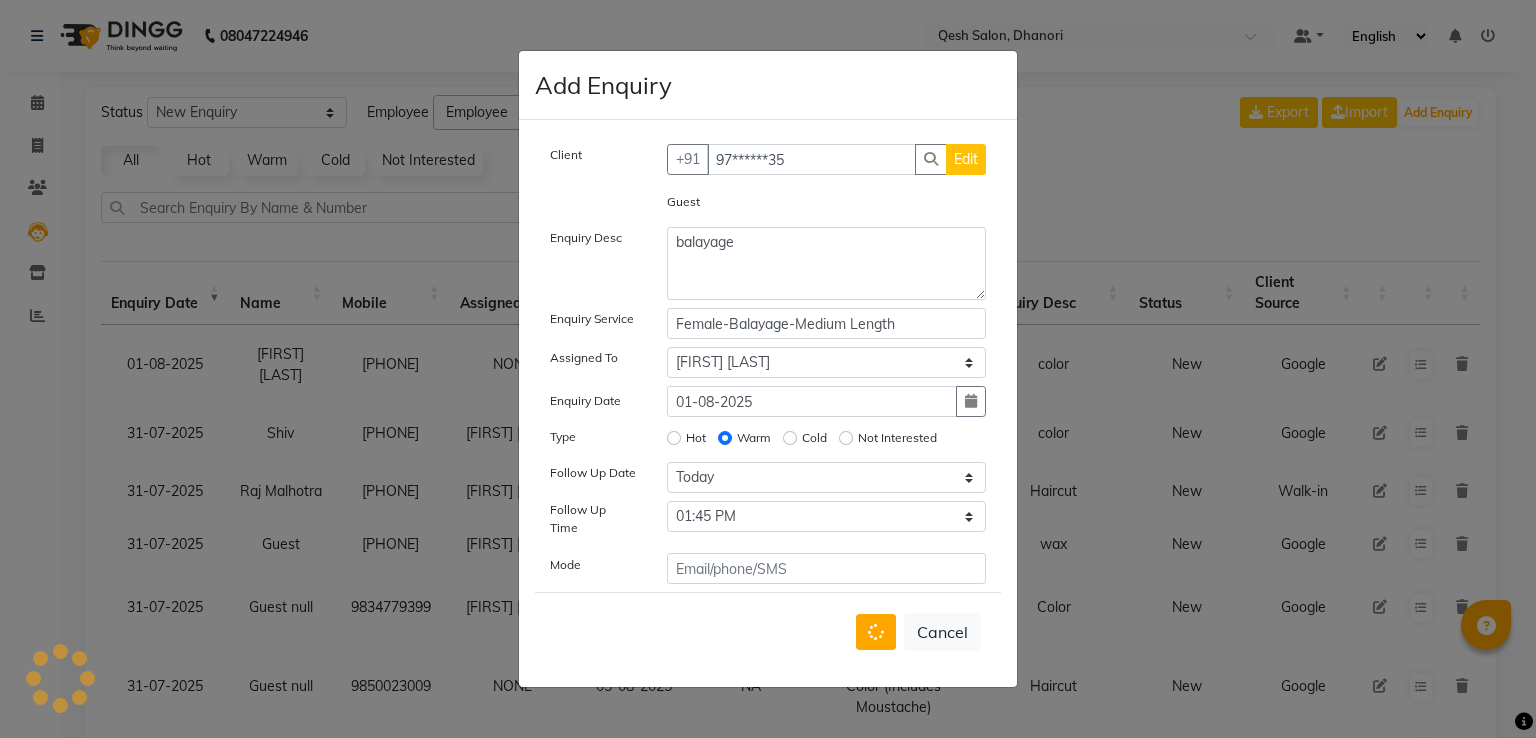 type 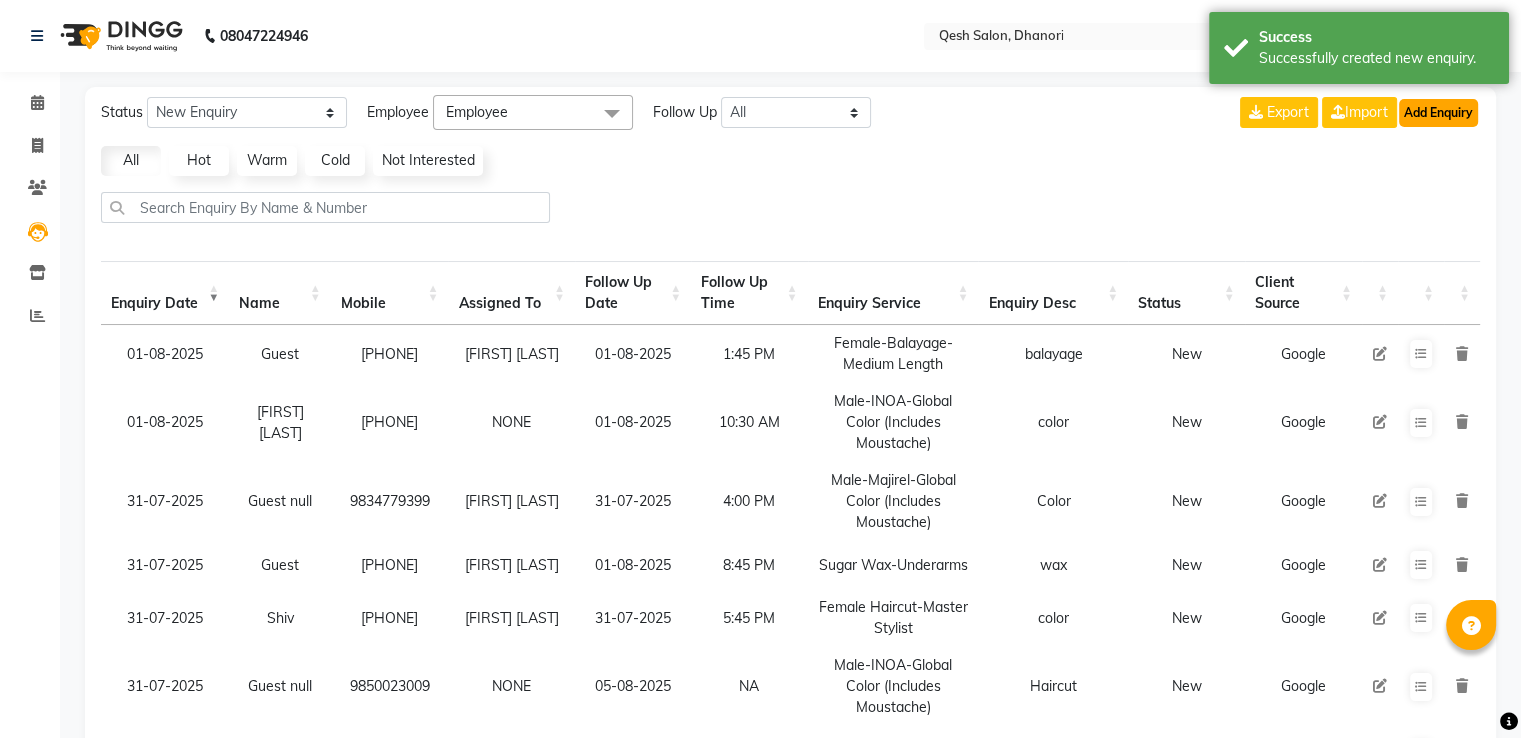 click on "Add Enquiry" 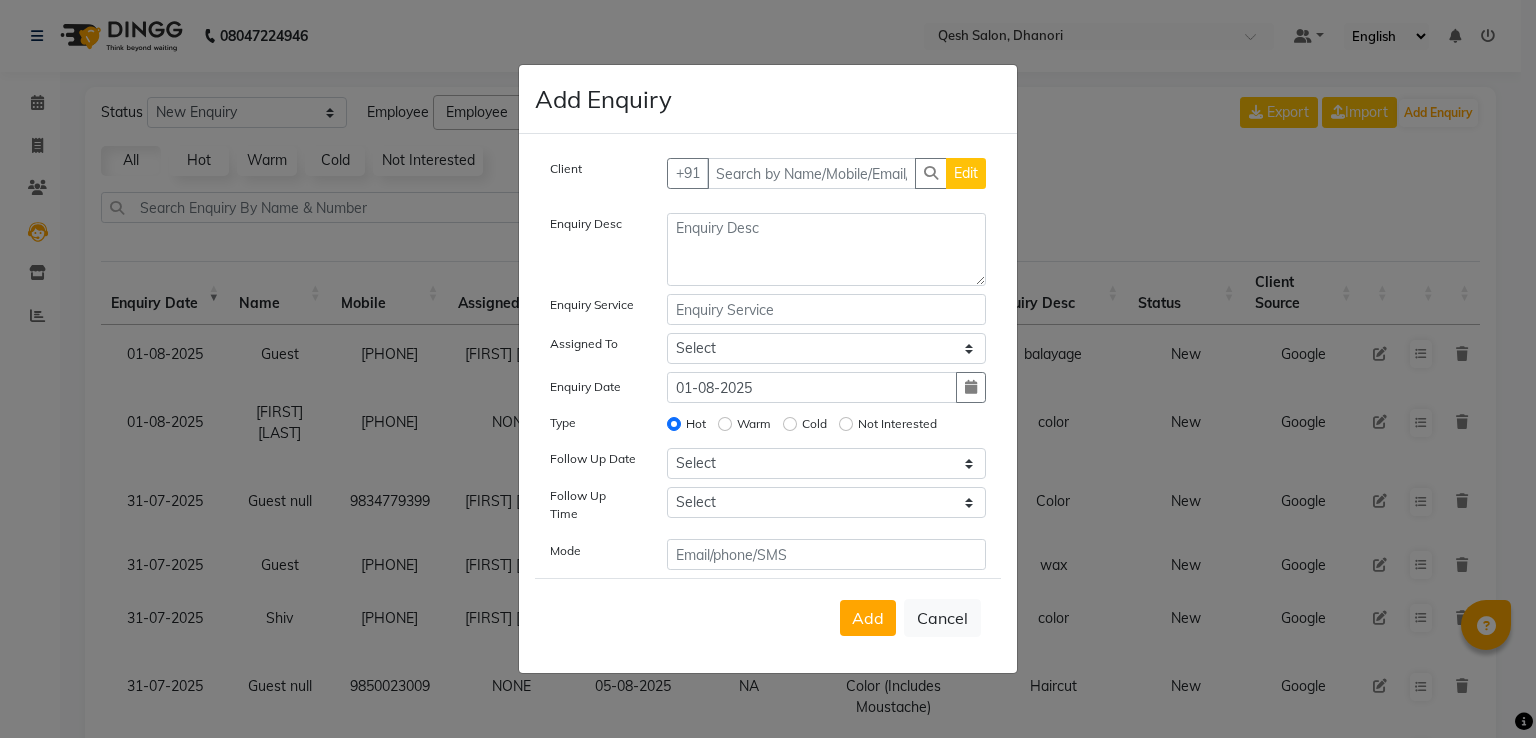 type 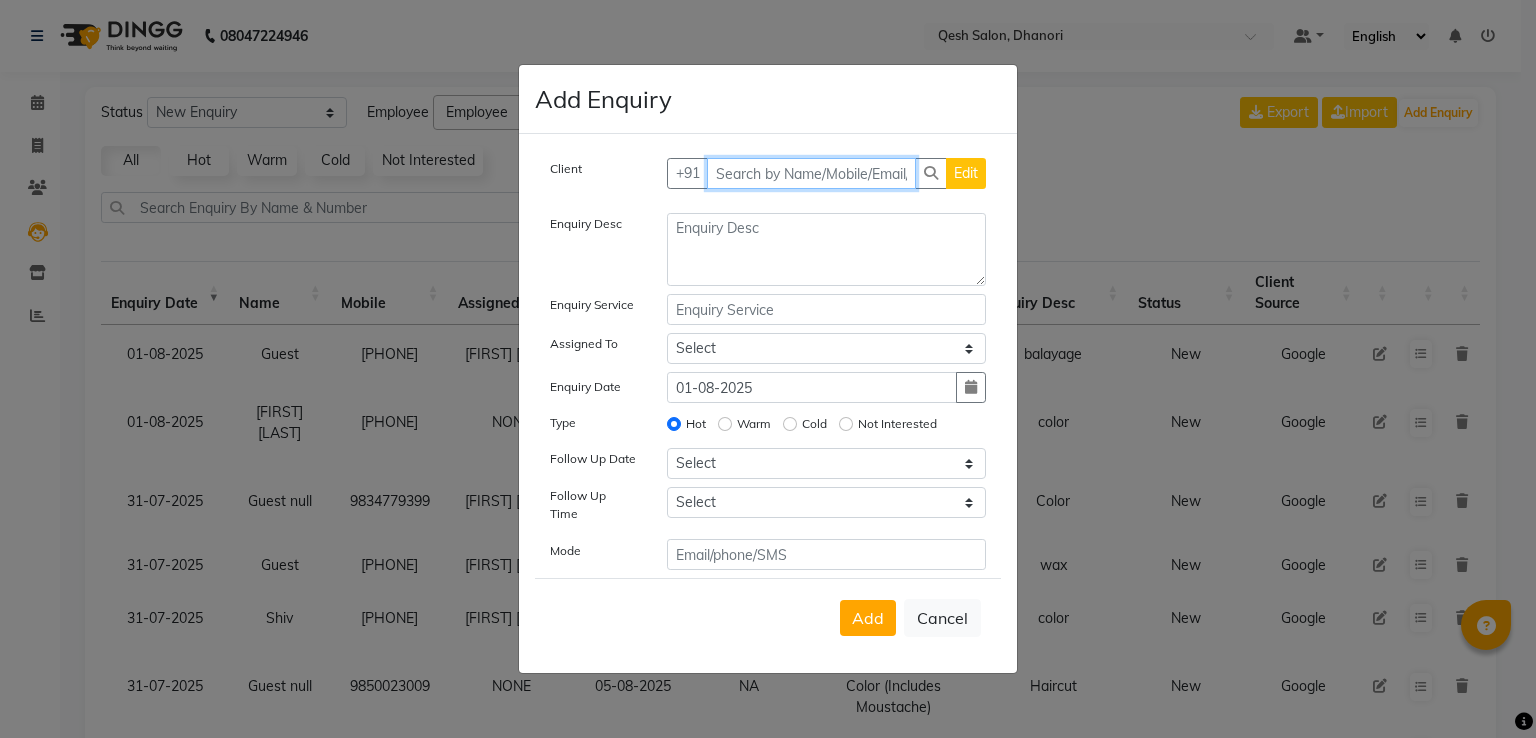 click at bounding box center [812, 173] 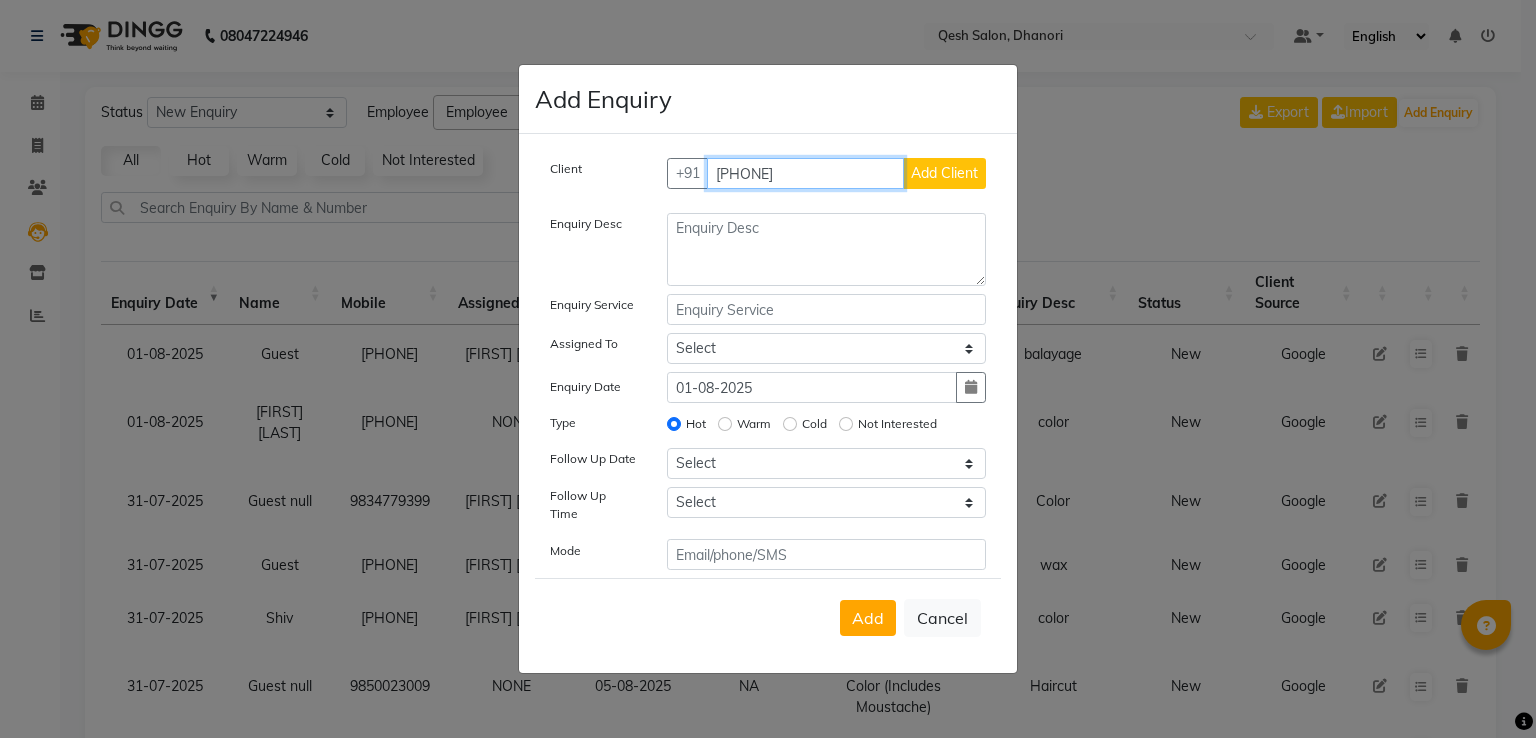 type on "[PHONE]" 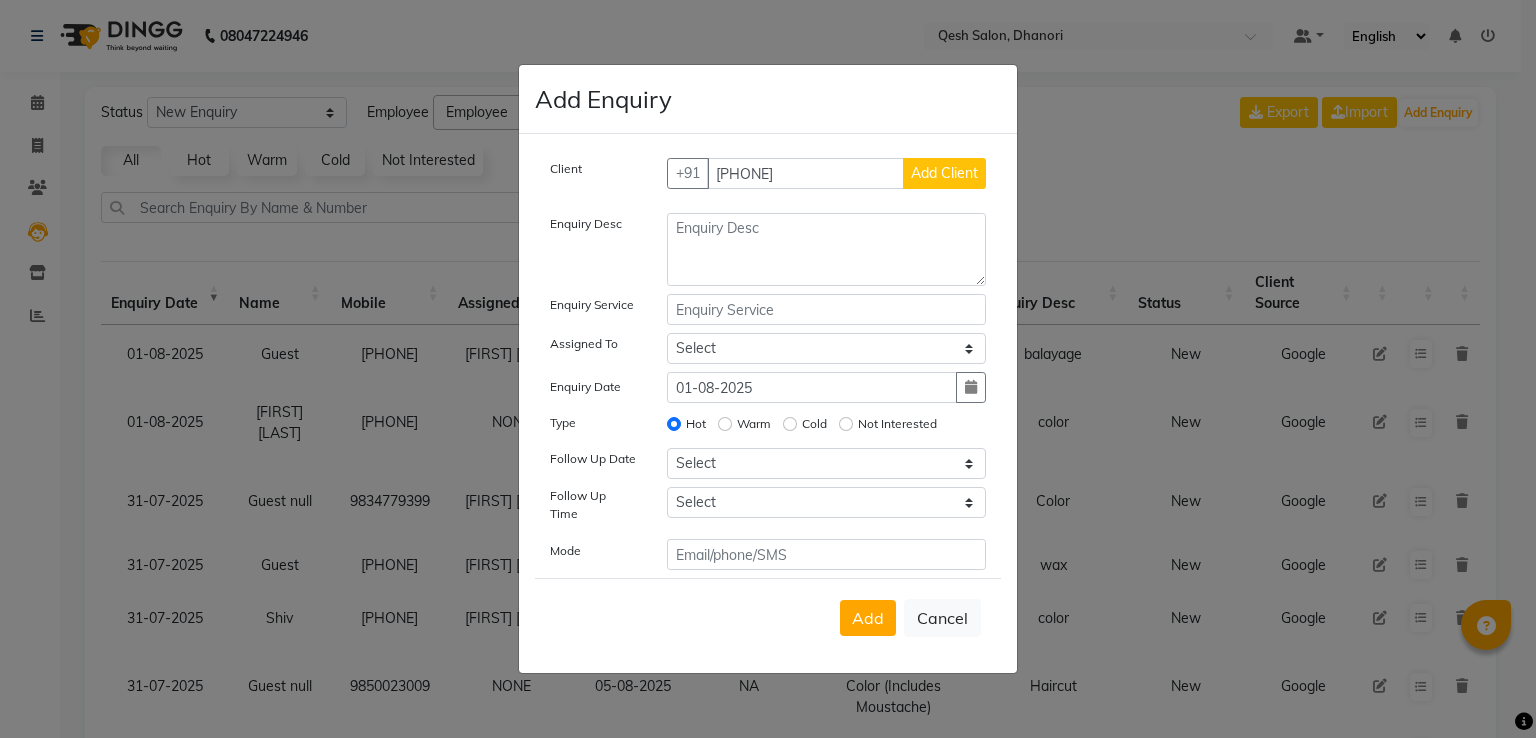 click on "Add Client" 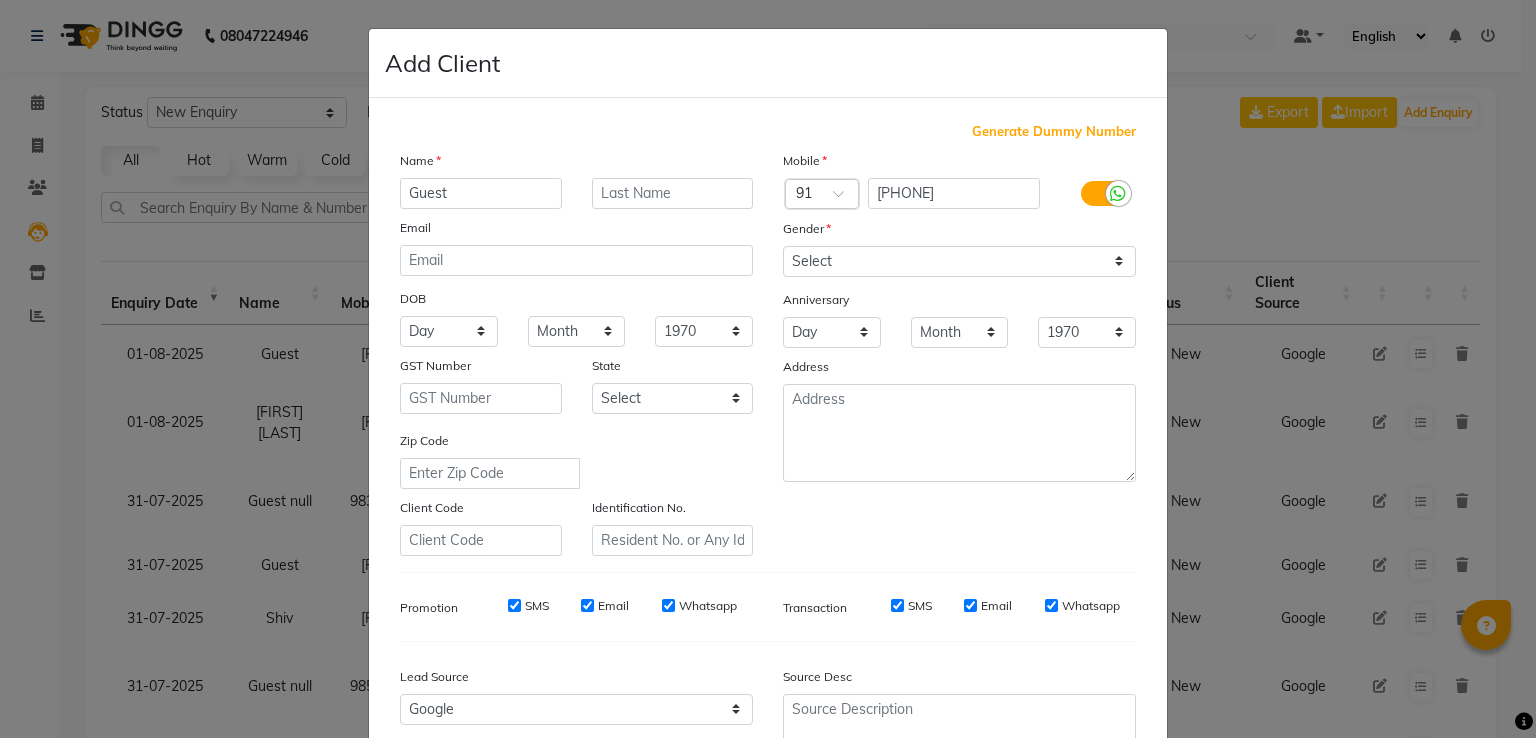 type on "Guest" 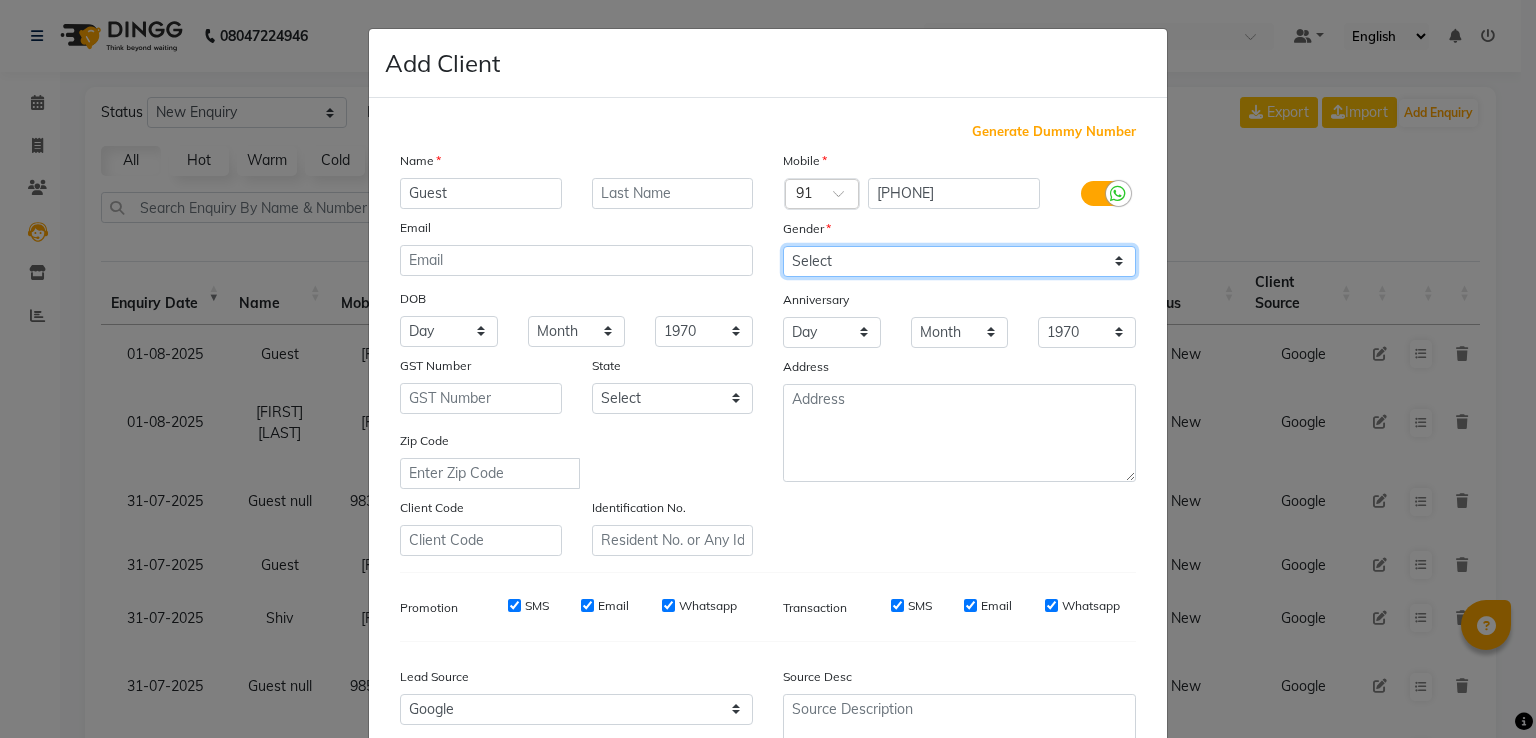 click on "Select Male Female Other Prefer Not To Say" 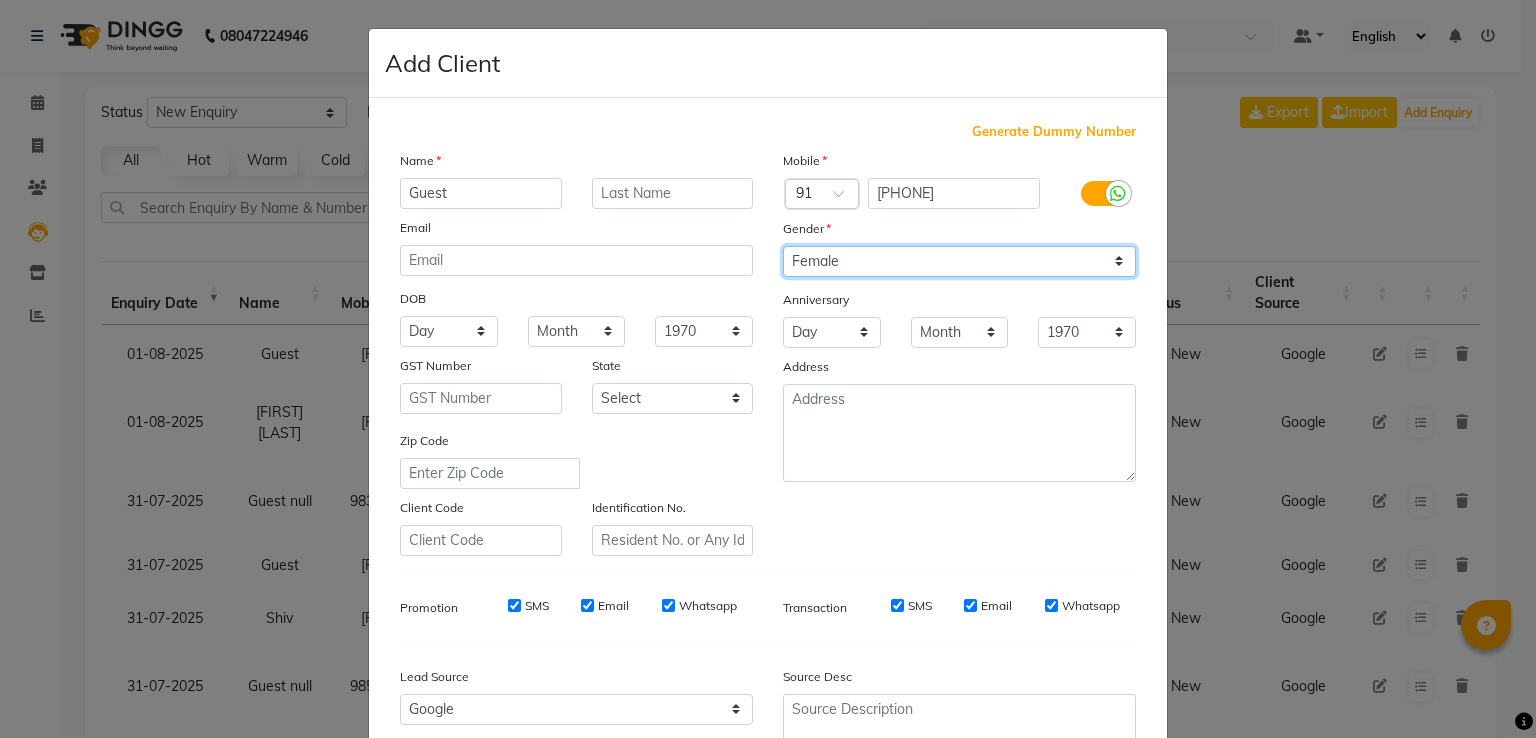 click on "Select Male Female Other Prefer Not To Say" 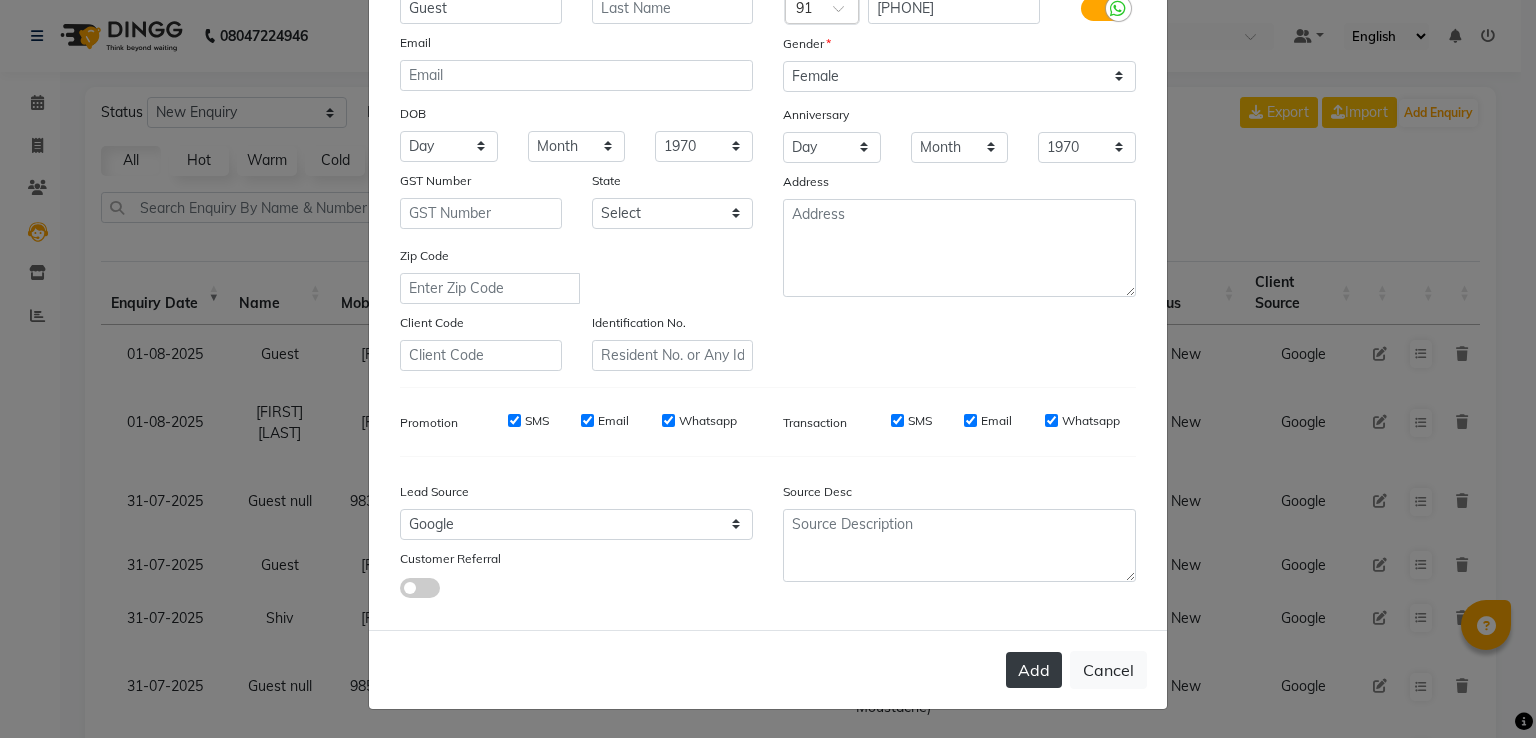 click on "Add" 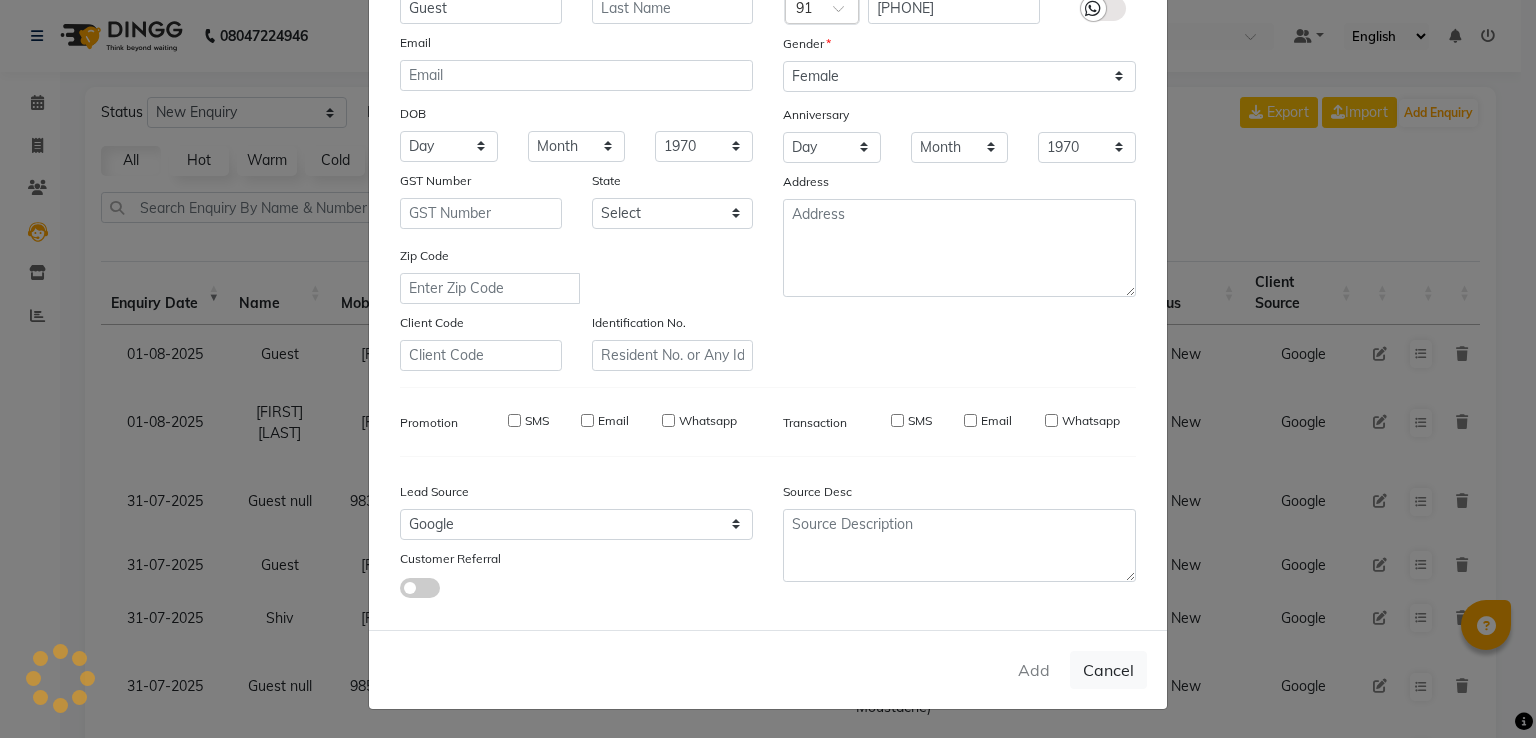type on "93******43" 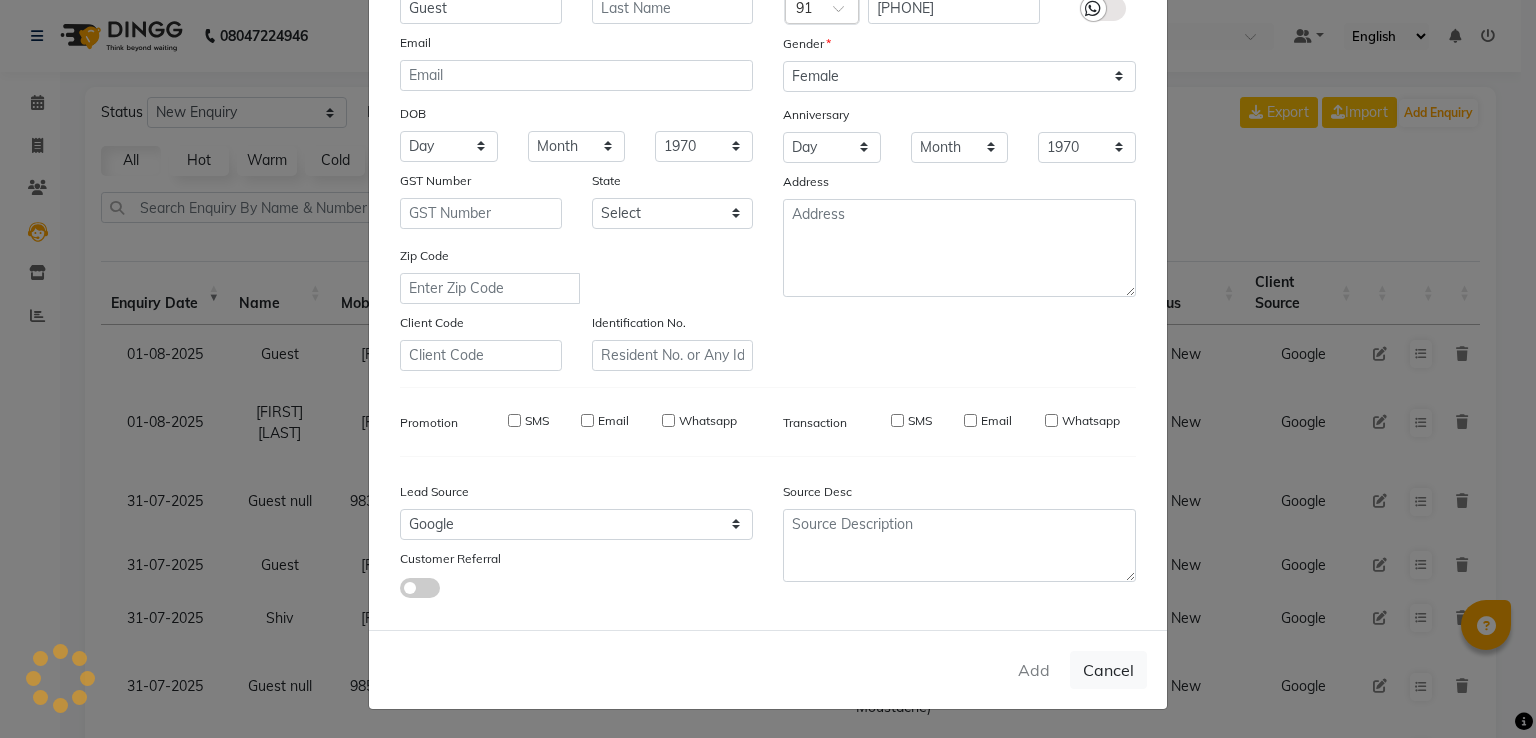 select 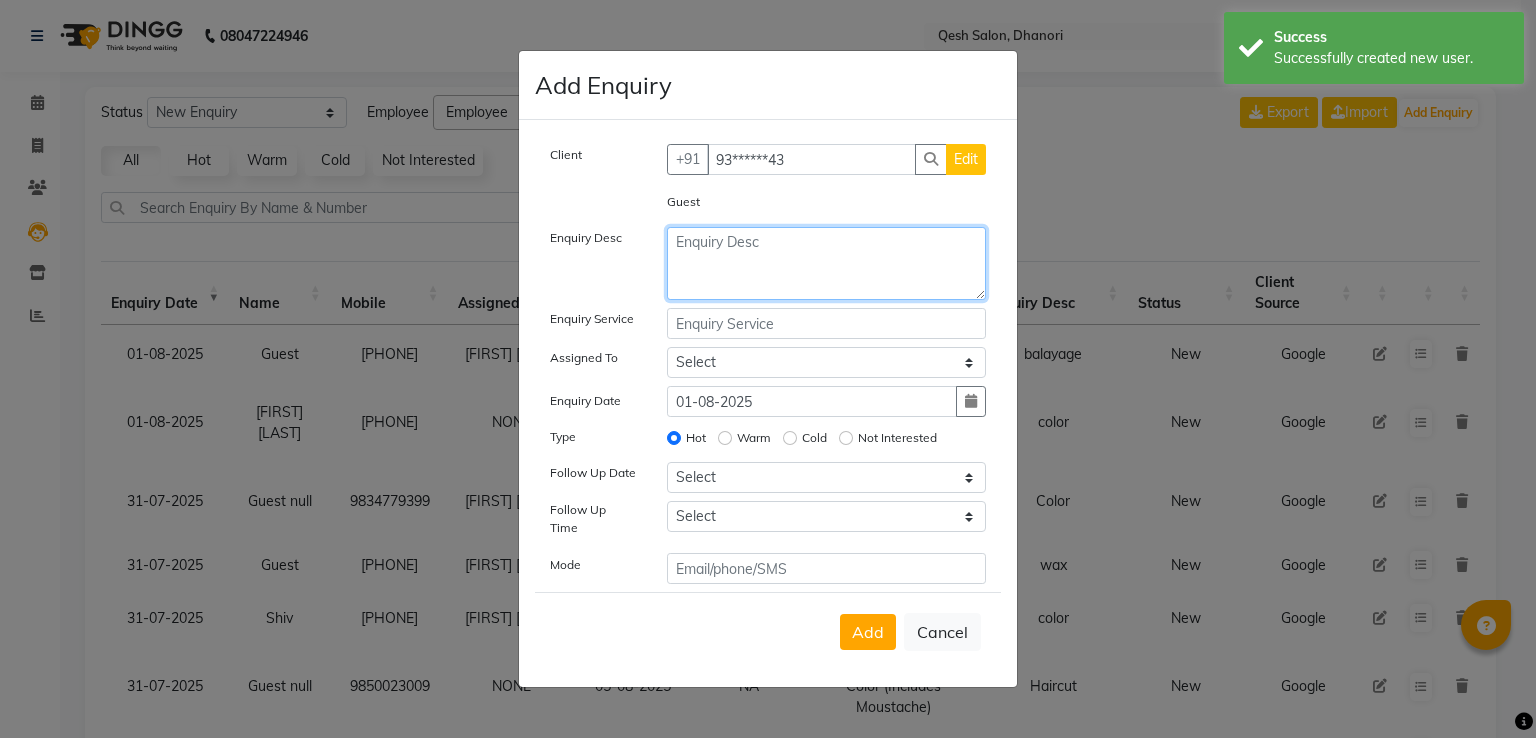 click 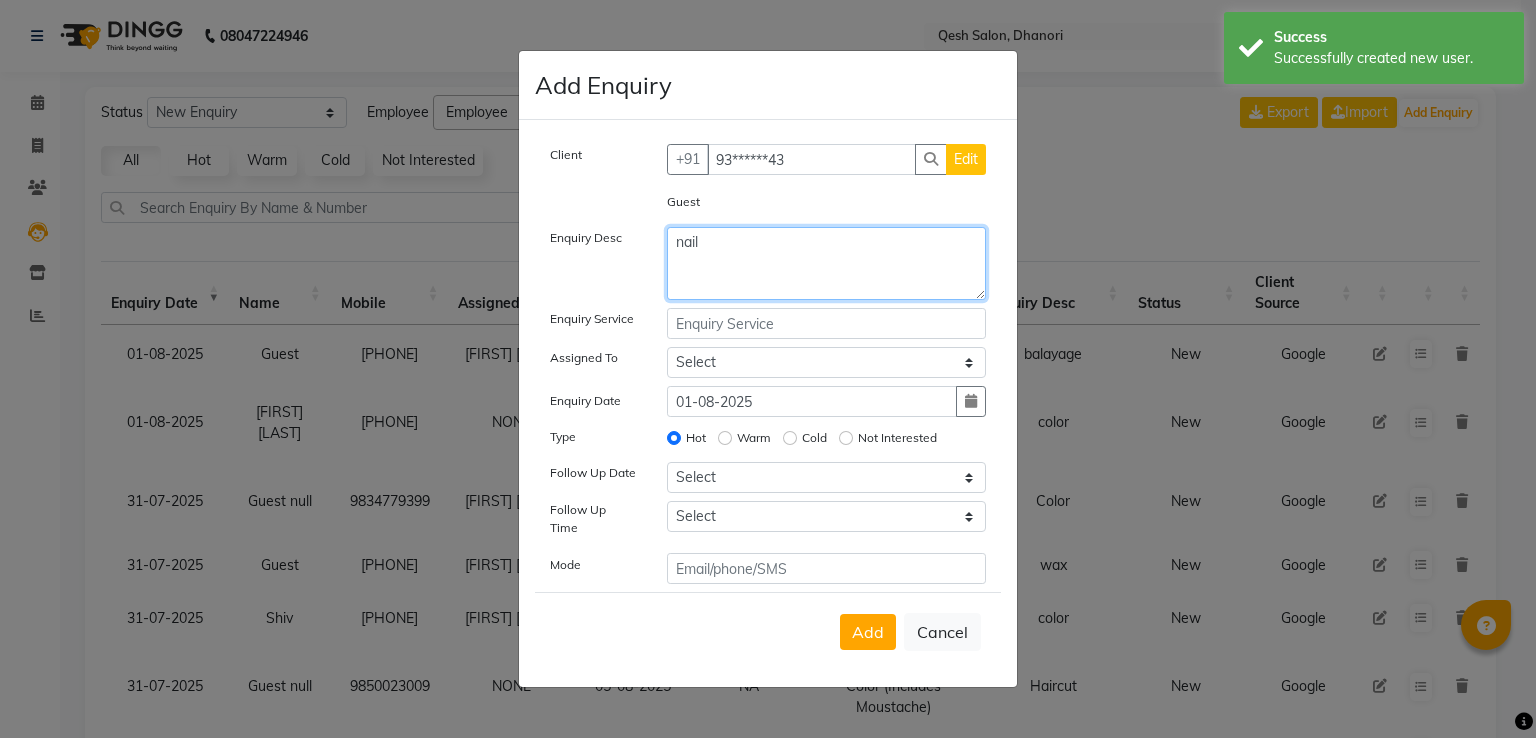 type on "nail" 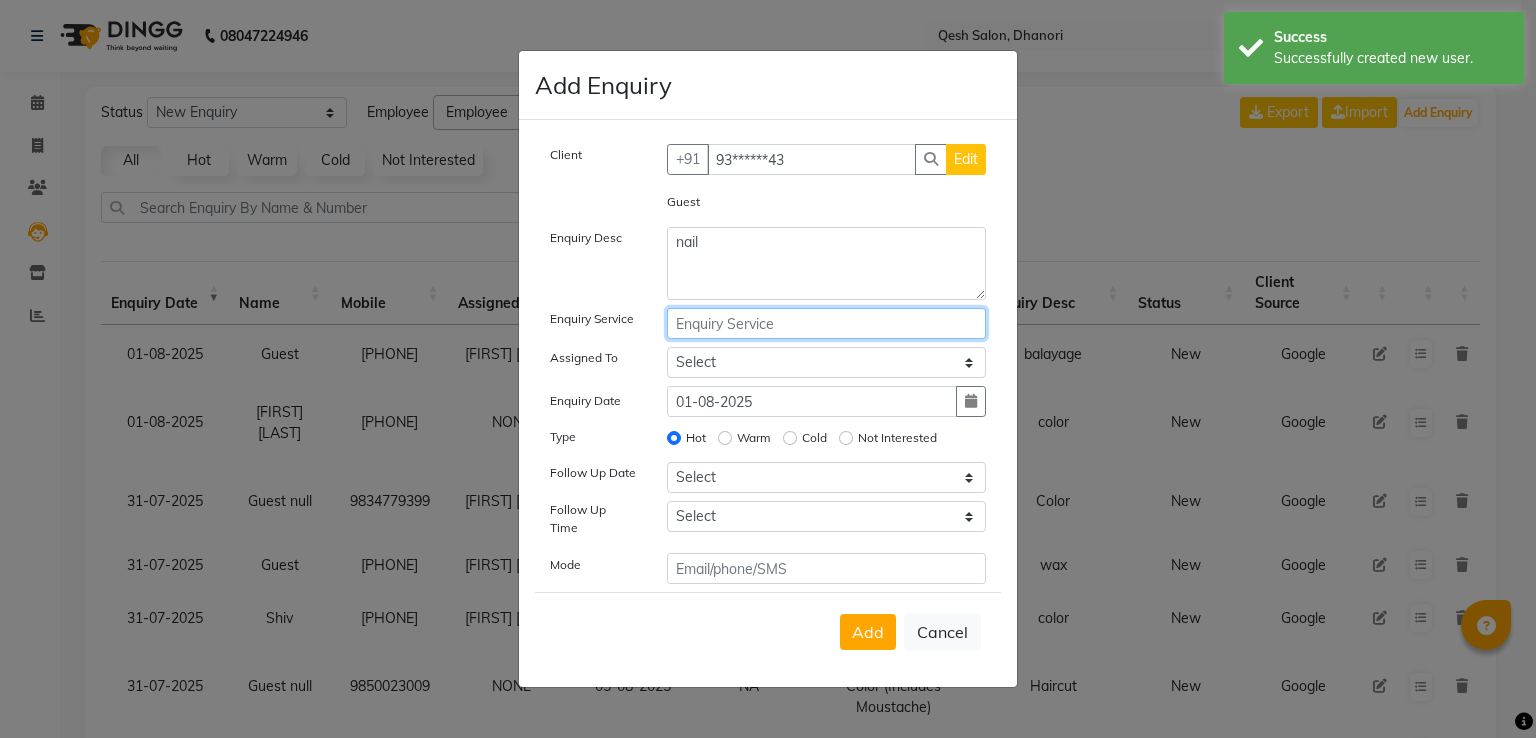 click at bounding box center [827, 323] 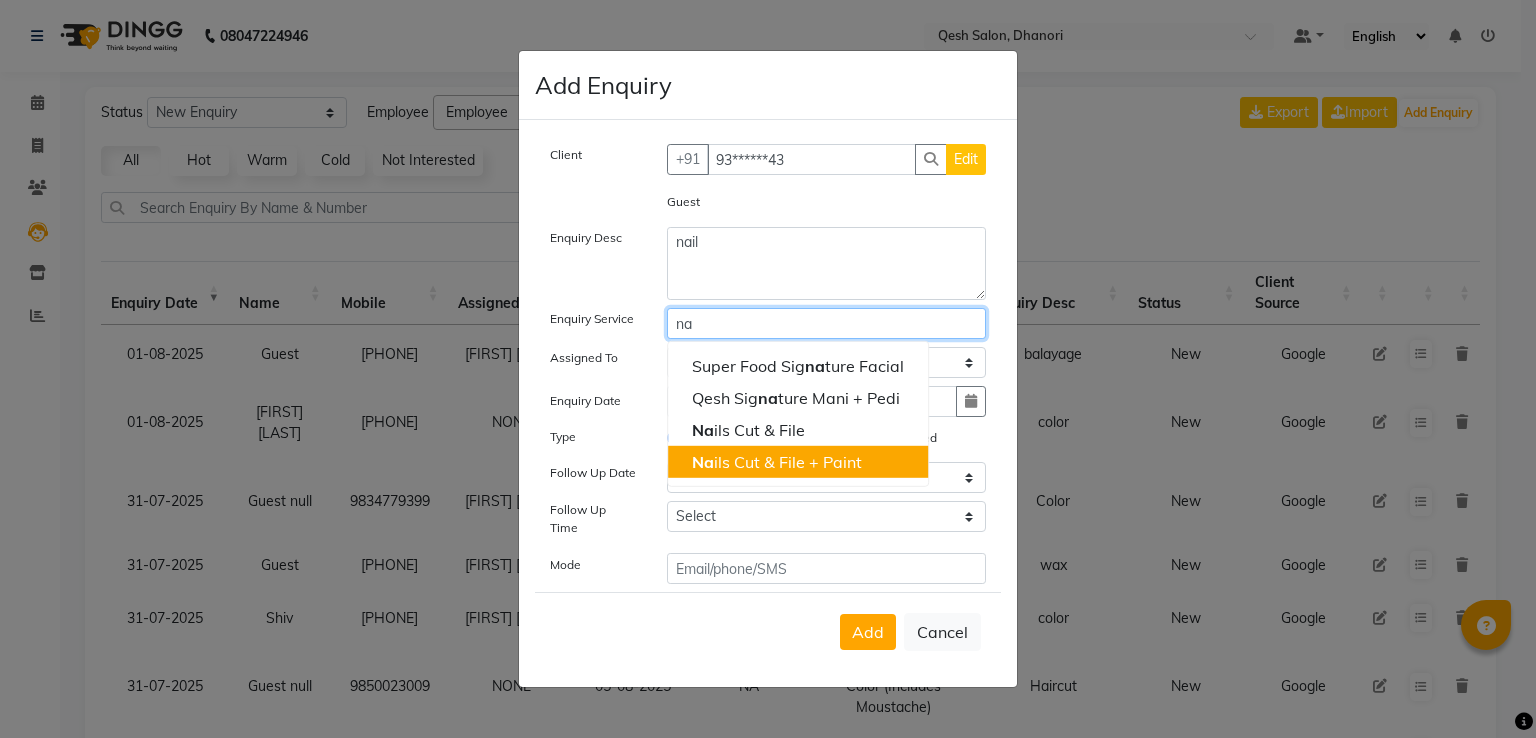 click on "Na ils Cut & File + Paint" at bounding box center (777, 462) 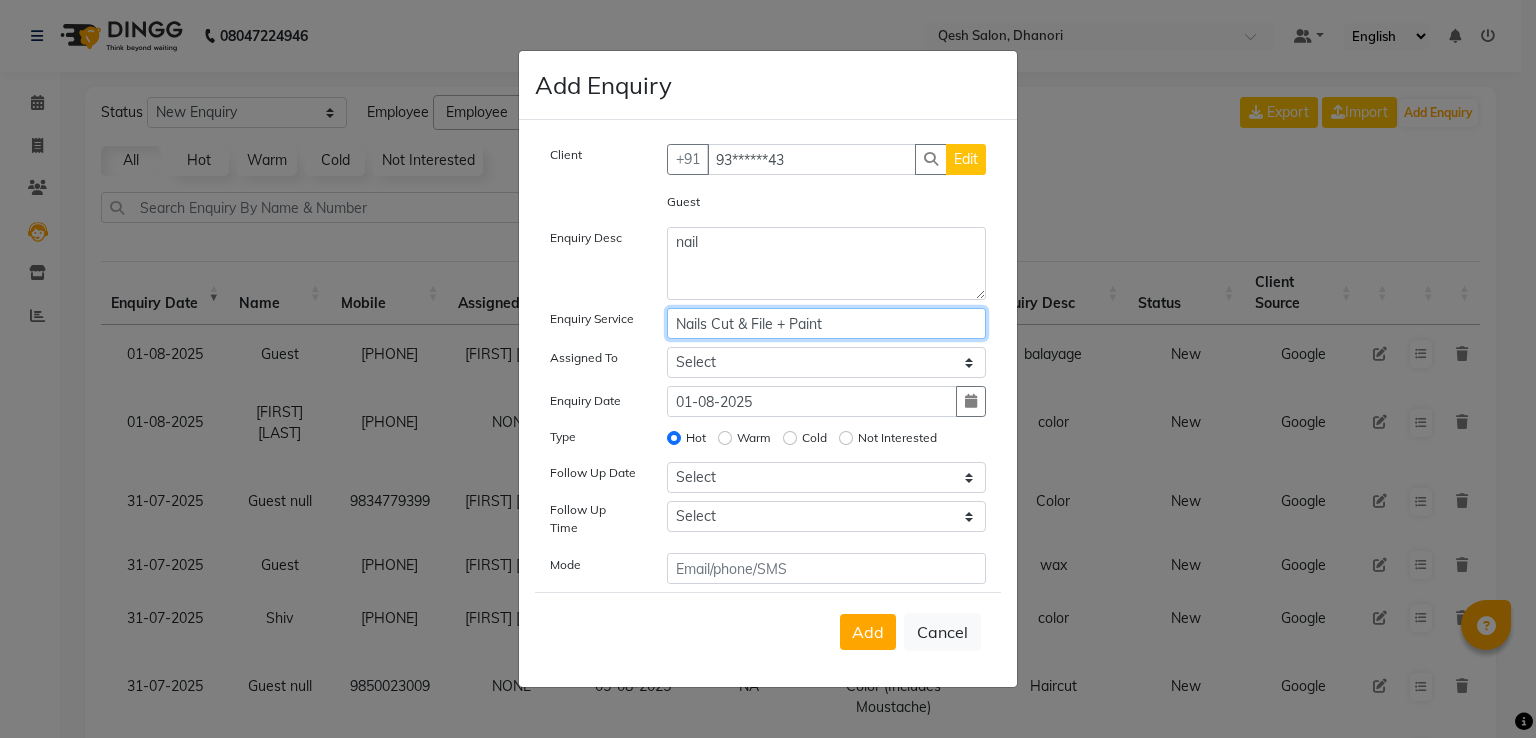 type on "Nails Cut & File + Paint" 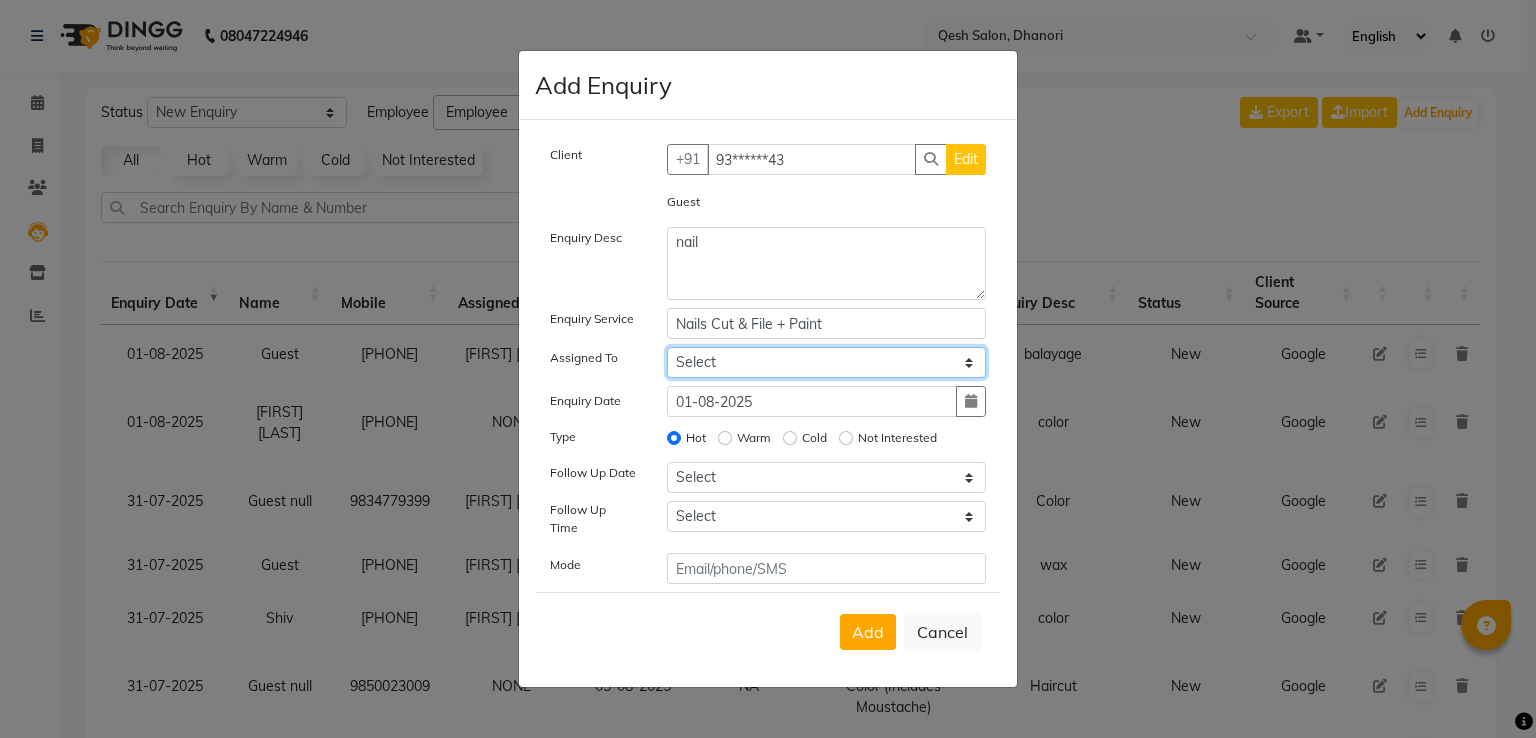 click on "Select [FIRST] [LAST] Harry Siril Anthony [FIRST] [LAST] Salon Sunil Kisan Wani Vanita Kamble Vinod Daulat Sonawane" 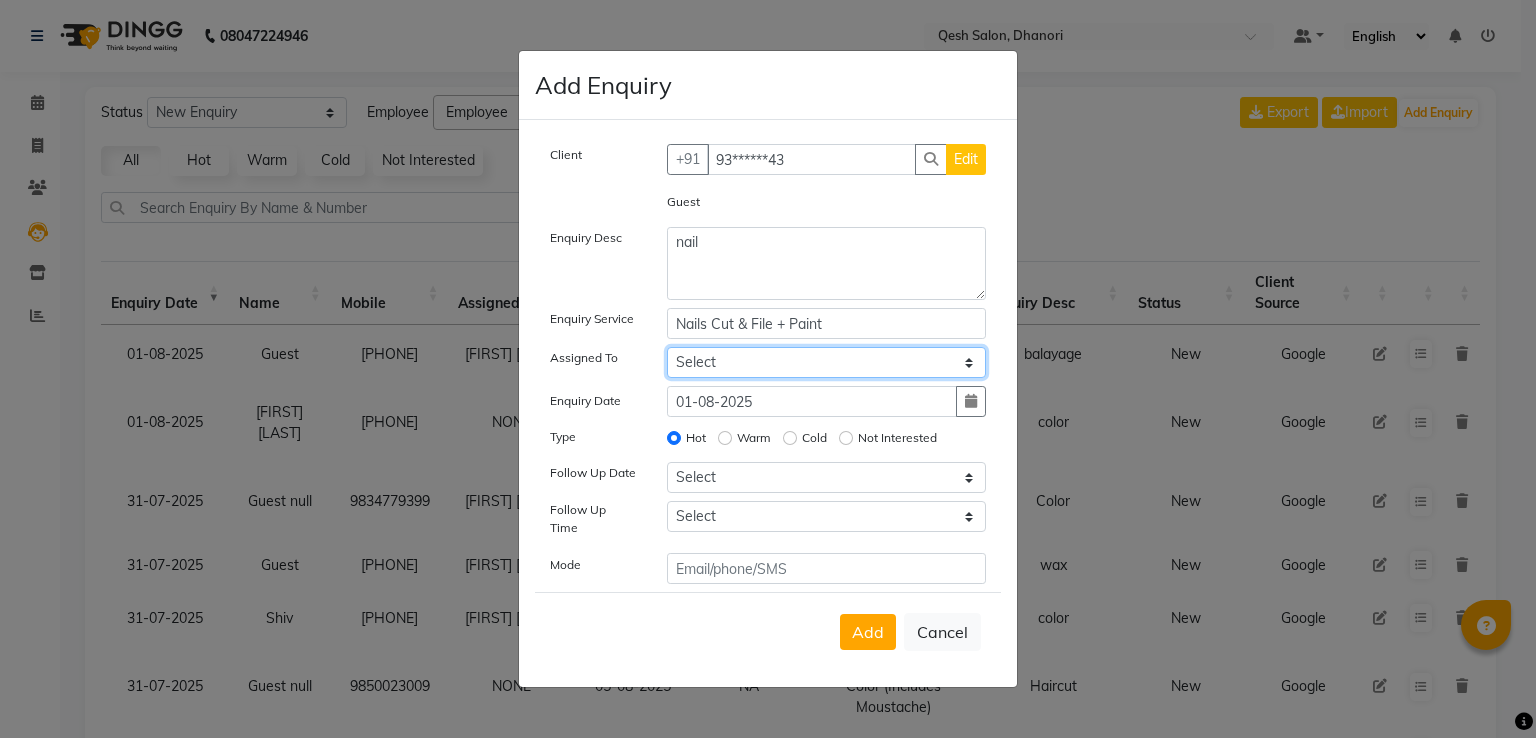 select on "82426" 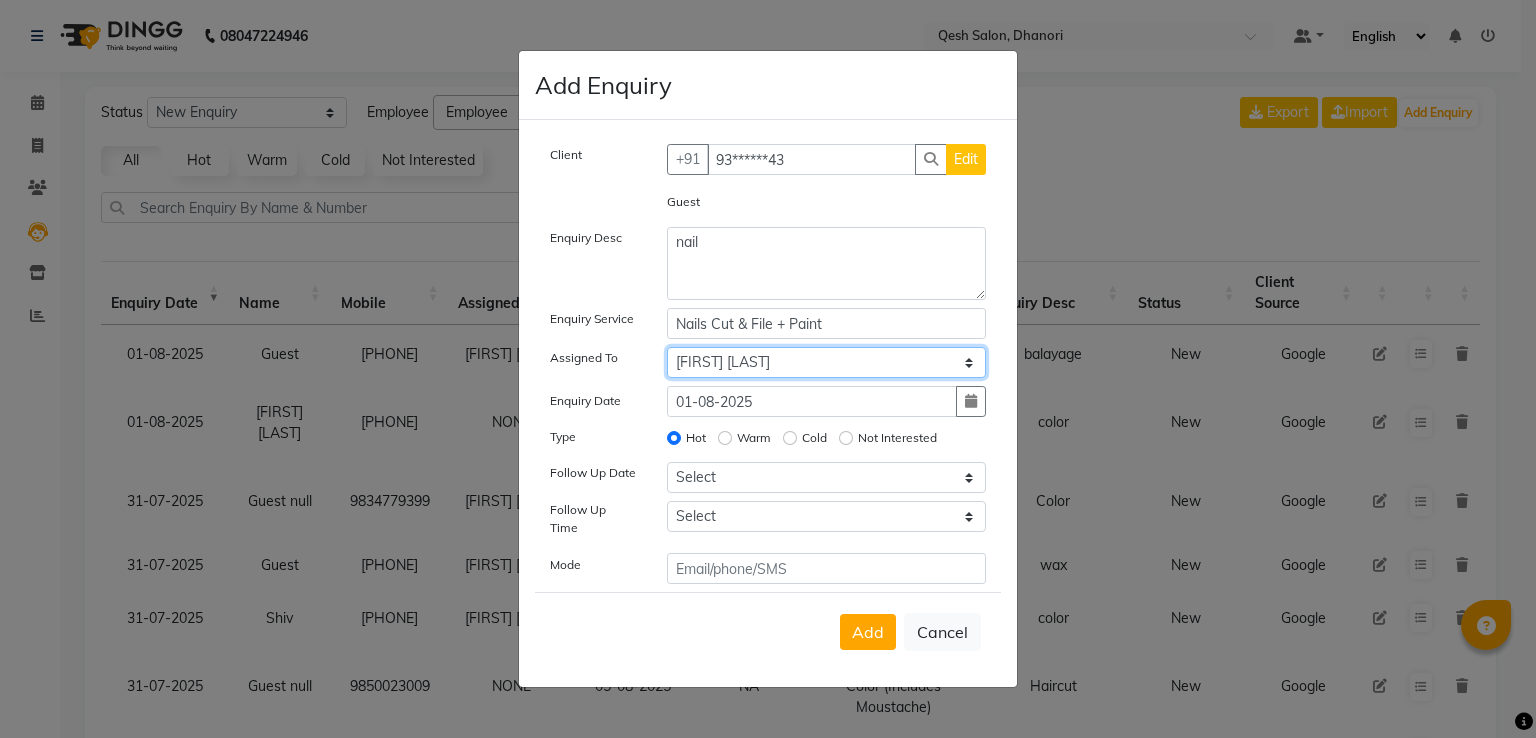 click on "Select [FIRST] [LAST] Harry Siril Anthony [FIRST] [LAST] Salon Sunil Kisan Wani Vanita Kamble Vinod Daulat Sonawane" 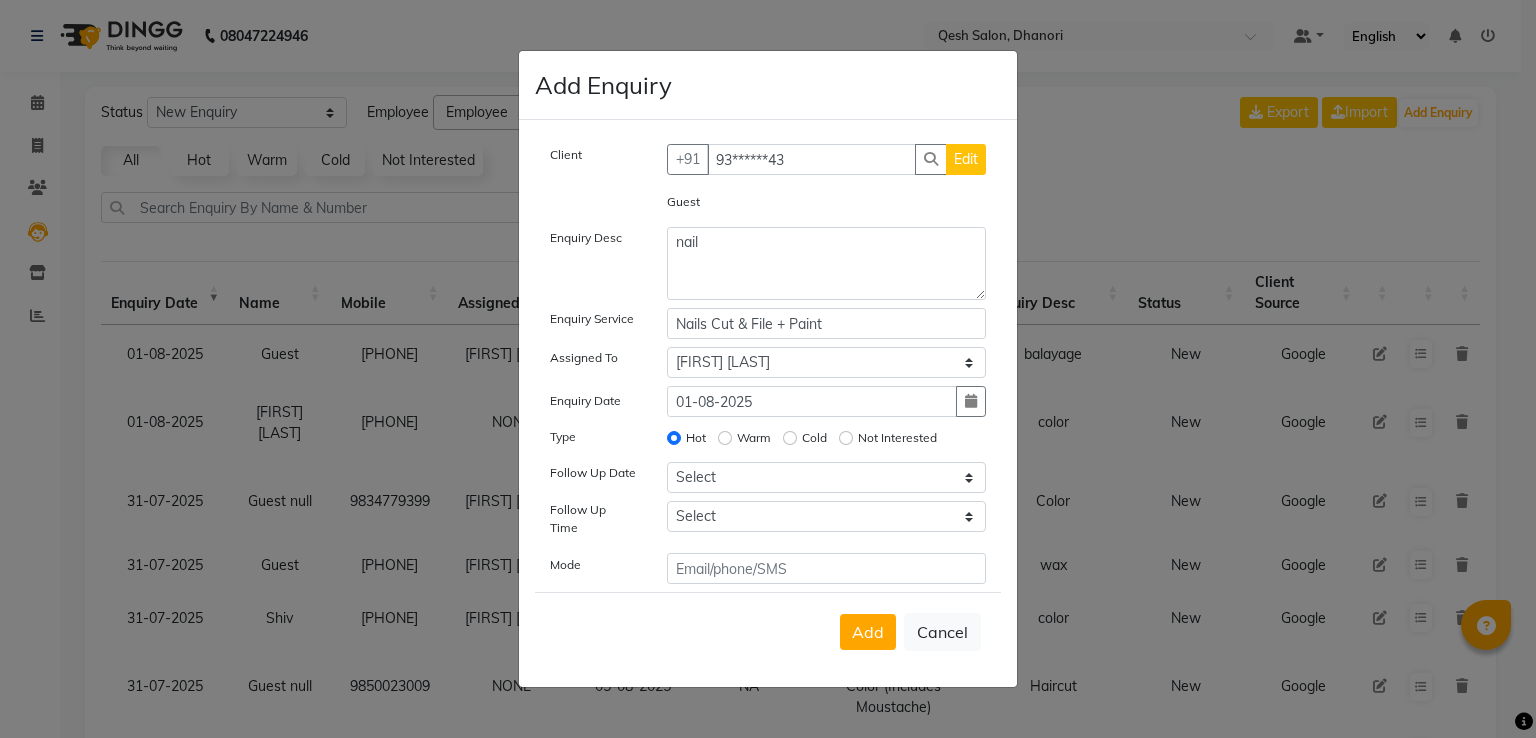 click on "Warm" 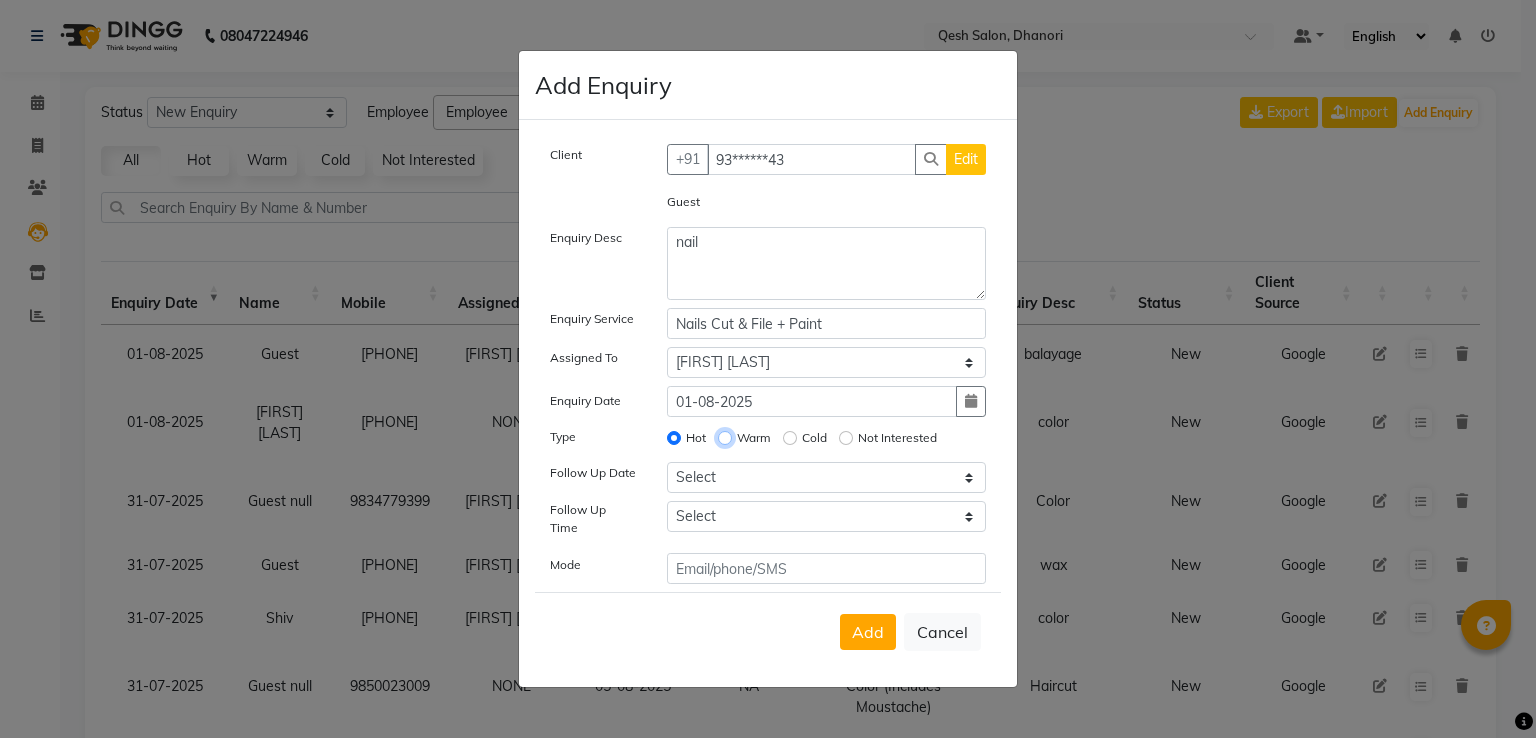 click on "Warm" at bounding box center (725, 438) 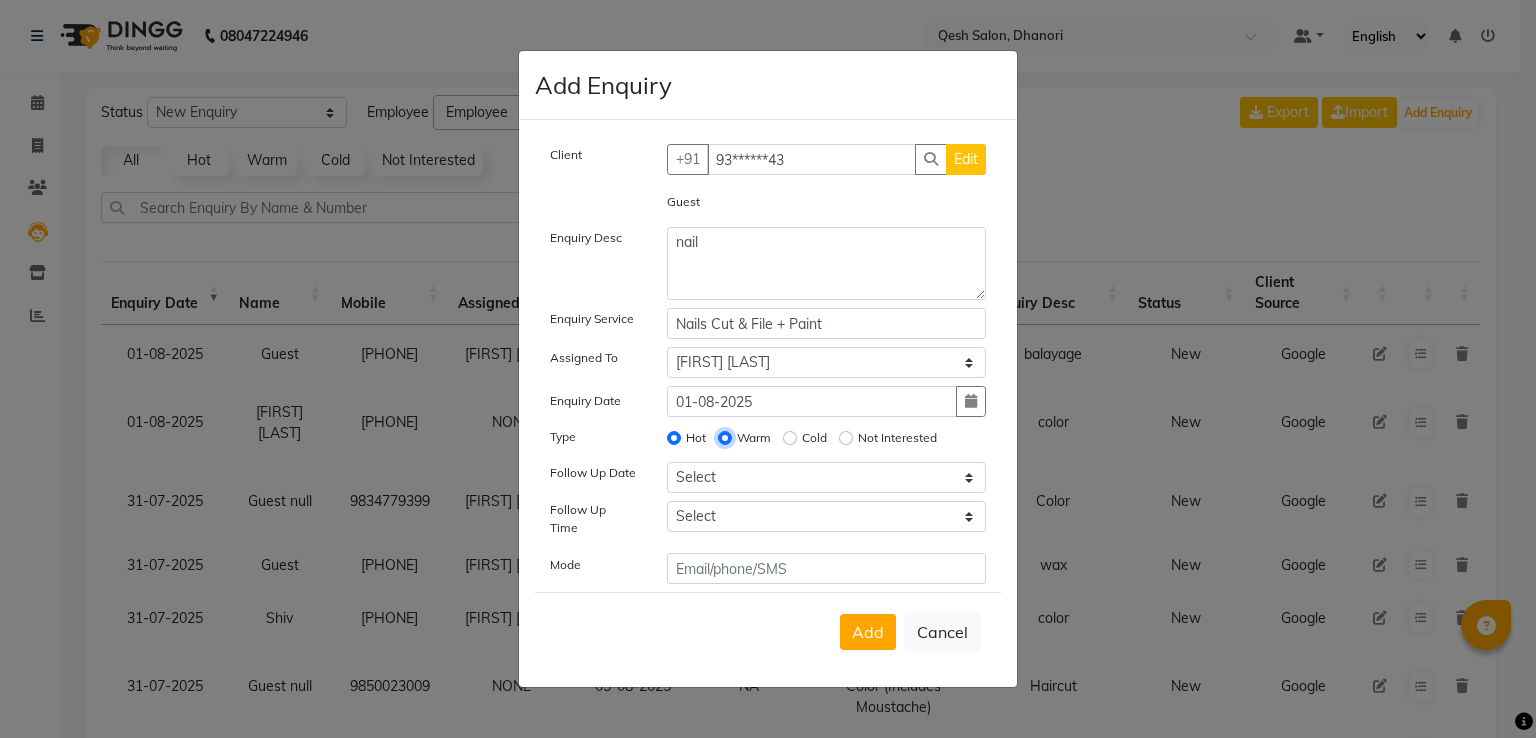 radio on "false" 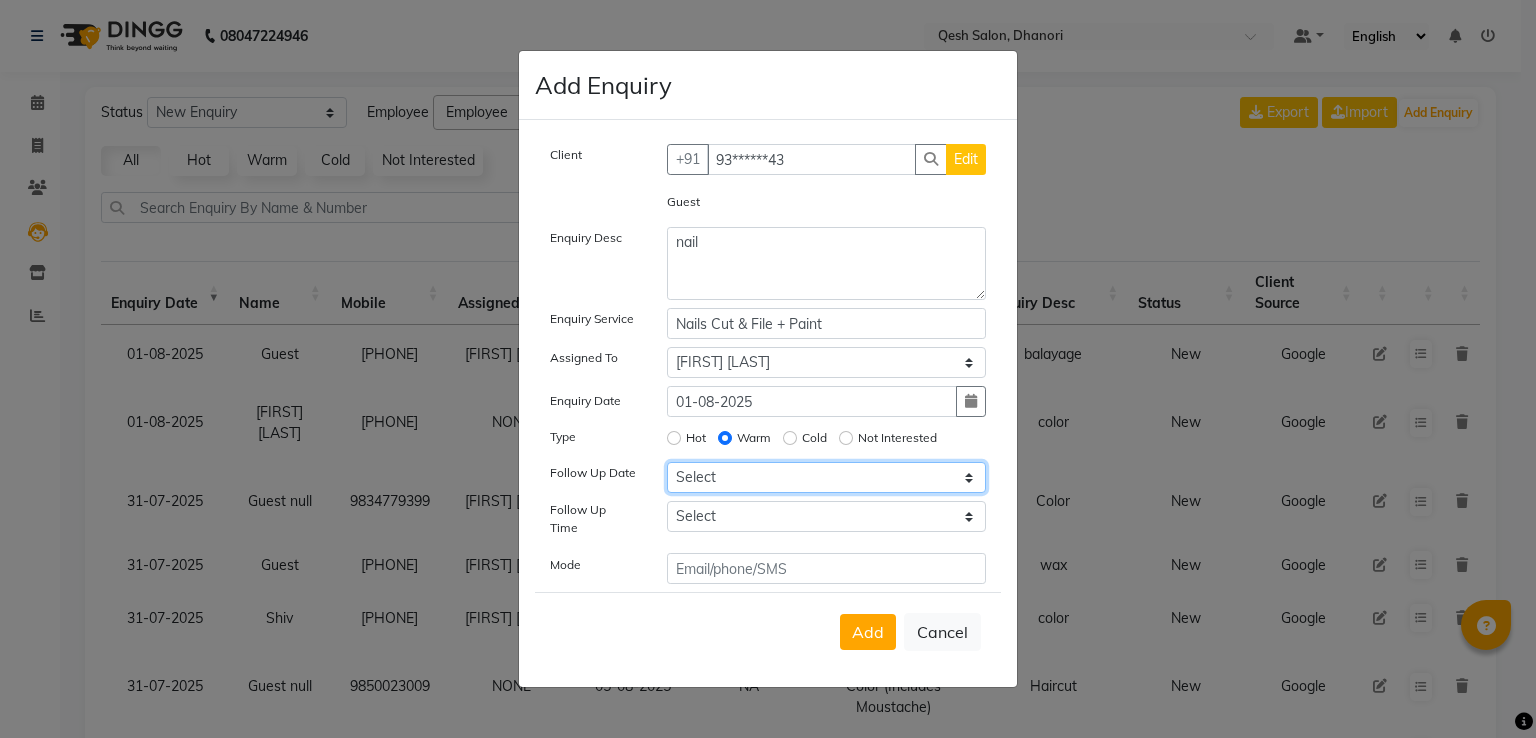 click on "Select Today Tomorrow In 2 days (Sunday) In 3 days (Monday) In 4 days (Tuesday) In 5 days (Wednesday) In 6 days (Thursday) In 1 Week (2025-08-08) In 2 Week (2025-08-15) In 1 Month (2025-09-01) In 2 Month (2025-10-01) In 3 Month (2025-11-01) Custom Date" at bounding box center (827, 477) 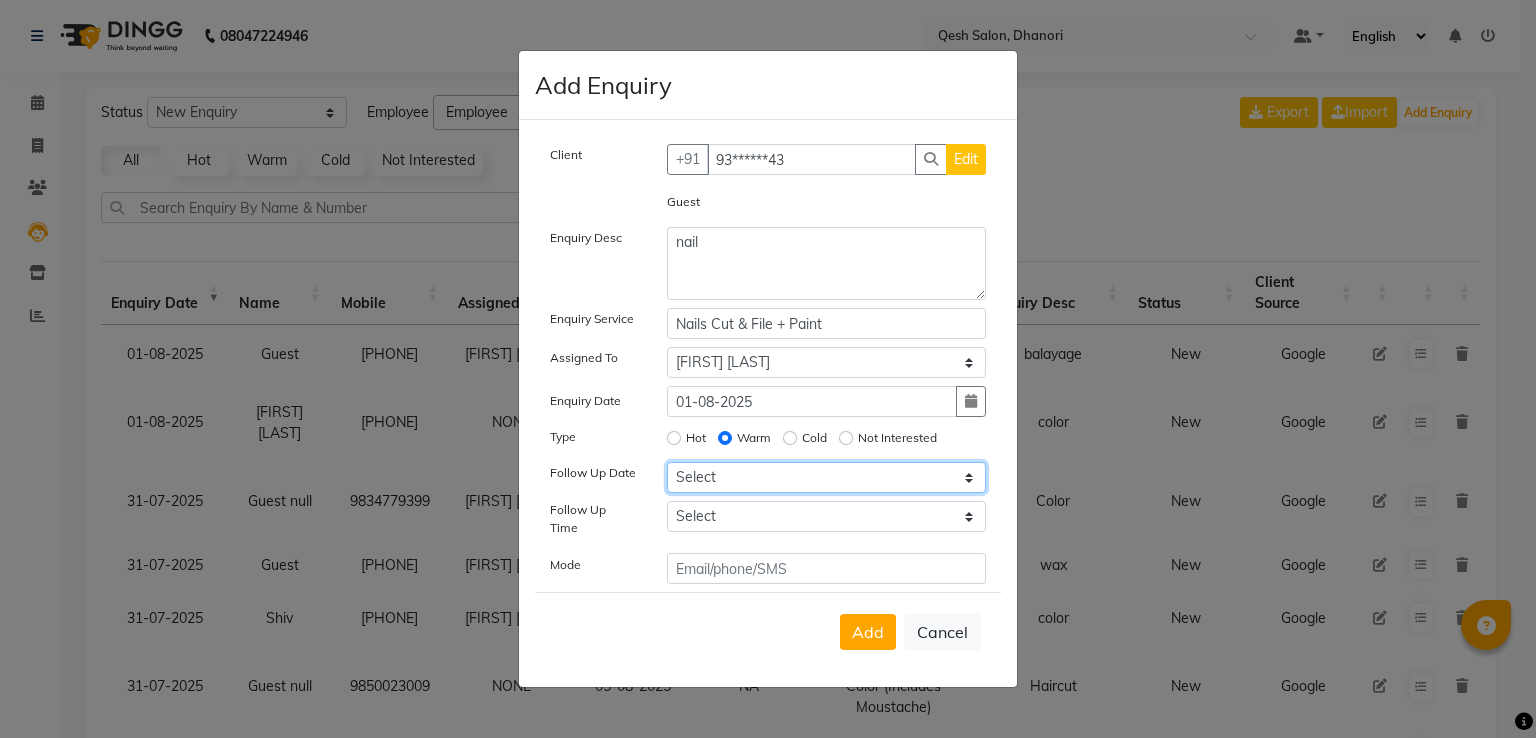 select on "2025-08-01" 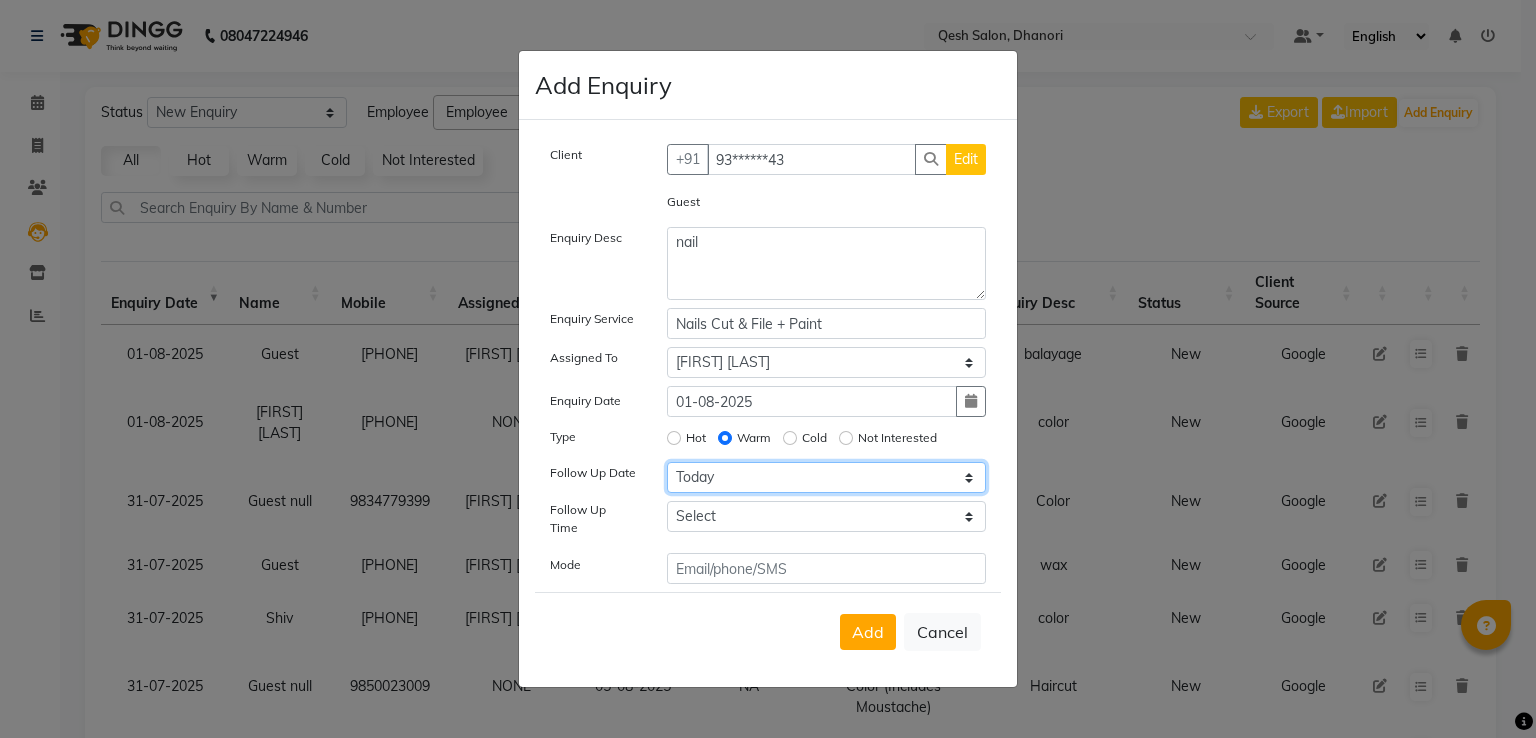 click on "Select Today Tomorrow In 2 days (Sunday) In 3 days (Monday) In 4 days (Tuesday) In 5 days (Wednesday) In 6 days (Thursday) In 1 Week (2025-08-08) In 2 Week (2025-08-15) In 1 Month (2025-09-01) In 2 Month (2025-10-01) In 3 Month (2025-11-01) Custom Date" at bounding box center [827, 477] 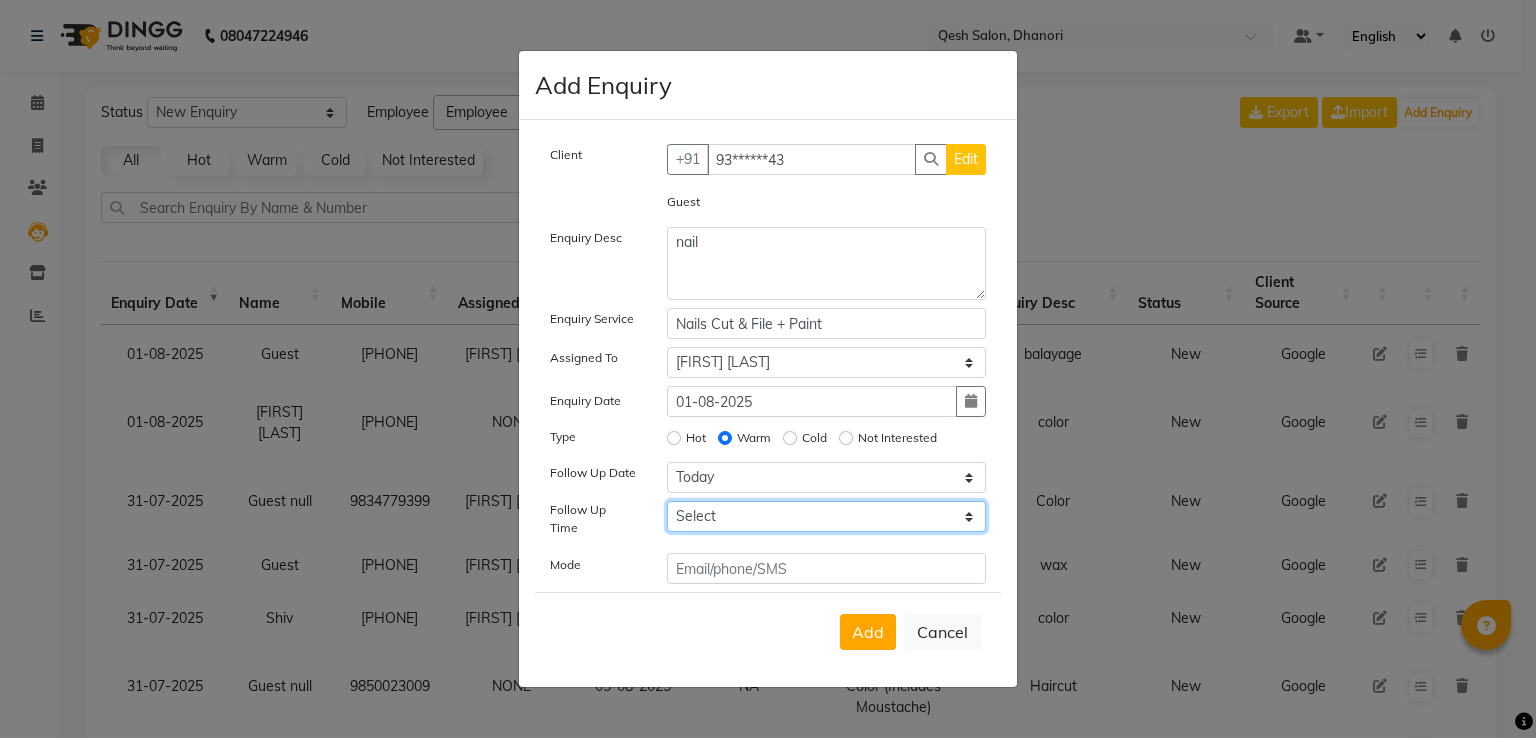 click on "Select 07:00 AM 07:15 AM 07:30 AM 07:45 AM 08:00 AM 08:15 AM 08:30 AM 08:45 AM 09:00 AM 09:15 AM 09:30 AM 09:45 AM 10:00 AM 10:15 AM 10:30 AM 10:45 AM 11:00 AM 11:15 AM 11:30 AM 11:45 AM 12:00 PM 12:15 PM 12:30 PM 12:45 PM 01:00 PM 01:15 PM 01:30 PM 01:45 PM 02:00 PM 02:15 PM 02:30 PM 02:45 PM 03:00 PM 03:15 PM 03:30 PM 03:45 PM 04:00 PM 04:15 PM 04:30 PM 04:45 PM 05:00 PM 05:15 PM 05:30 PM 05:45 PM 06:00 PM 06:15 PM 06:30 PM 06:45 PM 07:00 PM 07:15 PM 07:30 PM 07:45 PM 08:00 PM 08:15 PM 08:30 PM 08:45 PM 09:00 PM 09:15 PM 09:30 PM 09:45 PM 10:00 PM" at bounding box center [827, 516] 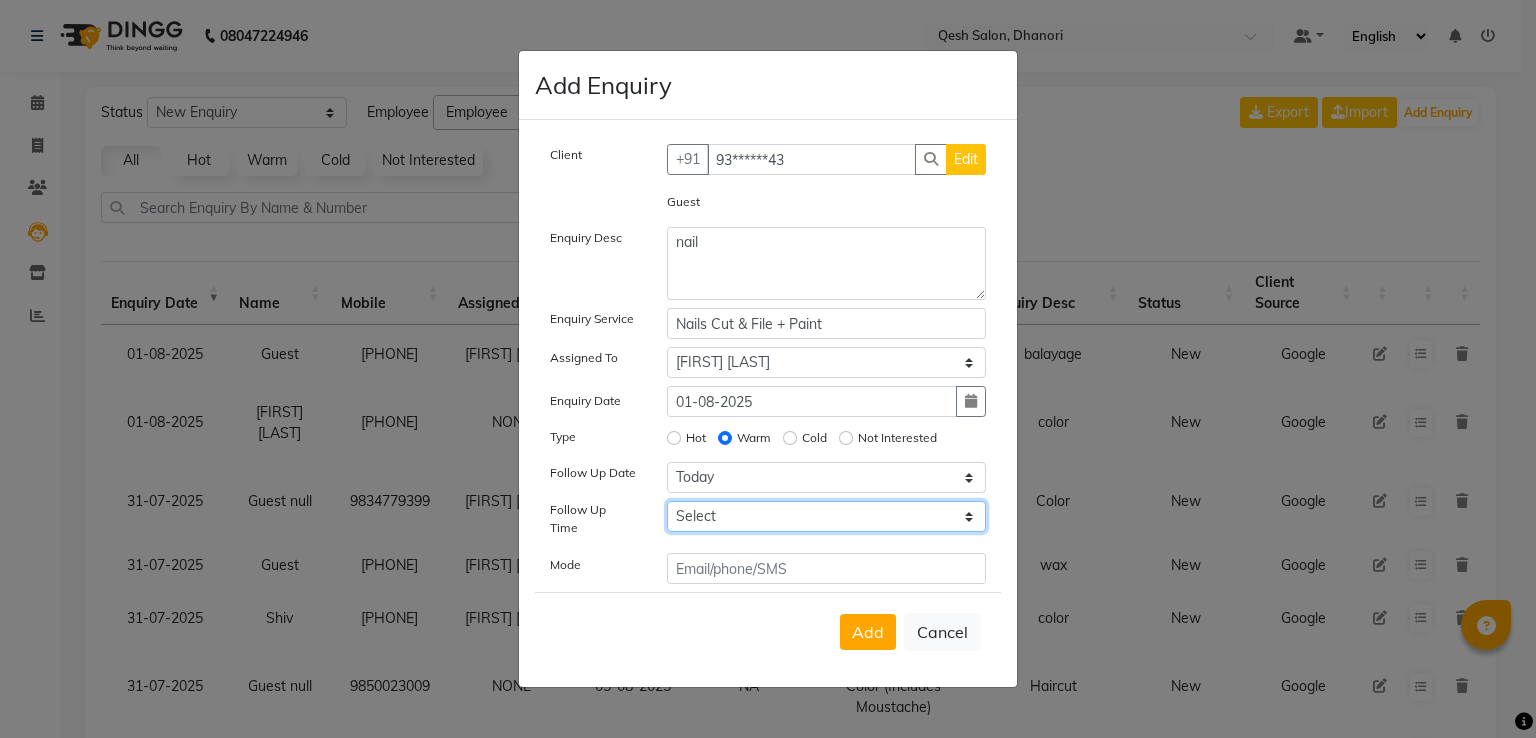 select on "795" 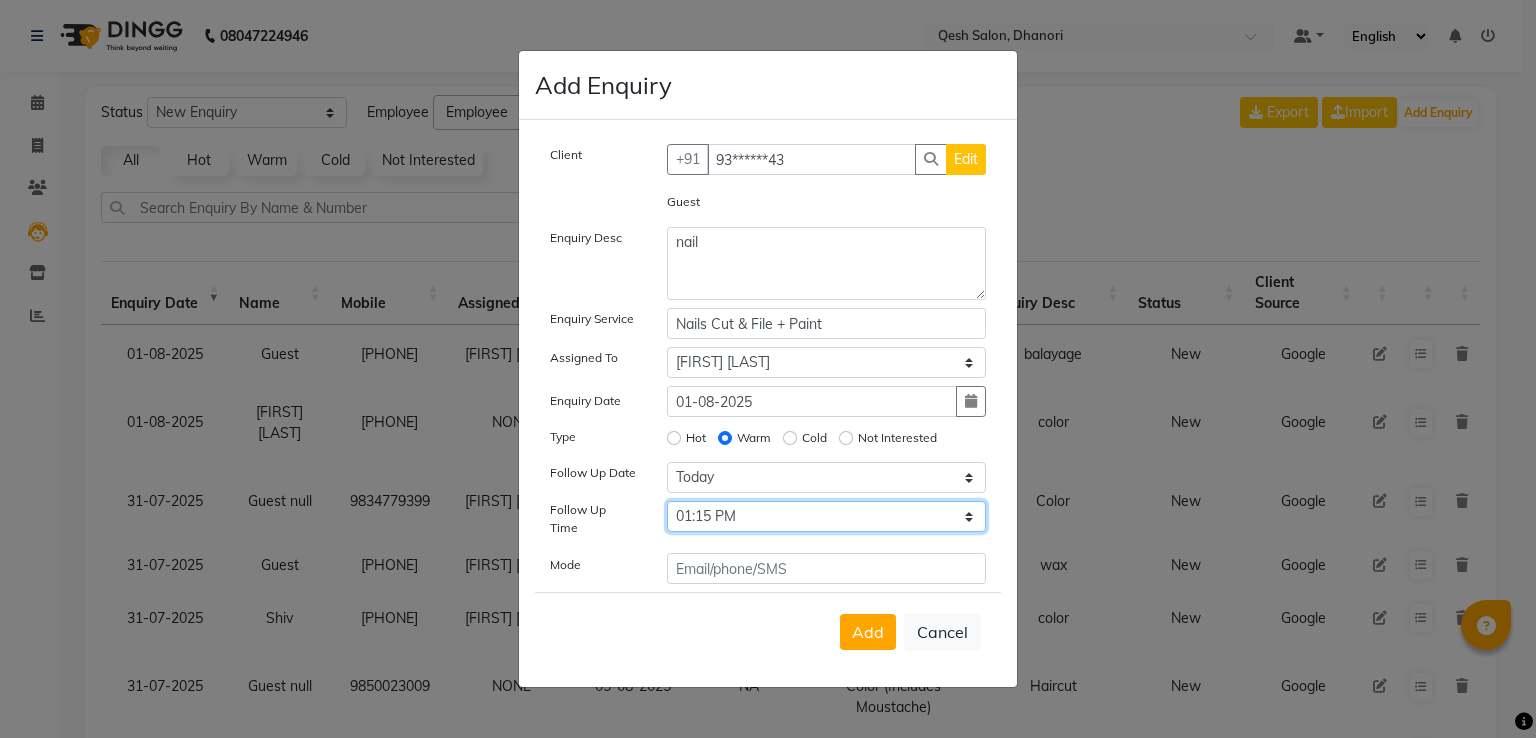 click on "Select 07:00 AM 07:15 AM 07:30 AM 07:45 AM 08:00 AM 08:15 AM 08:30 AM 08:45 AM 09:00 AM 09:15 AM 09:30 AM 09:45 AM 10:00 AM 10:15 AM 10:30 AM 10:45 AM 11:00 AM 11:15 AM 11:30 AM 11:45 AM 12:00 PM 12:15 PM 12:30 PM 12:45 PM 01:00 PM 01:15 PM 01:30 PM 01:45 PM 02:00 PM 02:15 PM 02:30 PM 02:45 PM 03:00 PM 03:15 PM 03:30 PM 03:45 PM 04:00 PM 04:15 PM 04:30 PM 04:45 PM 05:00 PM 05:15 PM 05:30 PM 05:45 PM 06:00 PM 06:15 PM 06:30 PM 06:45 PM 07:00 PM 07:15 PM 07:30 PM 07:45 PM 08:00 PM 08:15 PM 08:30 PM 08:45 PM 09:00 PM 09:15 PM 09:30 PM 09:45 PM 10:00 PM" at bounding box center [827, 516] 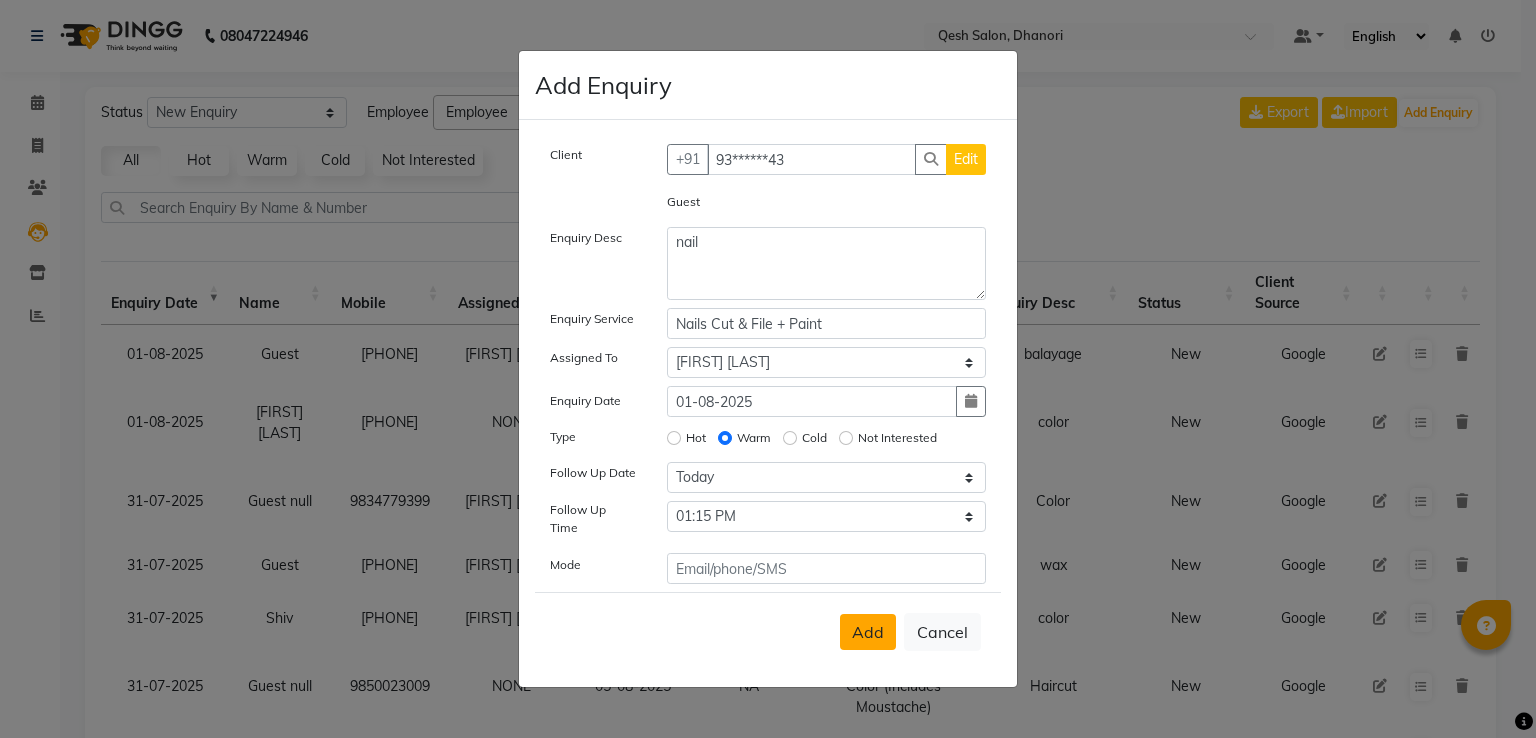 click on "Add" at bounding box center (868, 632) 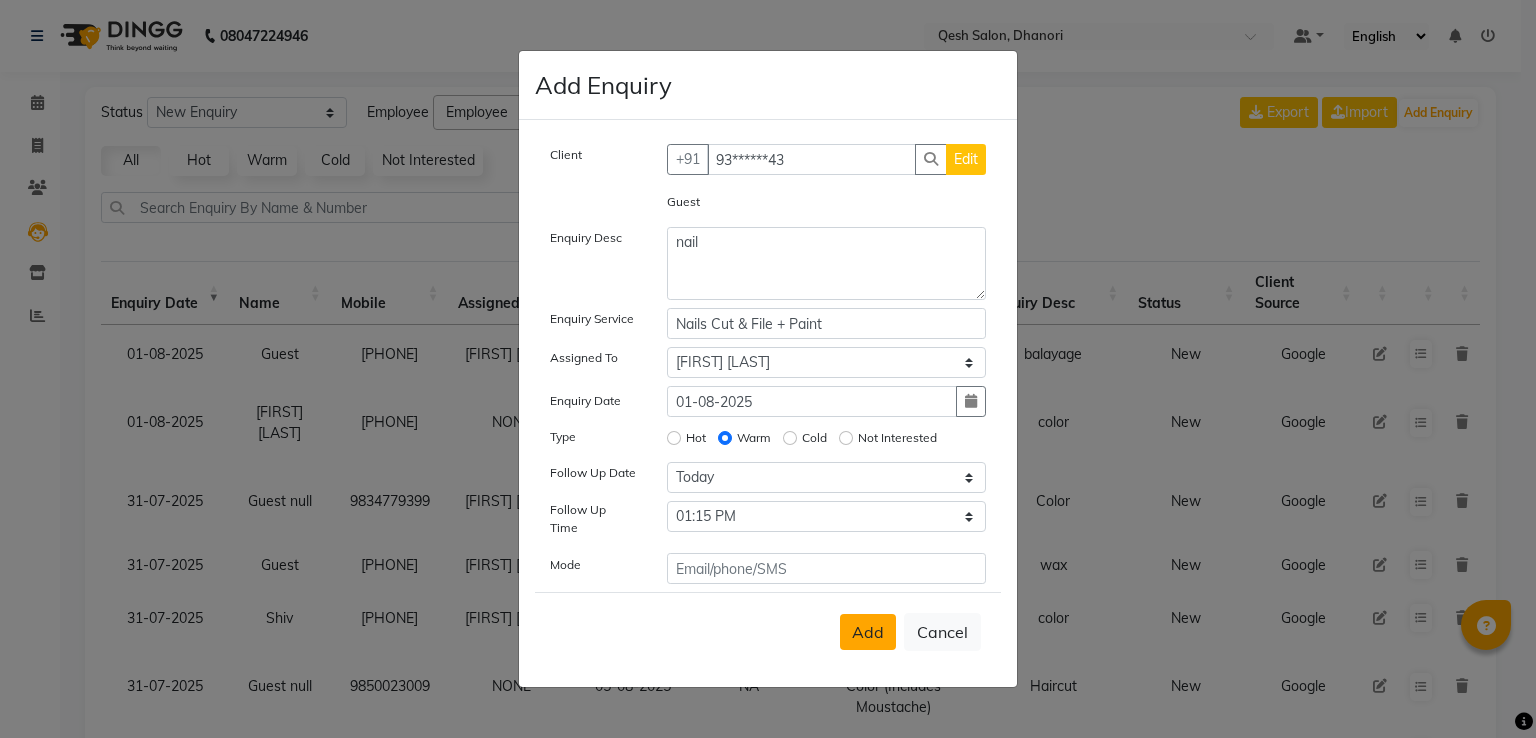 type 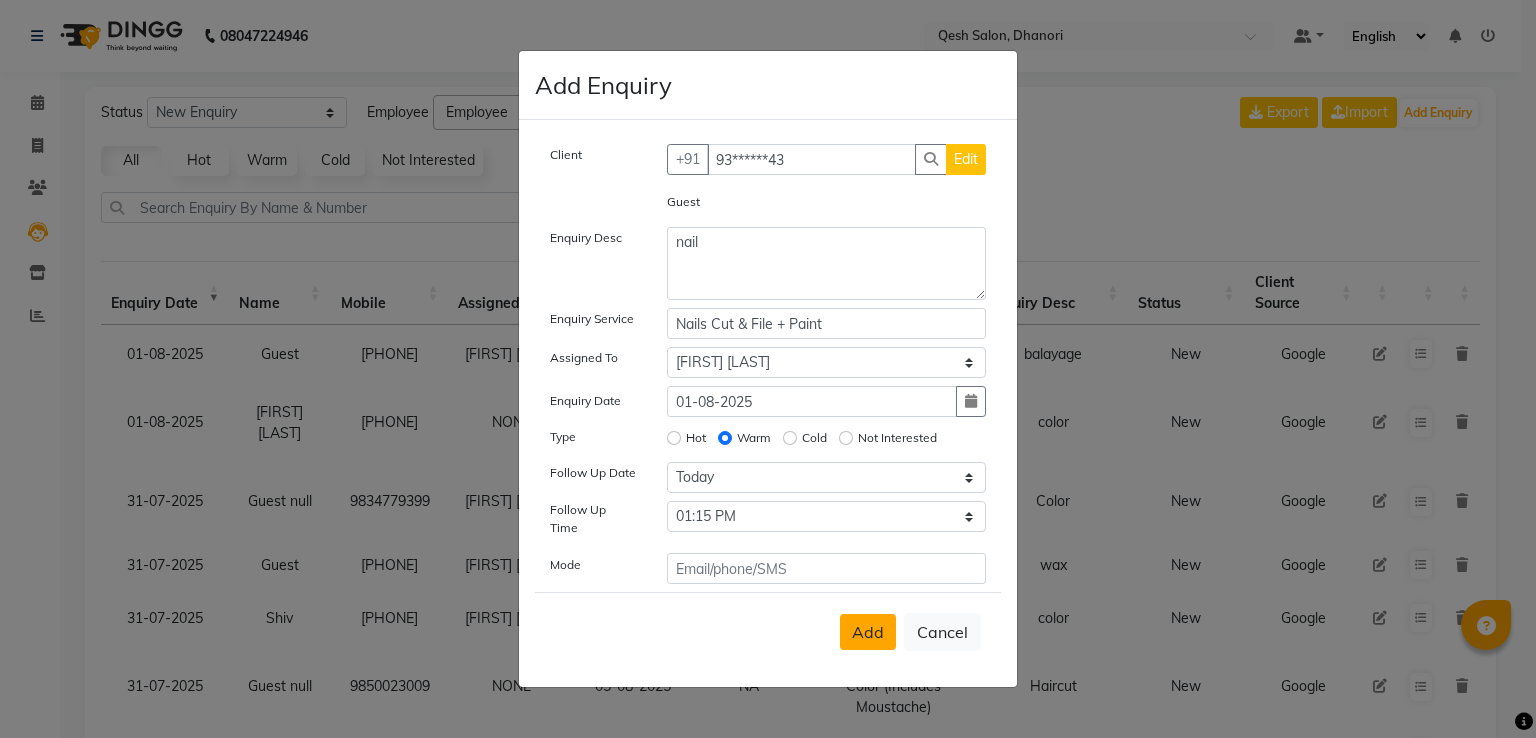 select 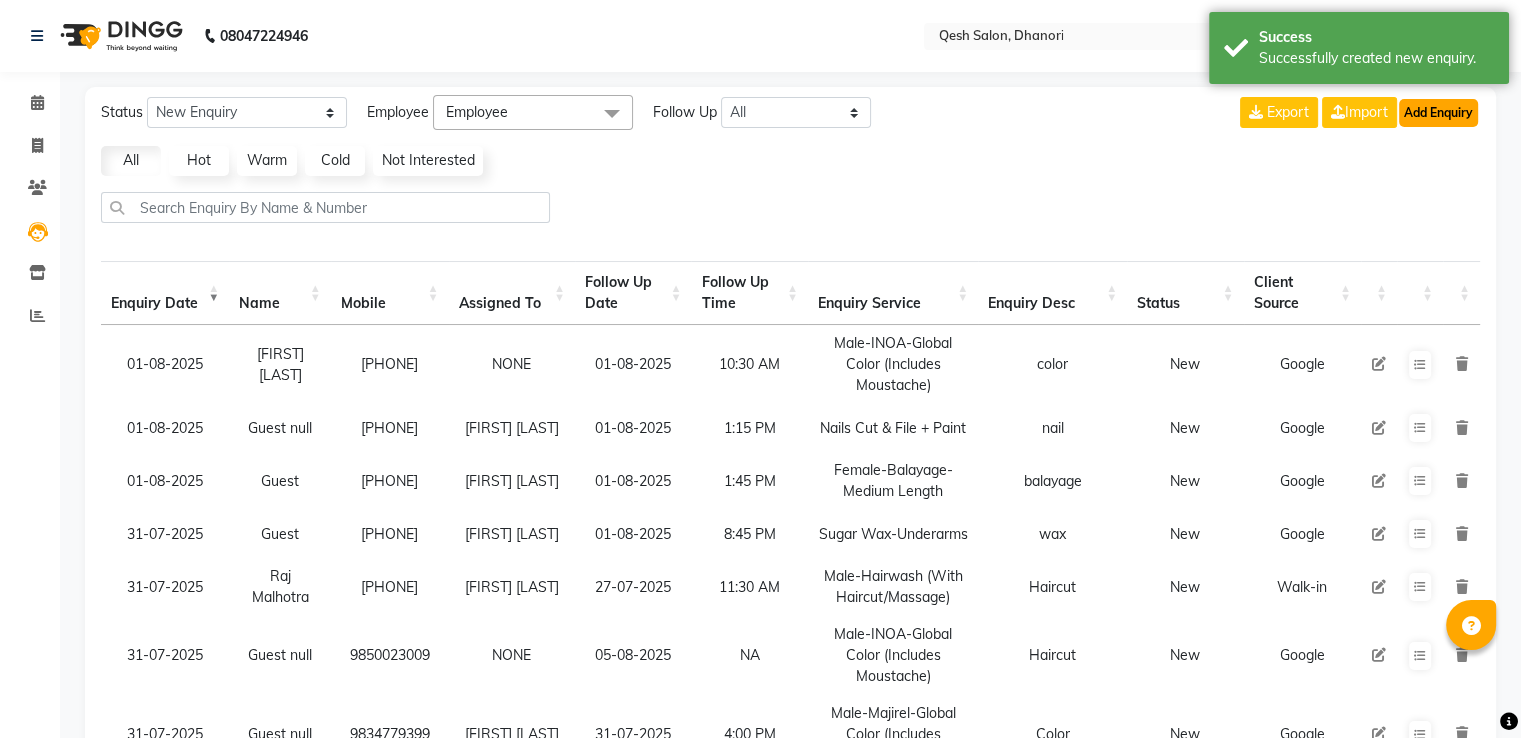 click on "Add Enquiry" 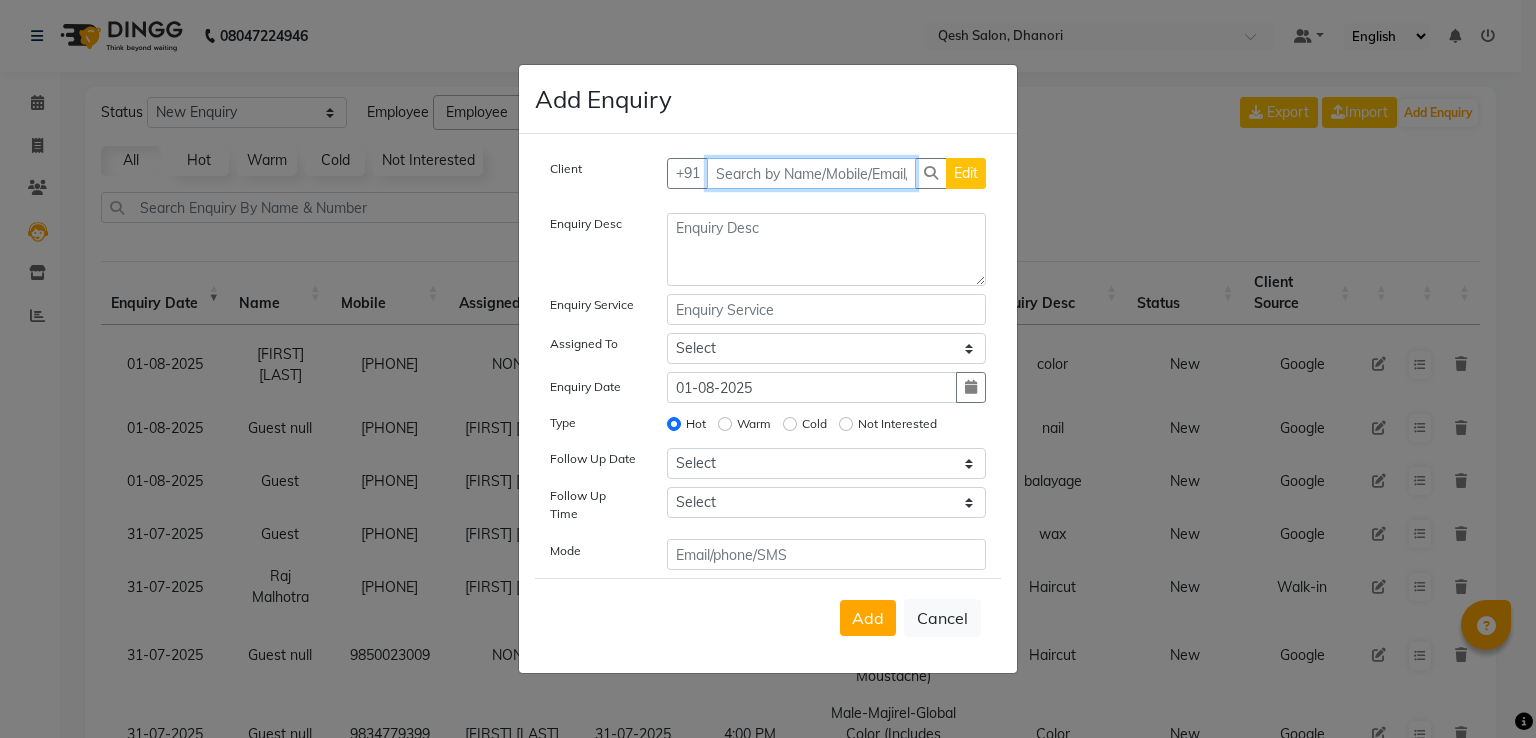 click at bounding box center [812, 173] 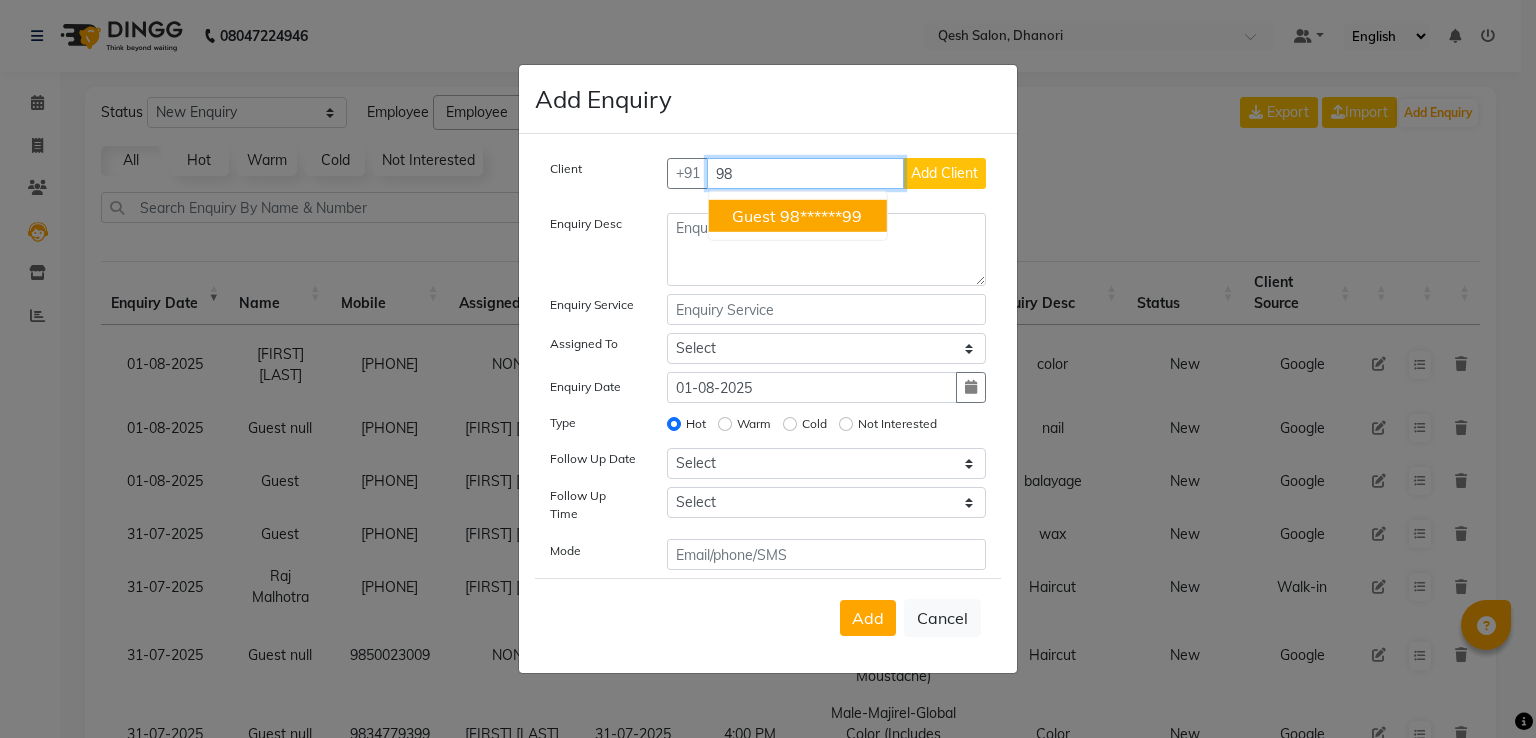 type on "9" 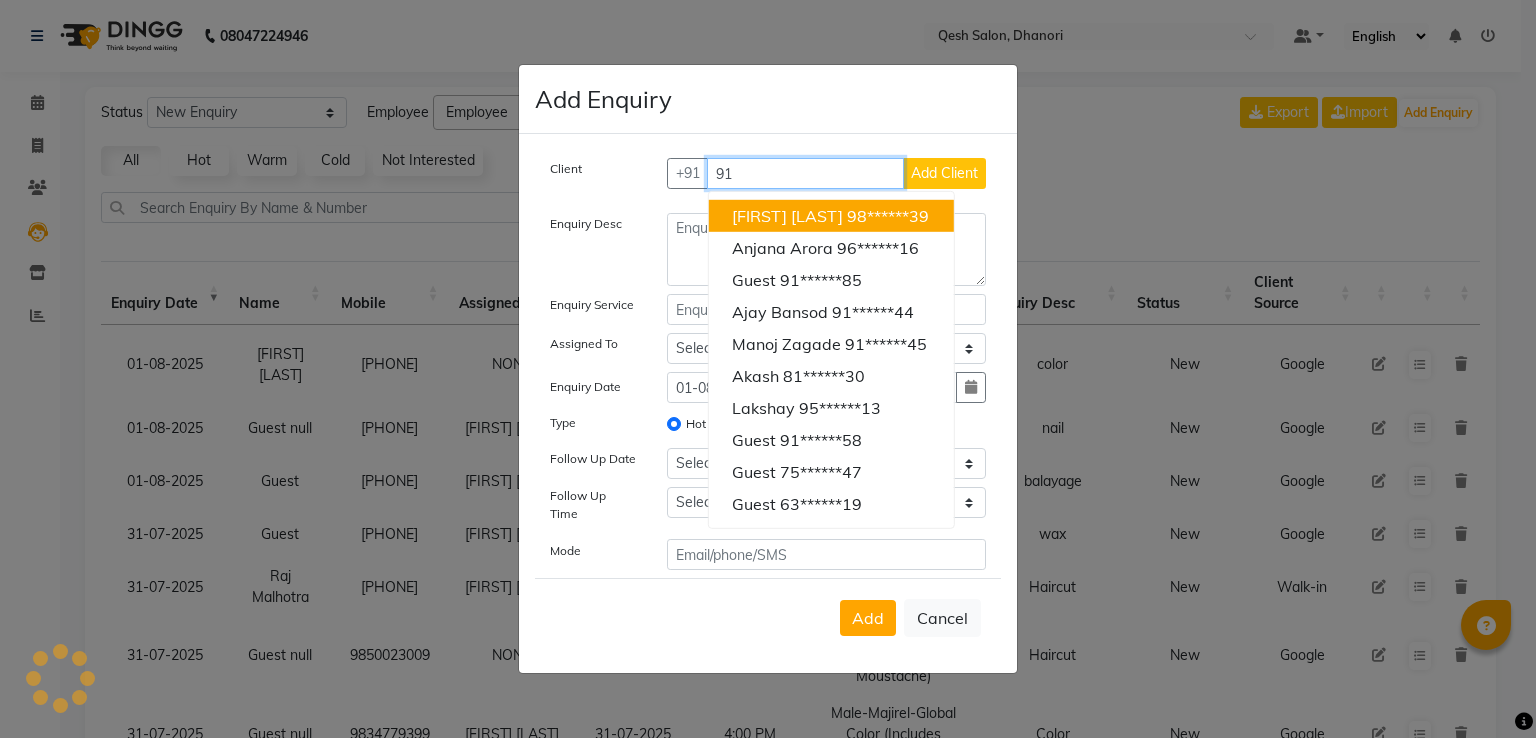 type on "9" 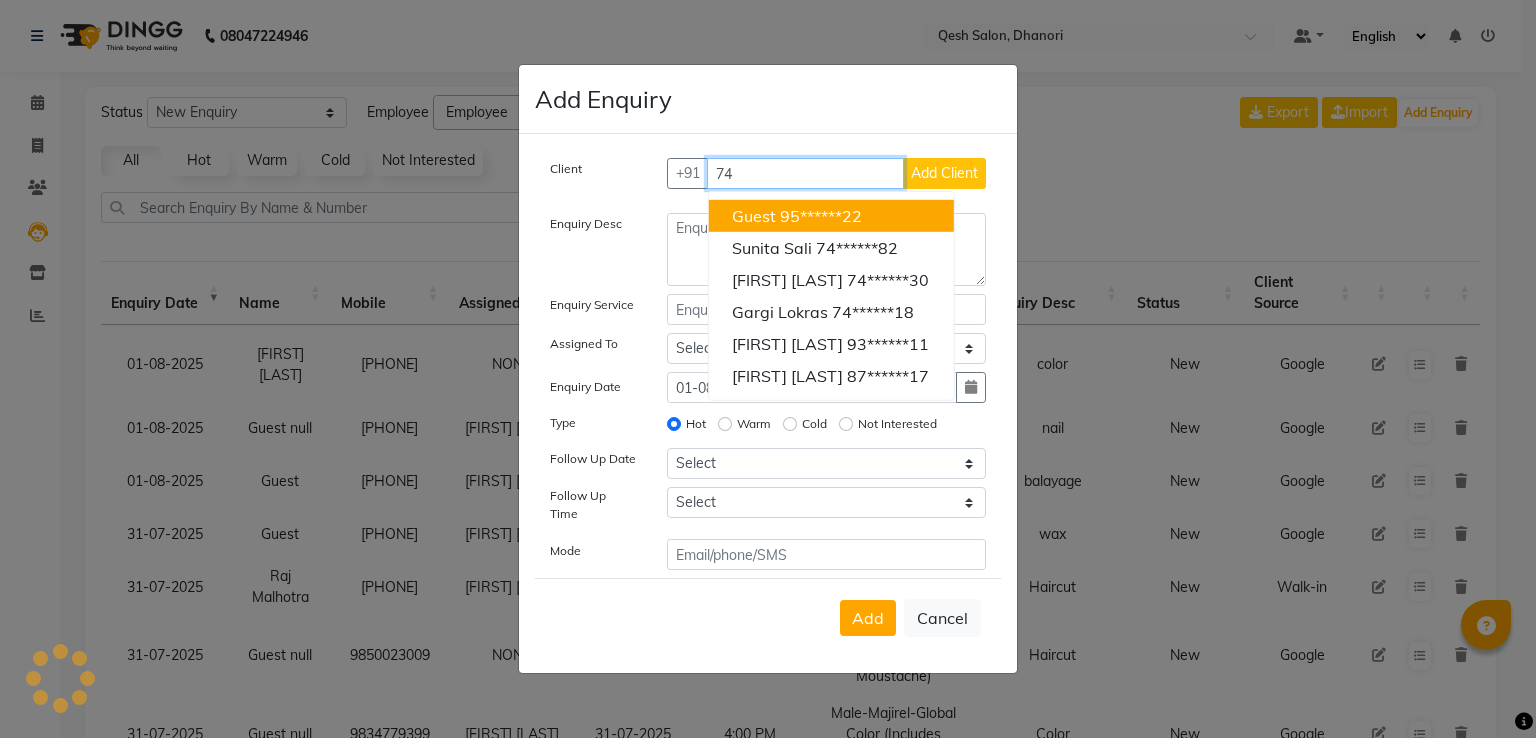 type on "7" 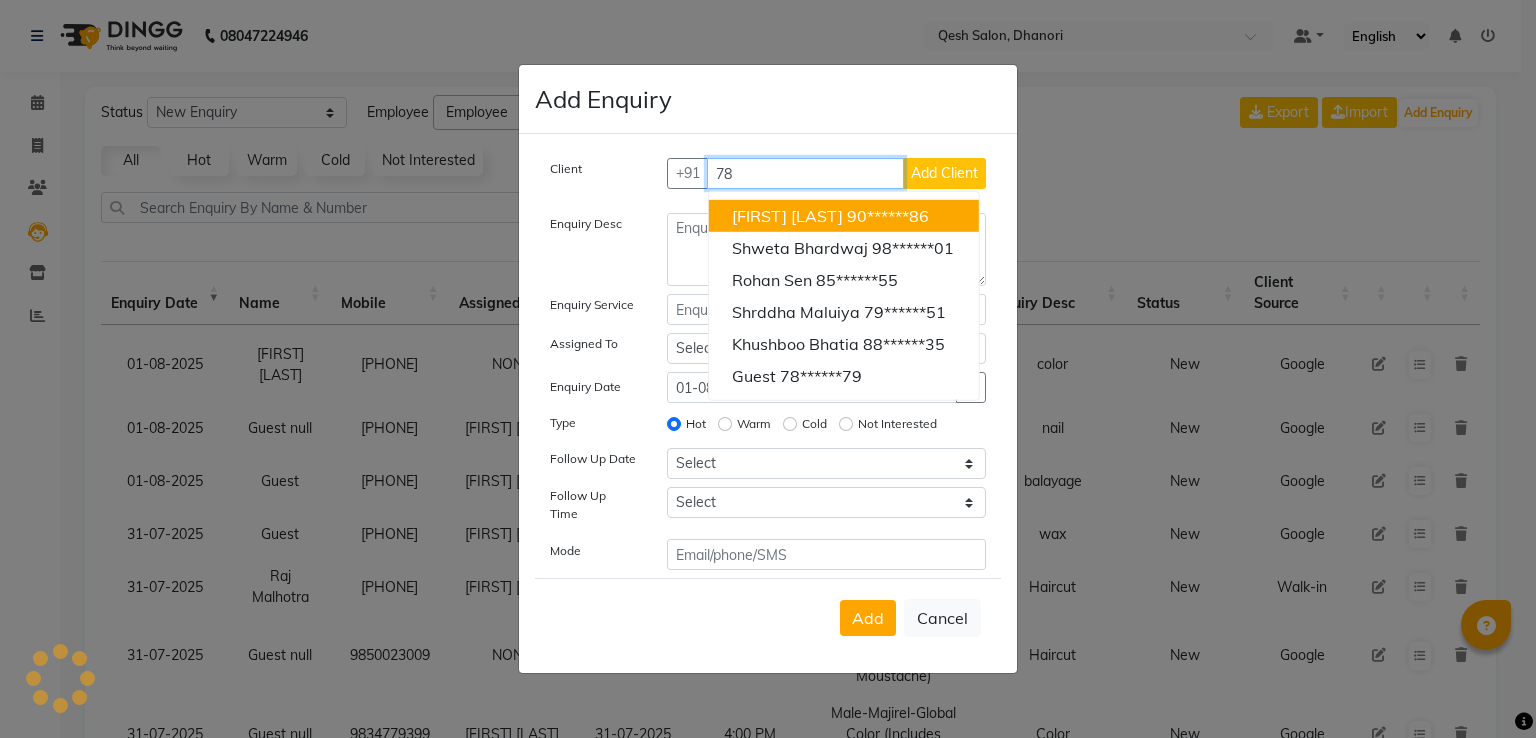 type on "7" 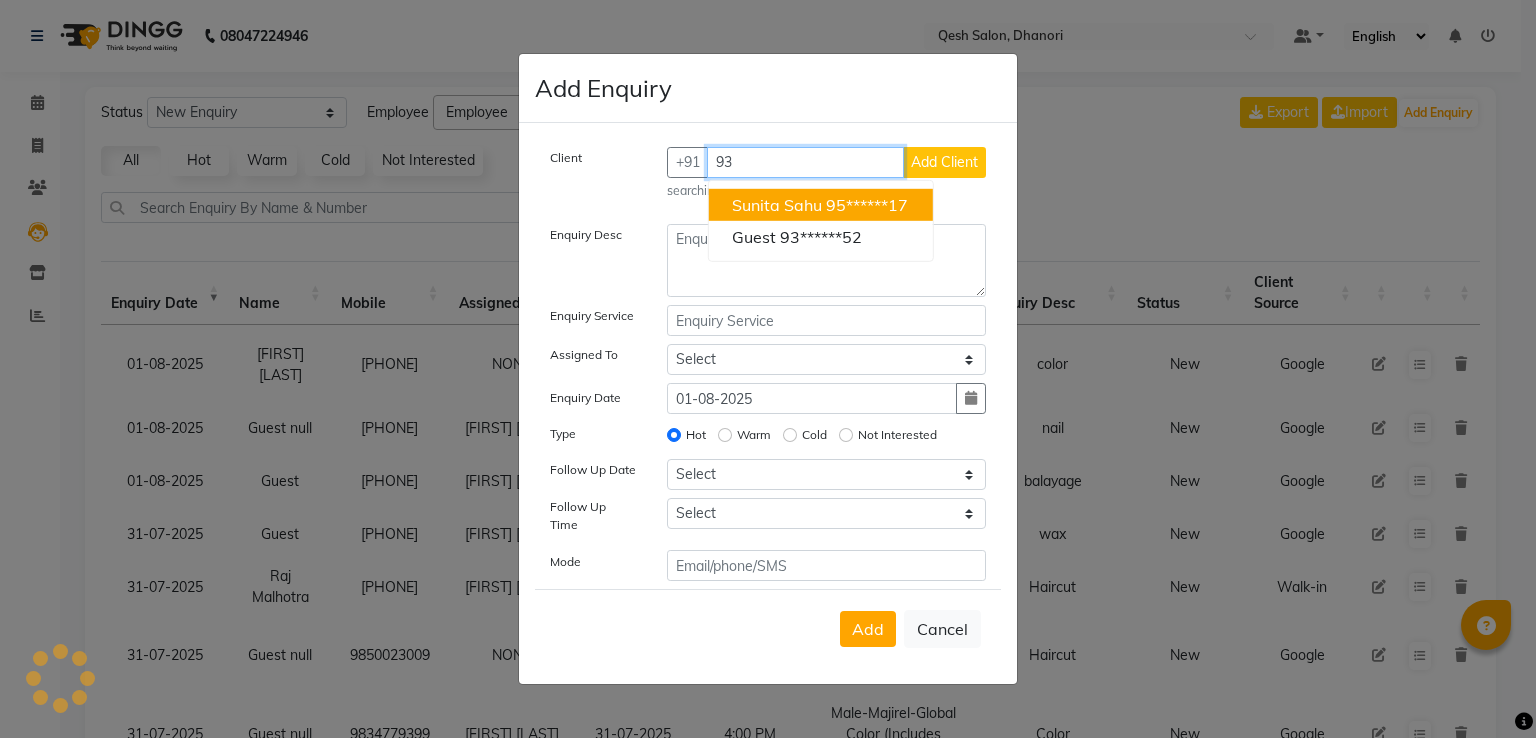 type on "9" 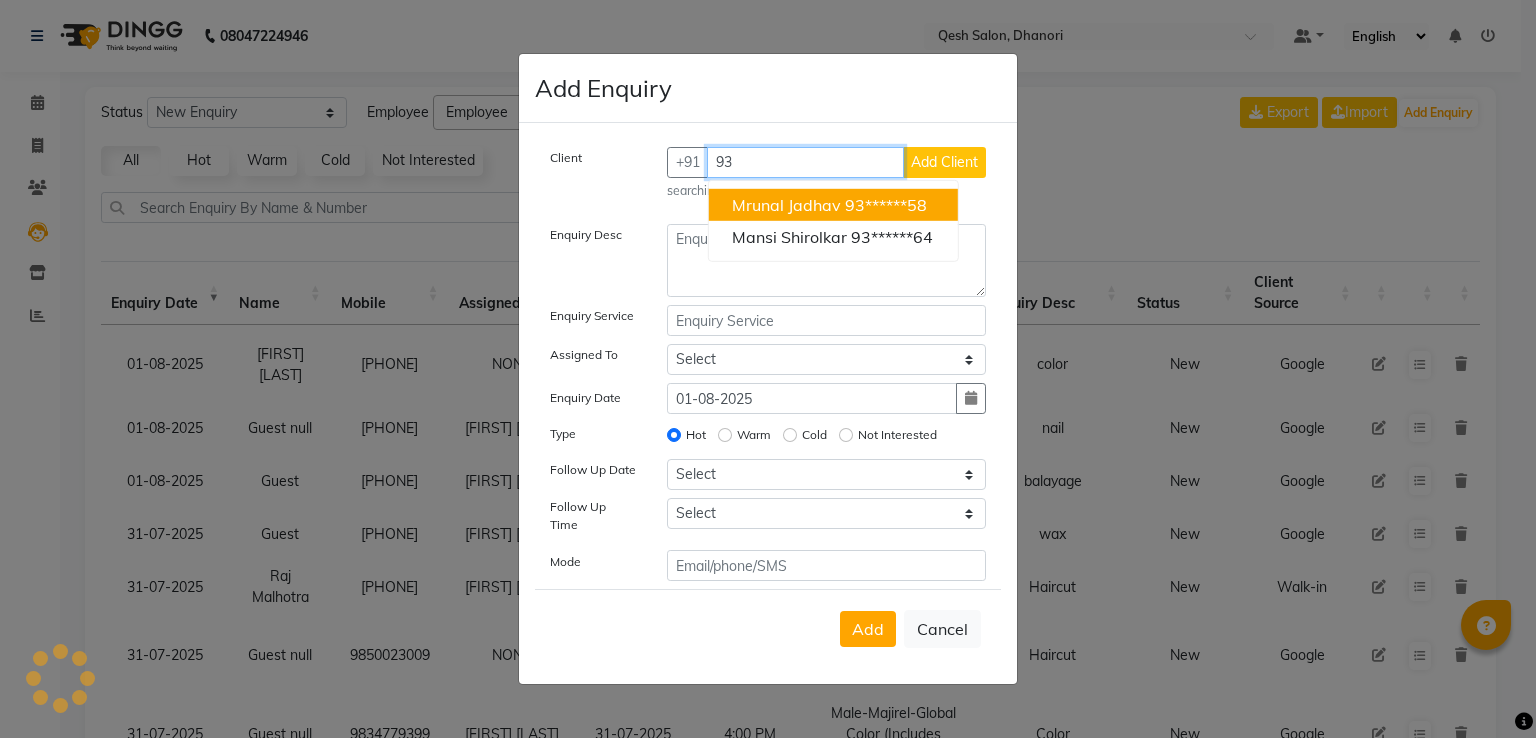type on "9" 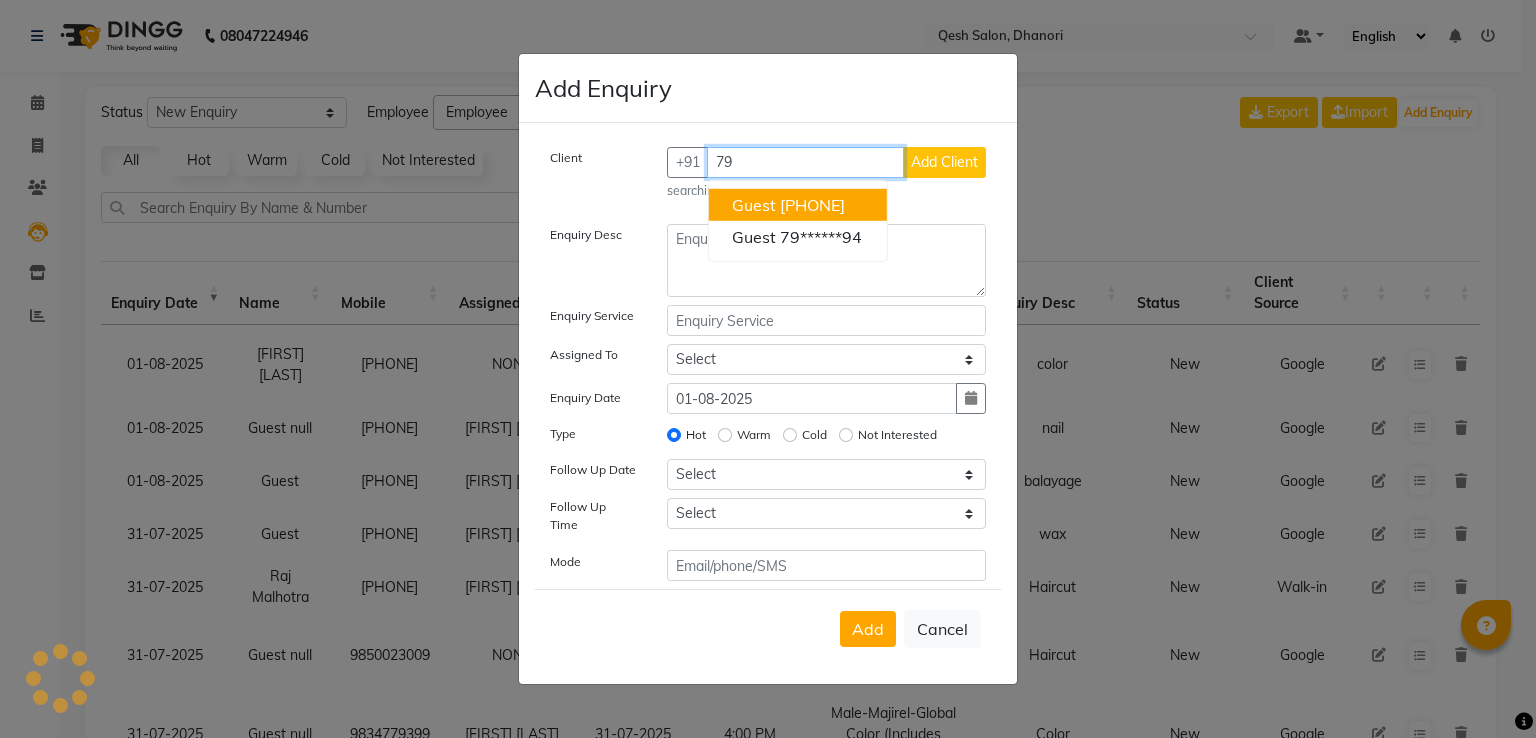 type on "7" 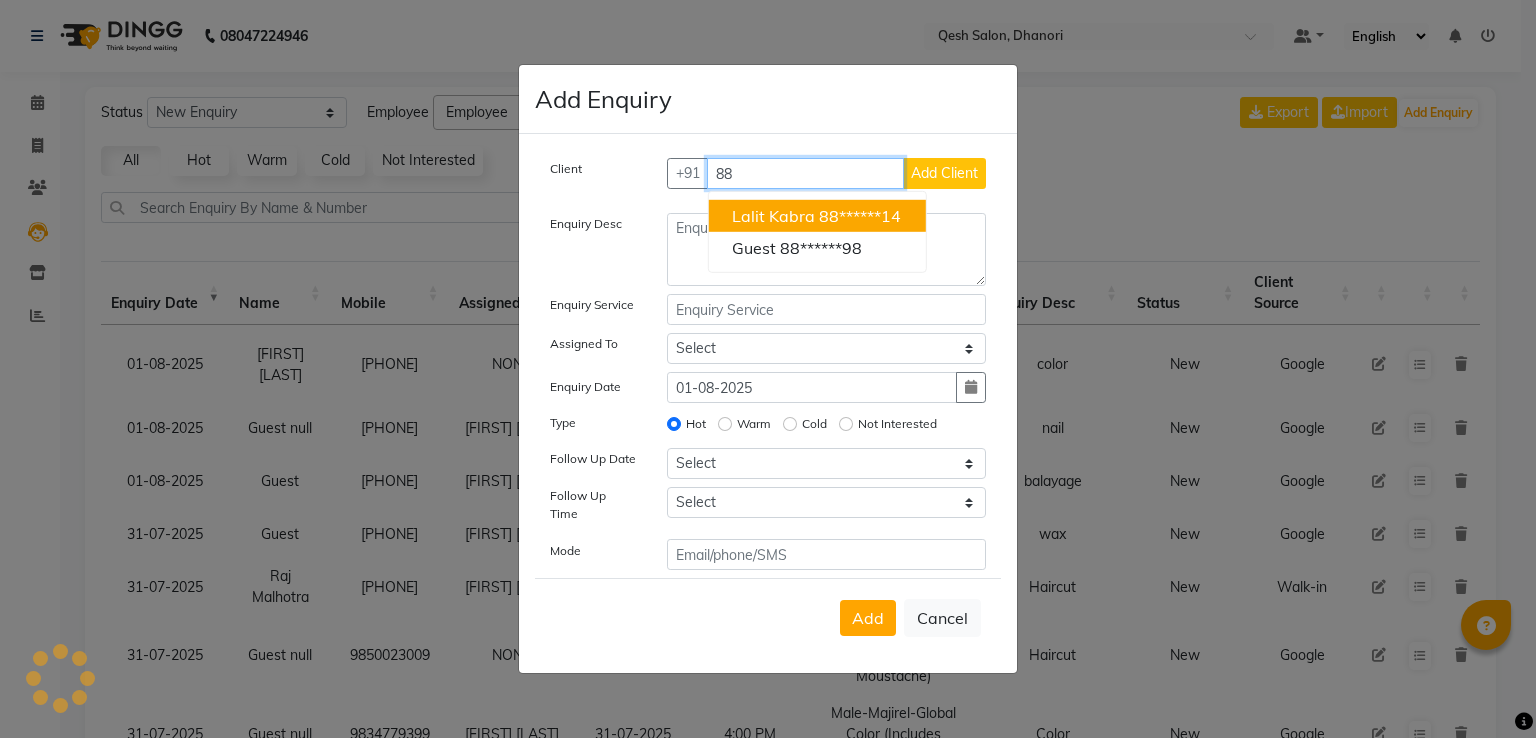 type on "8" 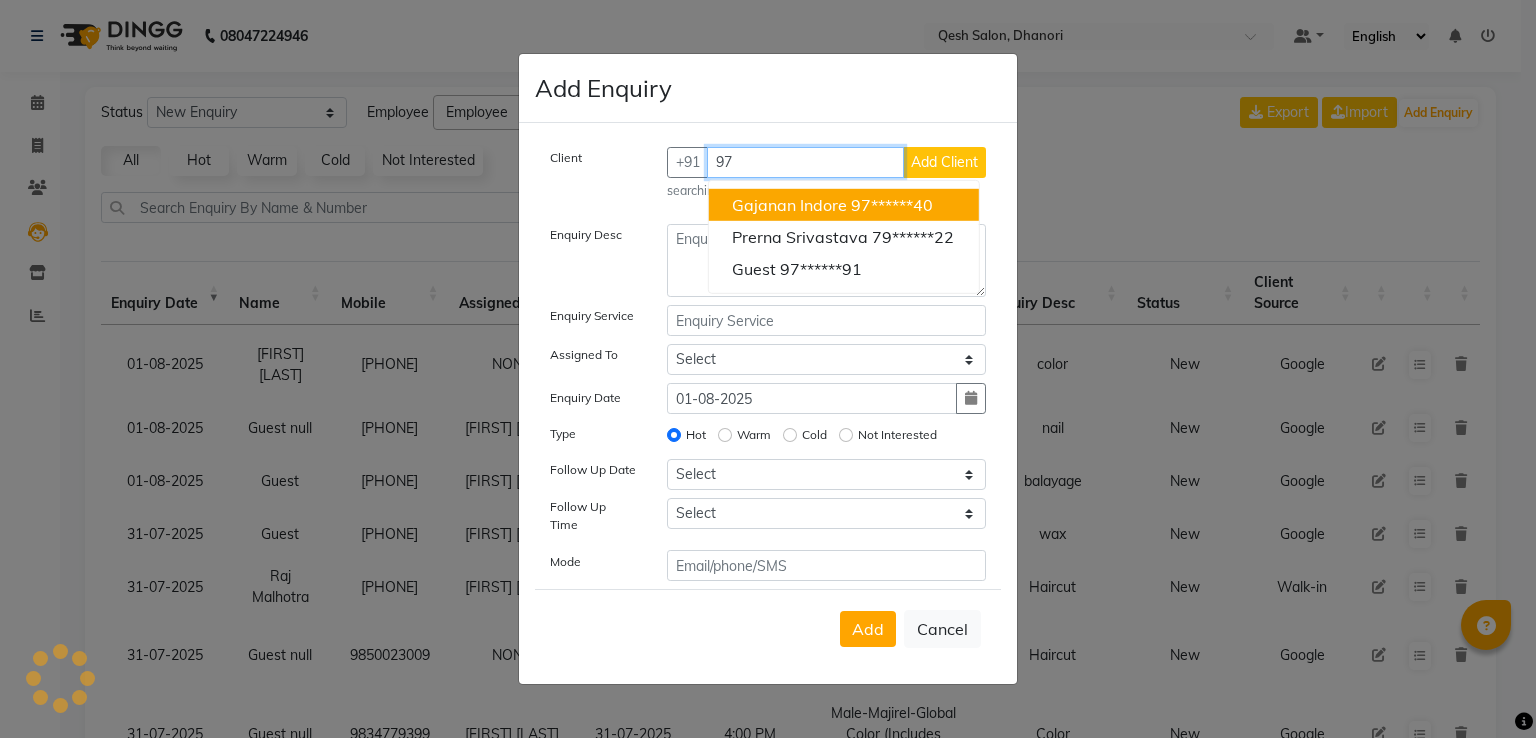type on "9" 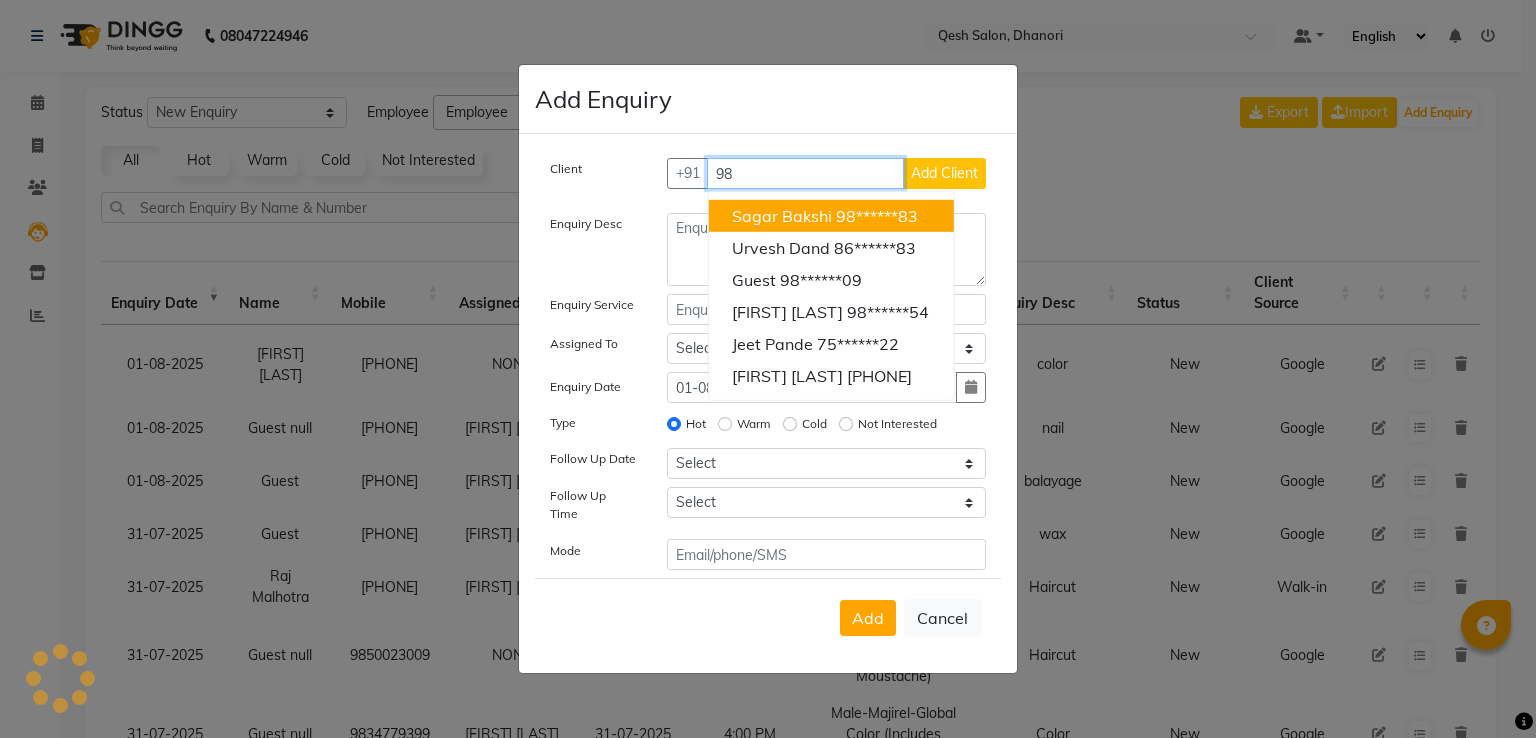 type on "9" 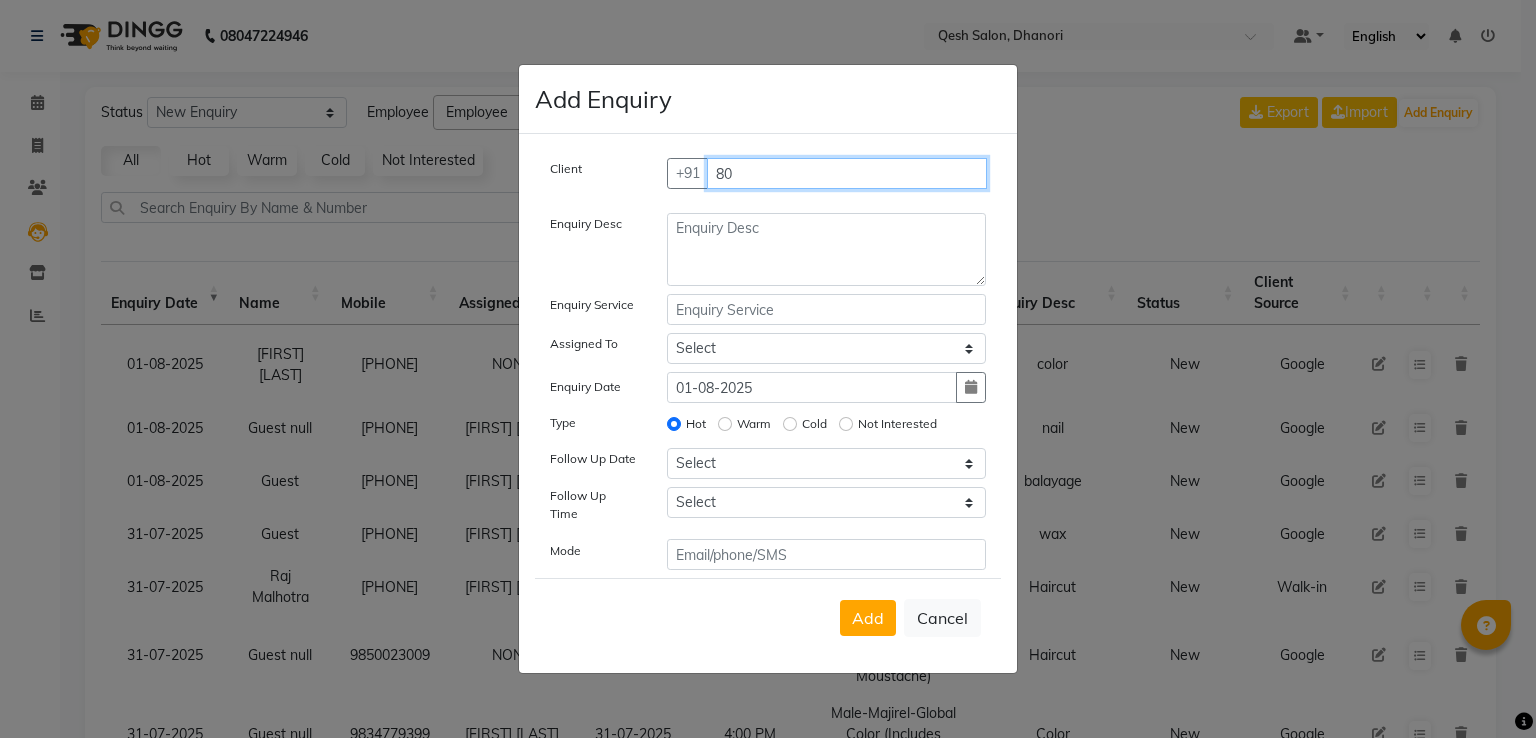 type on "8" 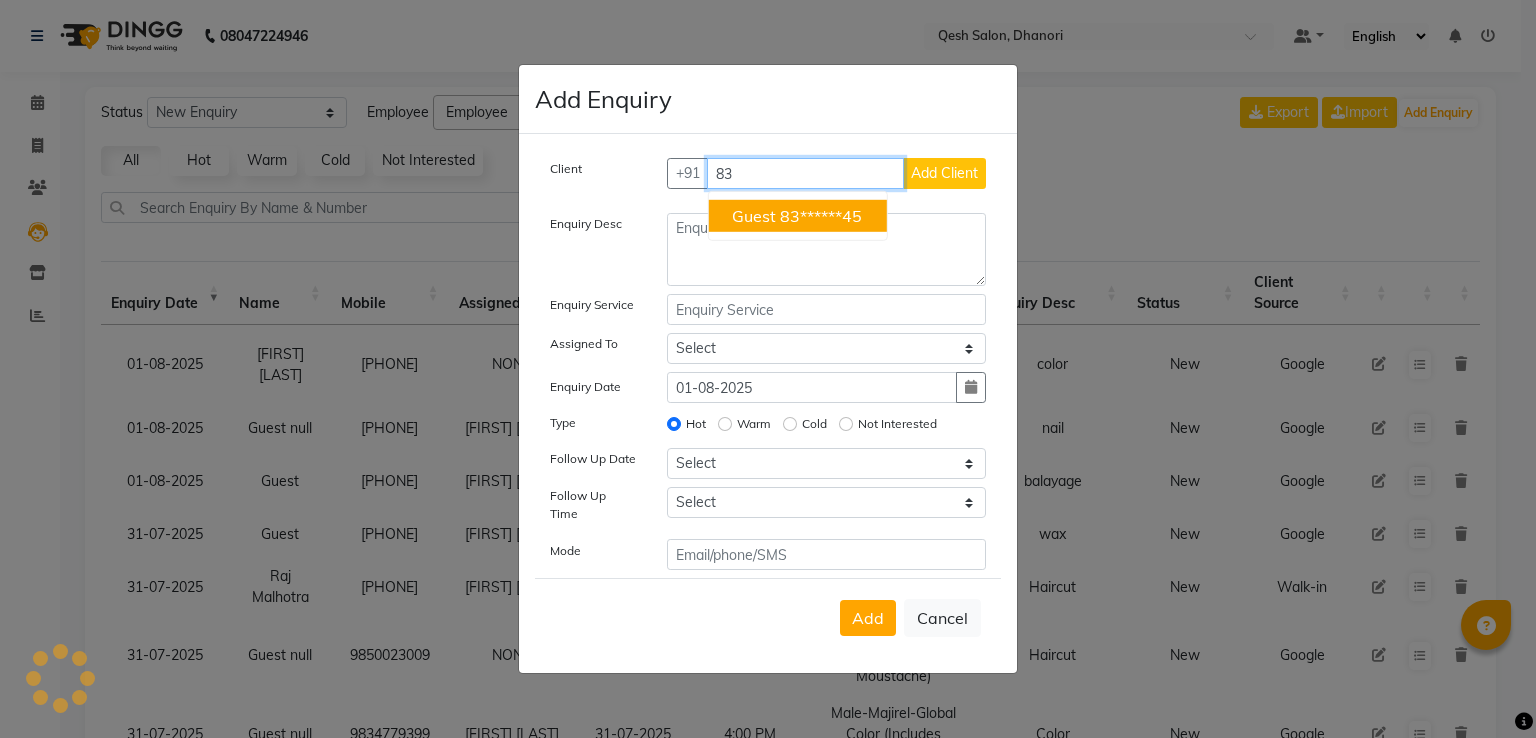 type on "8" 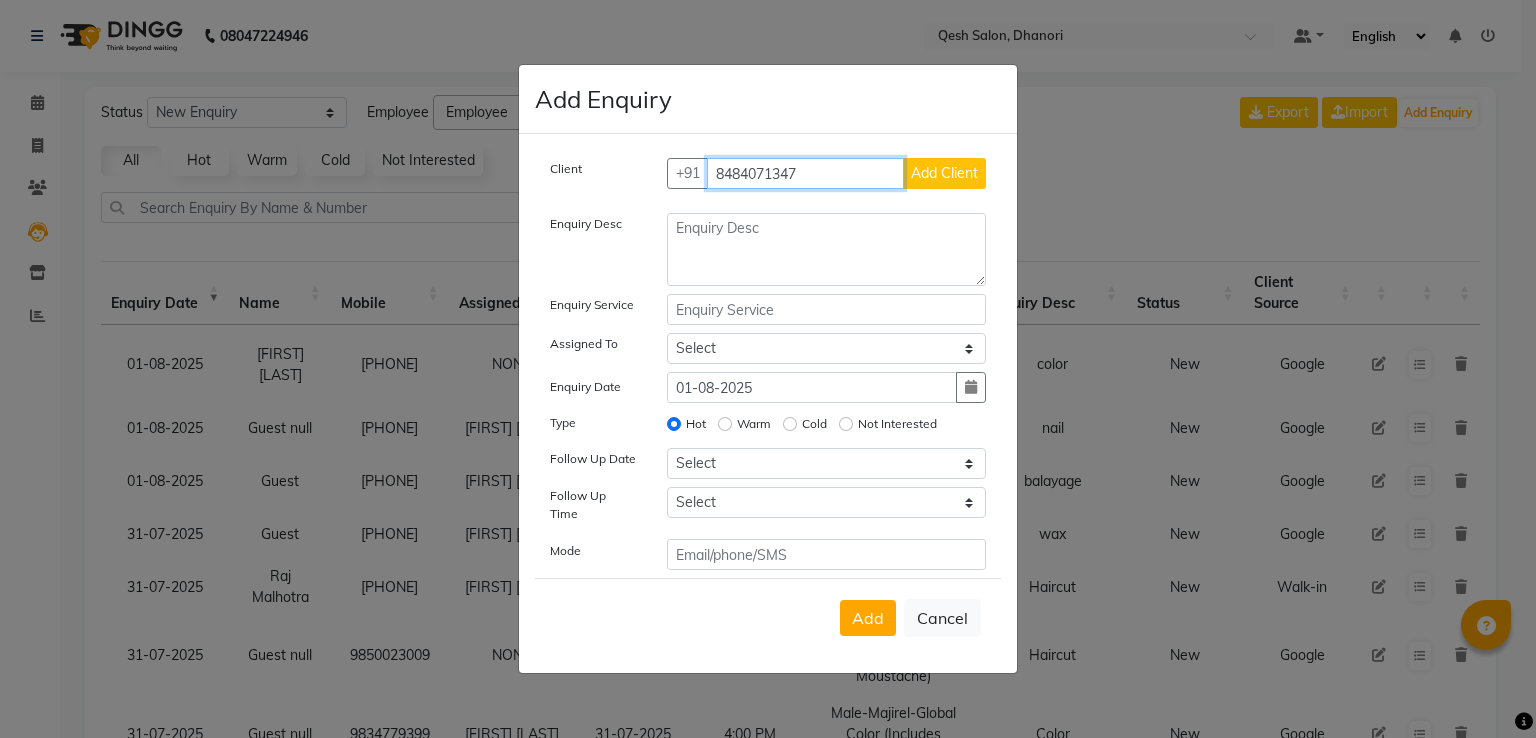 type on "8484071347" 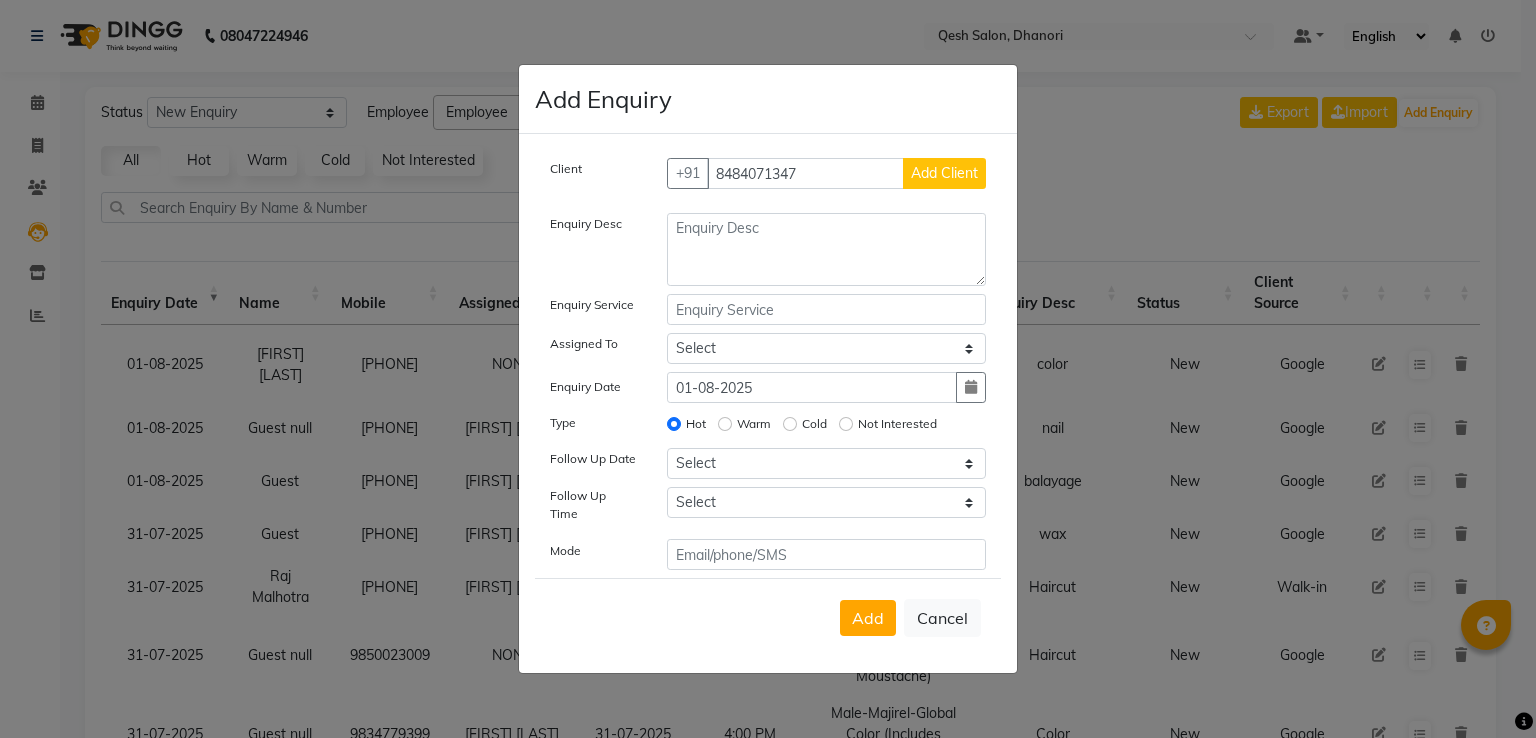 click on "Add Client" 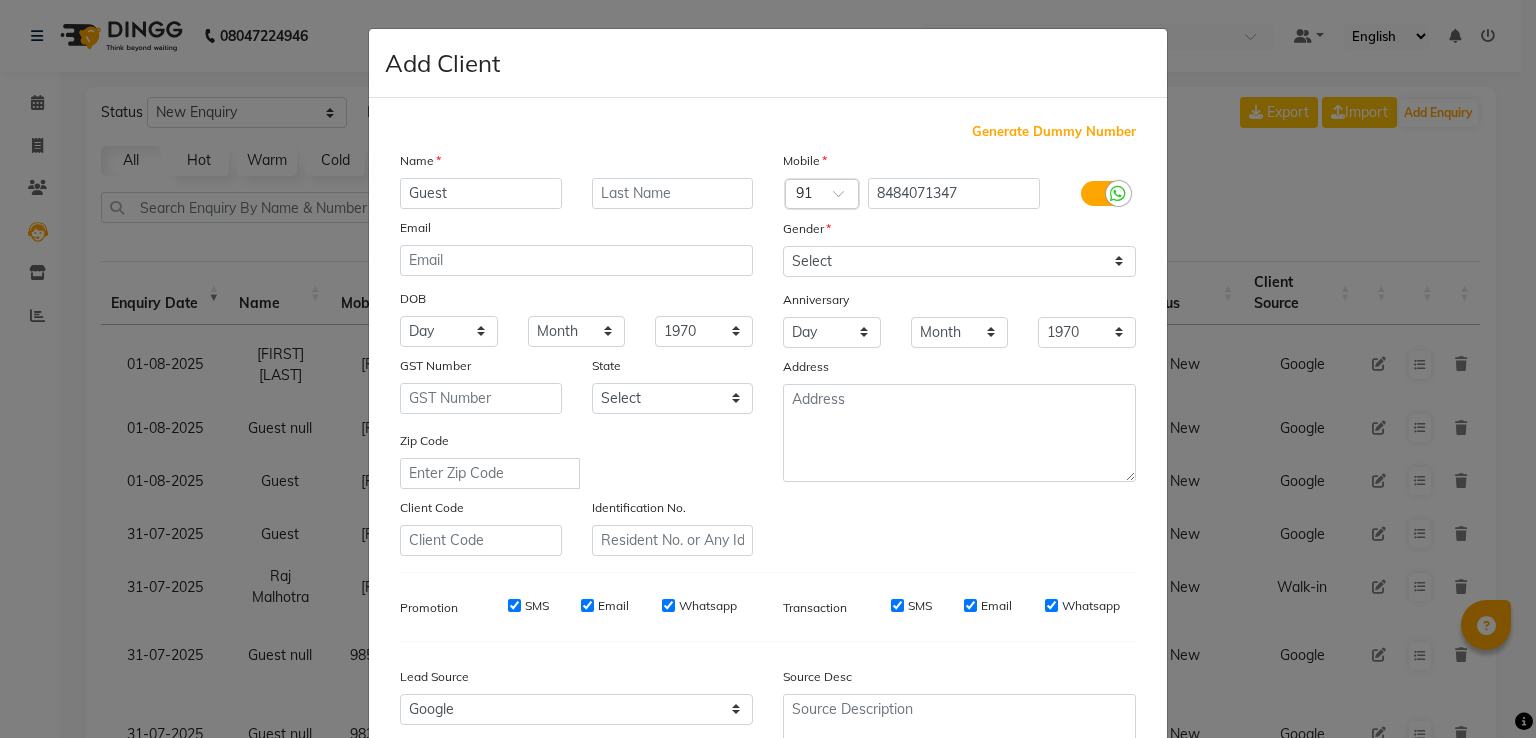 type on "Guest" 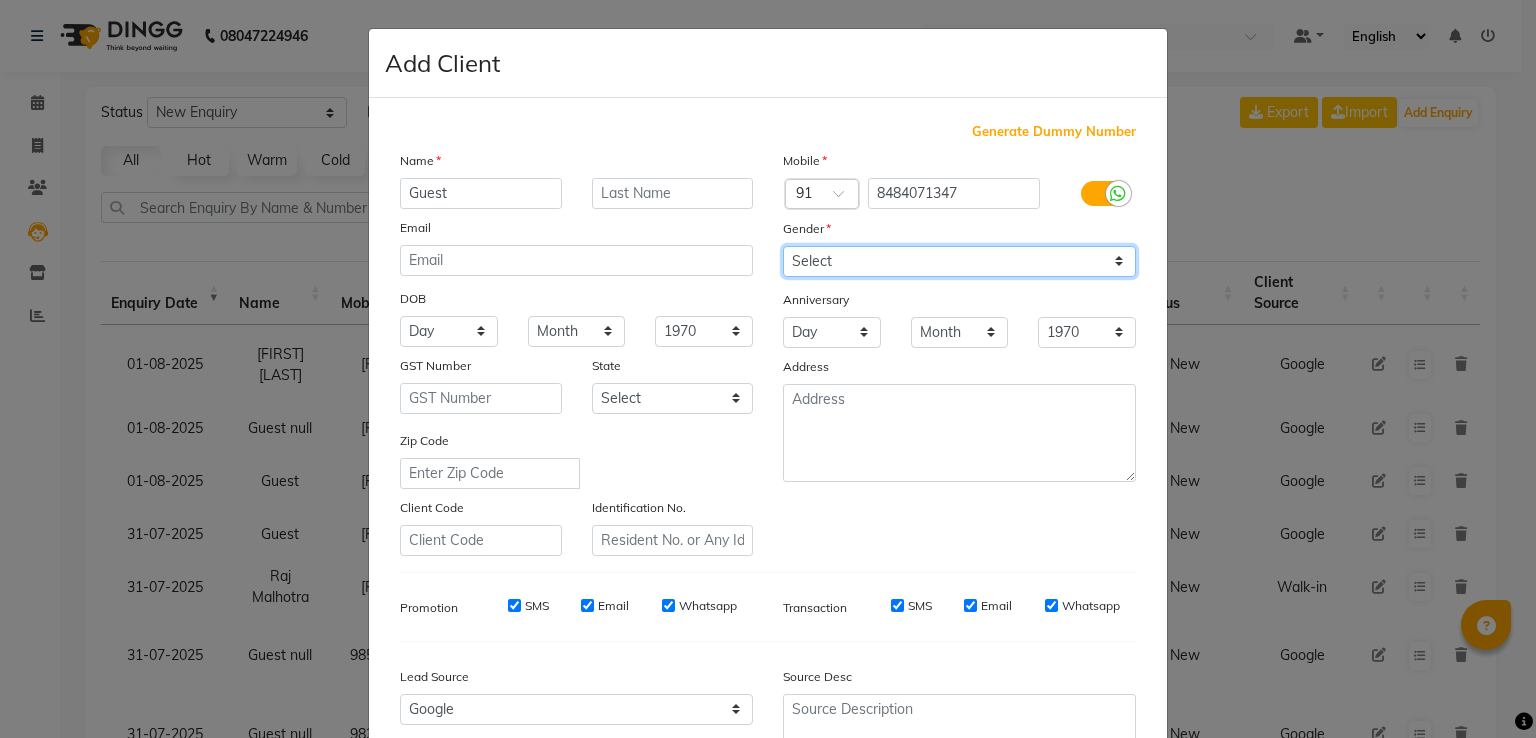 click on "Select Male Female Other Prefer Not To Say" 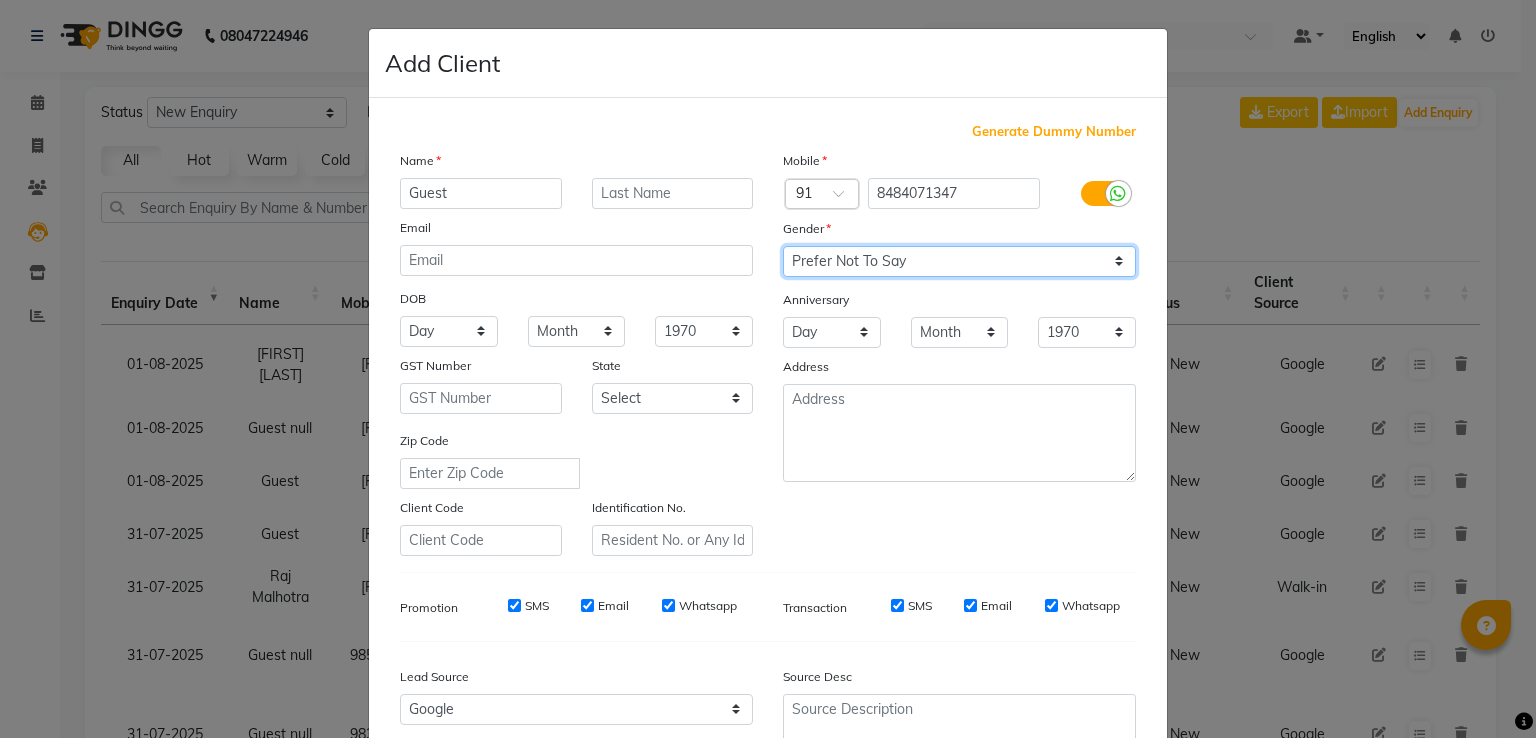 click on "Select Male Female Other Prefer Not To Say" 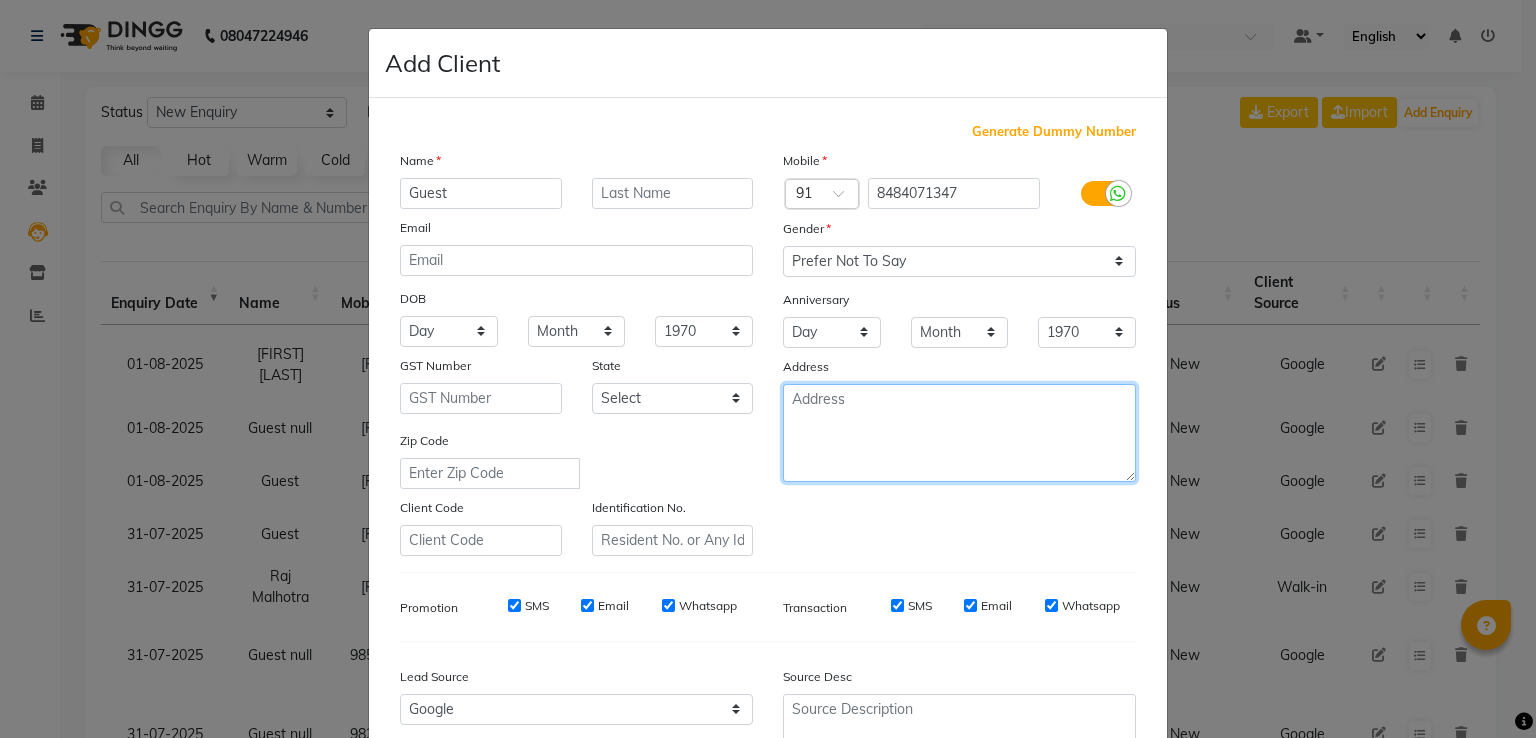 click 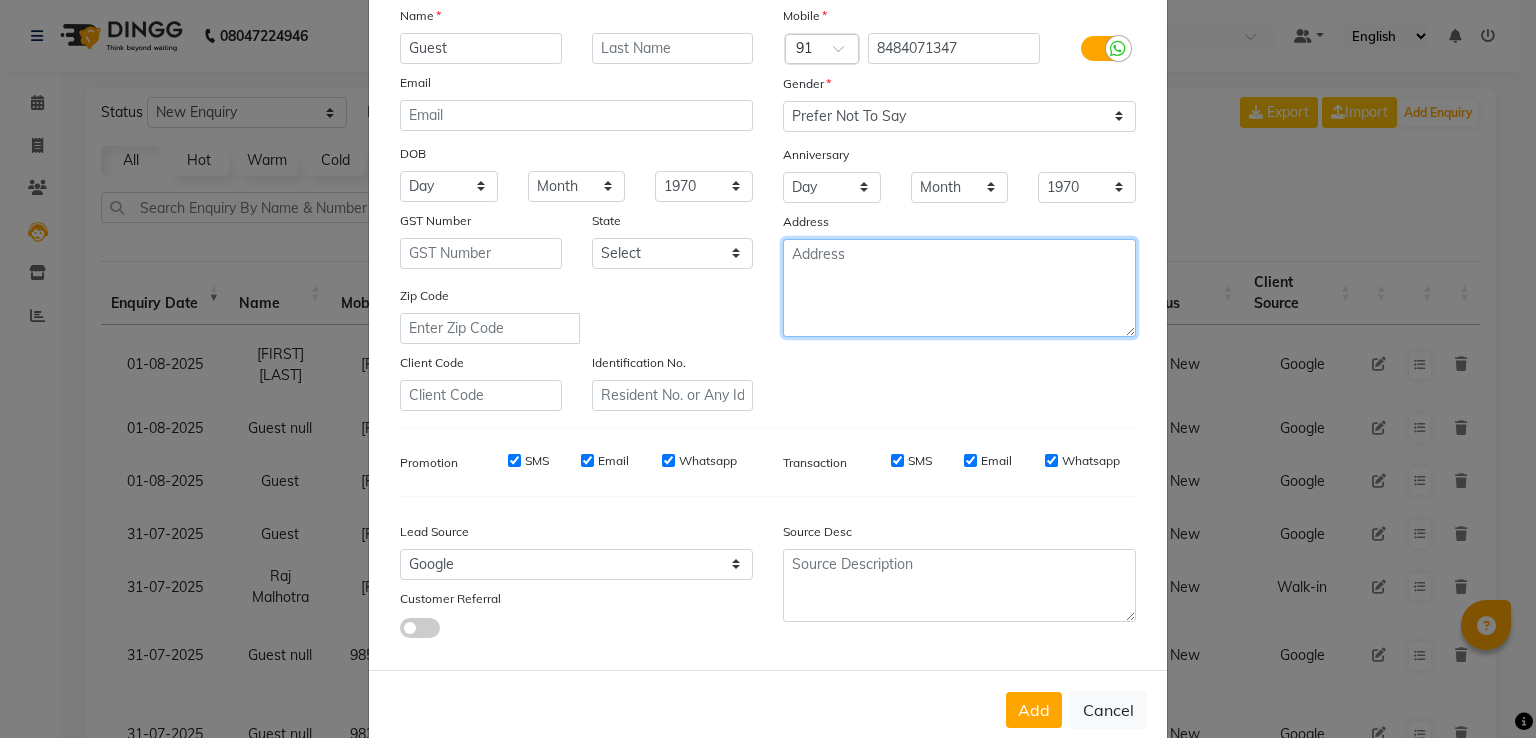 scroll, scrollTop: 195, scrollLeft: 0, axis: vertical 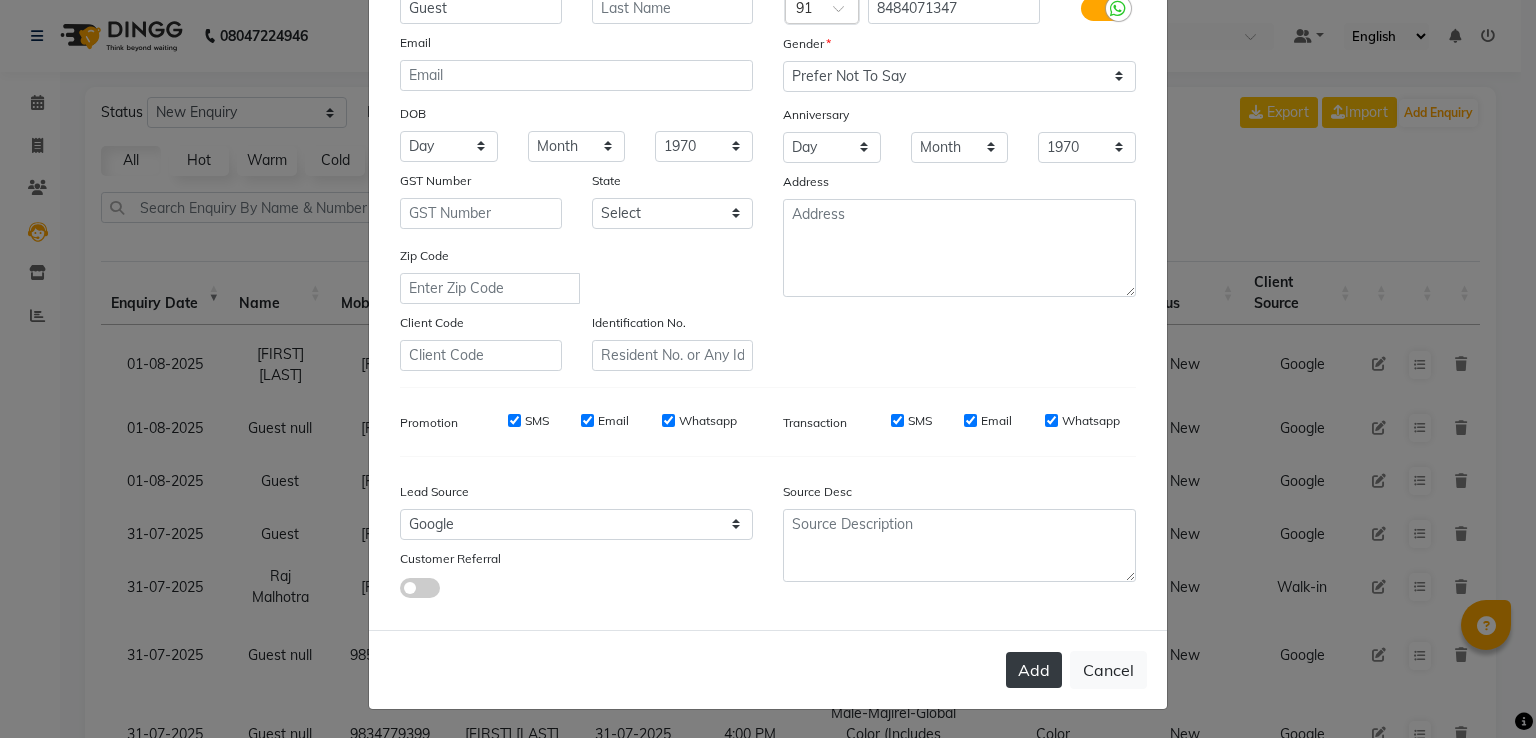click on "Add" 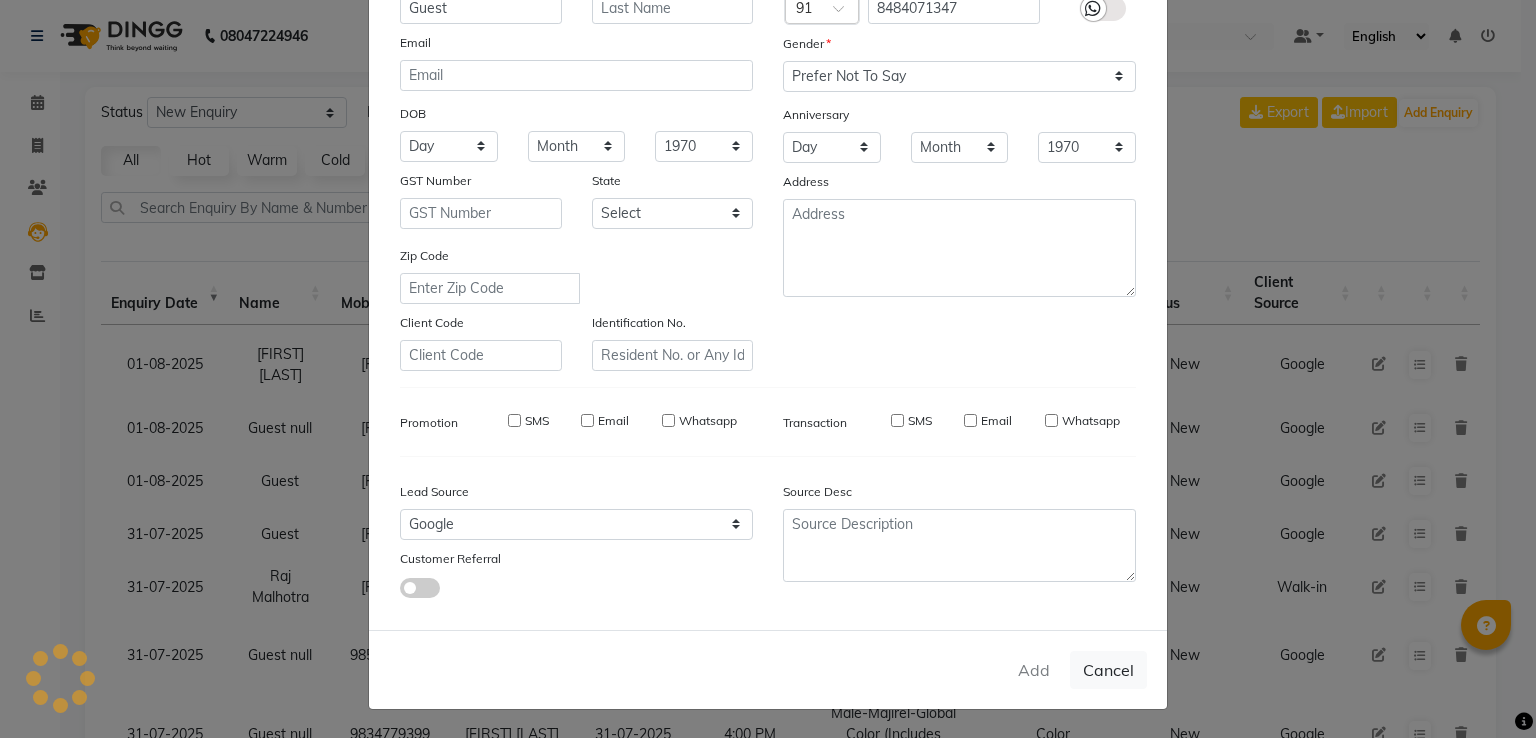 type on "84******47" 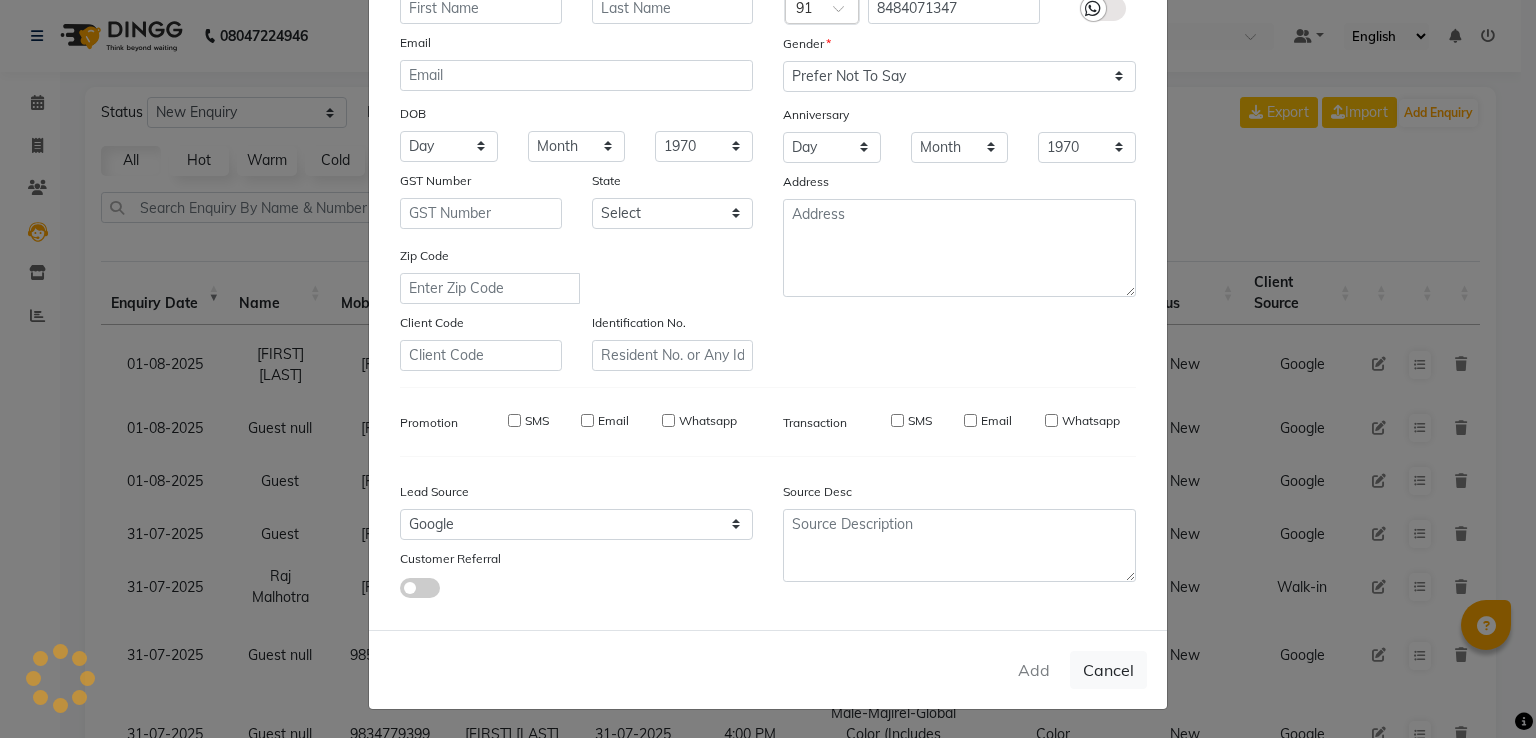 select 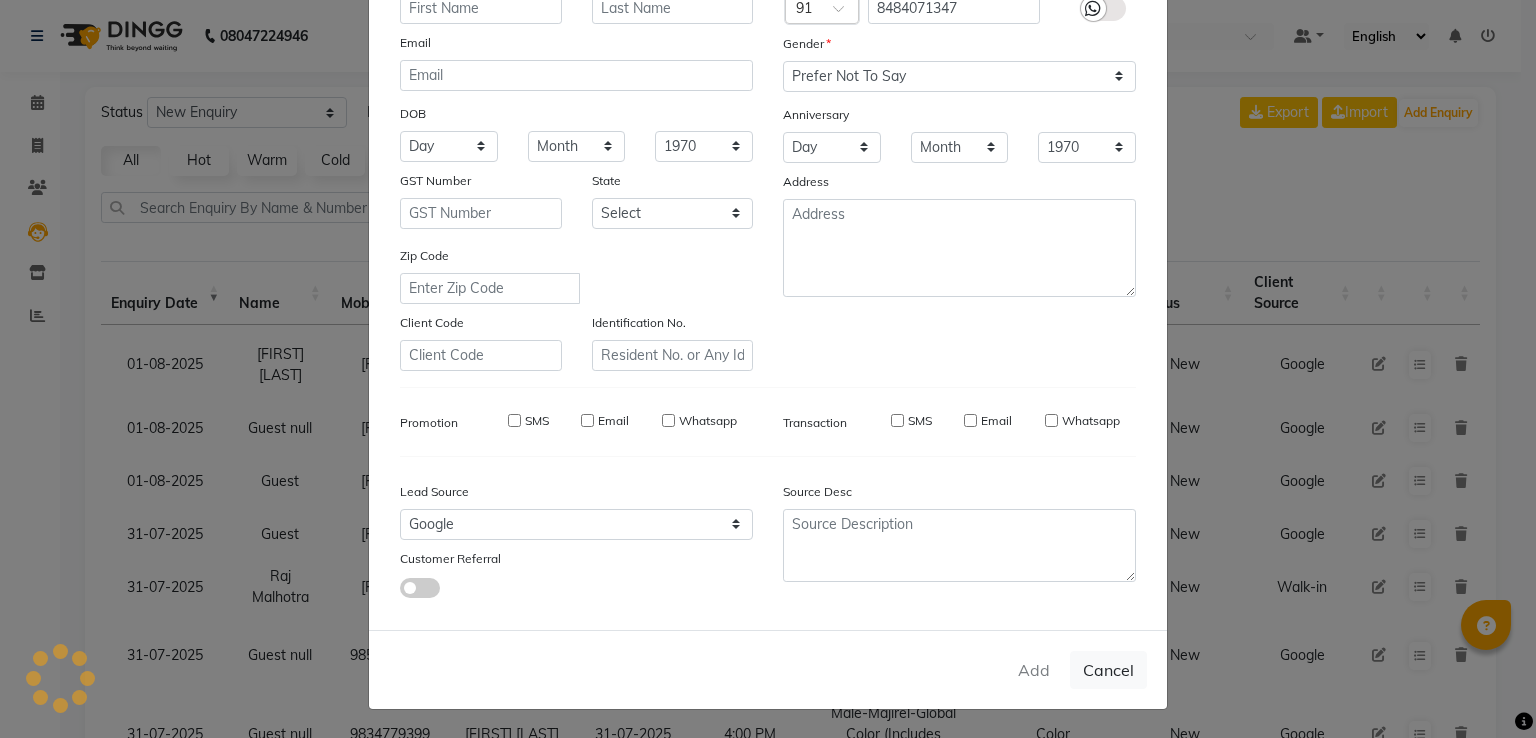 checkbox on "false" 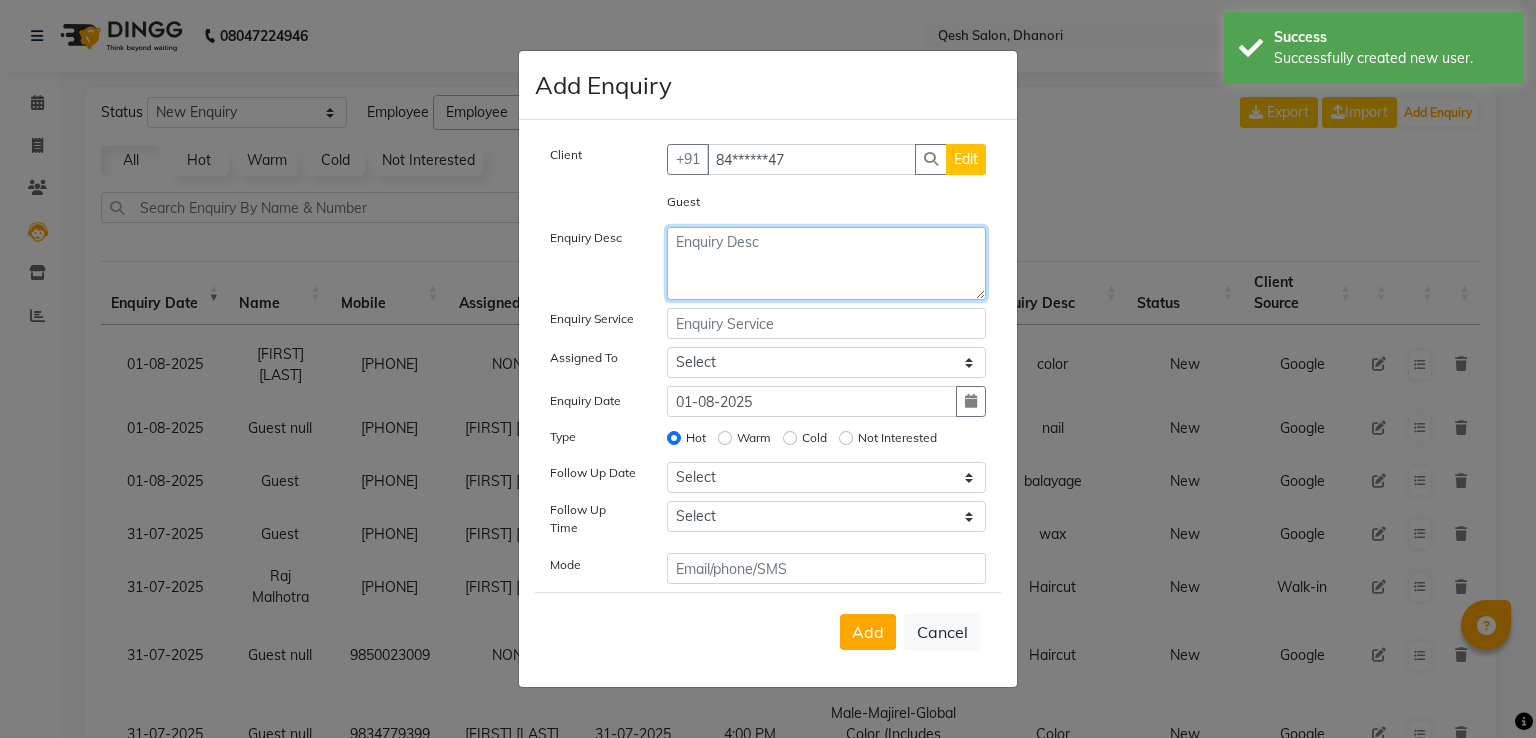 click 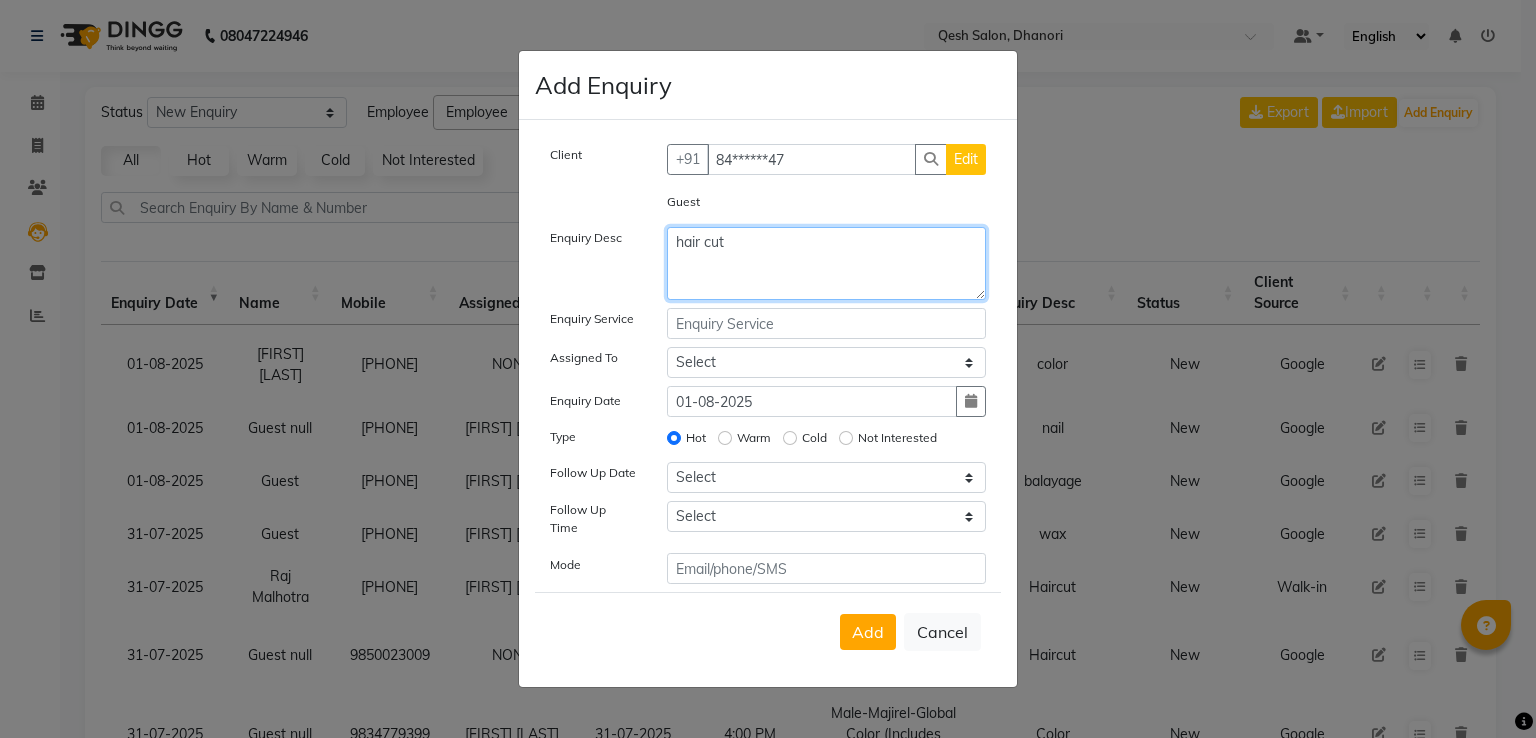 type on "hair cut" 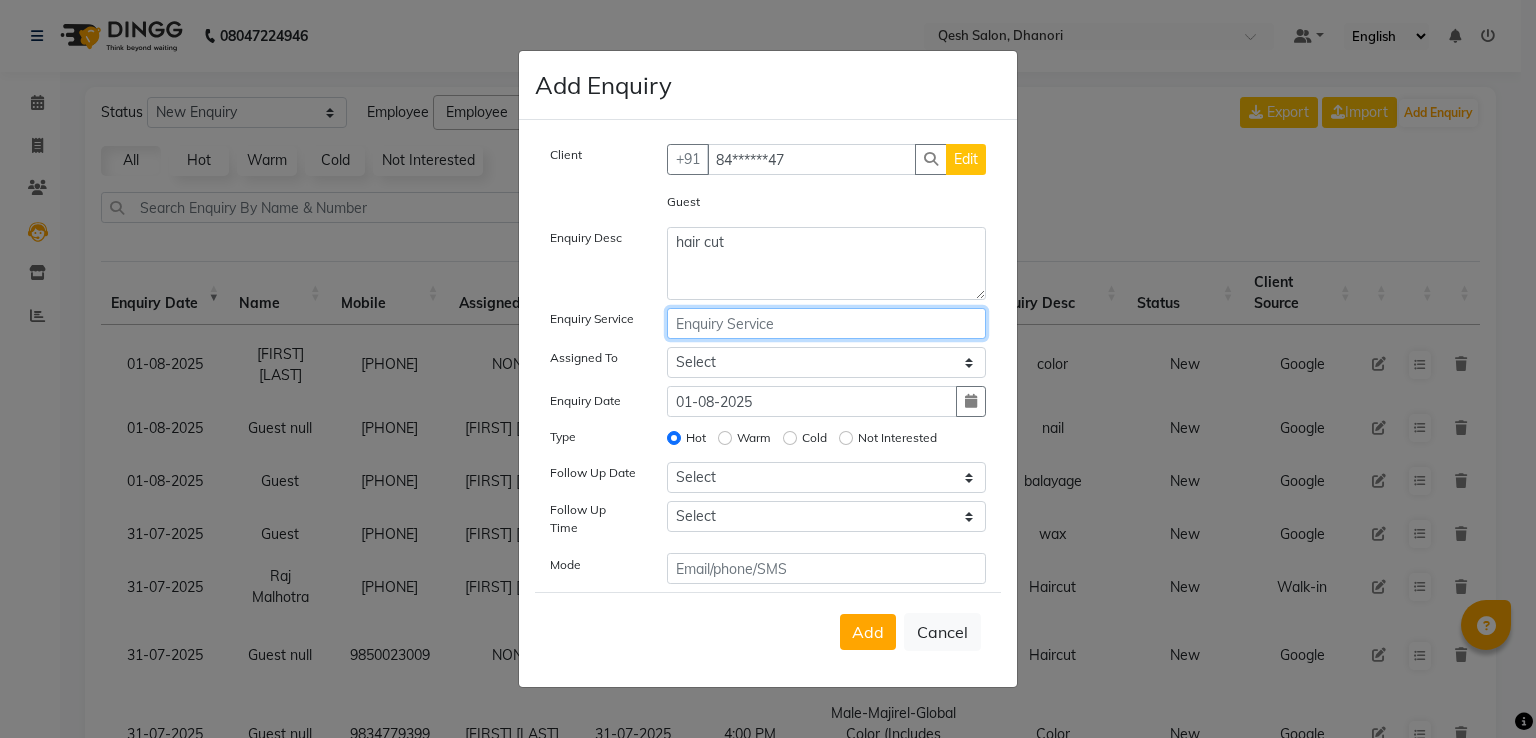 click at bounding box center [827, 323] 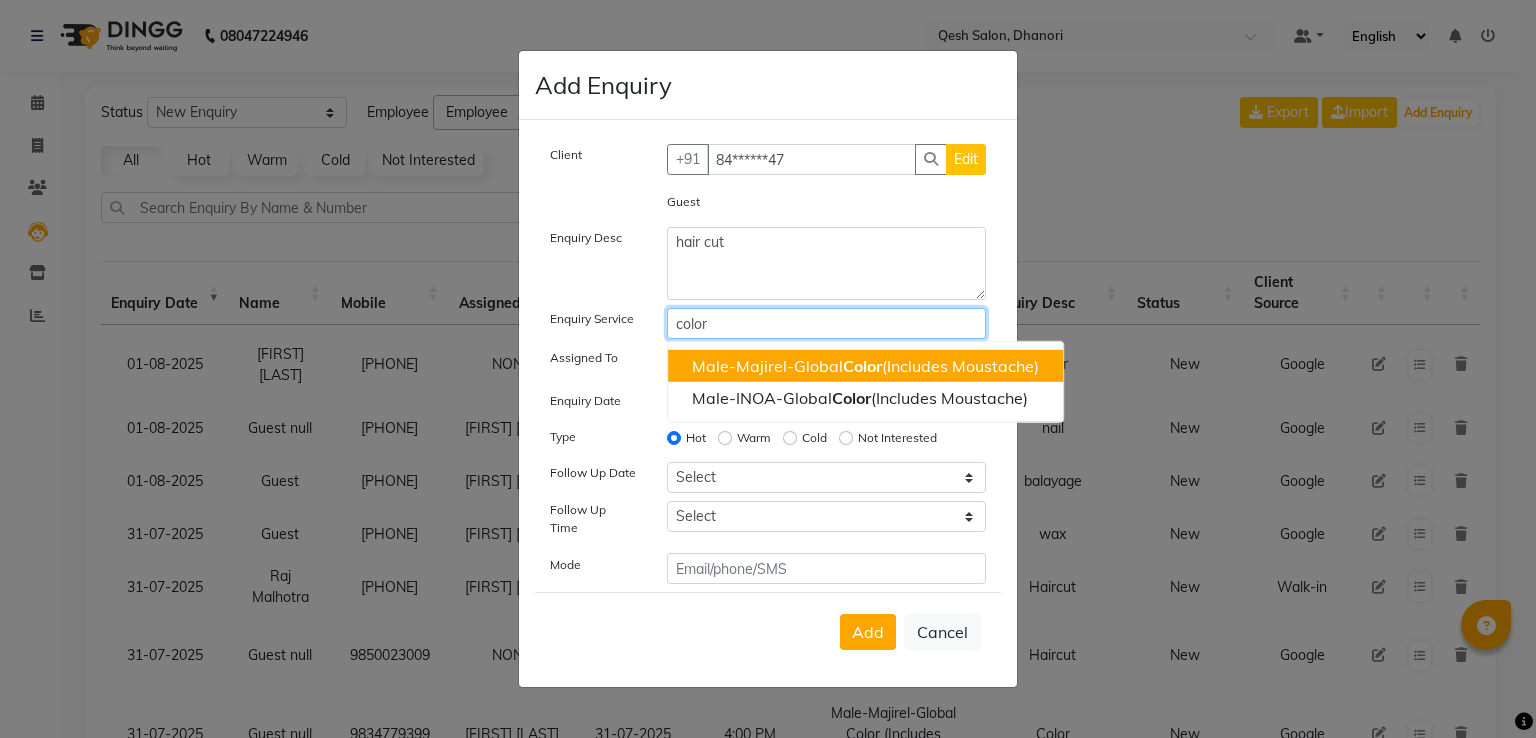 click on "Male-Majirel-Global  Color  (Includes Moustache)" at bounding box center [865, 366] 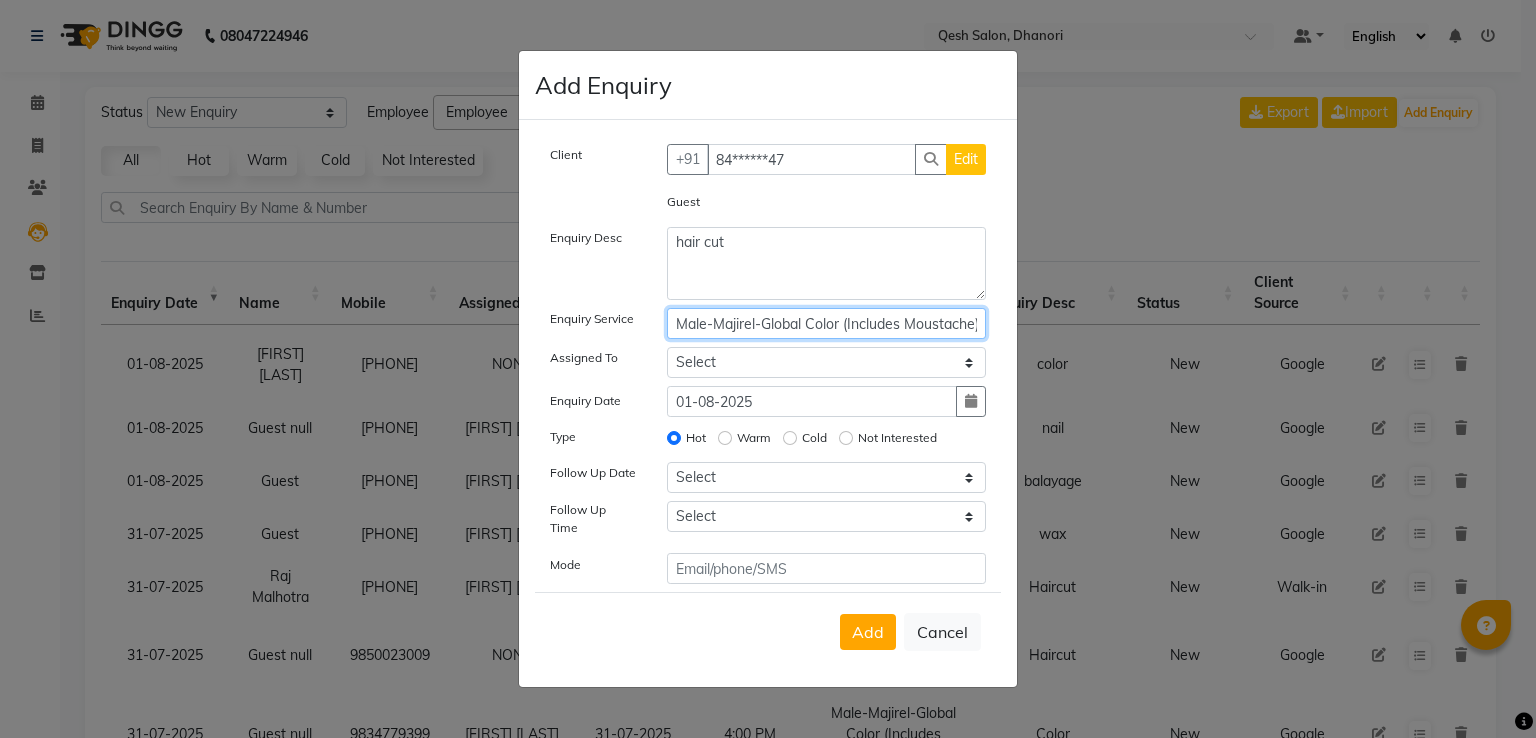 type on "Male-Majirel-Global Color (Includes Moustache)" 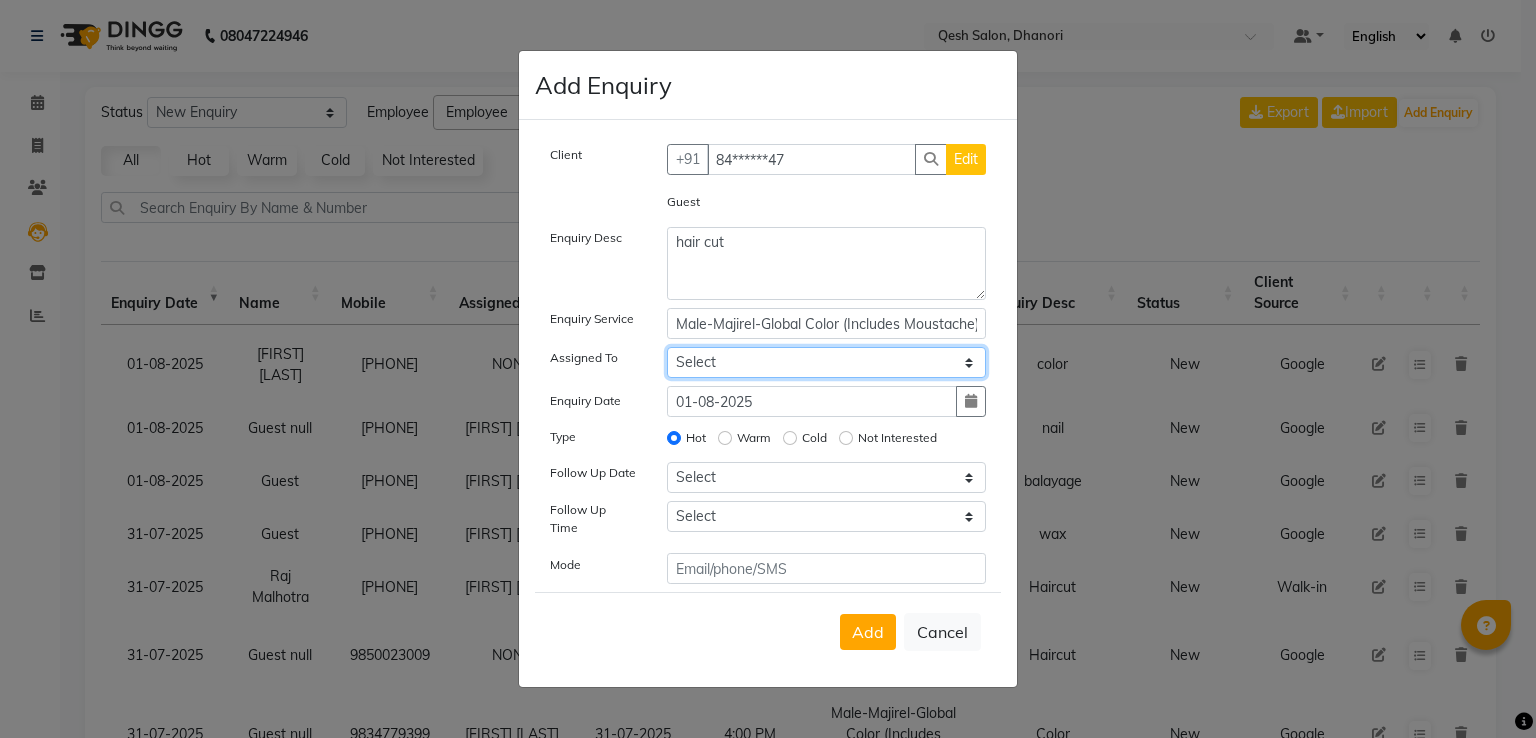 click on "Select [FIRST] [LAST] Harry Siril Anthony [FIRST] [LAST] Salon Sunil Kisan Wani Vanita Kamble Vinod Daulat Sonawane" 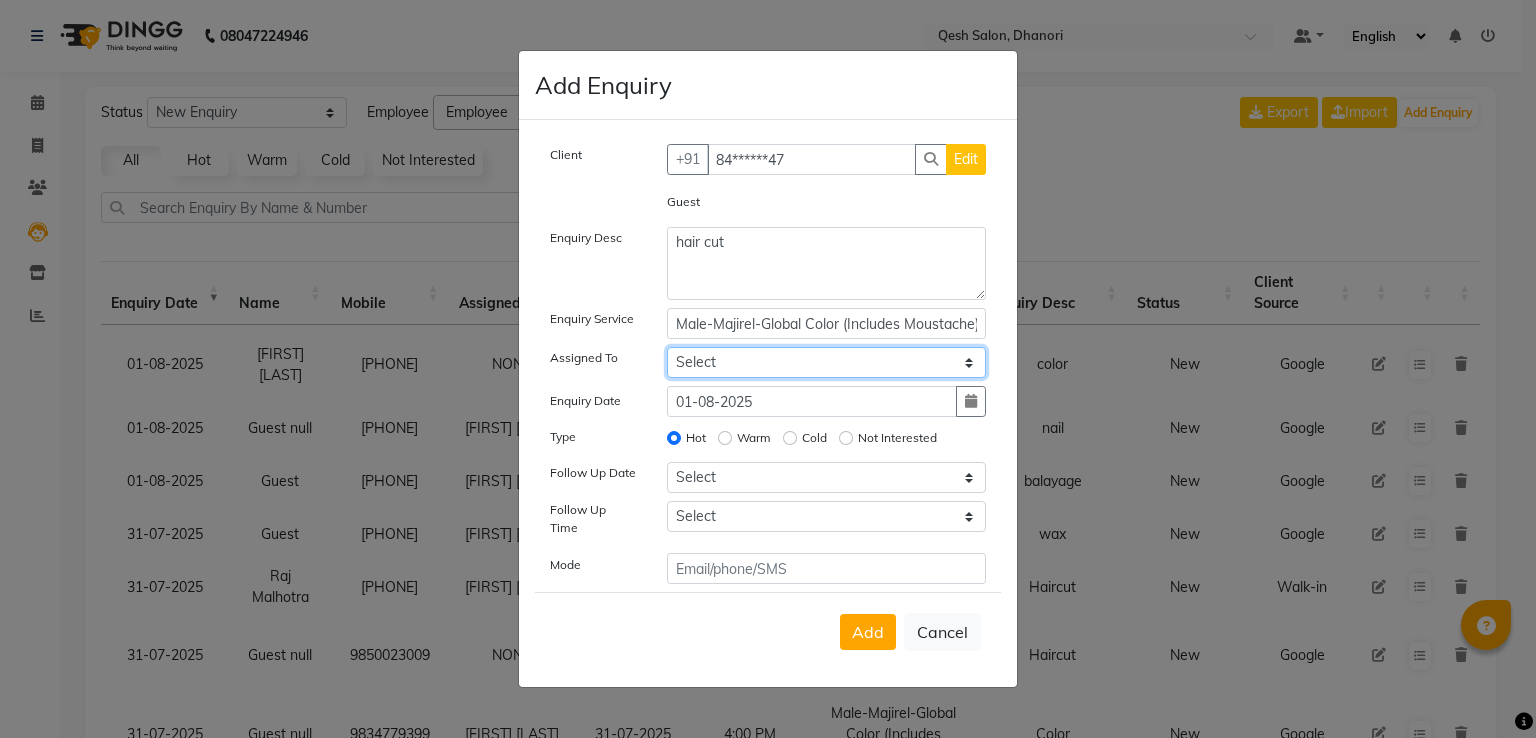 select on "82426" 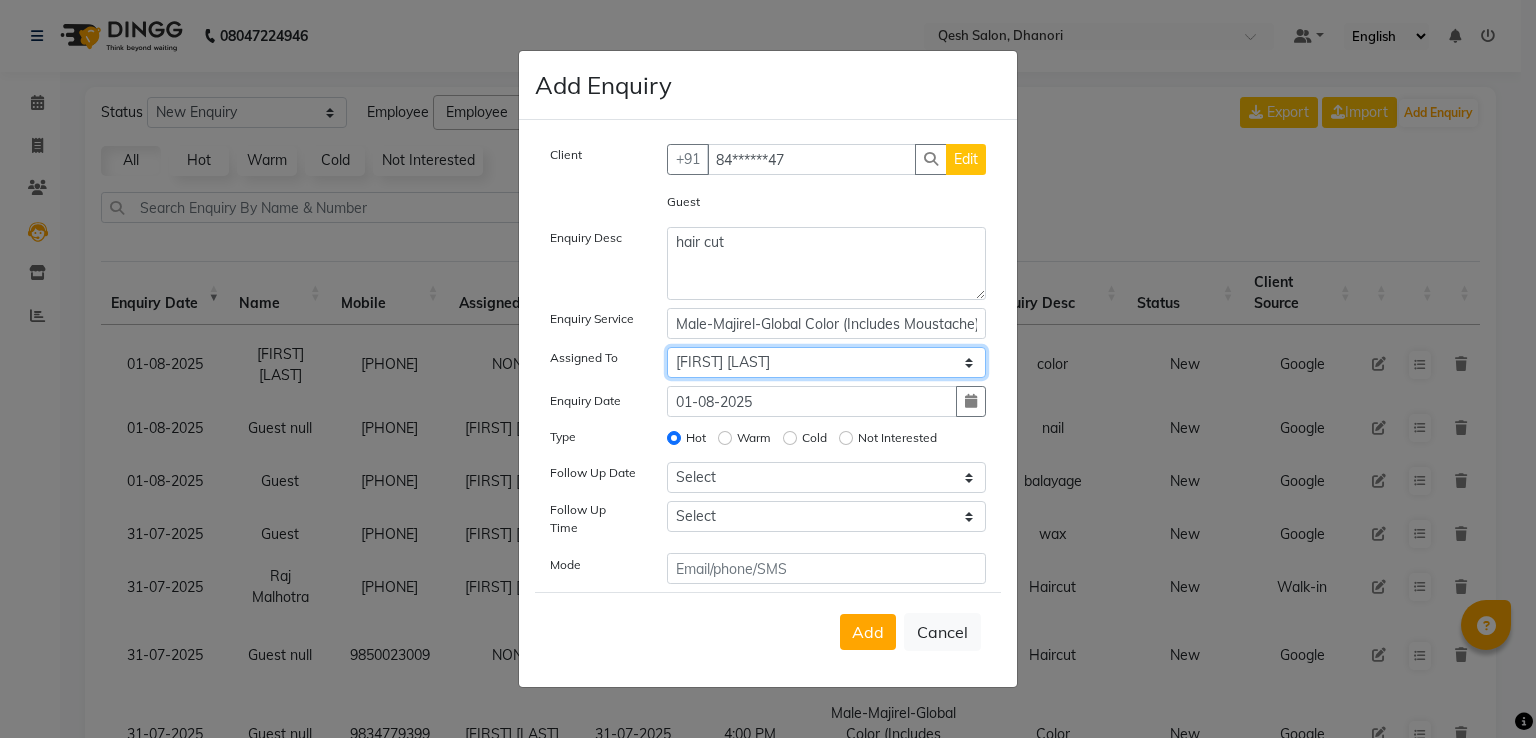 click on "Select [FIRST] [LAST] Harry Siril Anthony [FIRST] [LAST] Salon Sunil Kisan Wani Vanita Kamble Vinod Daulat Sonawane" 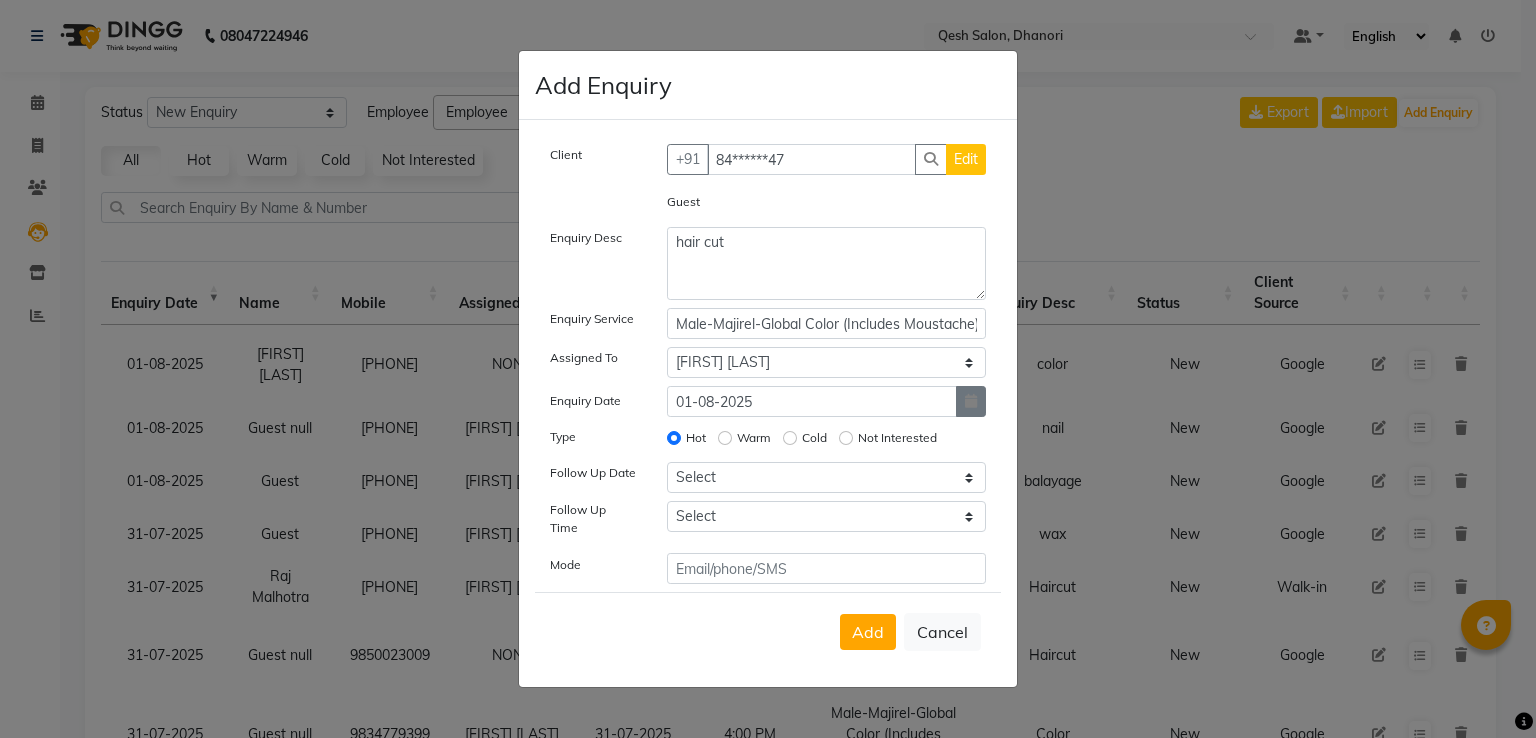 click 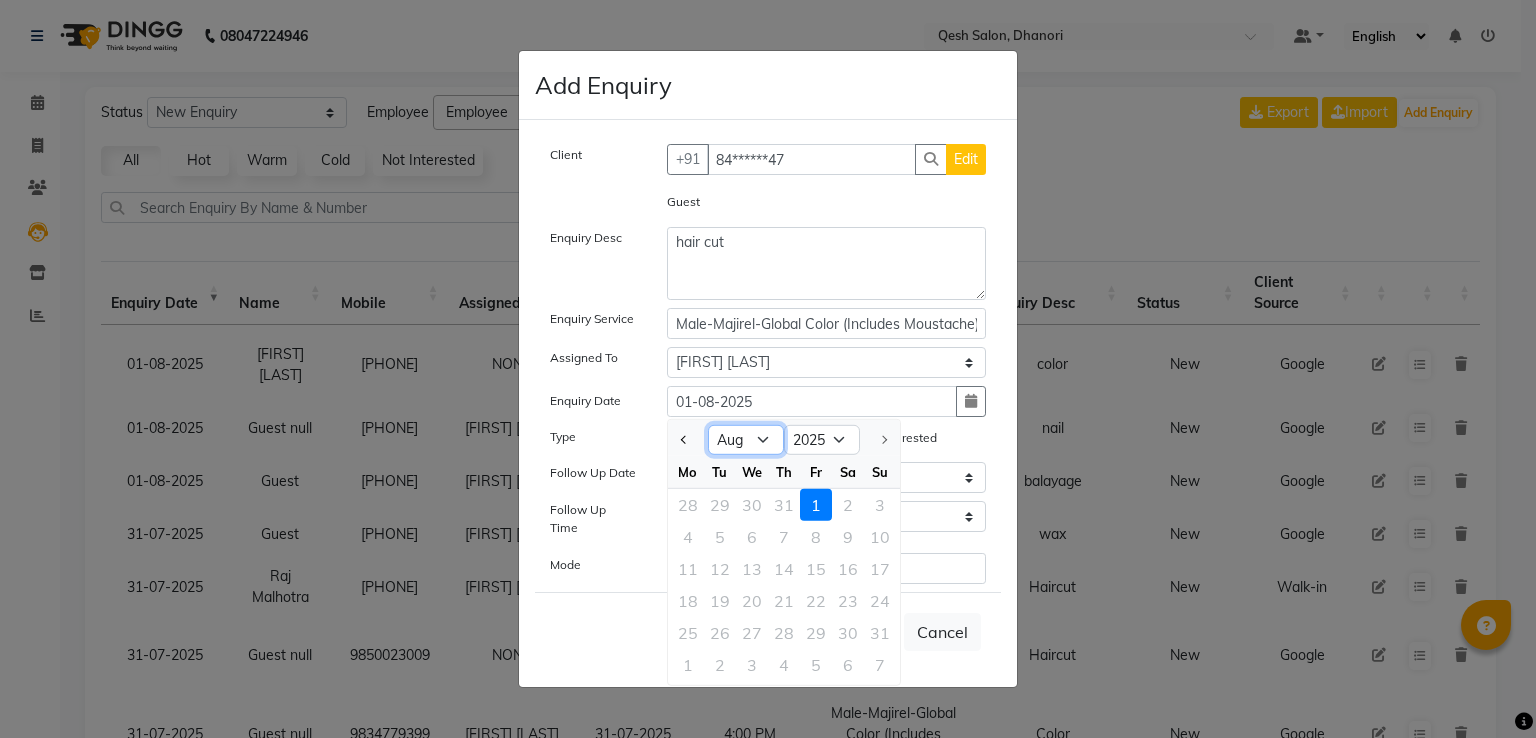 click on "Jan Feb Mar Apr May Jun Jul Aug" 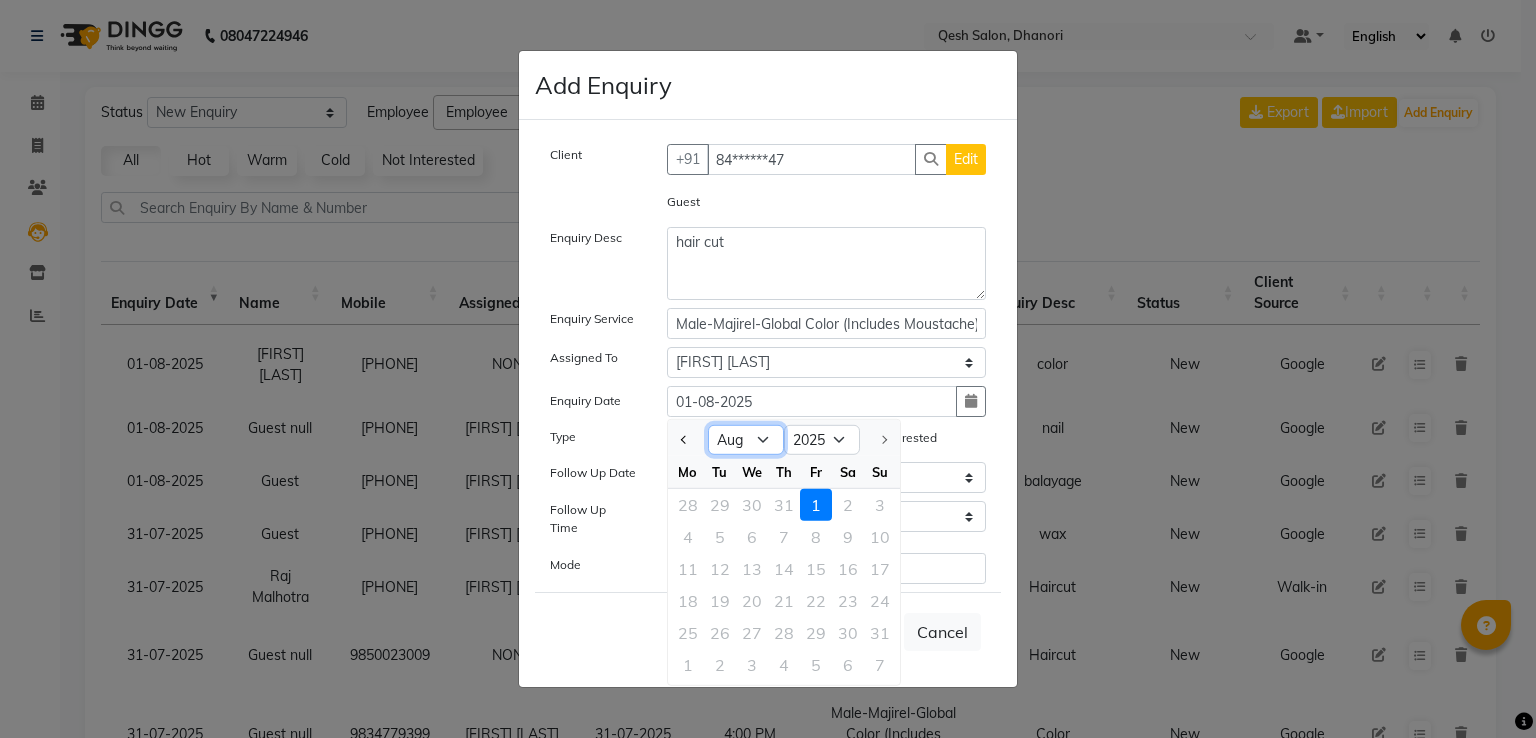 select on "7" 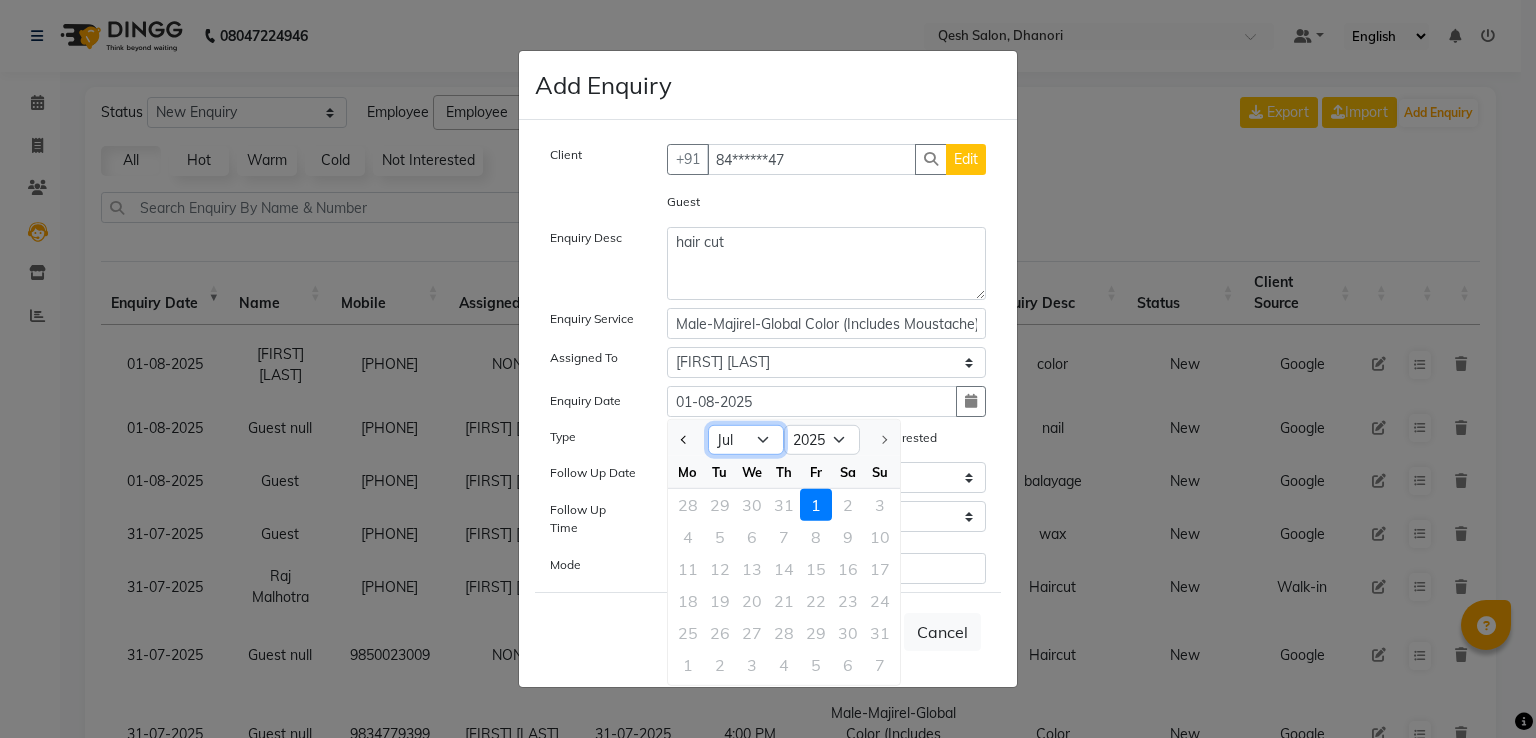 click on "Jan Feb Mar Apr May Jun Jul Aug" 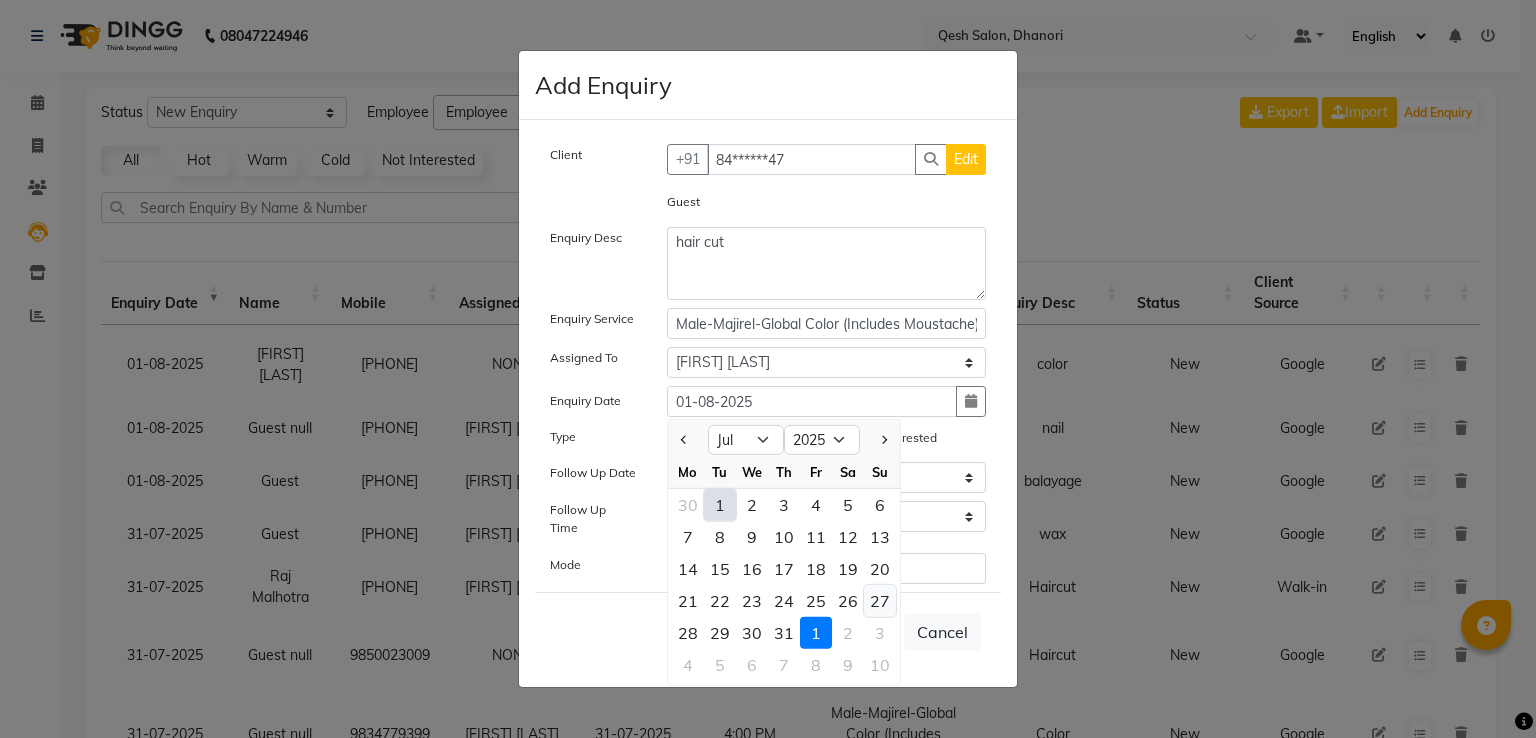 click on "27" 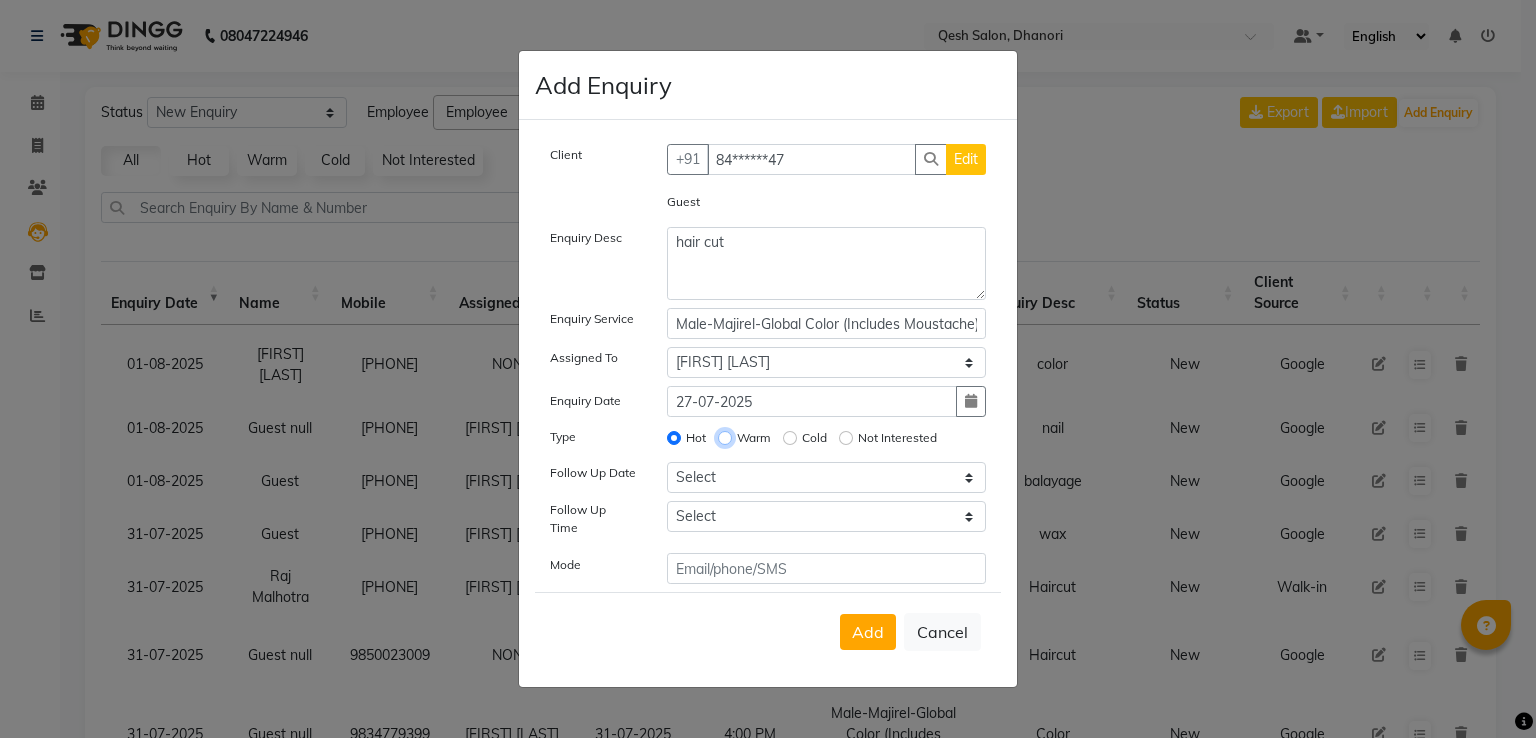 click on "Warm" at bounding box center [725, 438] 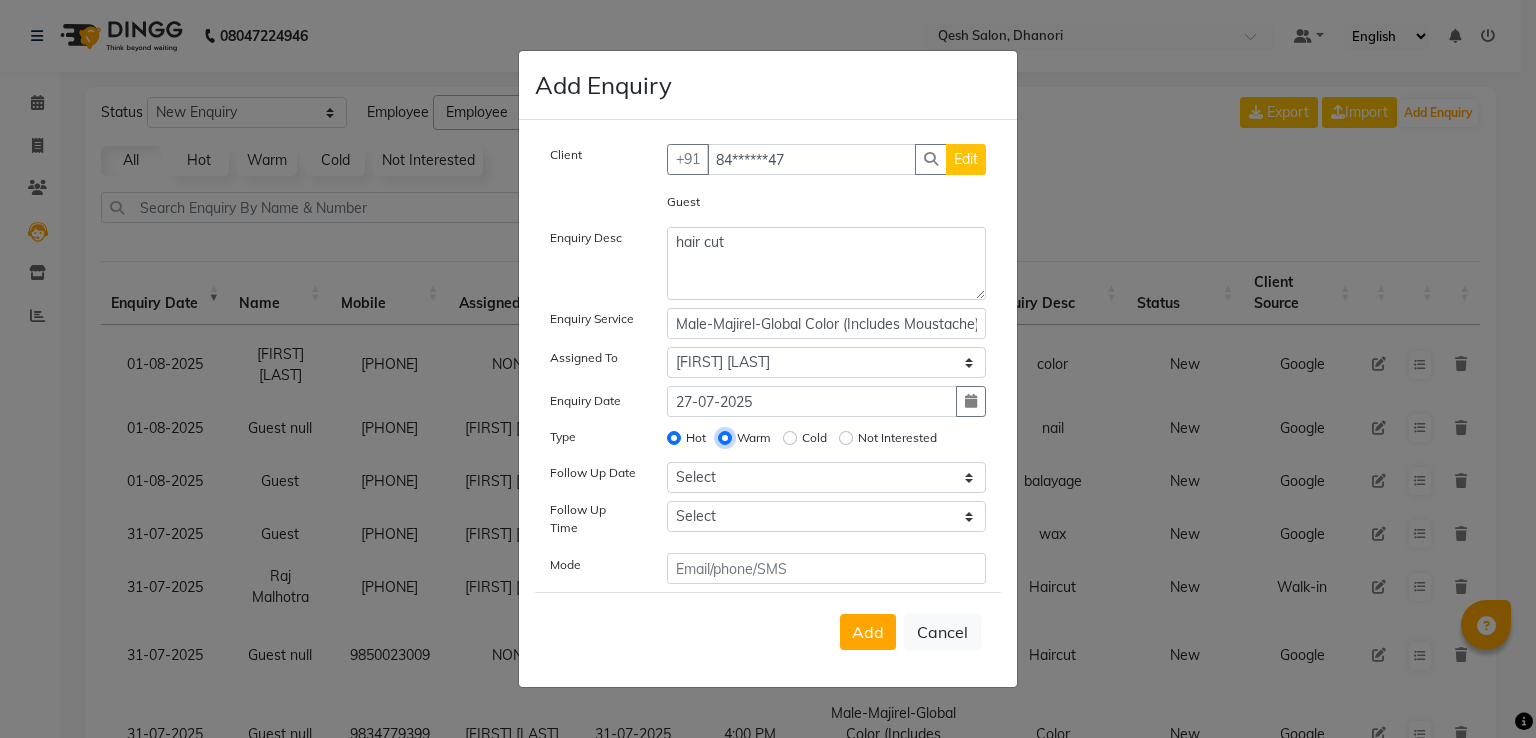 radio on "false" 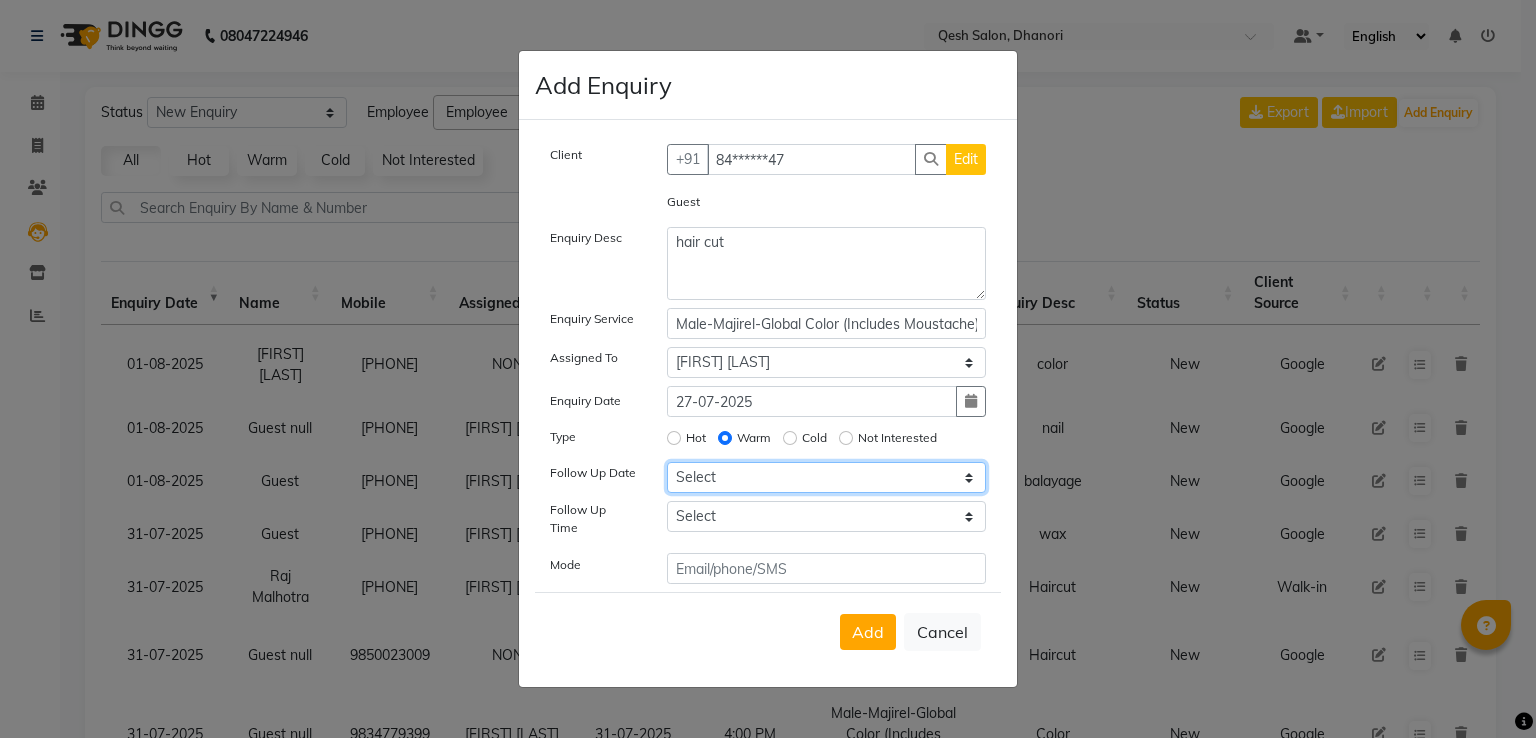 click on "Select Today Tomorrow In 2 days (Sunday) In 3 days (Monday) In 4 days (Tuesday) In 5 days (Wednesday) In 6 days (Thursday) In 1 Week (2025-08-08) In 2 Week (2025-08-15) In 1 Month (2025-09-01) In 2 Month (2025-10-01) In 3 Month (2025-11-01) Custom Date" at bounding box center (827, 477) 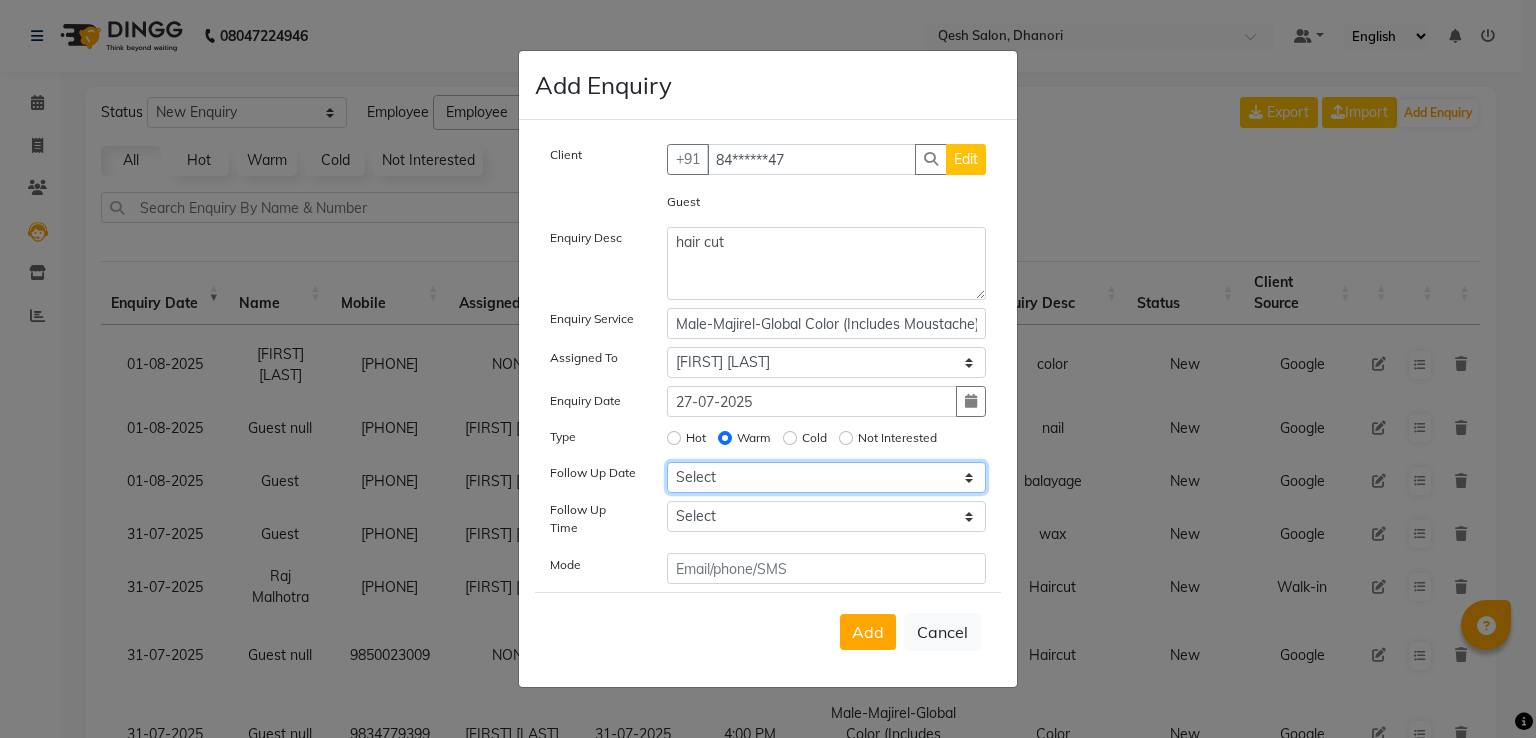 select on "custom_date" 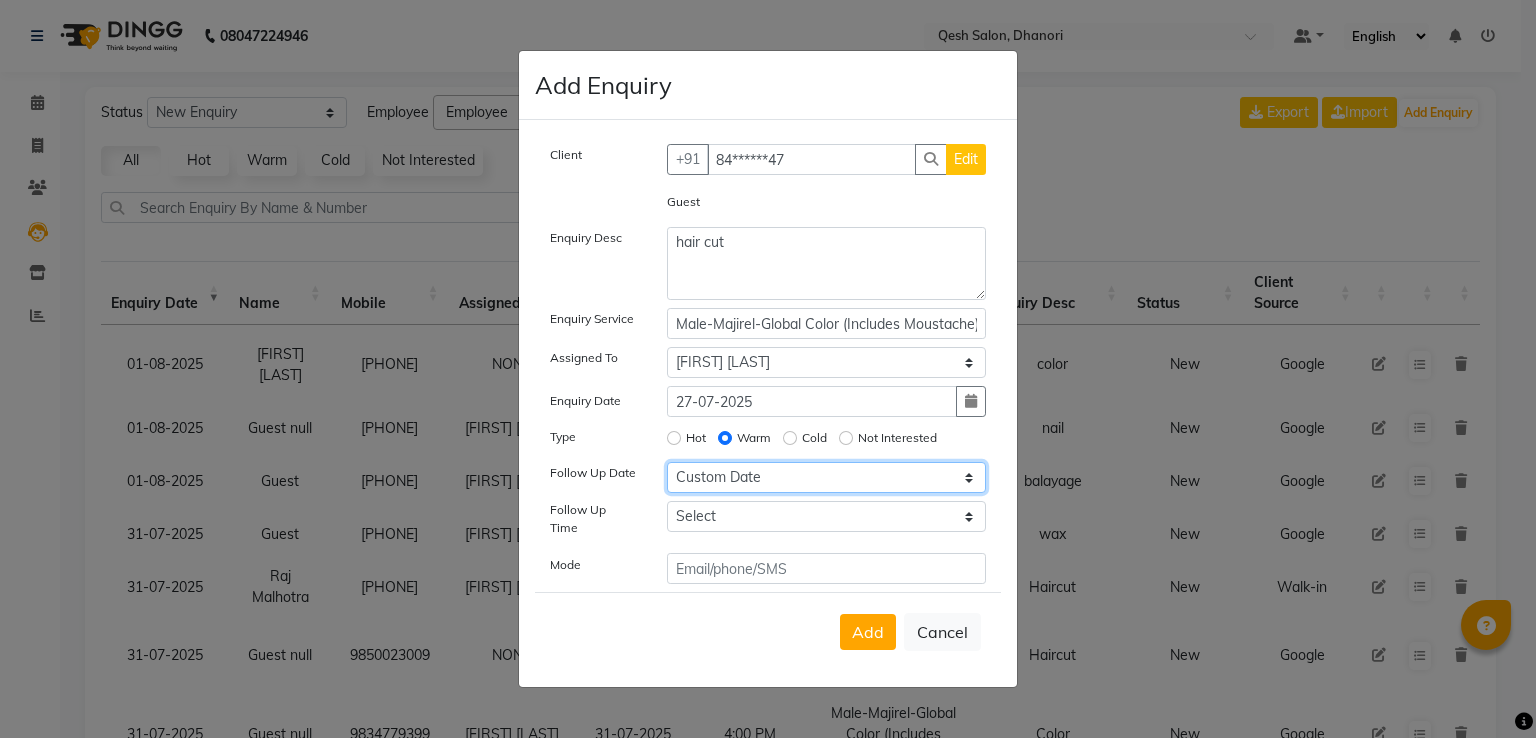 click on "Select Today Tomorrow In 2 days (Sunday) In 3 days (Monday) In 4 days (Tuesday) In 5 days (Wednesday) In 6 days (Thursday) In 1 Week (2025-08-08) In 2 Week (2025-08-15) In 1 Month (2025-09-01) In 2 Month (2025-10-01) In 3 Month (2025-11-01) Custom Date" at bounding box center (827, 477) 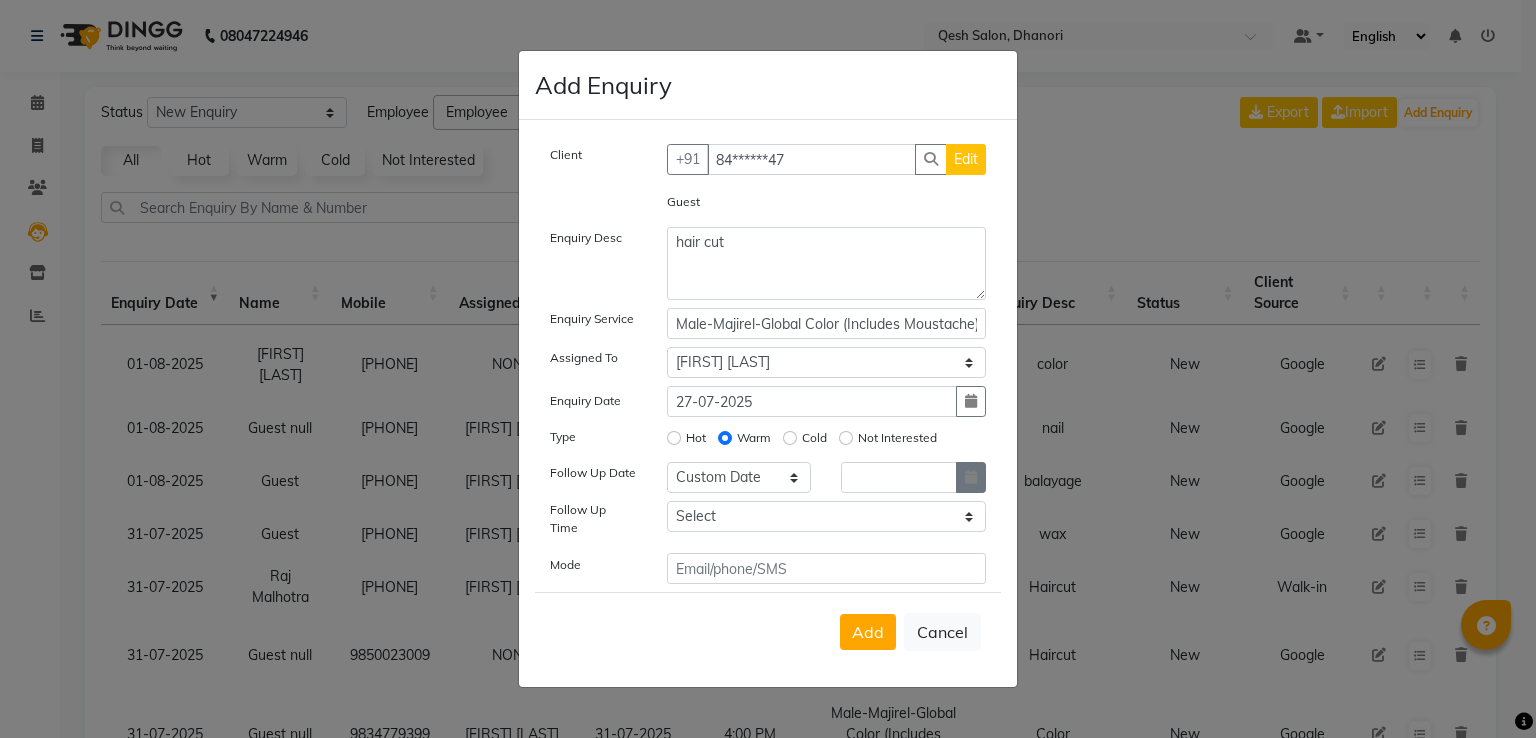 click 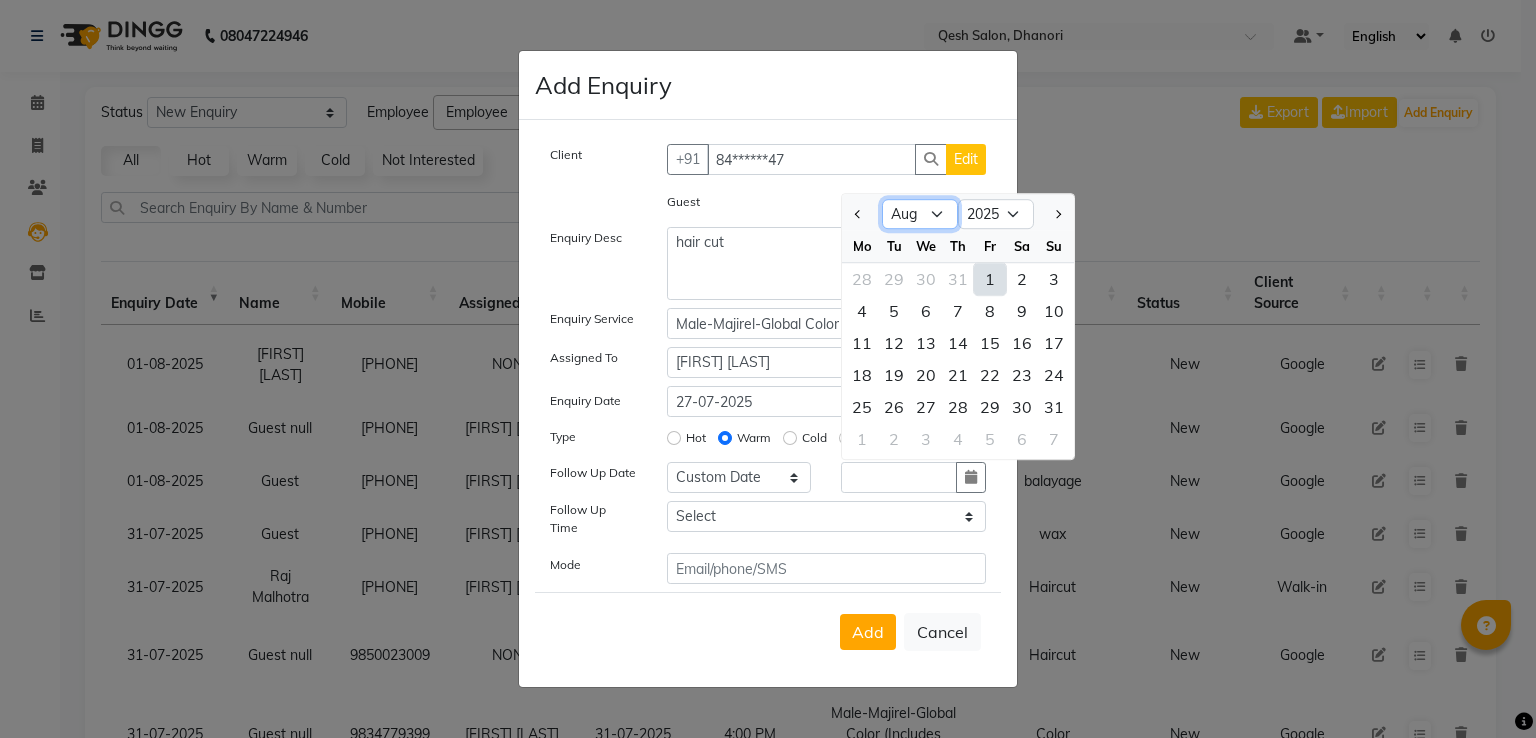 click on "Jan Feb Mar Apr May Jun Jul Aug Sep Oct Nov Dec" 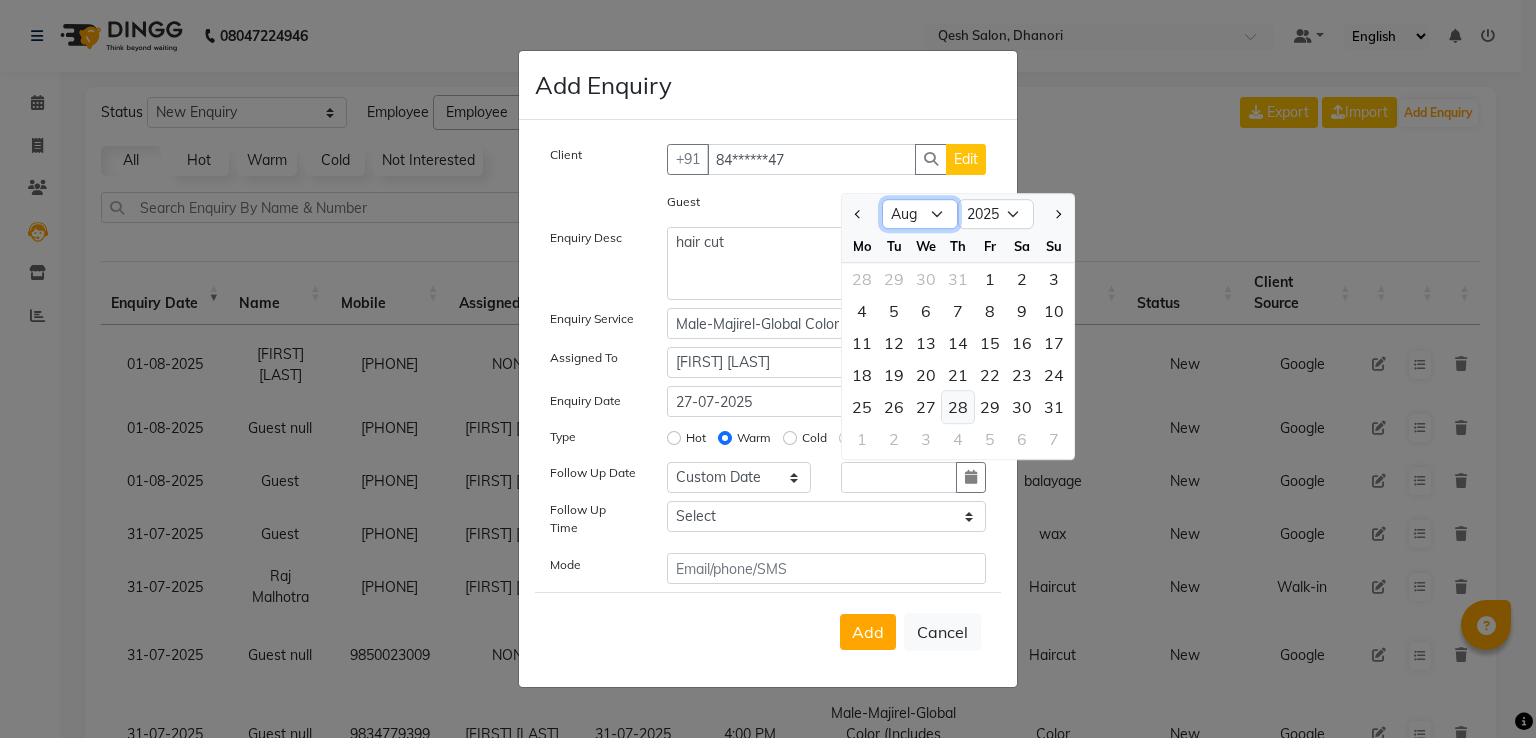 select on "7" 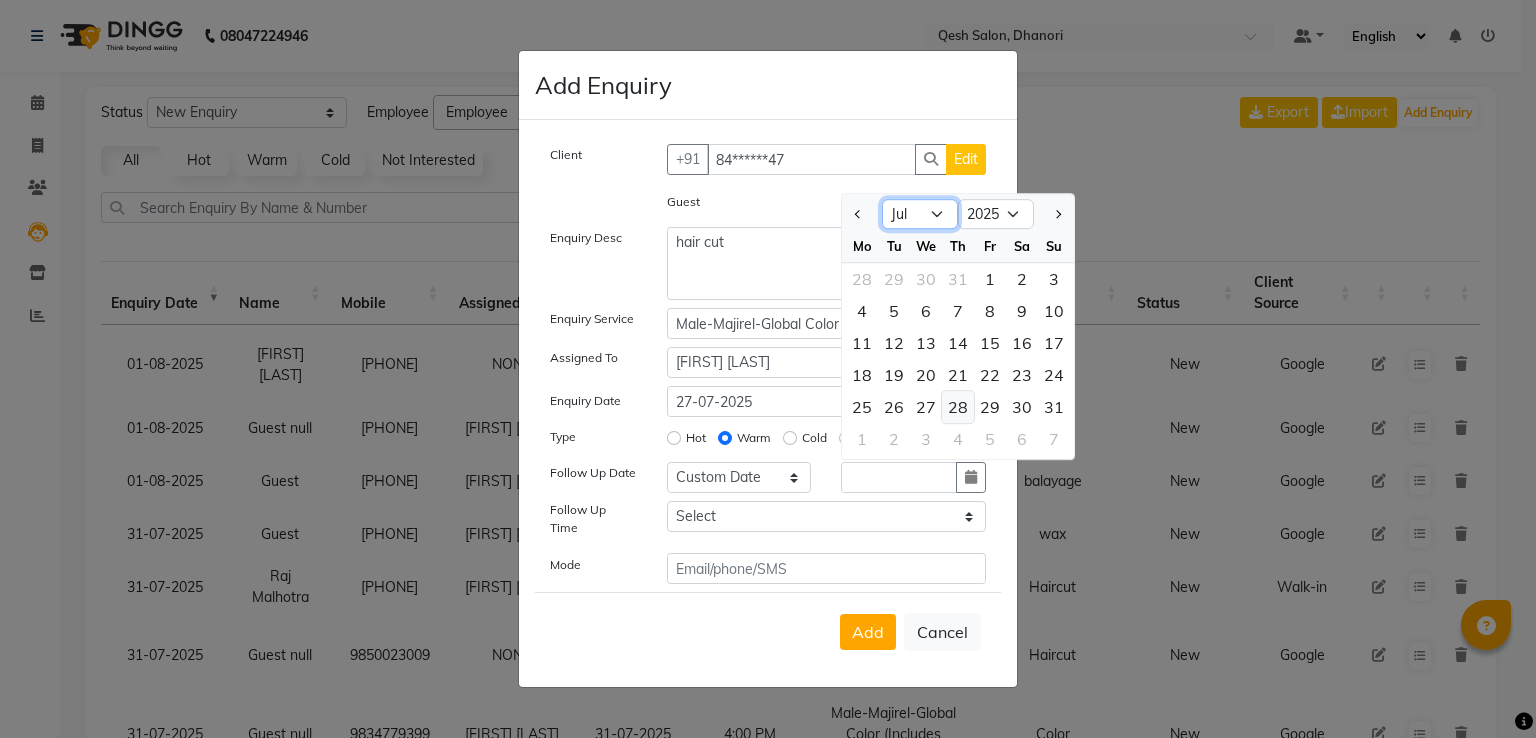 click on "Jan Feb Mar Apr May Jun Jul Aug Sep Oct Nov Dec" 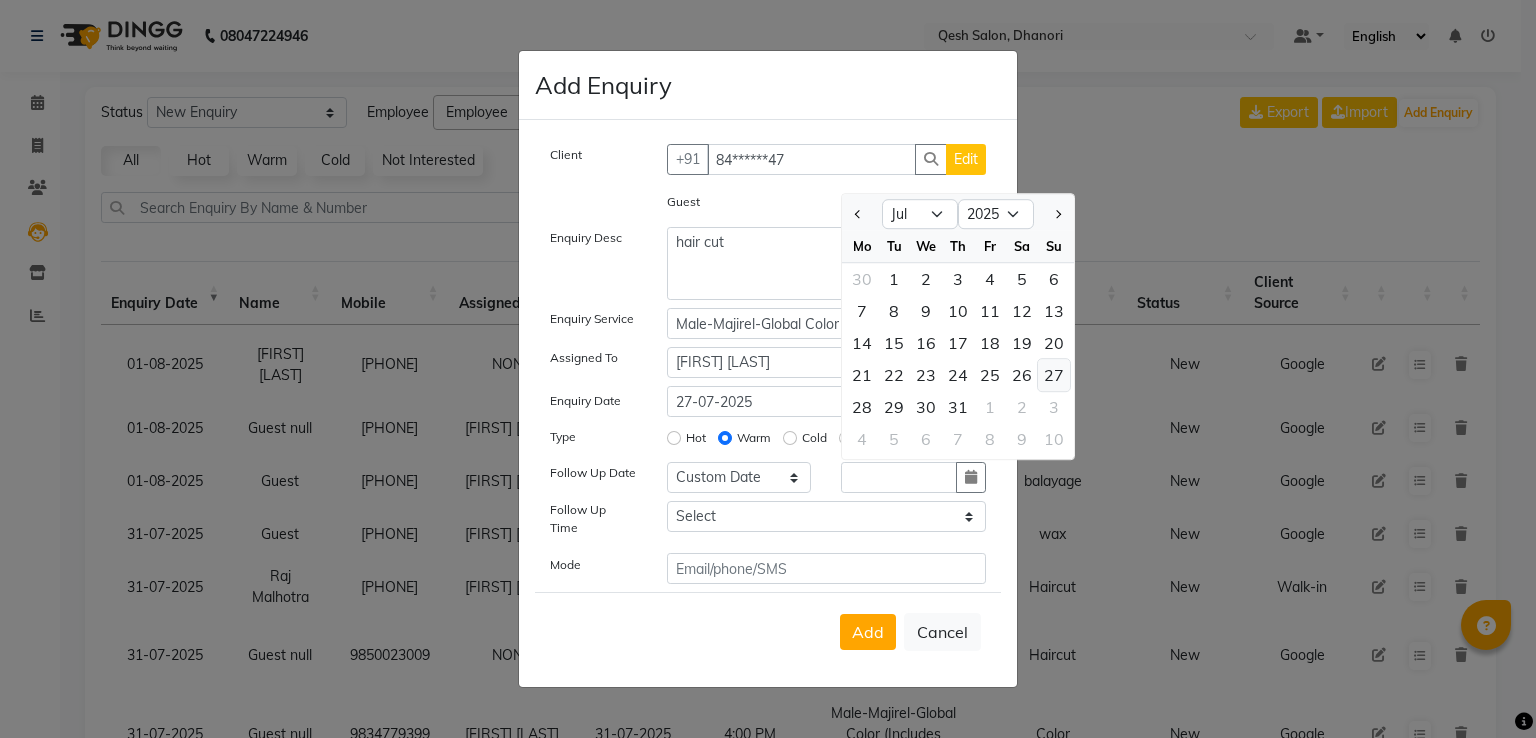 click on "27" 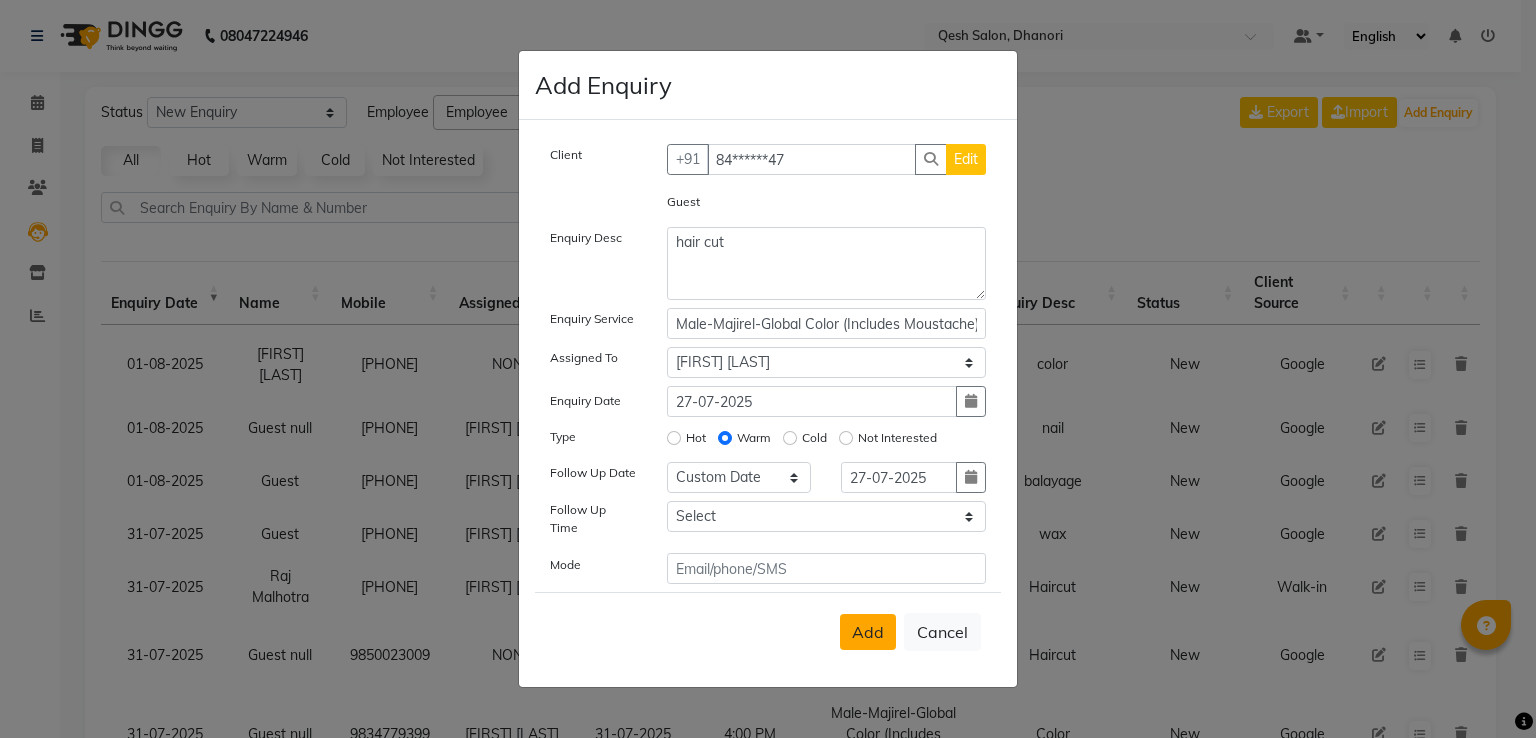 click on "Add" at bounding box center (868, 632) 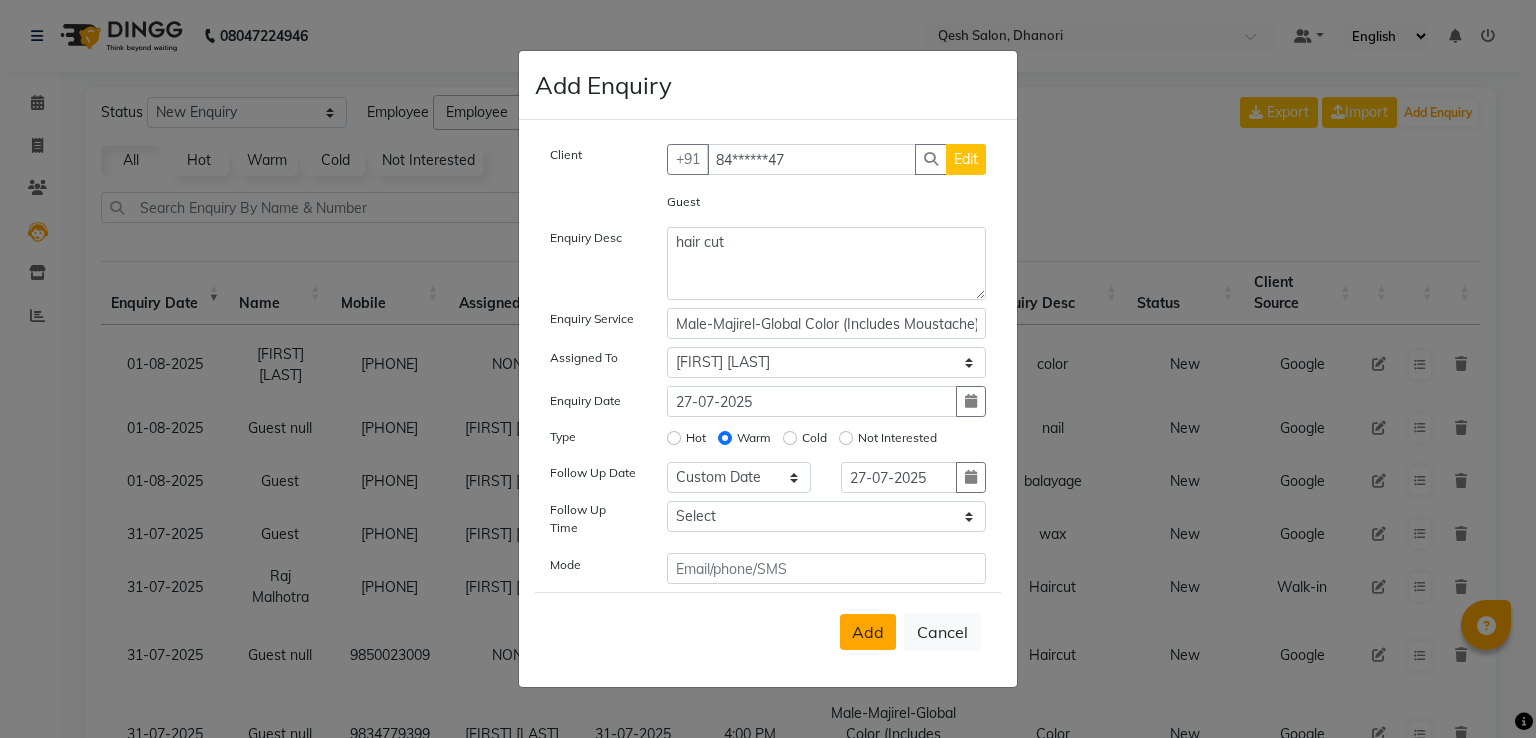type 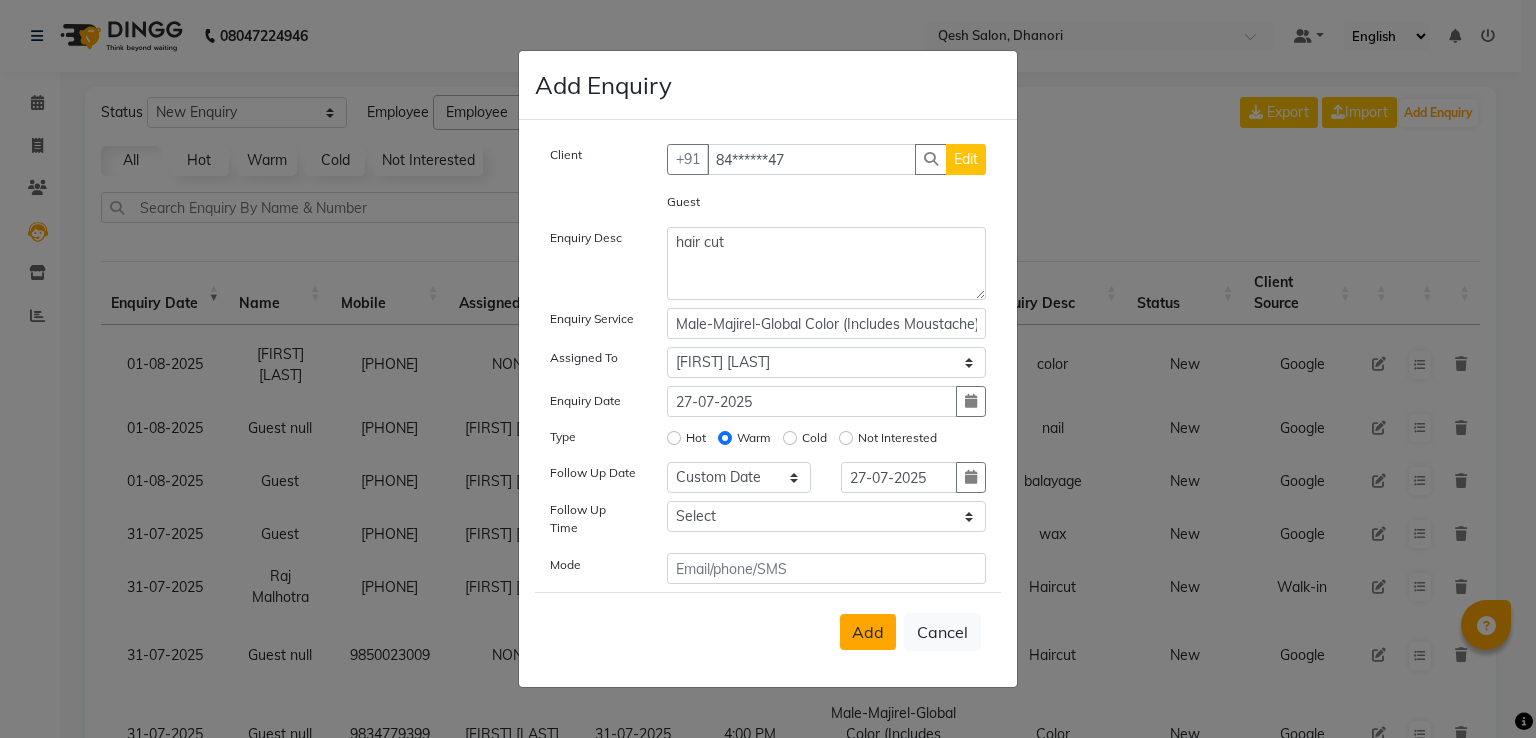 type 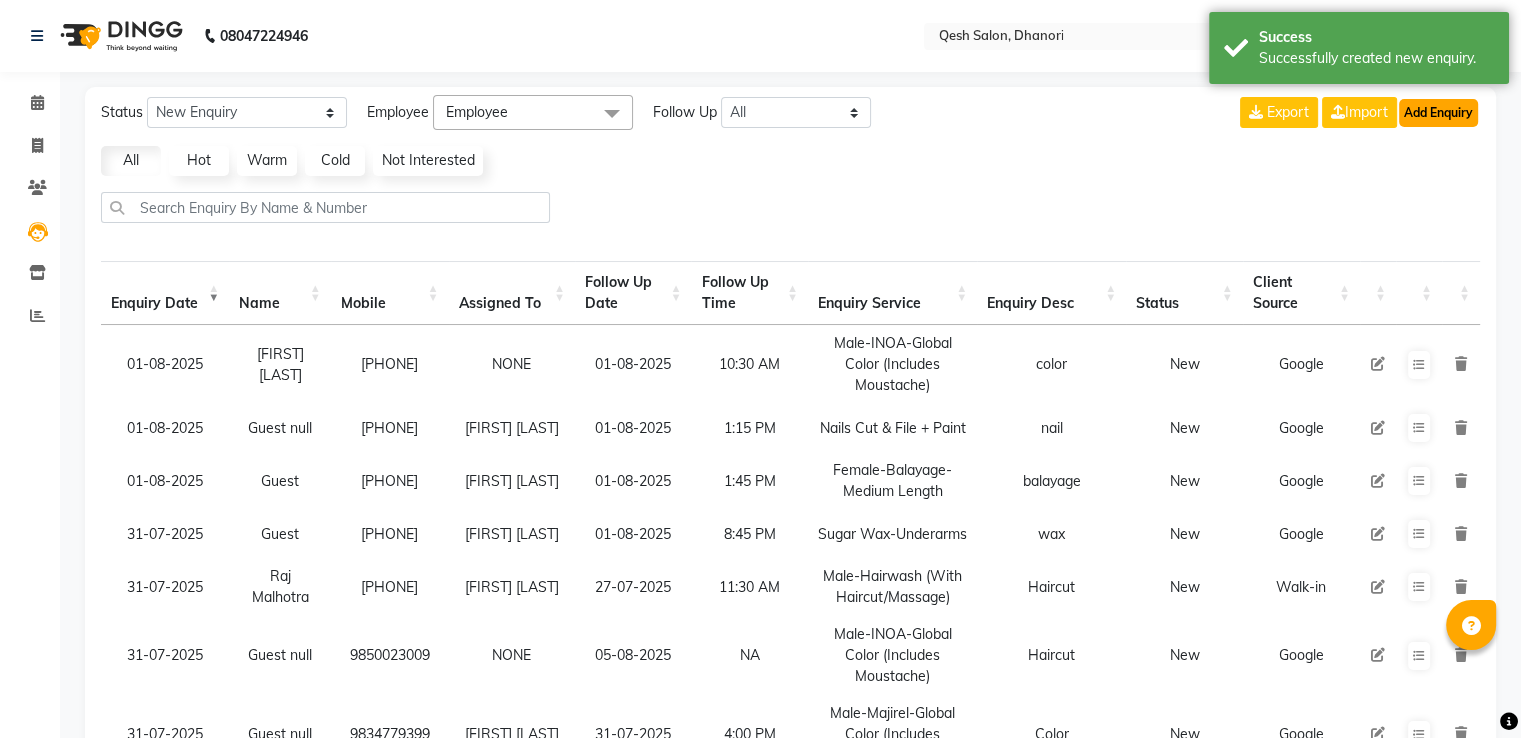 click on "Add Enquiry" 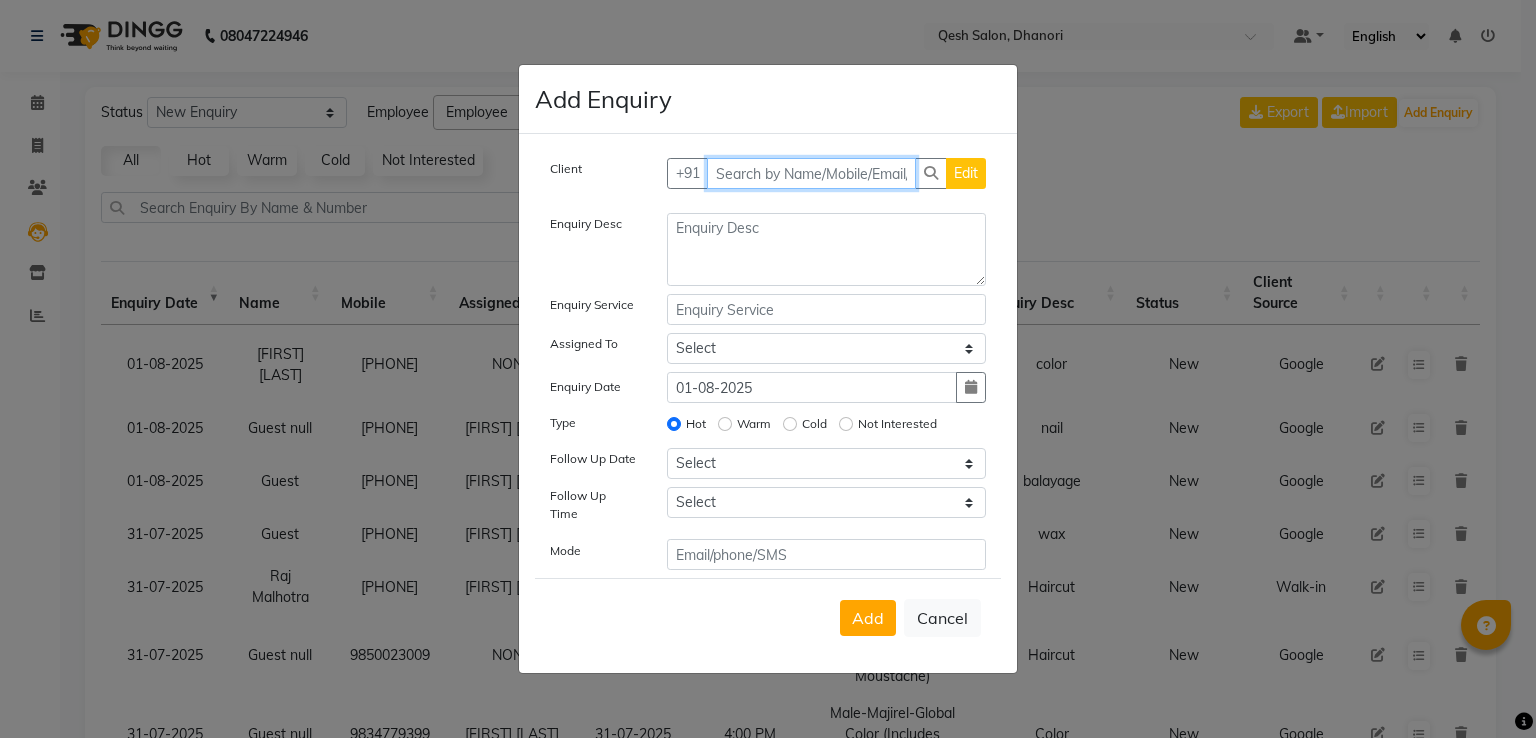 click at bounding box center [812, 173] 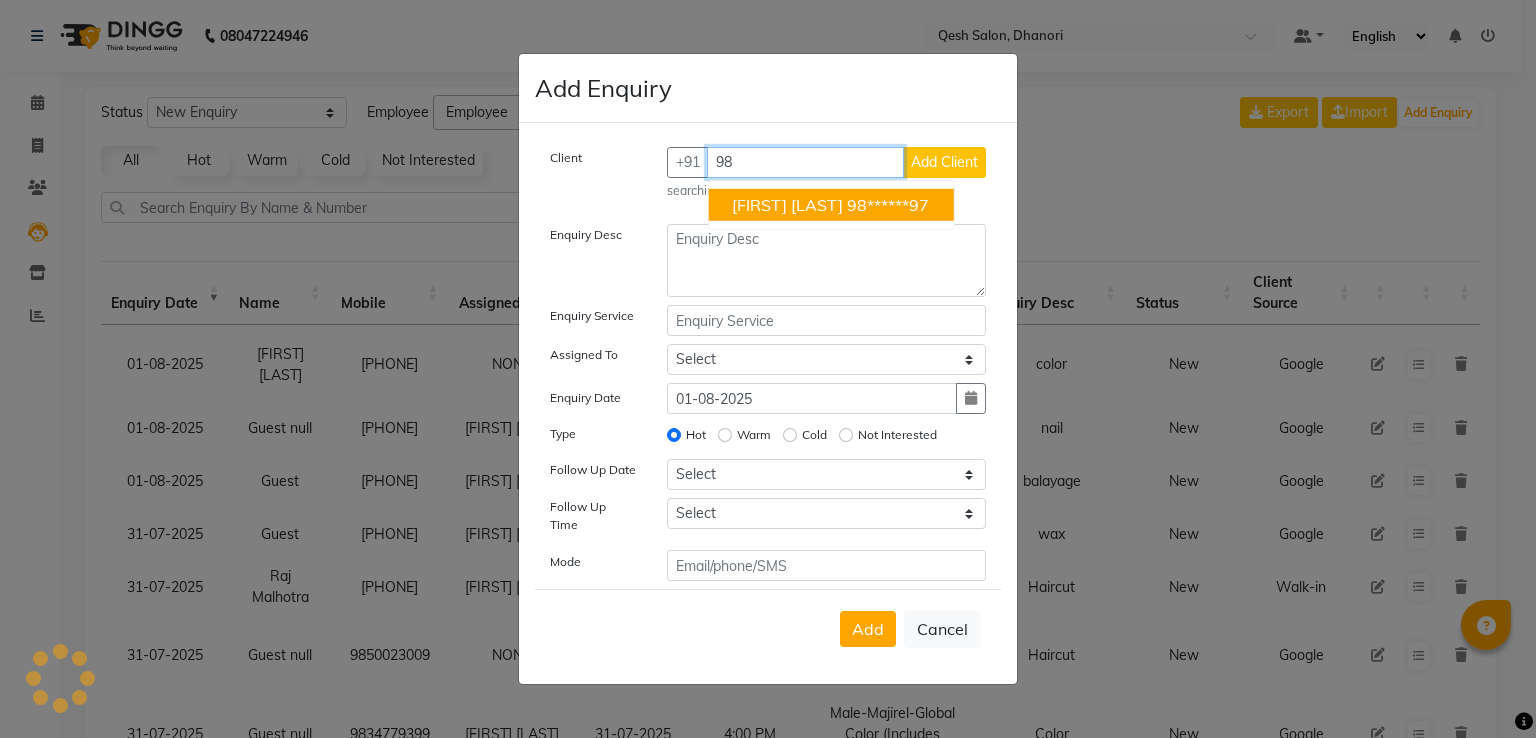type on "9" 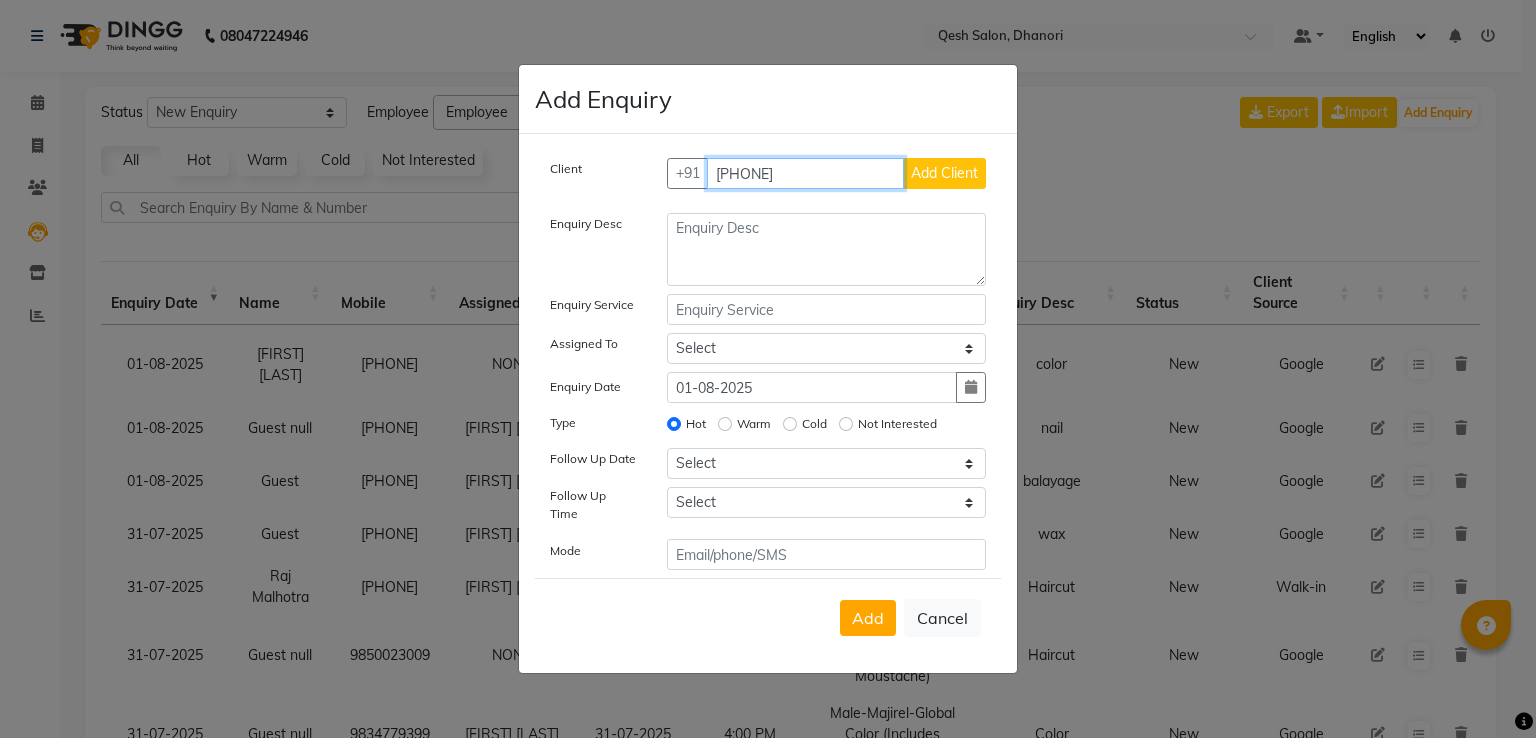 type on "[PHONE]" 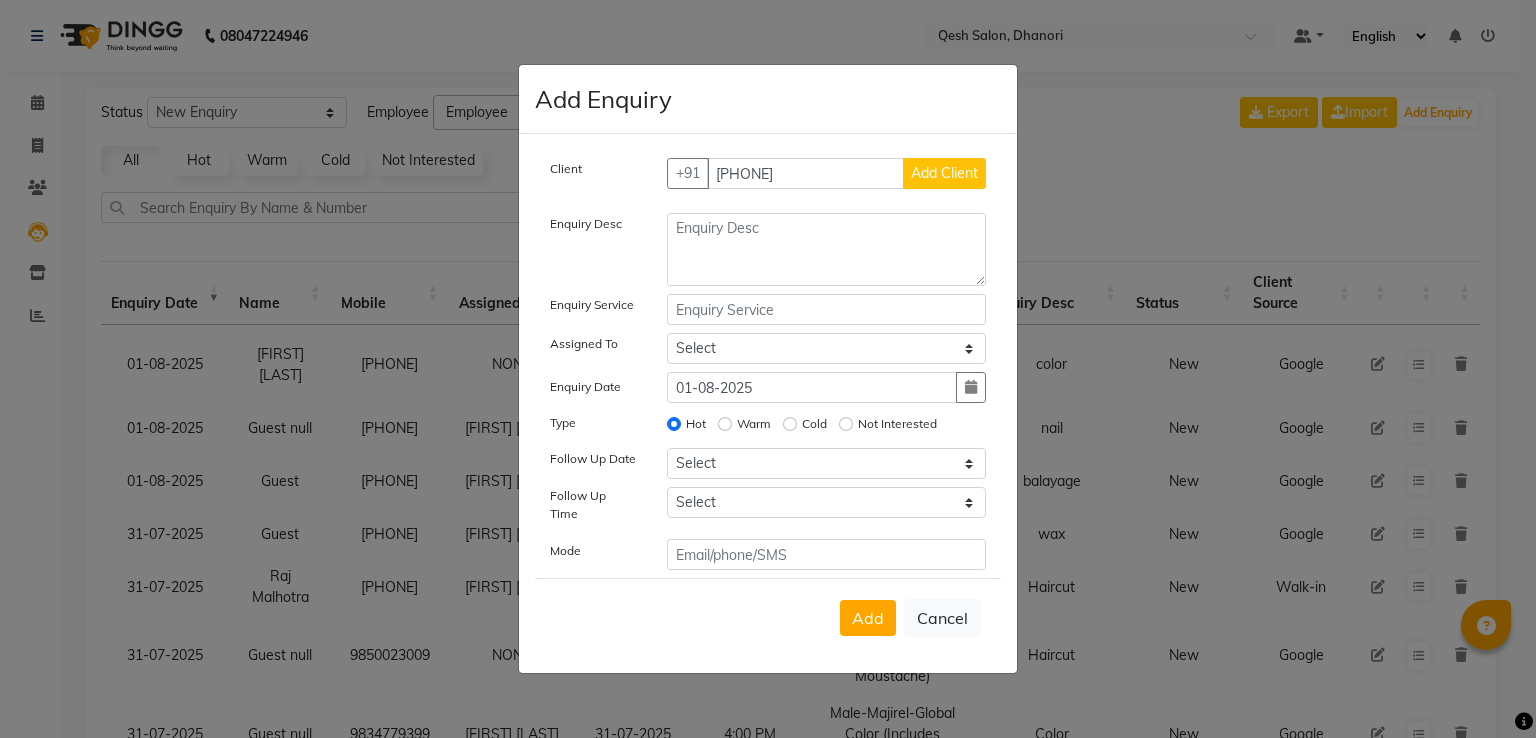 click on "Add Client" 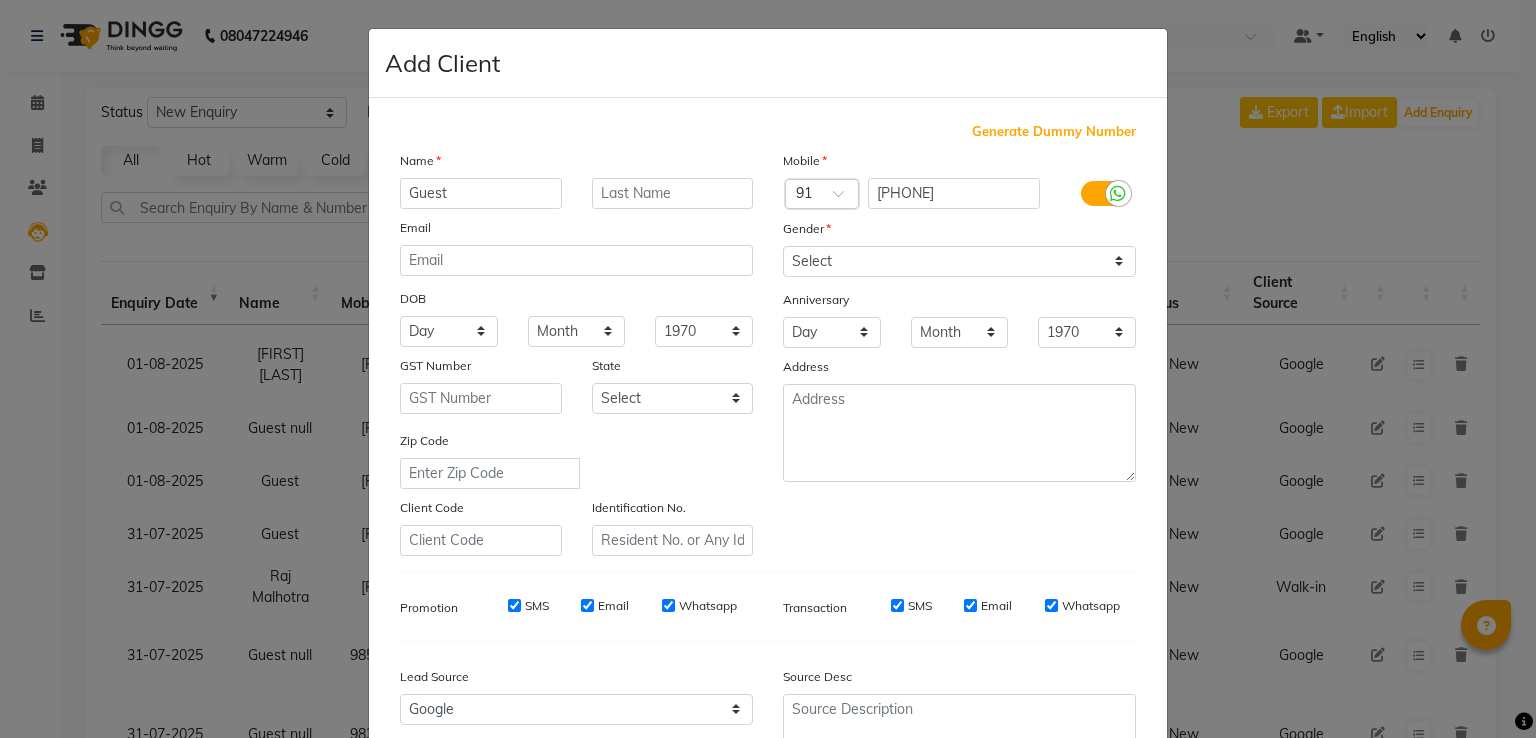 type on "Guest" 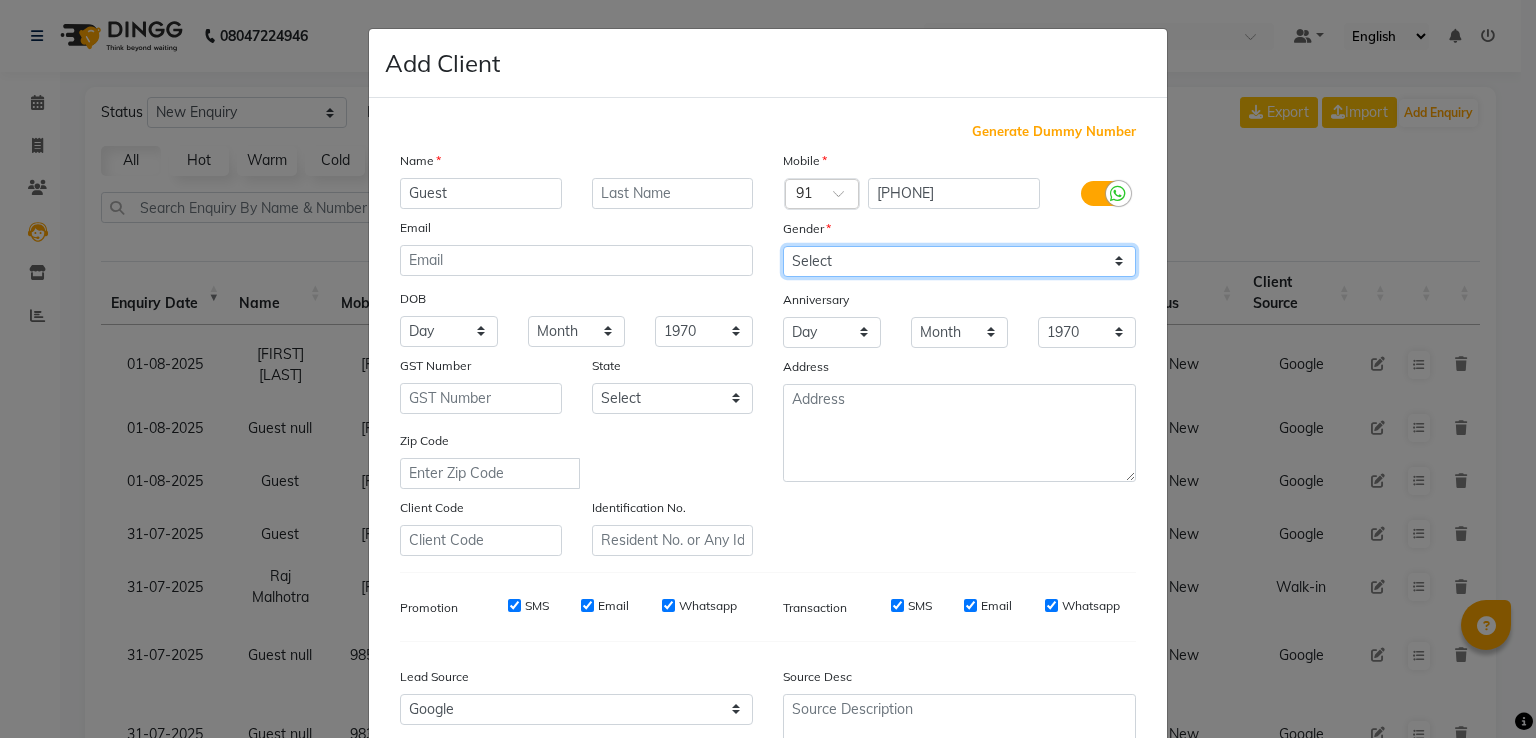click on "Select Male Female Other Prefer Not To Say" 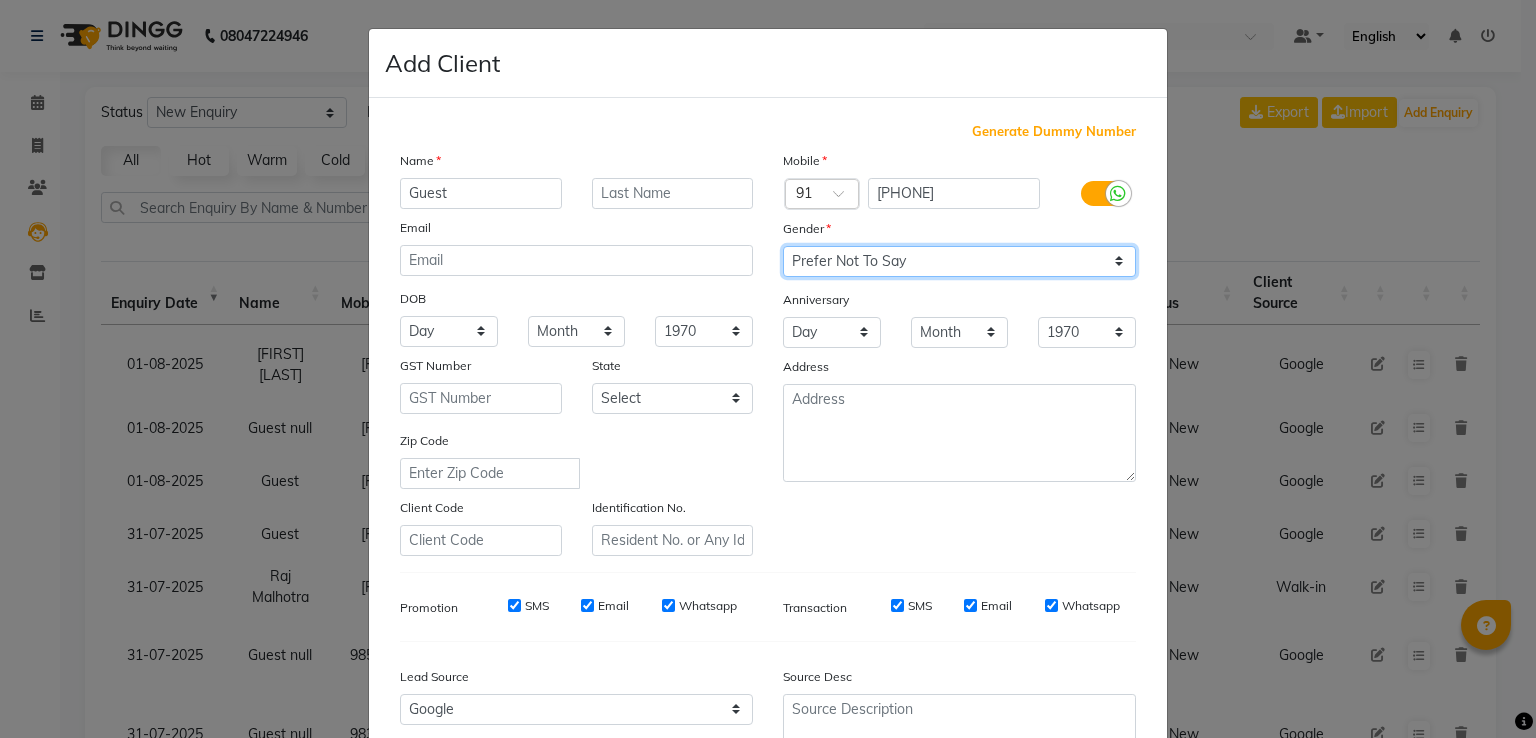 click on "Select Male Female Other Prefer Not To Say" 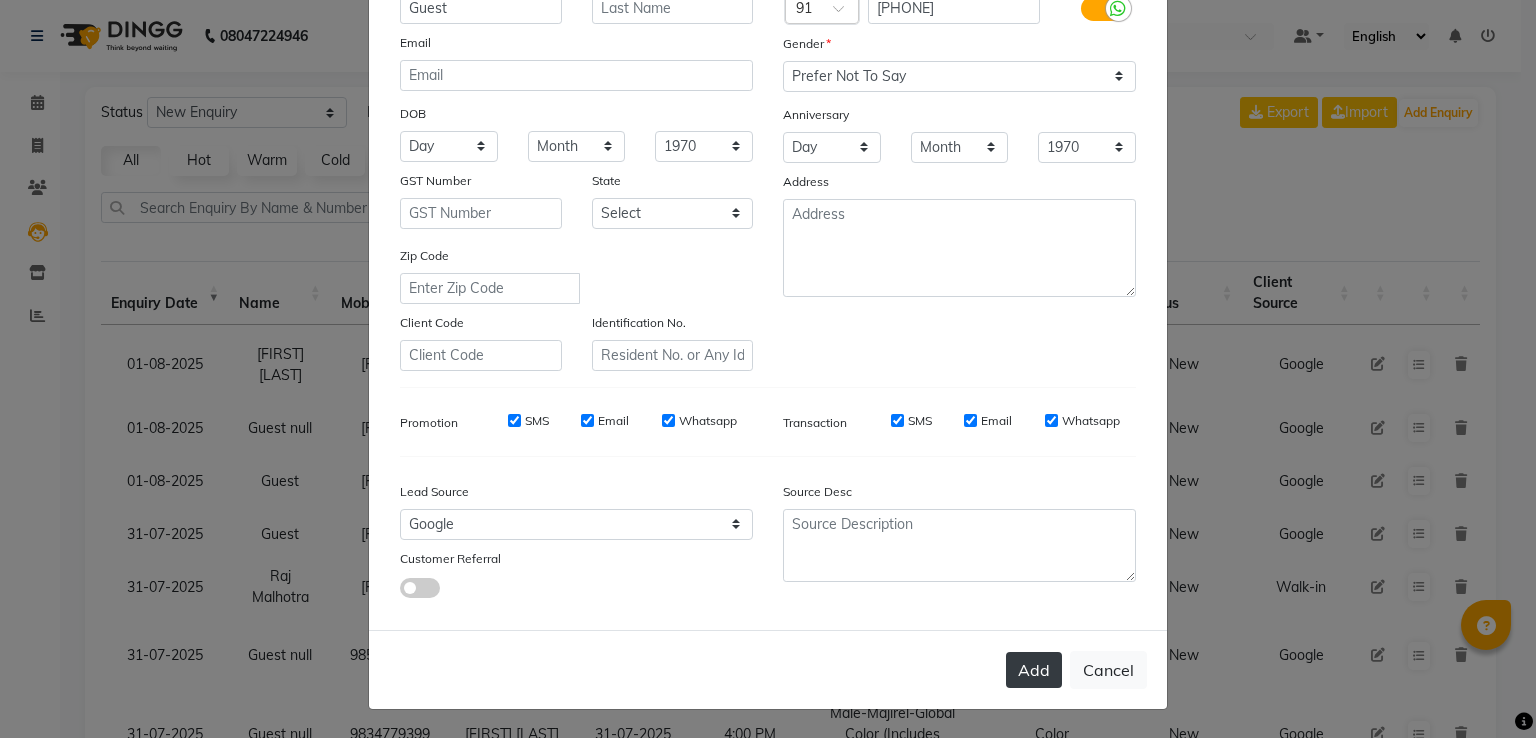 click on "Add" 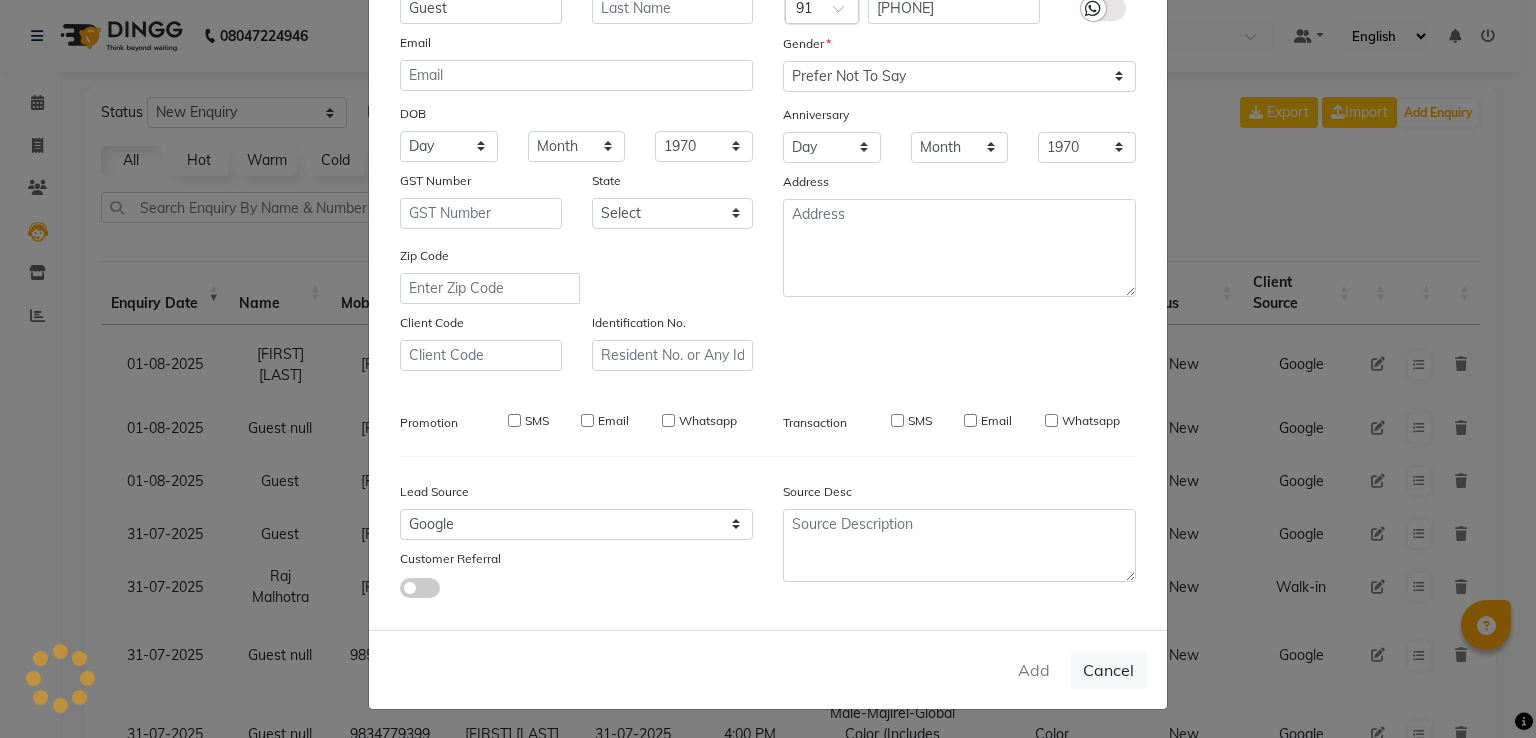 type on "76******79" 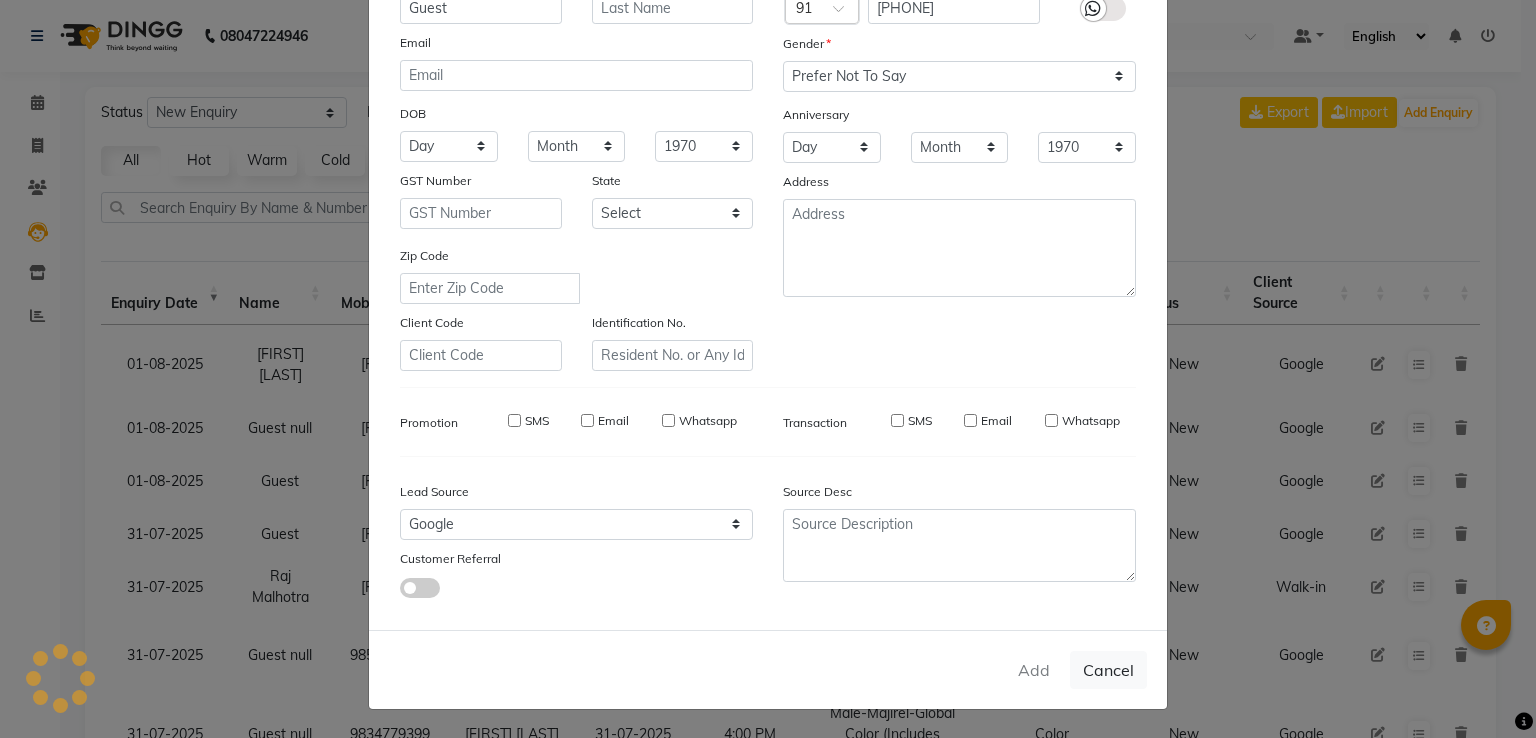 checkbox on "false" 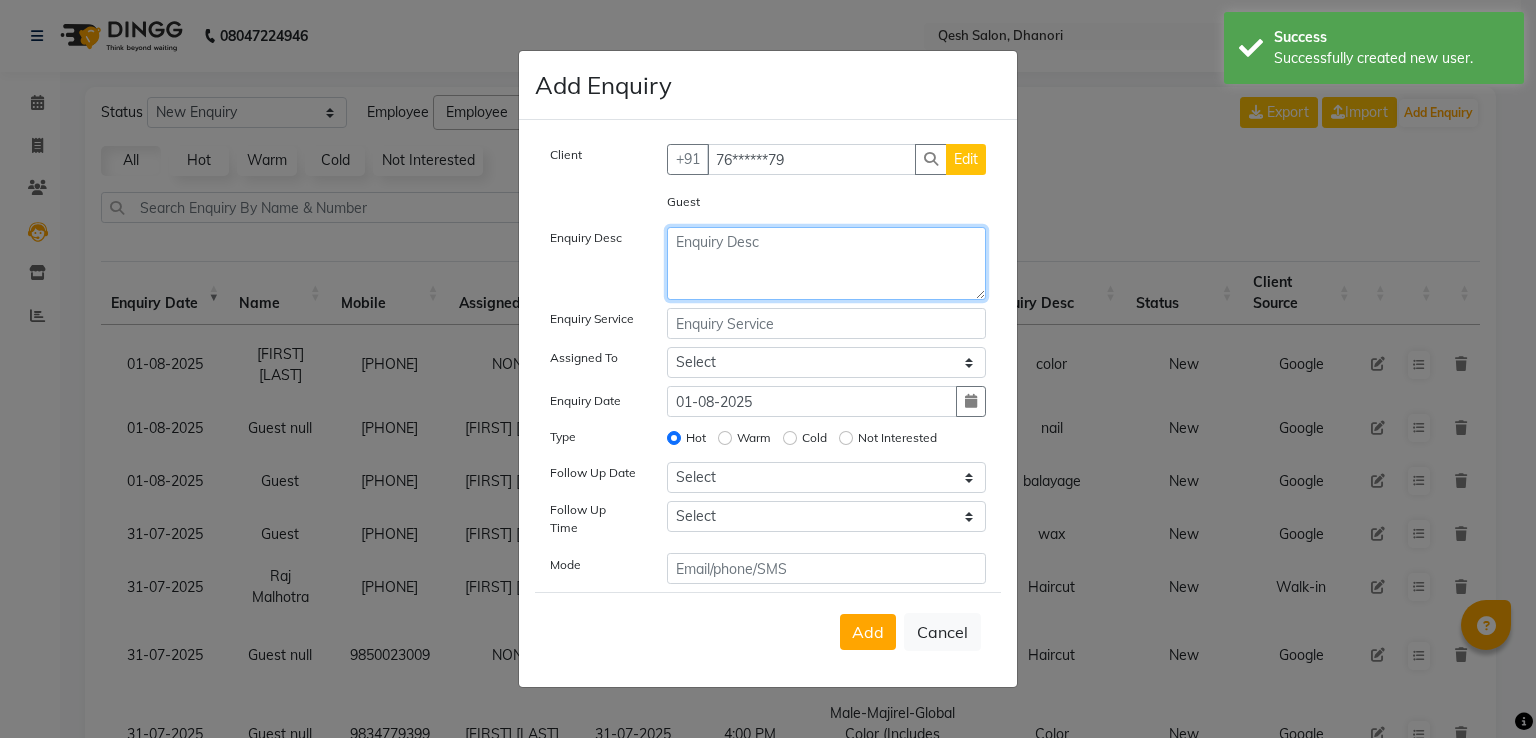 click 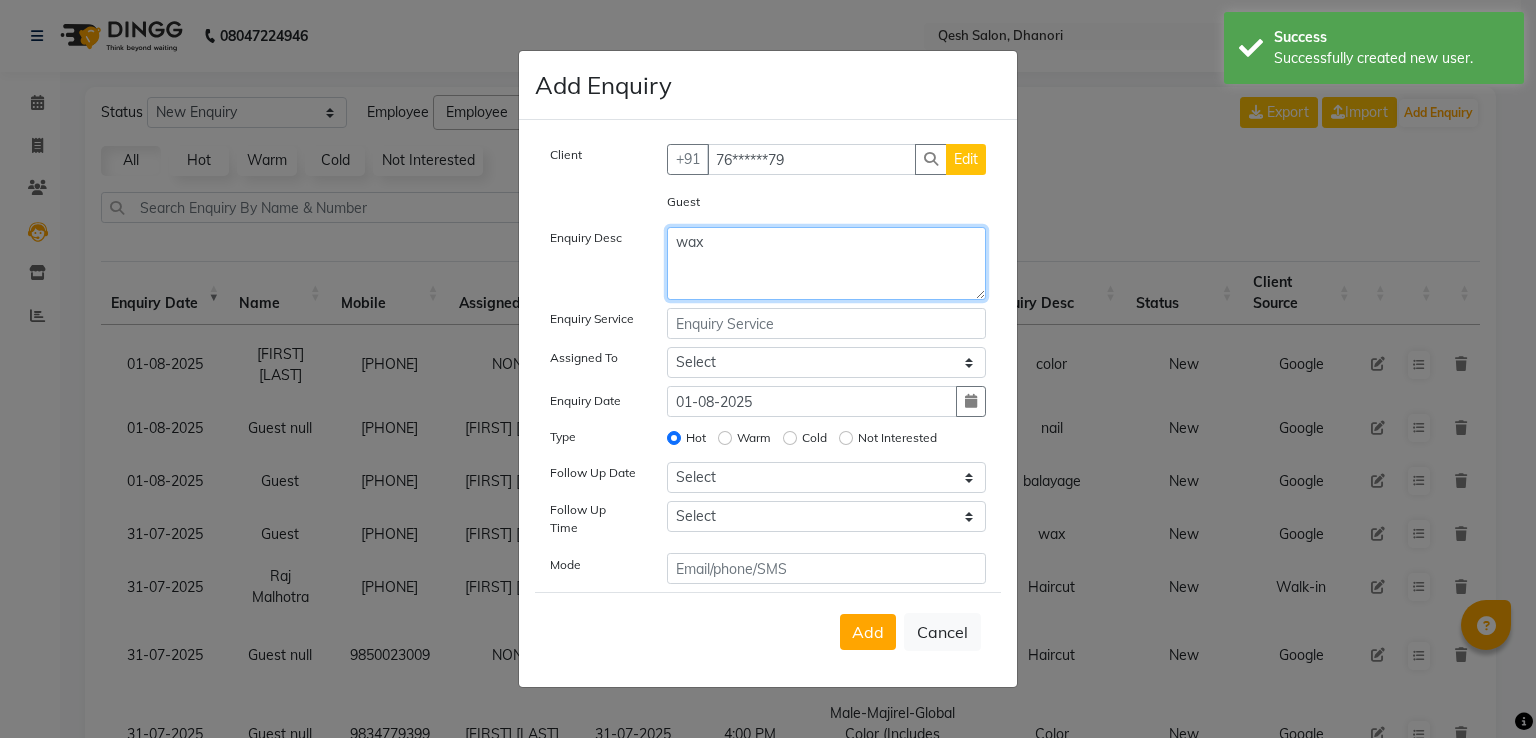 type on "wax" 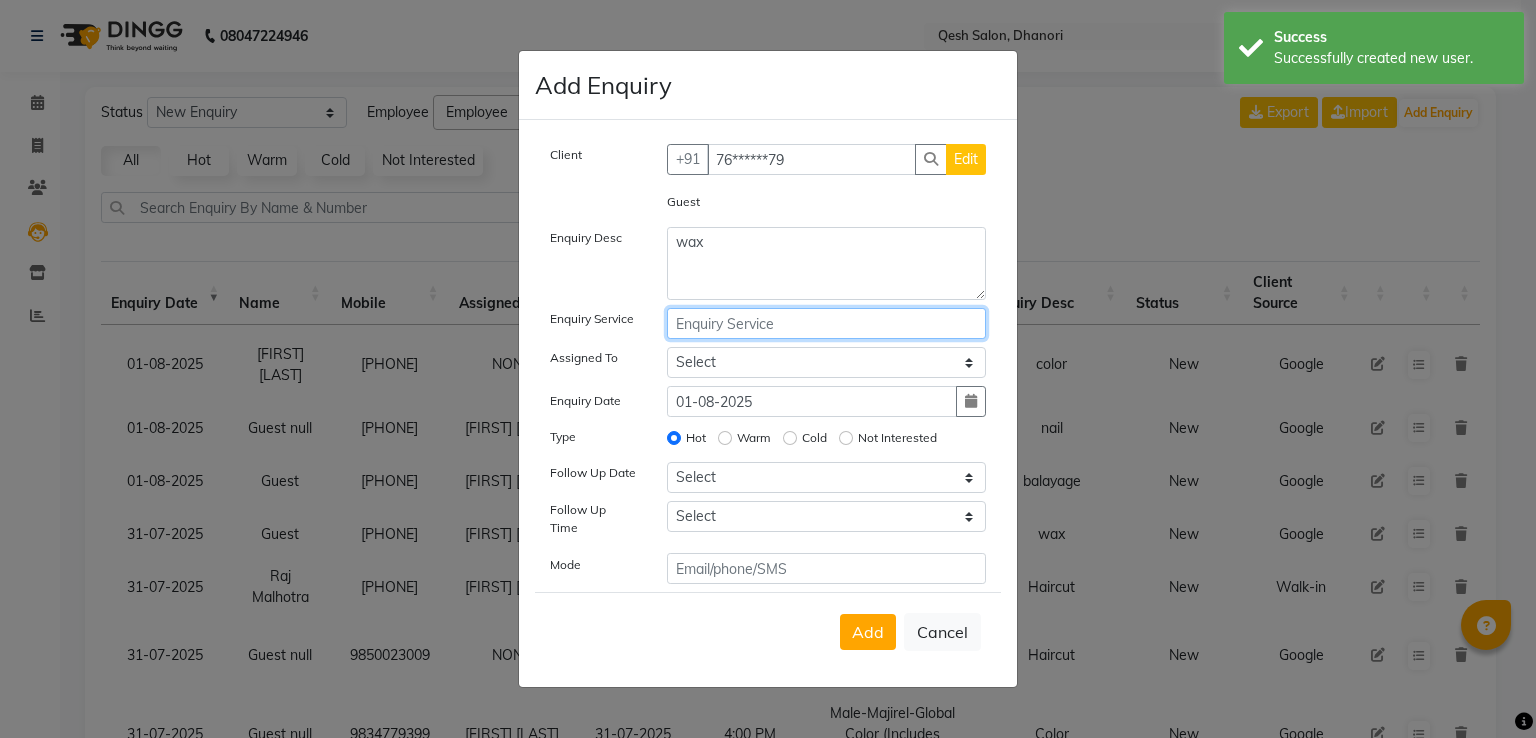 click at bounding box center (827, 323) 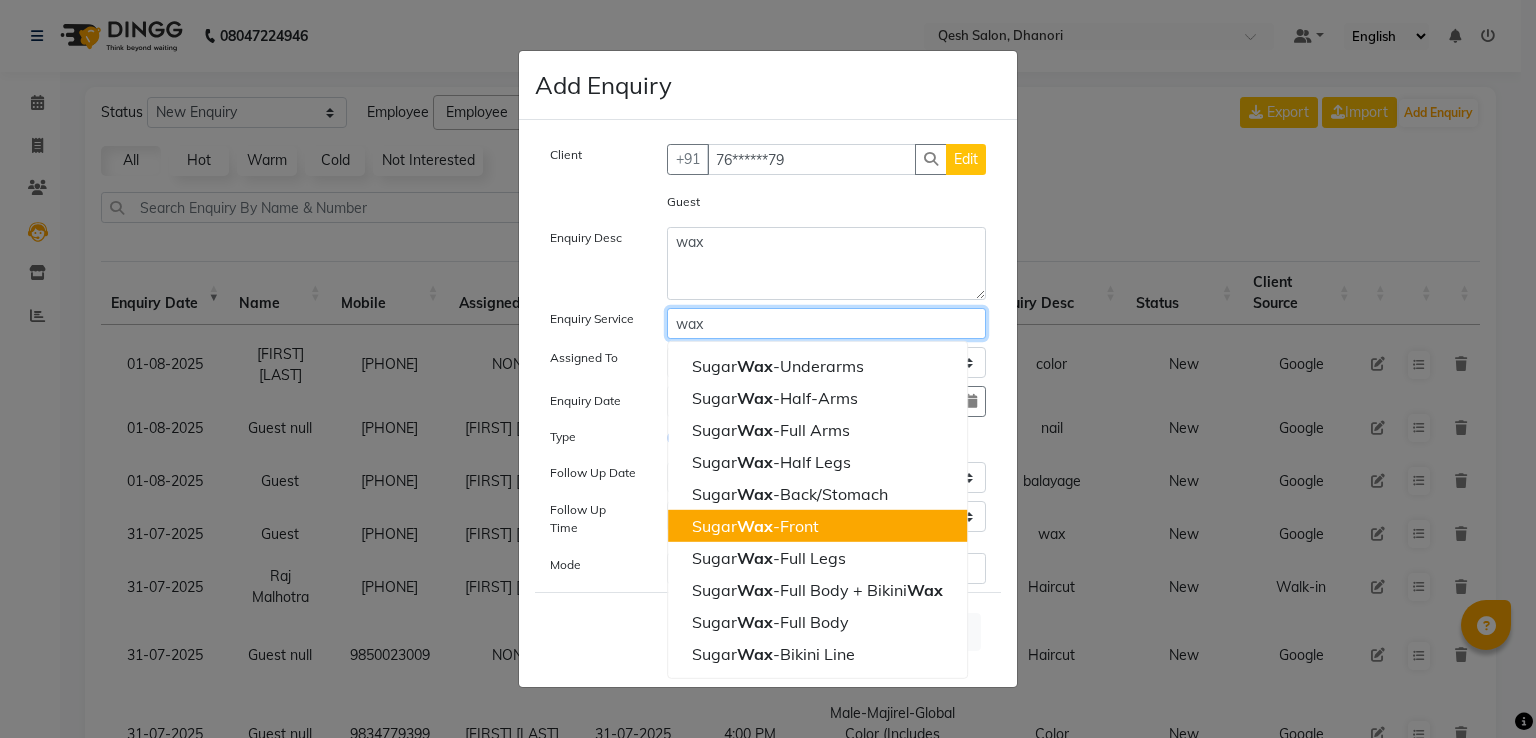 click on "Sugar  Wax -Front" at bounding box center [755, 526] 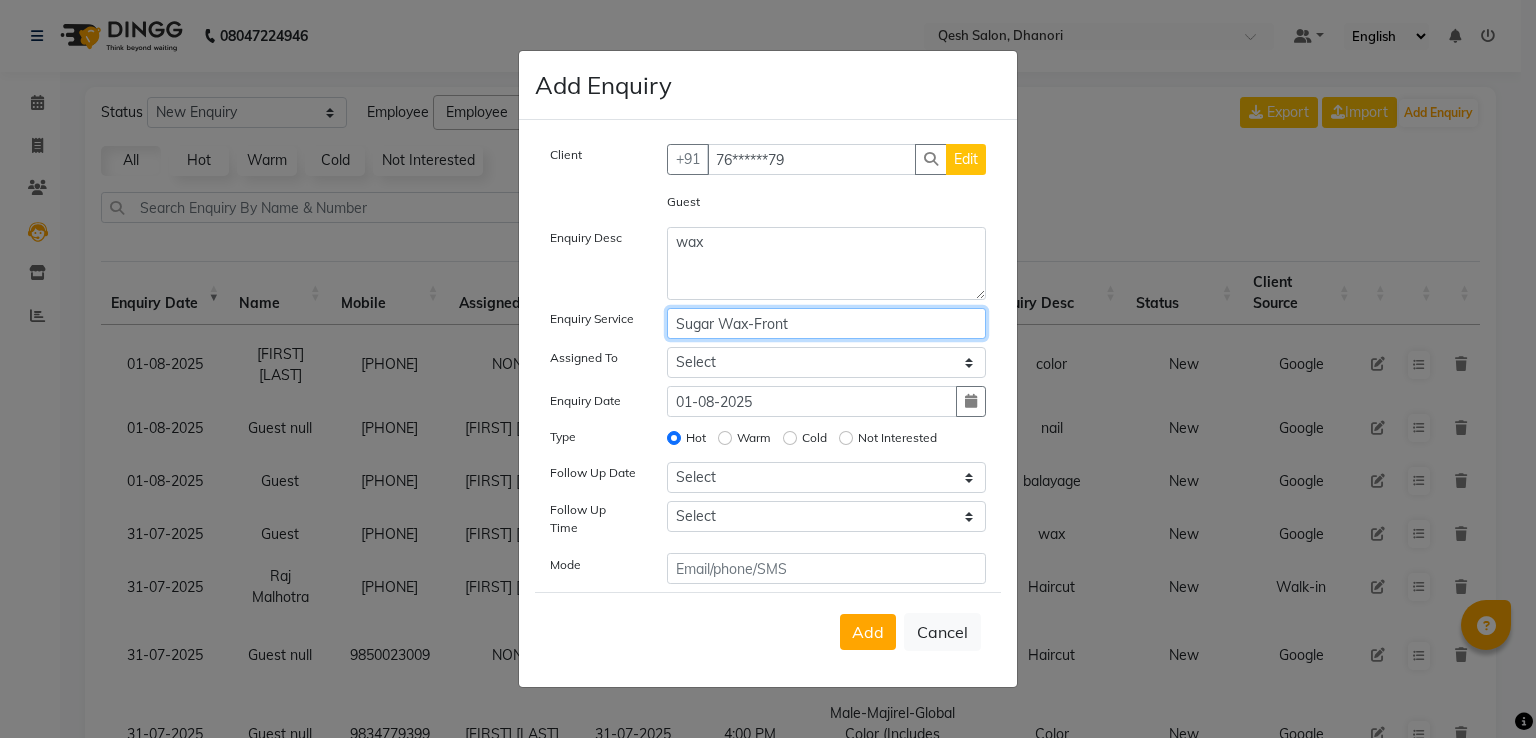 type on "Sugar Wax-Front" 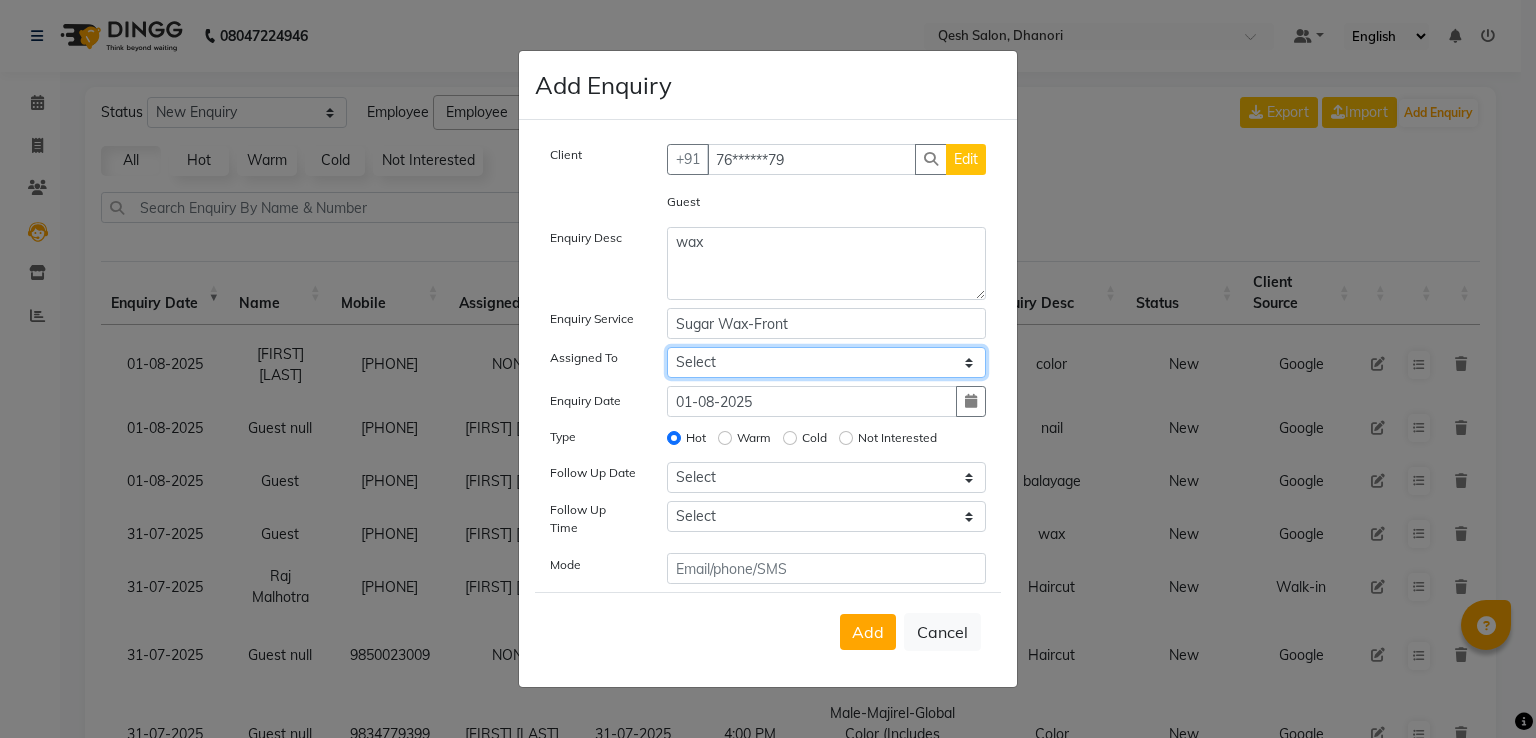click on "Select [FIRST] [LAST] Harry Siril Anthony [FIRST] [LAST] Salon Sunil Kisan Wani Vanita Kamble Vinod Daulat Sonawane" 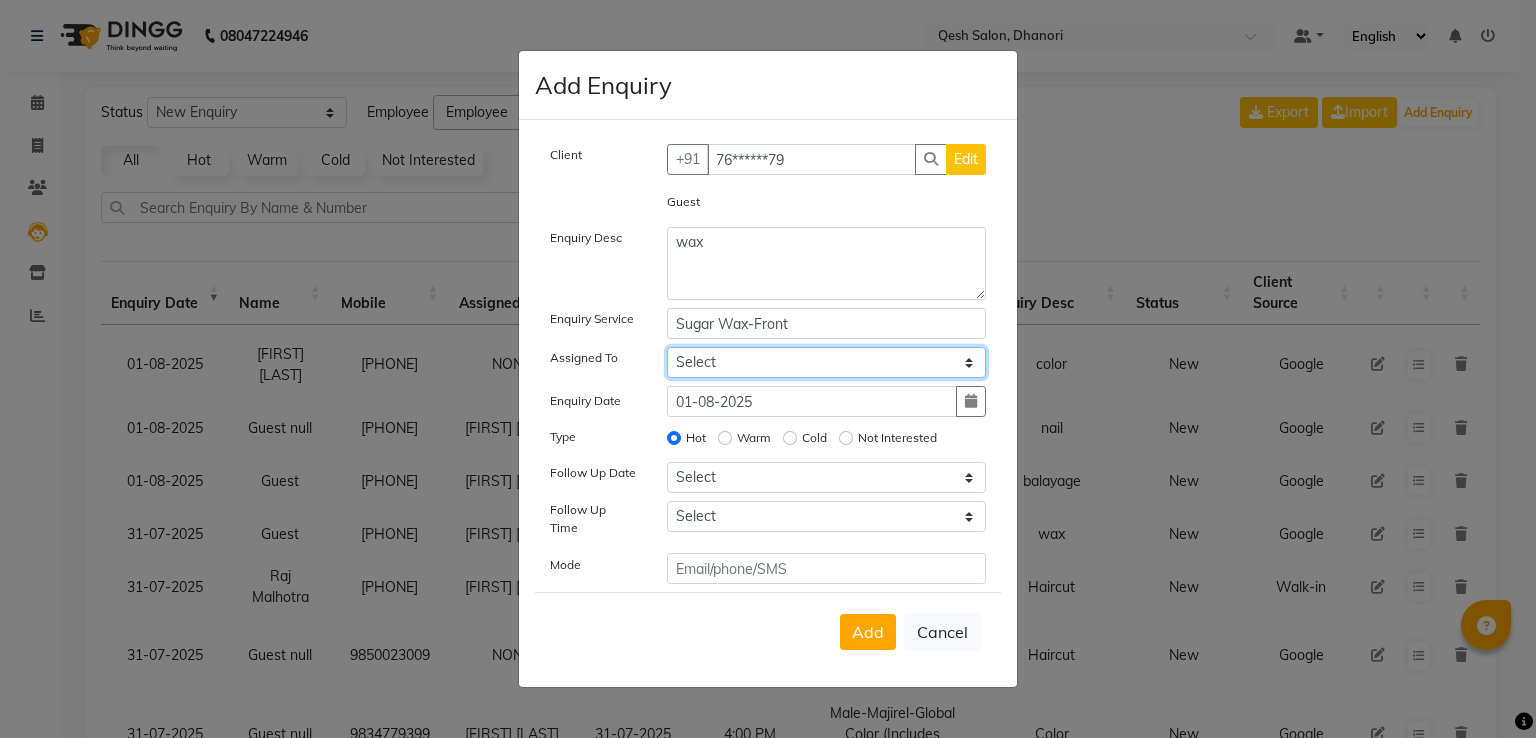 select on "82426" 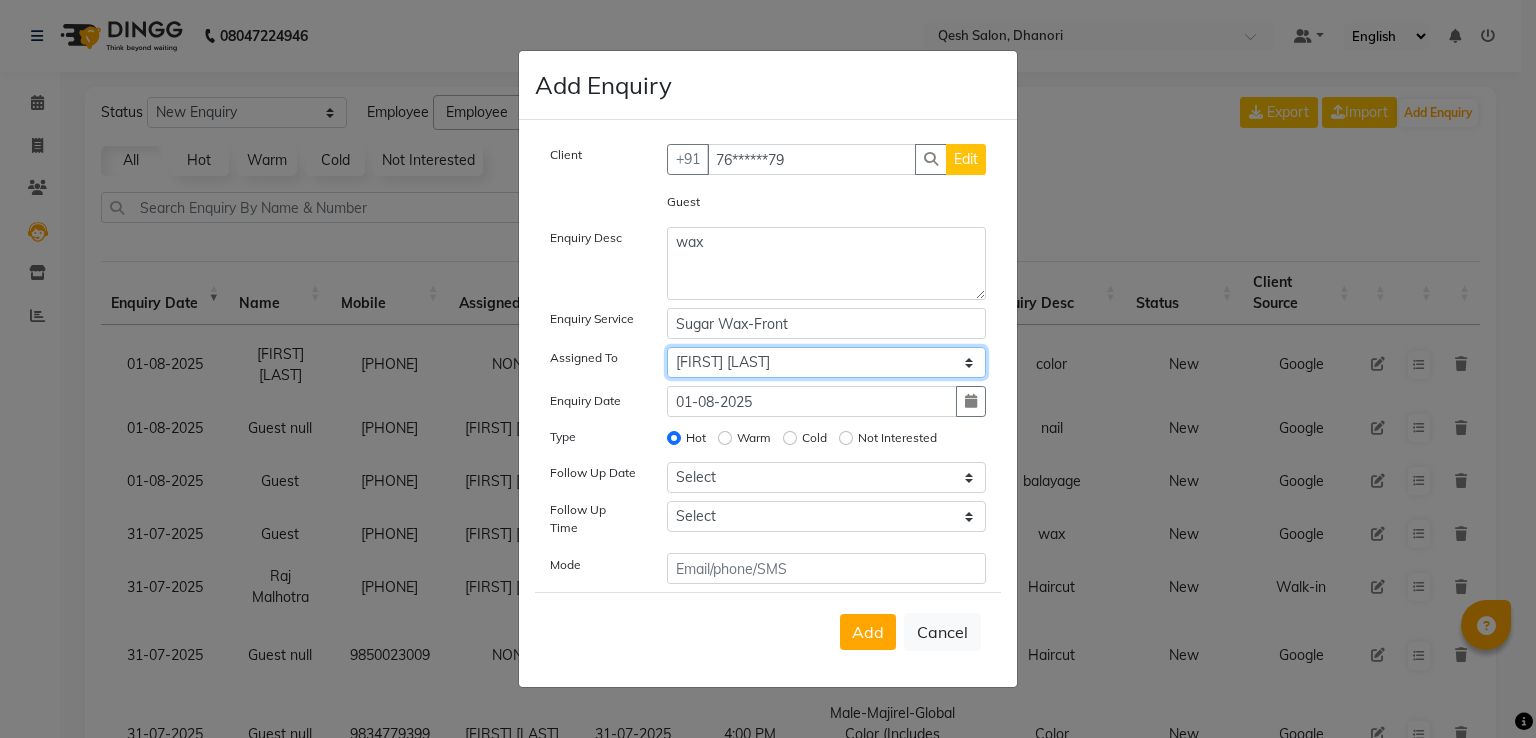 click on "Select [FIRST] [LAST] Harry Siril Anthony [FIRST] [LAST] Salon Sunil Kisan Wani Vanita Kamble Vinod Daulat Sonawane" 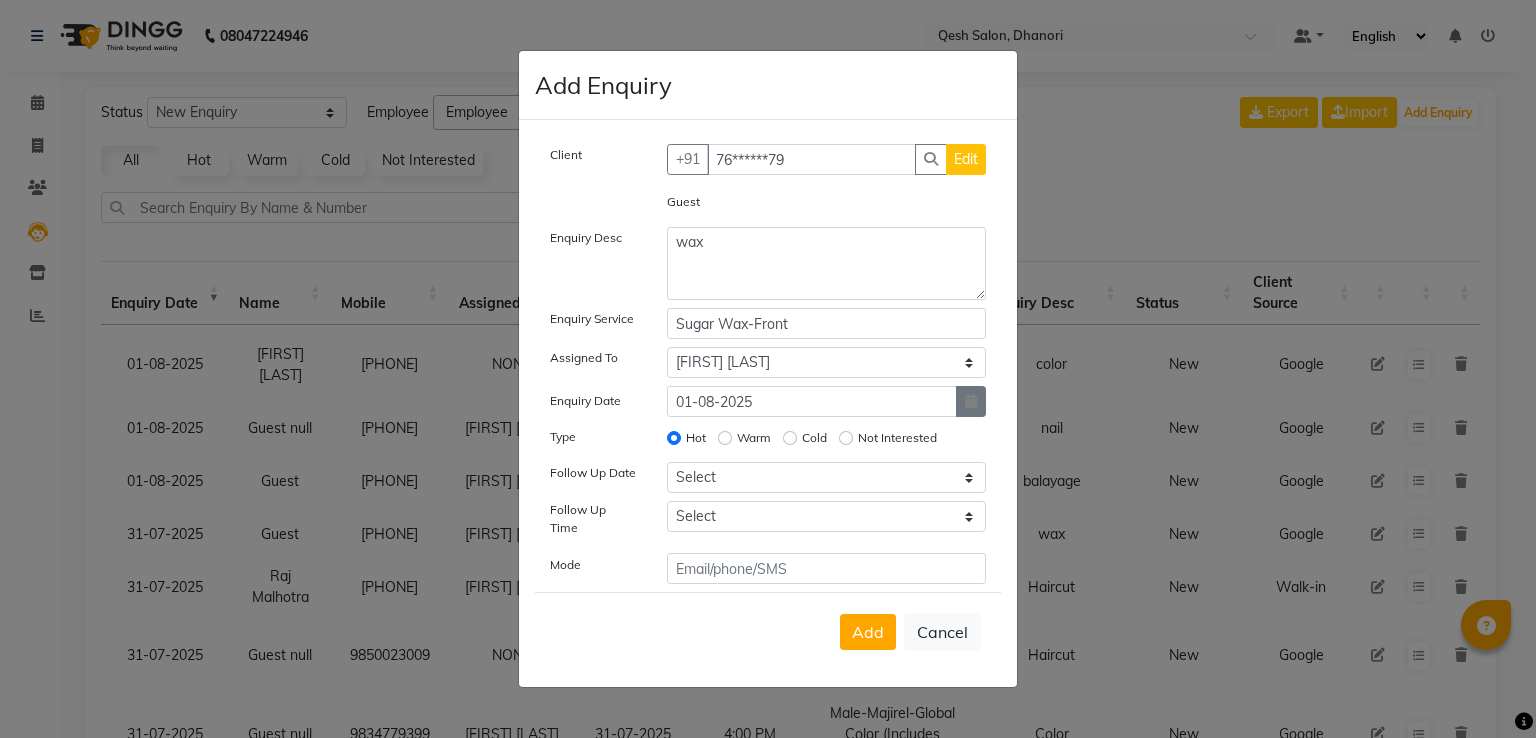 click 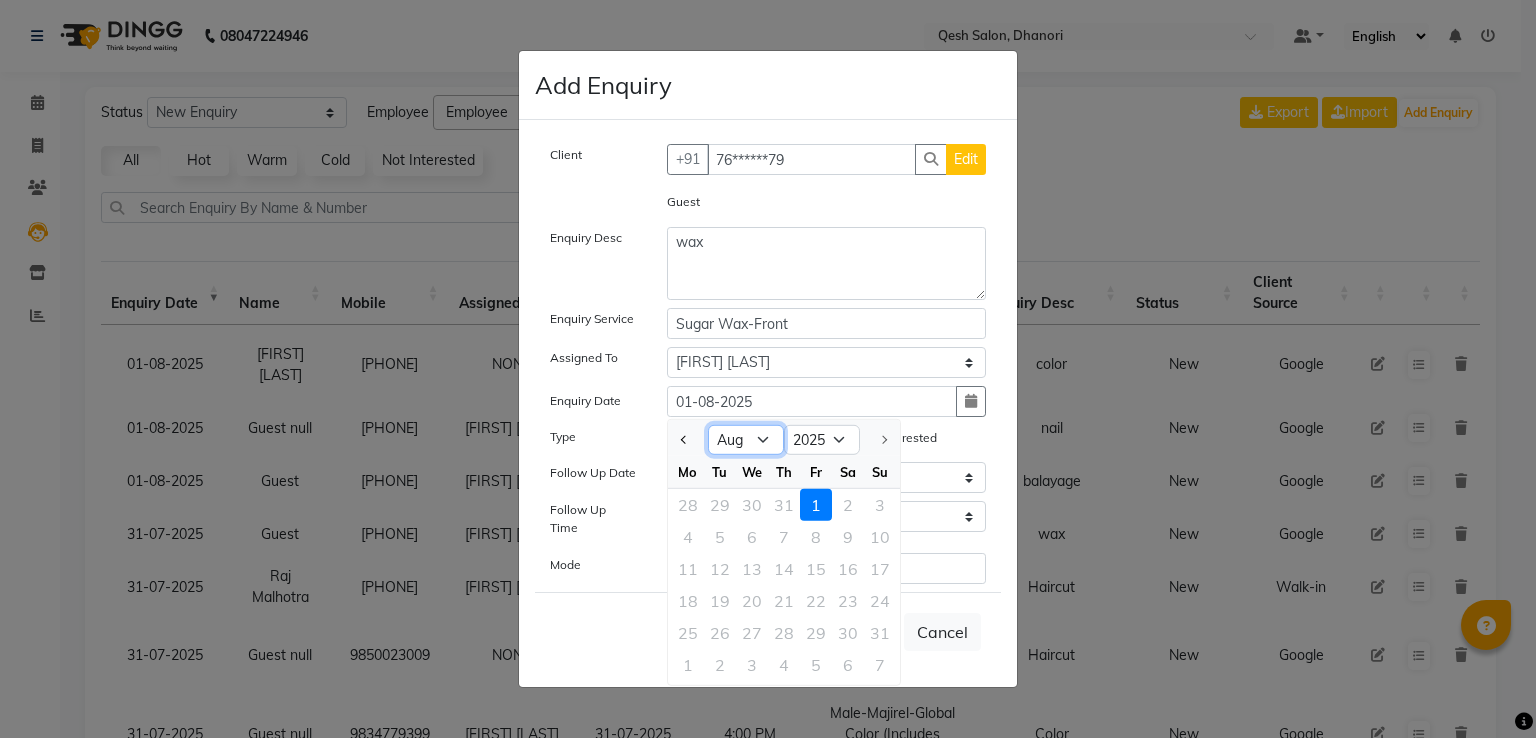 click on "Jan Feb Mar Apr May Jun Jul Aug" 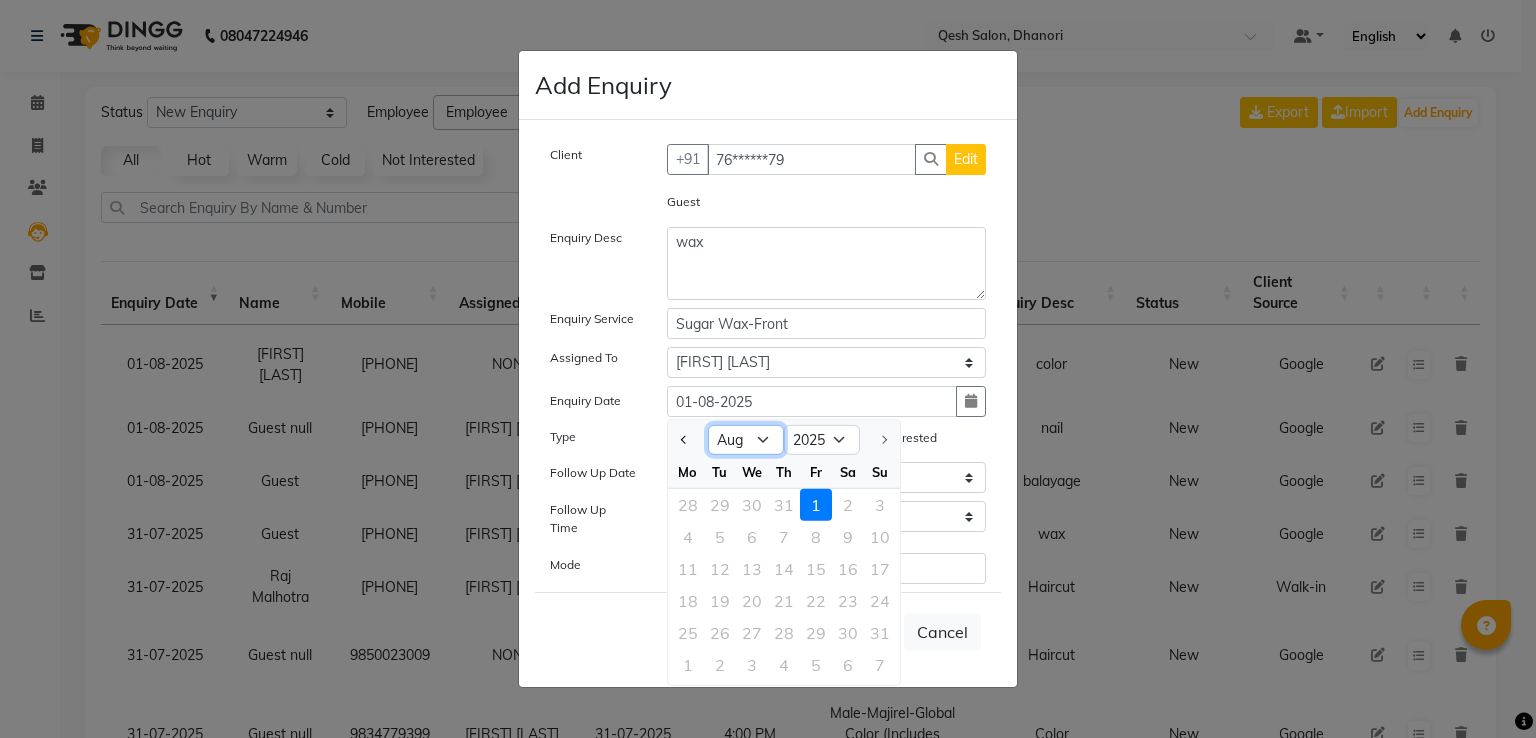 select on "7" 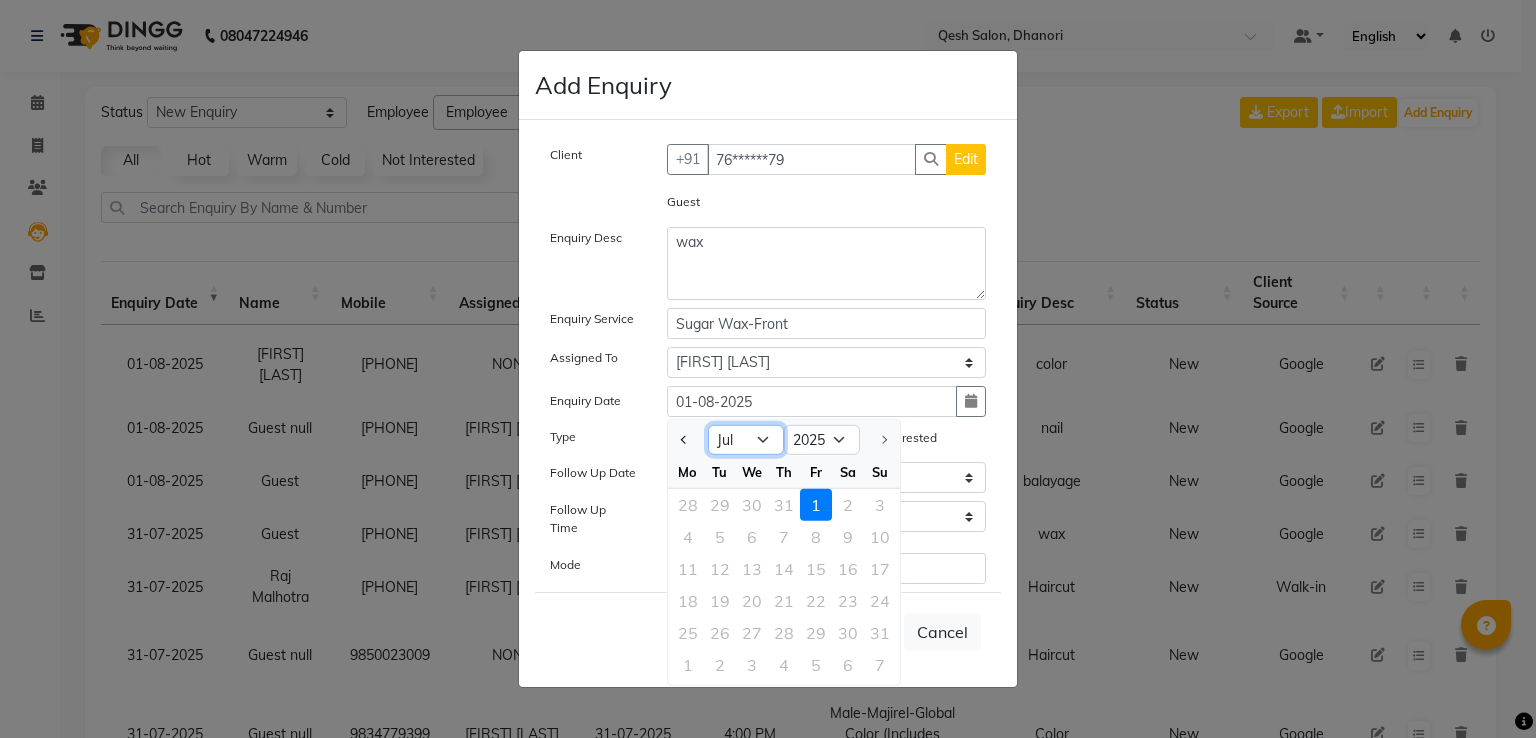 click on "Jan Feb Mar Apr May Jun Jul Aug" 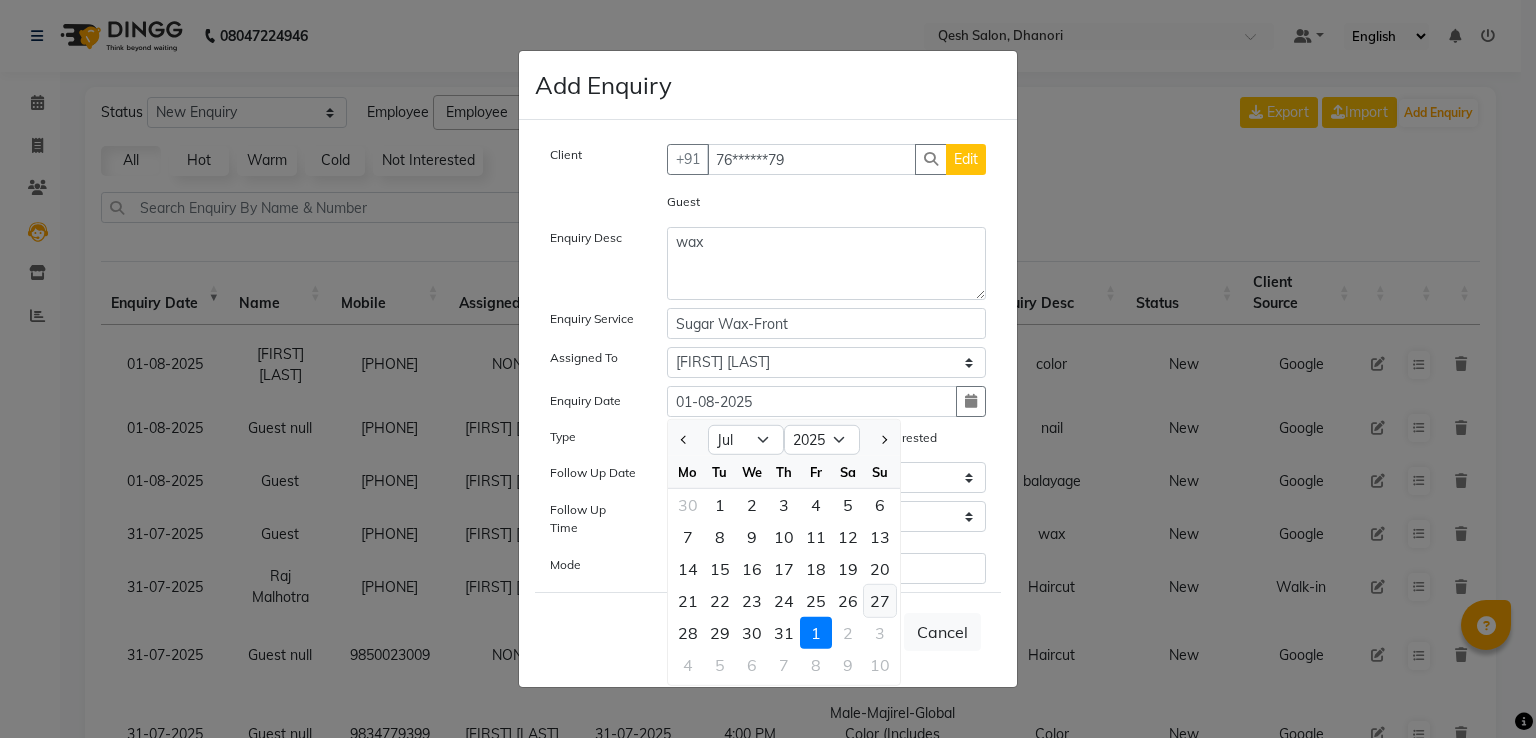 click on "27" 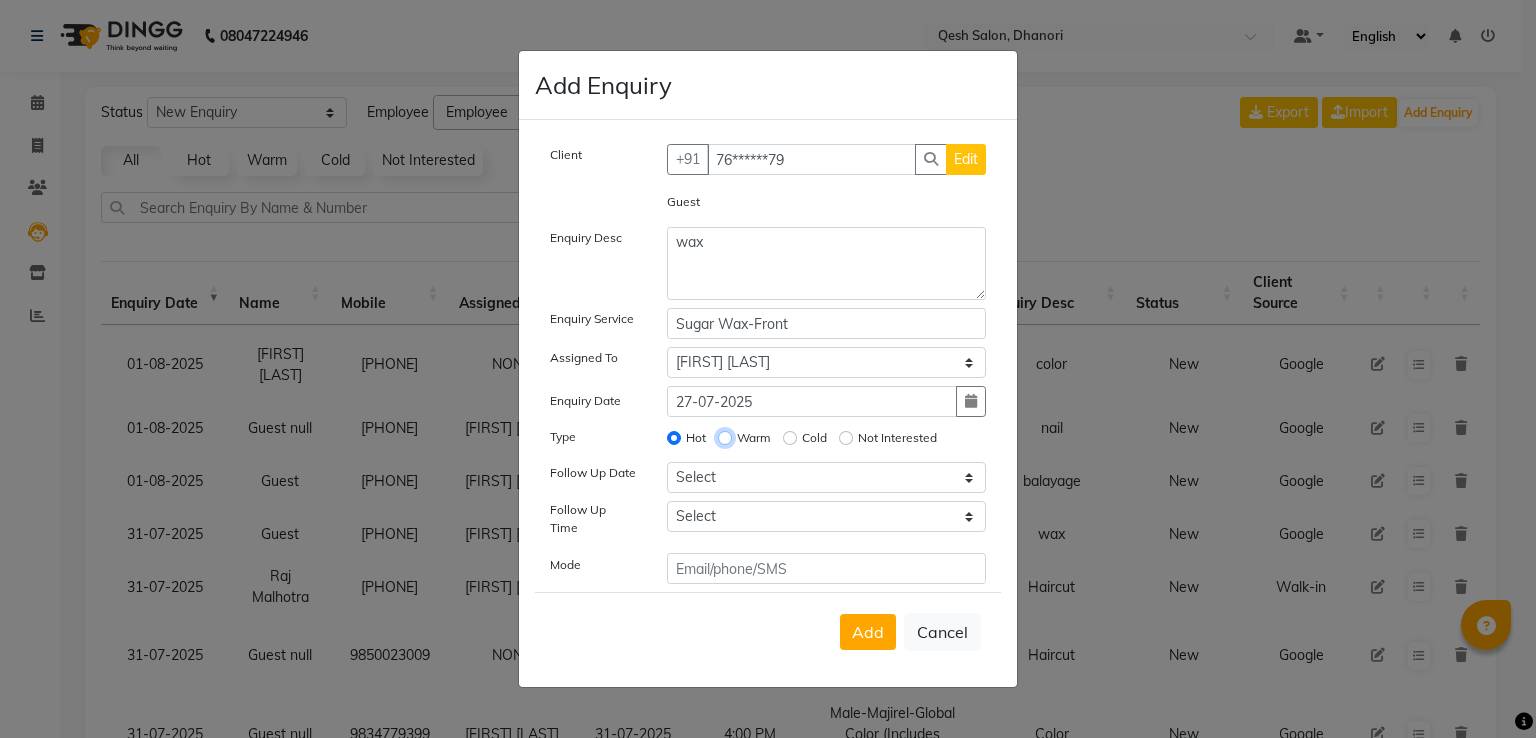 click on "Warm" at bounding box center [725, 438] 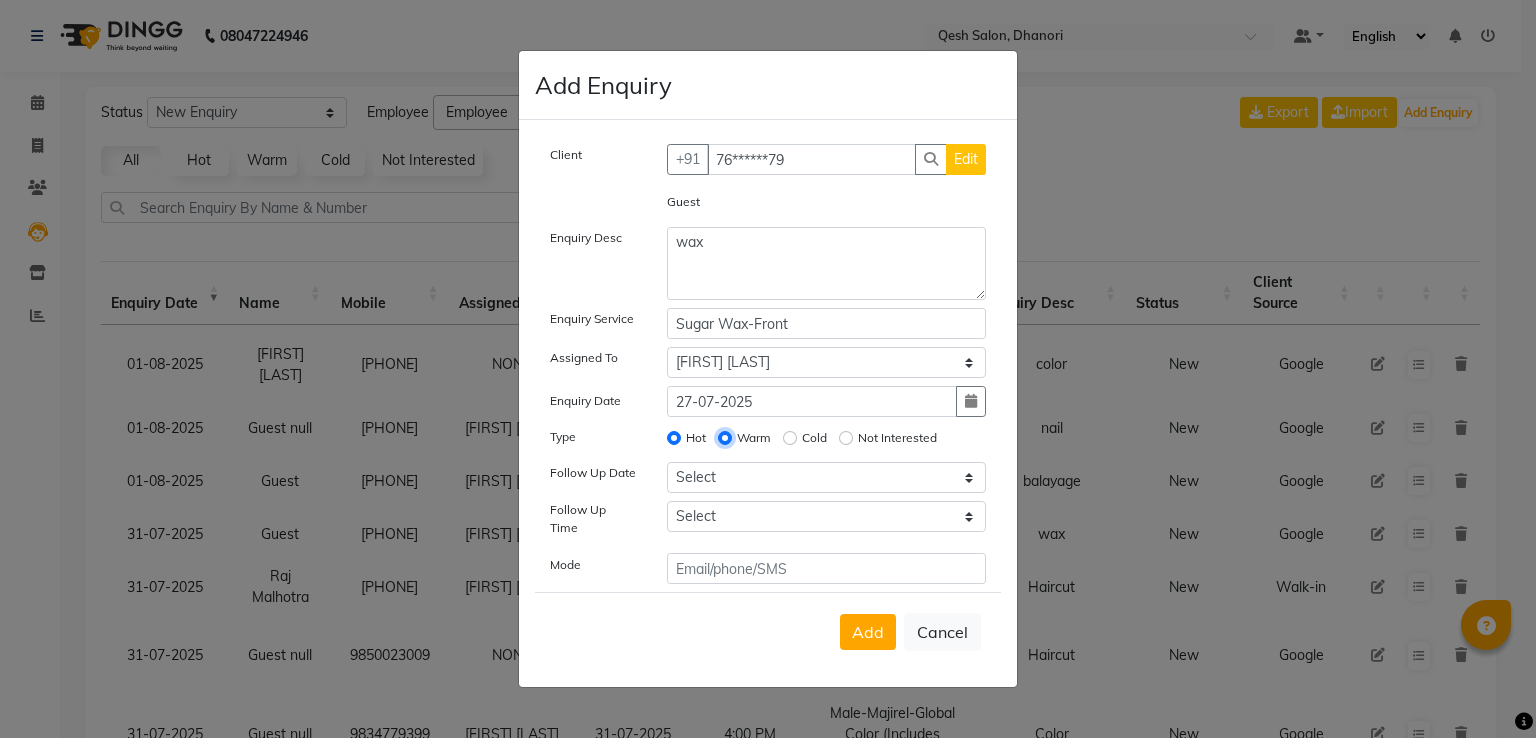 radio on "false" 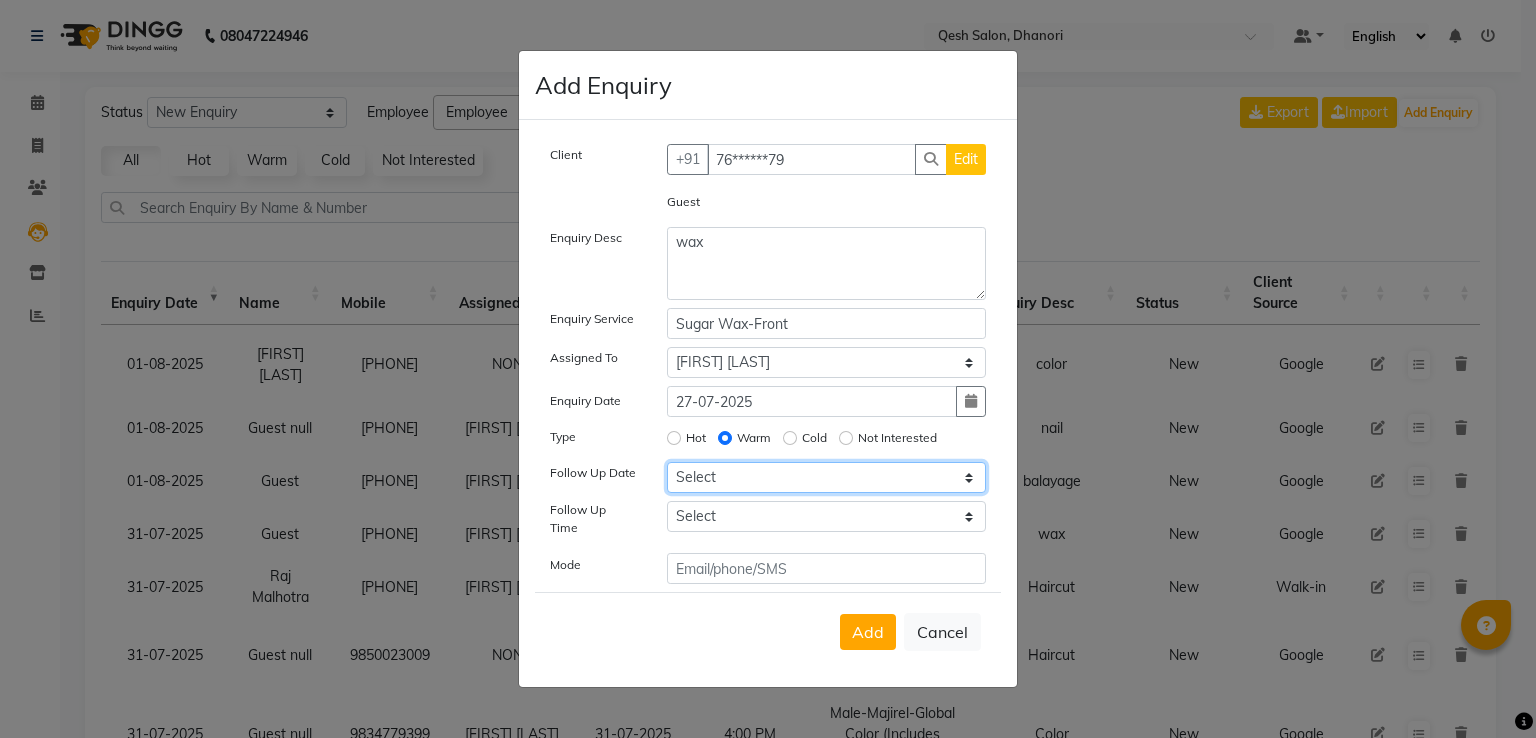 click on "Select Today Tomorrow In 2 days (Sunday) In 3 days (Monday) In 4 days (Tuesday) In 5 days (Wednesday) In 6 days (Thursday) In 1 Week (2025-08-08) In 2 Week (2025-08-15) In 1 Month (2025-09-01) In 2 Month (2025-10-01) In 3 Month (2025-11-01) Custom Date" at bounding box center (827, 477) 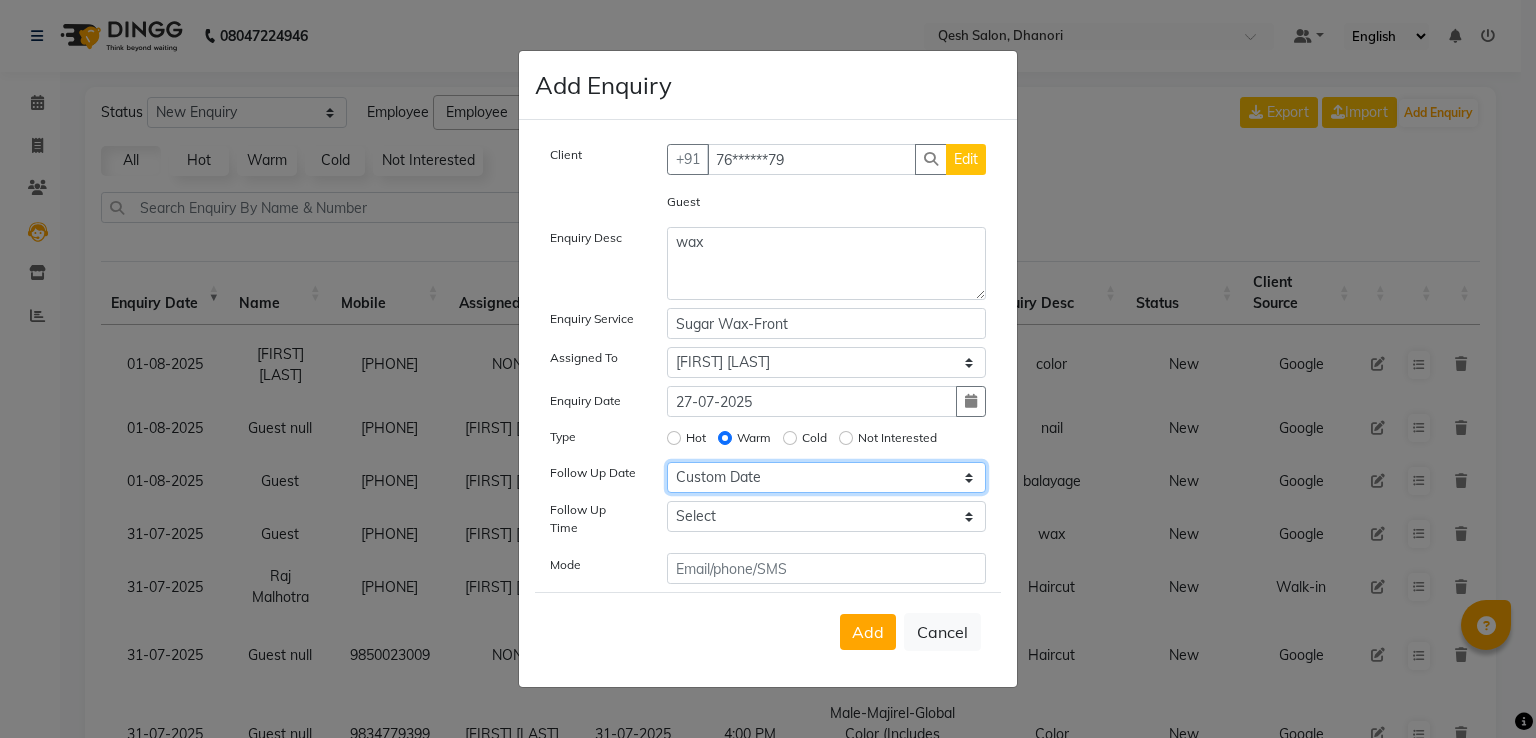 click on "Select Today Tomorrow In 2 days (Sunday) In 3 days (Monday) In 4 days (Tuesday) In 5 days (Wednesday) In 6 days (Thursday) In 1 Week (2025-08-08) In 2 Week (2025-08-15) In 1 Month (2025-09-01) In 2 Month (2025-10-01) In 3 Month (2025-11-01) Custom Date" at bounding box center (827, 477) 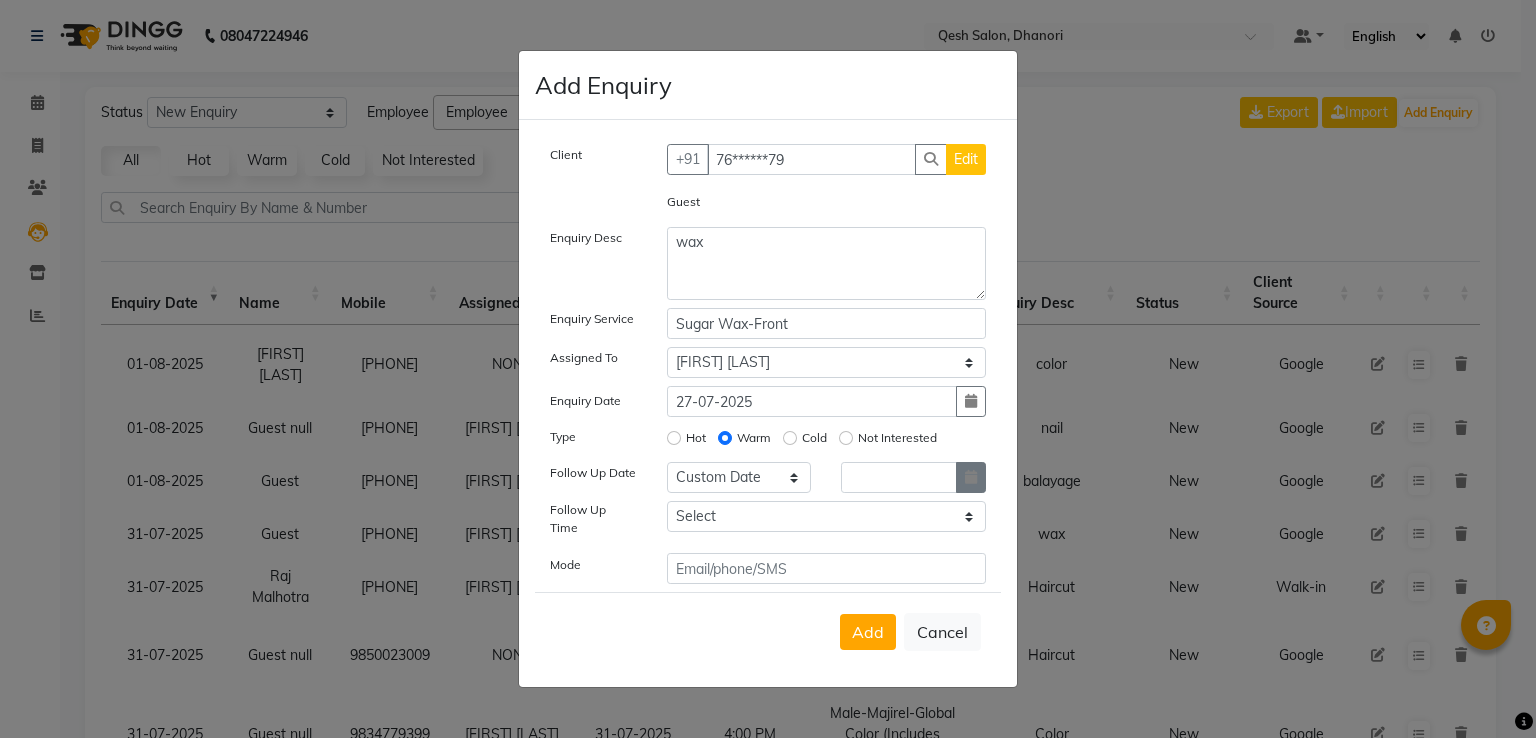 click 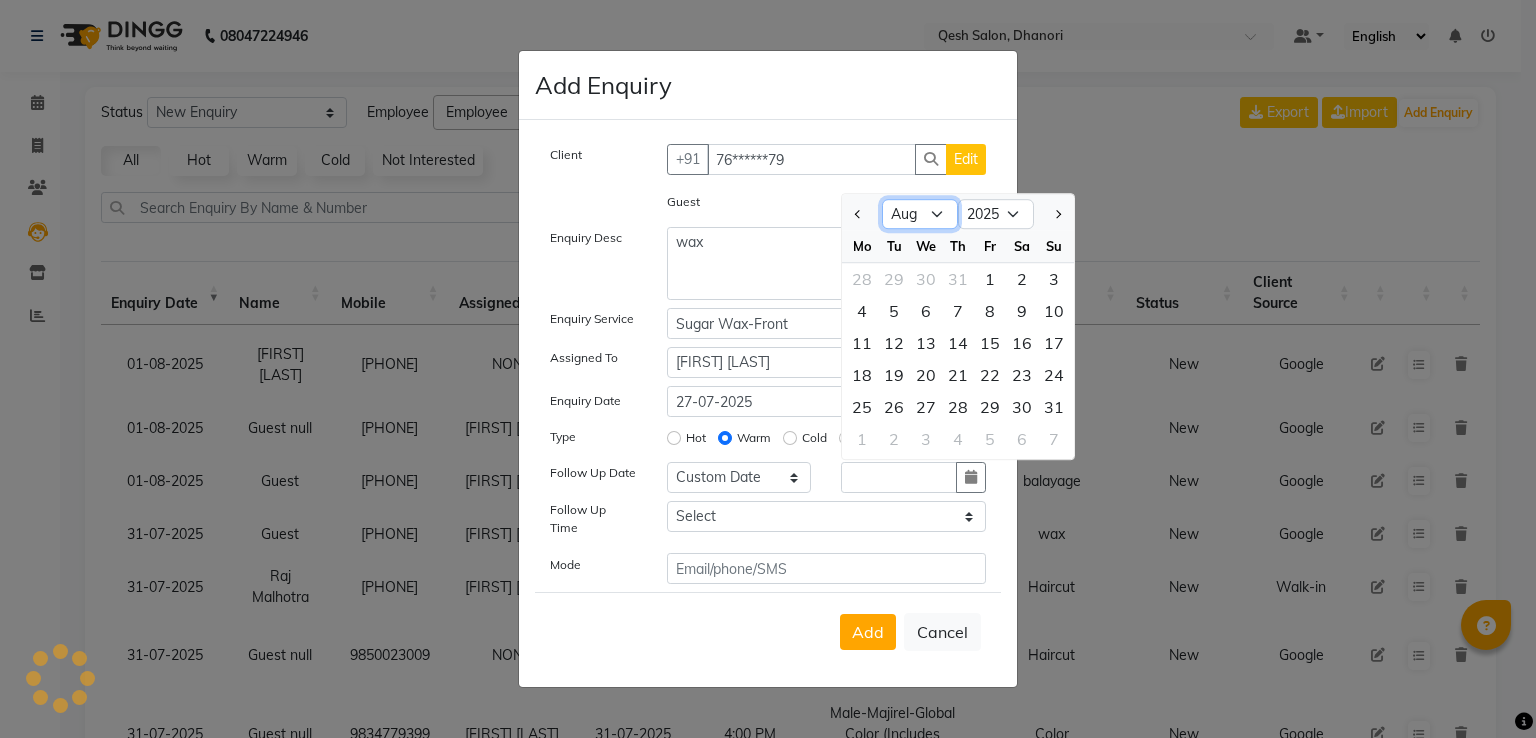 click on "Jan Feb Mar Apr May Jun Jul Aug Sep Oct Nov Dec" 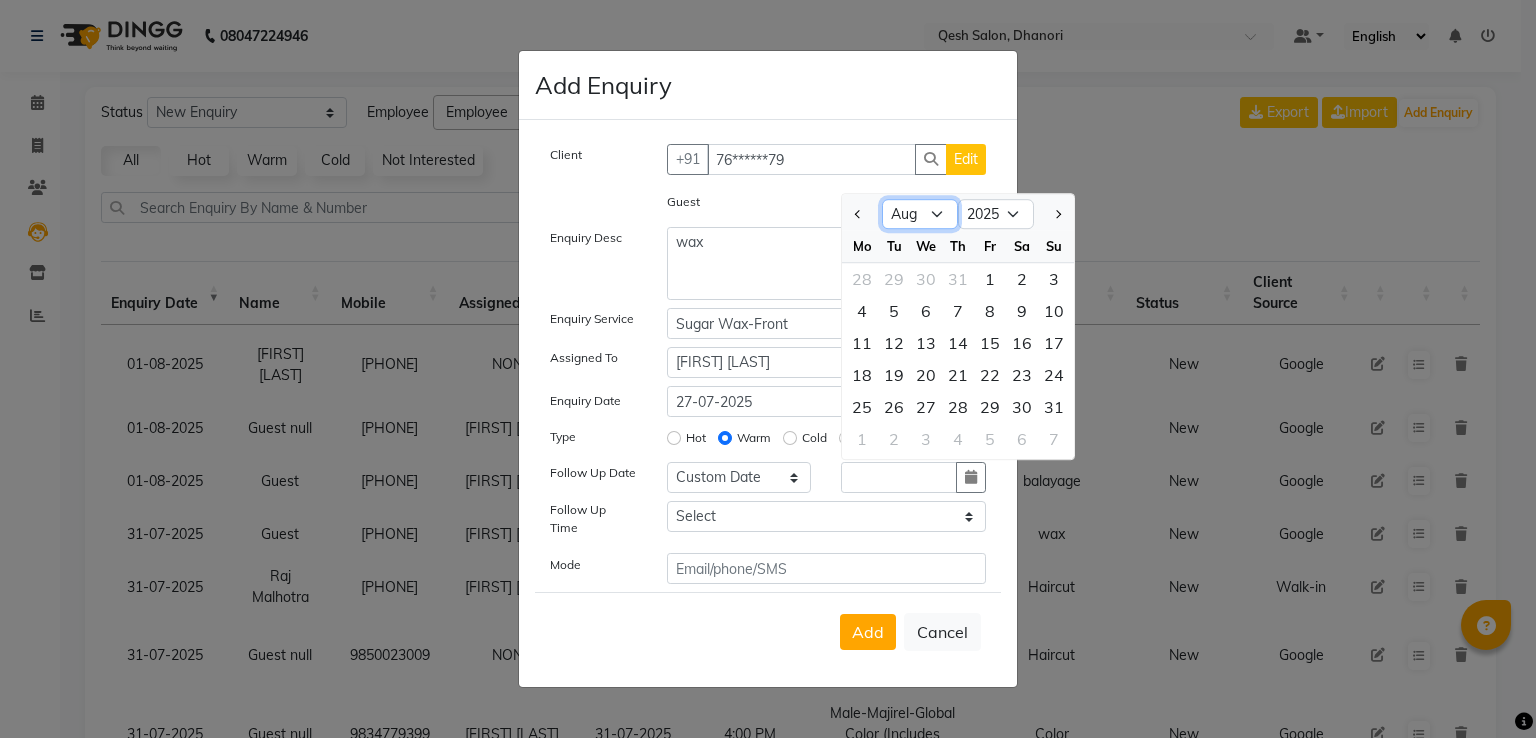 select on "7" 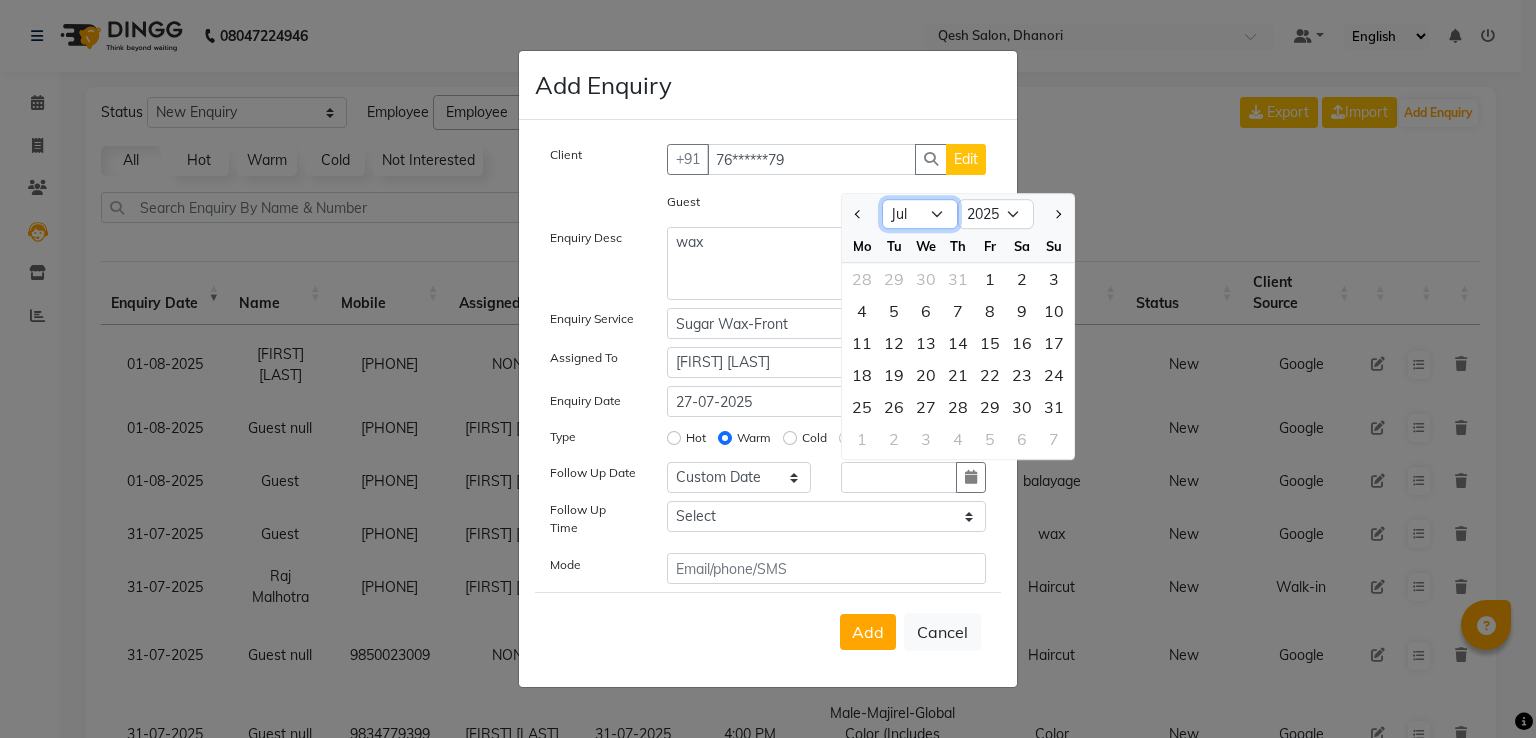 click on "Jan Feb Mar Apr May Jun Jul Aug Sep Oct Nov Dec" 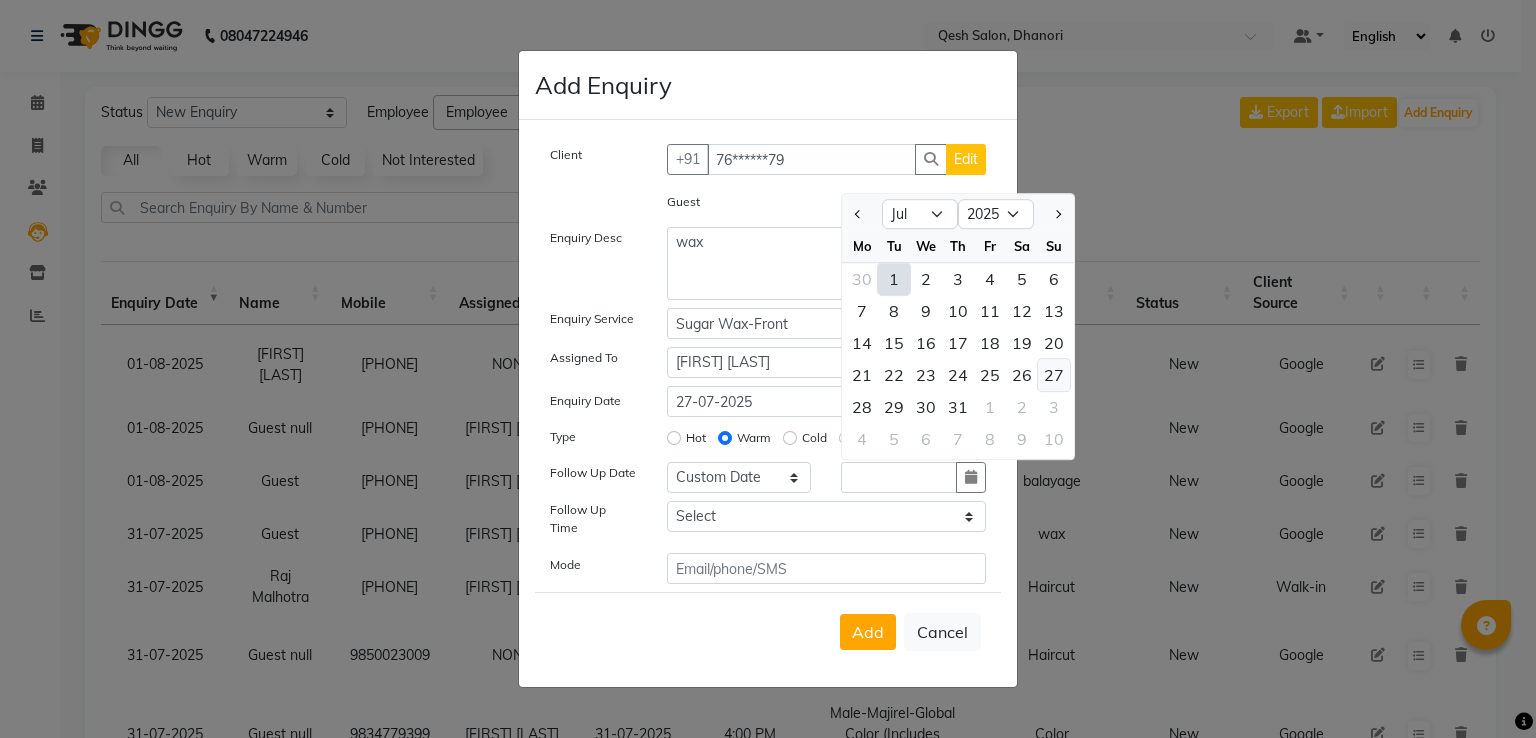click on "27" 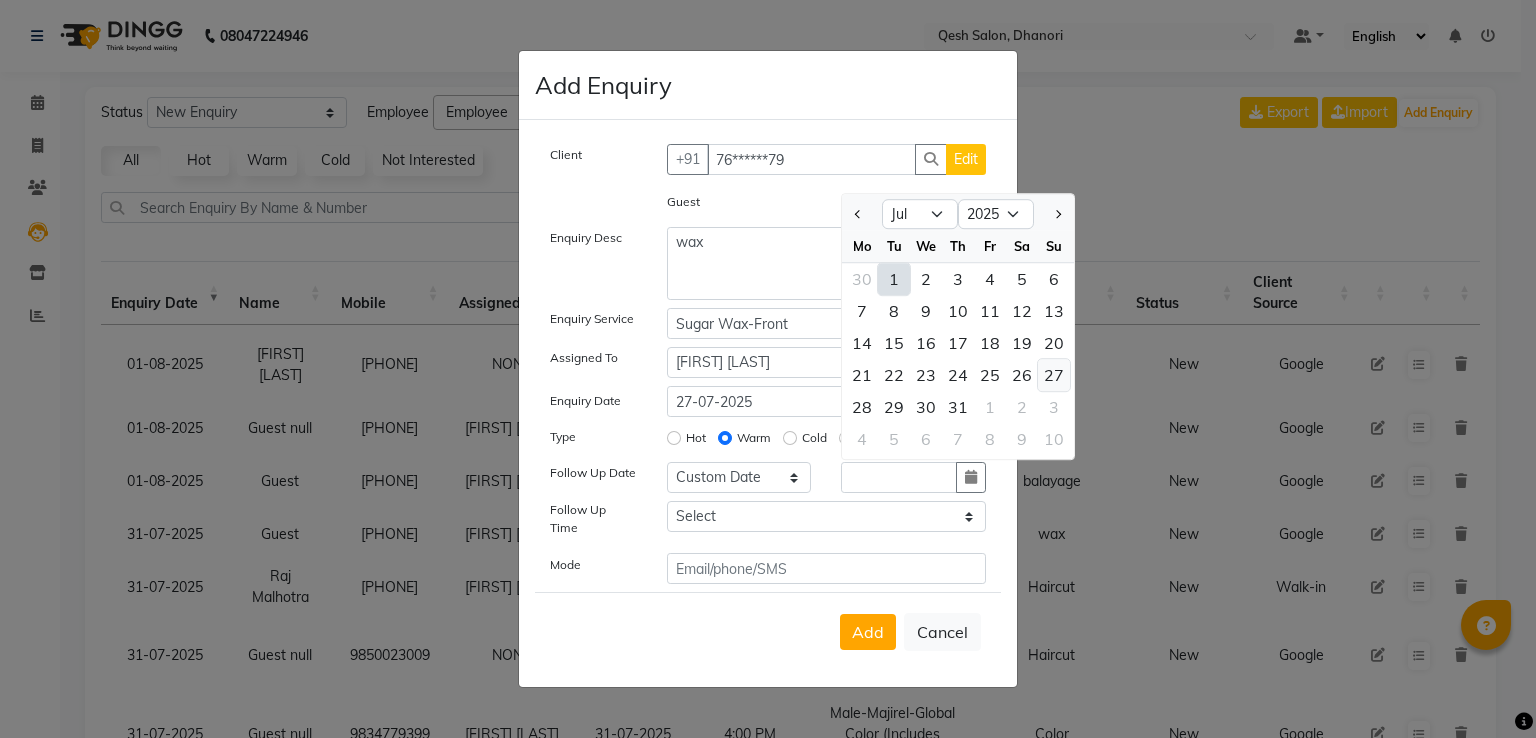 type on "27-07-2025" 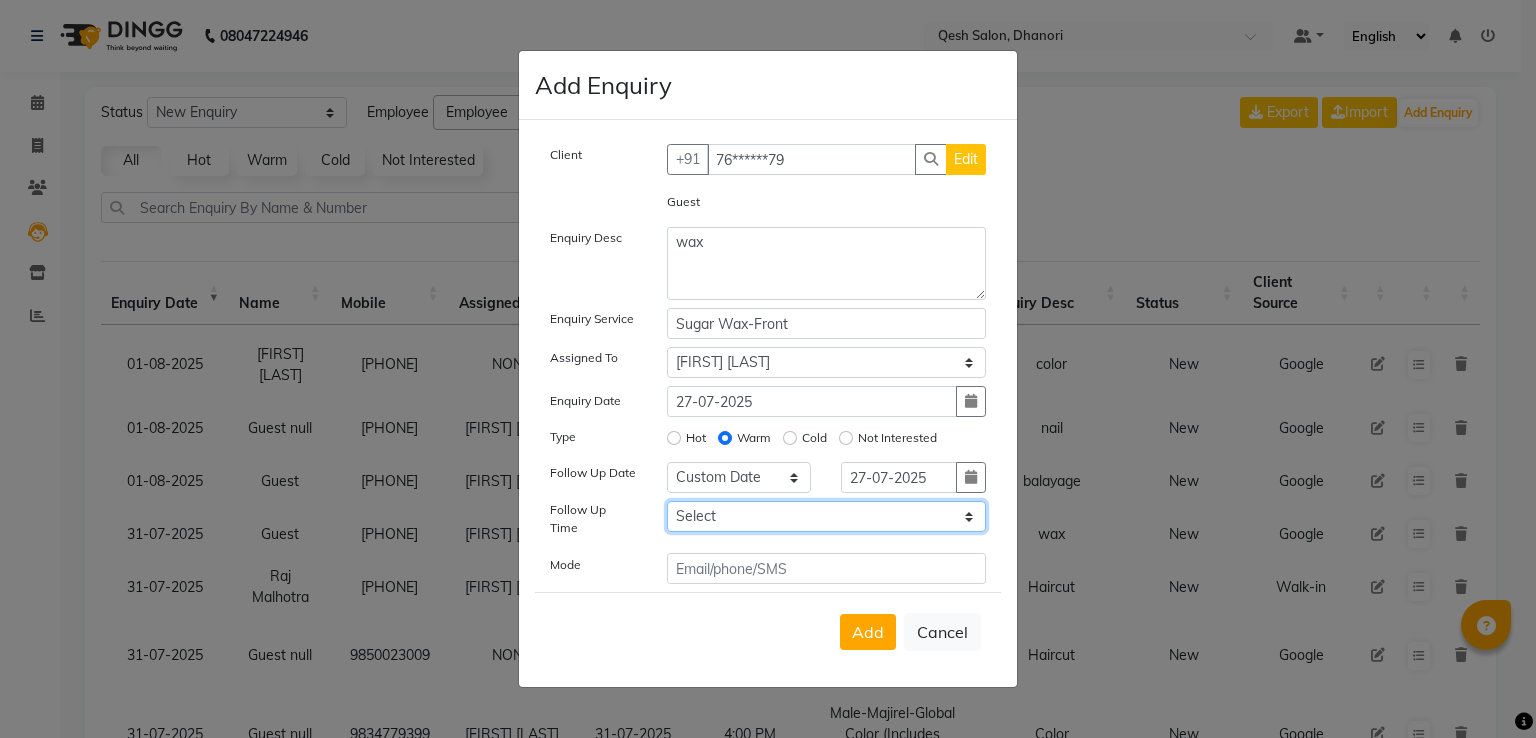 click on "Select 07:00 AM 07:15 AM 07:30 AM 07:45 AM 08:00 AM 08:15 AM 08:30 AM 08:45 AM 09:00 AM 09:15 AM 09:30 AM 09:45 AM 10:00 AM 10:15 AM 10:30 AM 10:45 AM 11:00 AM 11:15 AM 11:30 AM 11:45 AM 12:00 PM 12:15 PM 12:30 PM 12:45 PM 01:00 PM 01:15 PM 01:30 PM 01:45 PM 02:00 PM 02:15 PM 02:30 PM 02:45 PM 03:00 PM 03:15 PM 03:30 PM 03:45 PM 04:00 PM 04:15 PM 04:30 PM 04:45 PM 05:00 PM 05:15 PM 05:30 PM 05:45 PM 06:00 PM 06:15 PM 06:30 PM 06:45 PM 07:00 PM 07:15 PM 07:30 PM 07:45 PM 08:00 PM 08:15 PM 08:30 PM 08:45 PM 09:00 PM 09:15 PM 09:30 PM 09:45 PM 10:00 PM" at bounding box center [827, 516] 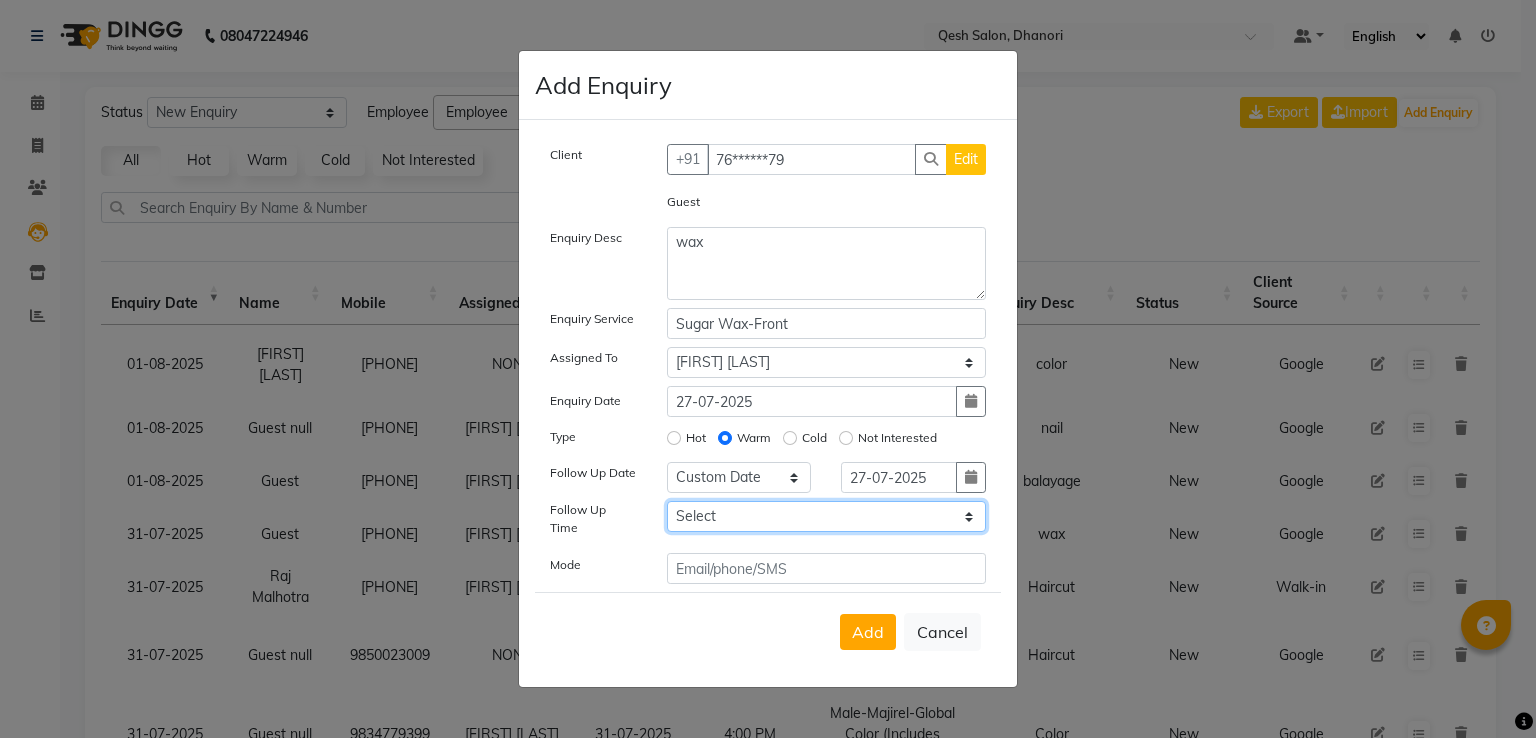 select on "690" 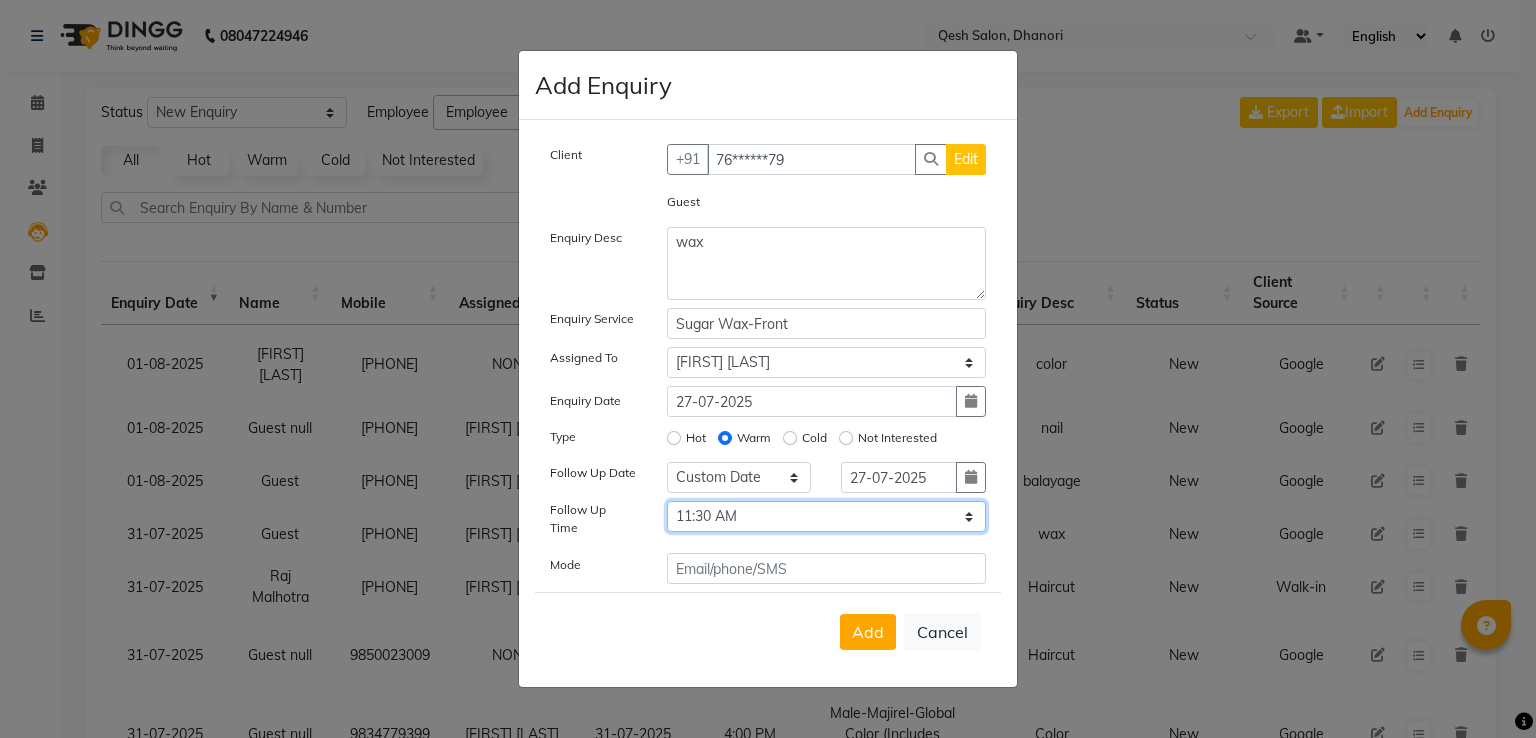 click on "Select 07:00 AM 07:15 AM 07:30 AM 07:45 AM 08:00 AM 08:15 AM 08:30 AM 08:45 AM 09:00 AM 09:15 AM 09:30 AM 09:45 AM 10:00 AM 10:15 AM 10:30 AM 10:45 AM 11:00 AM 11:15 AM 11:30 AM 11:45 AM 12:00 PM 12:15 PM 12:30 PM 12:45 PM 01:00 PM 01:15 PM 01:30 PM 01:45 PM 02:00 PM 02:15 PM 02:30 PM 02:45 PM 03:00 PM 03:15 PM 03:30 PM 03:45 PM 04:00 PM 04:15 PM 04:30 PM 04:45 PM 05:00 PM 05:15 PM 05:30 PM 05:45 PM 06:00 PM 06:15 PM 06:30 PM 06:45 PM 07:00 PM 07:15 PM 07:30 PM 07:45 PM 08:00 PM 08:15 PM 08:30 PM 08:45 PM 09:00 PM 09:15 PM 09:30 PM 09:45 PM 10:00 PM" at bounding box center [827, 516] 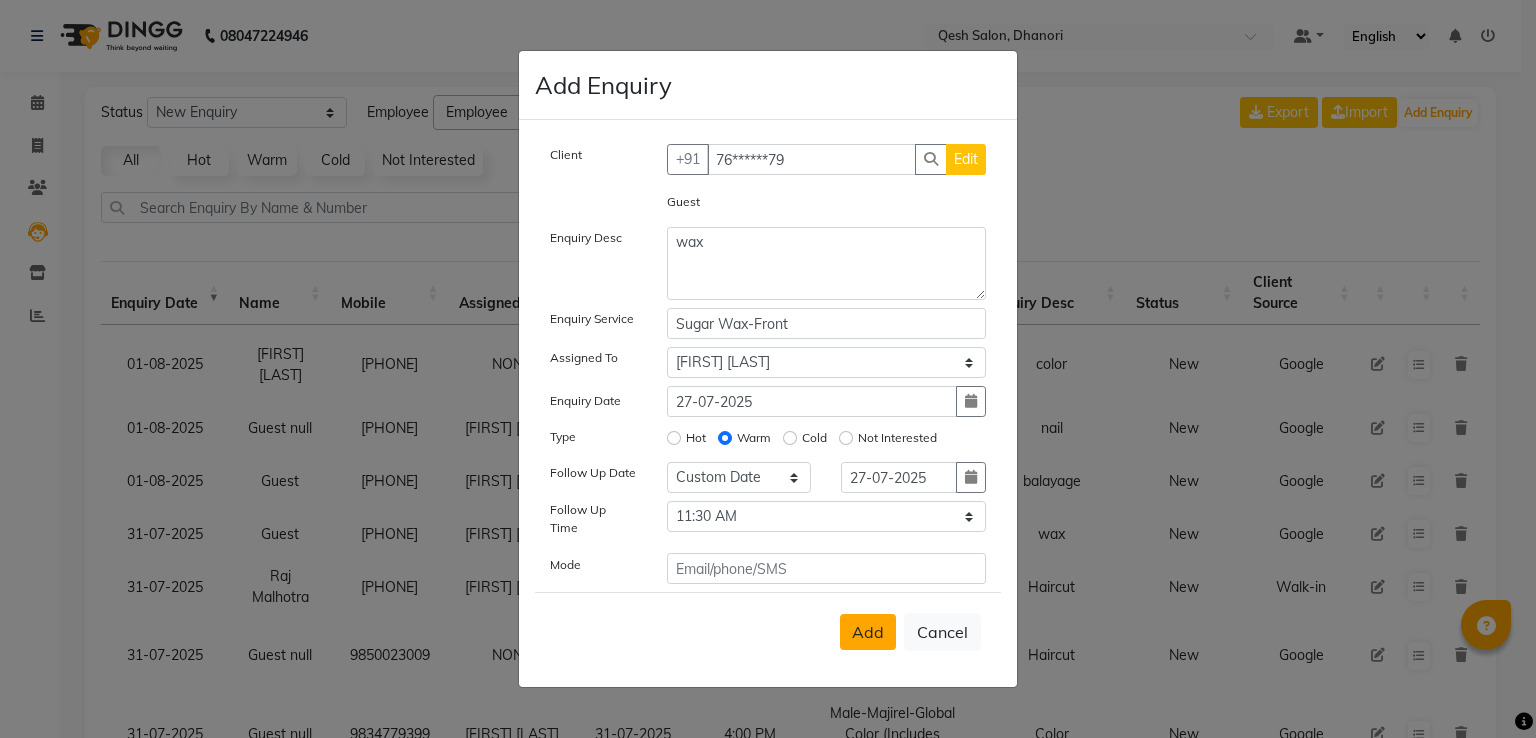 click on "Add" at bounding box center [868, 632] 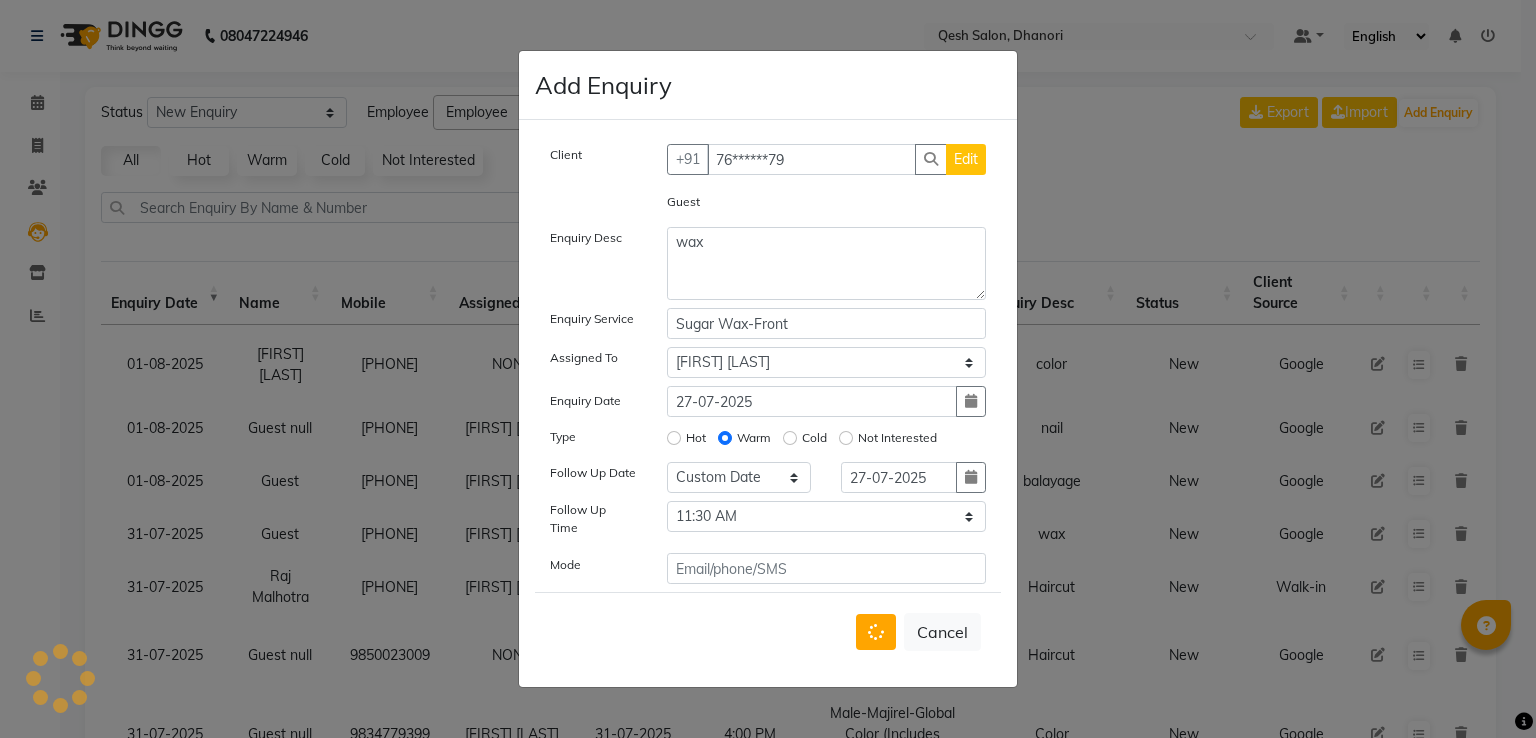 type 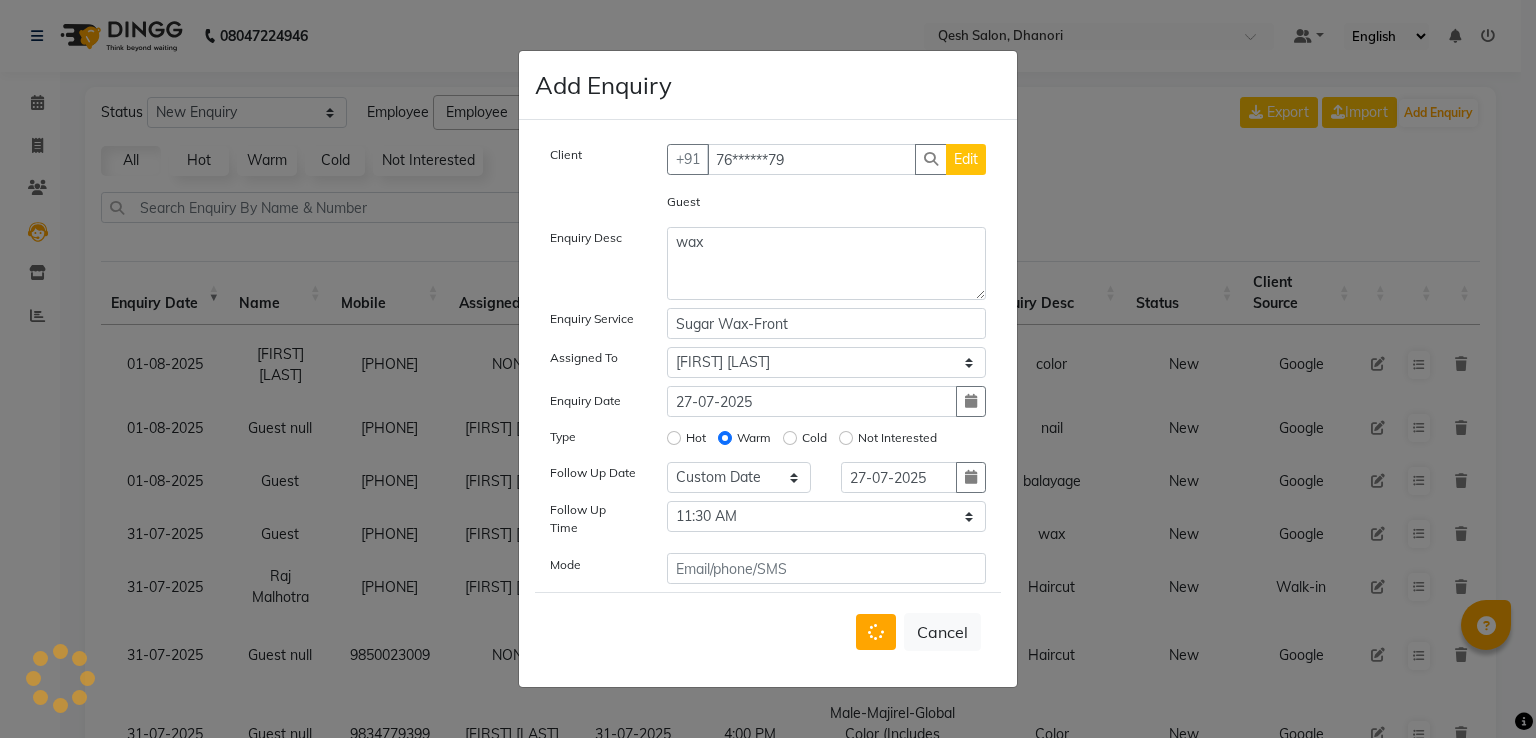 type 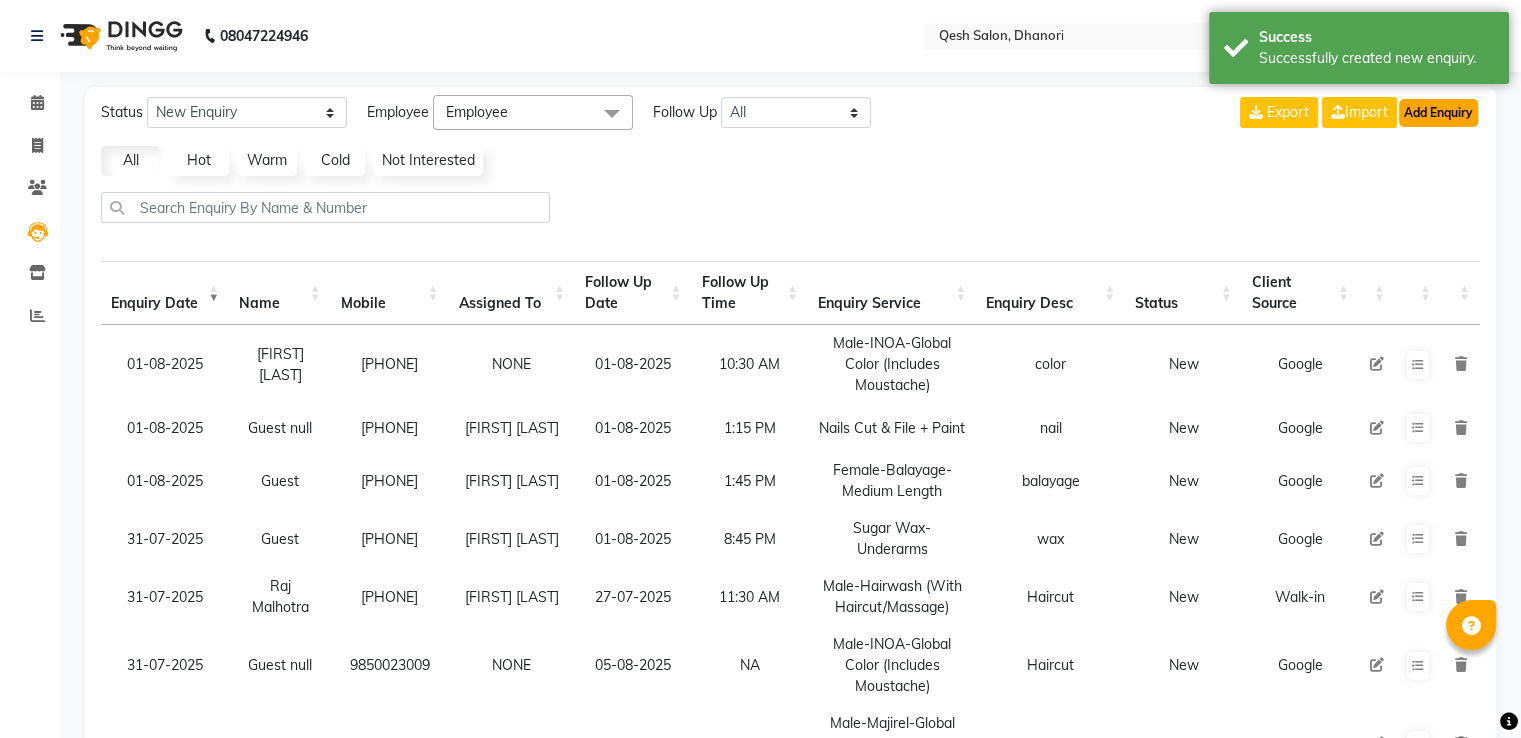 click on "Add Enquiry" 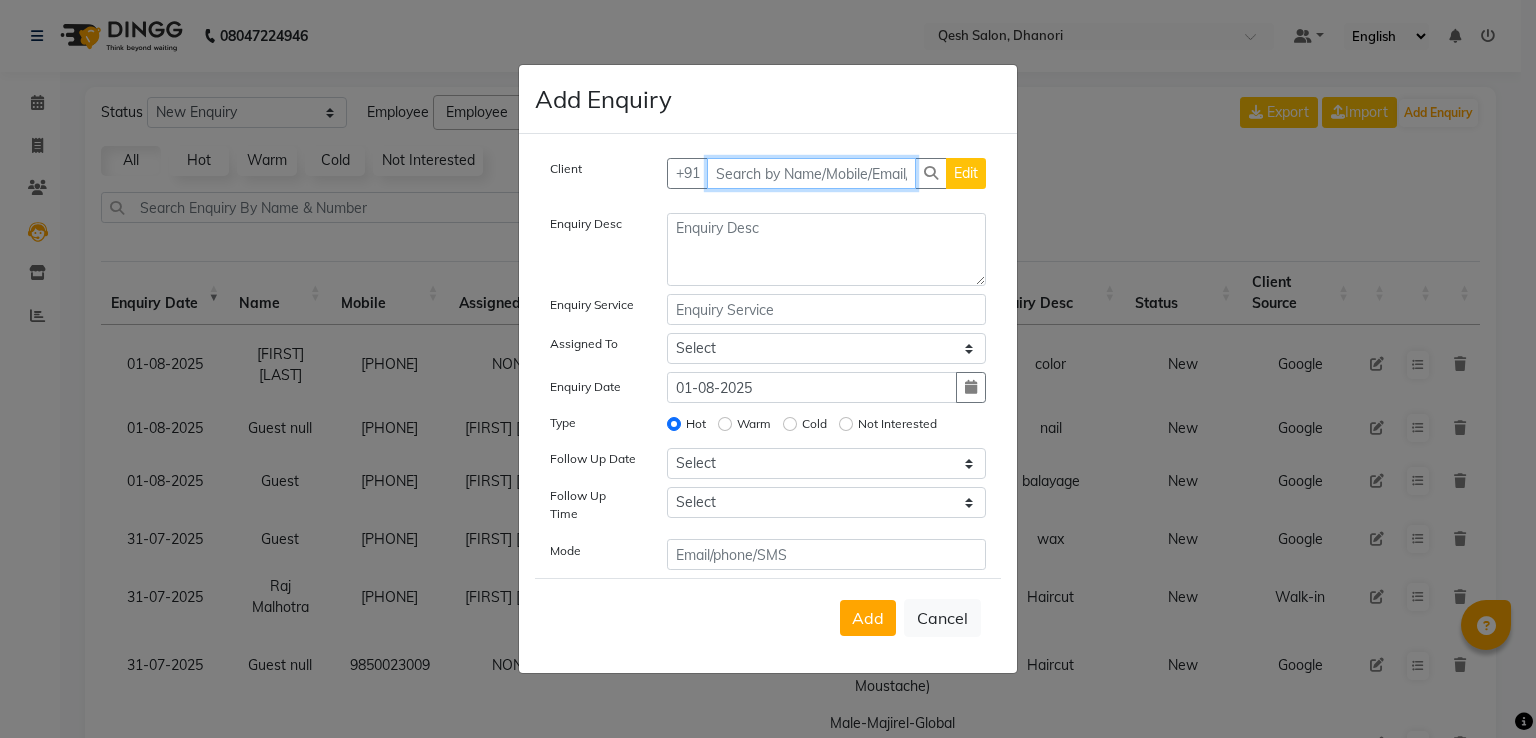 click at bounding box center [812, 173] 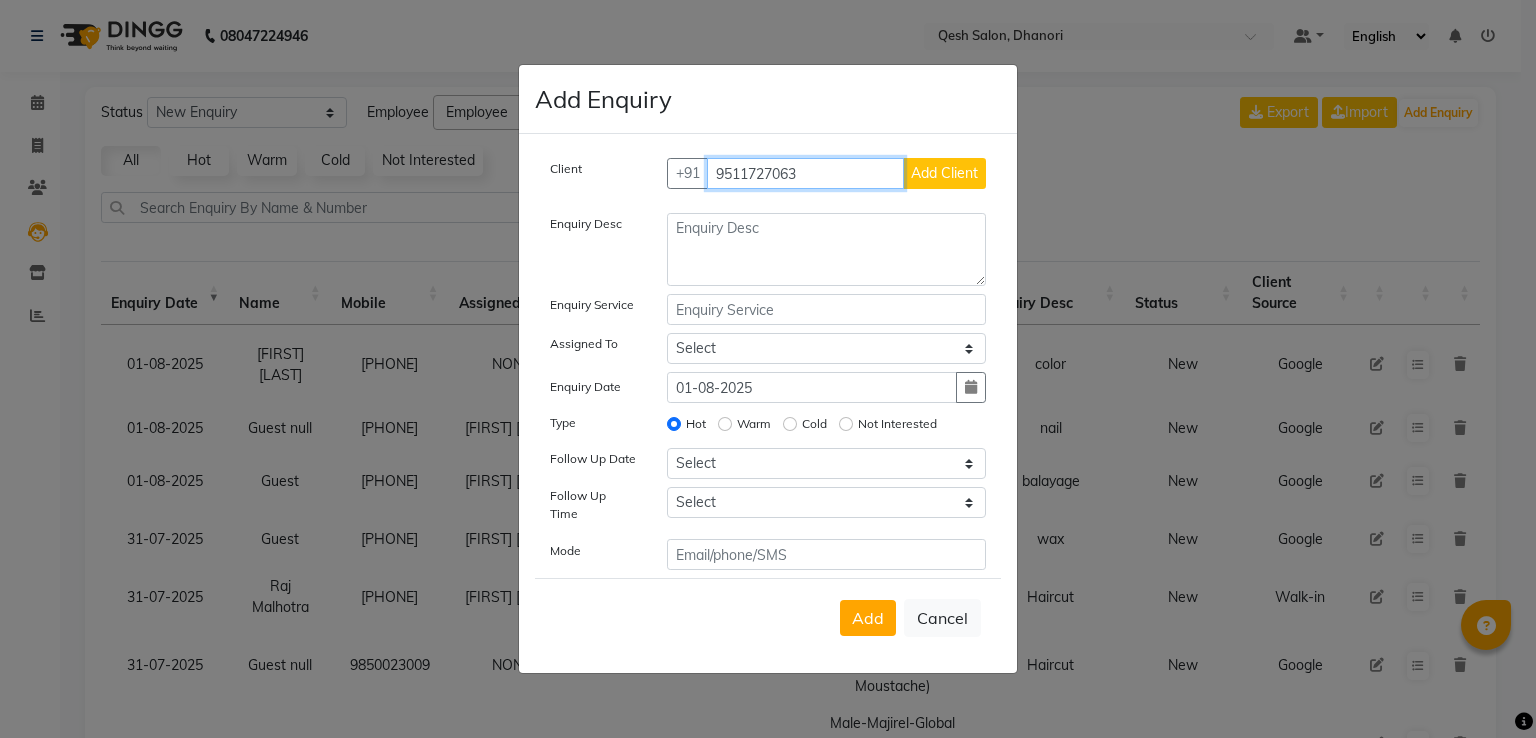 type on "9511727063" 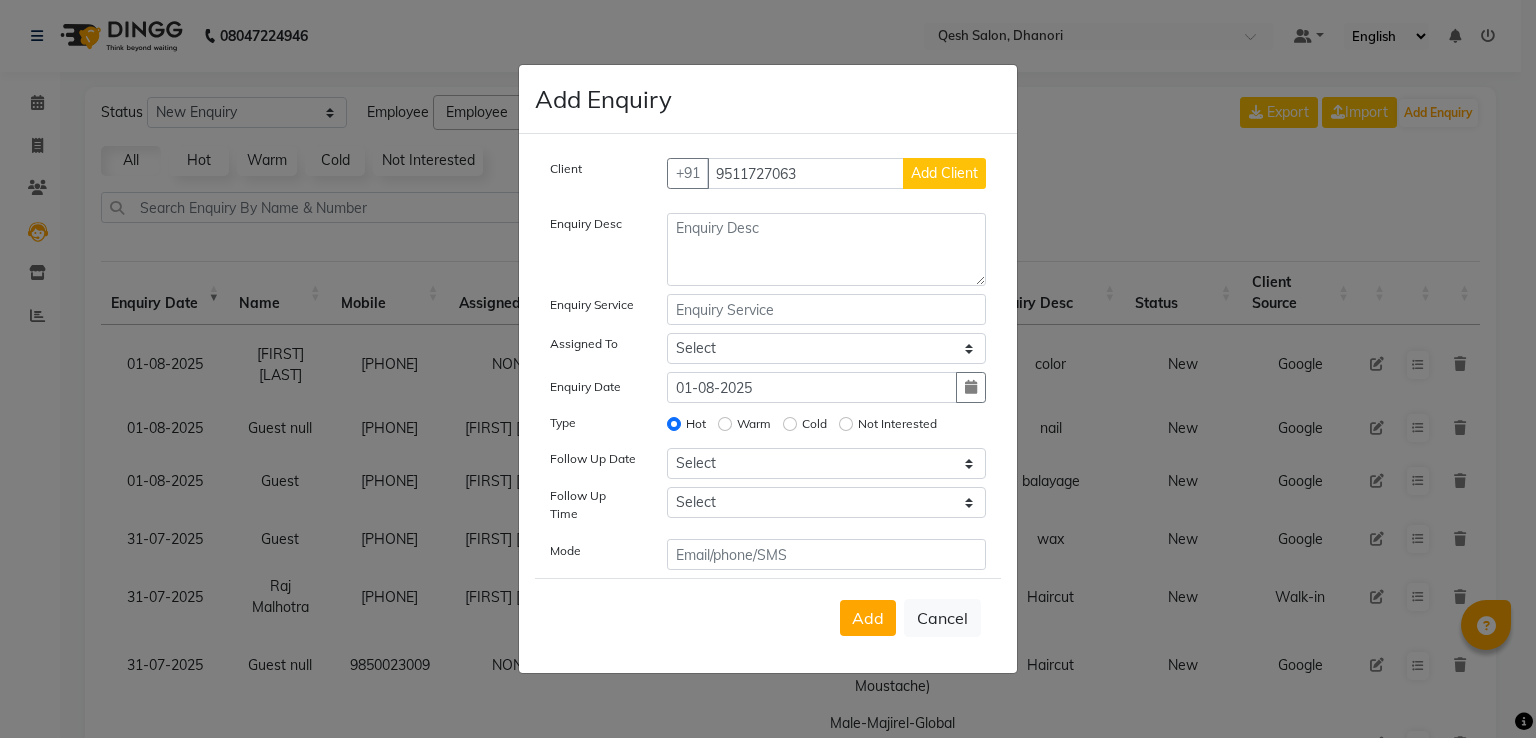click on "Add Client" 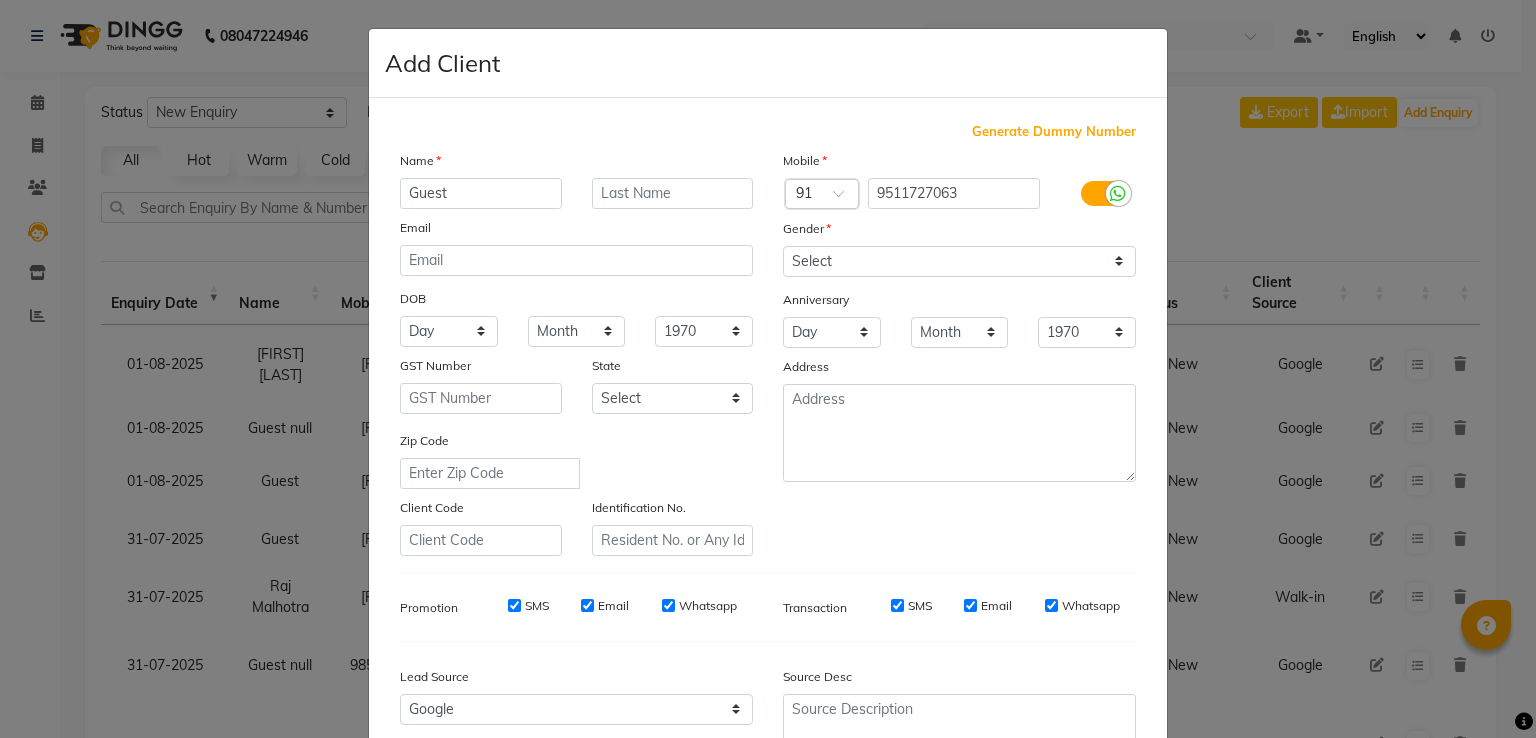 type on "Guest" 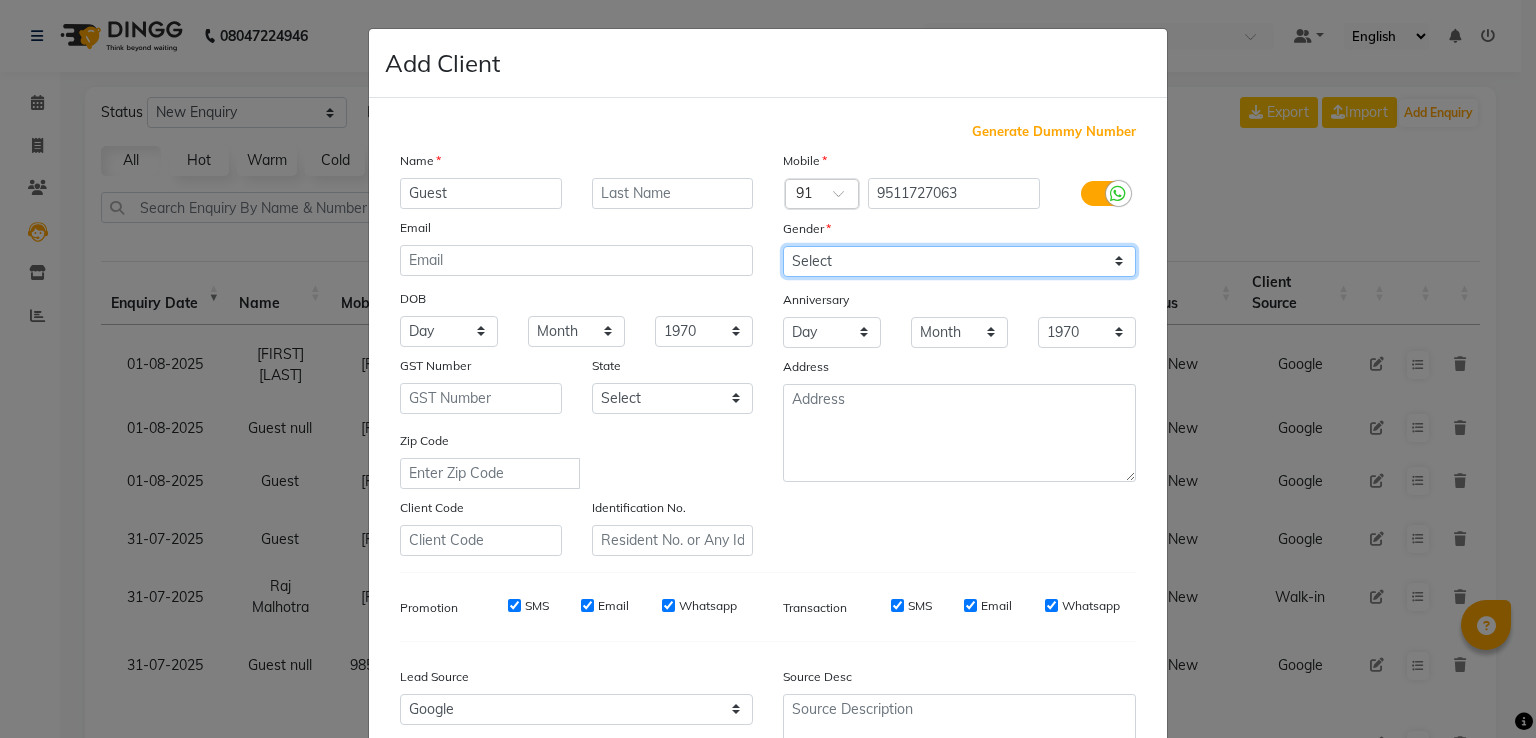 click on "Select Male Female Other Prefer Not To Say" 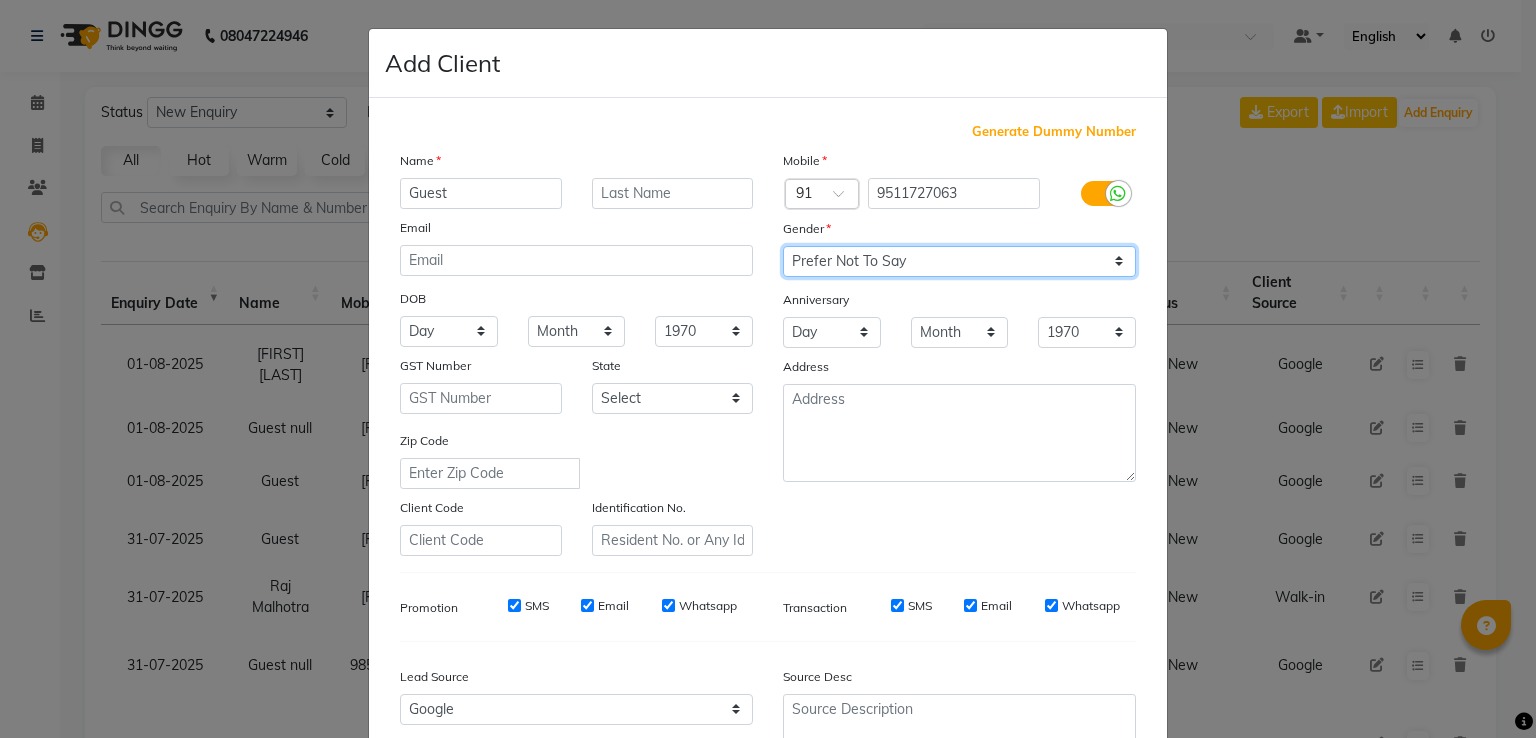 click on "Select Male Female Other Prefer Not To Say" 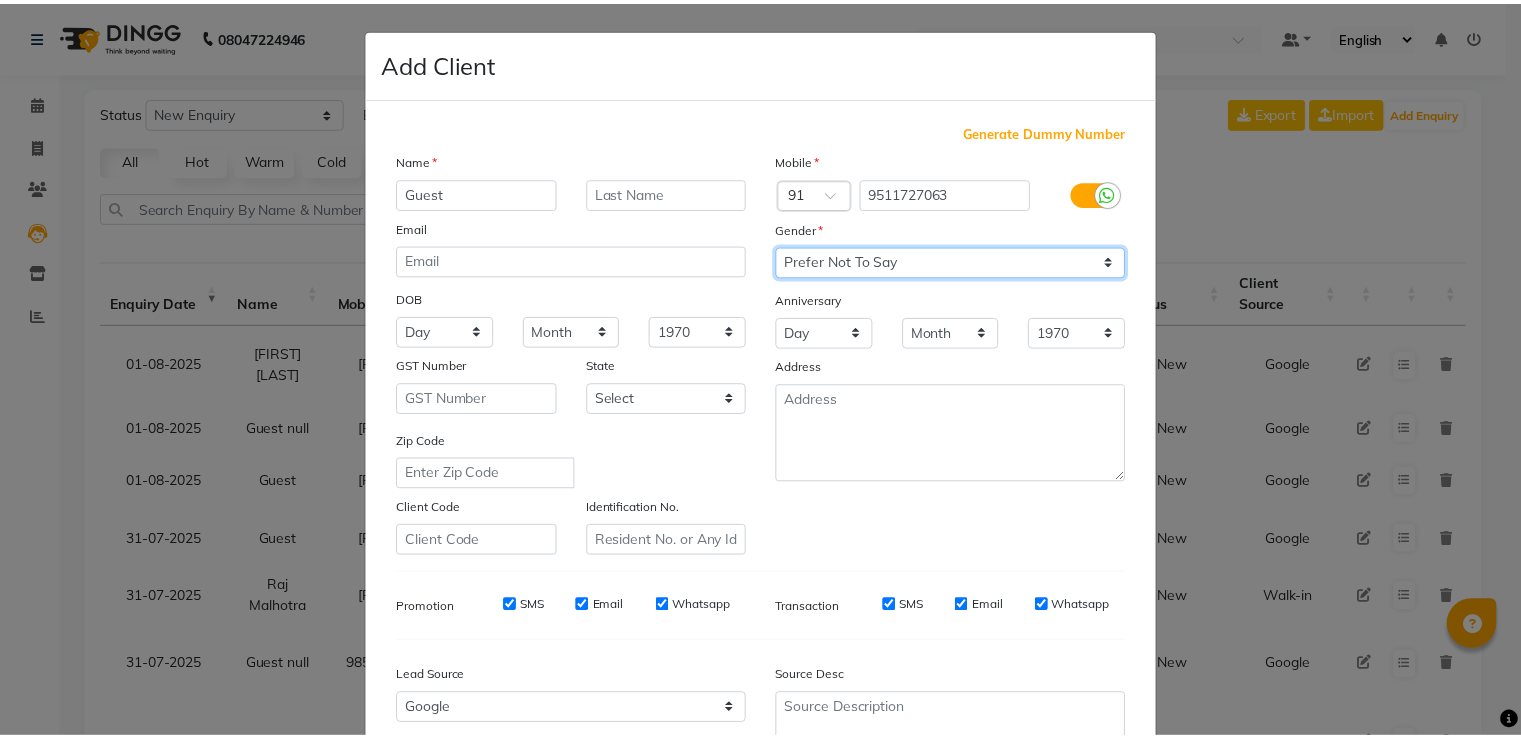 scroll, scrollTop: 195, scrollLeft: 0, axis: vertical 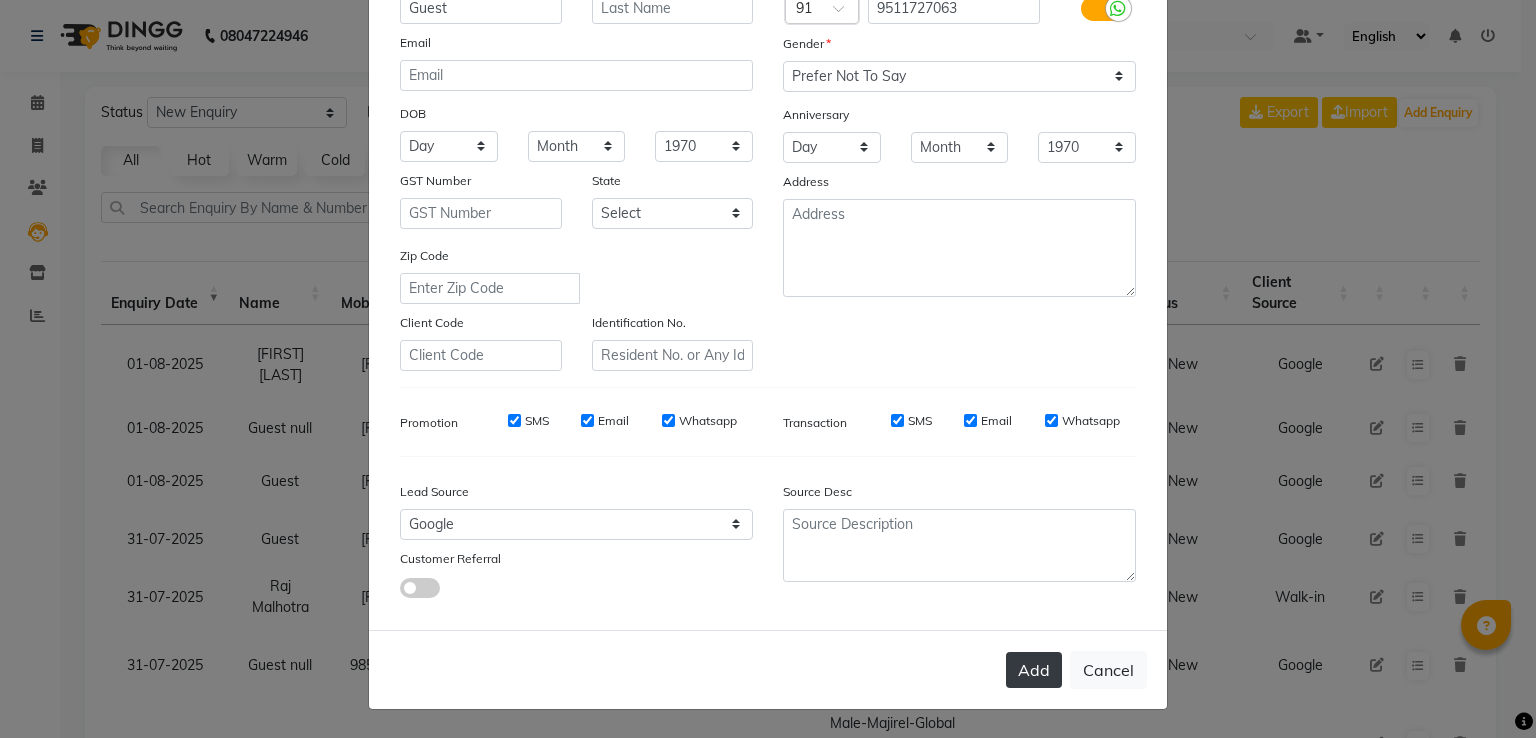click on "Add" 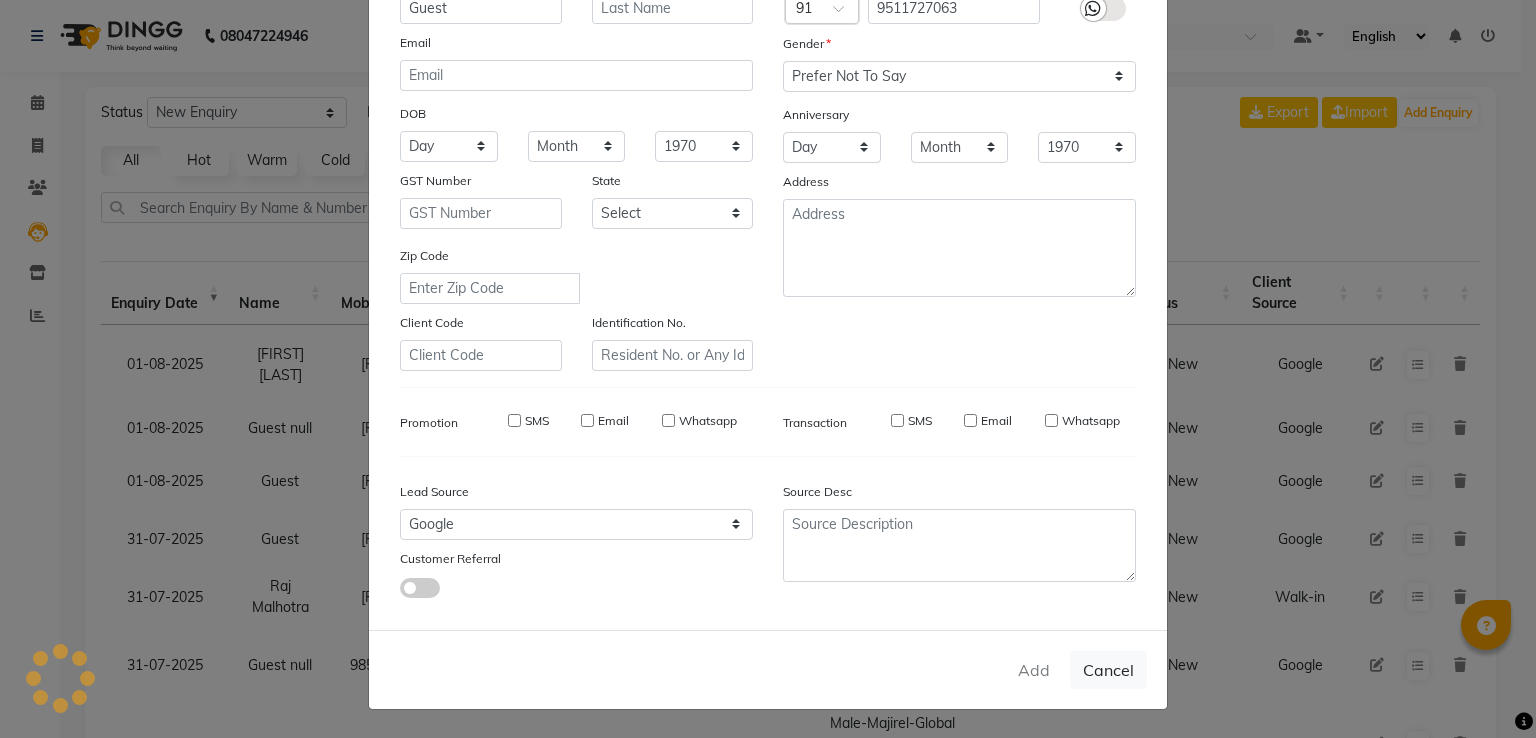 type on "95******63" 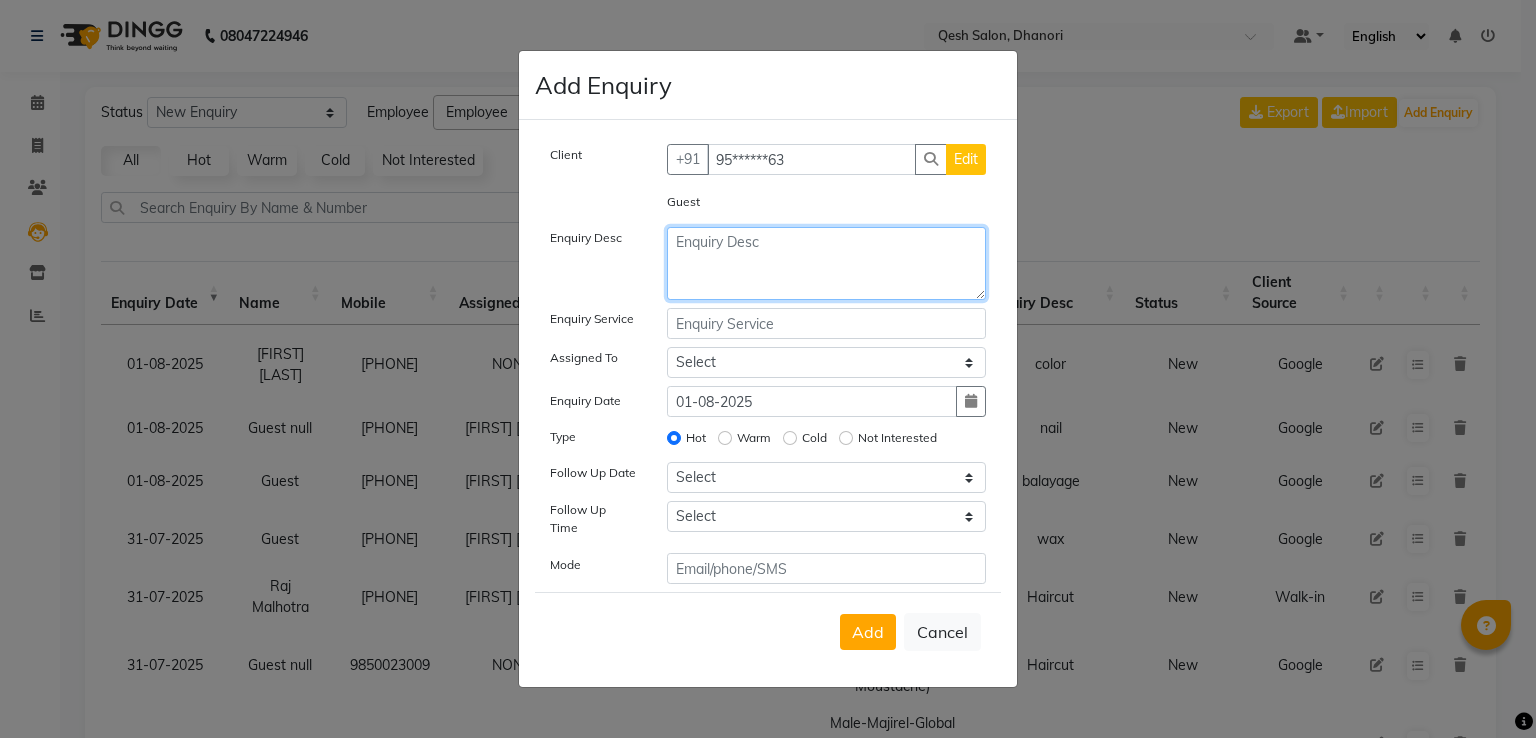 click 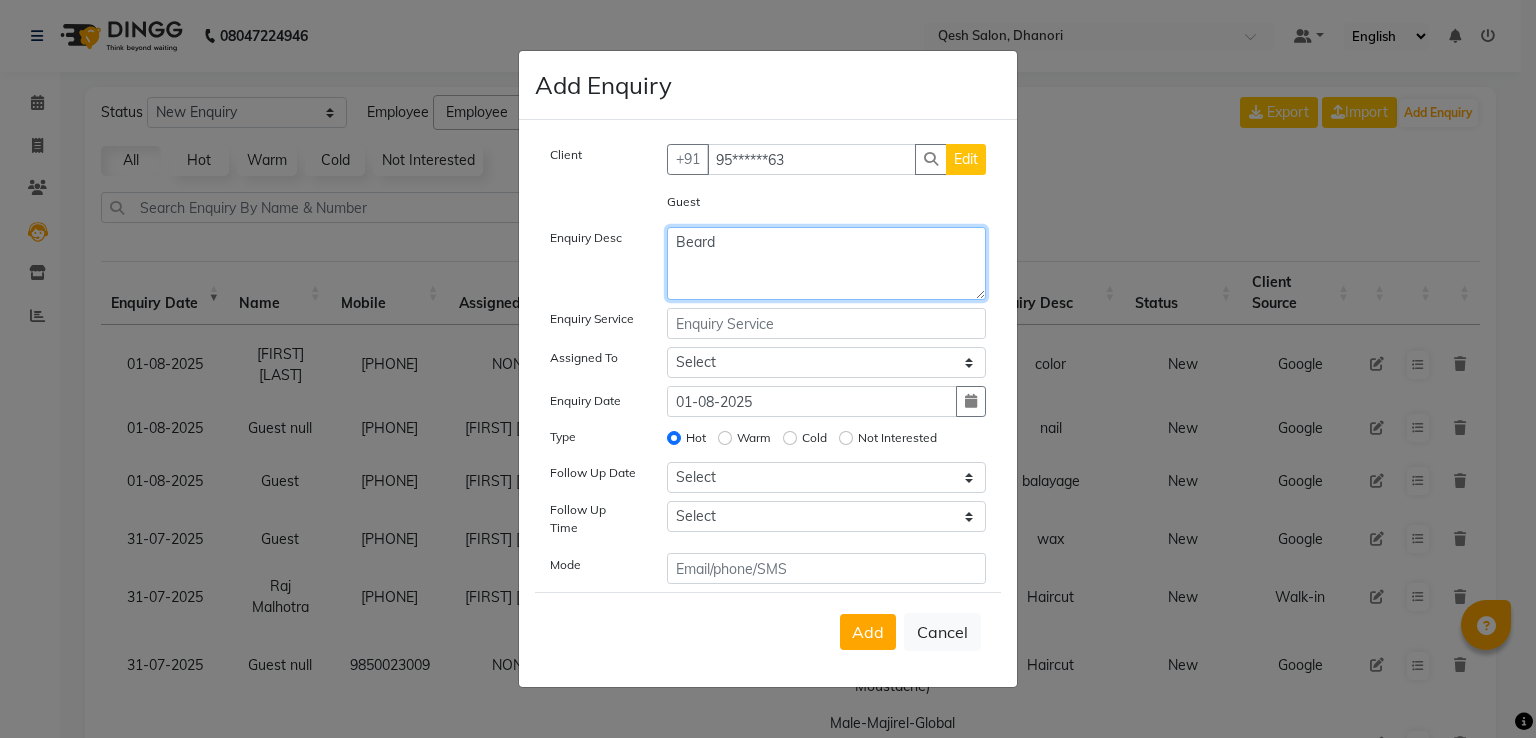 type on "Beard" 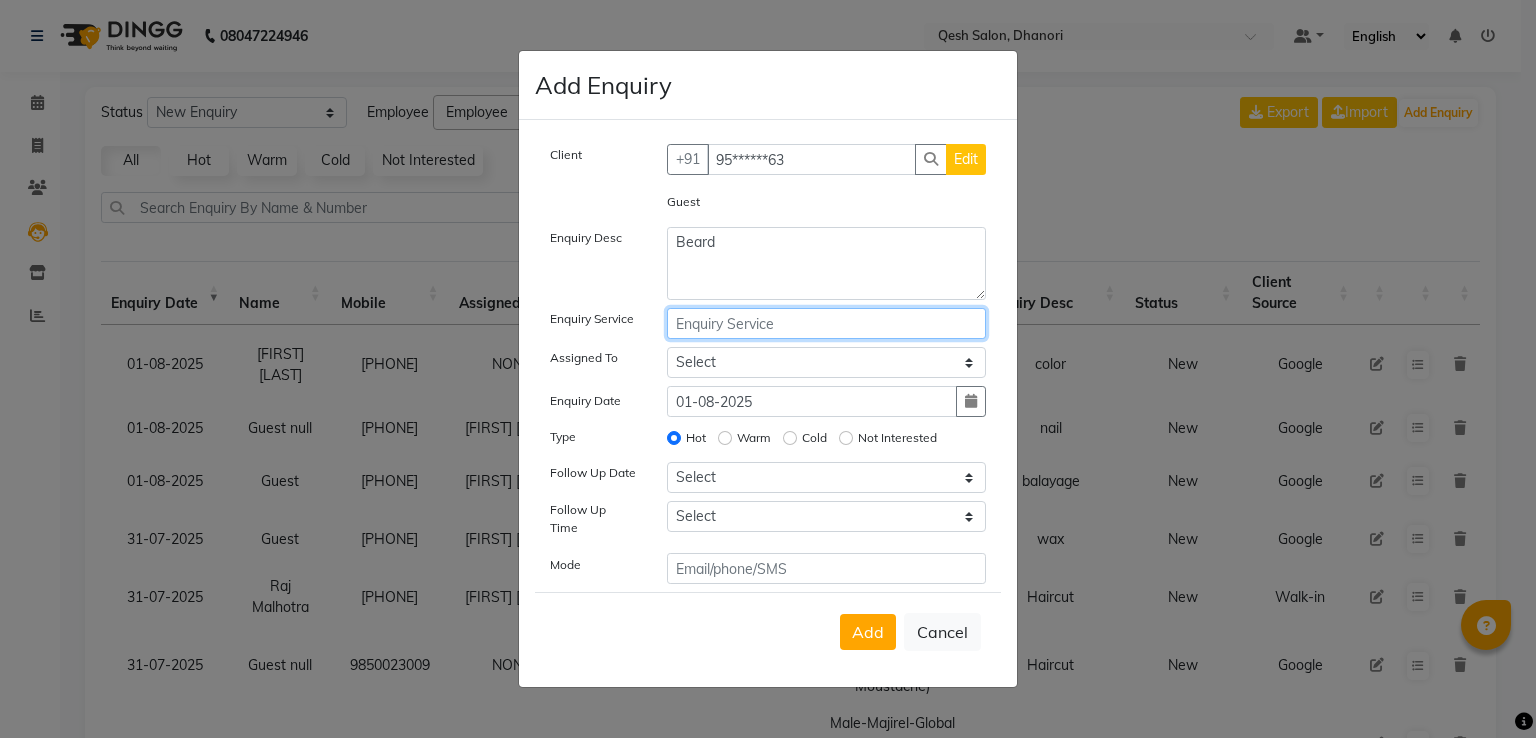 click at bounding box center (827, 323) 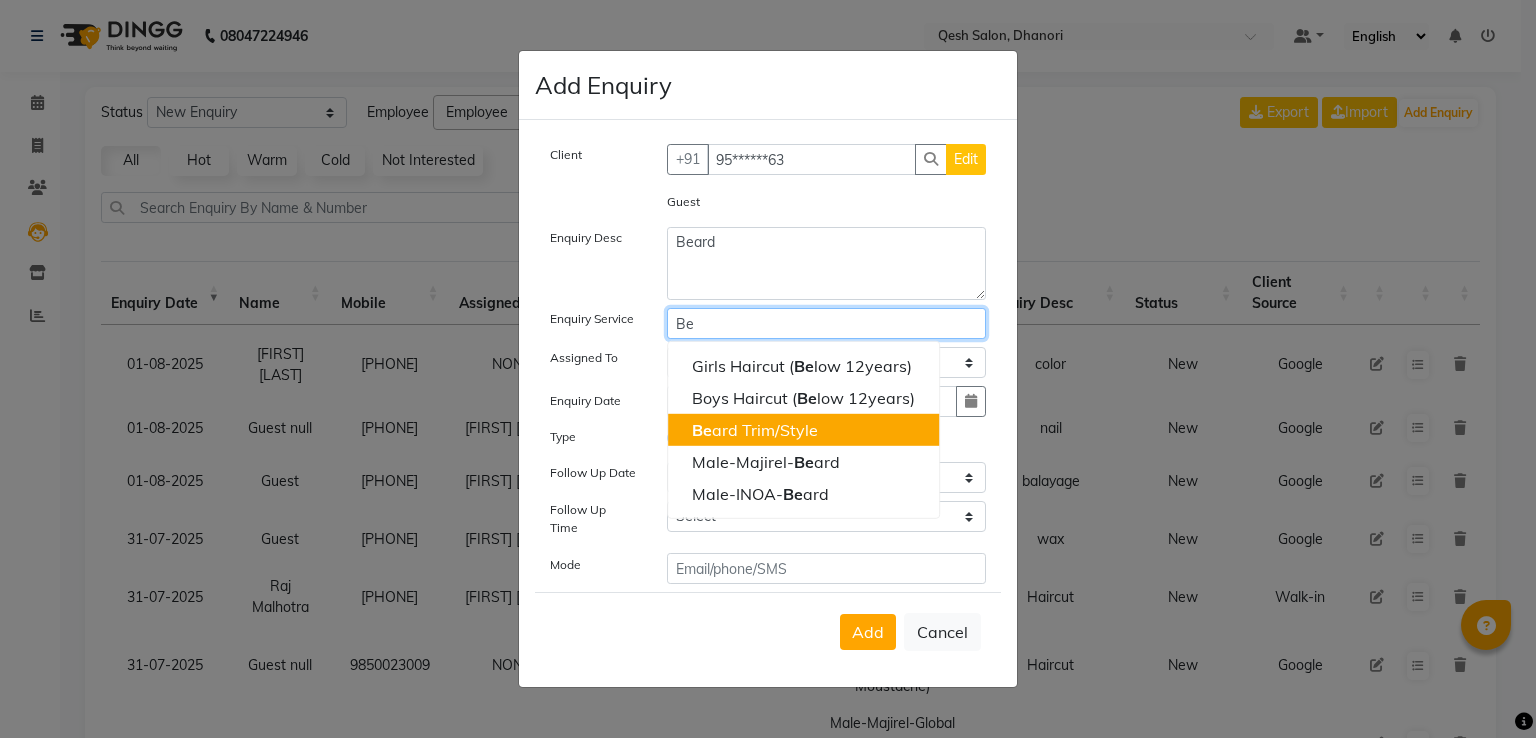 click on "Be ard Trim/Style" at bounding box center [755, 430] 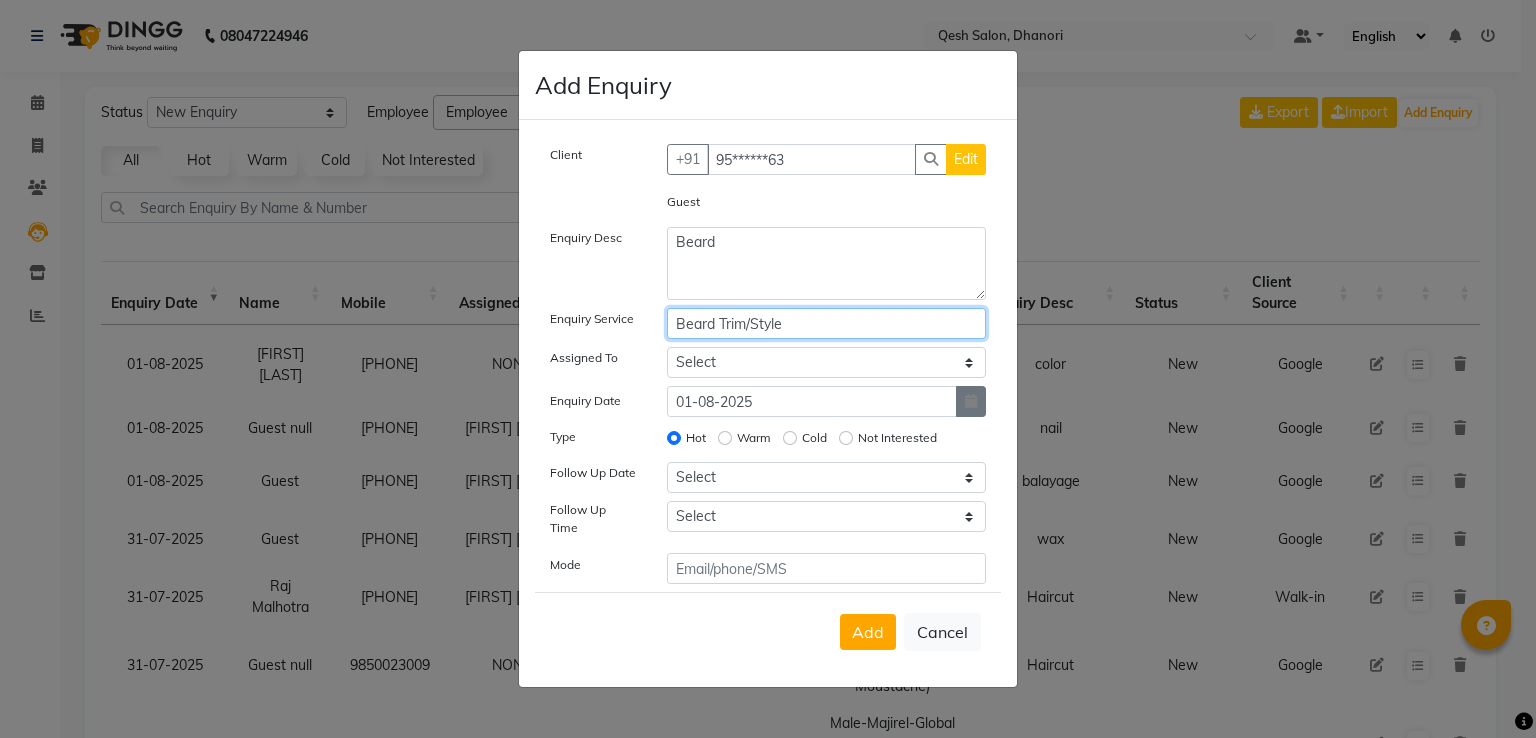 type on "Beard Trim/Style" 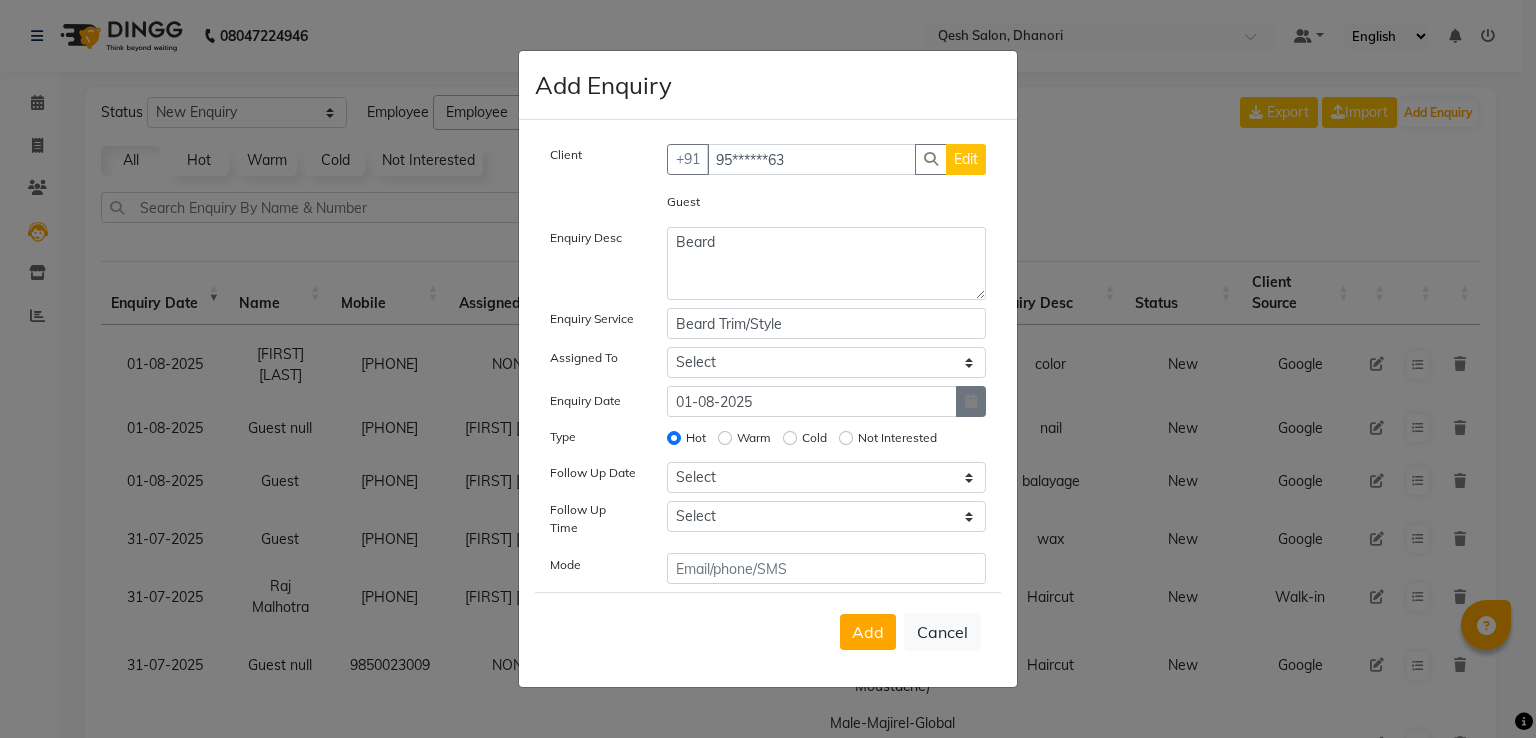 click 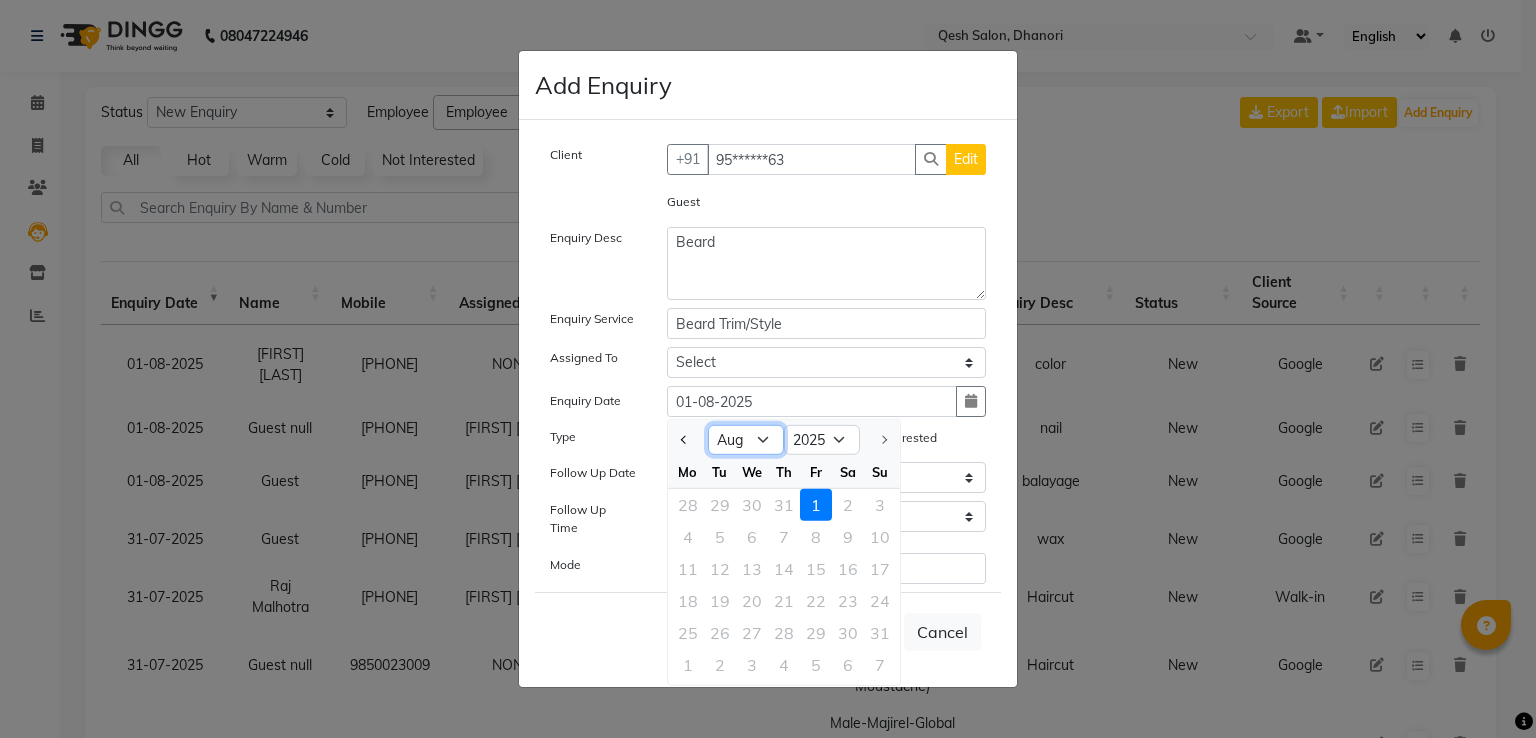 click on "Jan Feb Mar Apr May Jun Jul Aug" 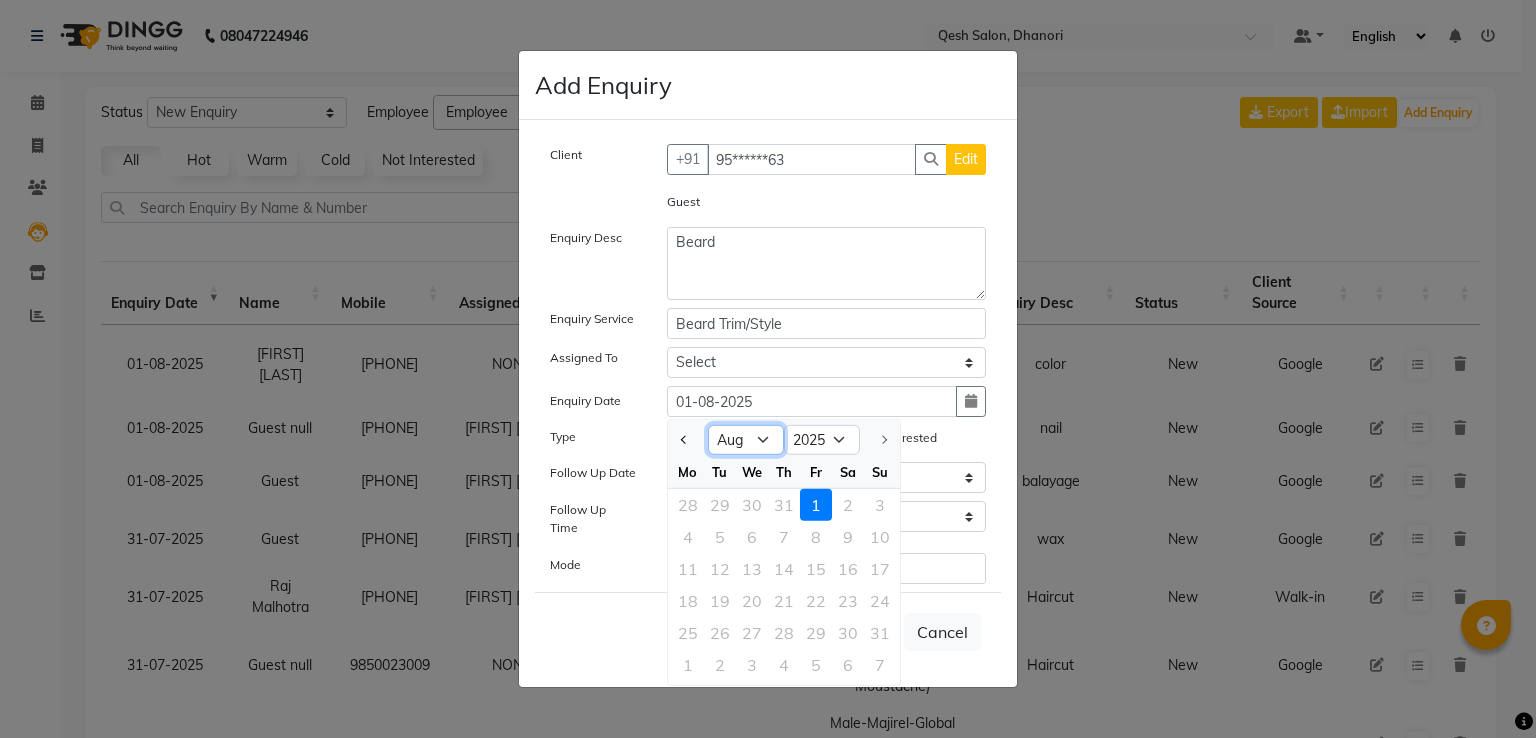 select on "7" 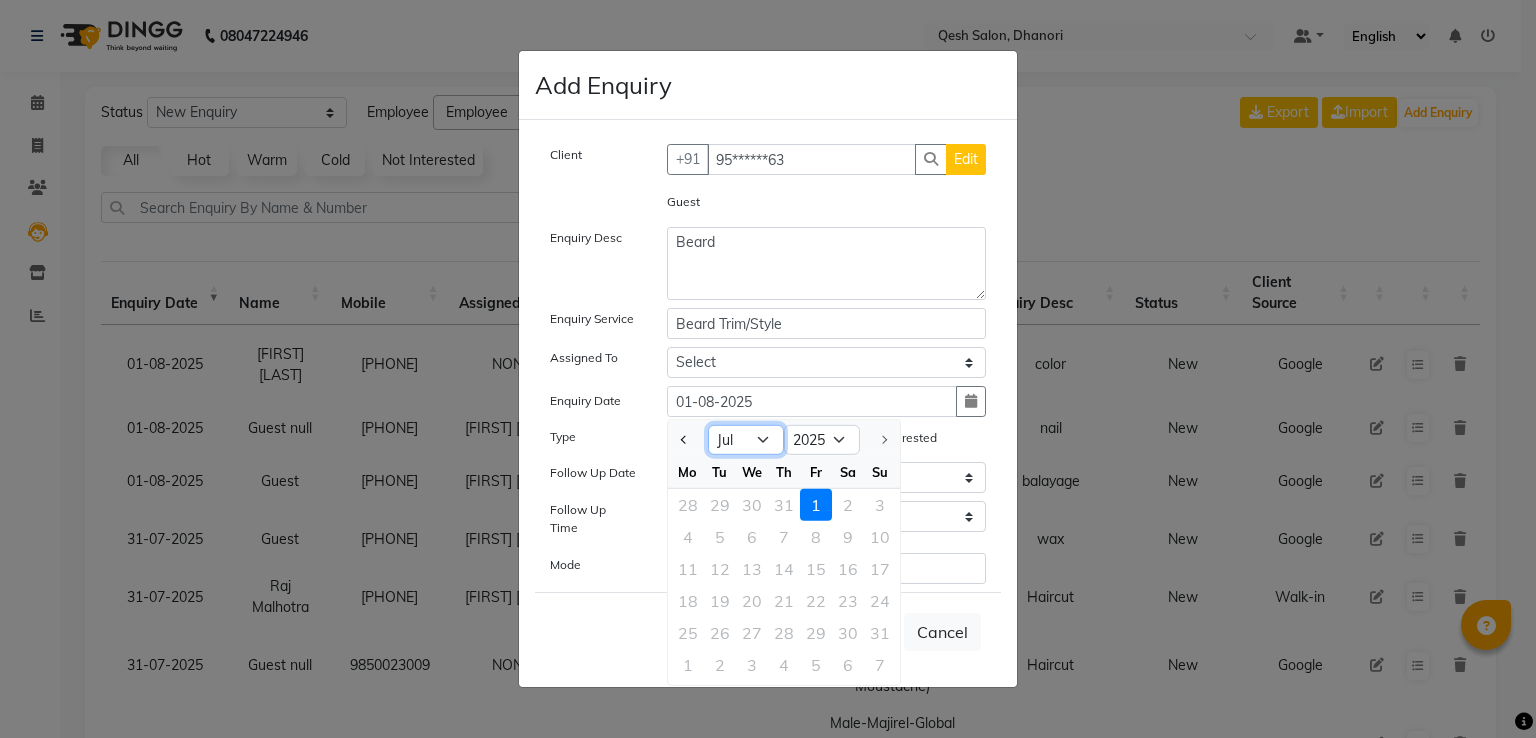 click on "Jan Feb Mar Apr May Jun Jul Aug" 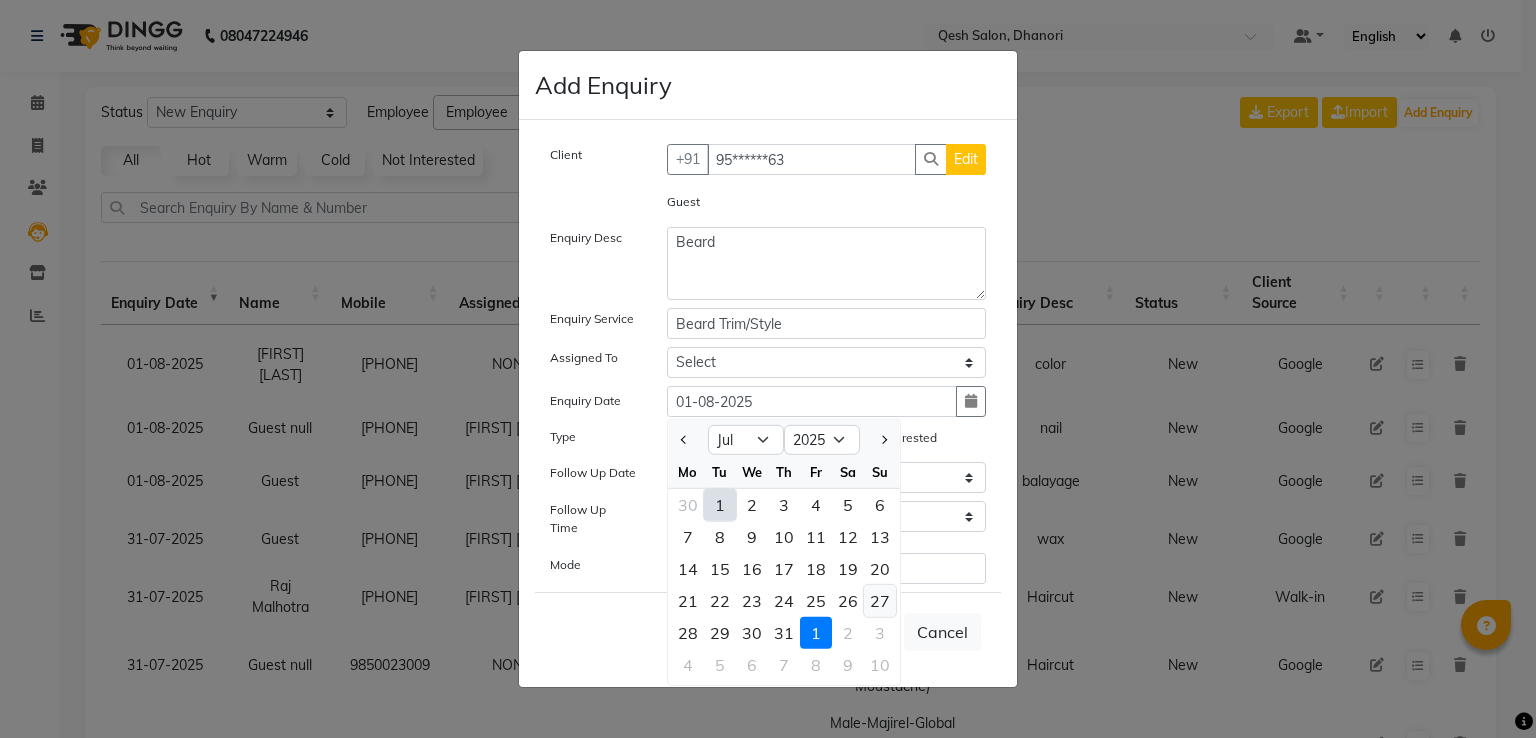 click on "27" 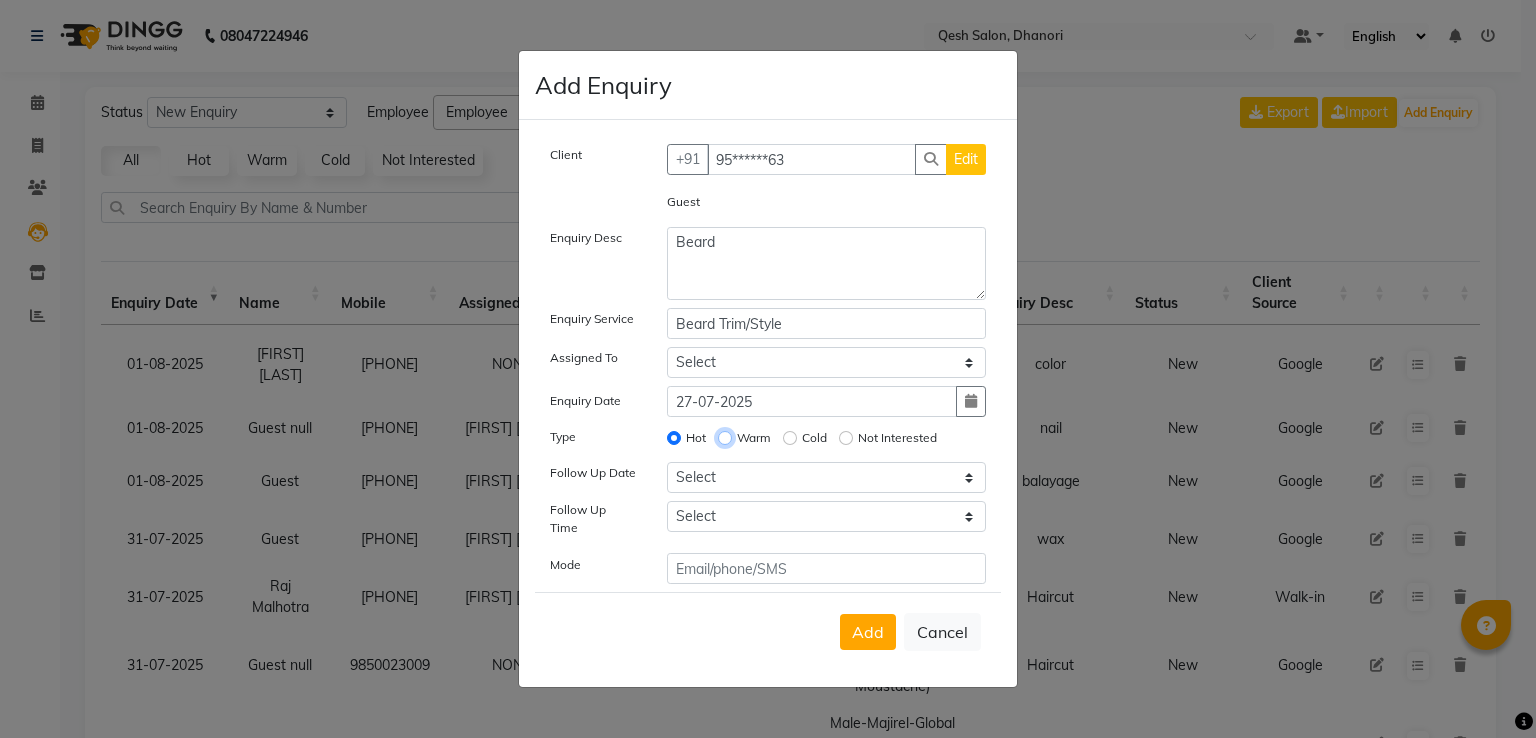 click on "Warm" at bounding box center [725, 438] 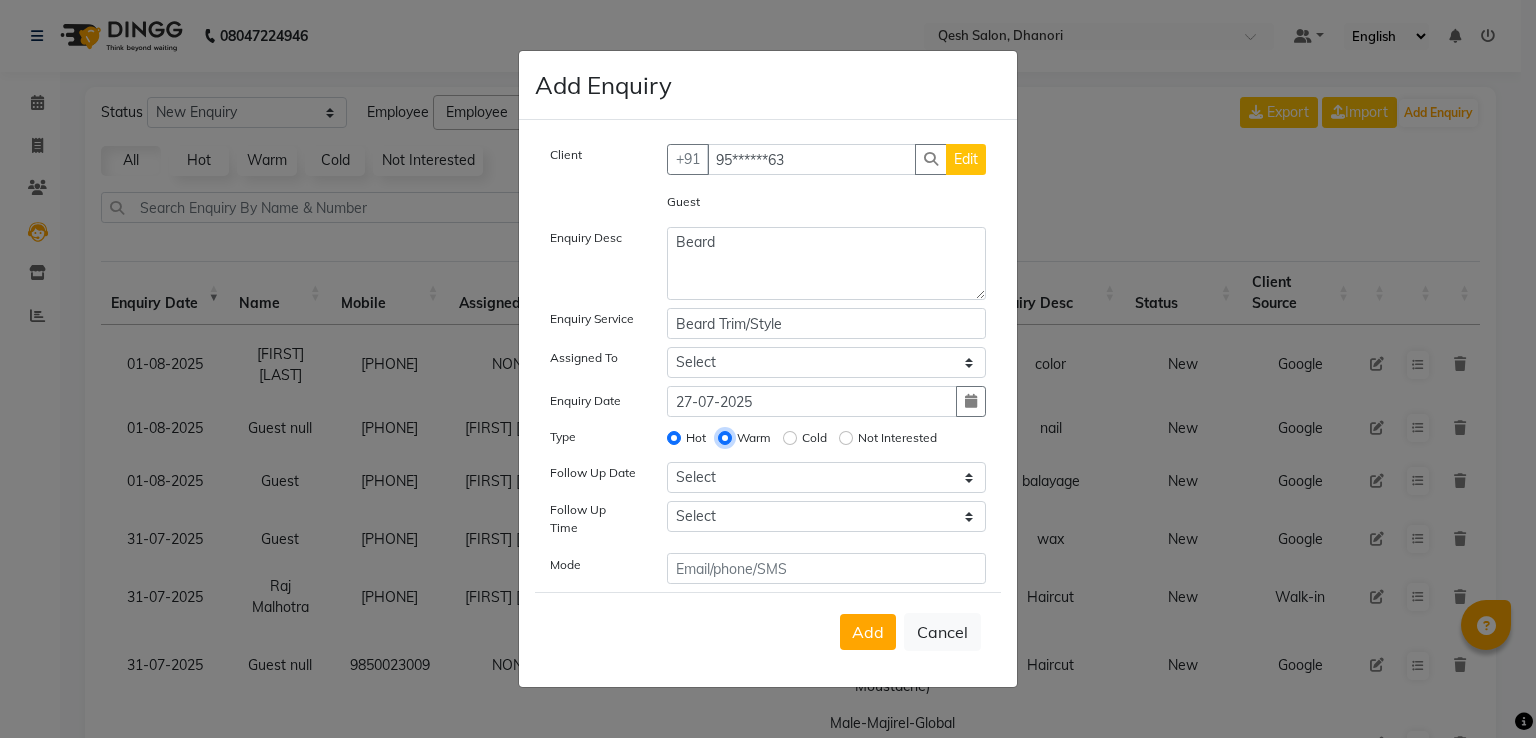radio on "false" 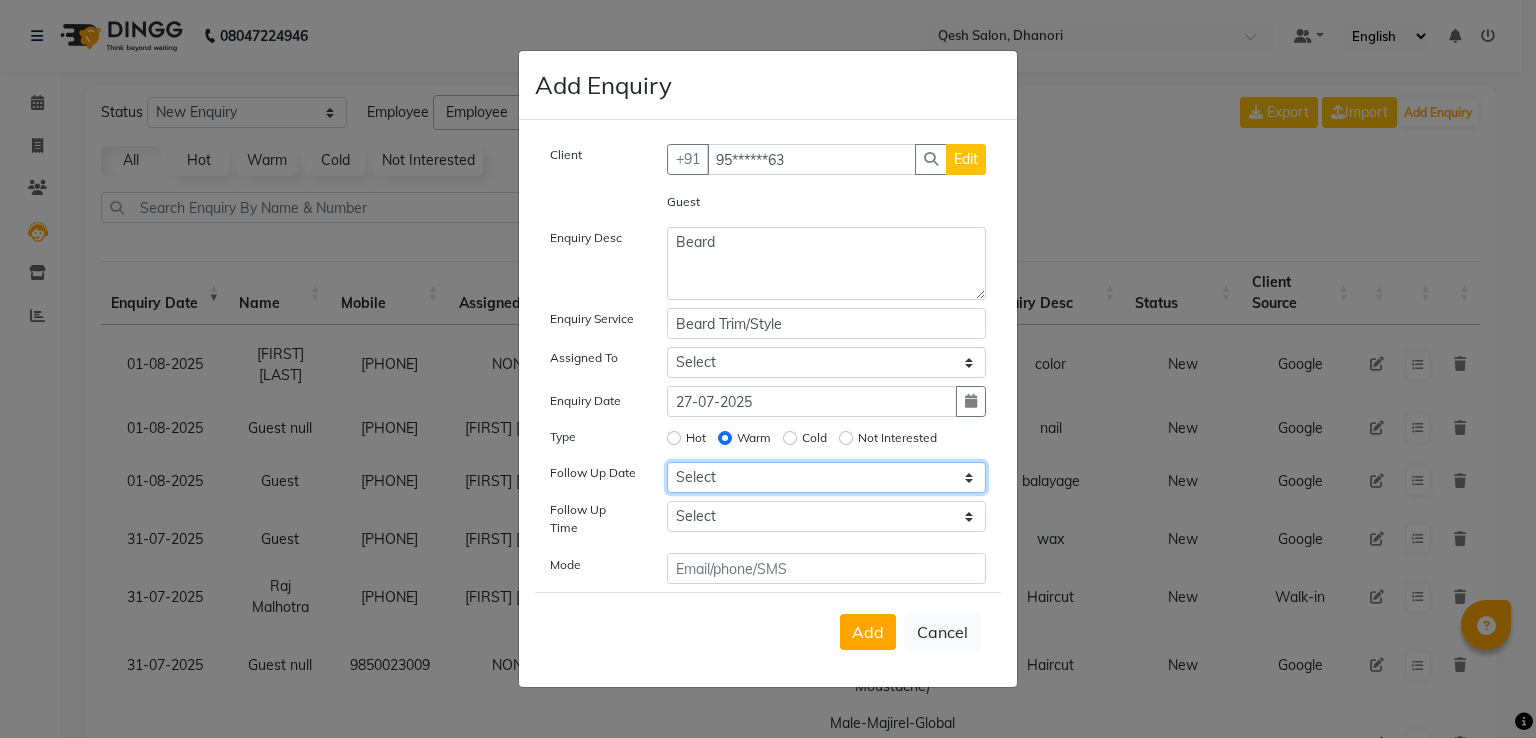 click on "Select Today Tomorrow In 2 days (Sunday) In 3 days (Monday) In 4 days (Tuesday) In 5 days (Wednesday) In 6 days (Thursday) In 1 Week (2025-08-08) In 2 Week (2025-08-15) In 1 Month (2025-09-01) In 2 Month (2025-10-01) In 3 Month (2025-11-01) Custom Date" at bounding box center [827, 477] 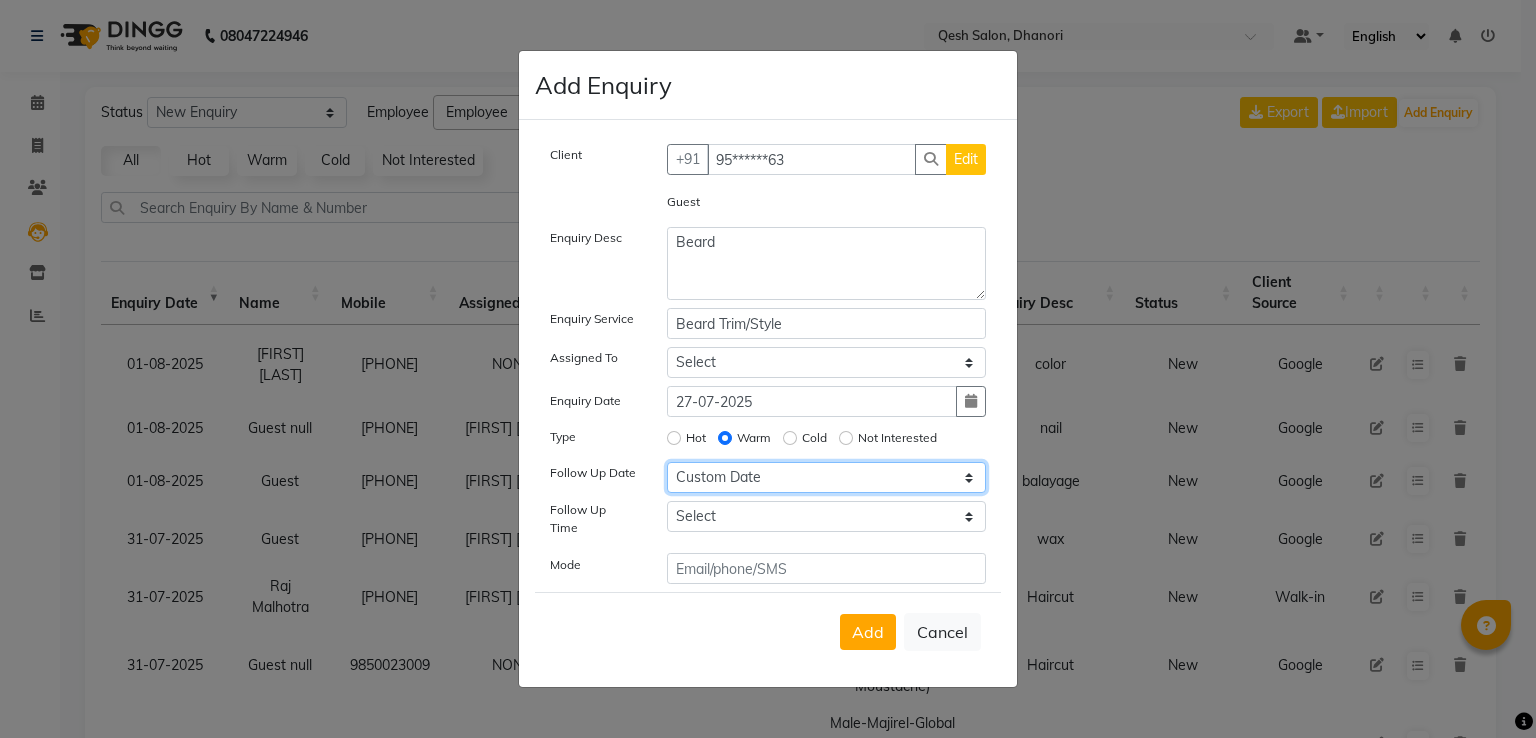 click on "Select Today Tomorrow In 2 days (Sunday) In 3 days (Monday) In 4 days (Tuesday) In 5 days (Wednesday) In 6 days (Thursday) In 1 Week (2025-08-08) In 2 Week (2025-08-15) In 1 Month (2025-09-01) In 2 Month (2025-10-01) In 3 Month (2025-11-01) Custom Date" at bounding box center (827, 477) 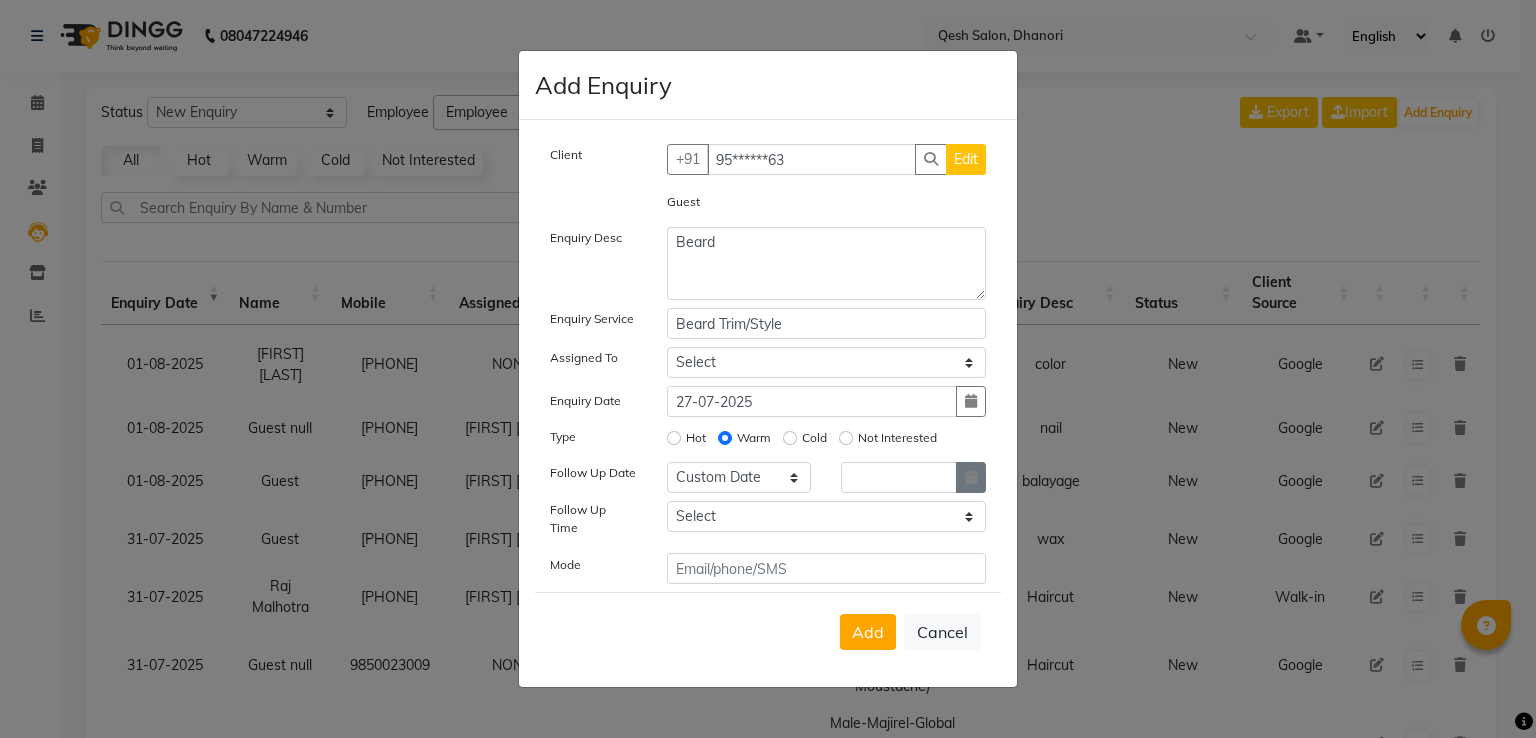 click 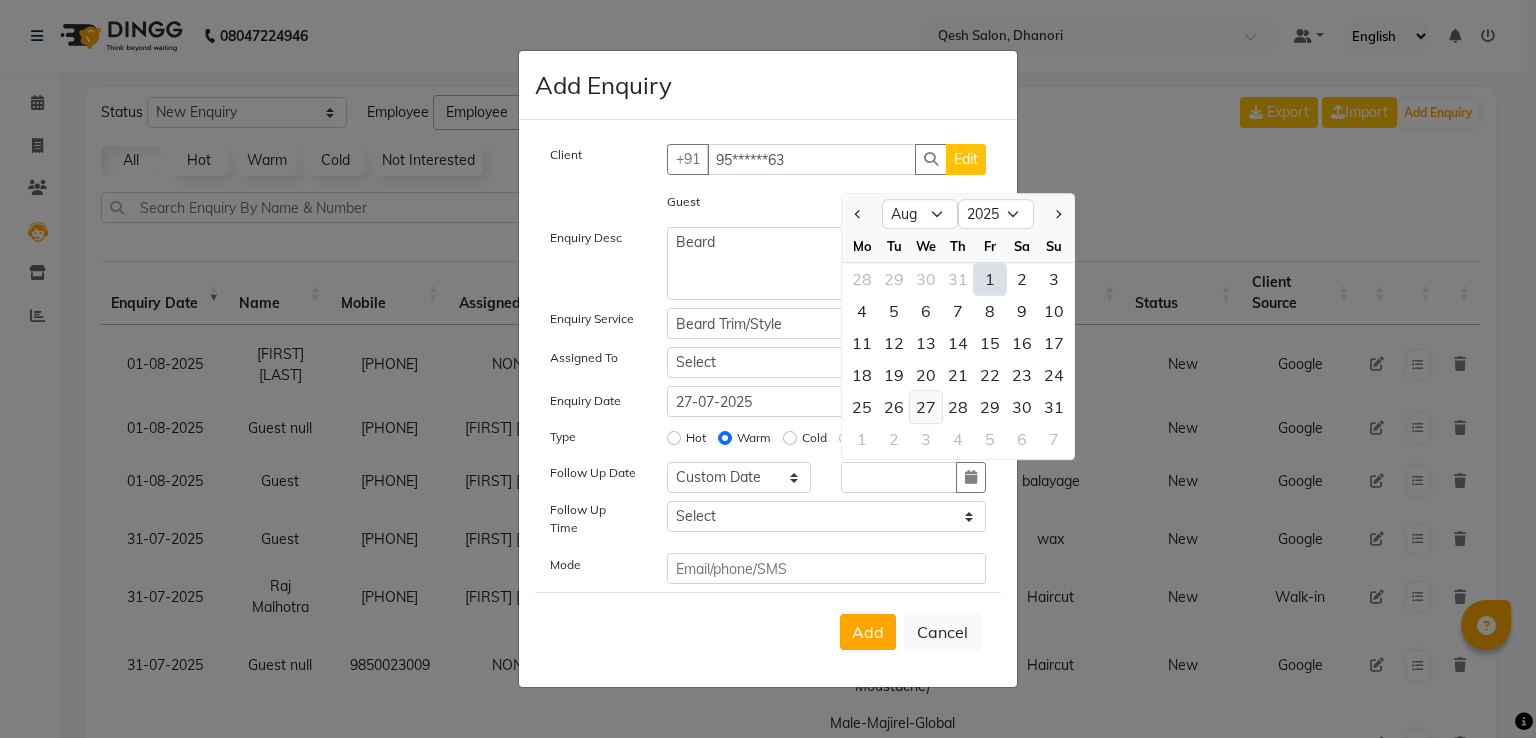 click on "27" 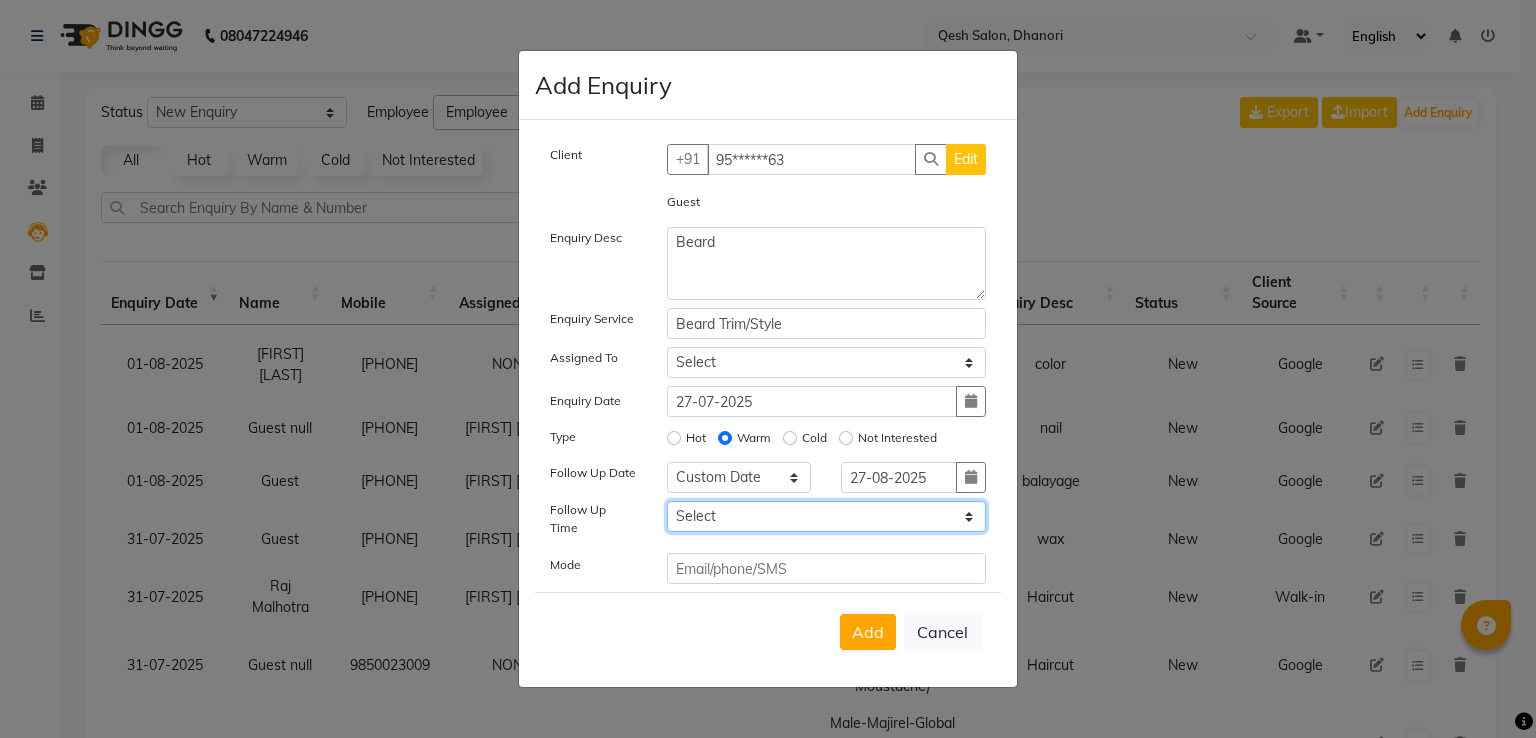 click on "Select 07:00 AM 07:15 AM 07:30 AM 07:45 AM 08:00 AM 08:15 AM 08:30 AM 08:45 AM 09:00 AM 09:15 AM 09:30 AM 09:45 AM 10:00 AM 10:15 AM 10:30 AM 10:45 AM 11:00 AM 11:15 AM 11:30 AM 11:45 AM 12:00 PM 12:15 PM 12:30 PM 12:45 PM 01:00 PM 01:15 PM 01:30 PM 01:45 PM 02:00 PM 02:15 PM 02:30 PM 02:45 PM 03:00 PM 03:15 PM 03:30 PM 03:45 PM 04:00 PM 04:15 PM 04:30 PM 04:45 PM 05:00 PM 05:15 PM 05:30 PM 05:45 PM 06:00 PM 06:15 PM 06:30 PM 06:45 PM 07:00 PM 07:15 PM 07:30 PM 07:45 PM 08:00 PM 08:15 PM 08:30 PM 08:45 PM 09:00 PM 09:15 PM 09:30 PM 09:45 PM 10:00 PM" at bounding box center (827, 516) 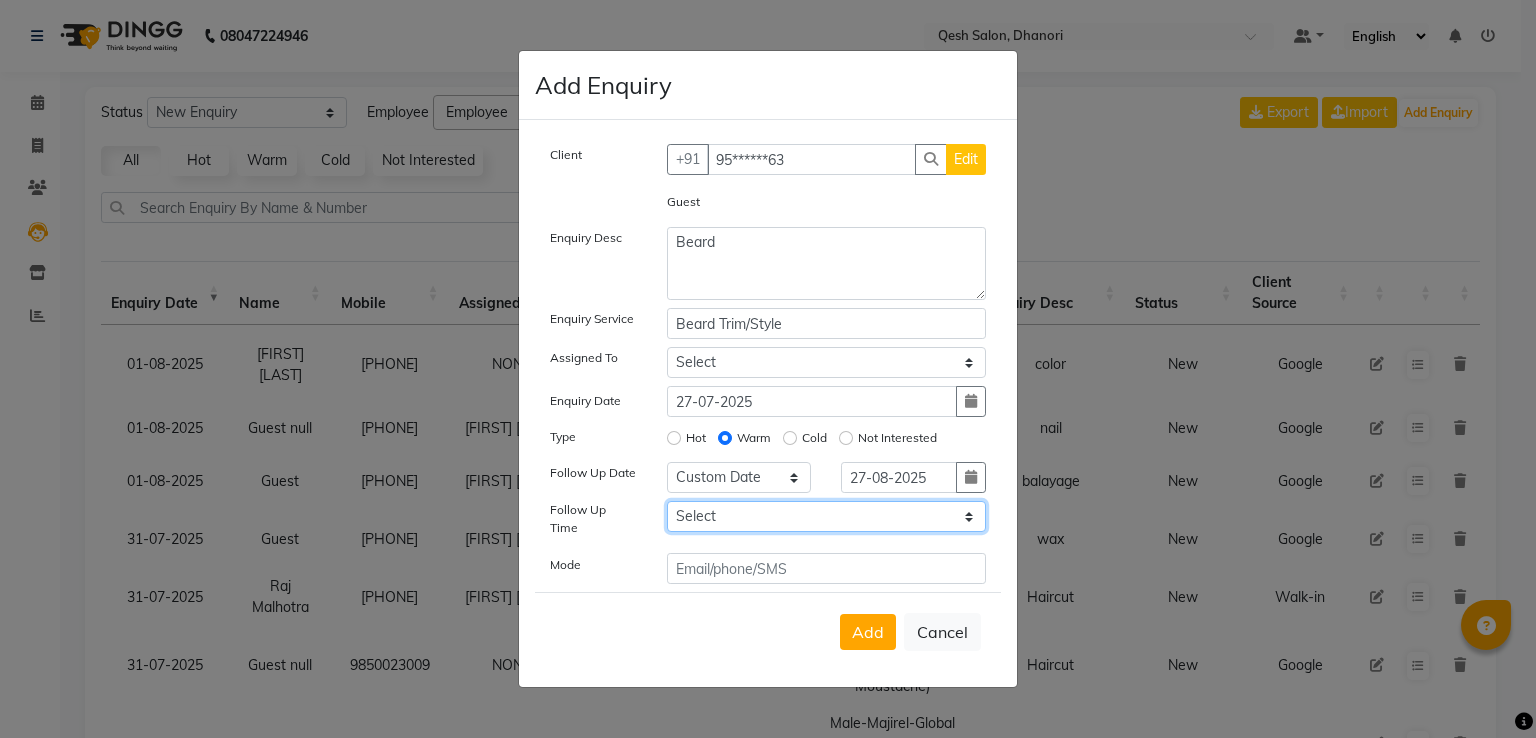 select on "900" 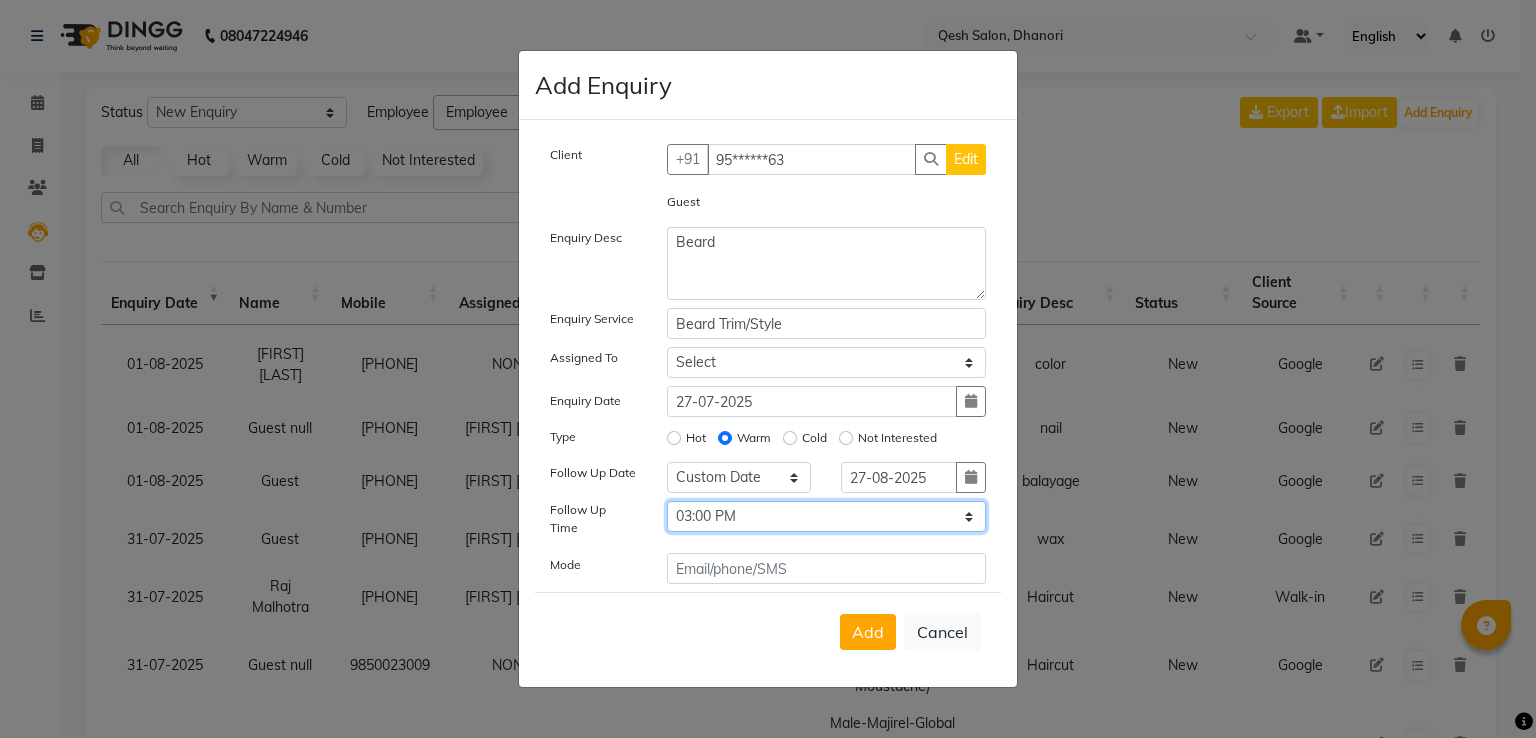 click on "Select 07:00 AM 07:15 AM 07:30 AM 07:45 AM 08:00 AM 08:15 AM 08:30 AM 08:45 AM 09:00 AM 09:15 AM 09:30 AM 09:45 AM 10:00 AM 10:15 AM 10:30 AM 10:45 AM 11:00 AM 11:15 AM 11:30 AM 11:45 AM 12:00 PM 12:15 PM 12:30 PM 12:45 PM 01:00 PM 01:15 PM 01:30 PM 01:45 PM 02:00 PM 02:15 PM 02:30 PM 02:45 PM 03:00 PM 03:15 PM 03:30 PM 03:45 PM 04:00 PM 04:15 PM 04:30 PM 04:45 PM 05:00 PM 05:15 PM 05:30 PM 05:45 PM 06:00 PM 06:15 PM 06:30 PM 06:45 PM 07:00 PM 07:15 PM 07:30 PM 07:45 PM 08:00 PM 08:15 PM 08:30 PM 08:45 PM 09:00 PM 09:15 PM 09:30 PM 09:45 PM 10:00 PM" at bounding box center [827, 516] 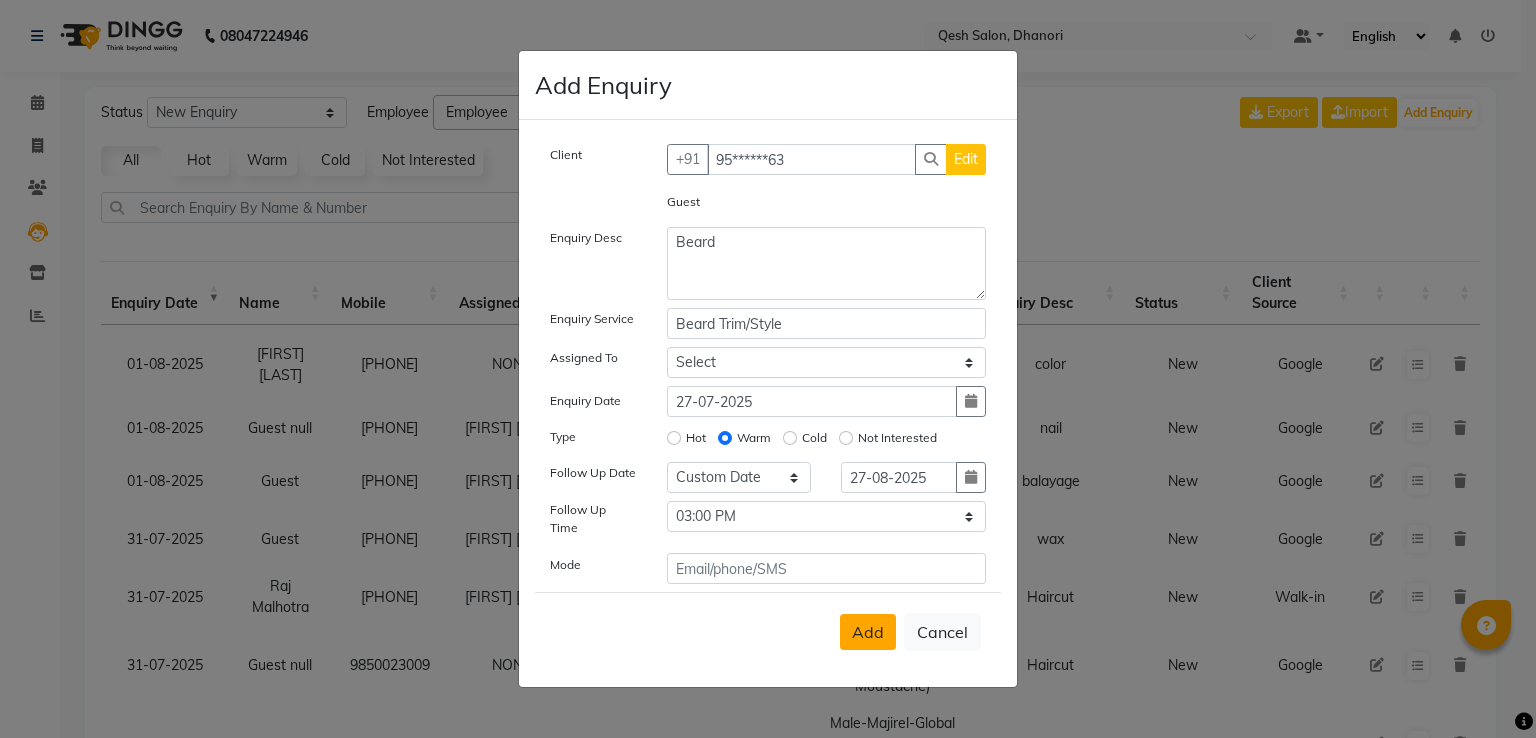 click on "Add" at bounding box center [868, 632] 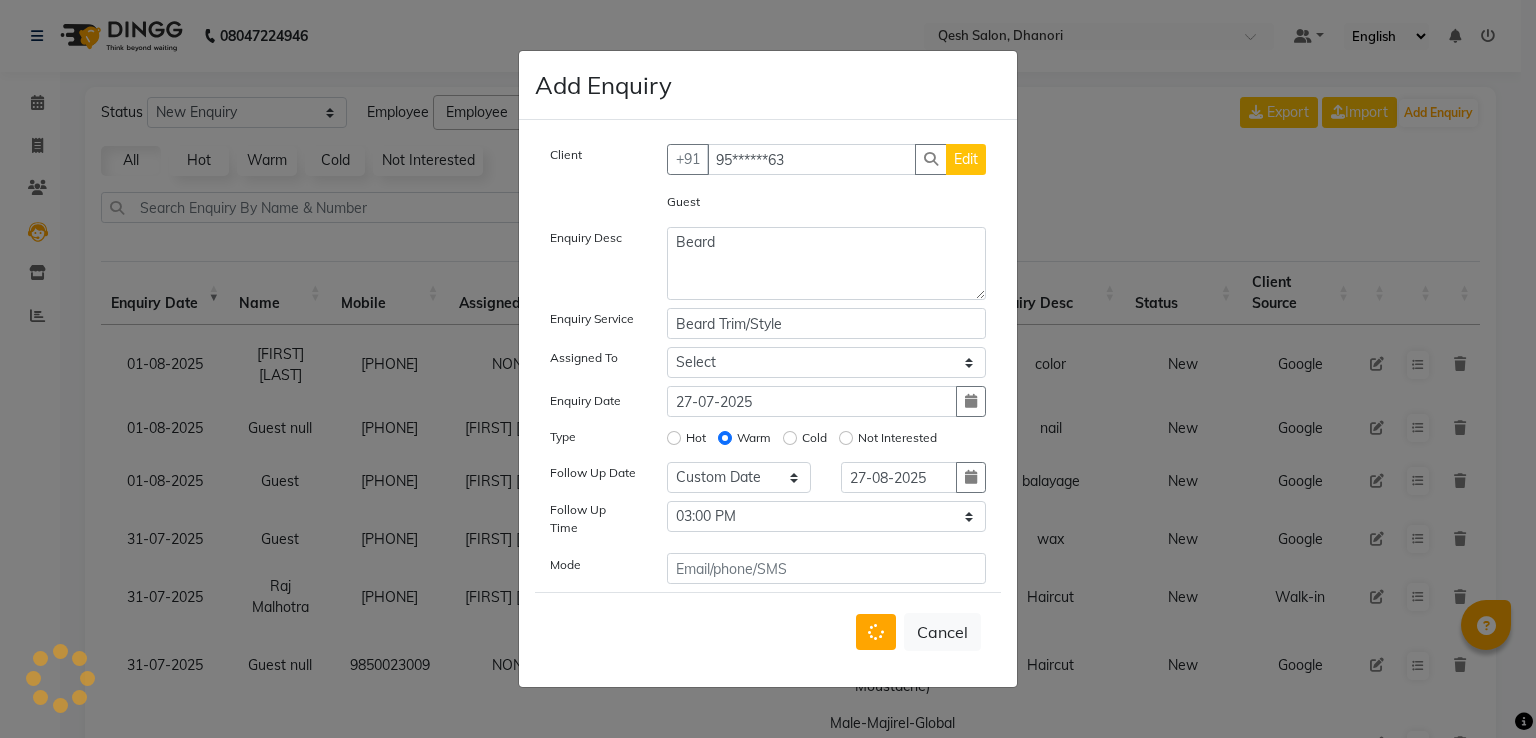 type 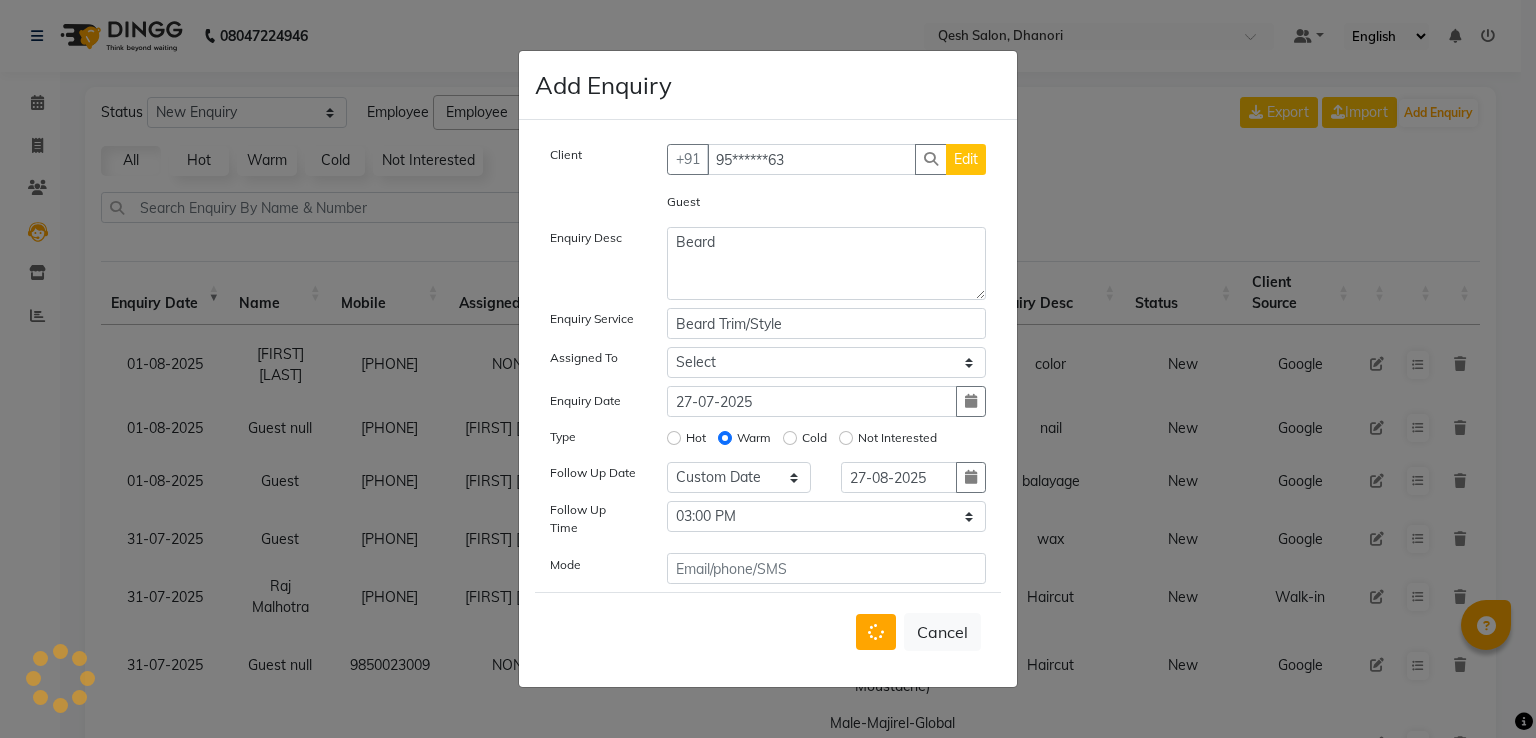 type 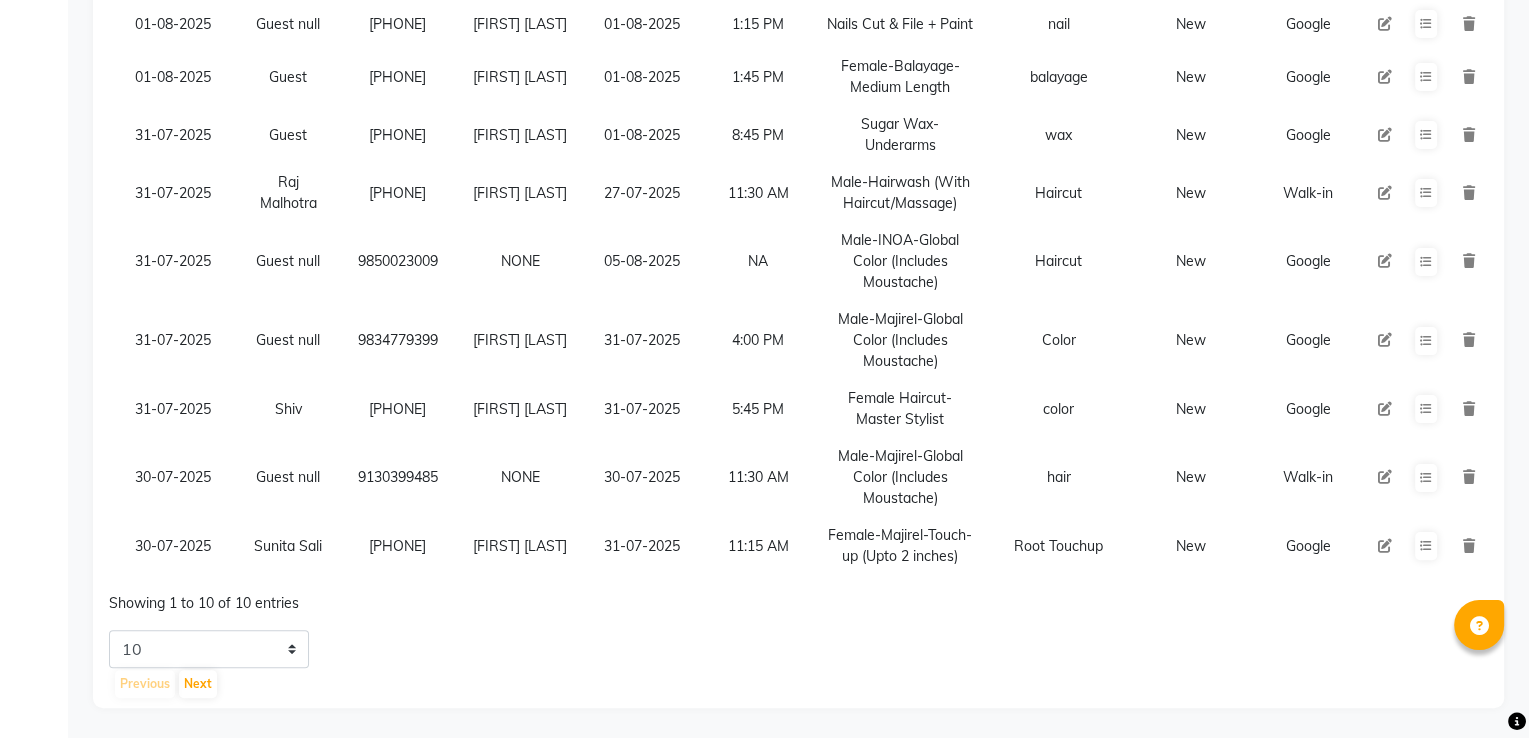 scroll, scrollTop: 0, scrollLeft: 0, axis: both 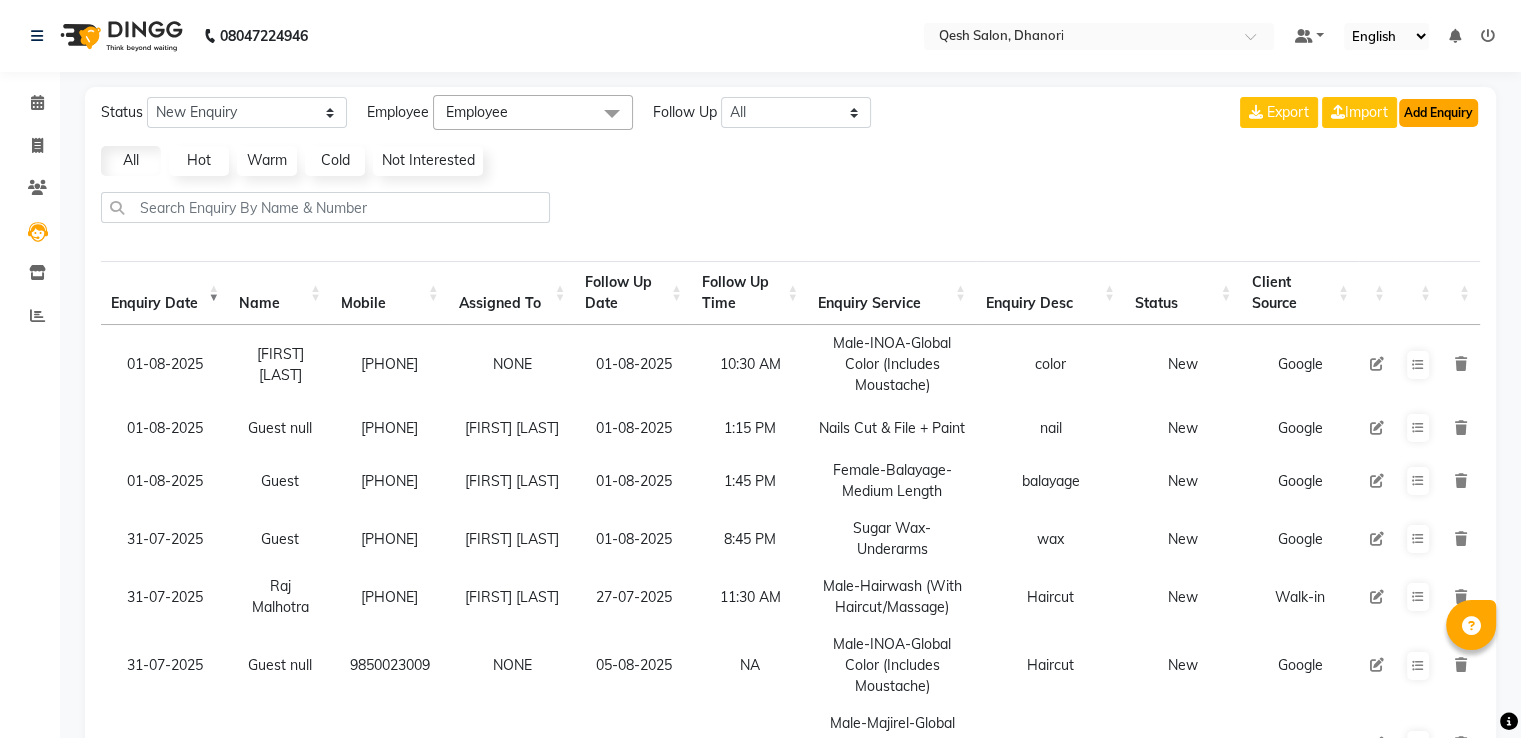 click on "Add Enquiry" 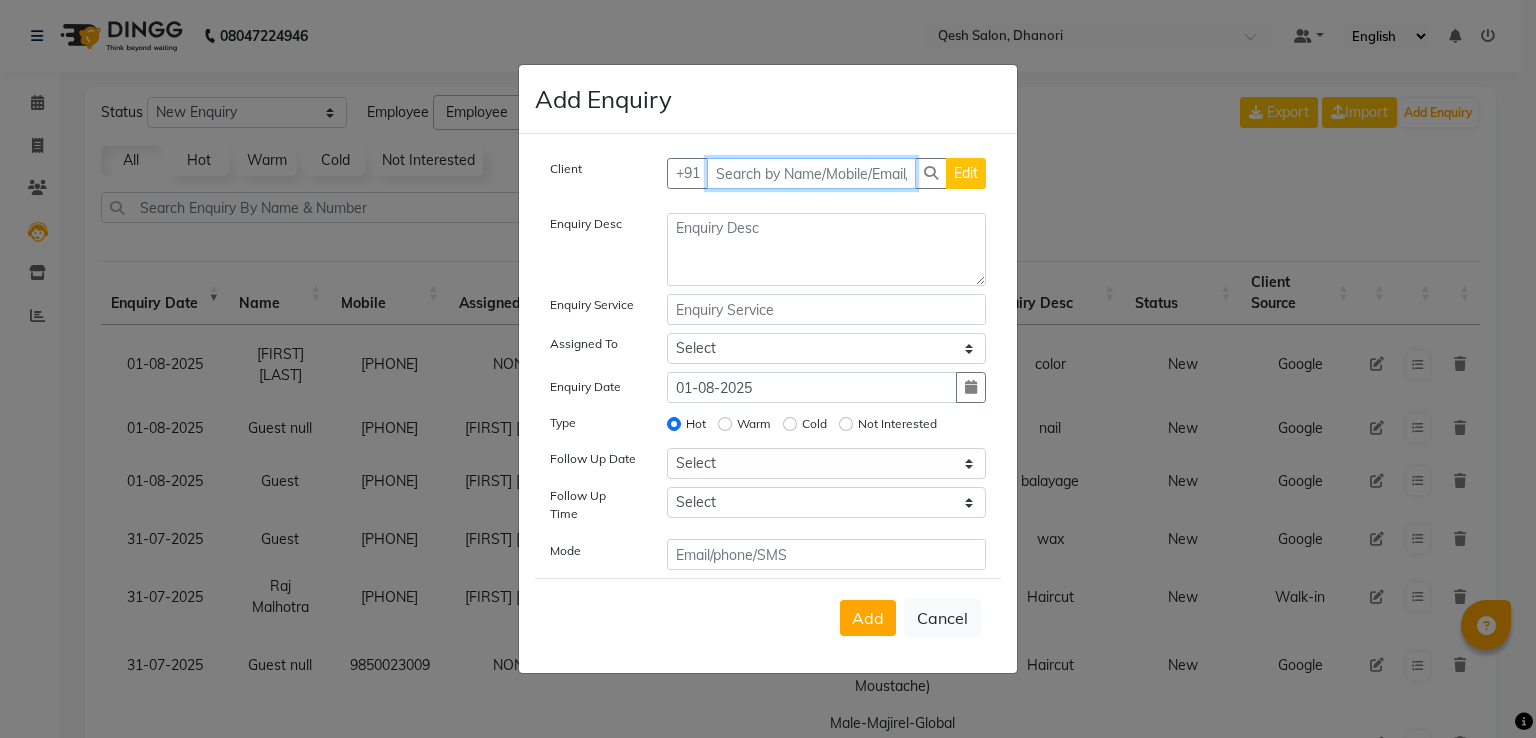 click at bounding box center [812, 173] 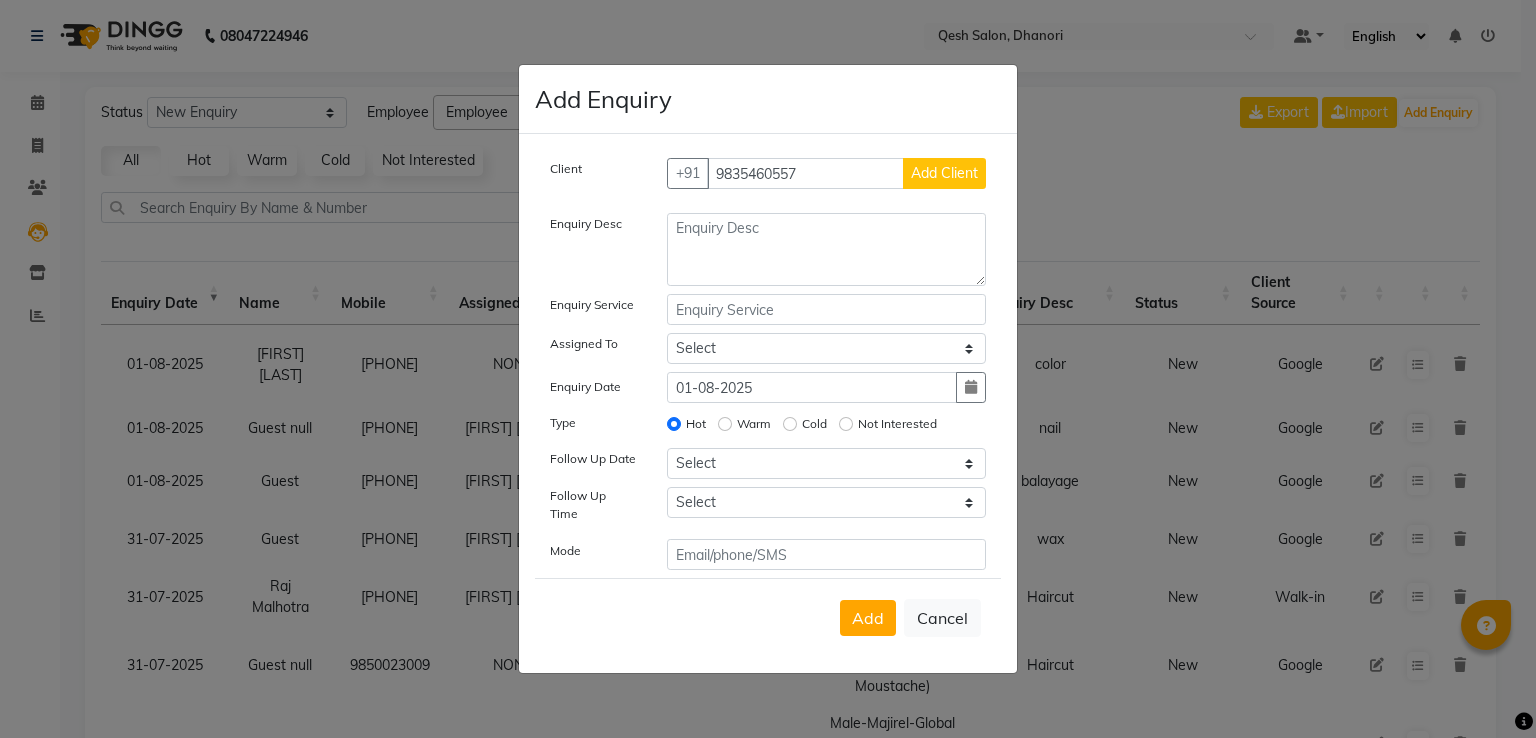 click on "Add Client" 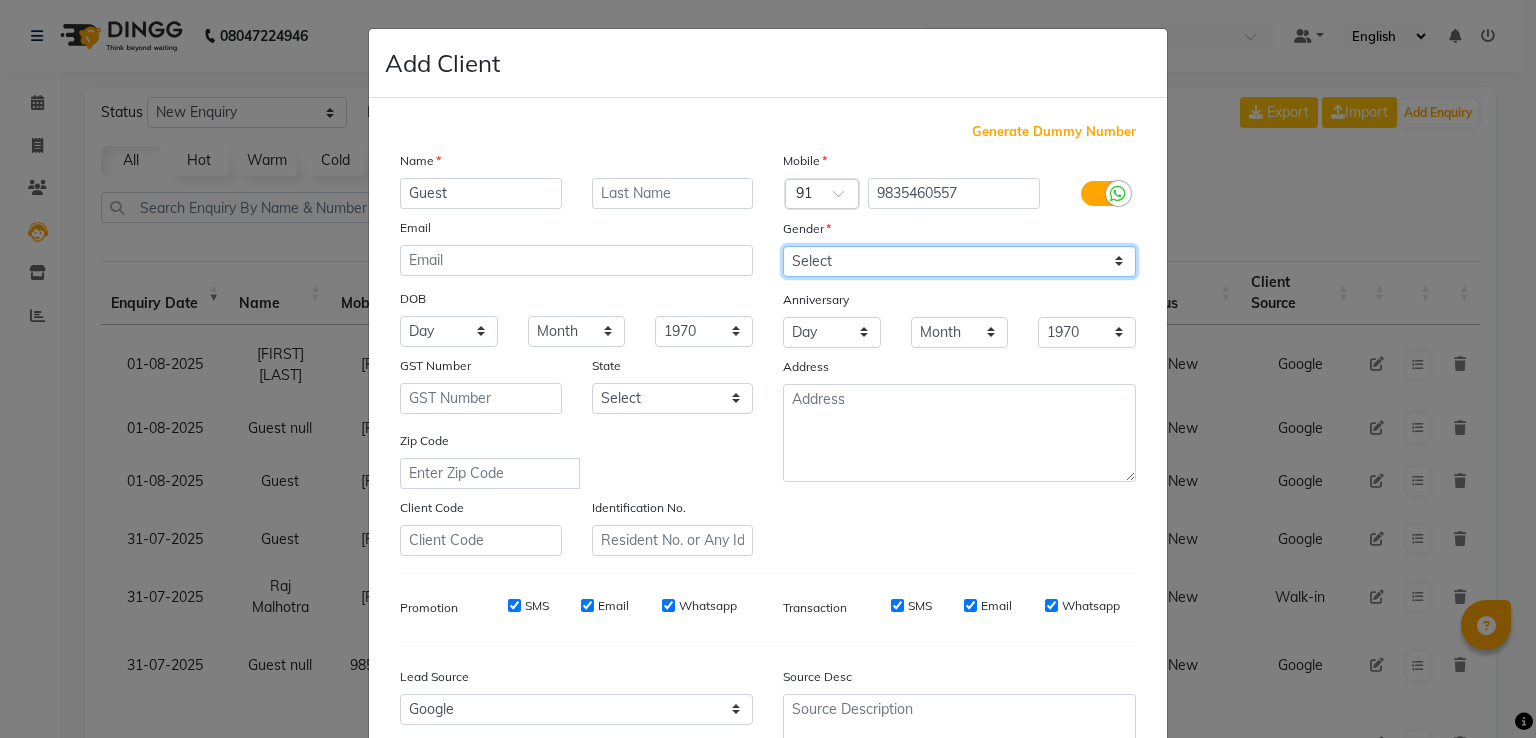 click on "Select Male Female Other Prefer Not To Say" 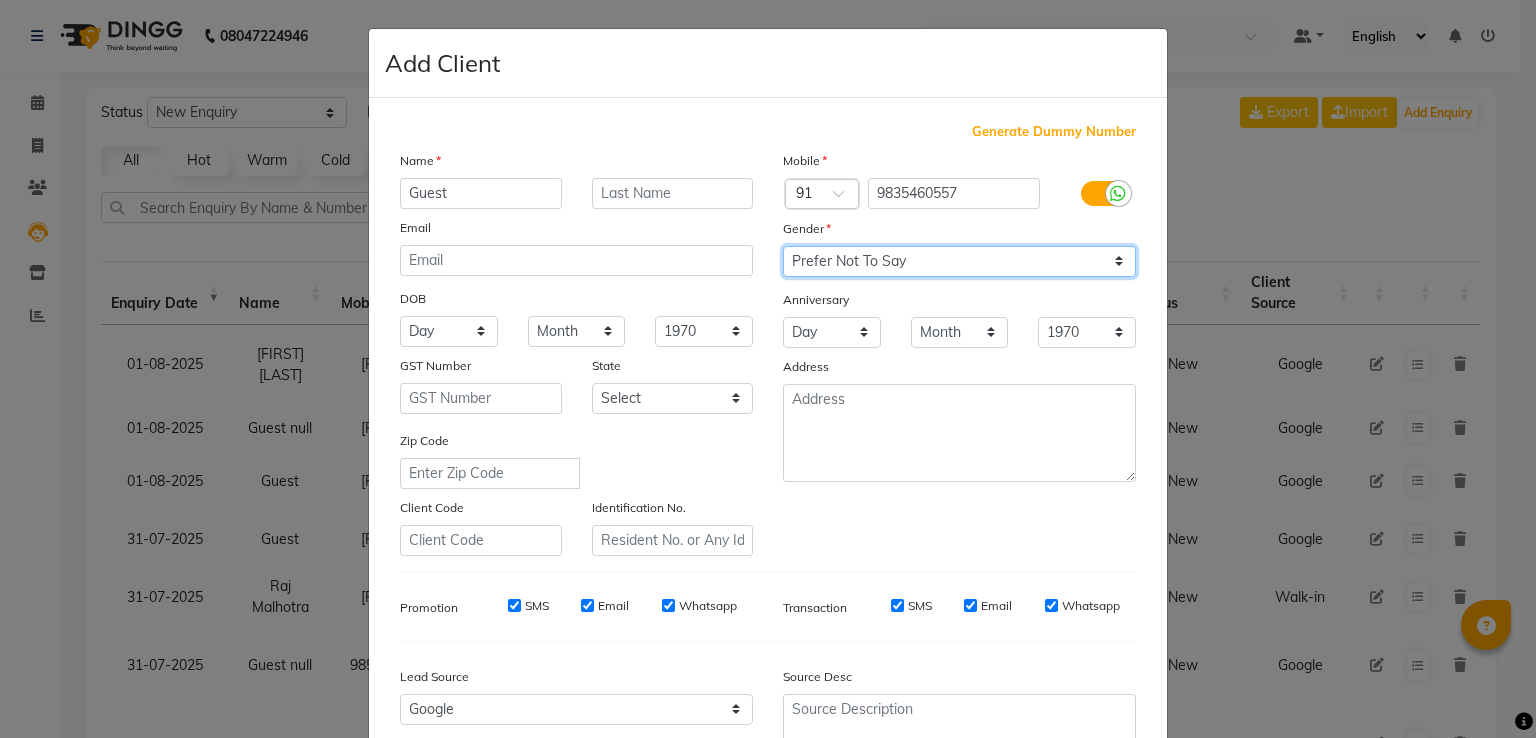 click on "Select Male Female Other Prefer Not To Say" 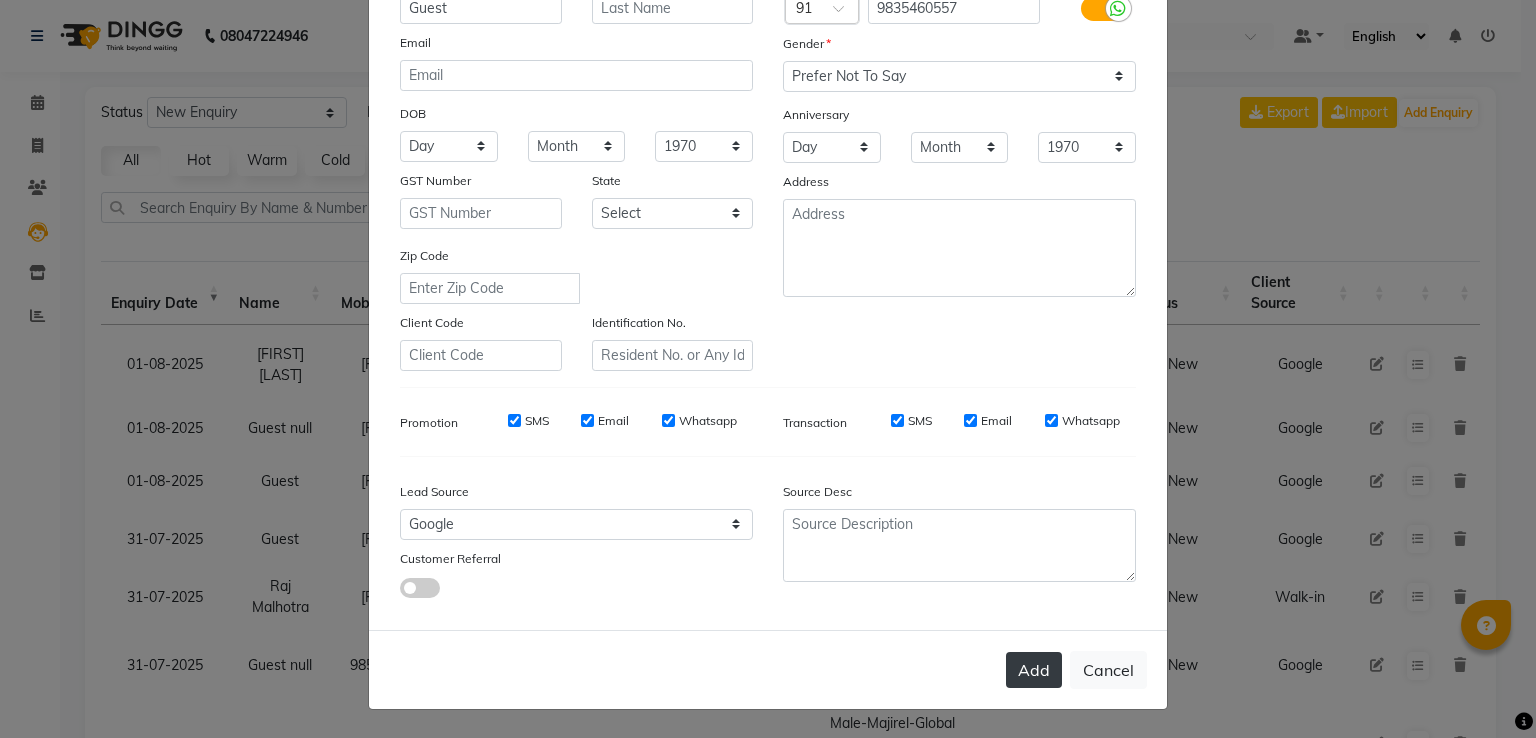 click on "Add" 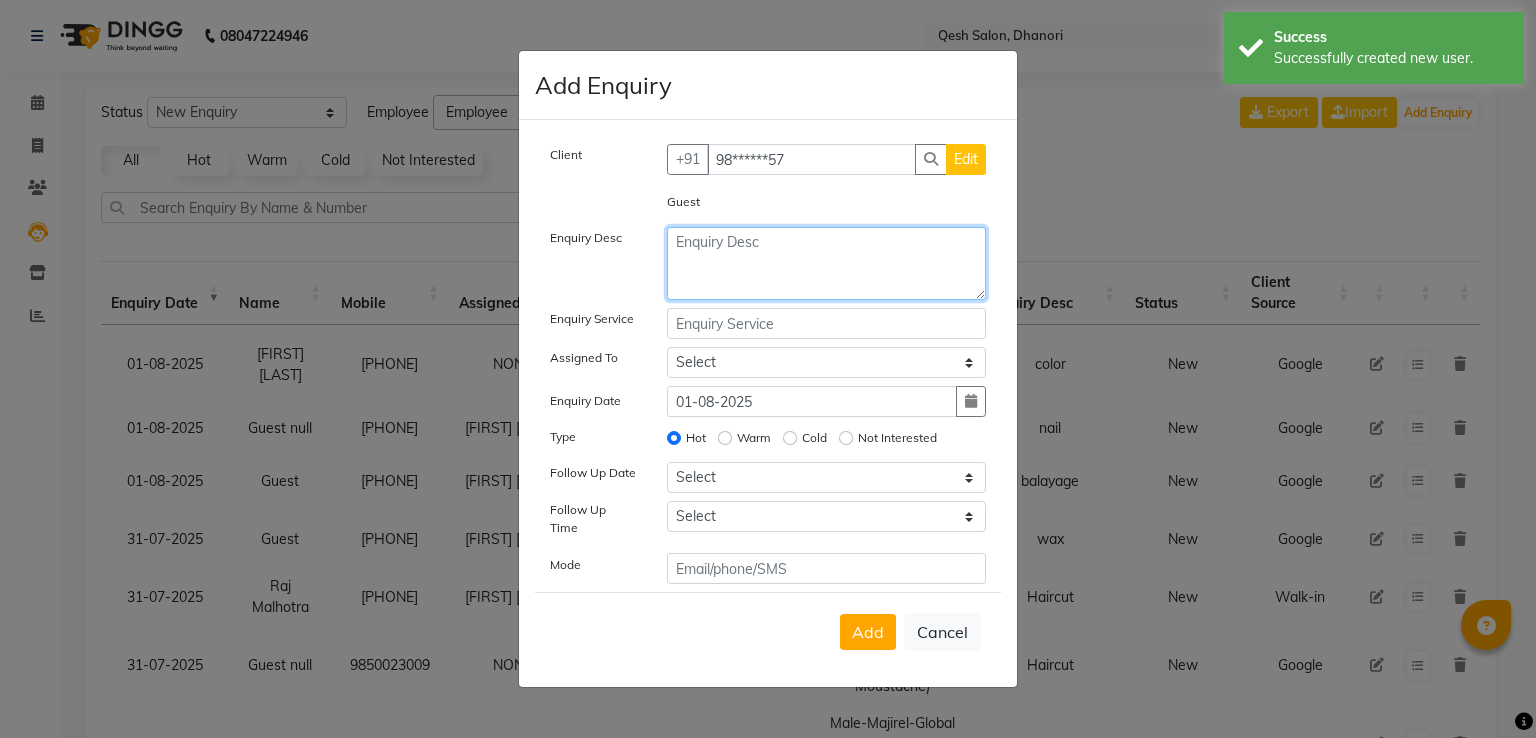 click 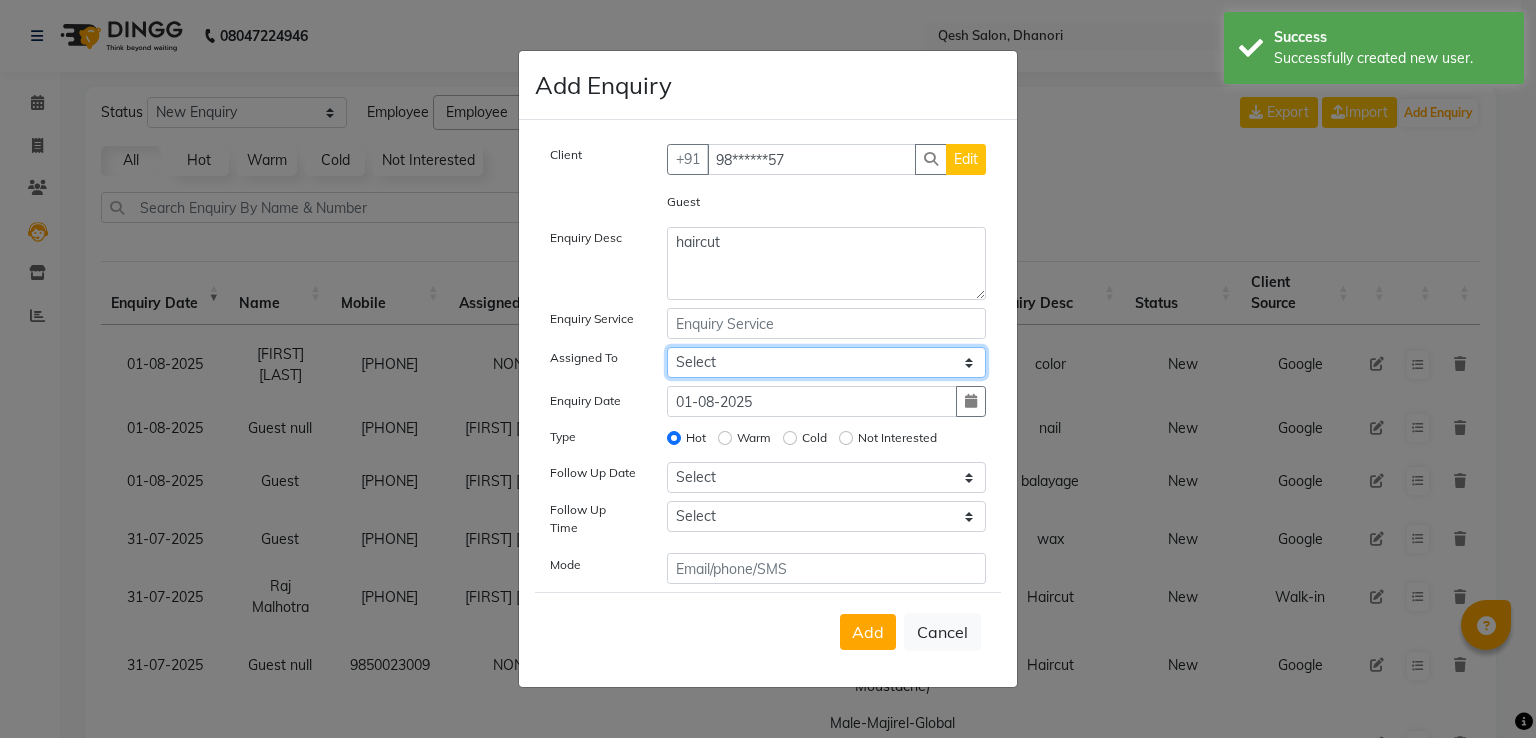 click on "Select [FIRST] [LAST] Harry Siril Anthony [FIRST] [LAST] Salon Sunil Kisan Wani Vanita Kamble Vinod Daulat Sonawane" 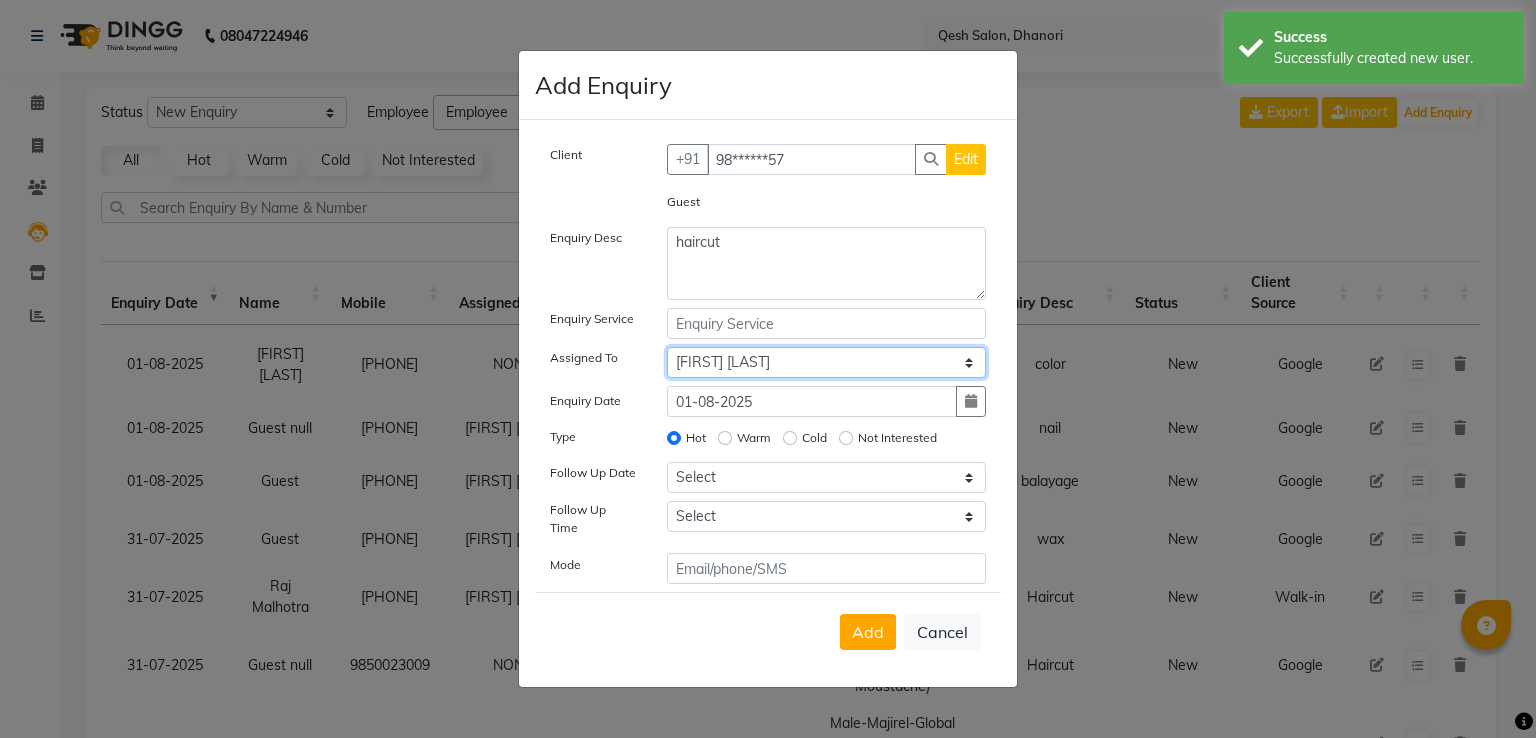click on "Select [FIRST] [LAST] Harry Siril Anthony [FIRST] [LAST] Salon Sunil Kisan Wani Vanita Kamble Vinod Daulat Sonawane" 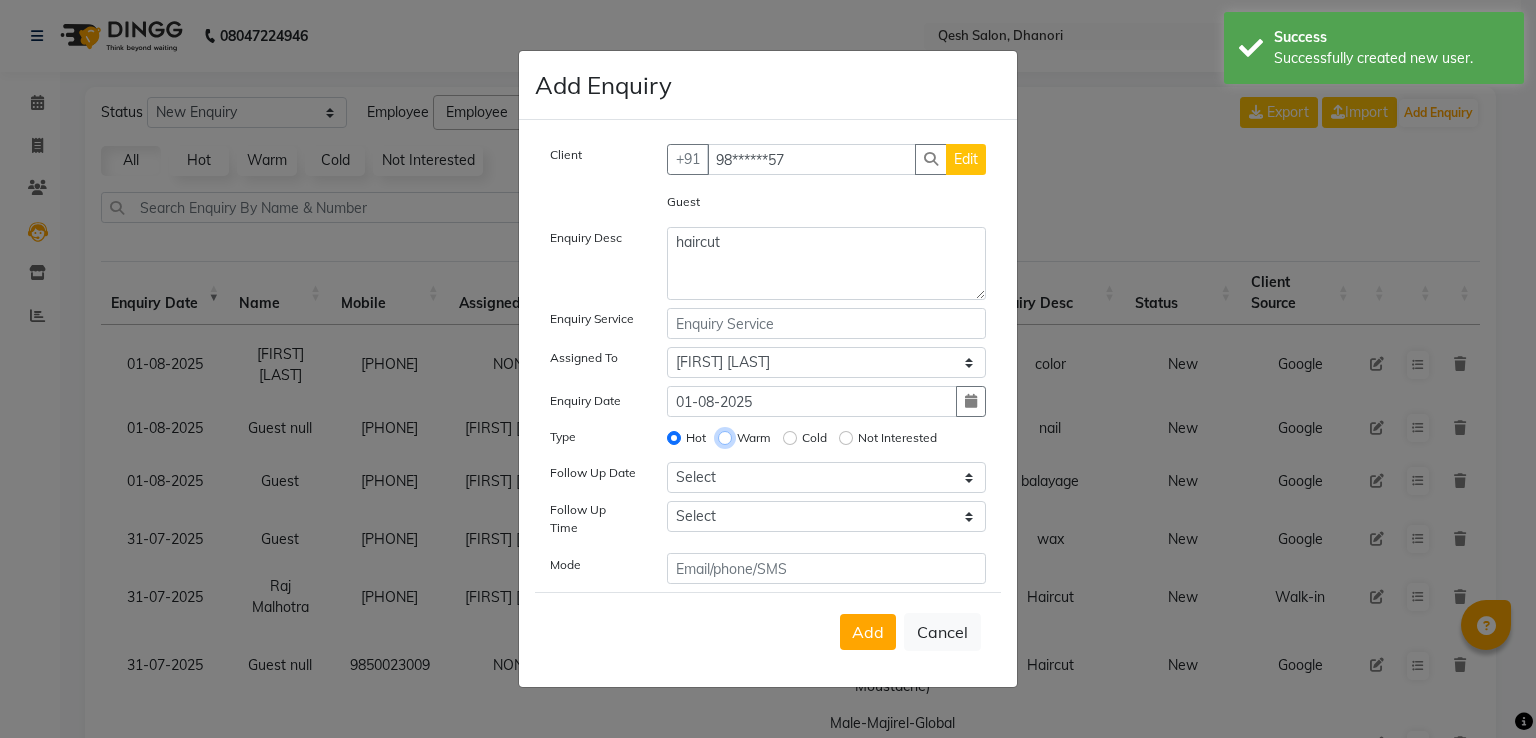 click on "Warm" at bounding box center [725, 438] 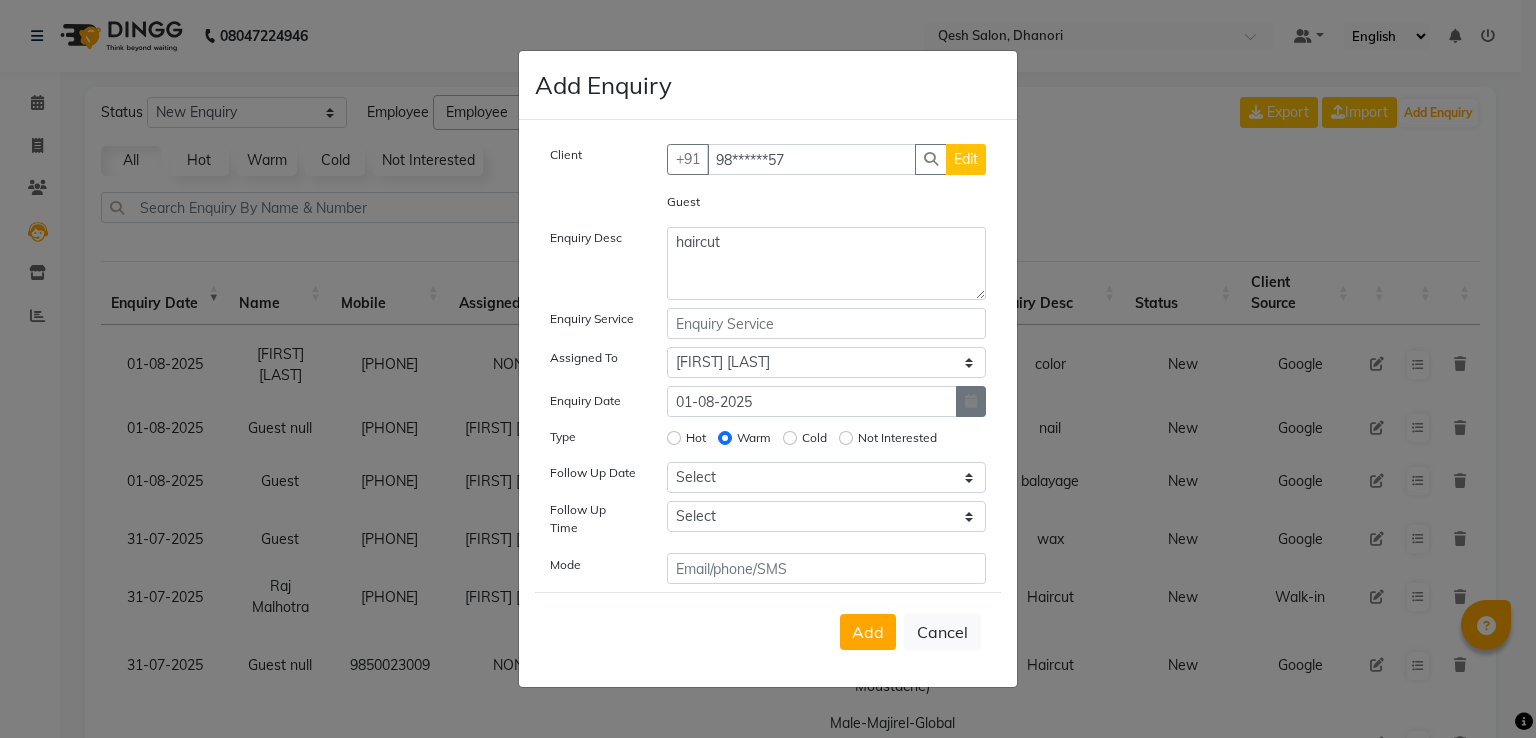 click 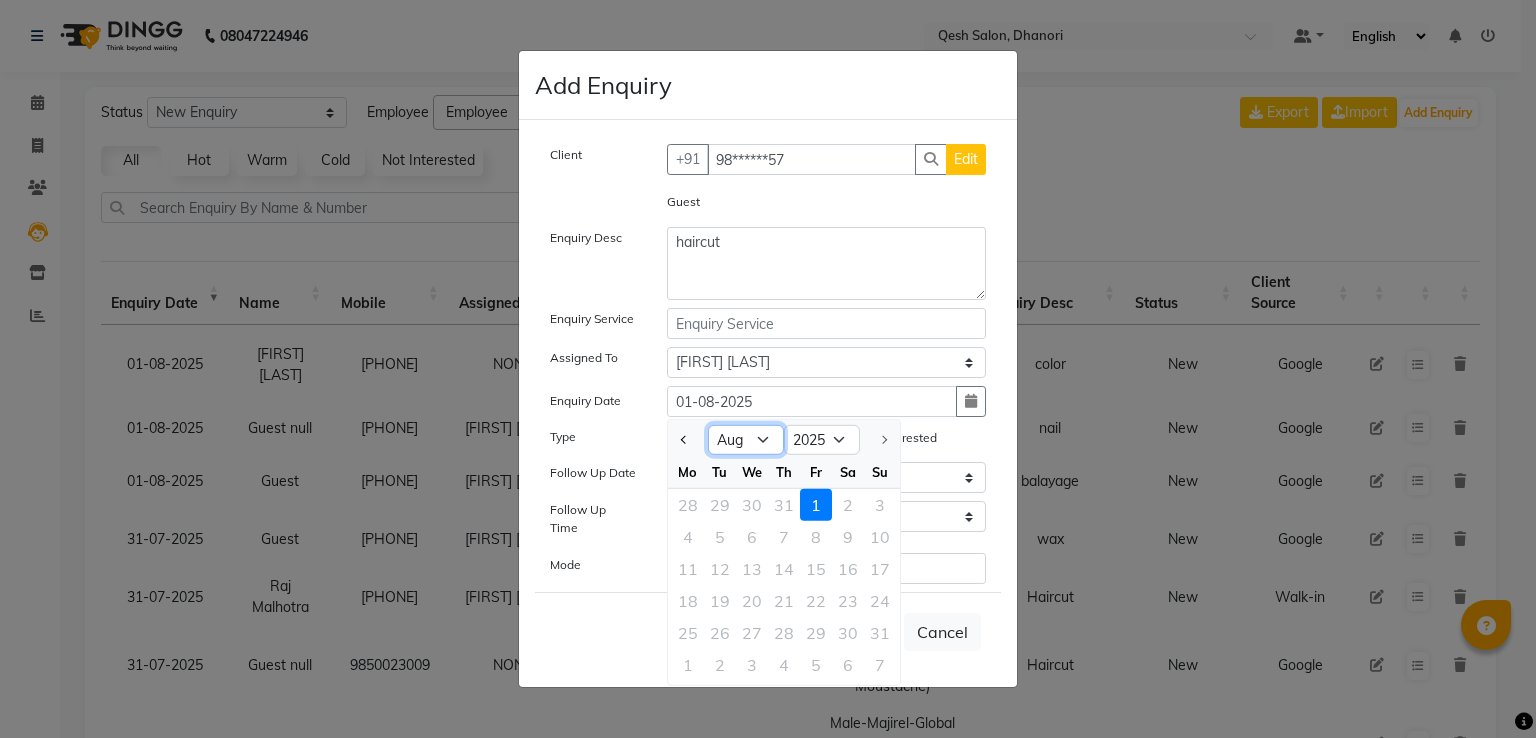 click on "Jan Feb Mar Apr May Jun Jul Aug" 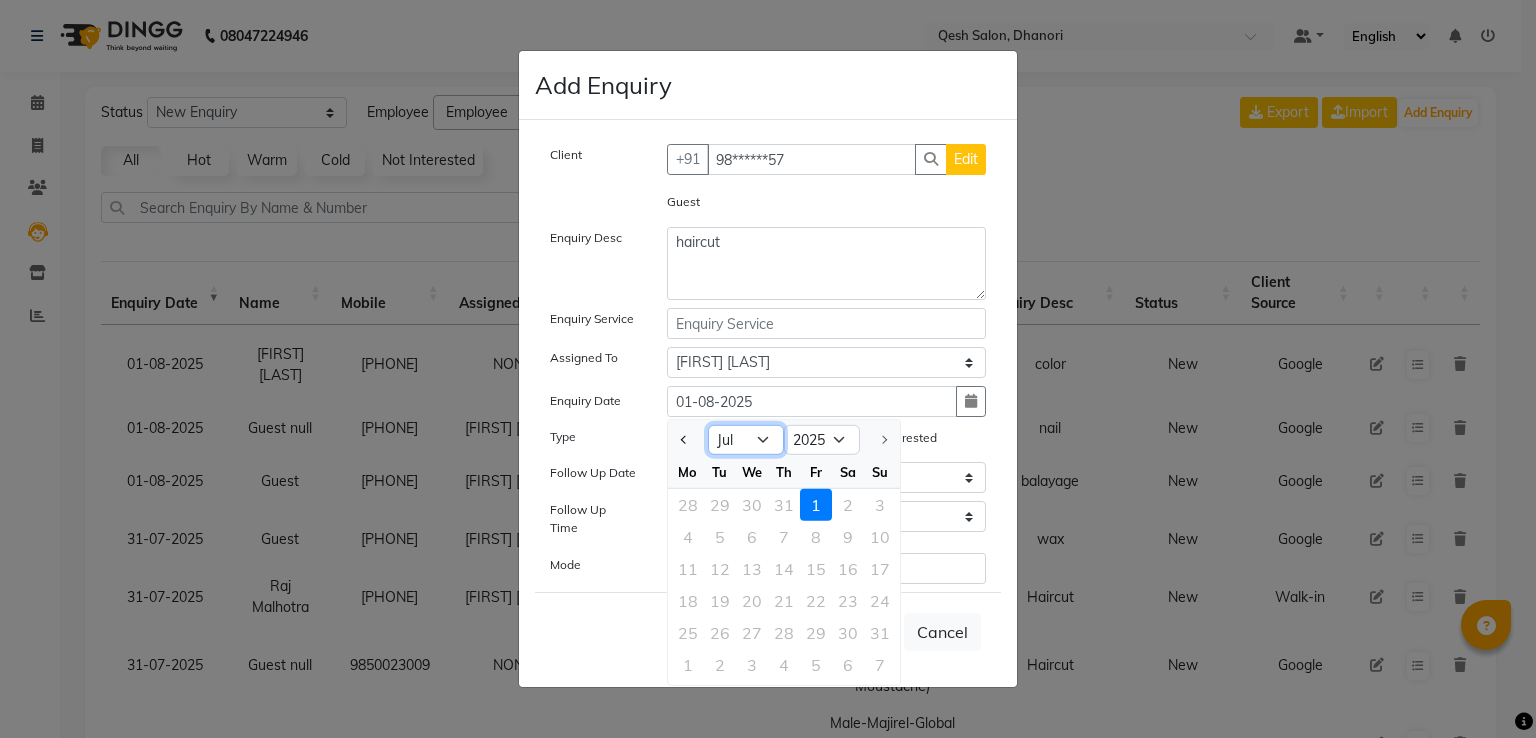 click on "Jan Feb Mar Apr May Jun Jul Aug" 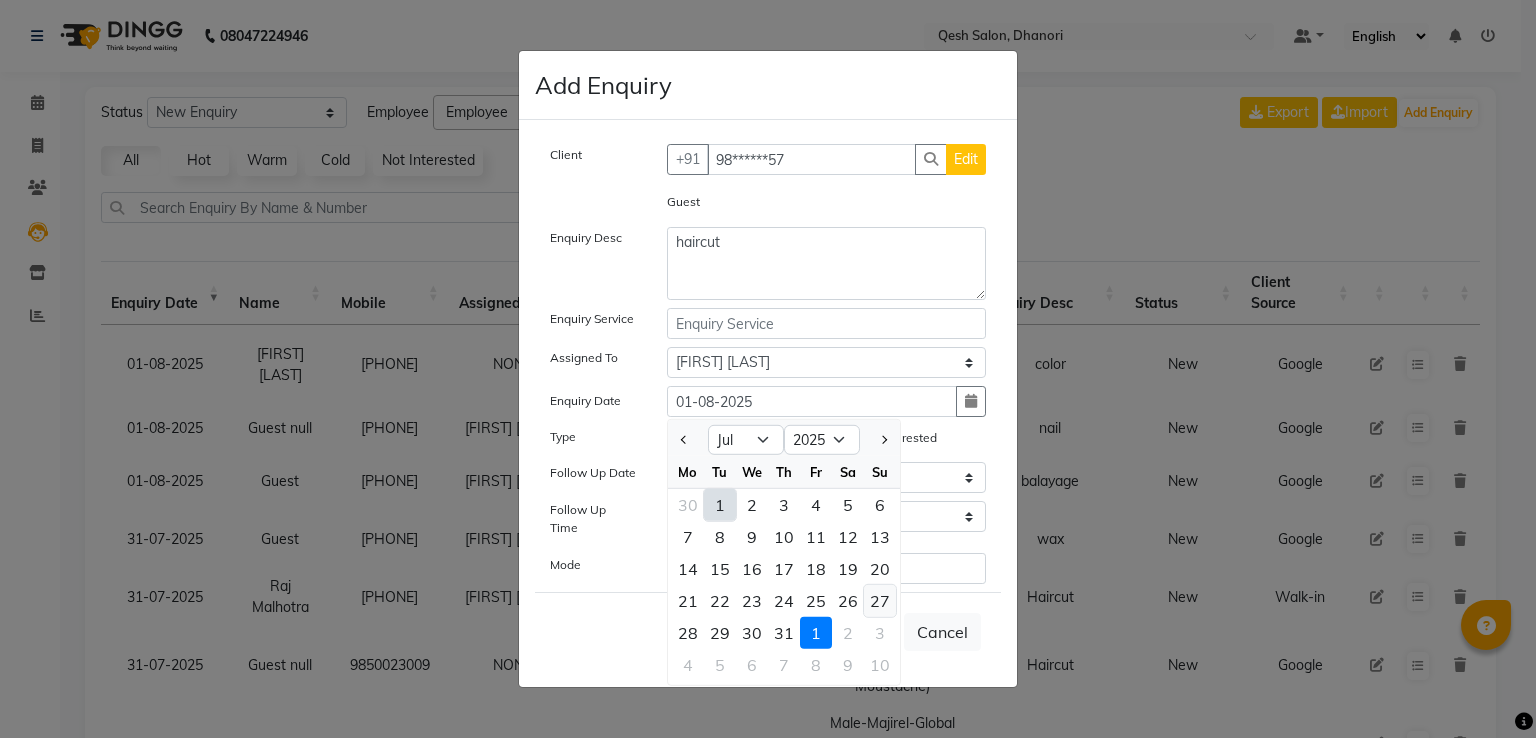 click on "27" 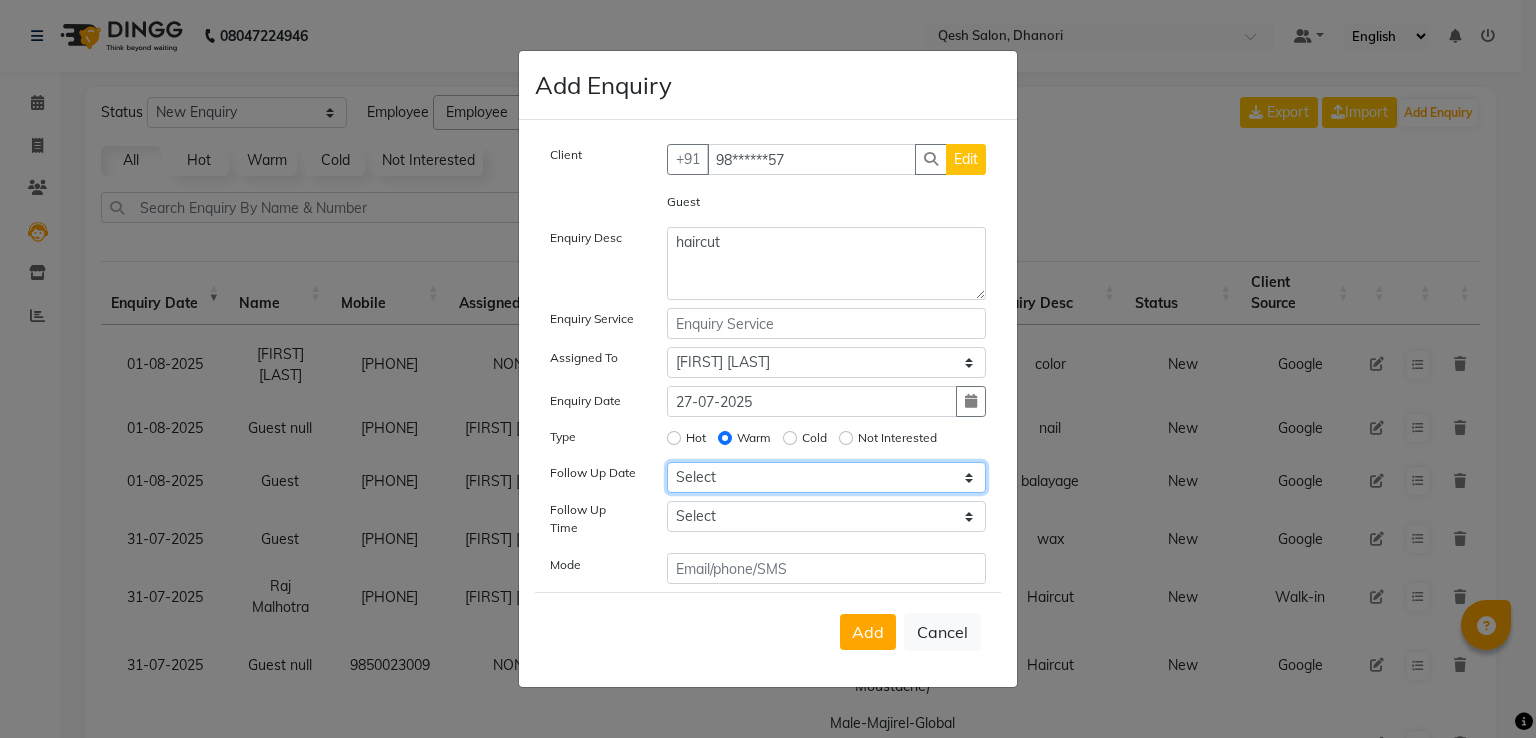 click on "Select Today Tomorrow In 2 days (Sunday) In 3 days (Monday) In 4 days (Tuesday) In 5 days (Wednesday) In 6 days (Thursday) In 1 Week (2025-08-08) In 2 Week (2025-08-15) In 1 Month (2025-09-01) In 2 Month (2025-10-01) In 3 Month (2025-11-01) Custom Date" at bounding box center [827, 477] 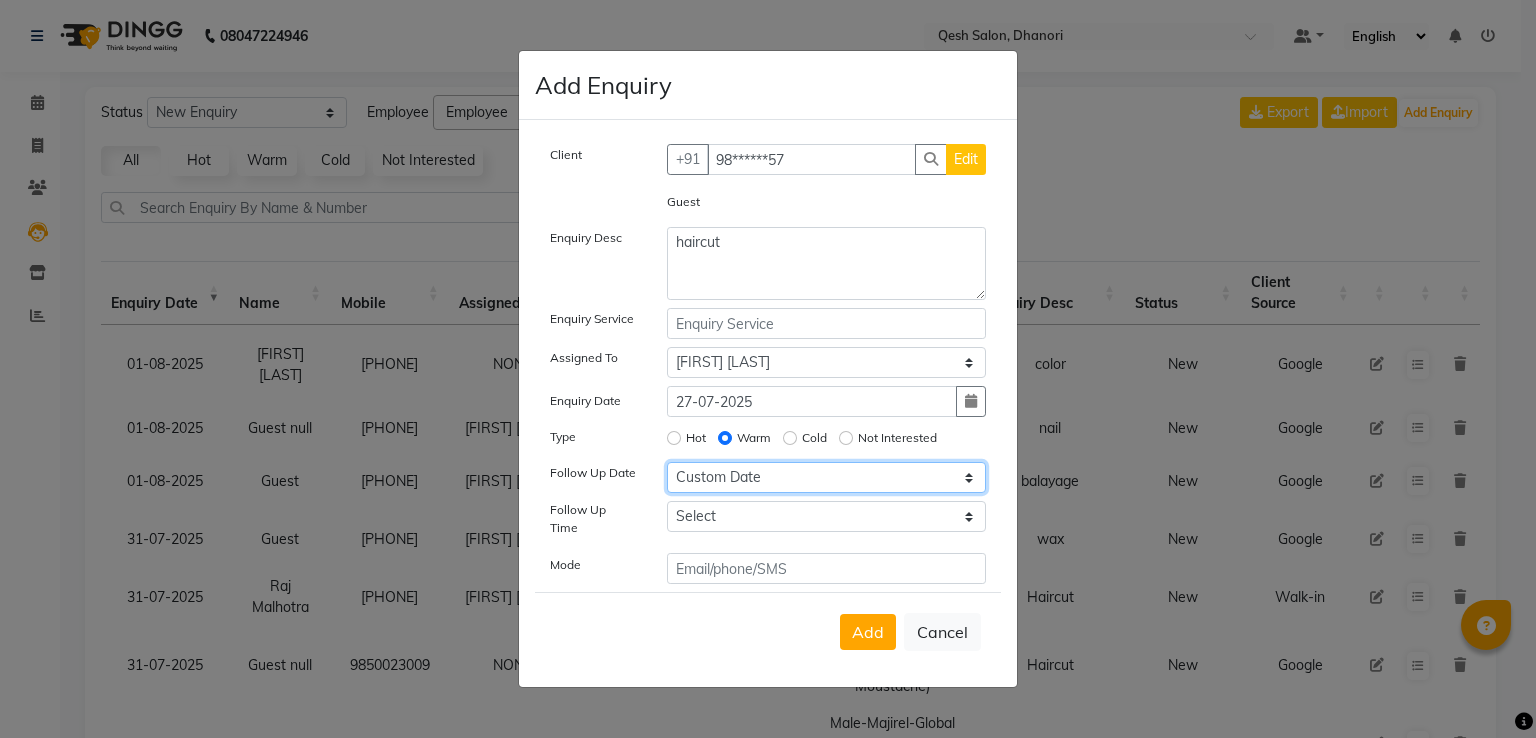click on "Select Today Tomorrow In 2 days (Sunday) In 3 days (Monday) In 4 days (Tuesday) In 5 days (Wednesday) In 6 days (Thursday) In 1 Week (2025-08-08) In 2 Week (2025-08-15) In 1 Month (2025-09-01) In 2 Month (2025-10-01) In 3 Month (2025-11-01) Custom Date" at bounding box center [827, 477] 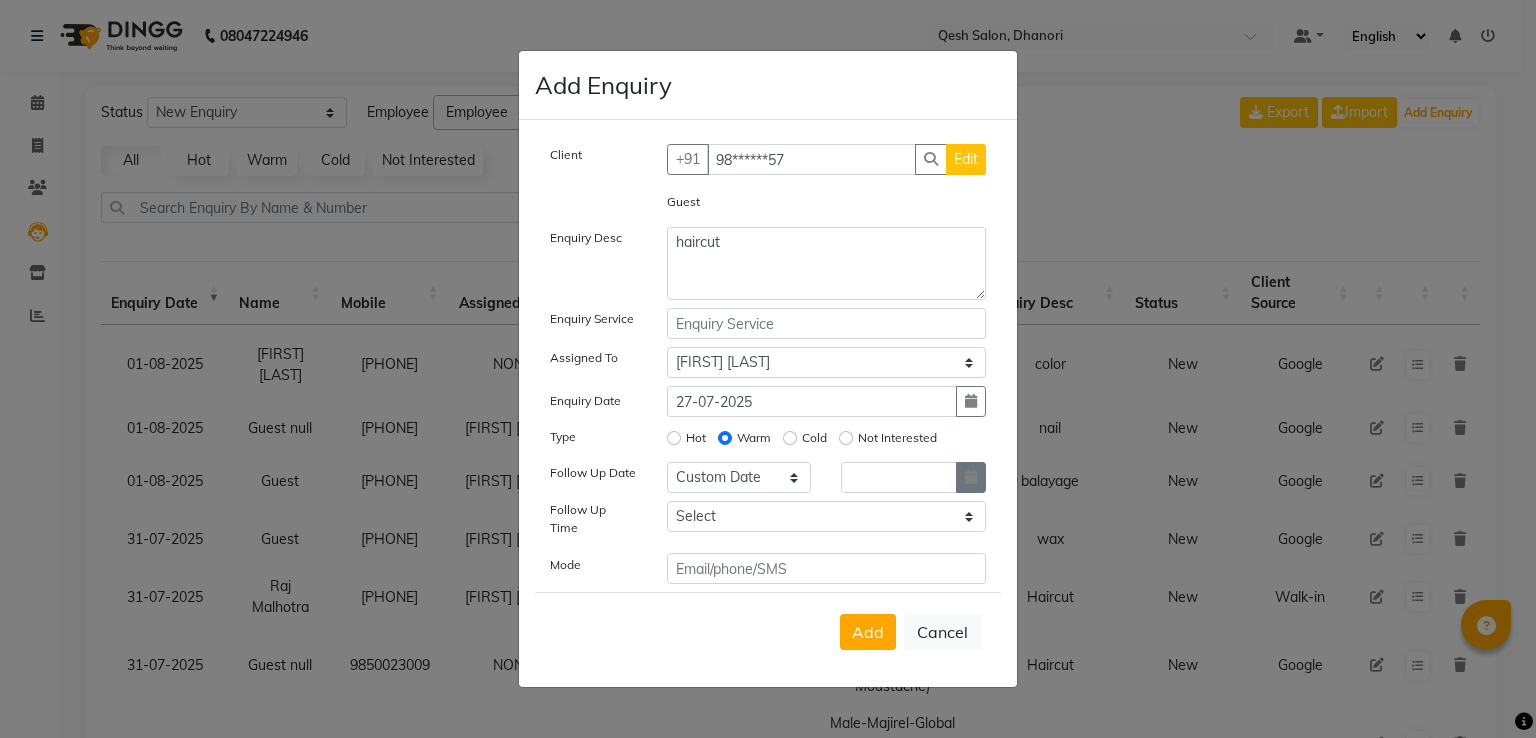 click 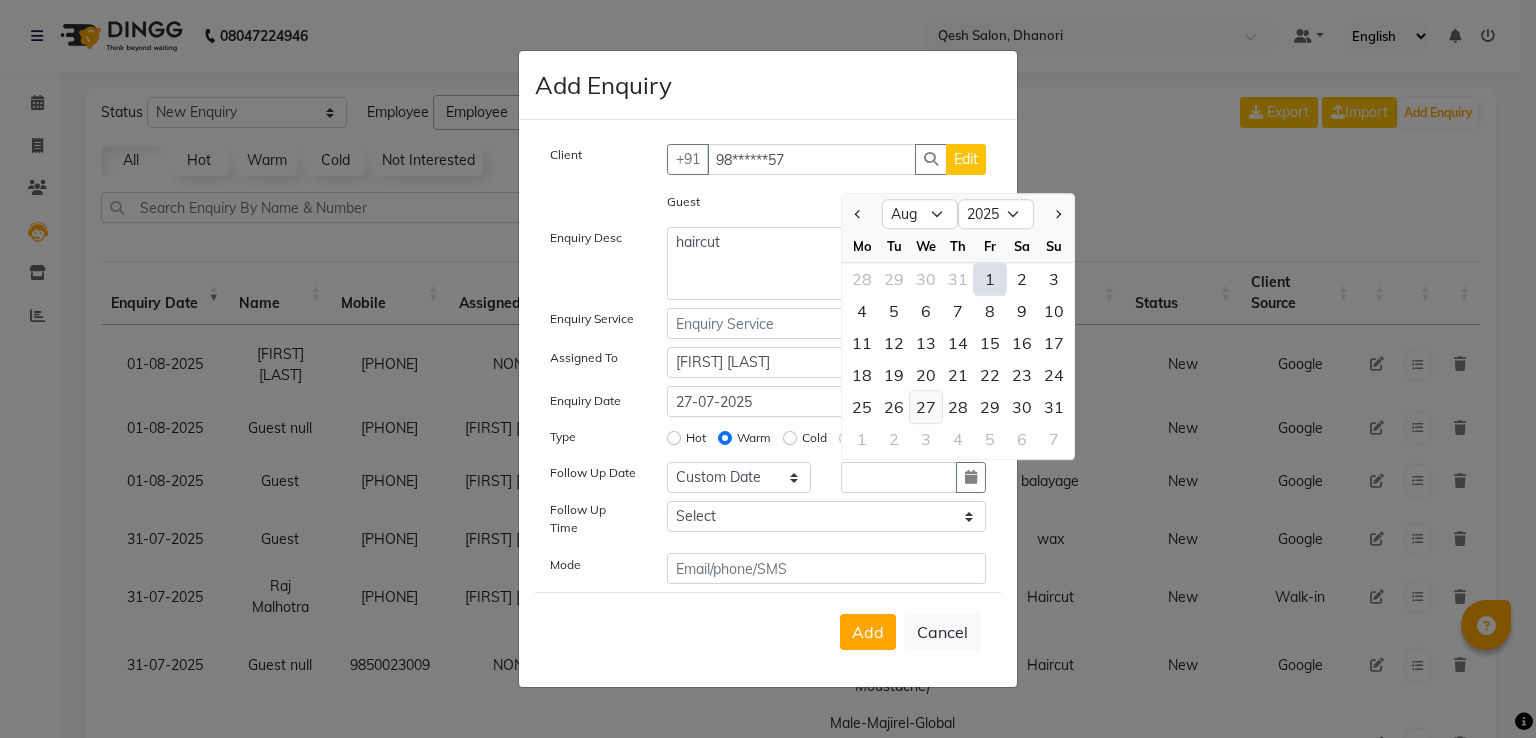 click on "27" 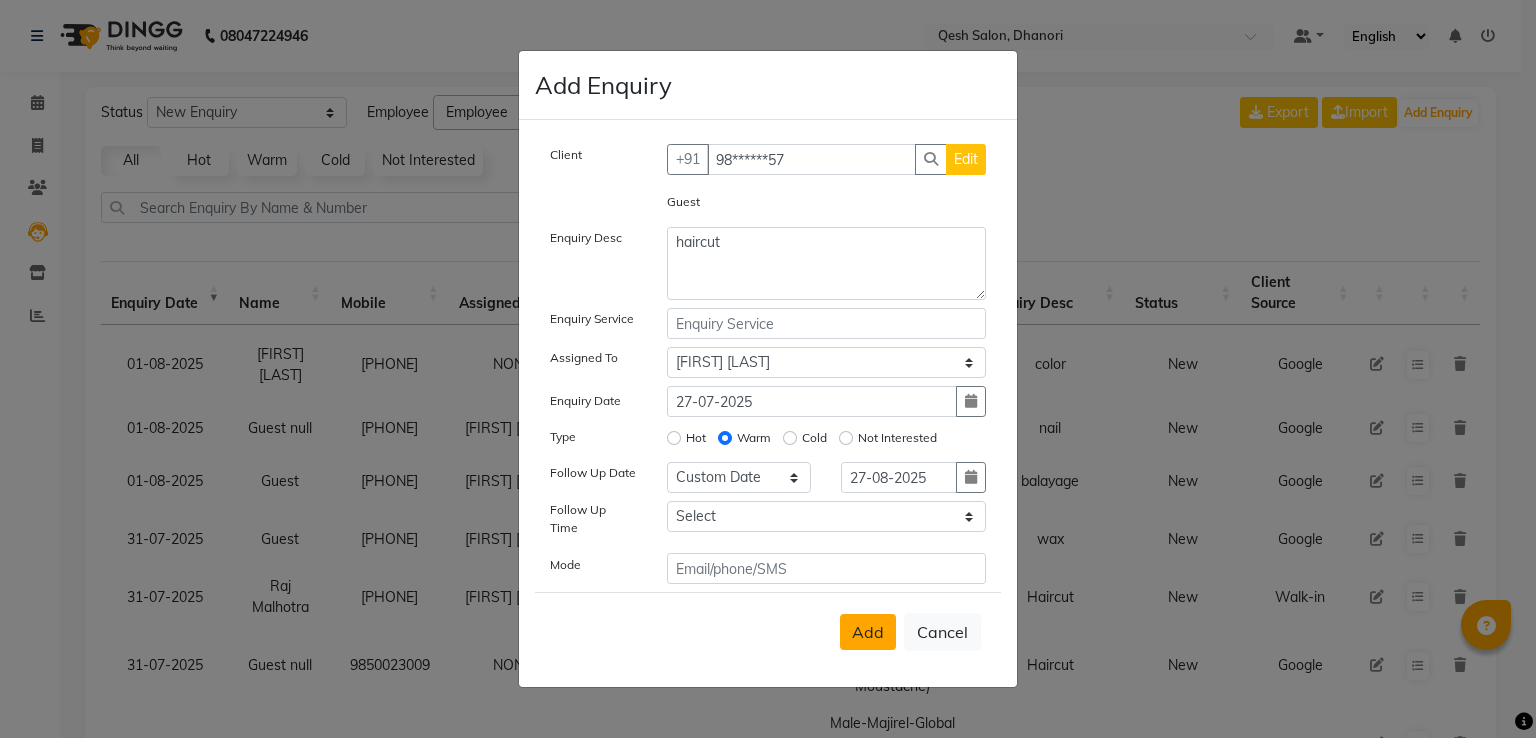 click on "Add" at bounding box center (868, 632) 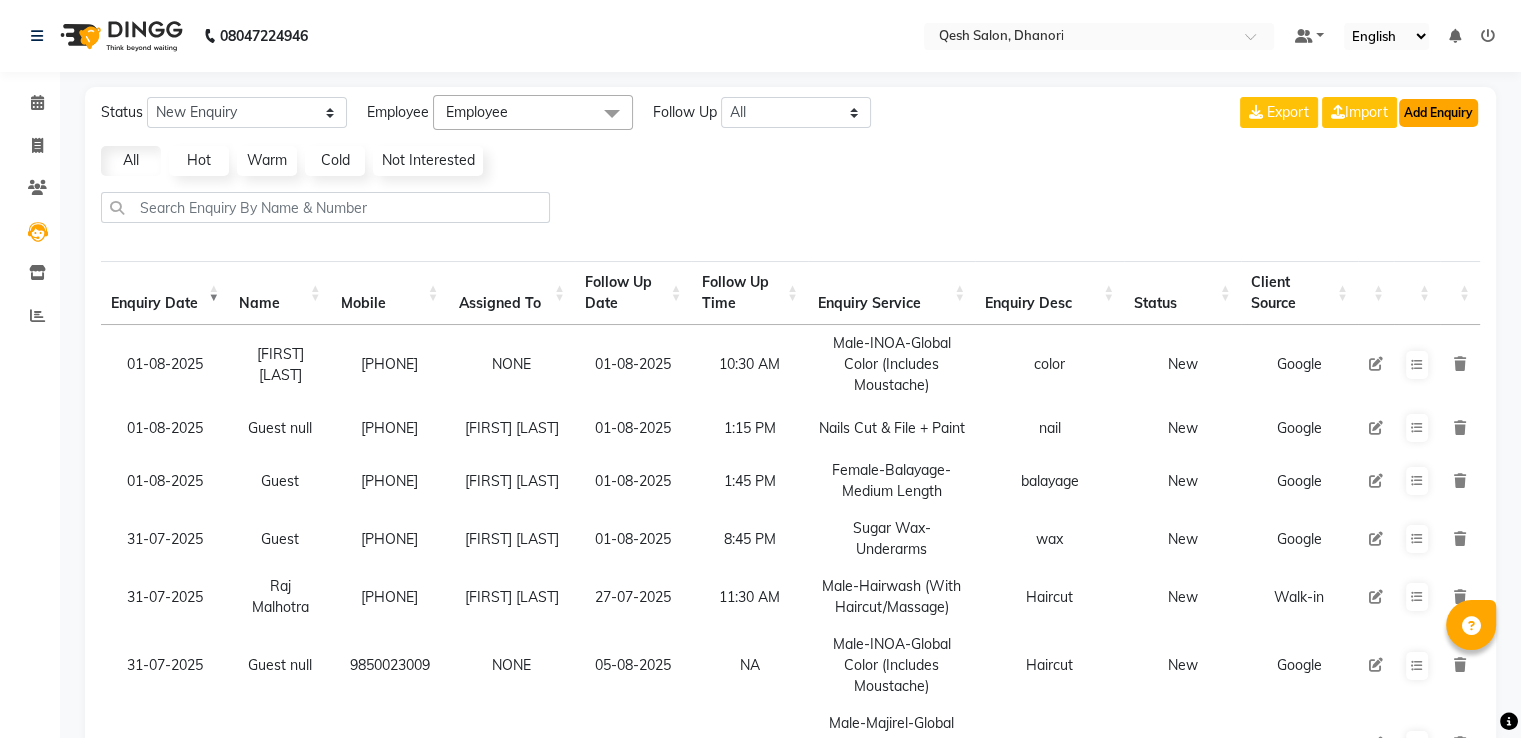 click on "Add Enquiry" 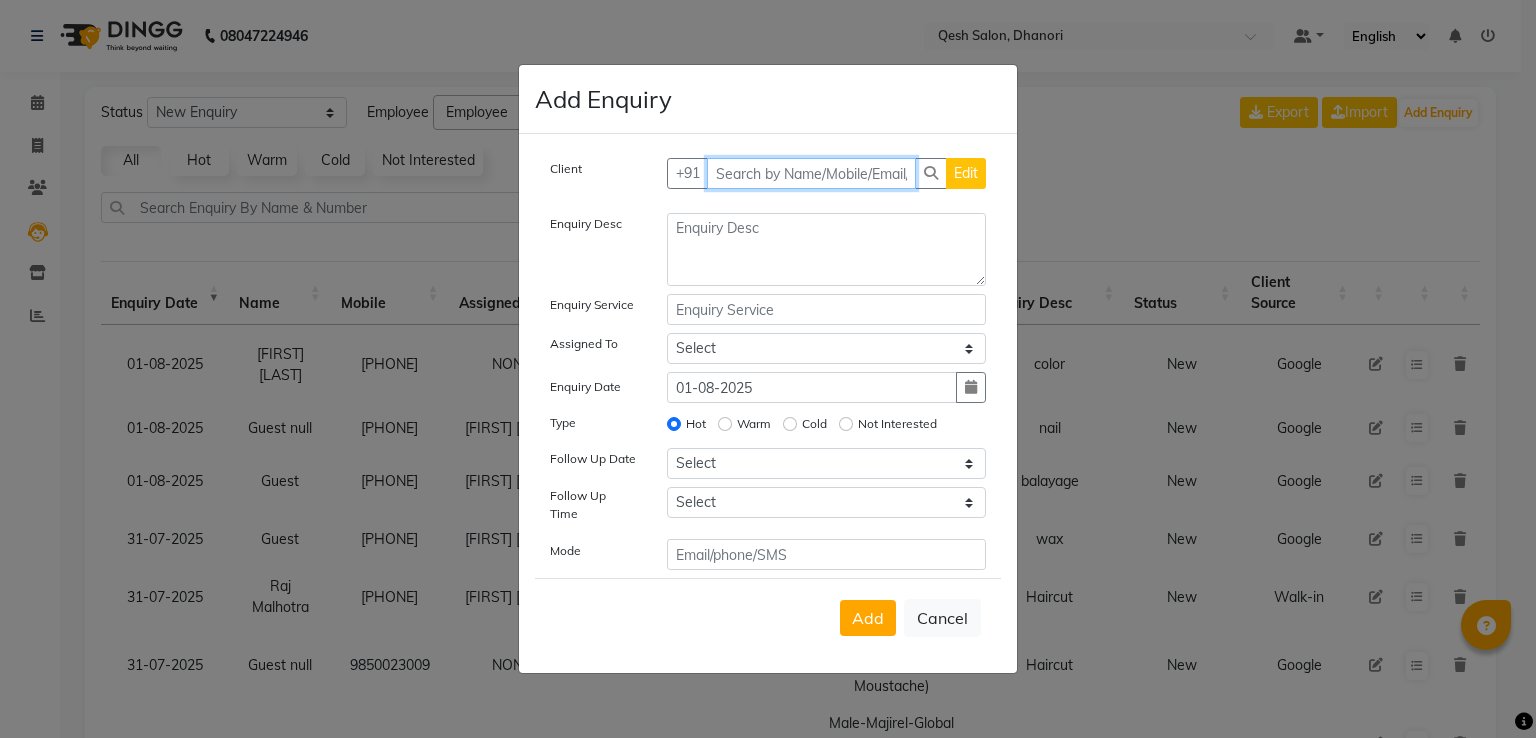 click at bounding box center (812, 173) 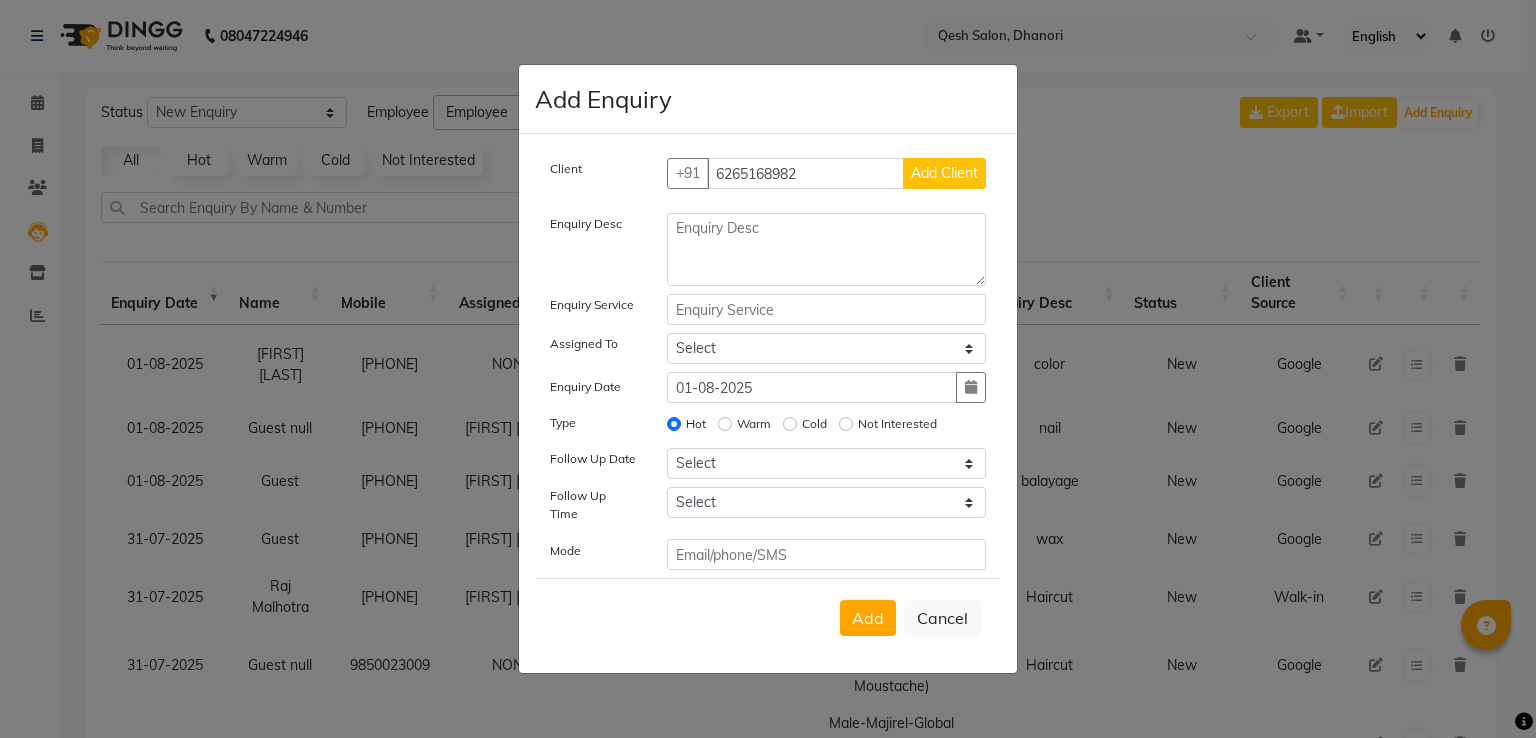 click on "Add Client" 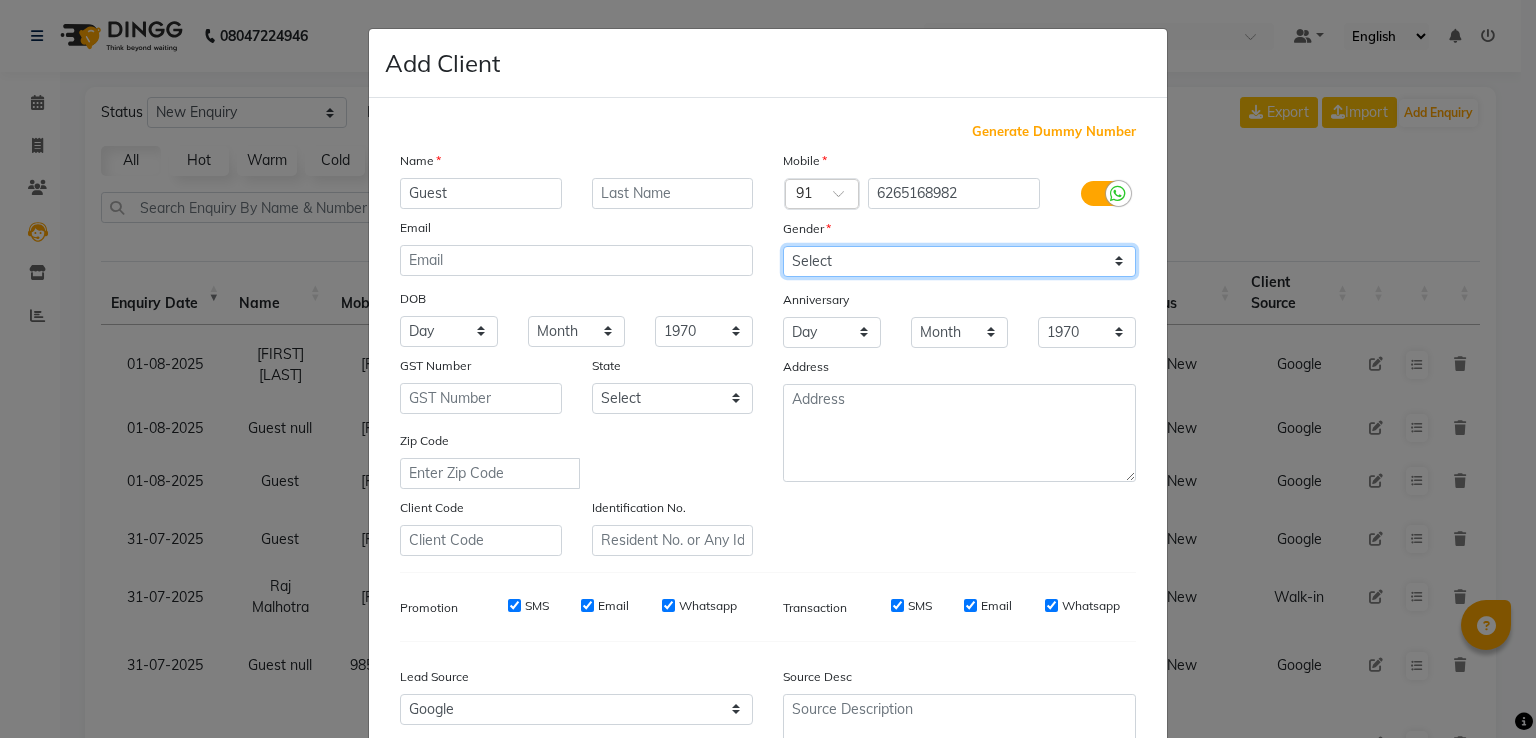 click on "Select Male Female Other Prefer Not To Say" 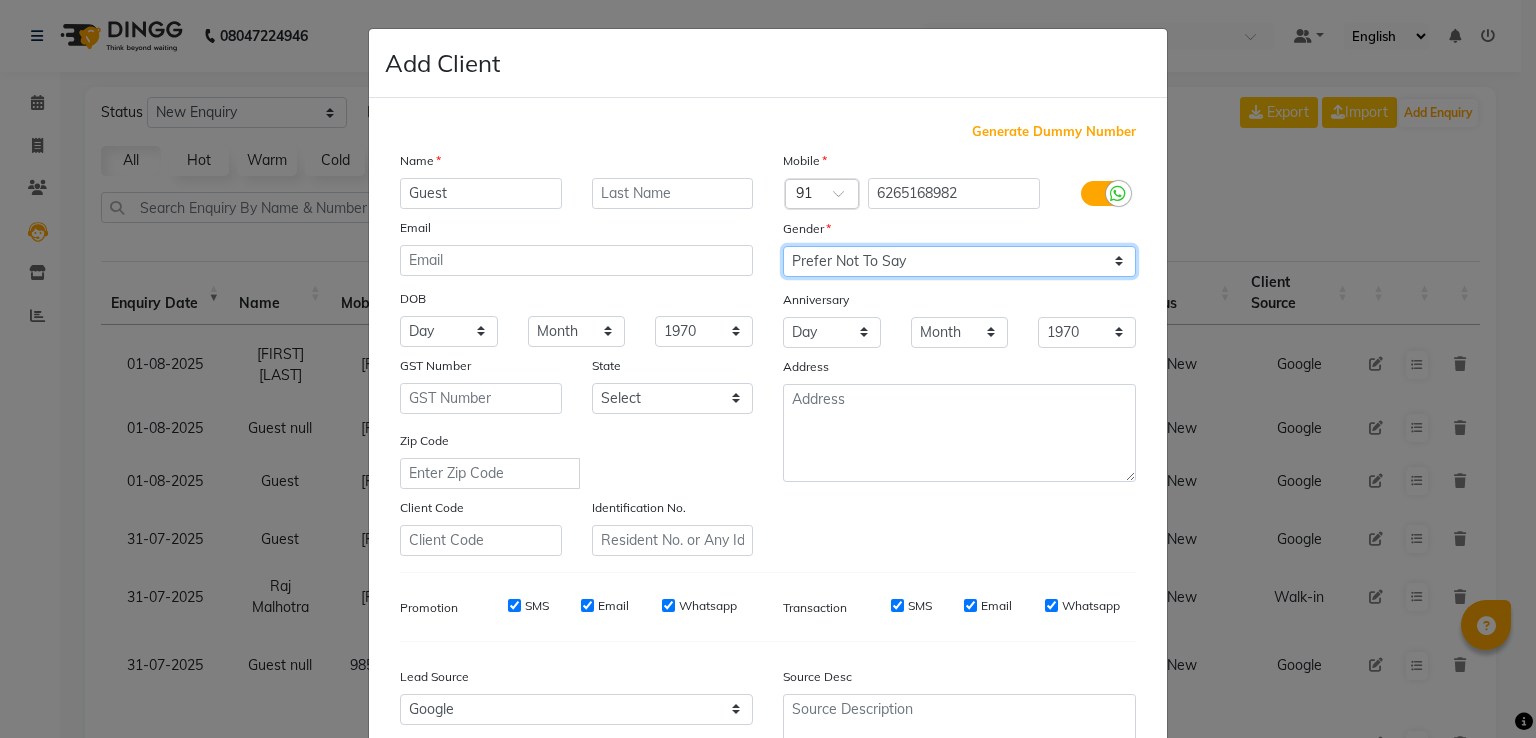 click on "Select Male Female Other Prefer Not To Say" 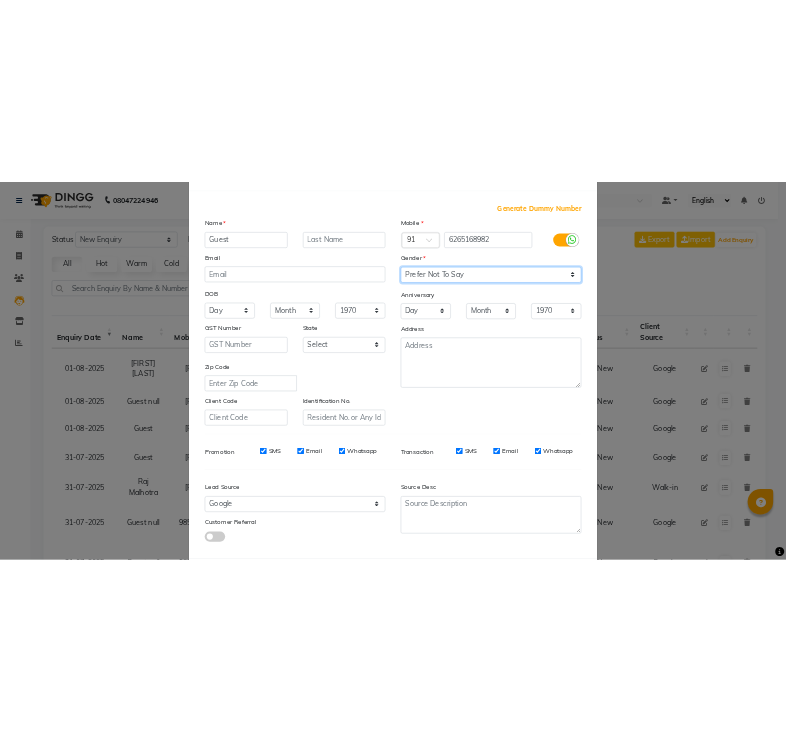 scroll, scrollTop: 195, scrollLeft: 0, axis: vertical 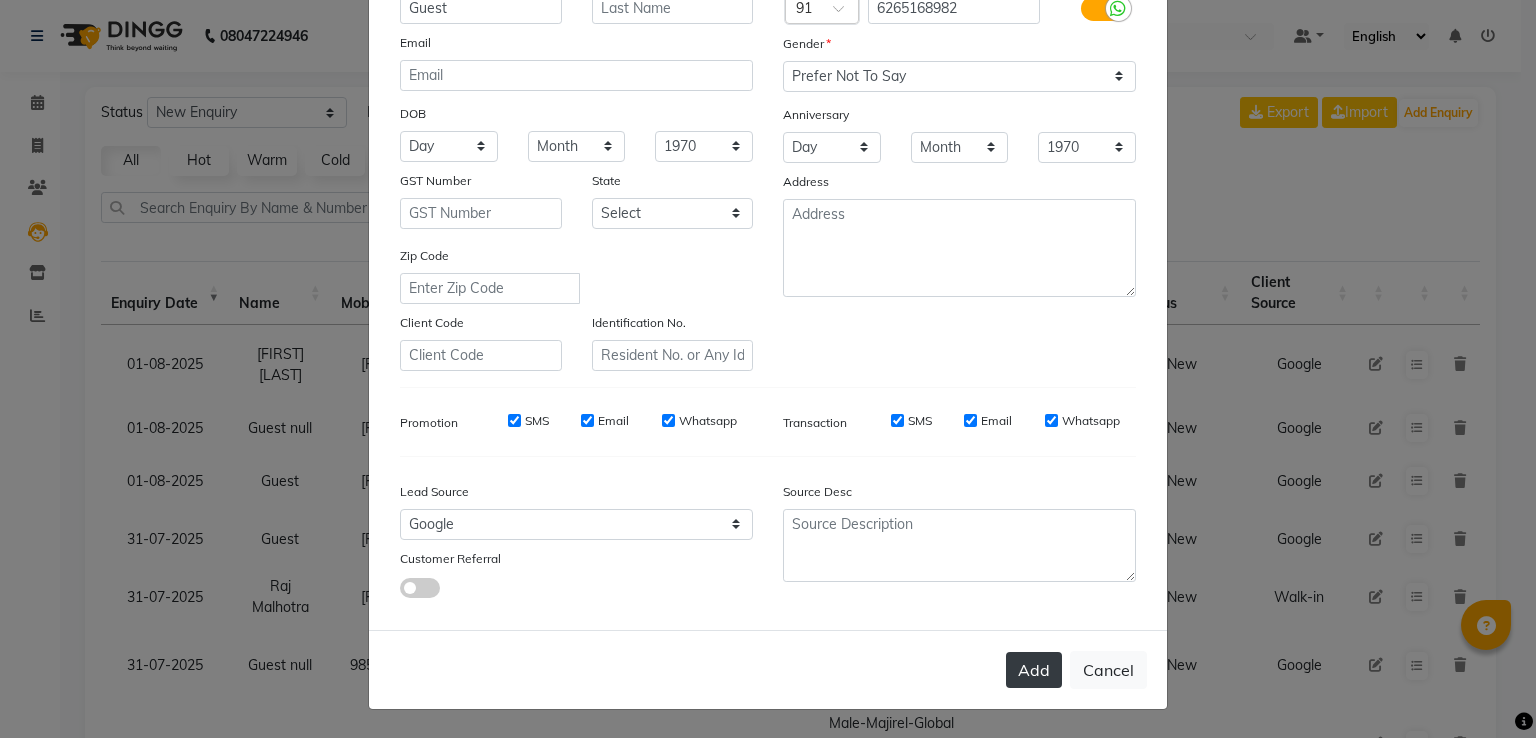click on "Add" 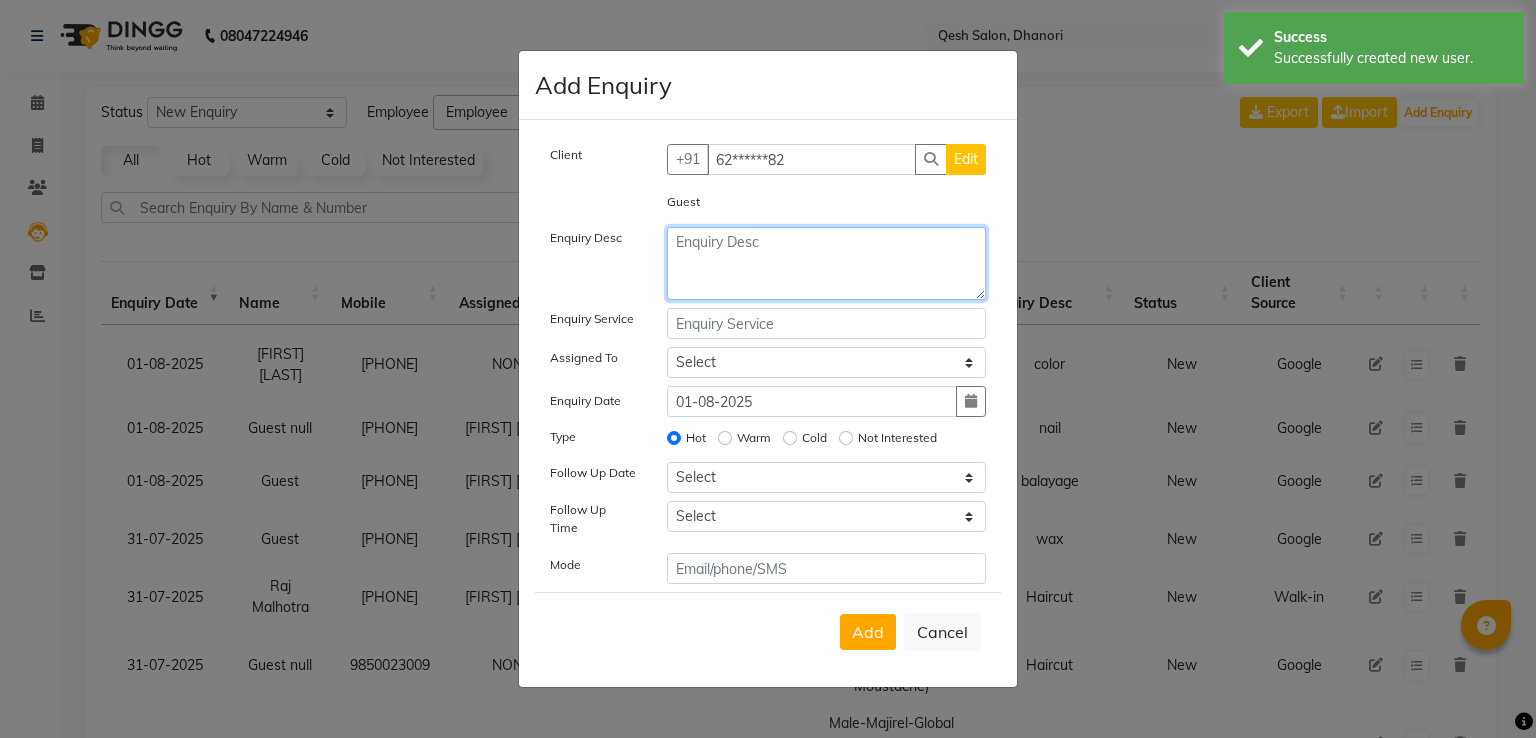 click 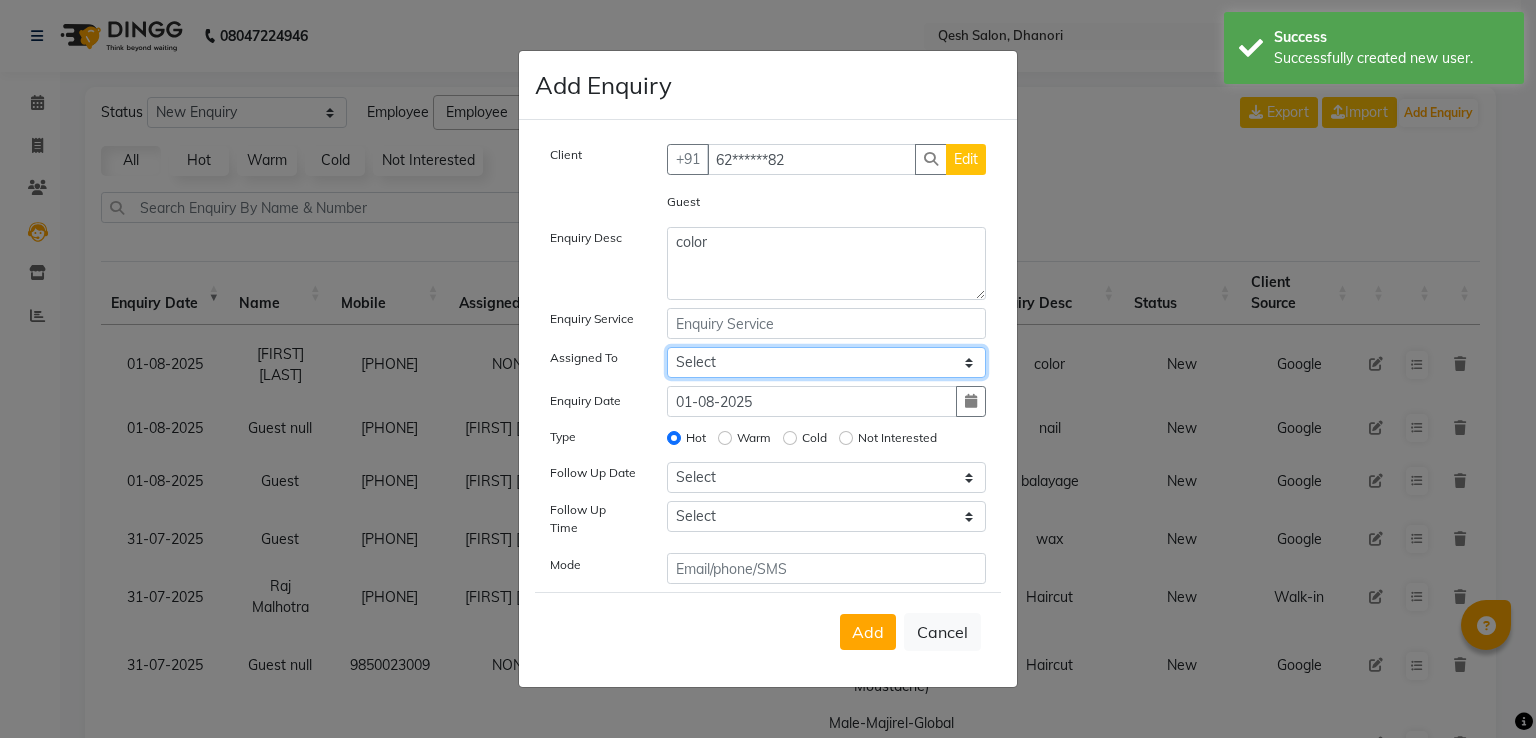 click on "Select [FIRST] [LAST] Harry Siril Anthony [FIRST] [LAST] Salon Sunil Kisan Wani Vanita Kamble Vinod Daulat Sonawane" 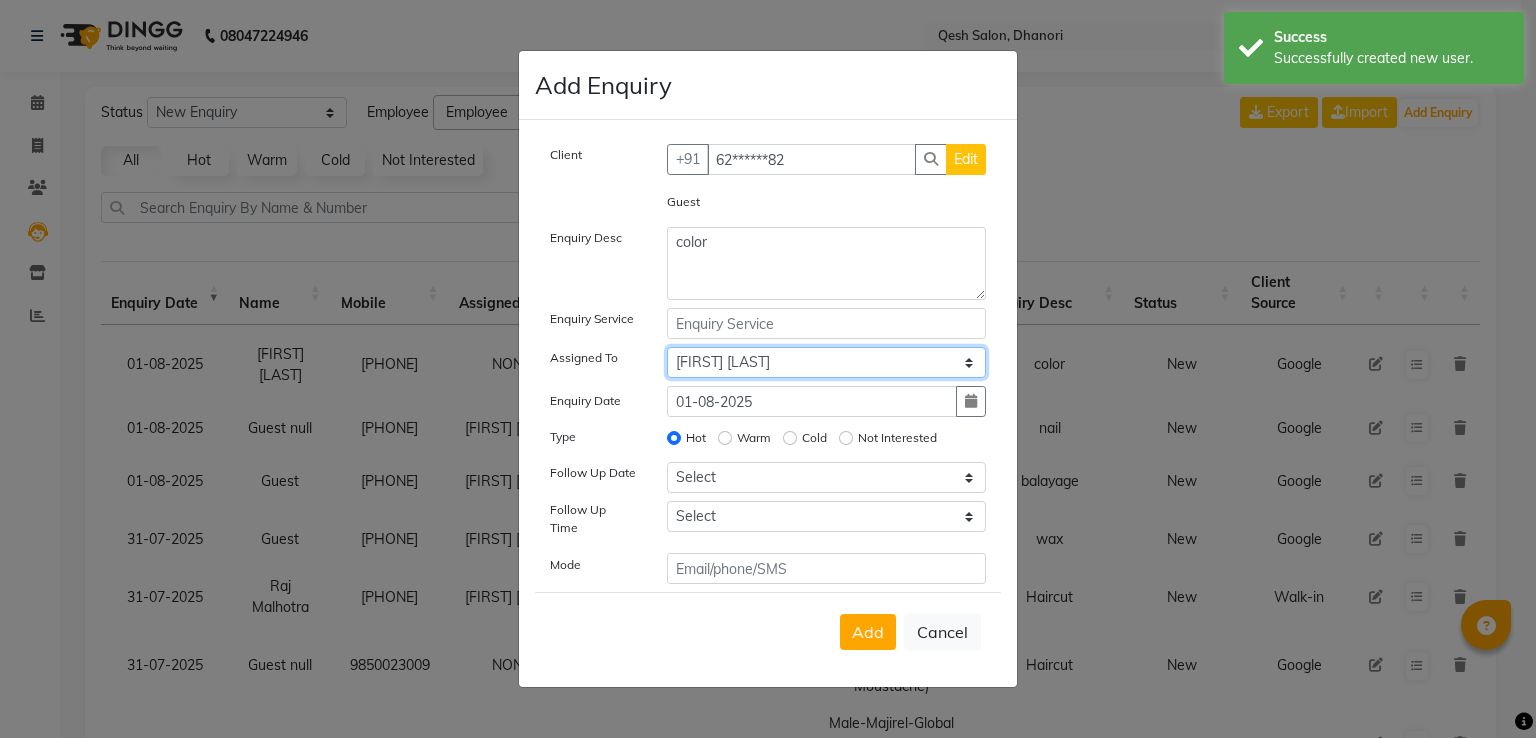 click on "Select [FIRST] [LAST] Harry Siril Anthony [FIRST] [LAST] Salon Sunil Kisan Wani Vanita Kamble Vinod Daulat Sonawane" 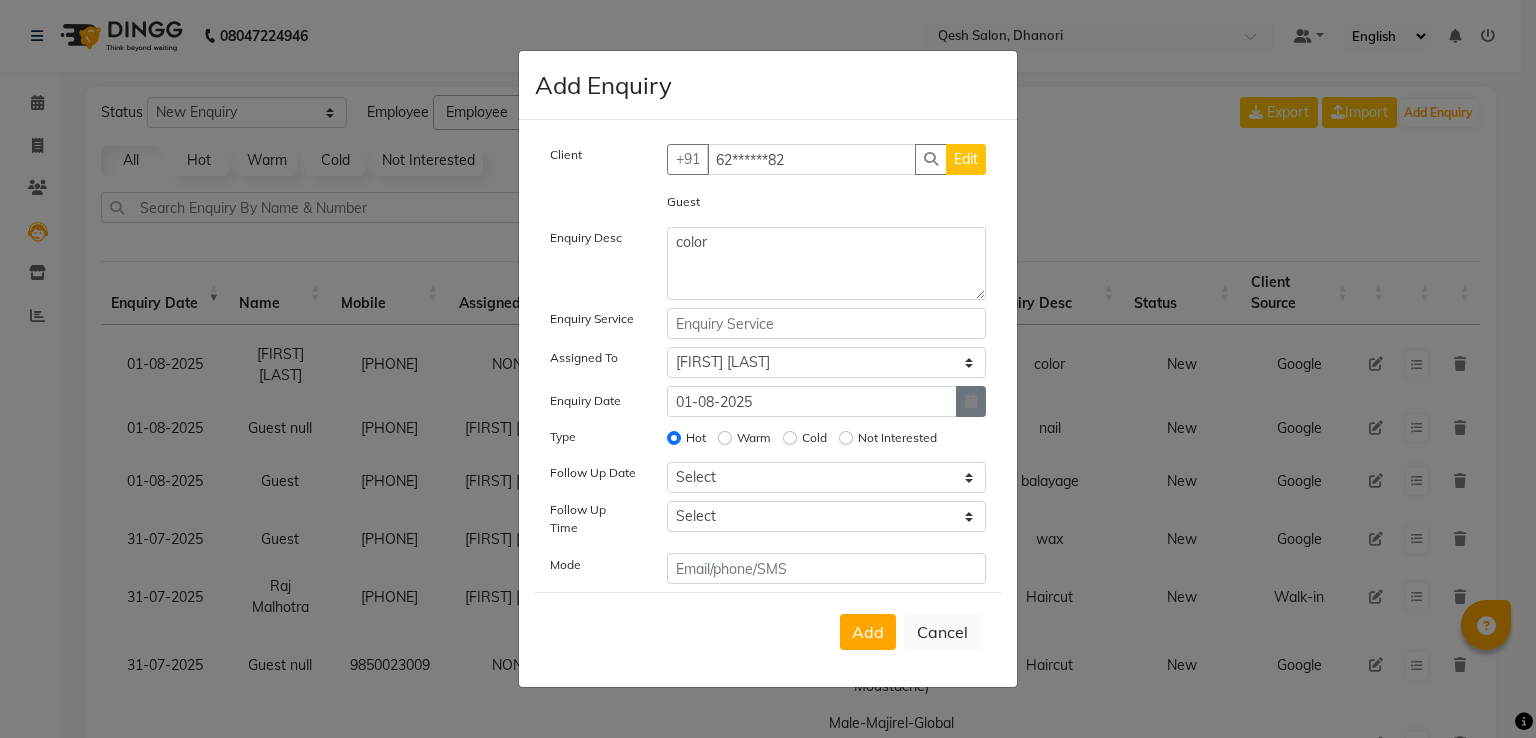 click 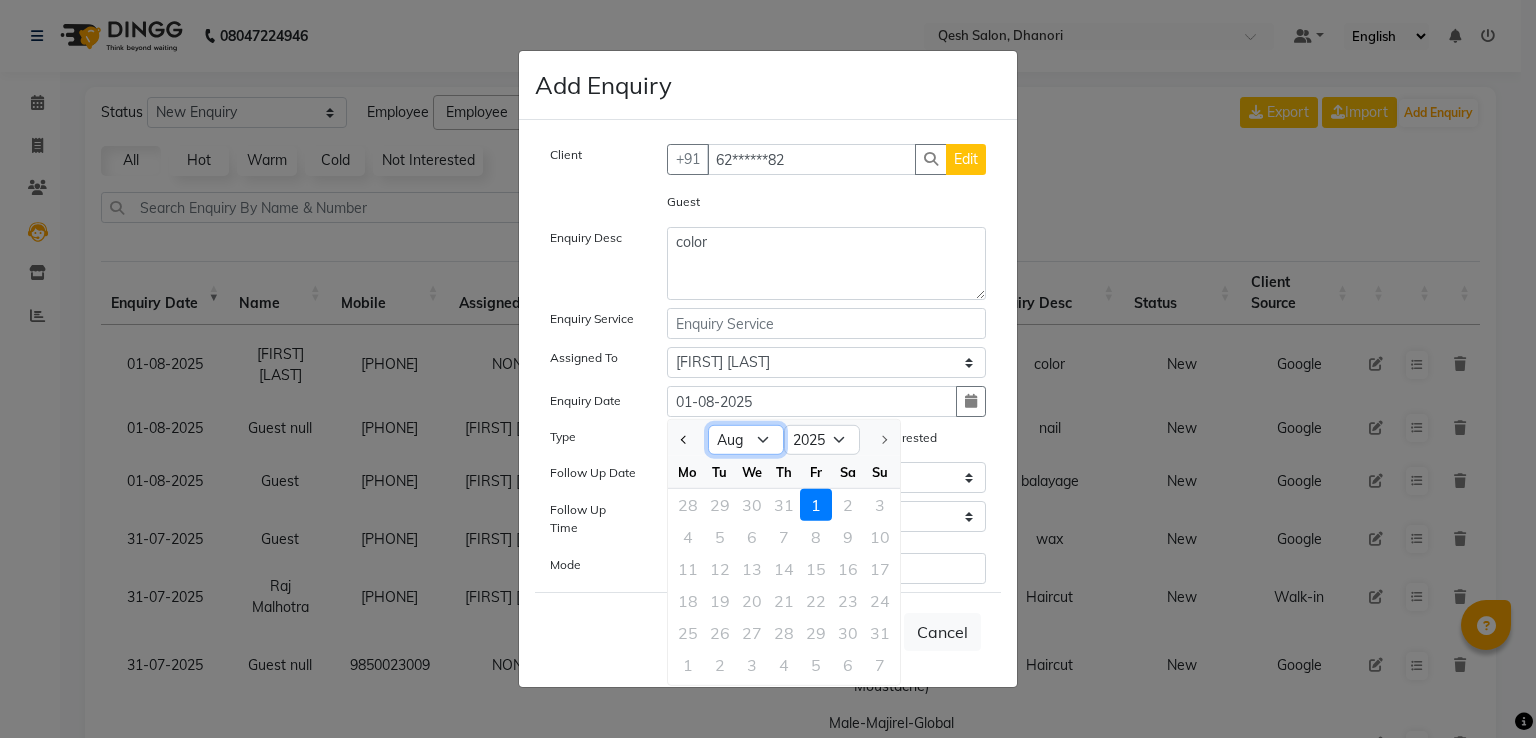 click on "Jan Feb Mar Apr May Jun Jul Aug" 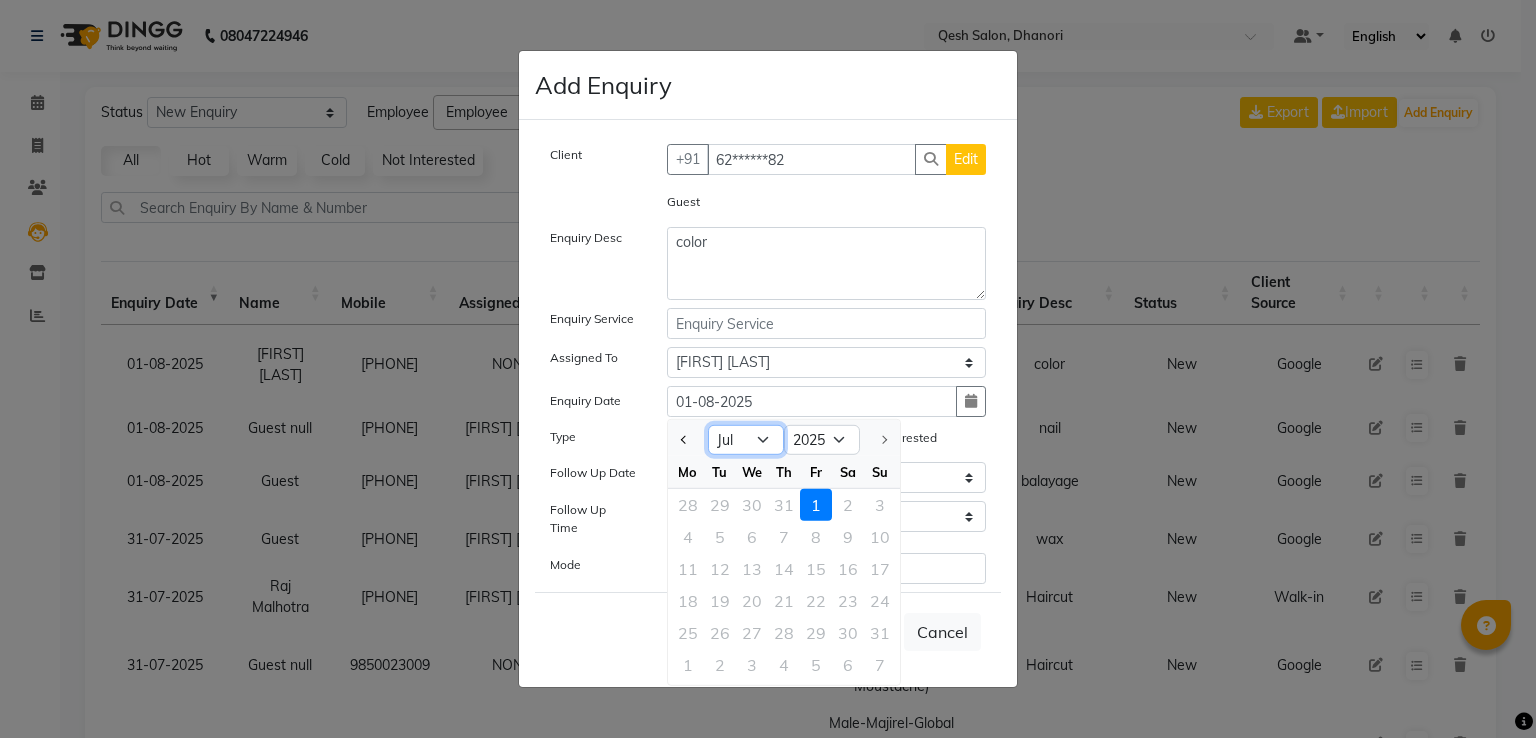 click on "Jan Feb Mar Apr May Jun Jul Aug" 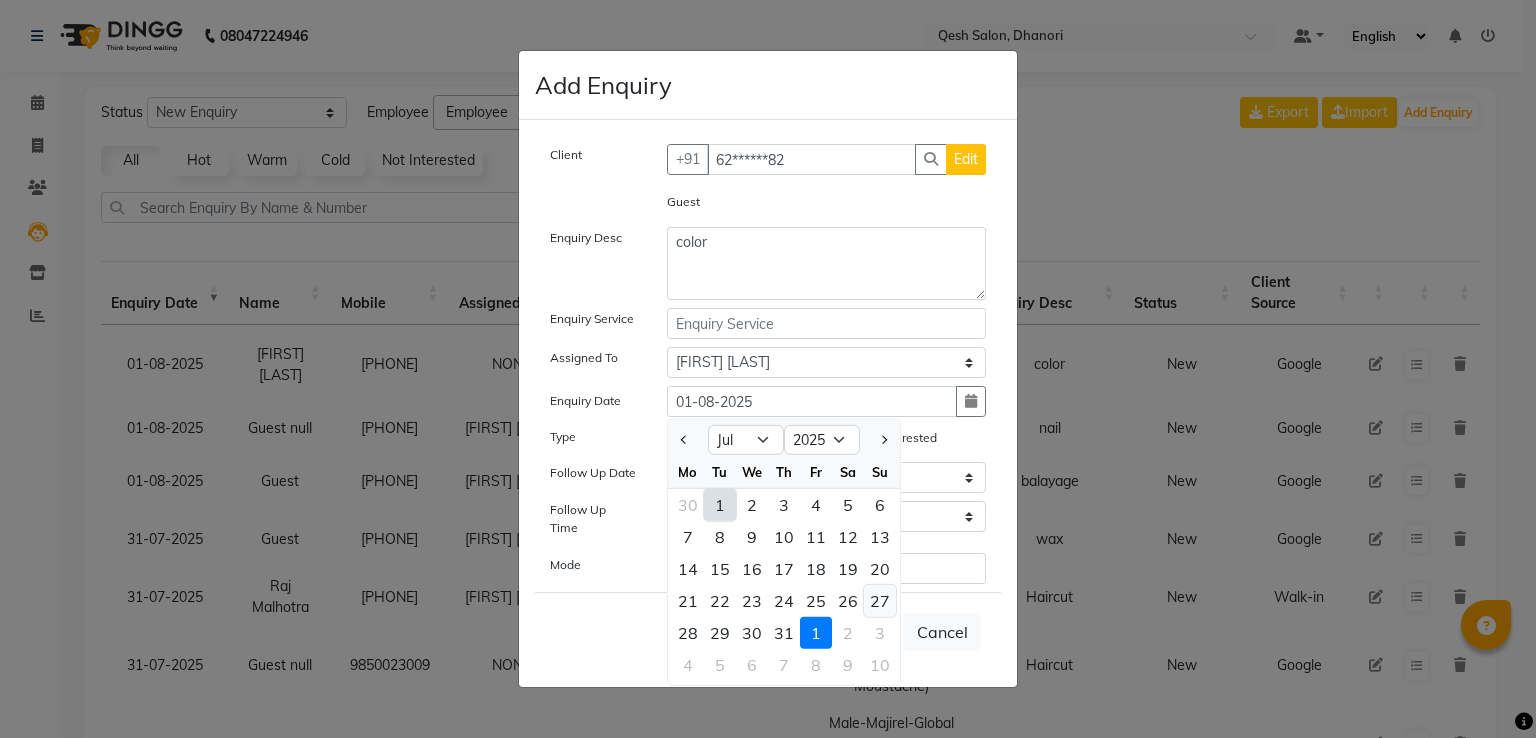 click on "27" 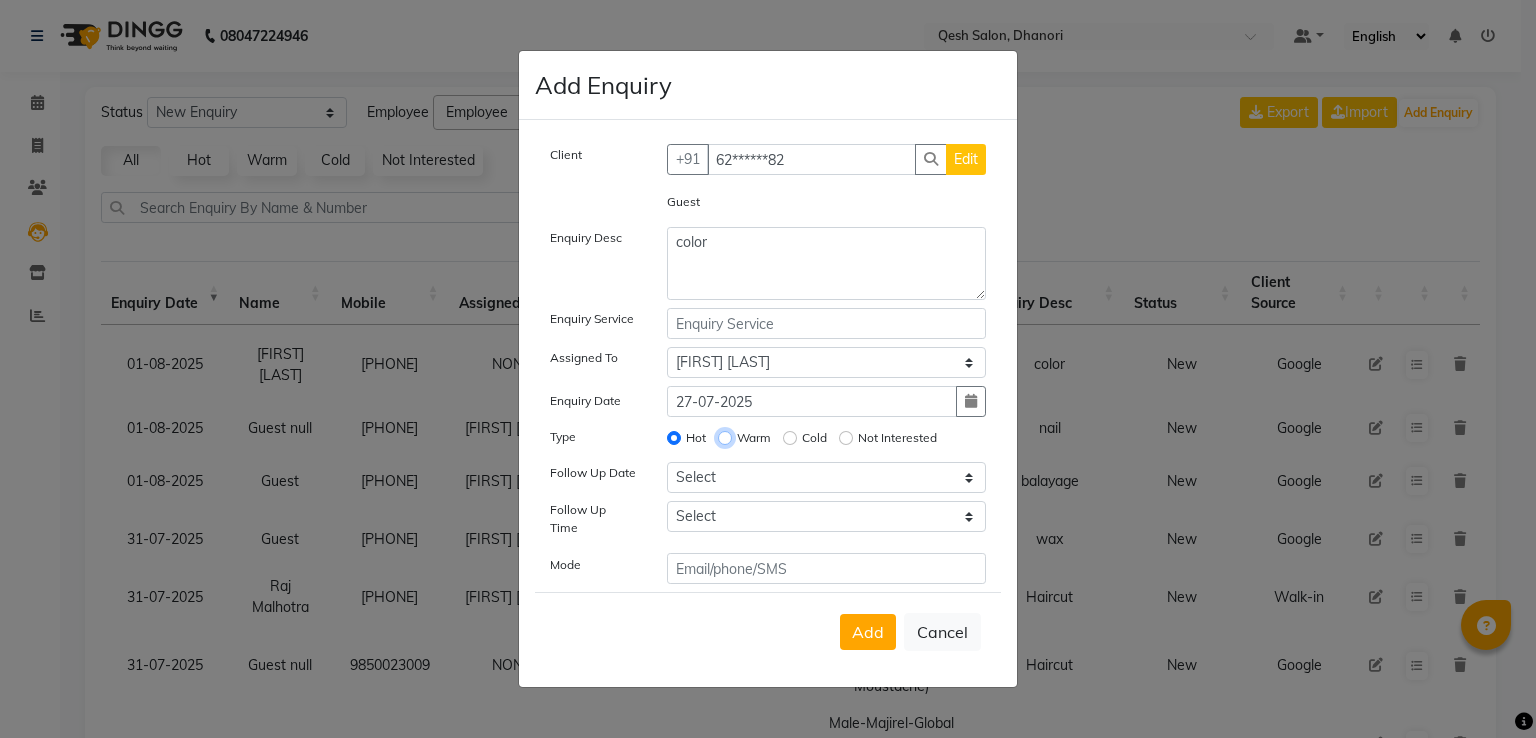 click on "Warm" at bounding box center (725, 438) 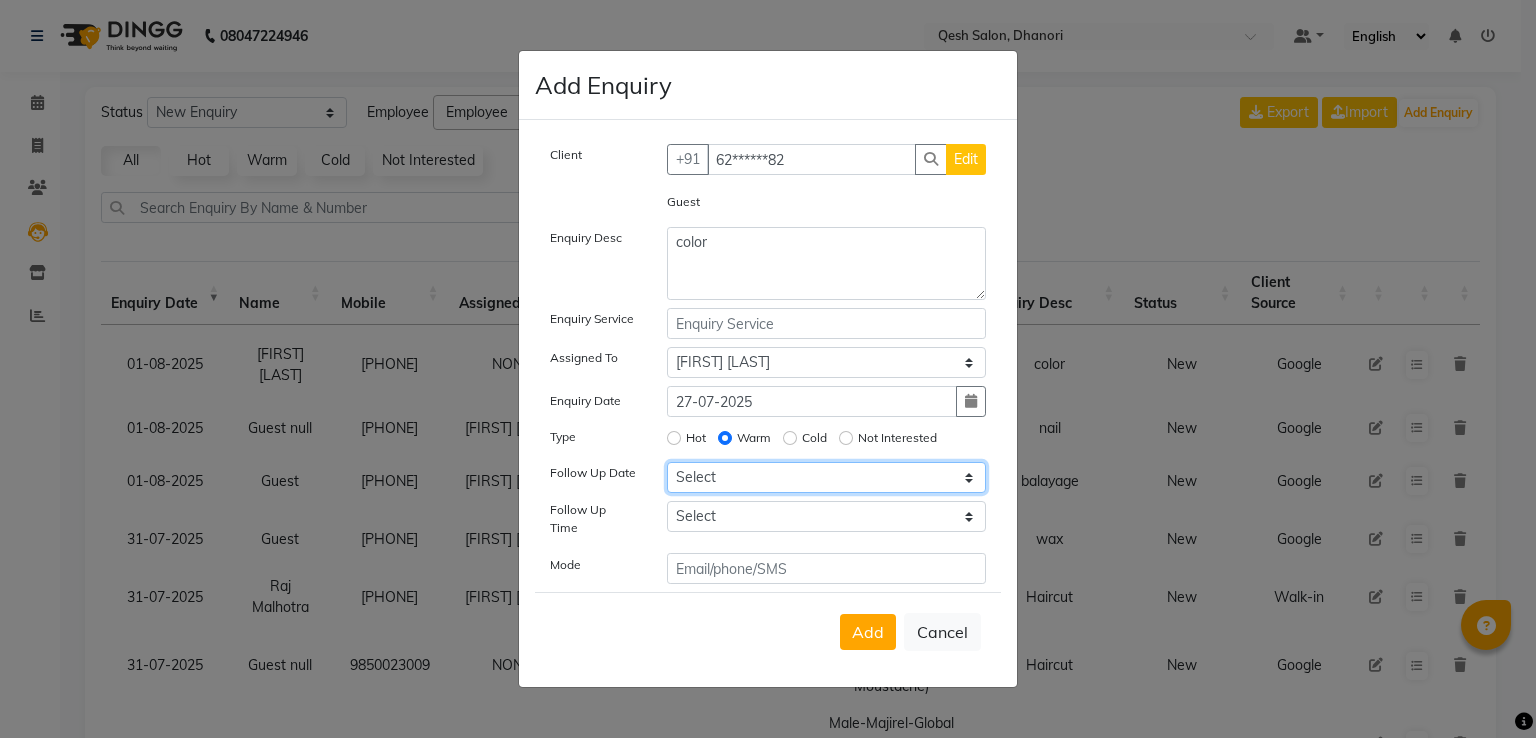 click on "Select Today Tomorrow In 2 days (Sunday) In 3 days (Monday) In 4 days (Tuesday) In 5 days (Wednesday) In 6 days (Thursday) In 1 Week (2025-08-08) In 2 Week (2025-08-15) In 1 Month (2025-09-01) In 2 Month (2025-10-01) In 3 Month (2025-11-01) Custom Date" at bounding box center (827, 477) 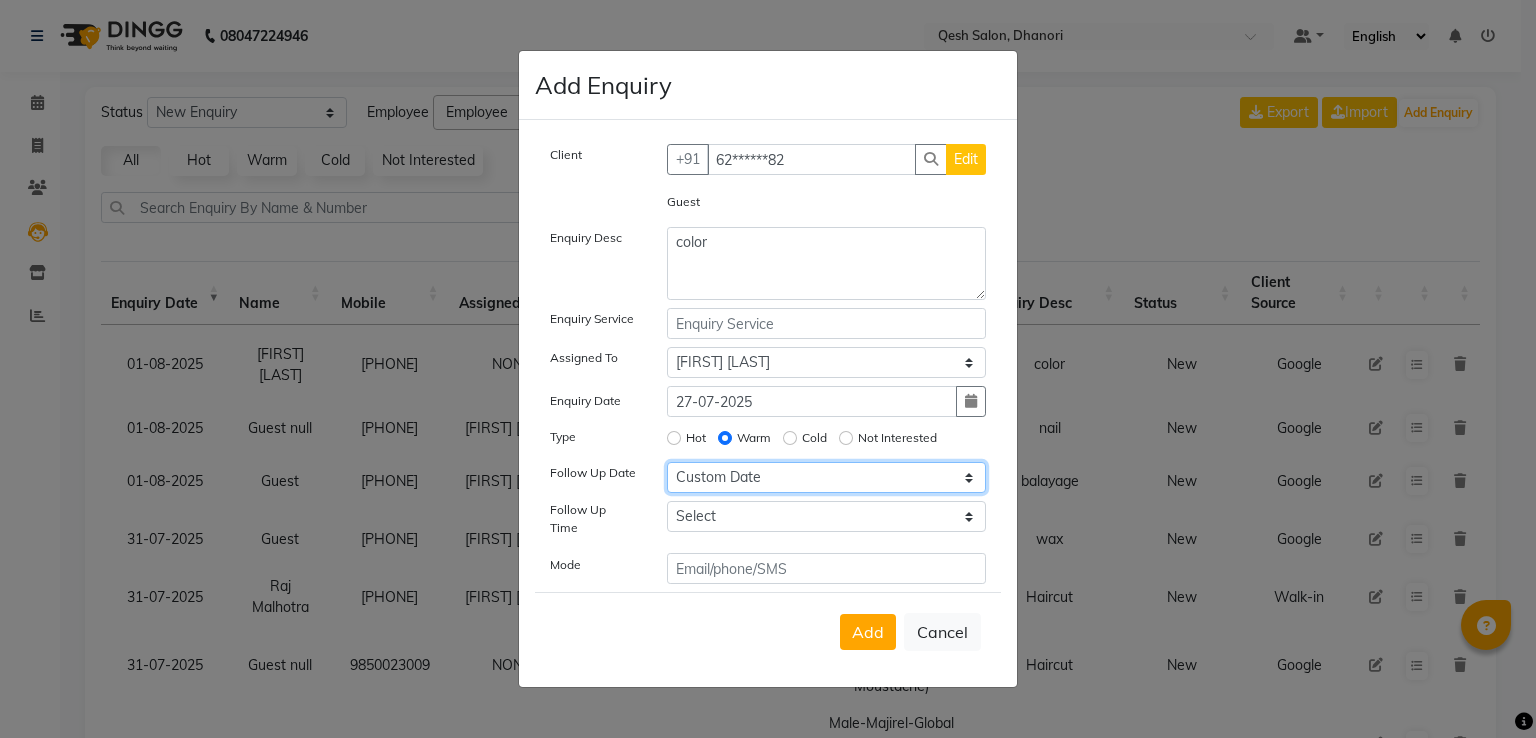 click on "Select Today Tomorrow In 2 days (Sunday) In 3 days (Monday) In 4 days (Tuesday) In 5 days (Wednesday) In 6 days (Thursday) In 1 Week (2025-08-08) In 2 Week (2025-08-15) In 1 Month (2025-09-01) In 2 Month (2025-10-01) In 3 Month (2025-11-01) Custom Date" at bounding box center (827, 477) 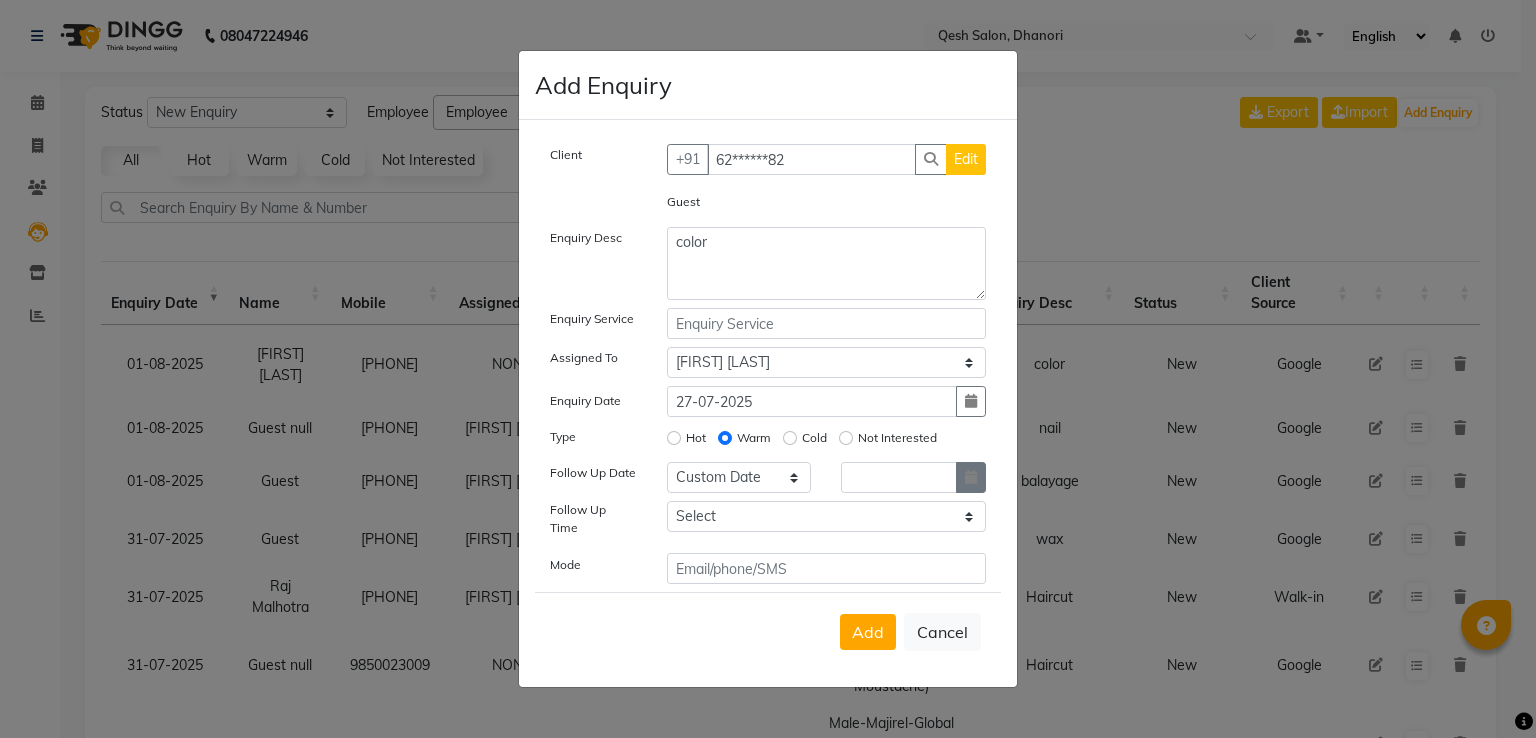 click 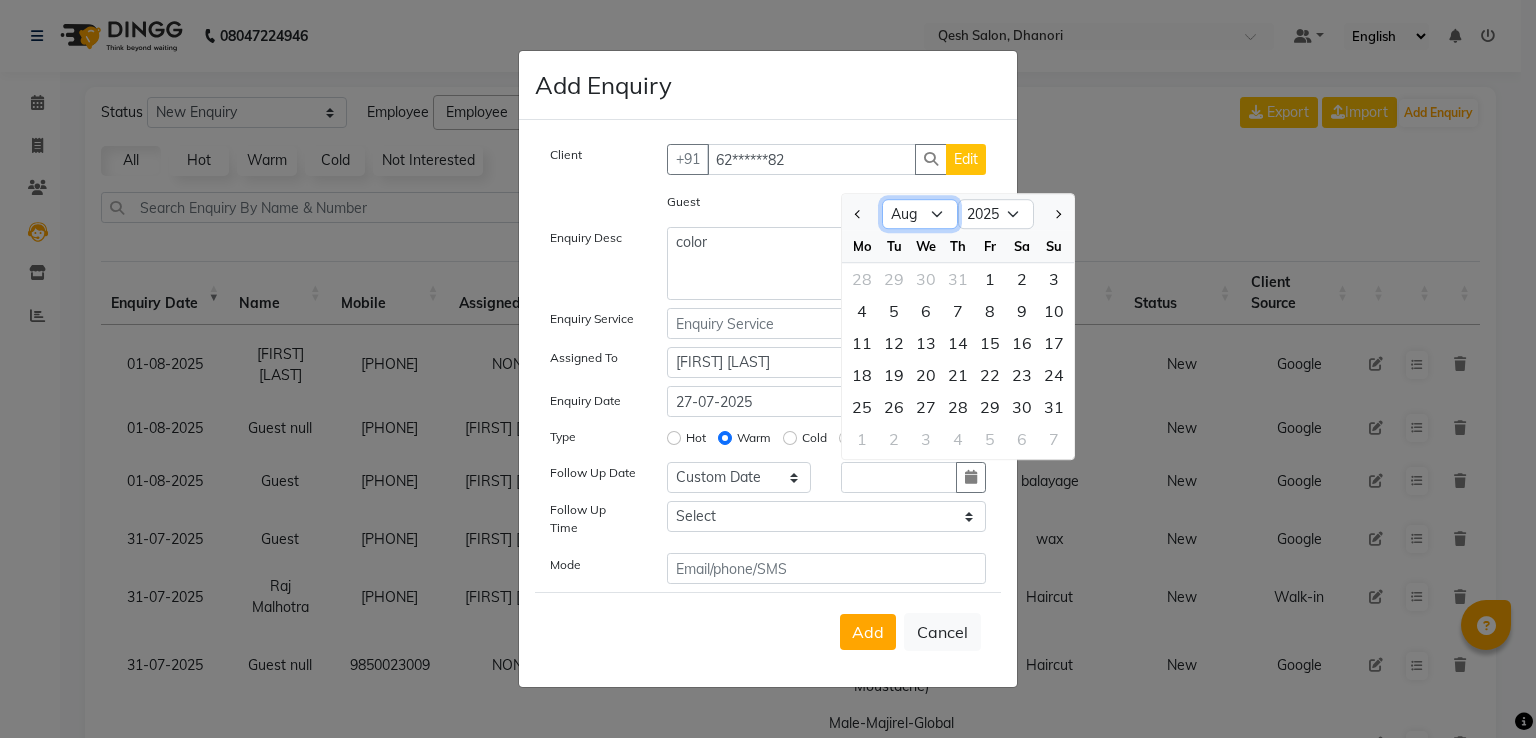 click on "Jan Feb Mar Apr May Jun Jul Aug Sep Oct Nov Dec" 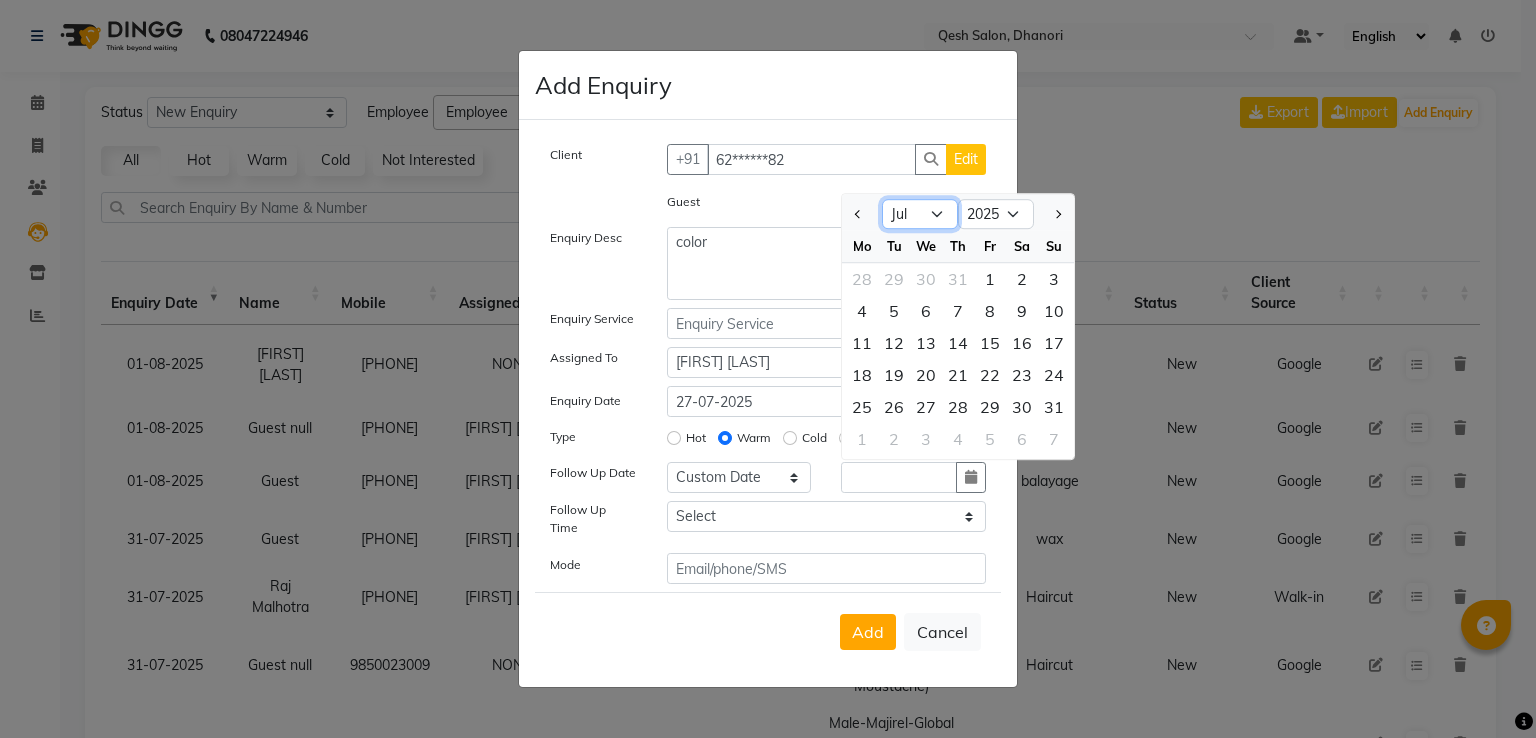 click on "Jan Feb Mar Apr May Jun Jul Aug Sep Oct Nov Dec" 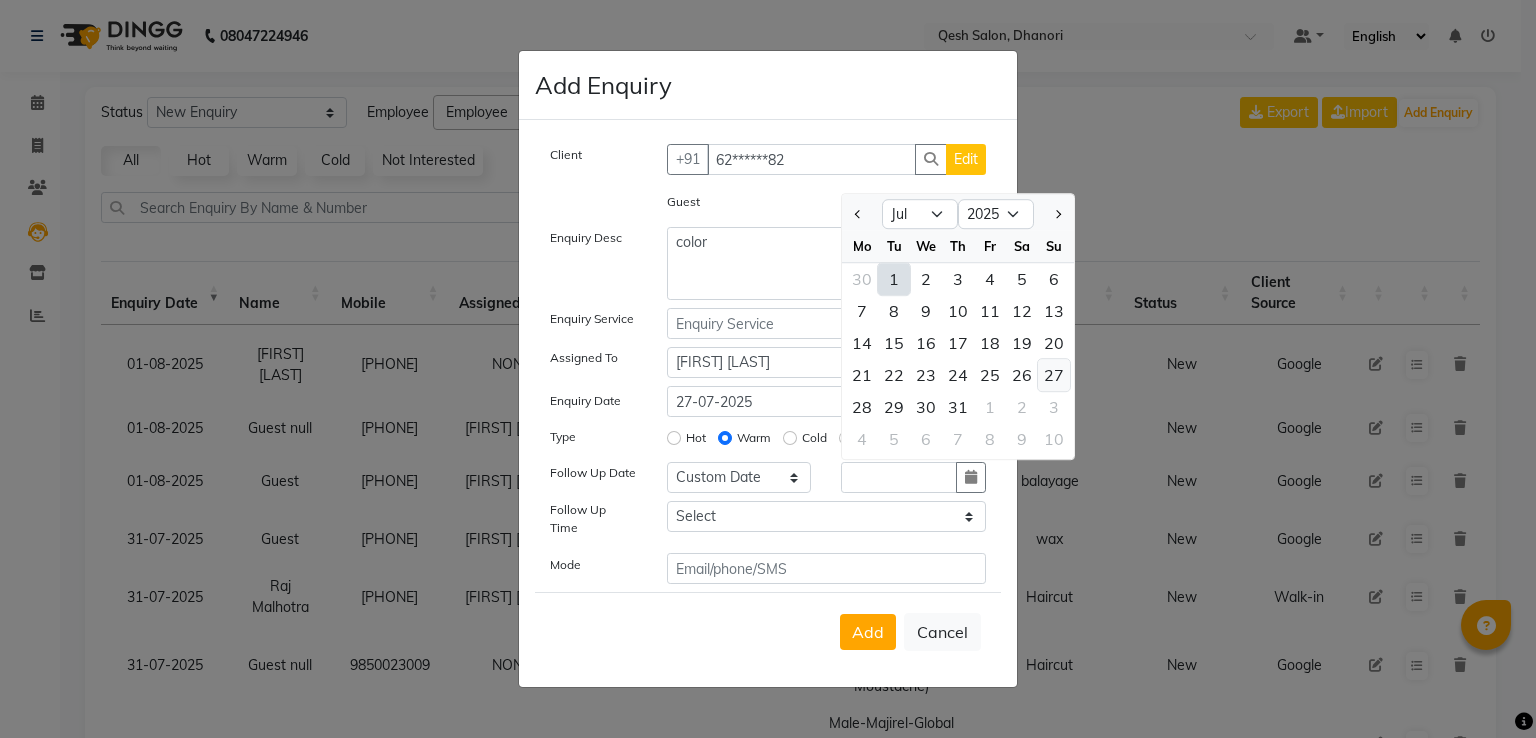 click on "27" 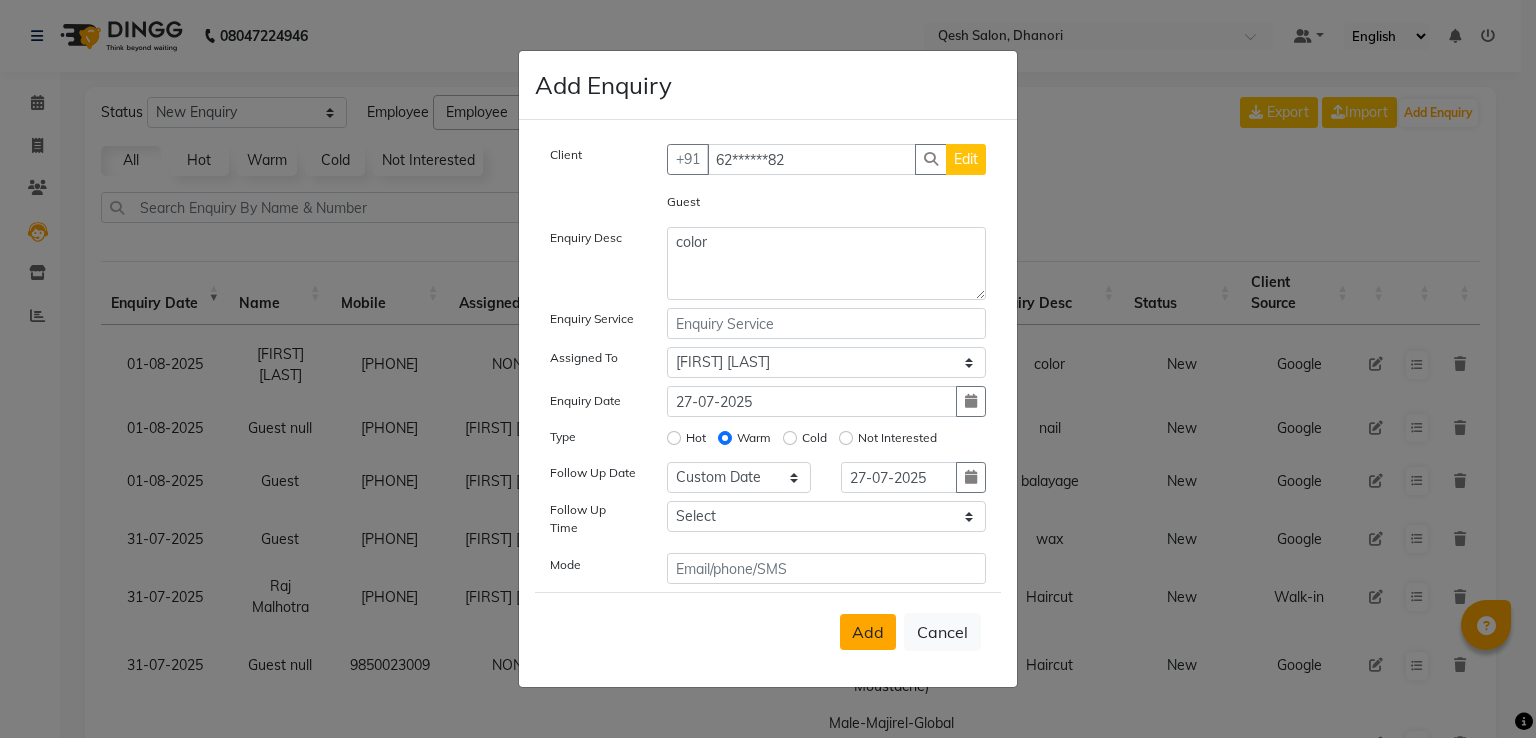 click on "Add" at bounding box center (868, 632) 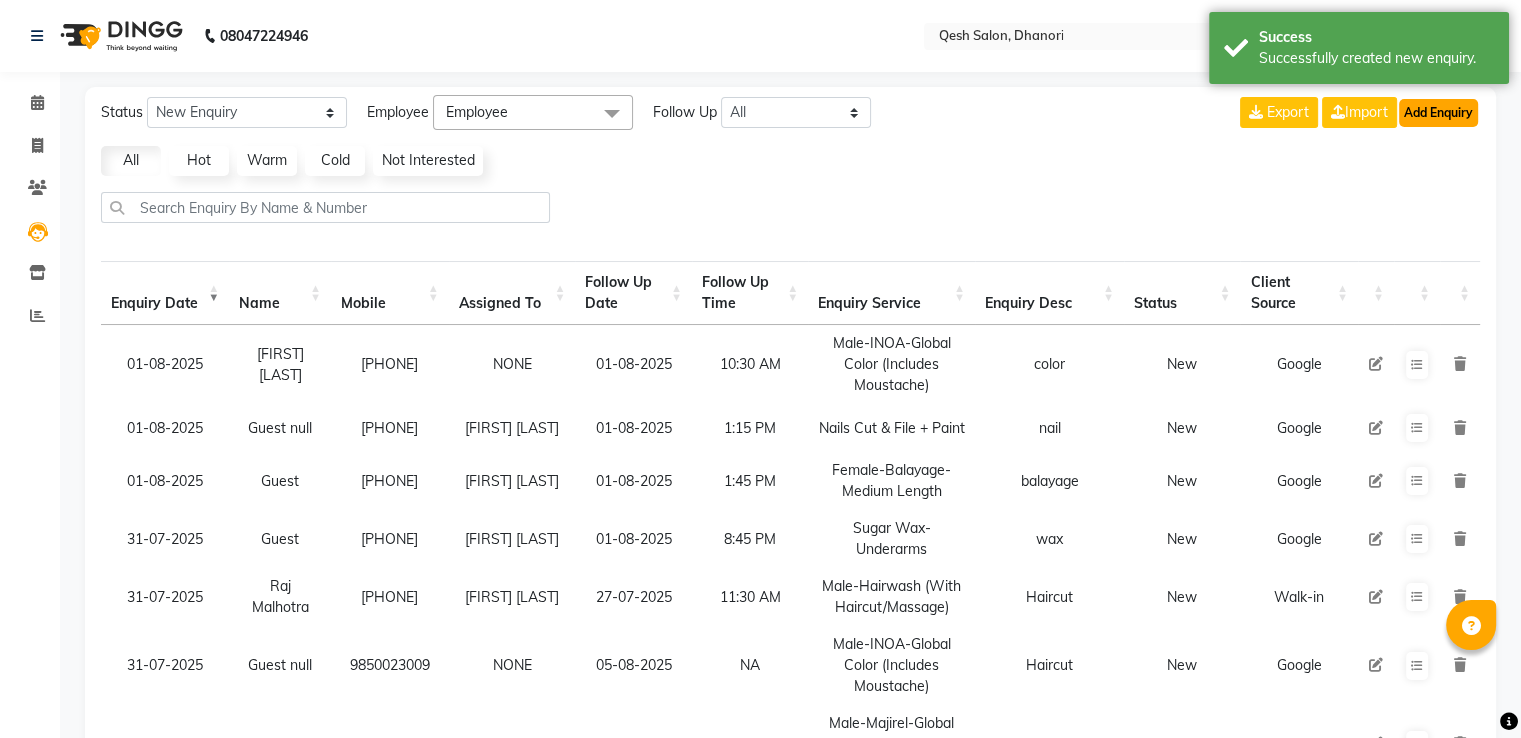 click on "Add Enquiry" 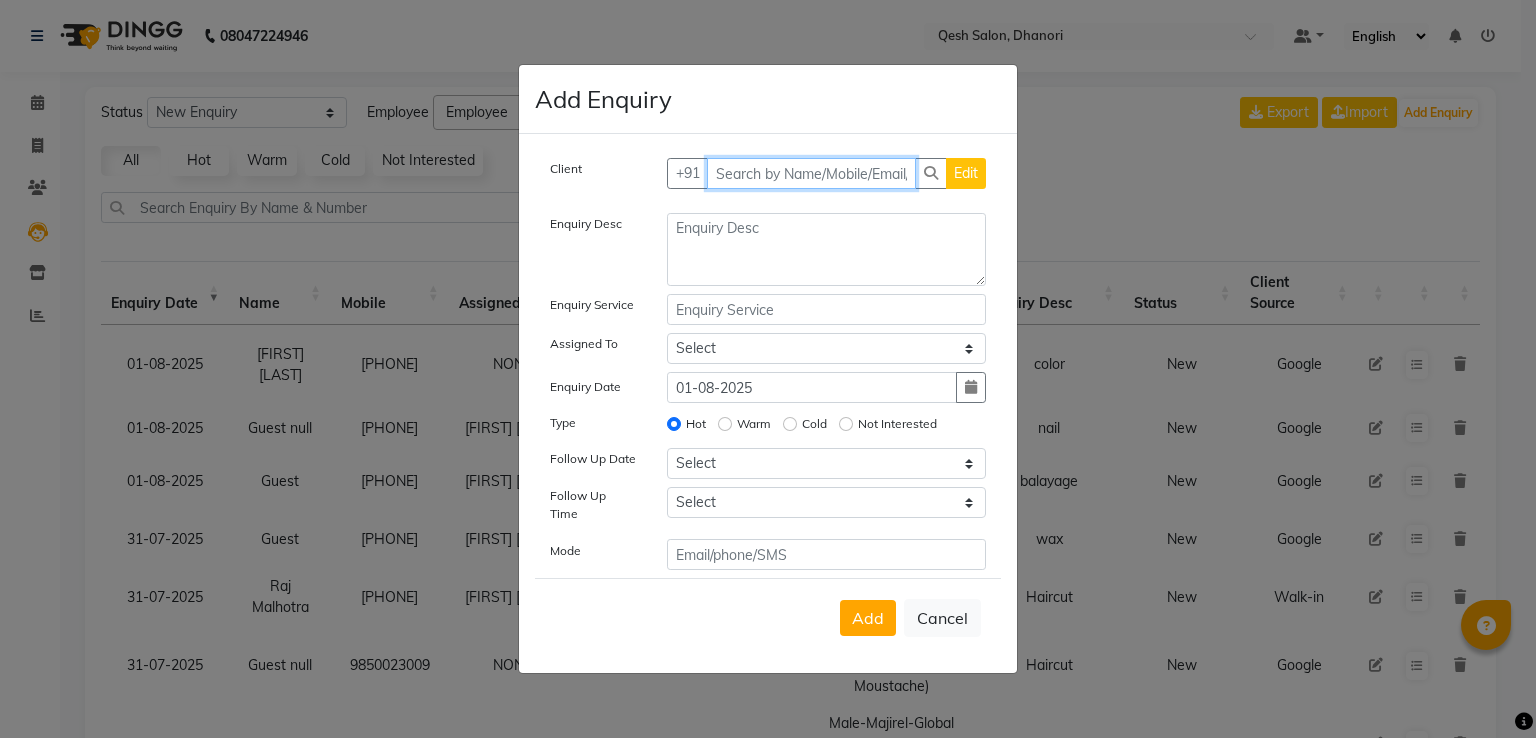 click at bounding box center (812, 173) 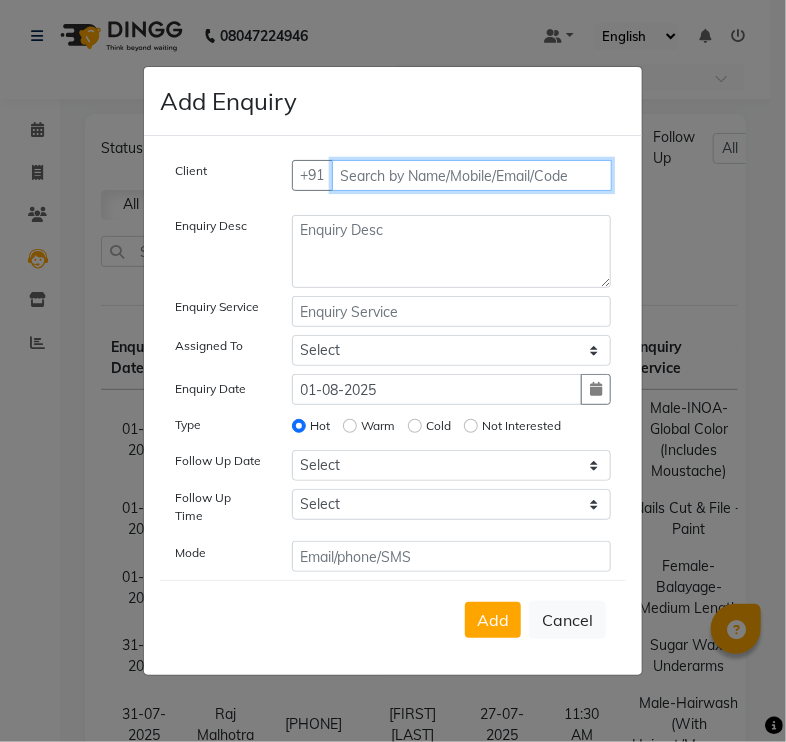 click at bounding box center (472, 175) 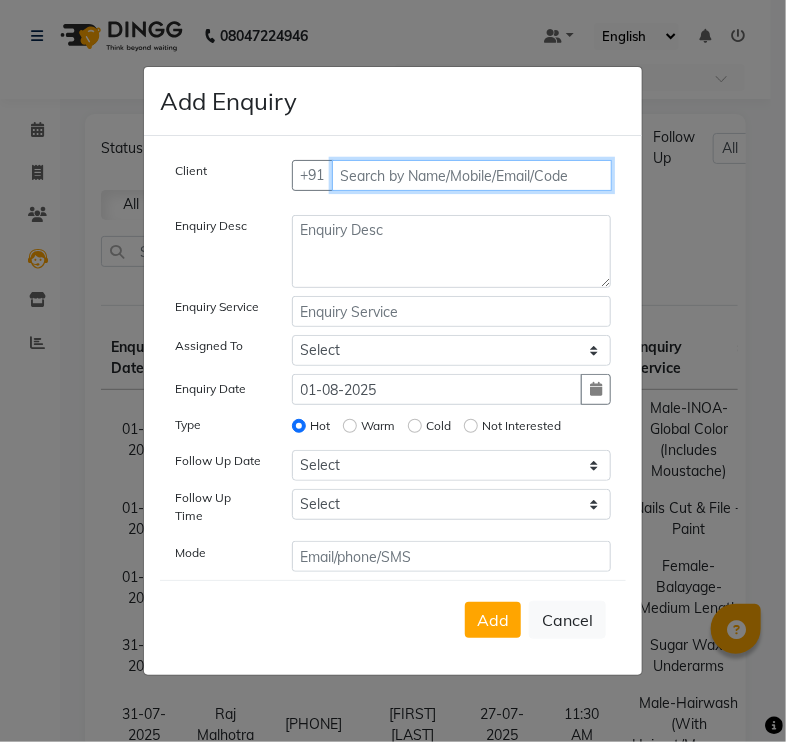 click at bounding box center (472, 175) 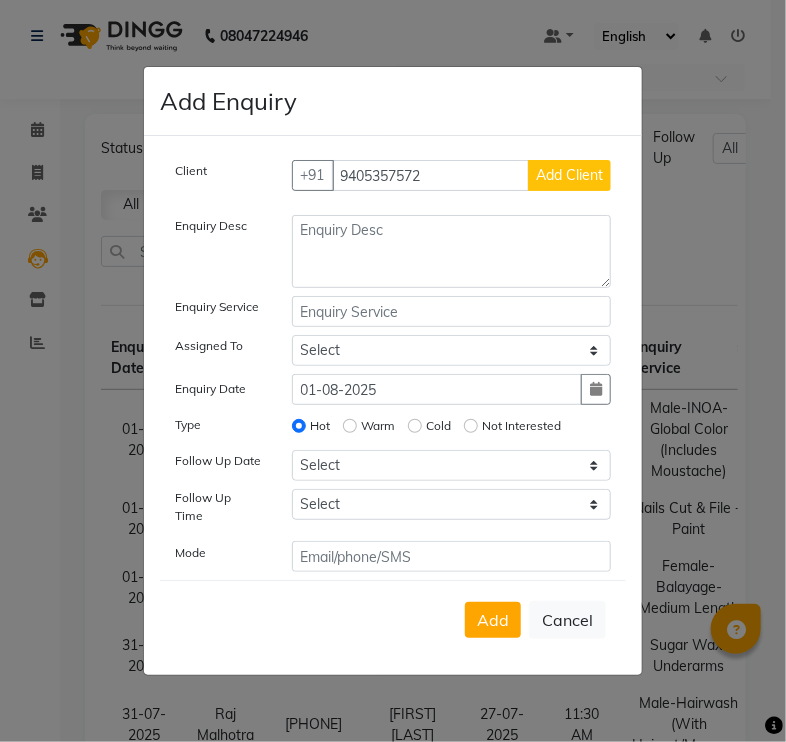 click on "Add Client" 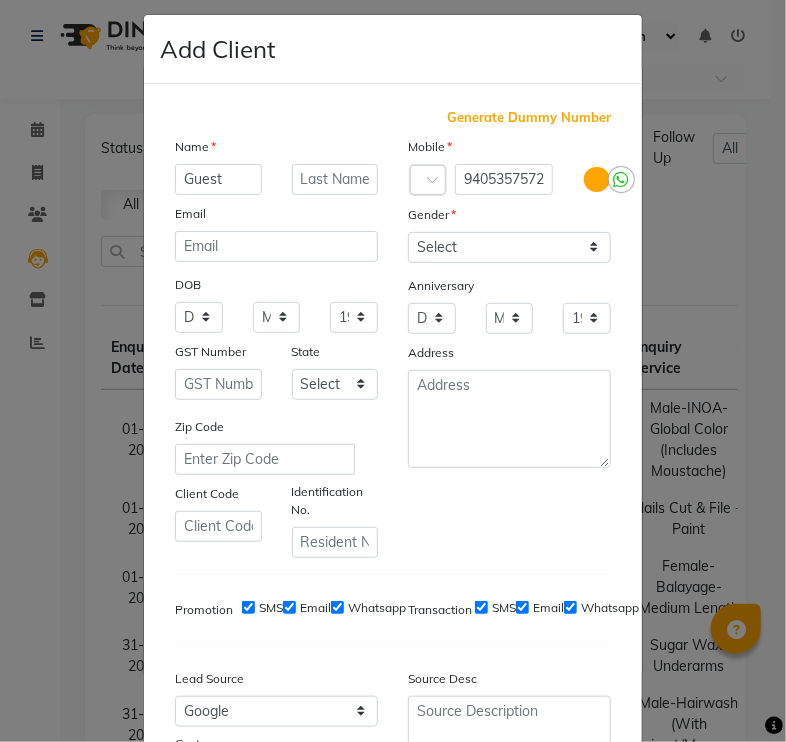 scroll, scrollTop: 0, scrollLeft: 0, axis: both 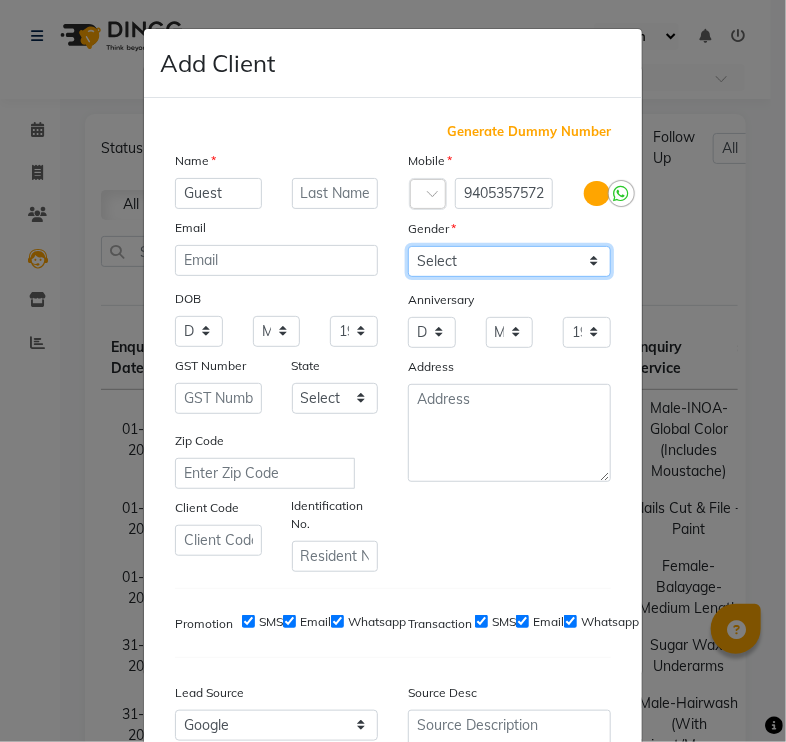 click on "Select Male Female Other Prefer Not To Say" 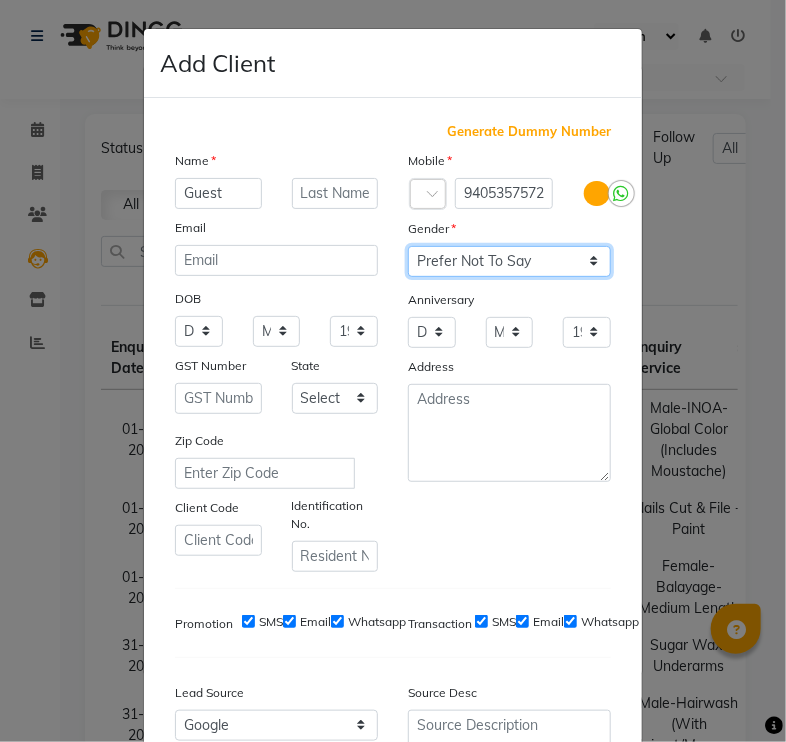 click on "Select Male Female Other Prefer Not To Say" 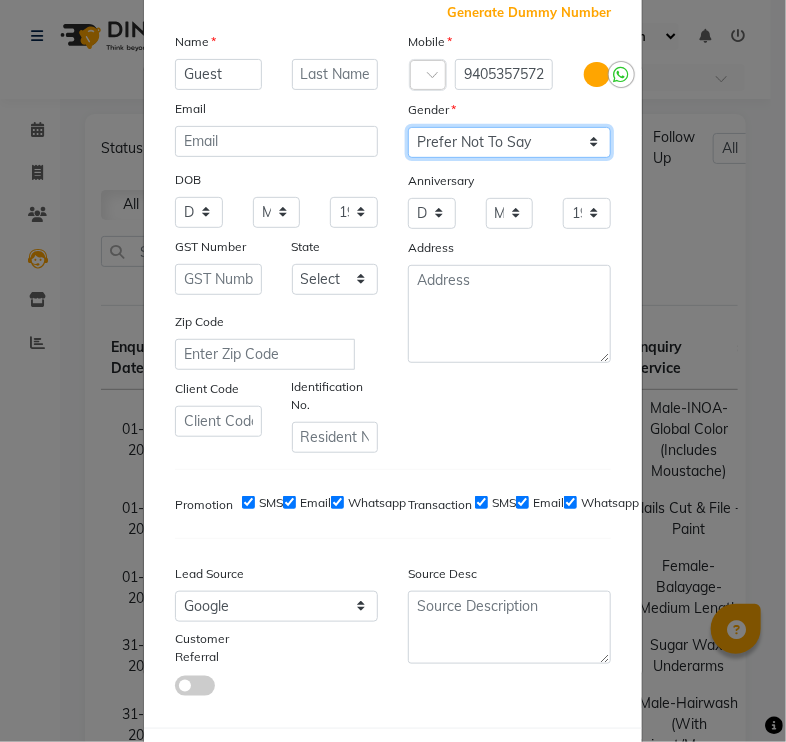 scroll, scrollTop: 220, scrollLeft: 0, axis: vertical 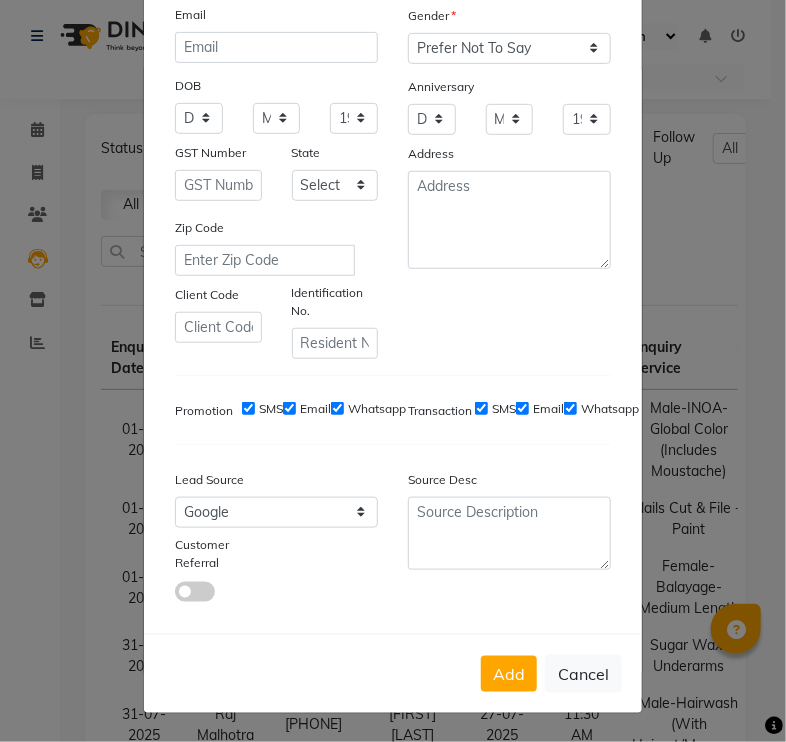 click on "Add" 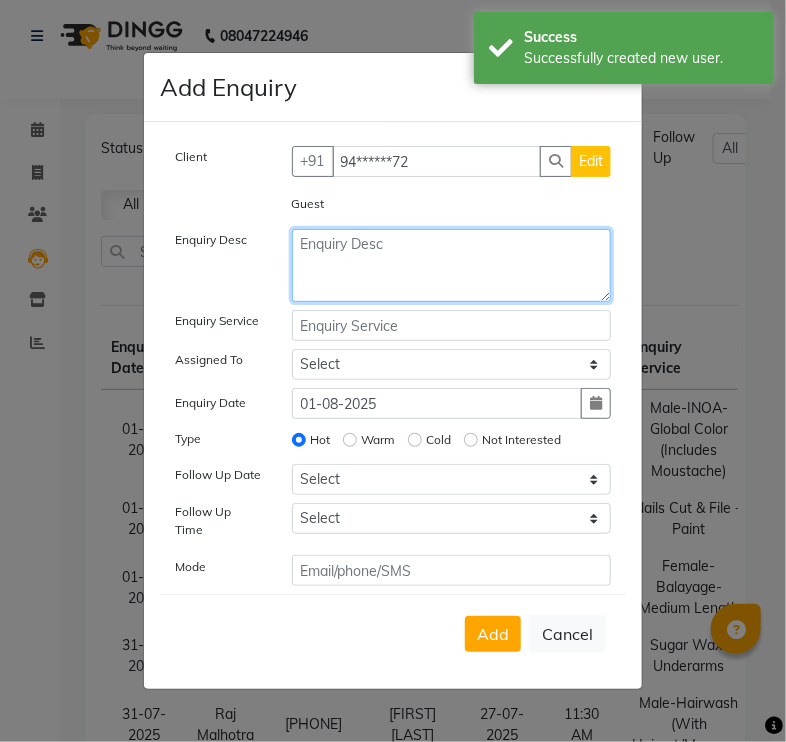 click 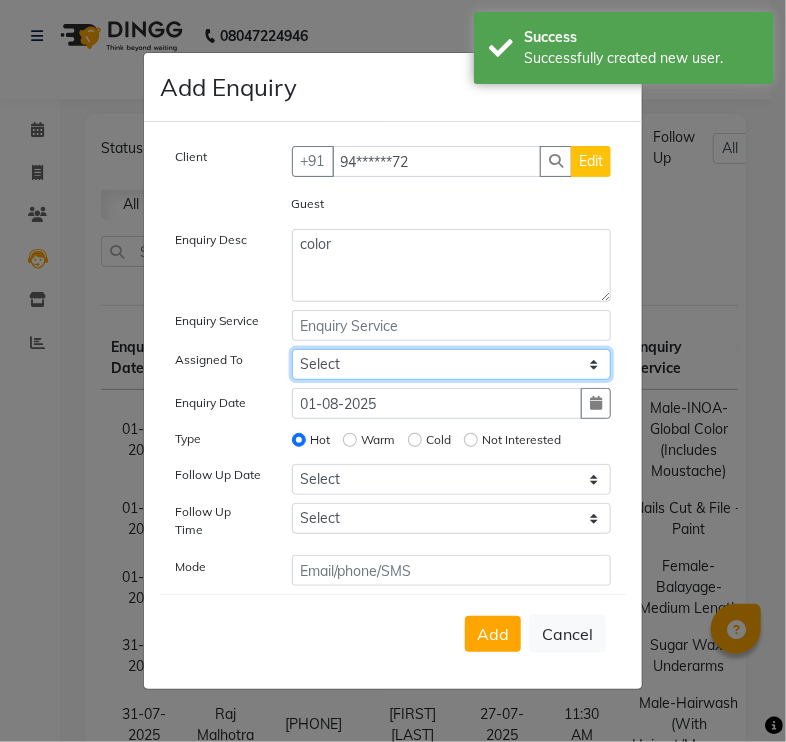 click on "Select [FIRST] [LAST] Harry Siril Anthony [FIRST] [LAST] Salon Sunil Kisan Wani Vanita Kamble Vinod Daulat Sonawane" 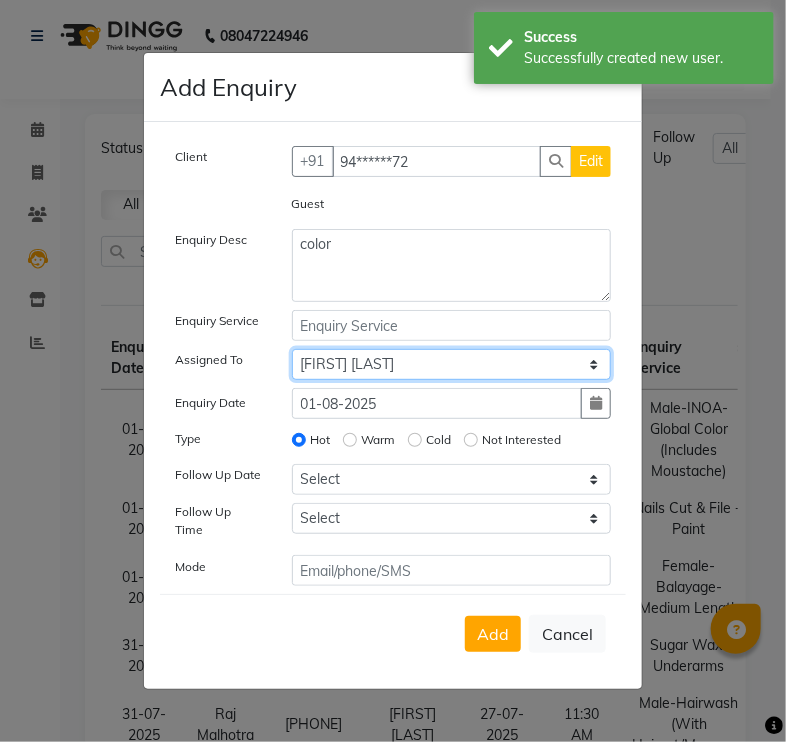 click on "Select [FIRST] [LAST] Harry Siril Anthony [FIRST] [LAST] Salon Sunil Kisan Wani Vanita Kamble Vinod Daulat Sonawane" 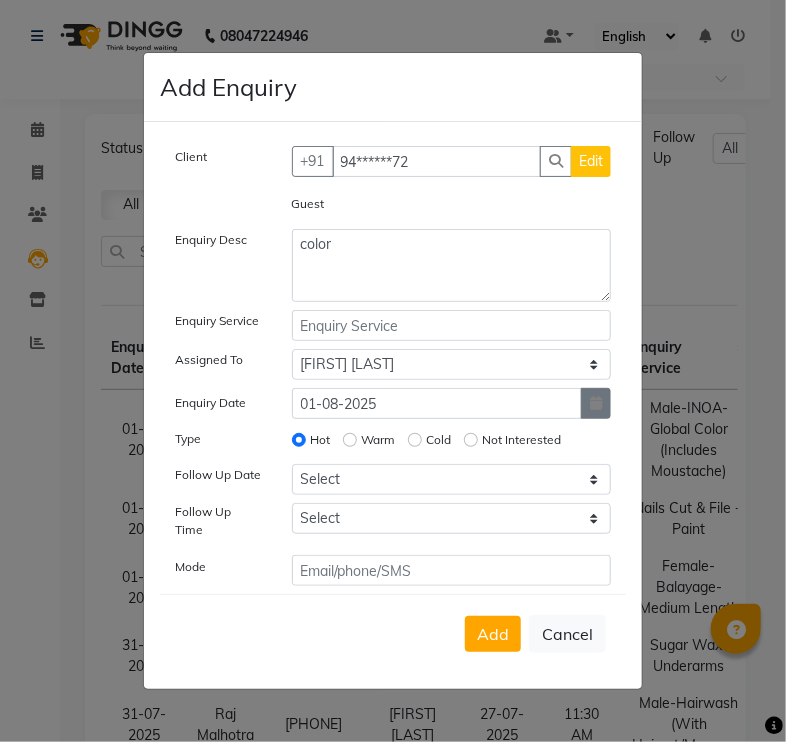 click 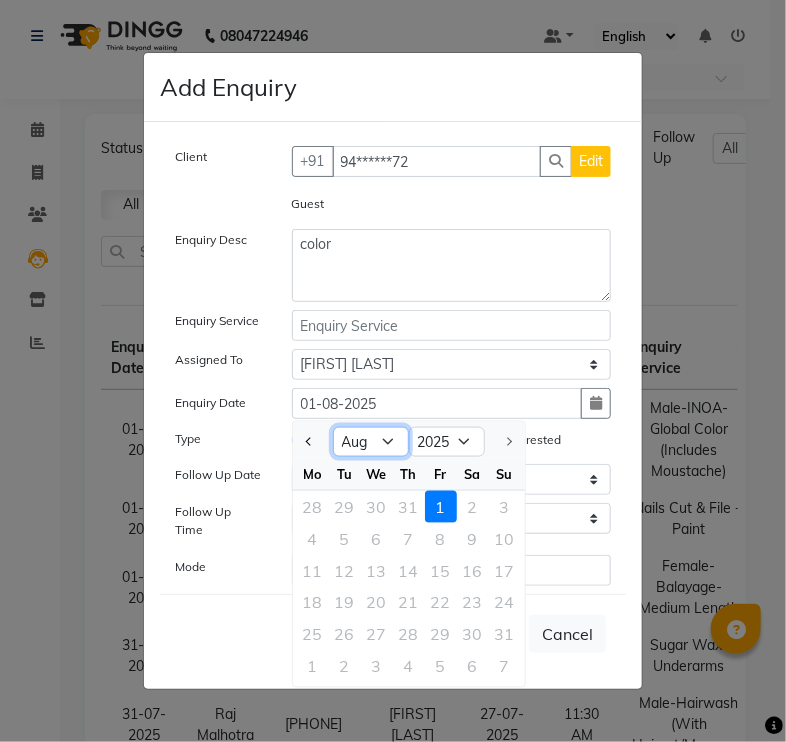 click on "Jan Feb Mar Apr May Jun Jul Aug" 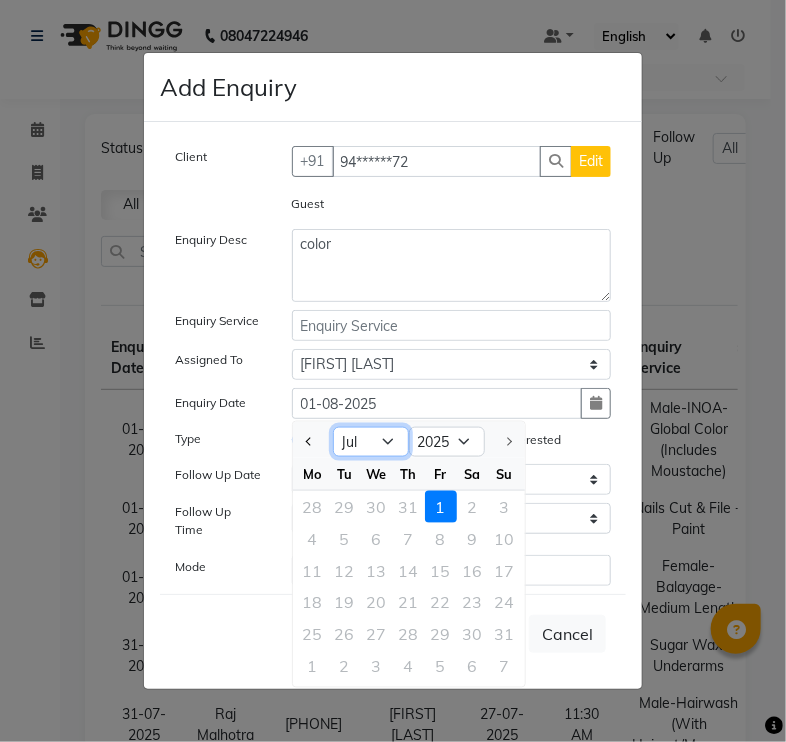 click on "Jan Feb Mar Apr May Jun Jul Aug" 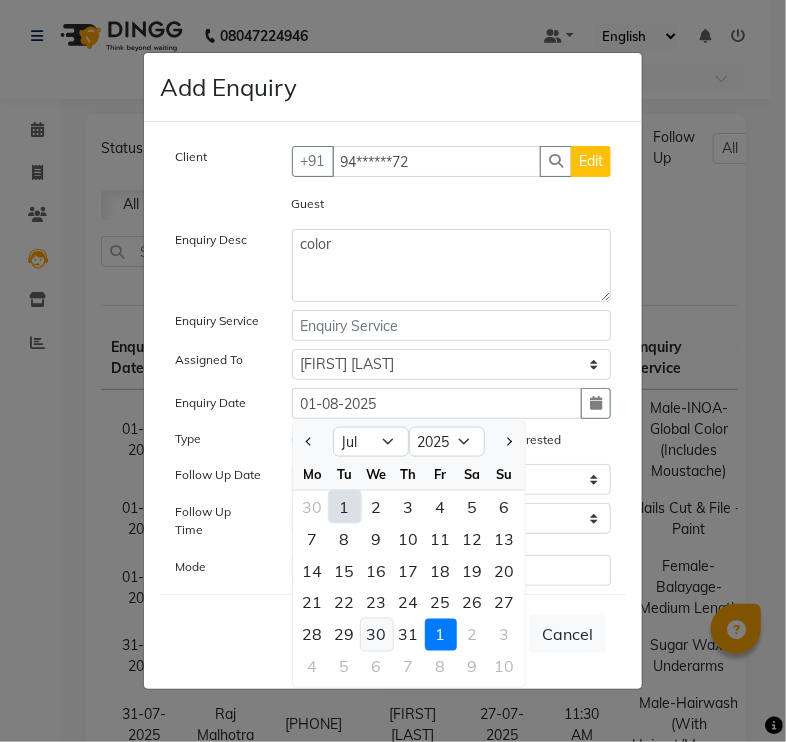 click on "30" 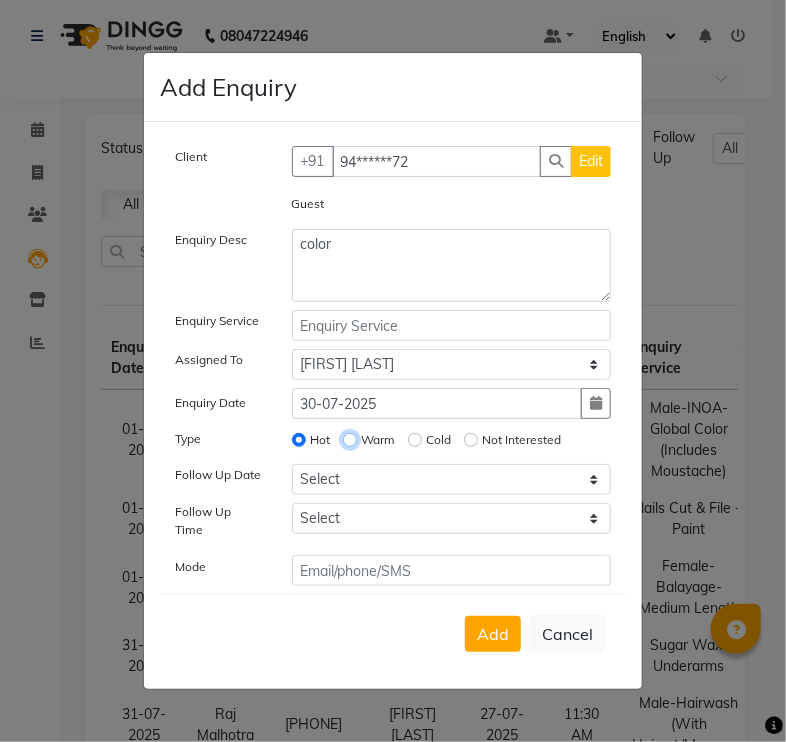 click on "Warm" at bounding box center (350, 440) 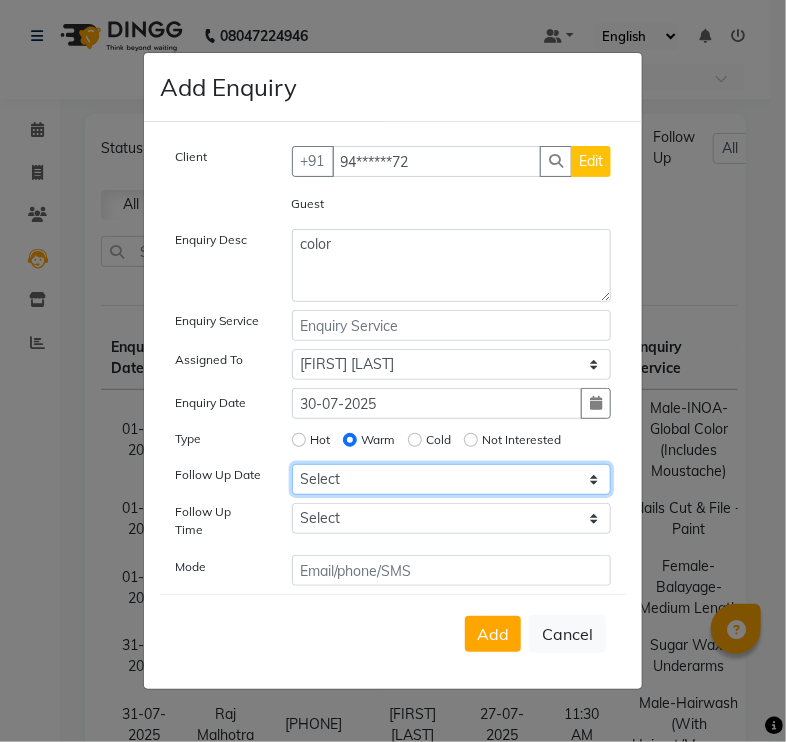 click on "Select Today Tomorrow In 2 days (Sunday) In 3 days (Monday) In 4 days (Tuesday) In 5 days (Wednesday) In 6 days (Thursday) In 1 Week (2025-08-08) In 2 Week (2025-08-15) In 1 Month (2025-09-01) In 2 Month (2025-10-01) In 3 Month (2025-11-01) Custom Date" at bounding box center (452, 479) 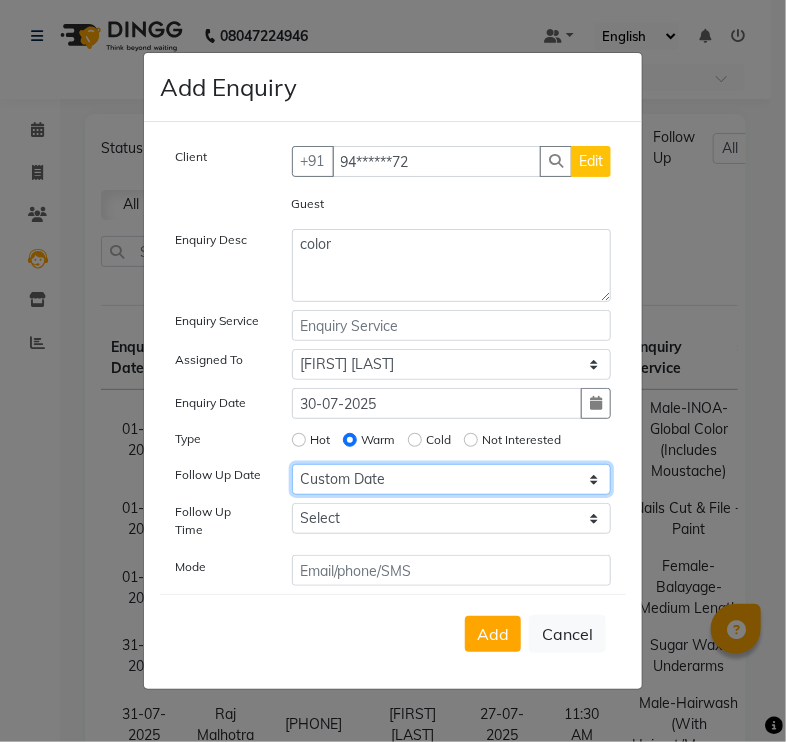 click on "Select Today Tomorrow In 2 days (Sunday) In 3 days (Monday) In 4 days (Tuesday) In 5 days (Wednesday) In 6 days (Thursday) In 1 Week (2025-08-08) In 2 Week (2025-08-15) In 1 Month (2025-09-01) In 2 Month (2025-10-01) In 3 Month (2025-11-01) Custom Date" at bounding box center [452, 479] 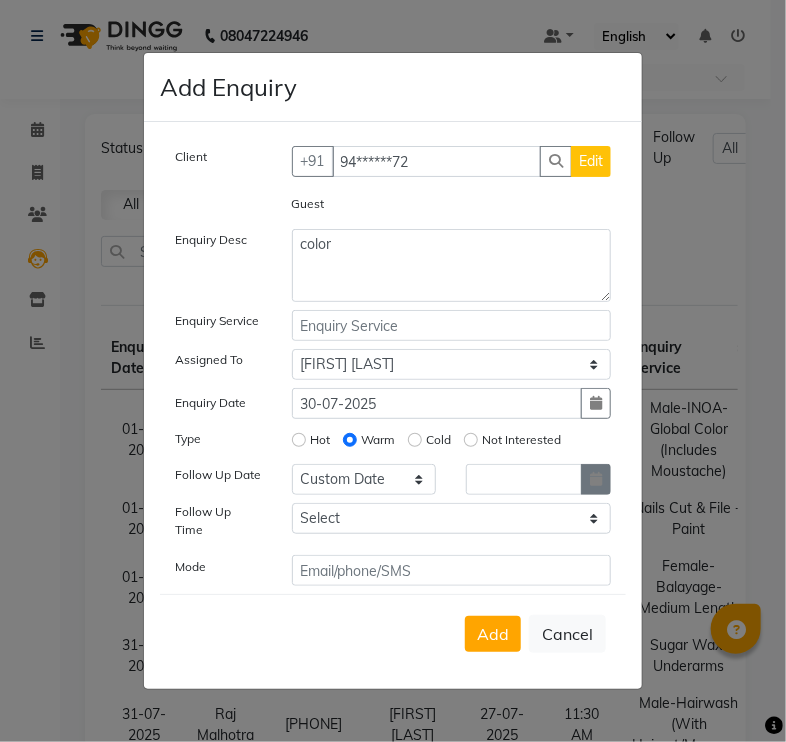 click 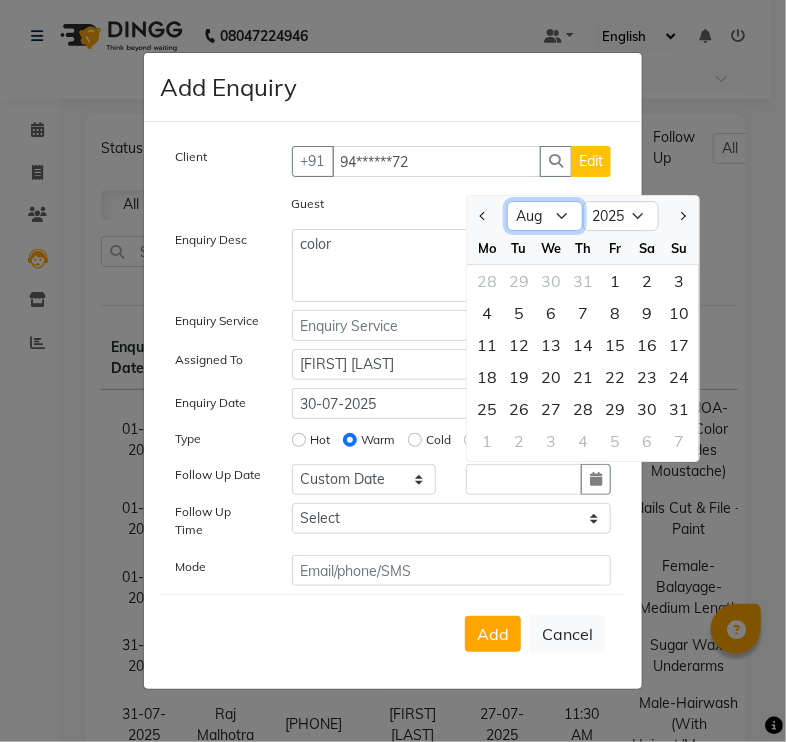 click on "Jan Feb Mar Apr May Jun Jul Aug Sep Oct Nov Dec" 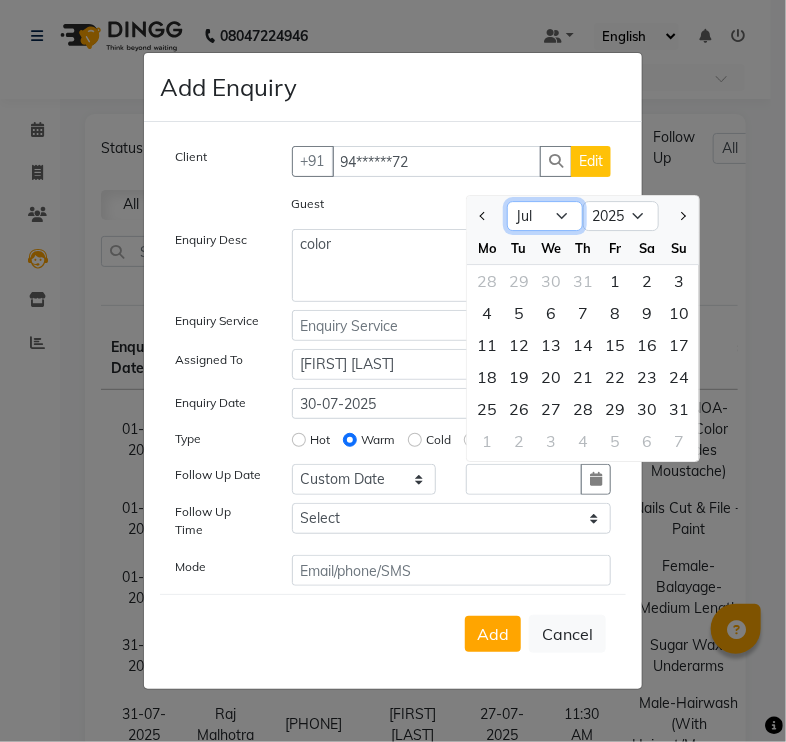 click on "Jan Feb Mar Apr May Jun Jul Aug Sep Oct Nov Dec" 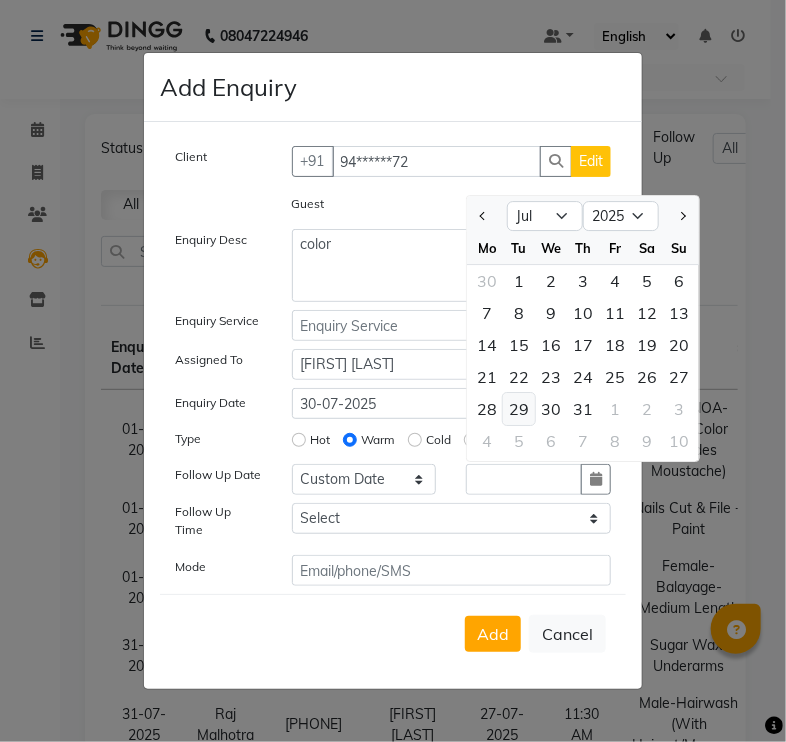 click on "29" 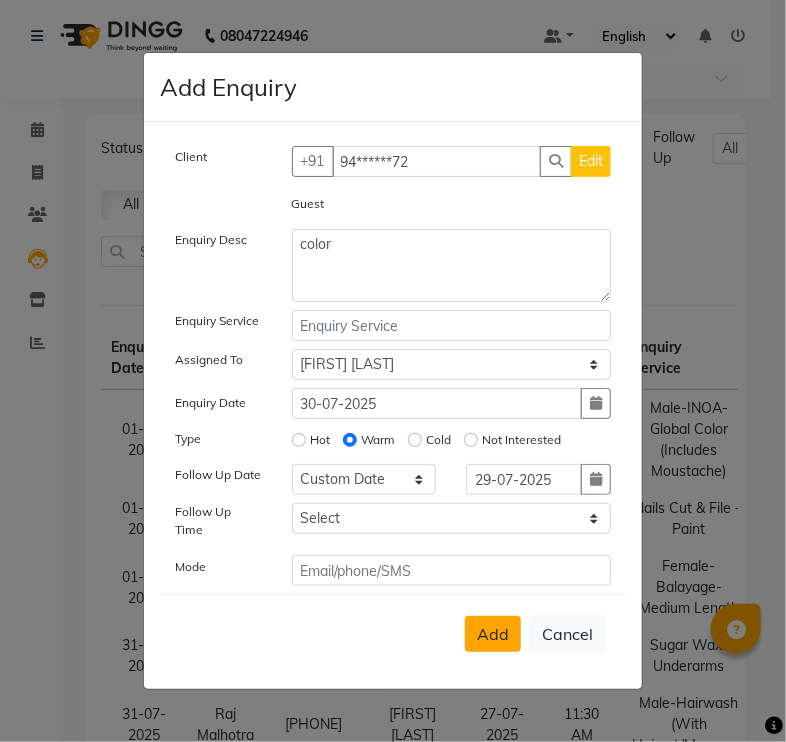 click on "Add" at bounding box center (493, 634) 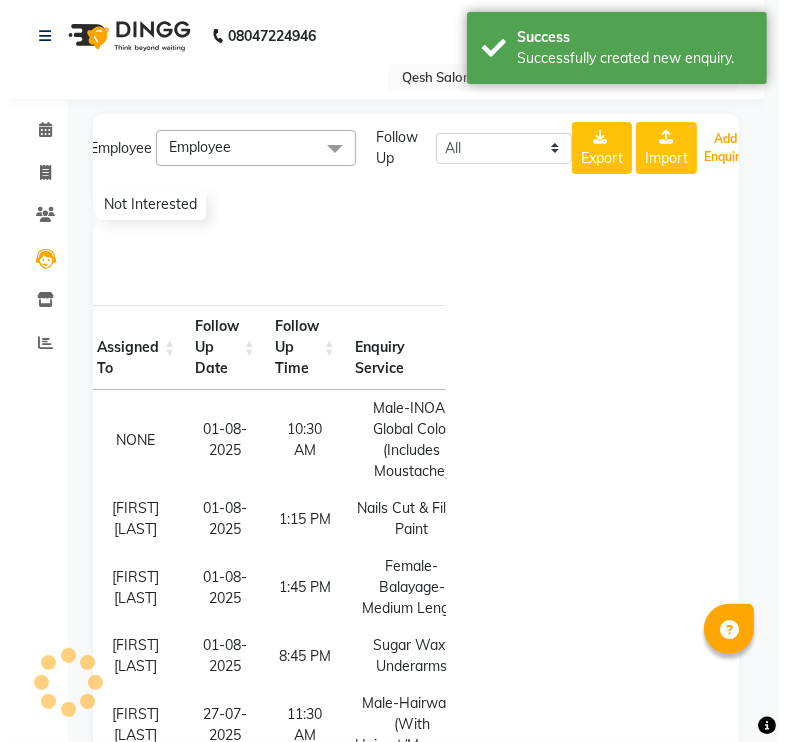 scroll, scrollTop: 0, scrollLeft: 270, axis: horizontal 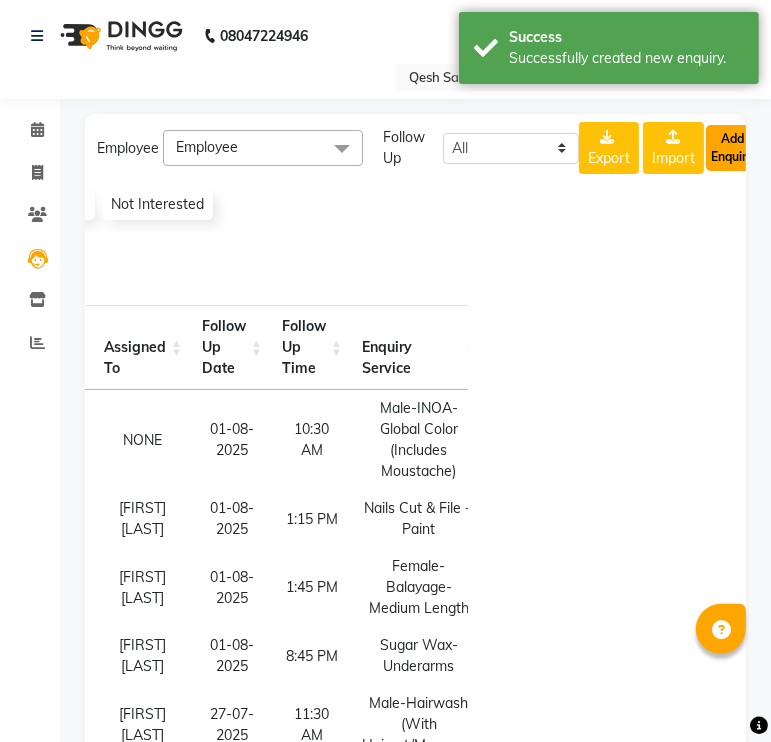 click on "Add Enquiry" 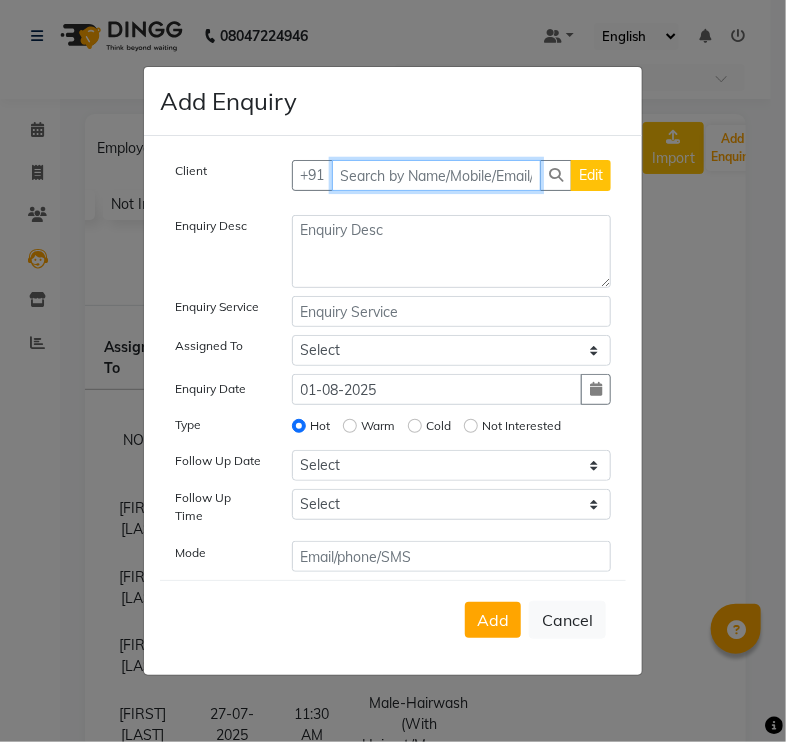 click at bounding box center (437, 175) 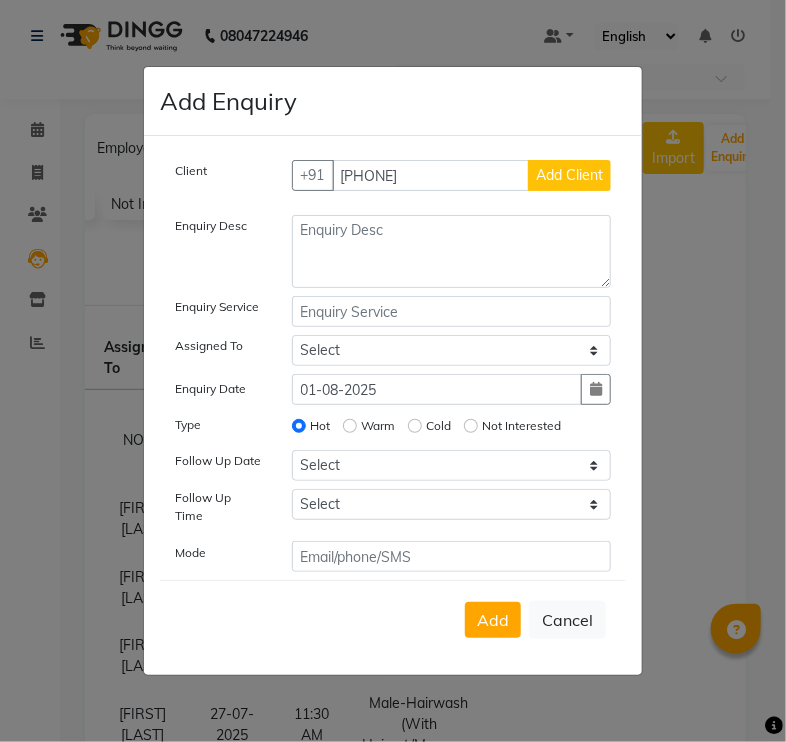 click on "Add Client" 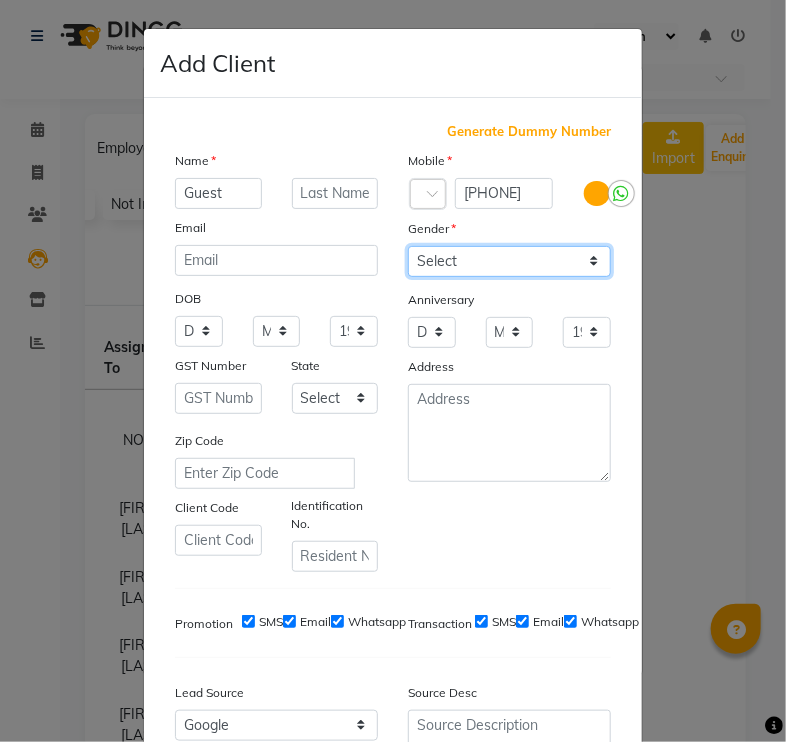 click on "Select Male Female Other Prefer Not To Say" 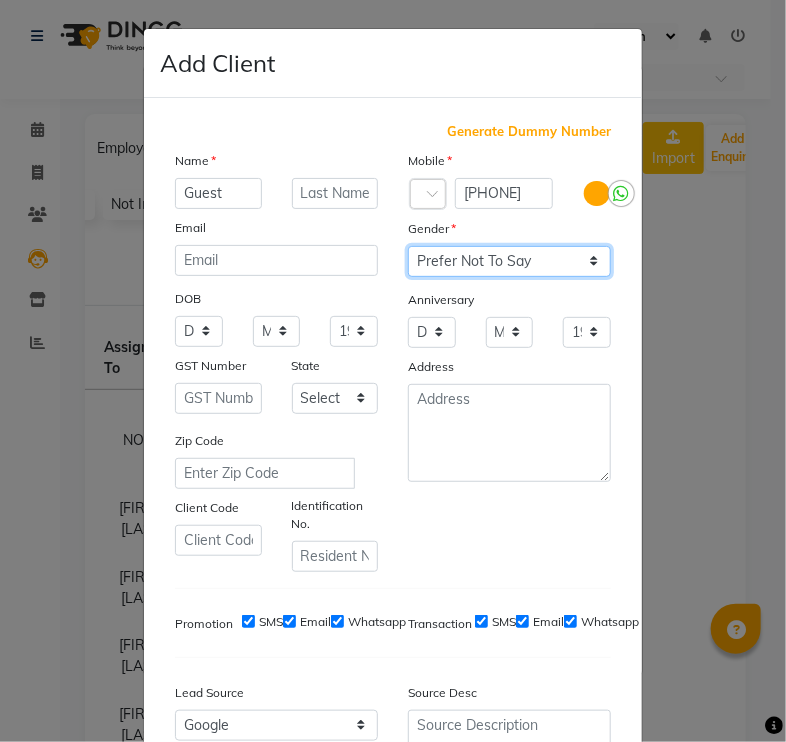 click on "Select Male Female Other Prefer Not To Say" 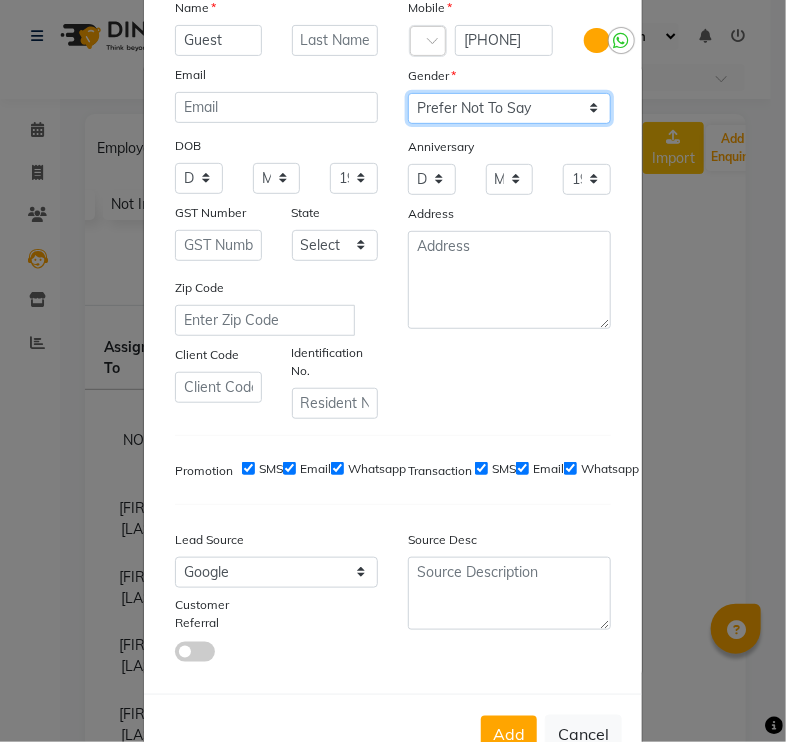 scroll, scrollTop: 200, scrollLeft: 0, axis: vertical 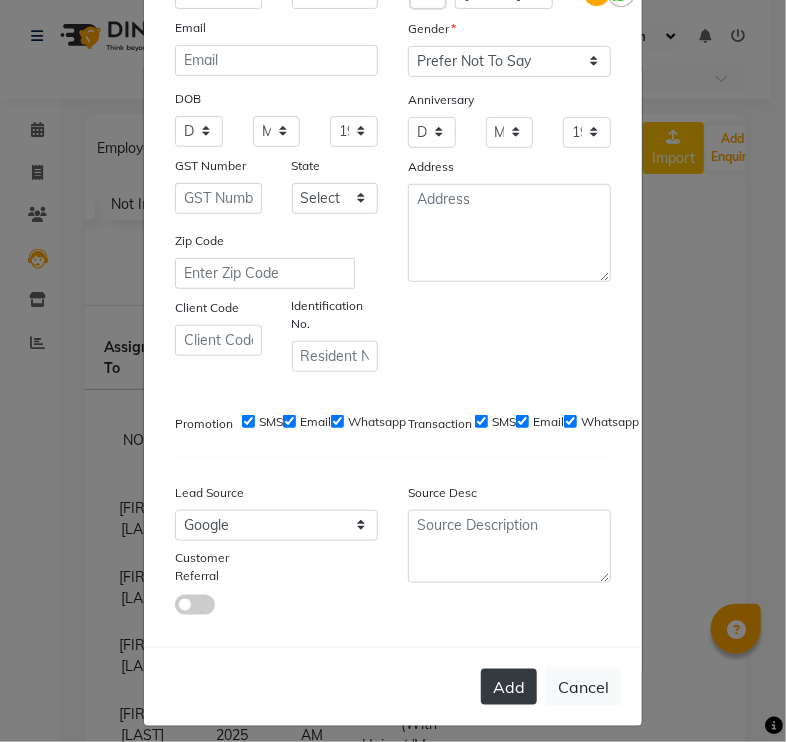 click on "Add" 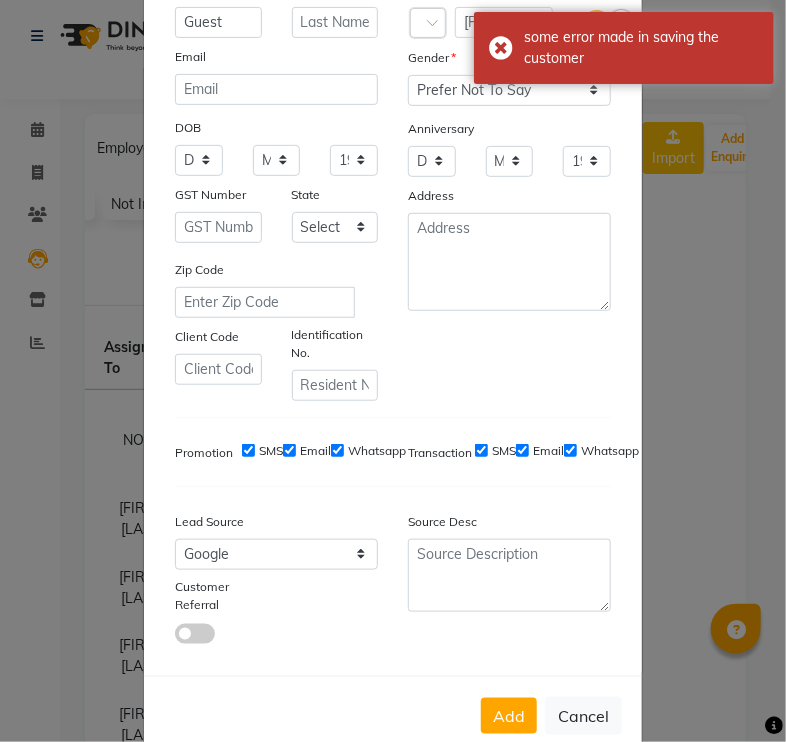 scroll, scrollTop: 220, scrollLeft: 0, axis: vertical 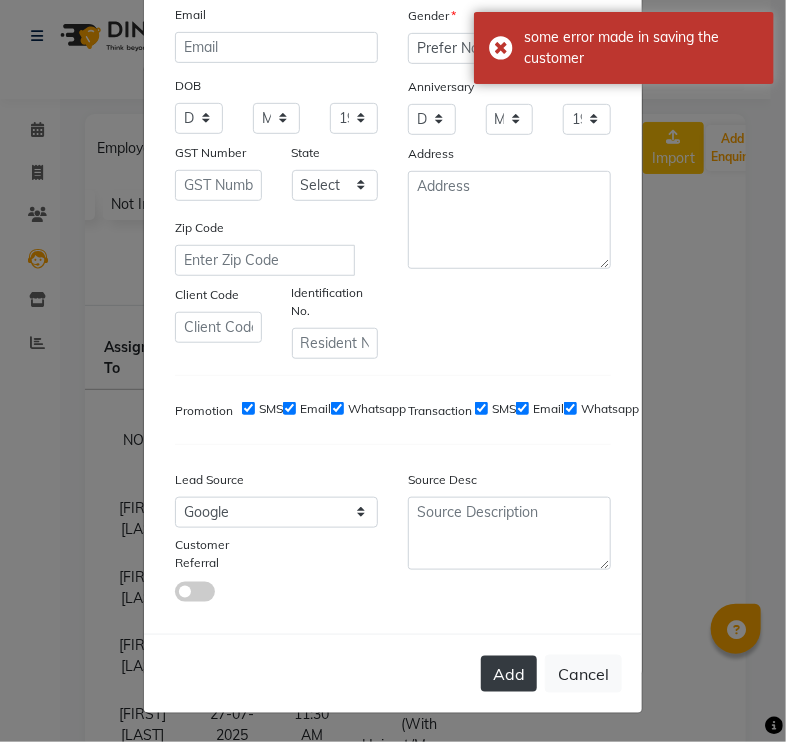 click on "Add" 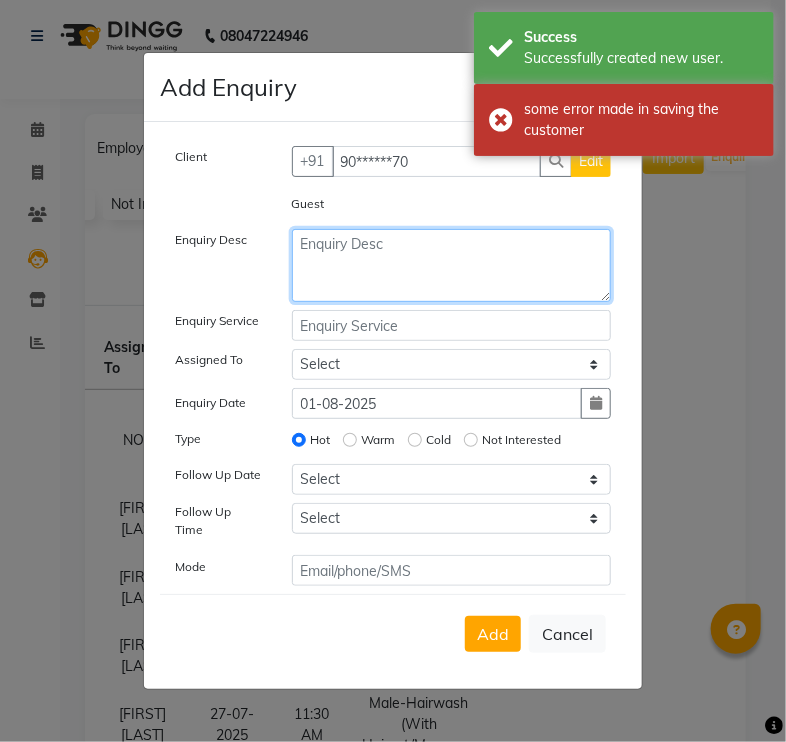 click 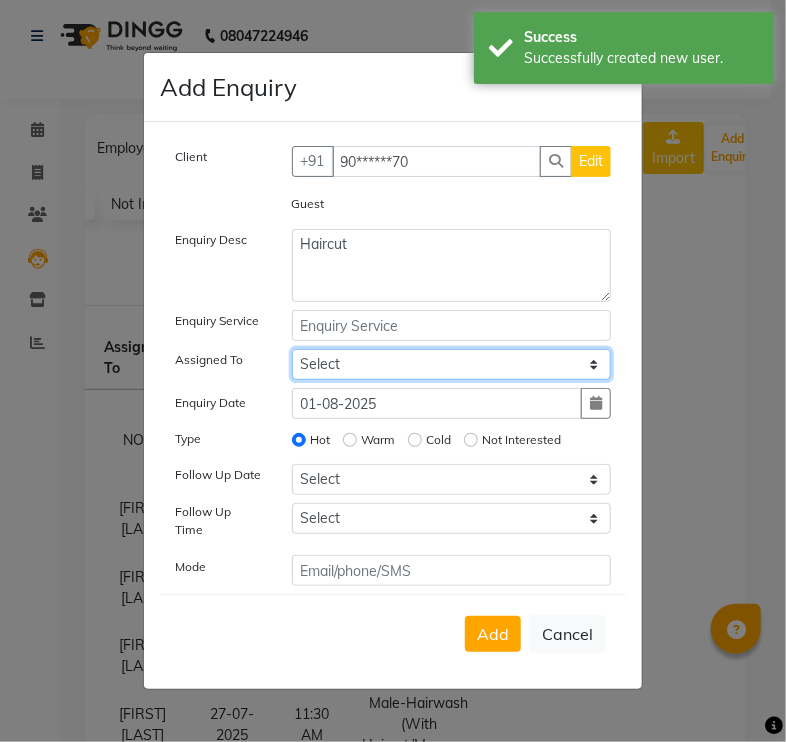 click on "Select [FIRST] [LAST] Harry Siril Anthony [FIRST] [LAST] Salon Sunil Kisan Wani Vanita Kamble Vinod Daulat Sonawane" 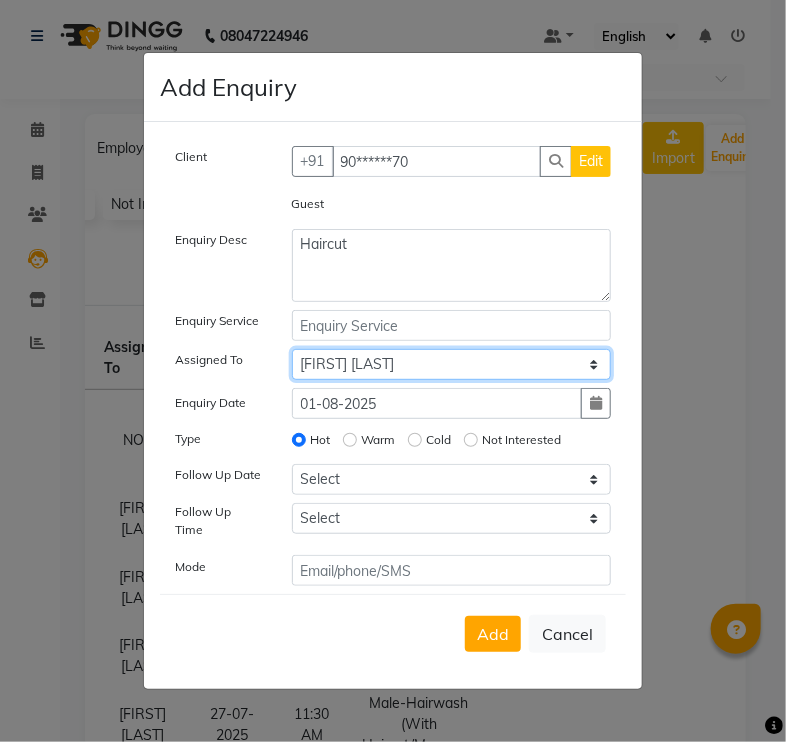 click on "Select [FIRST] [LAST] Harry Siril Anthony [FIRST] [LAST] Salon Sunil Kisan Wani Vanita Kamble Vinod Daulat Sonawane" 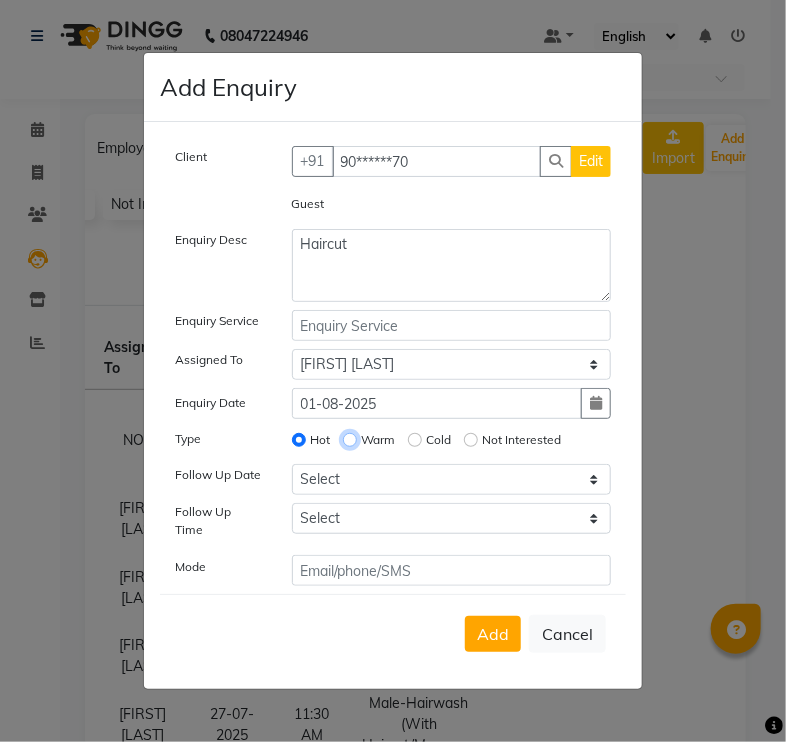 click on "Warm" at bounding box center [350, 440] 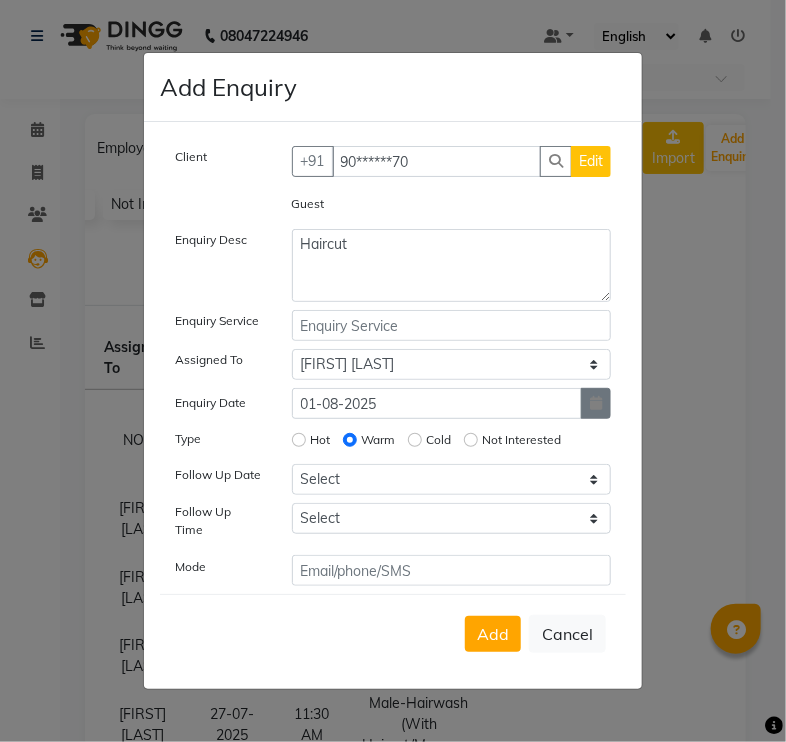 click 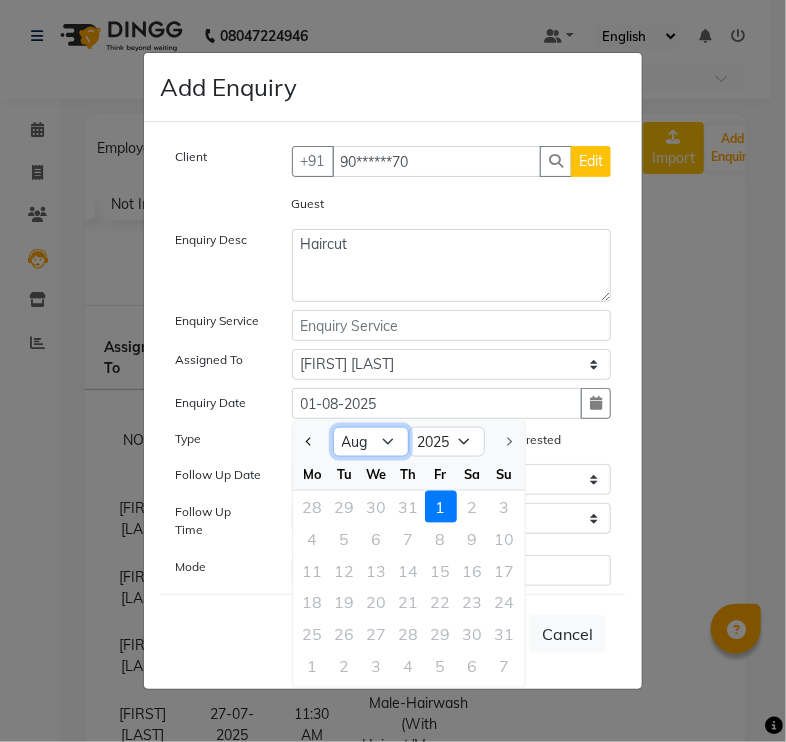 click on "Jan Feb Mar Apr May Jun Jul Aug" 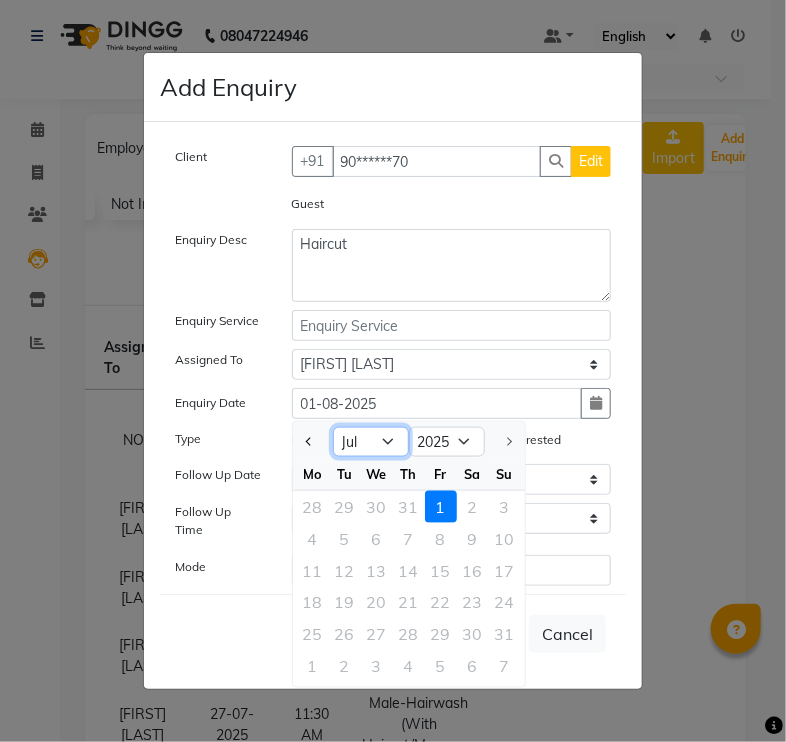 click on "Jan Feb Mar Apr May Jun Jul Aug" 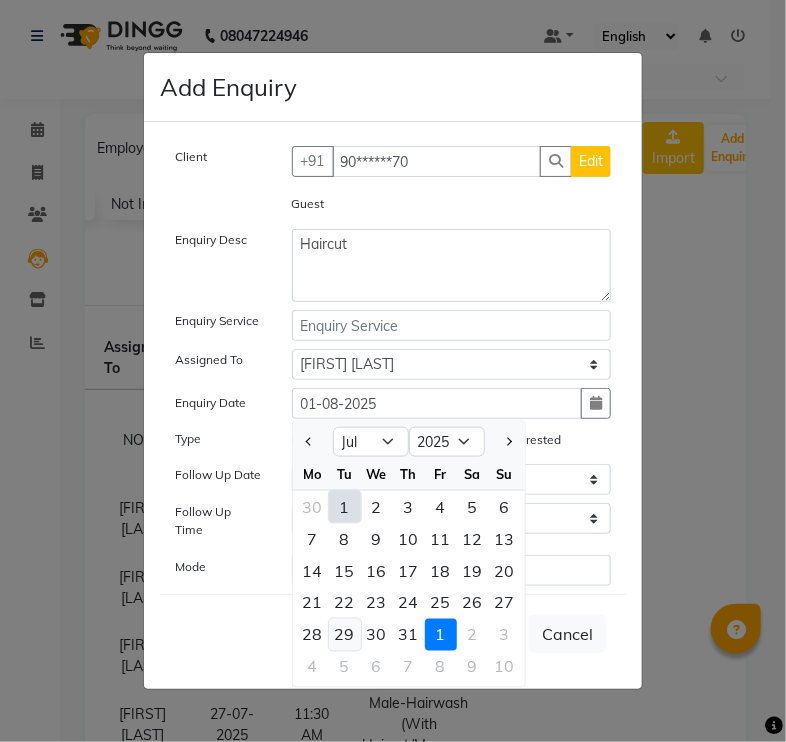click on "29" 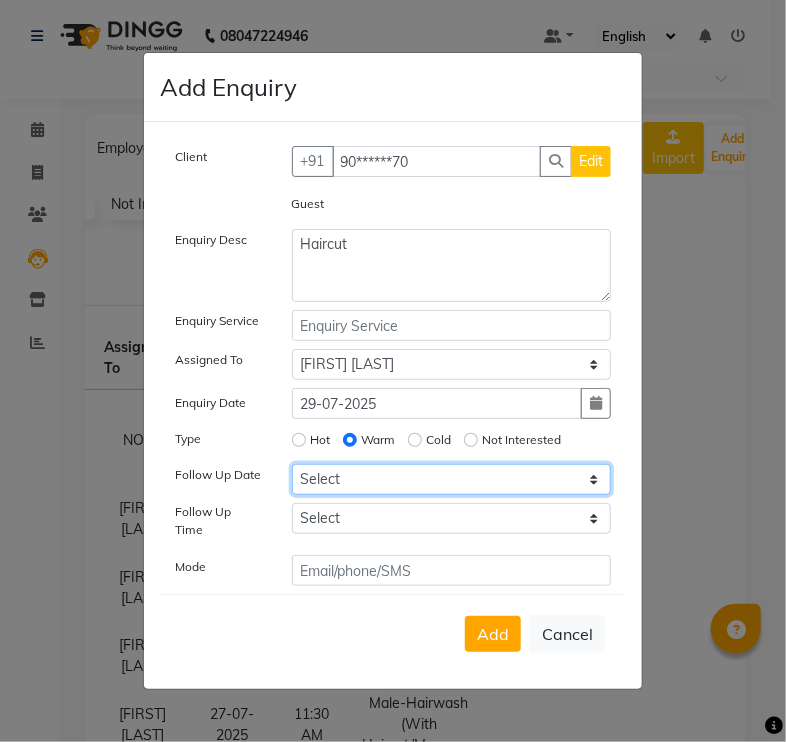 click on "Select Today Tomorrow In 2 days (Sunday) In 3 days (Monday) In 4 days (Tuesday) In 5 days (Wednesday) In 6 days (Thursday) In 1 Week (2025-08-08) In 2 Week (2025-08-15) In 1 Month (2025-09-01) In 2 Month (2025-10-01) In 3 Month (2025-11-01) Custom Date" at bounding box center (452, 479) 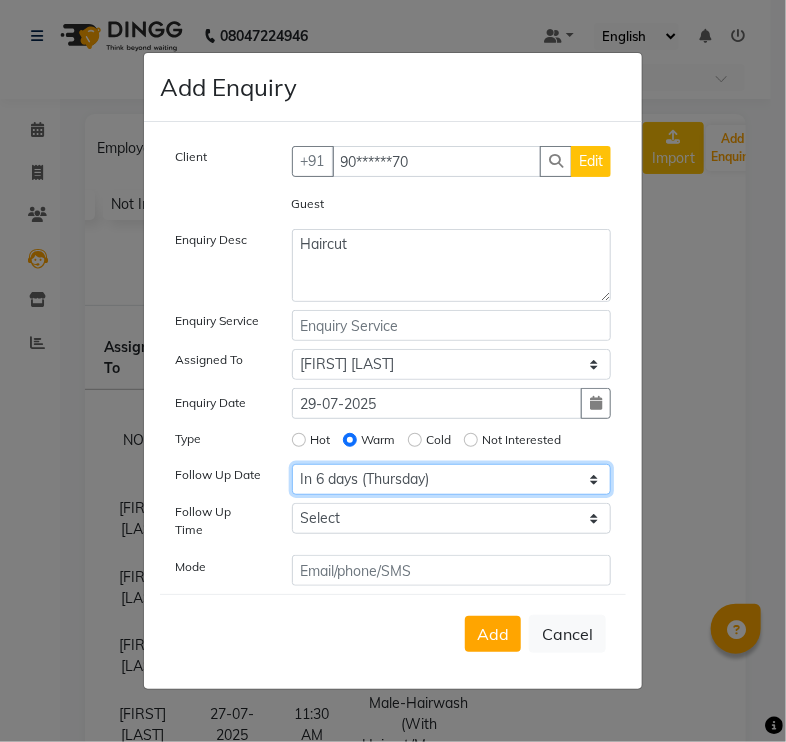 click on "Select Today Tomorrow In 2 days (Sunday) In 3 days (Monday) In 4 days (Tuesday) In 5 days (Wednesday) In 6 days (Thursday) In 1 Week (2025-08-08) In 2 Week (2025-08-15) In 1 Month (2025-09-01) In 2 Month (2025-10-01) In 3 Month (2025-11-01) Custom Date" at bounding box center [452, 479] 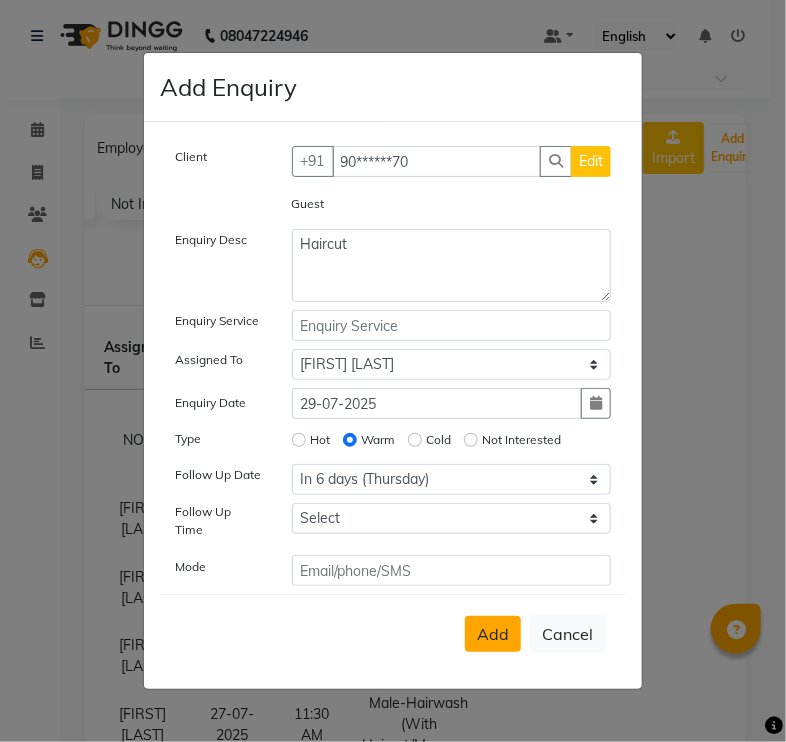 click on "Add" at bounding box center [493, 634] 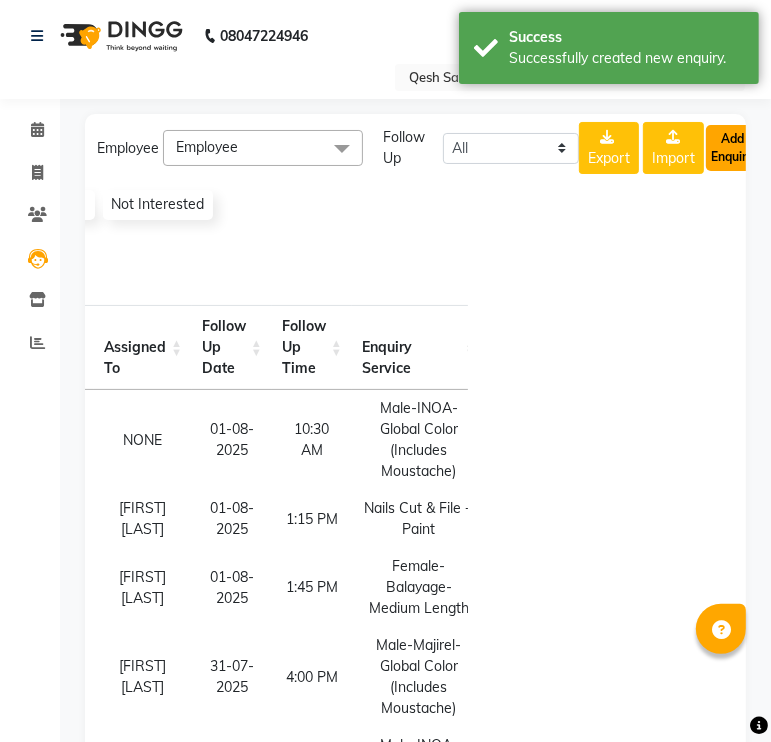 click on "Add Enquiry" 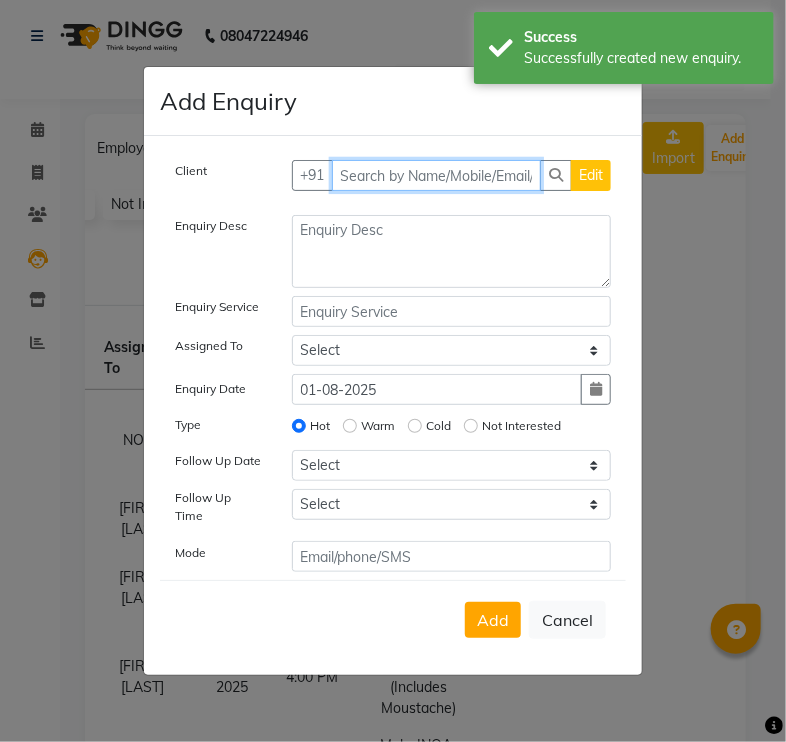 click at bounding box center (437, 175) 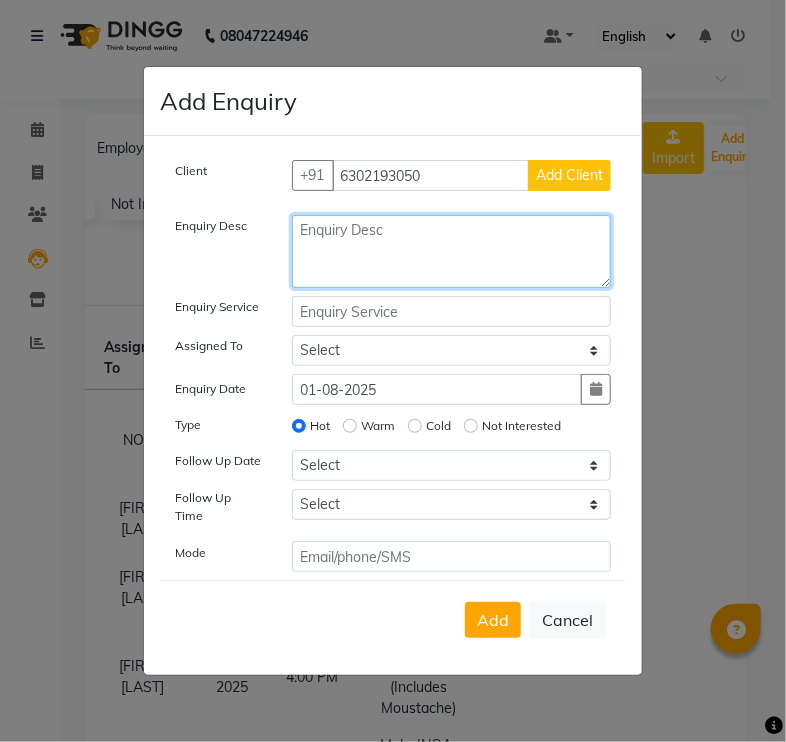 click 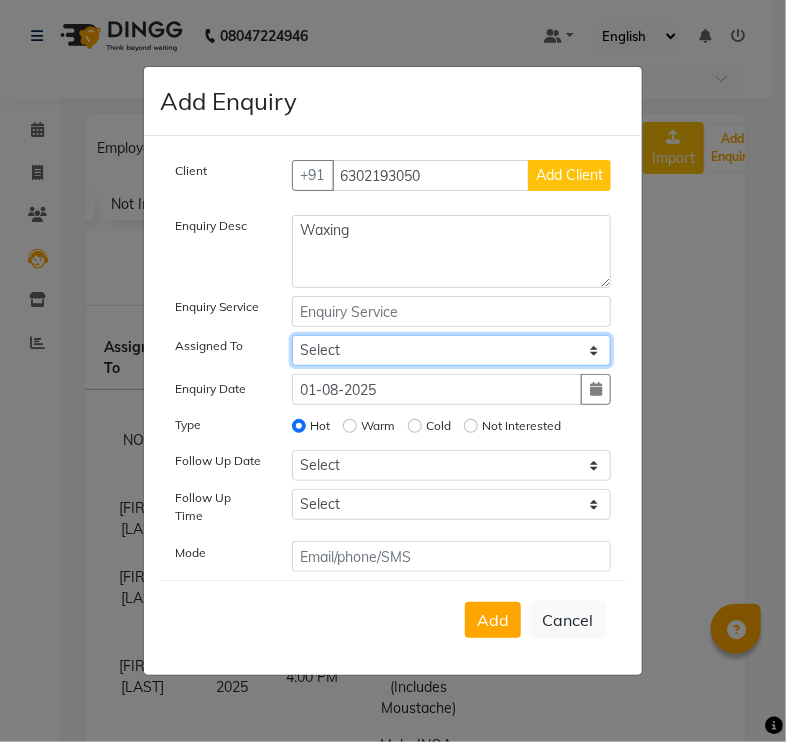 click on "Select [FIRST] [LAST] Harry Siril Anthony [FIRST] [LAST] Salon Sunil Kisan Wani Vanita Kamble Vinod Daulat Sonawane" 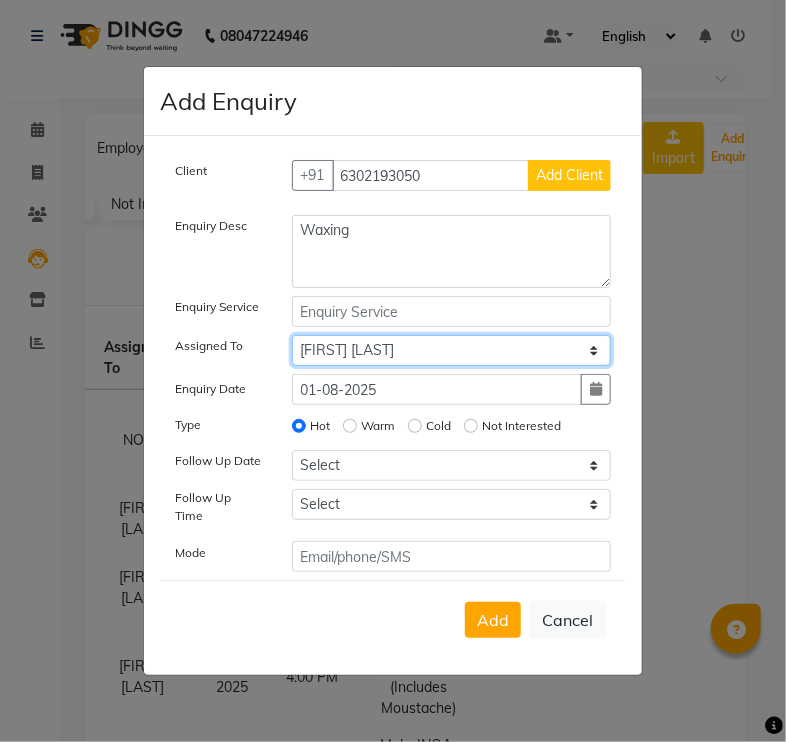 click on "Select [FIRST] [LAST] Harry Siril Anthony [FIRST] [LAST] Salon Sunil Kisan Wani Vanita Kamble Vinod Daulat Sonawane" 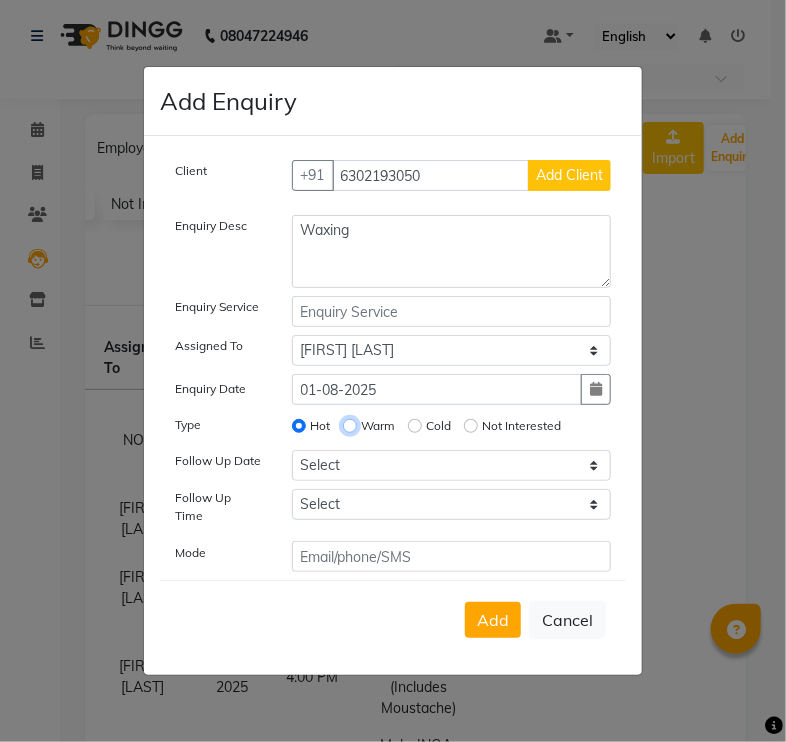 click on "Warm" at bounding box center (350, 426) 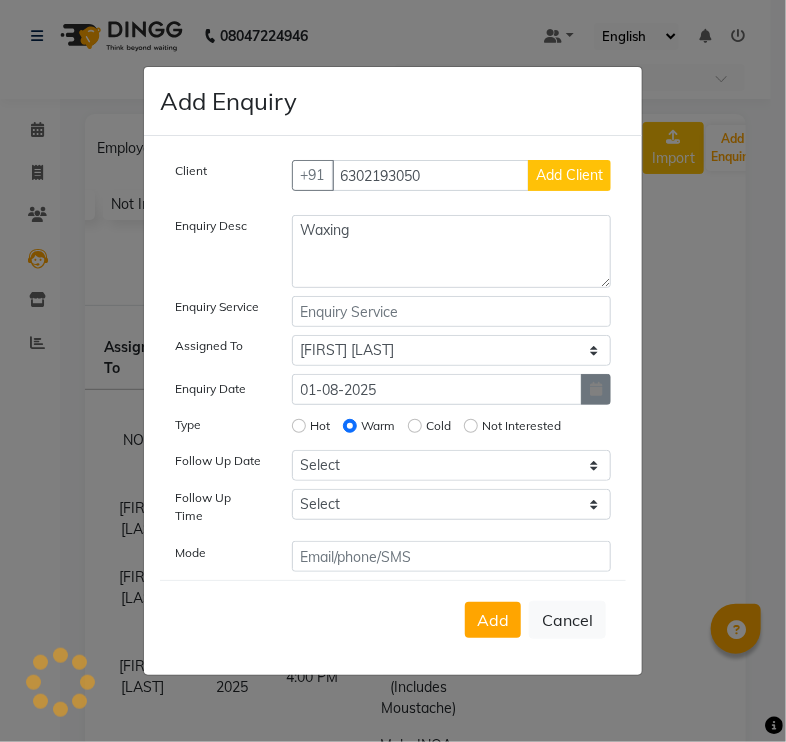 click 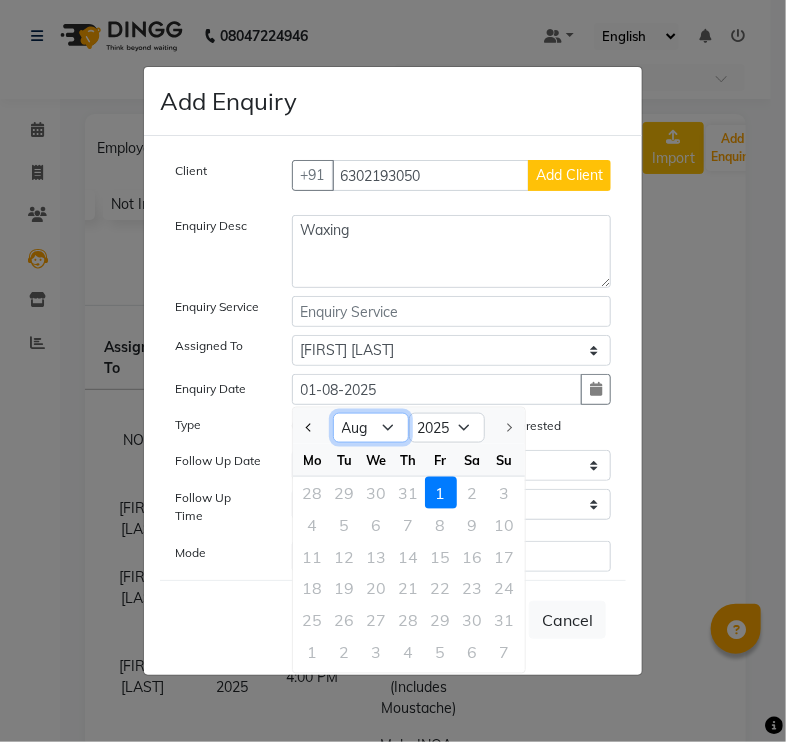 click on "Jan Feb Mar Apr May Jun Jul Aug" 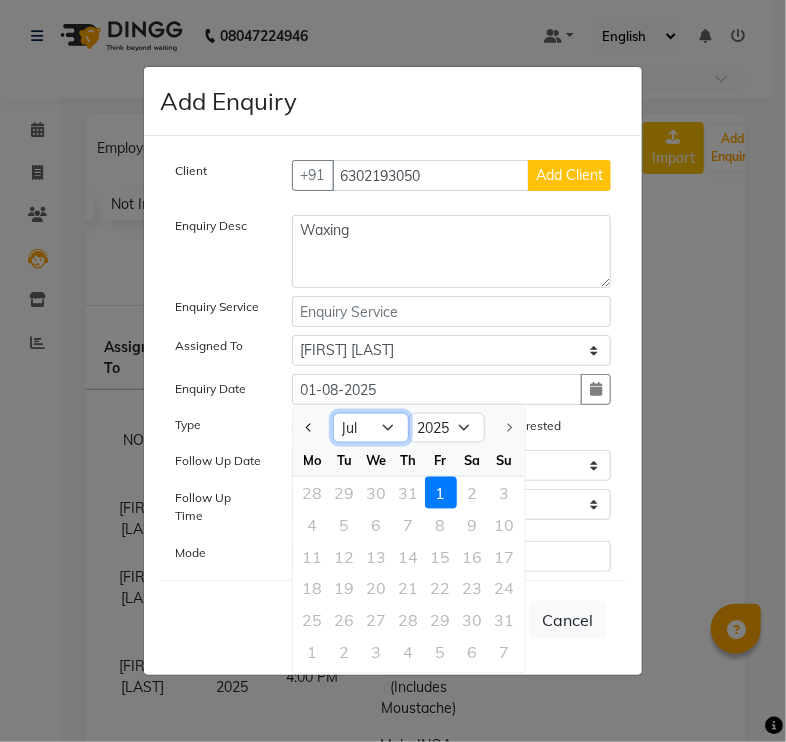 click on "Jan Feb Mar Apr May Jun Jul Aug" 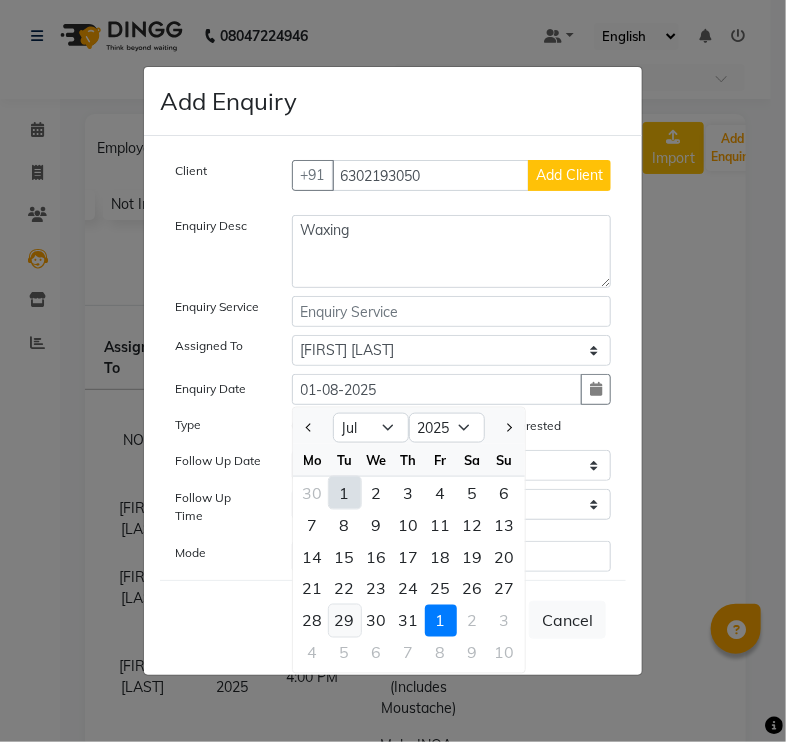 click on "29" 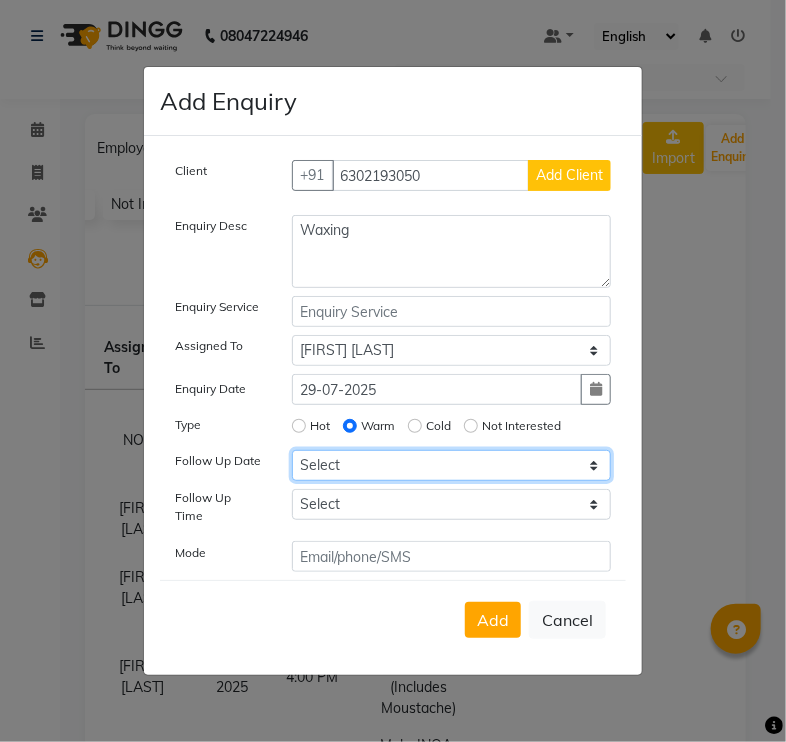 click on "Select Today Tomorrow In 2 days (Sunday) In 3 days (Monday) In 4 days (Tuesday) In 5 days (Wednesday) In 6 days (Thursday) In 1 Week (2025-08-08) In 2 Week (2025-08-15) In 1 Month (2025-09-01) In 2 Month (2025-10-01) In 3 Month (2025-11-01) Custom Date" at bounding box center [452, 465] 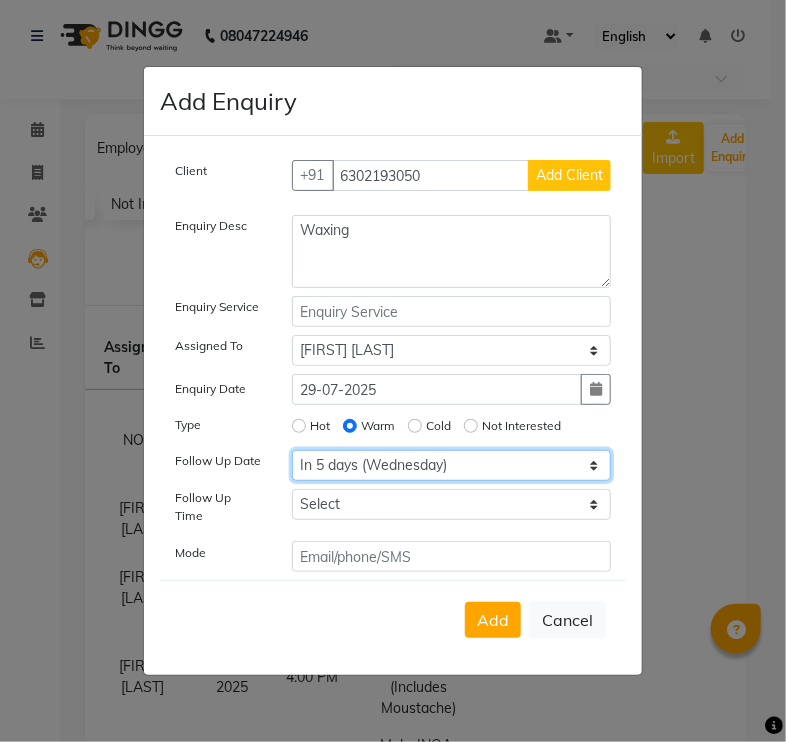 click on "Select Today Tomorrow In 2 days (Sunday) In 3 days (Monday) In 4 days (Tuesday) In 5 days (Wednesday) In 6 days (Thursday) In 1 Week (2025-08-08) In 2 Week (2025-08-15) In 1 Month (2025-09-01) In 2 Month (2025-10-01) In 3 Month (2025-11-01) Custom Date" at bounding box center [452, 465] 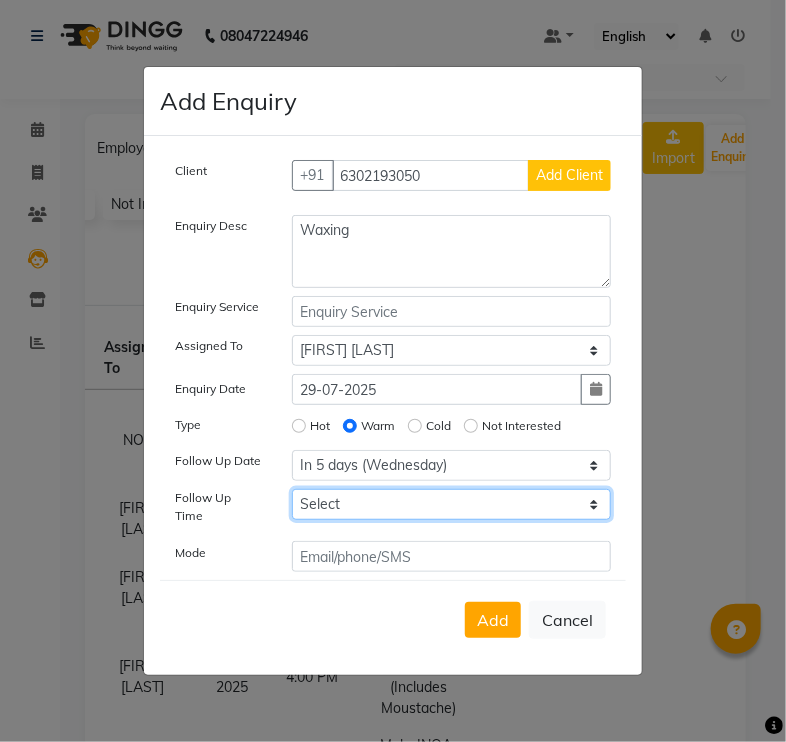 click on "Select 07:00 AM 07:15 AM 07:30 AM 07:45 AM 08:00 AM 08:15 AM 08:30 AM 08:45 AM 09:00 AM 09:15 AM 09:30 AM 09:45 AM 10:00 AM 10:15 AM 10:30 AM 10:45 AM 11:00 AM 11:15 AM 11:30 AM 11:45 AM 12:00 PM 12:15 PM 12:30 PM 12:45 PM 01:00 PM 01:15 PM 01:30 PM 01:45 PM 02:00 PM 02:15 PM 02:30 PM 02:45 PM 03:00 PM 03:15 PM 03:30 PM 03:45 PM 04:00 PM 04:15 PM 04:30 PM 04:45 PM 05:00 PM 05:15 PM 05:30 PM 05:45 PM 06:00 PM 06:15 PM 06:30 PM 06:45 PM 07:00 PM 07:15 PM 07:30 PM 07:45 PM 08:00 PM 08:15 PM 08:30 PM 08:45 PM 09:00 PM 09:15 PM 09:30 PM 09:45 PM 10:00 PM" at bounding box center [452, 504] 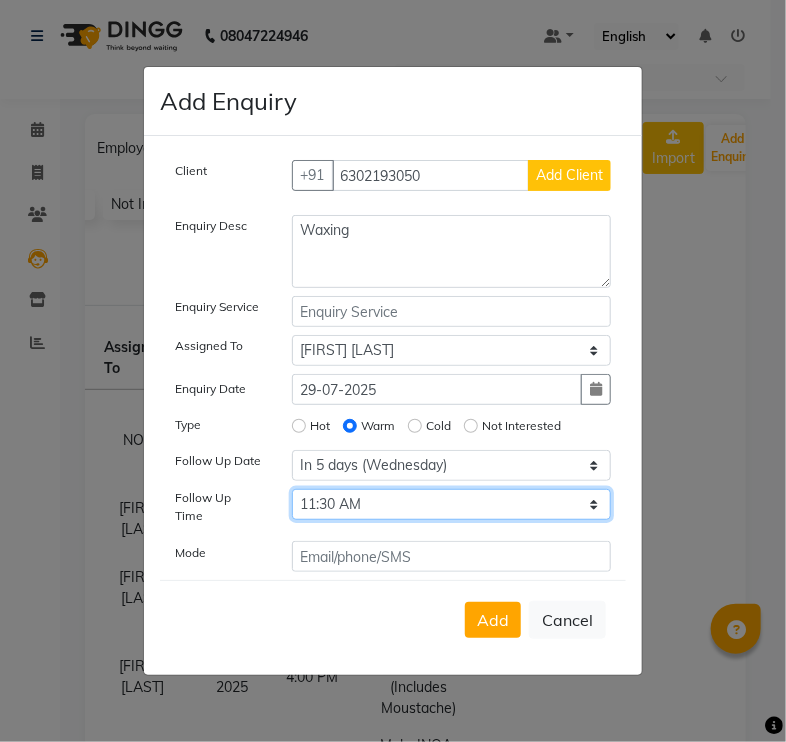 click on "Select 07:00 AM 07:15 AM 07:30 AM 07:45 AM 08:00 AM 08:15 AM 08:30 AM 08:45 AM 09:00 AM 09:15 AM 09:30 AM 09:45 AM 10:00 AM 10:15 AM 10:30 AM 10:45 AM 11:00 AM 11:15 AM 11:30 AM 11:45 AM 12:00 PM 12:15 PM 12:30 PM 12:45 PM 01:00 PM 01:15 PM 01:30 PM 01:45 PM 02:00 PM 02:15 PM 02:30 PM 02:45 PM 03:00 PM 03:15 PM 03:30 PM 03:45 PM 04:00 PM 04:15 PM 04:30 PM 04:45 PM 05:00 PM 05:15 PM 05:30 PM 05:45 PM 06:00 PM 06:15 PM 06:30 PM 06:45 PM 07:00 PM 07:15 PM 07:30 PM 07:45 PM 08:00 PM 08:15 PM 08:30 PM 08:45 PM 09:00 PM 09:15 PM 09:30 PM 09:45 PM 10:00 PM" at bounding box center (452, 504) 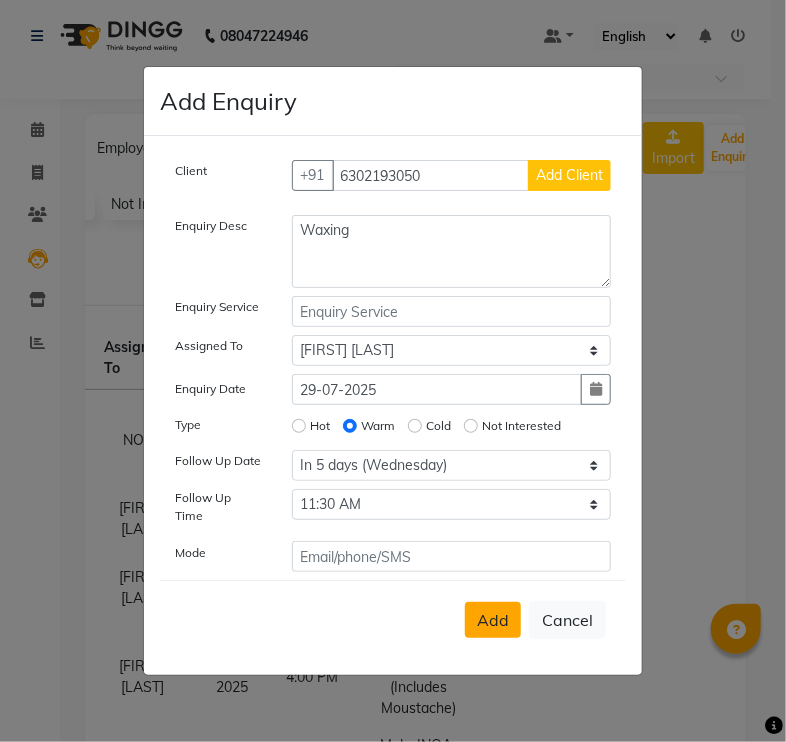 click on "Add" at bounding box center [493, 620] 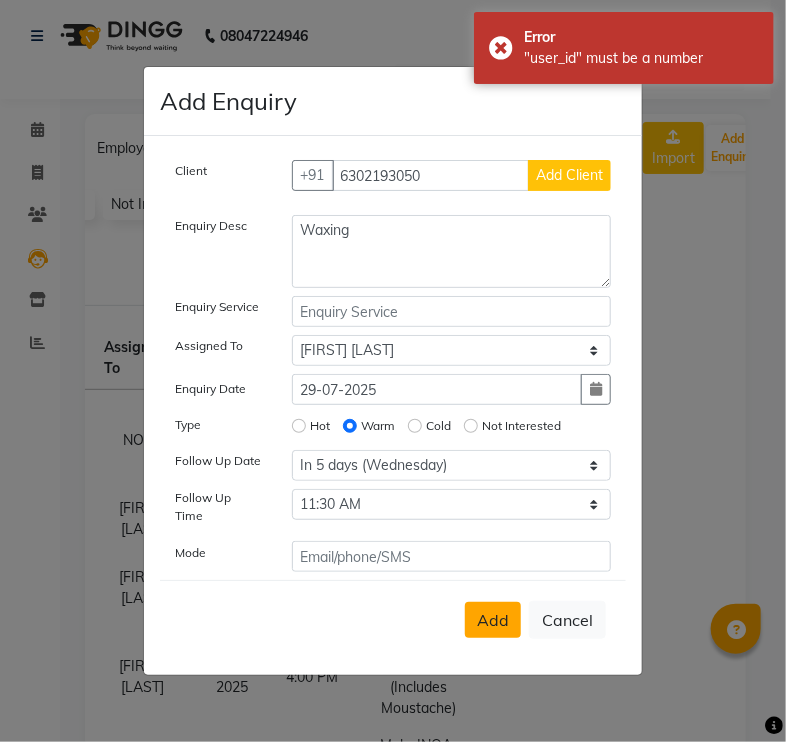 click on "Add" at bounding box center [493, 620] 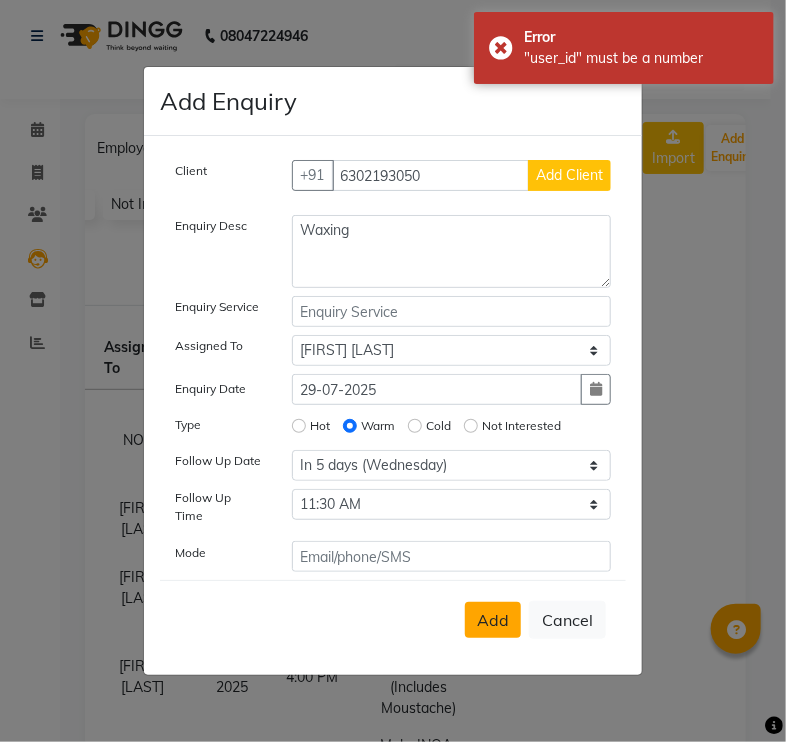 click on "Add" at bounding box center (493, 620) 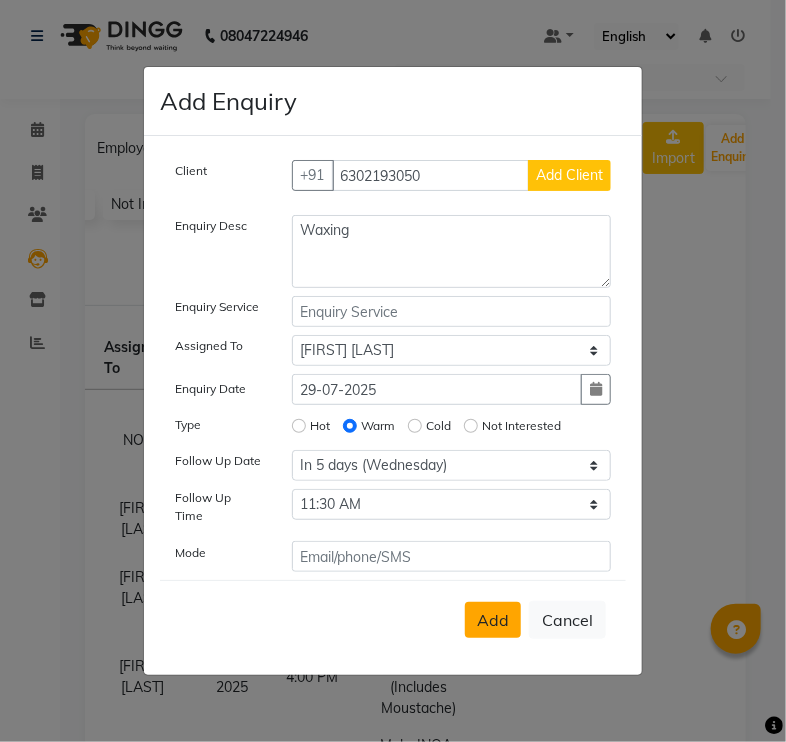 click on "Add Client" 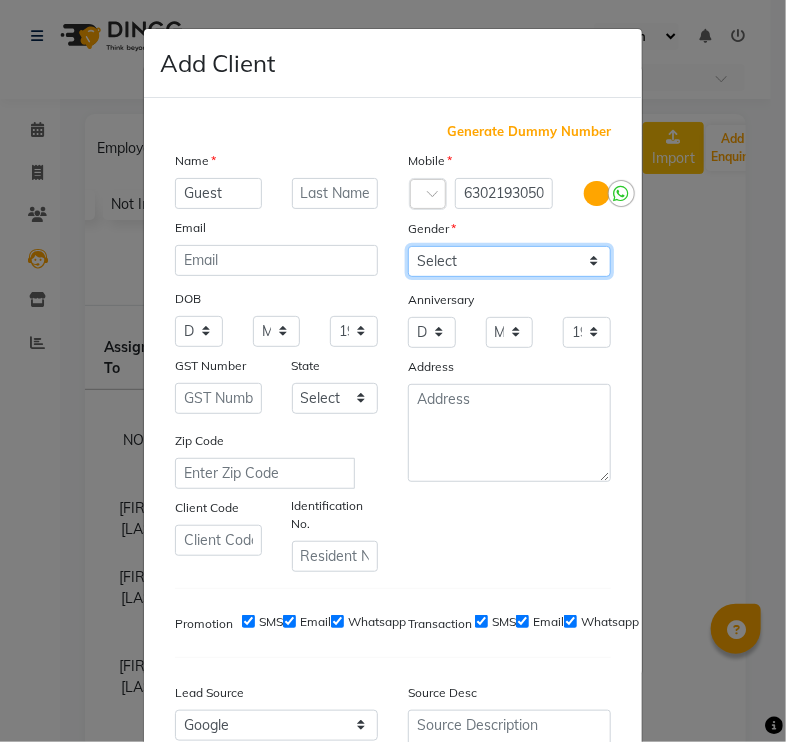 click on "Select Male Female Other Prefer Not To Say" 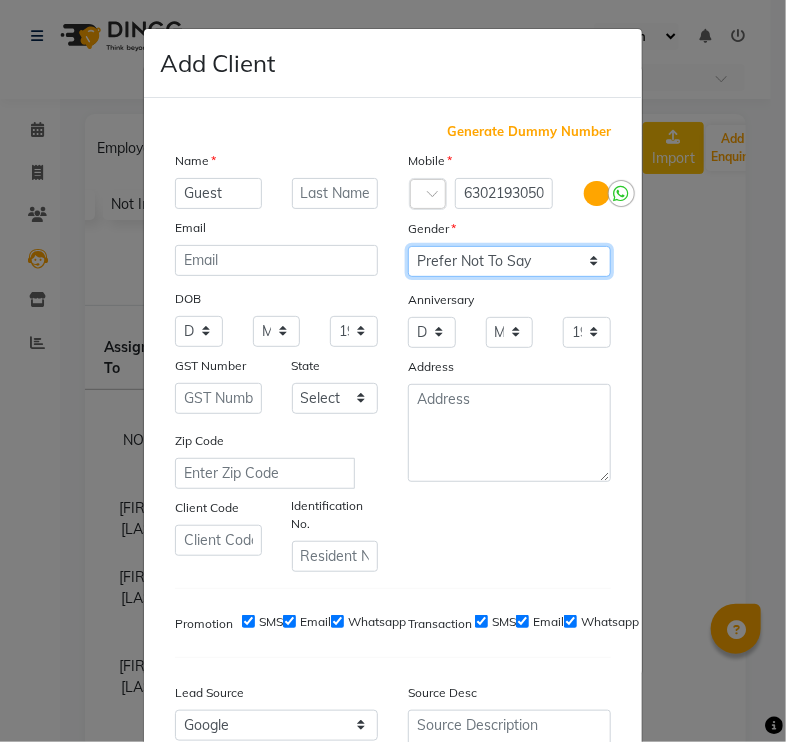 click on "Select Male Female Other Prefer Not To Say" 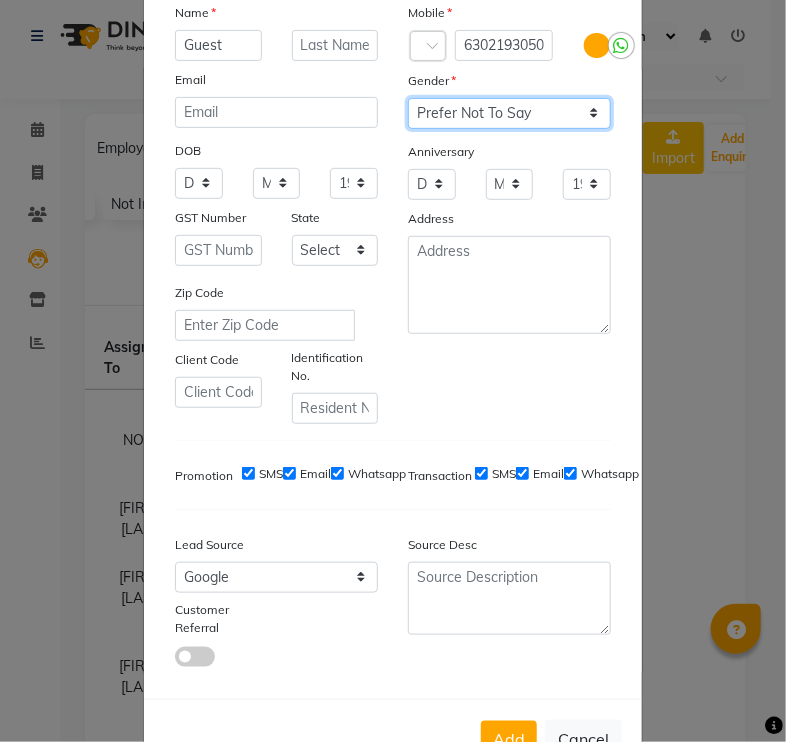 scroll, scrollTop: 220, scrollLeft: 0, axis: vertical 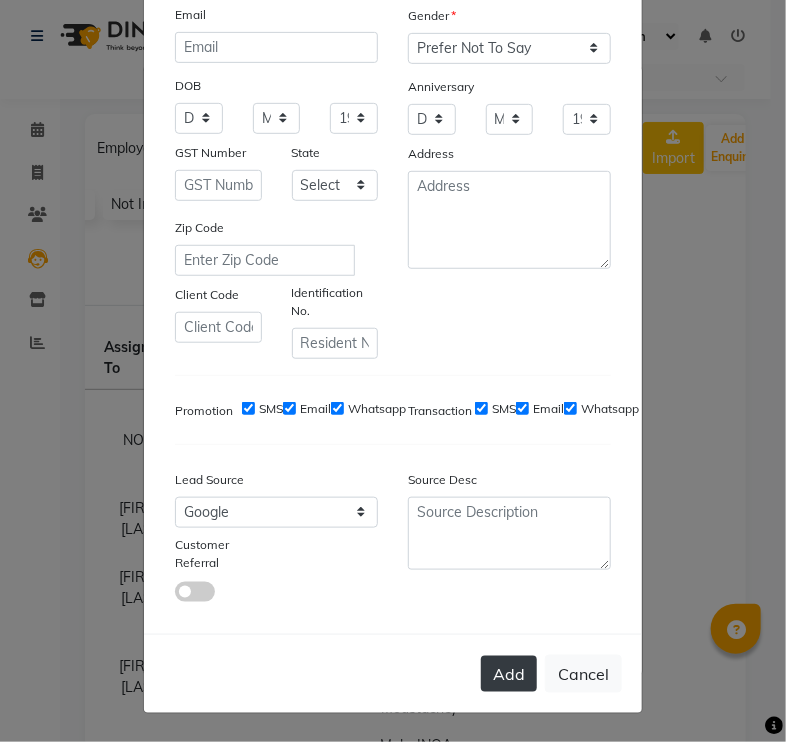click on "Add" 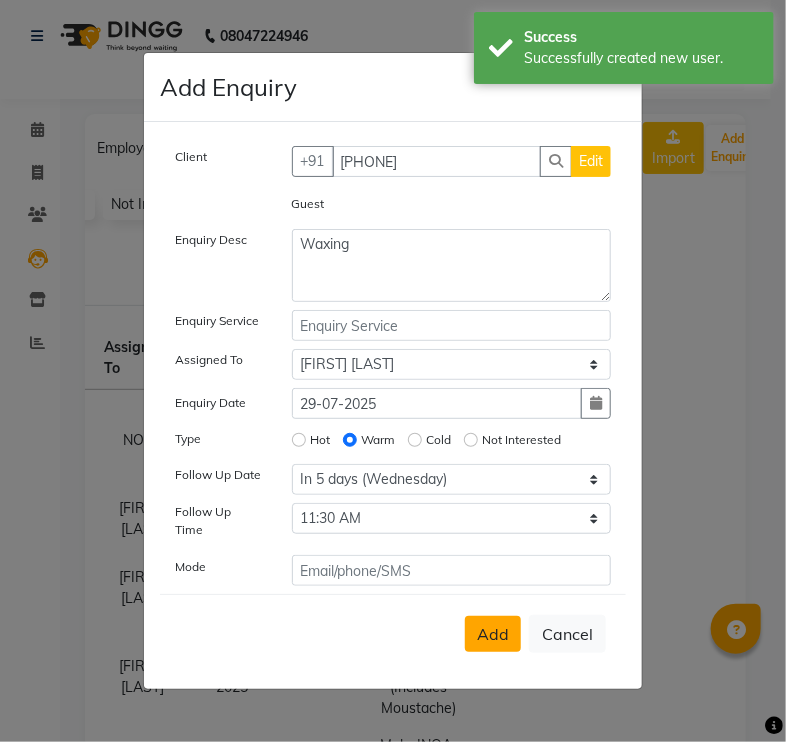 click on "Add" at bounding box center [493, 634] 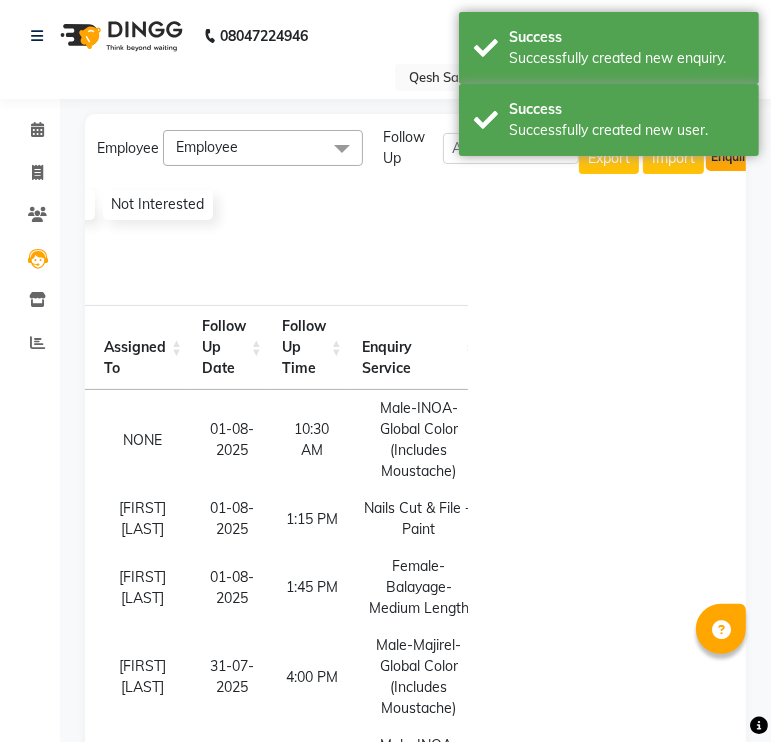 click on "Add Enquiry" 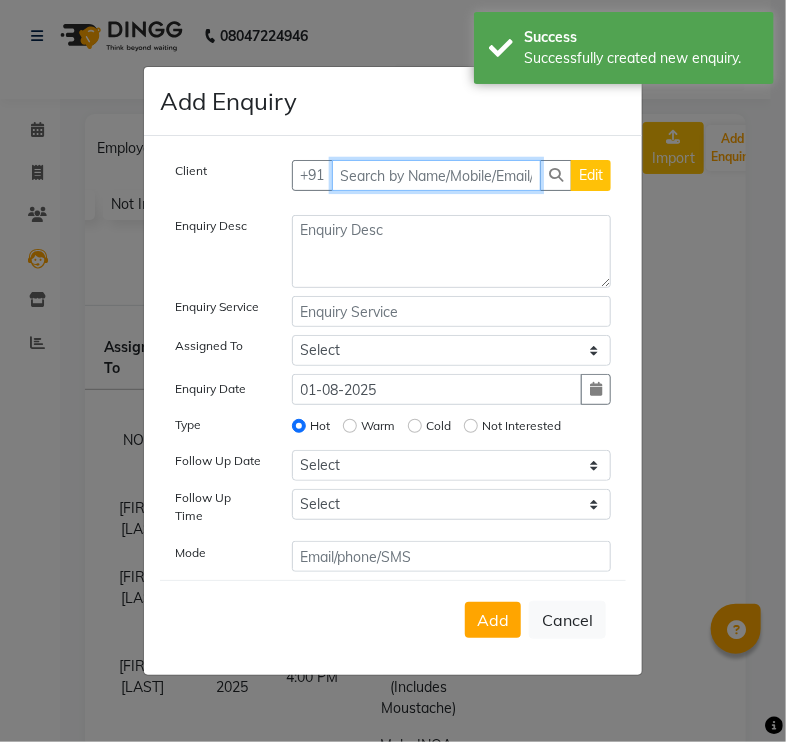click at bounding box center (437, 175) 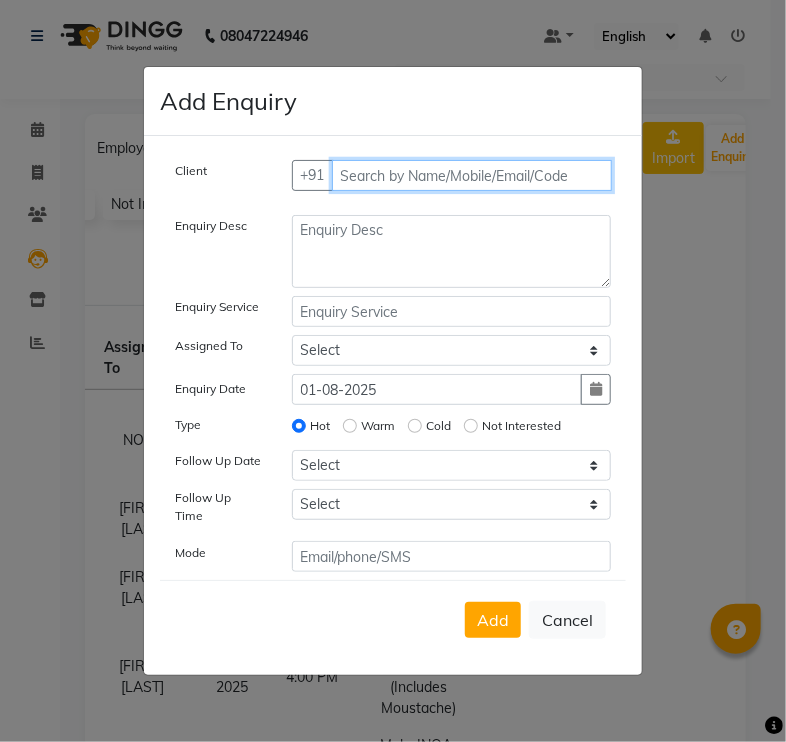 click at bounding box center (472, 175) 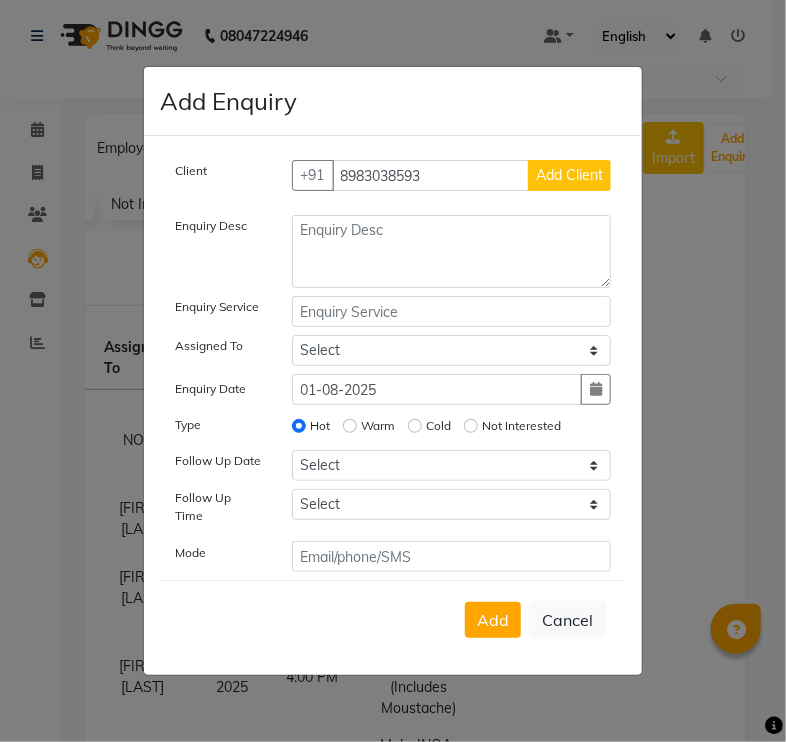 click on "Add Client" 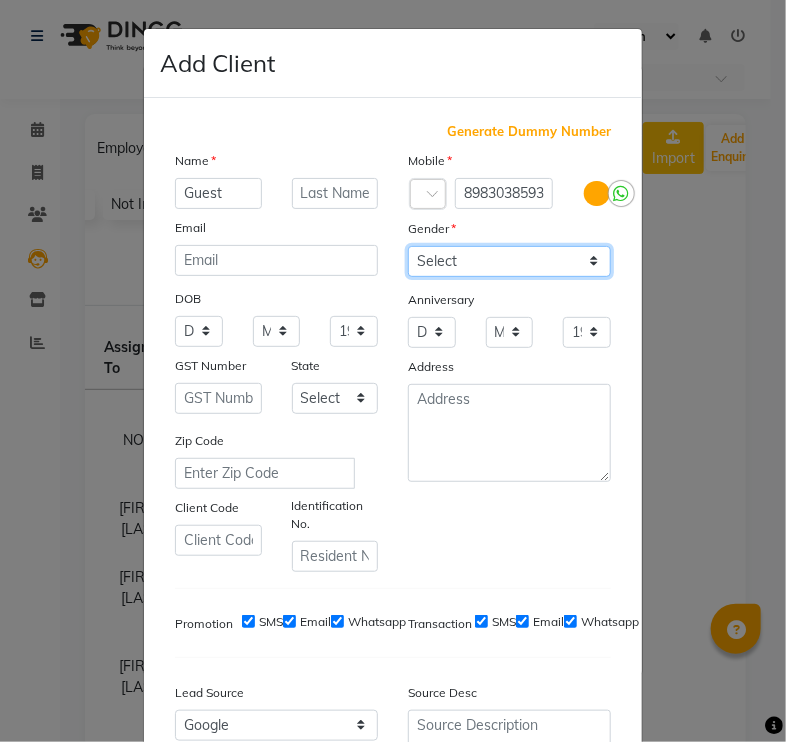 click on "Select Male Female Other Prefer Not To Say" 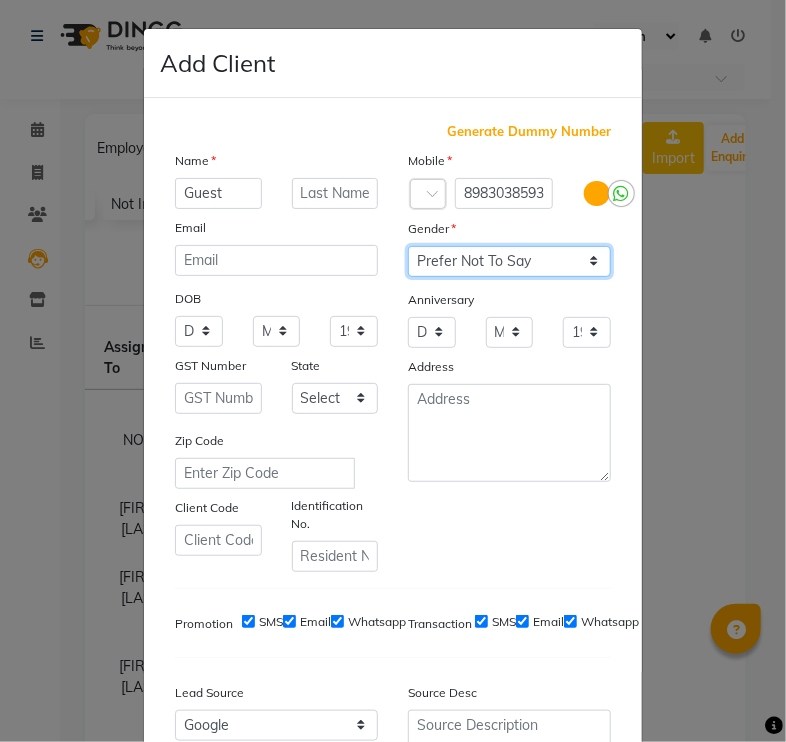 click on "Select Male Female Other Prefer Not To Say" 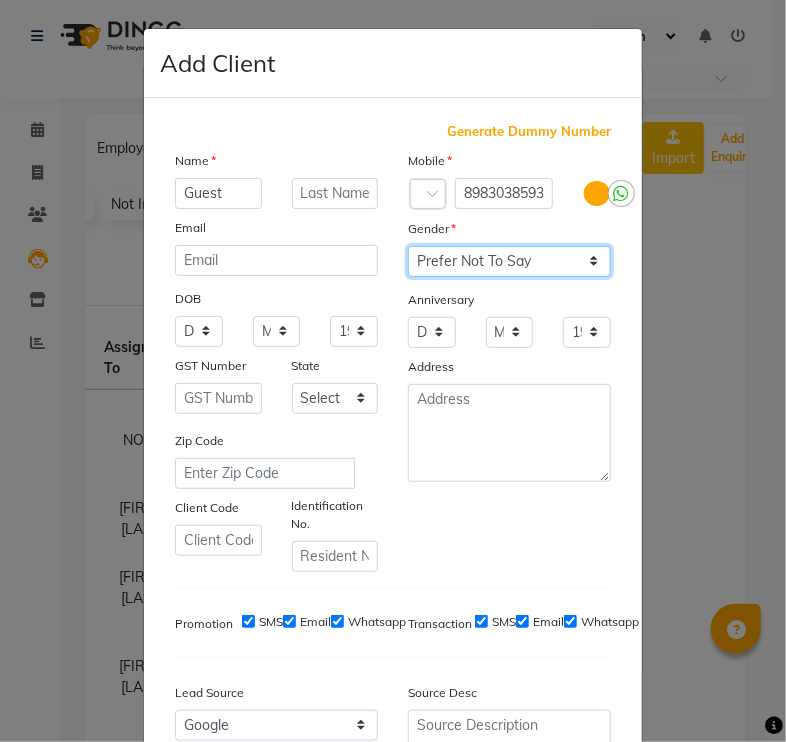scroll, scrollTop: 220, scrollLeft: 0, axis: vertical 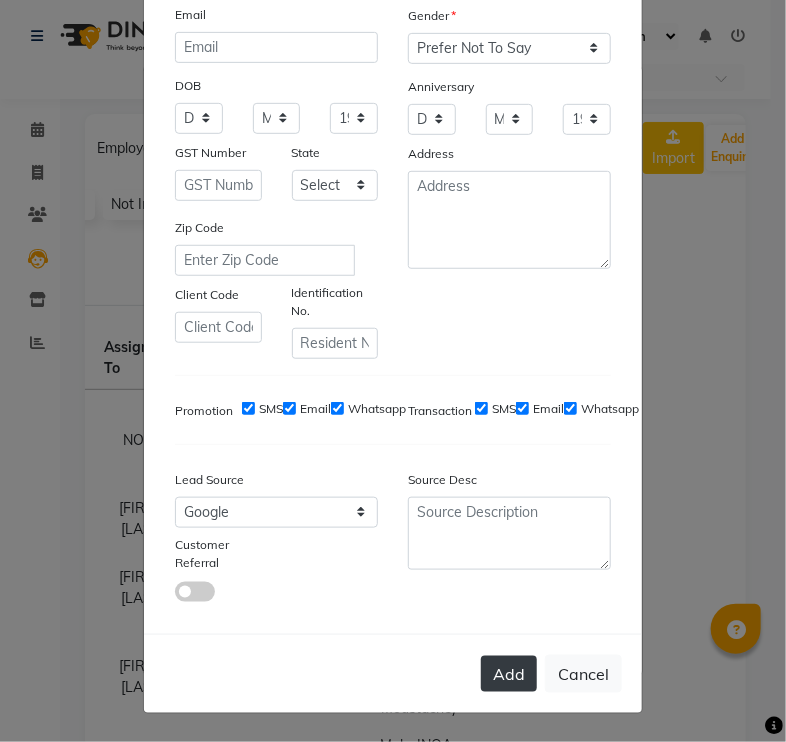 click on "Add" 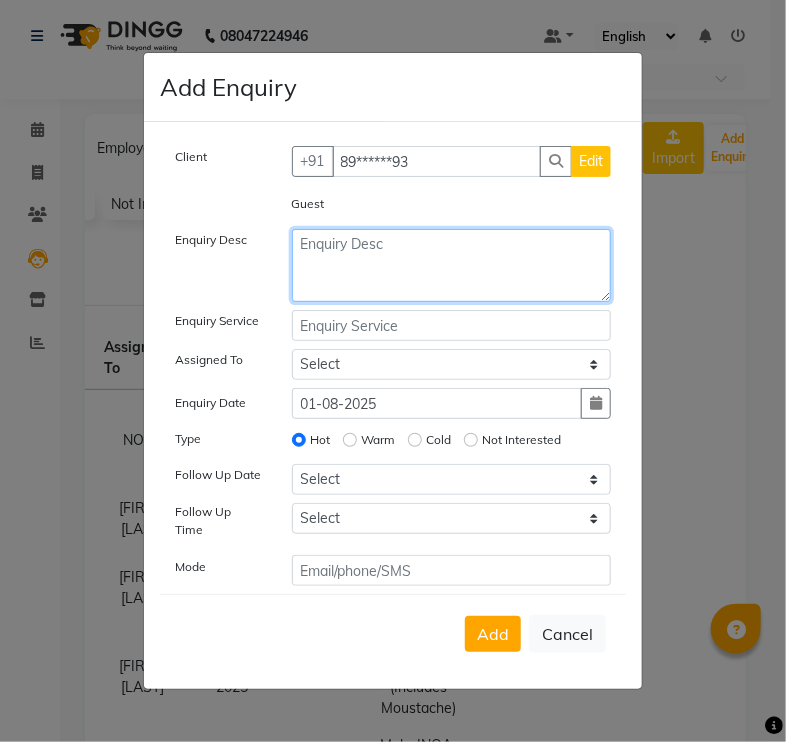 click 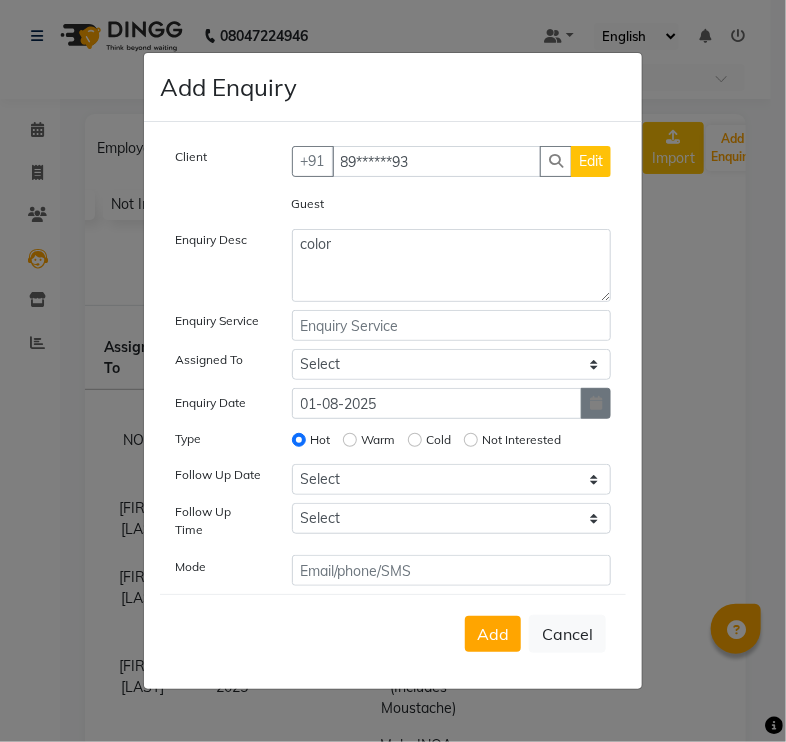 click 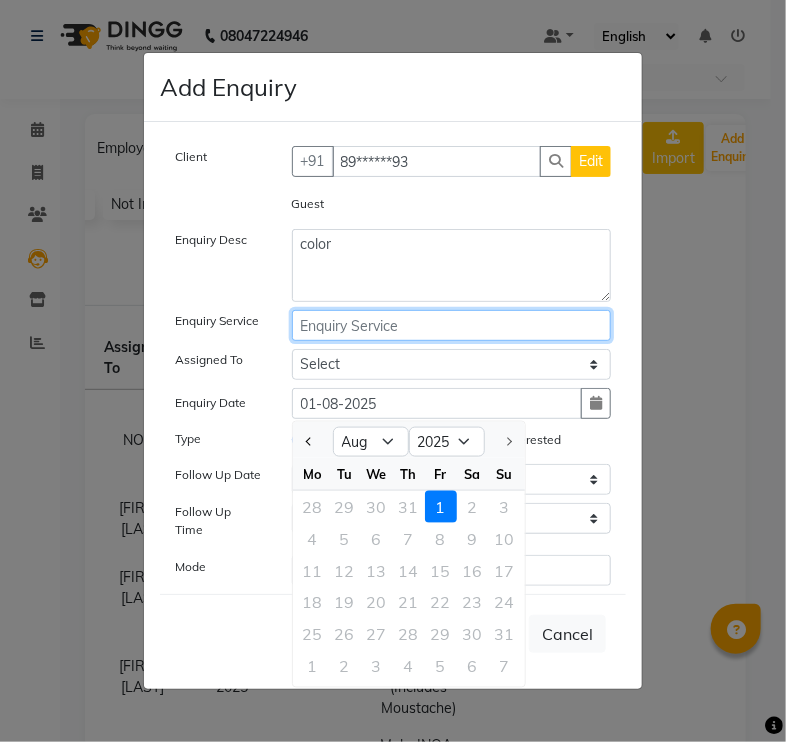 click at bounding box center (452, 325) 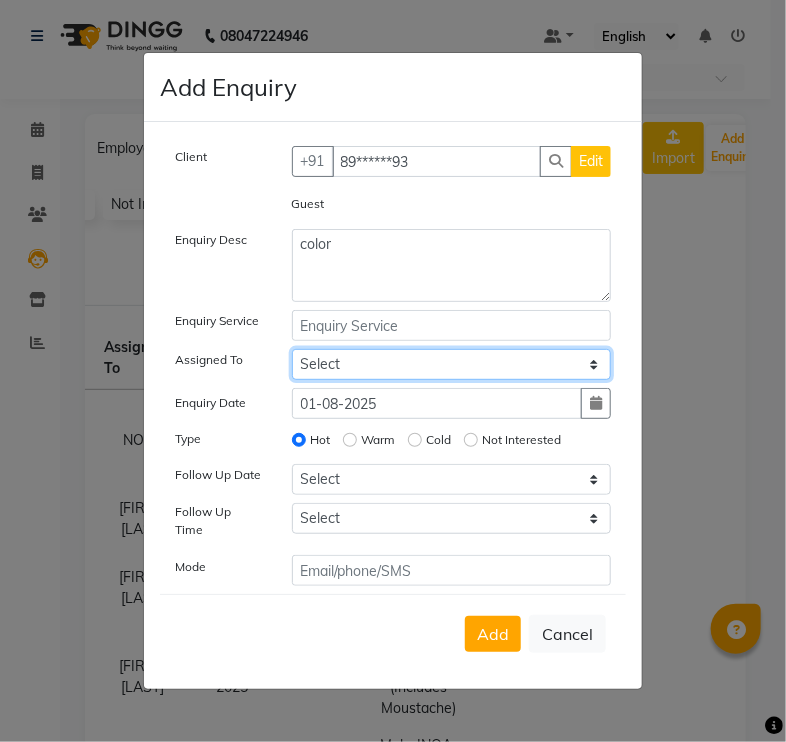 click on "Select [FIRST] [LAST] Harry Siril Anthony [FIRST] [LAST] Salon Sunil Kisan Wani Vanita Kamble Vinod Daulat Sonawane" 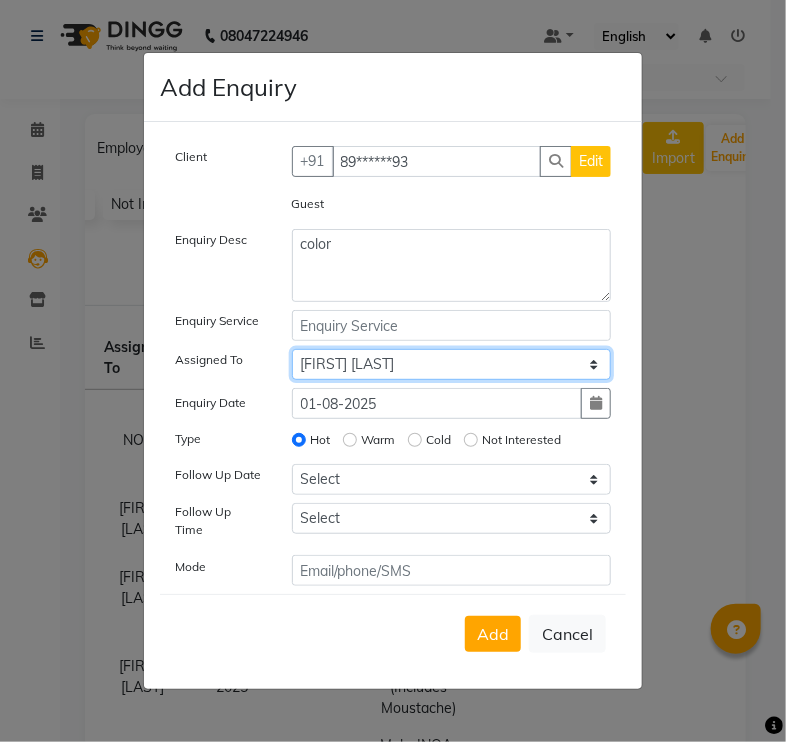 click on "Select [FIRST] [LAST] Harry Siril Anthony [FIRST] [LAST] Salon Sunil Kisan Wani Vanita Kamble Vinod Daulat Sonawane" 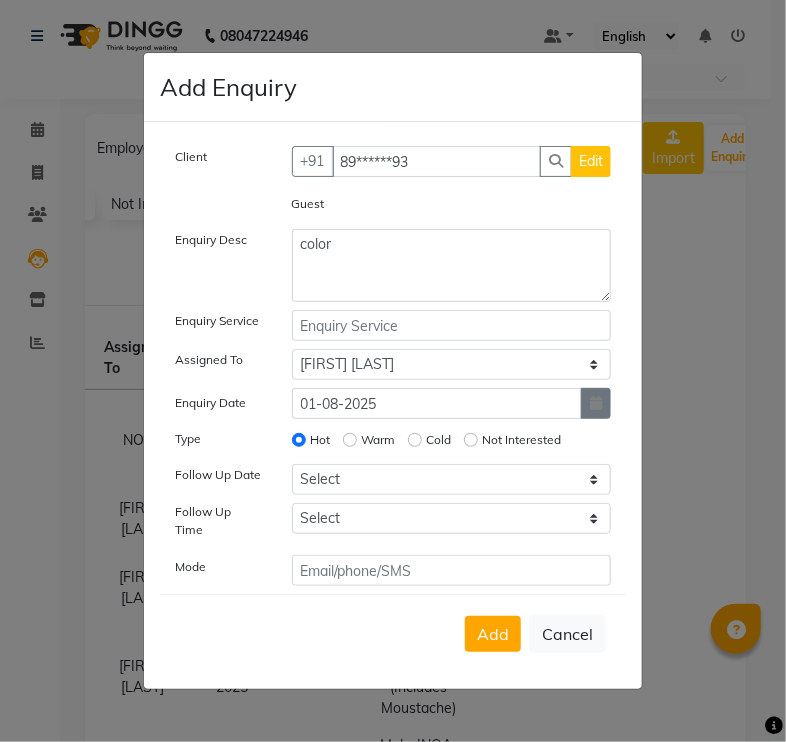 click 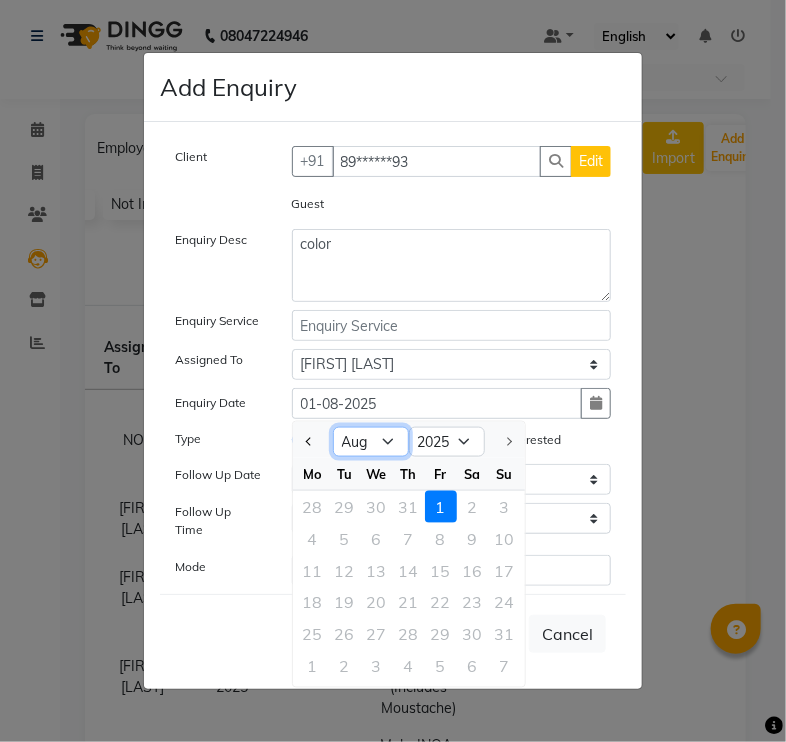 click on "Jan Feb Mar Apr May Jun Jul Aug" 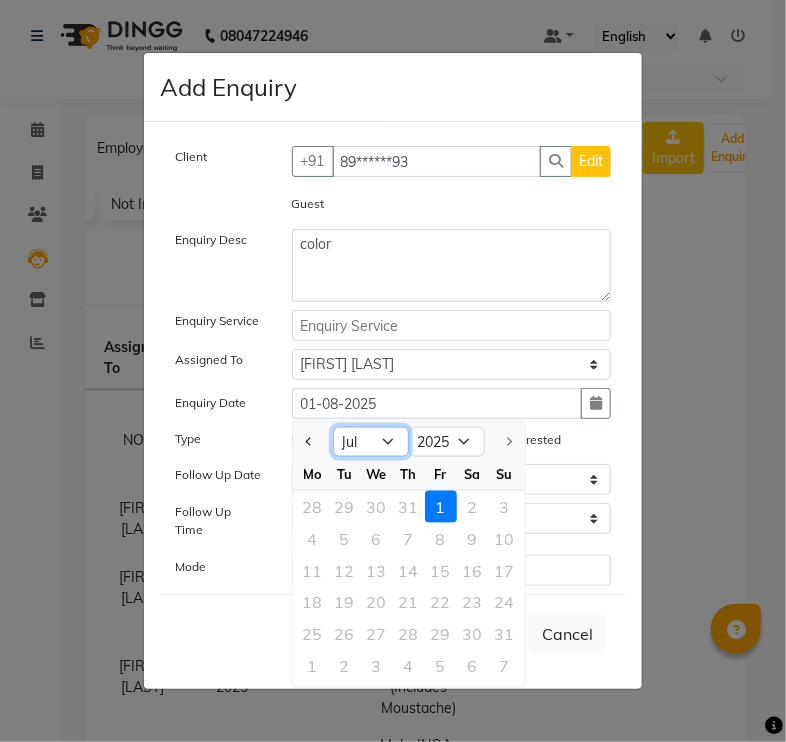 click on "Jan Feb Mar Apr May Jun Jul Aug" 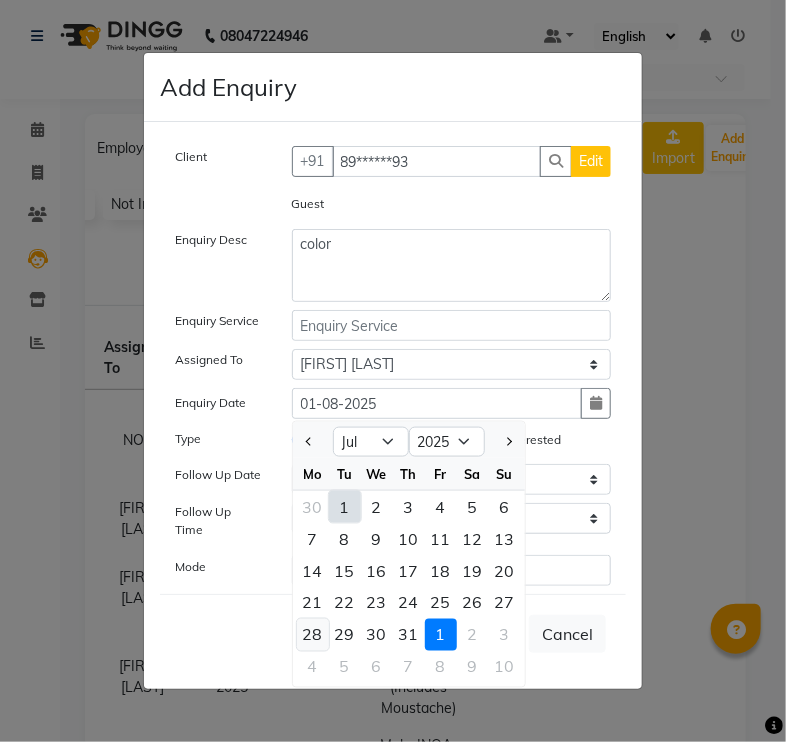 click on "28" 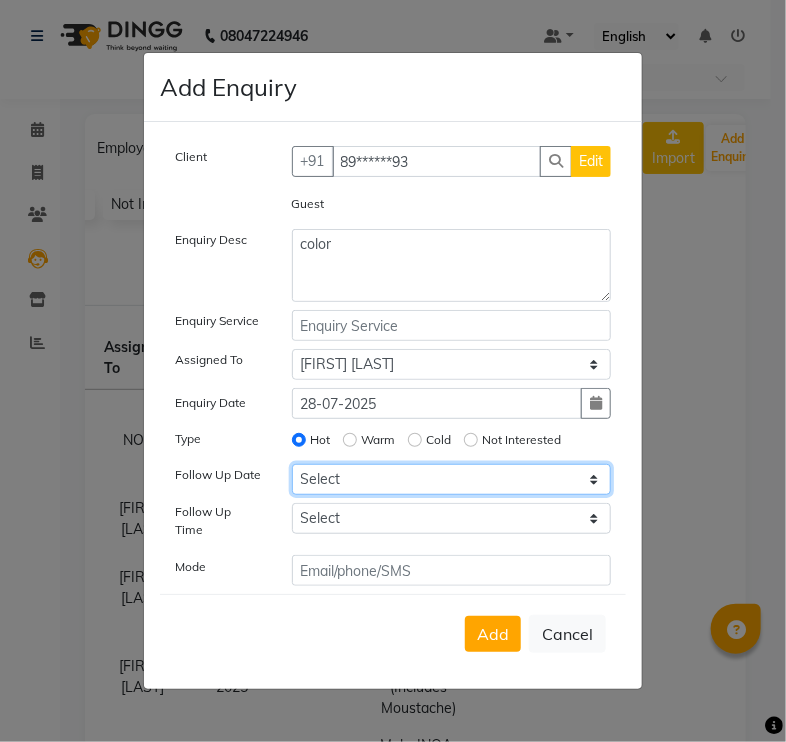 click on "Select Today Tomorrow In 2 days (Sunday) In 3 days (Monday) In 4 days (Tuesday) In 5 days (Wednesday) In 6 days (Thursday) In 1 Week (2025-08-08) In 2 Week (2025-08-15) In 1 Month (2025-09-01) In 2 Month (2025-10-01) In 3 Month (2025-11-01) Custom Date" at bounding box center [452, 479] 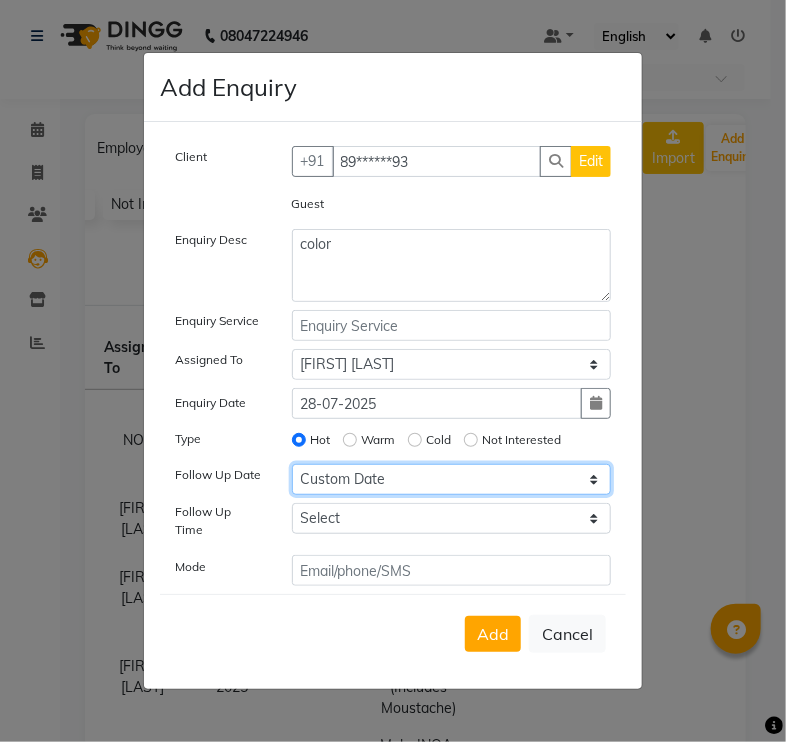 click on "Select Today Tomorrow In 2 days (Sunday) In 3 days (Monday) In 4 days (Tuesday) In 5 days (Wednesday) In 6 days (Thursday) In 1 Week (2025-08-08) In 2 Week (2025-08-15) In 1 Month (2025-09-01) In 2 Month (2025-10-01) In 3 Month (2025-11-01) Custom Date" at bounding box center (452, 479) 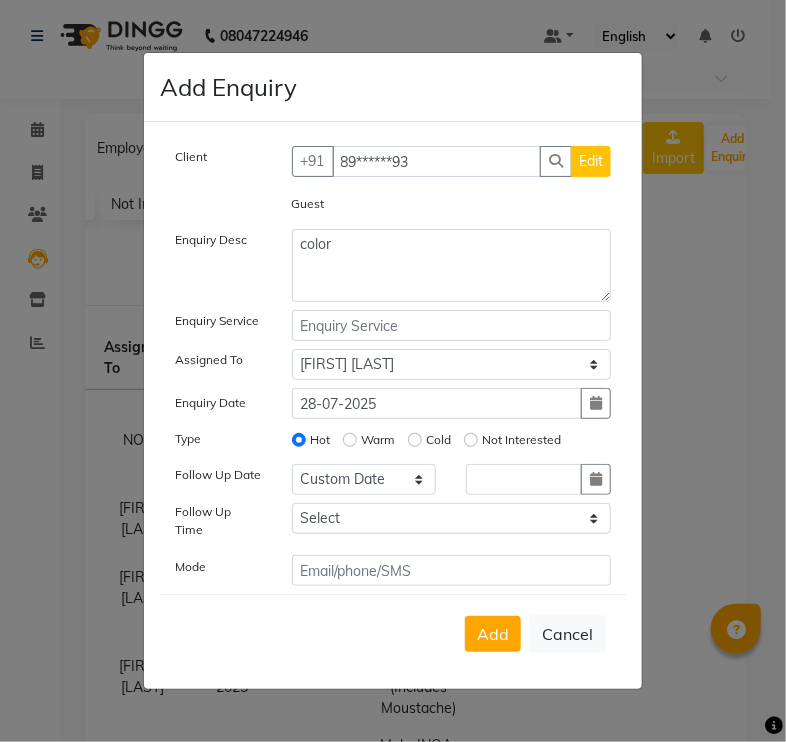 click on "Warm" 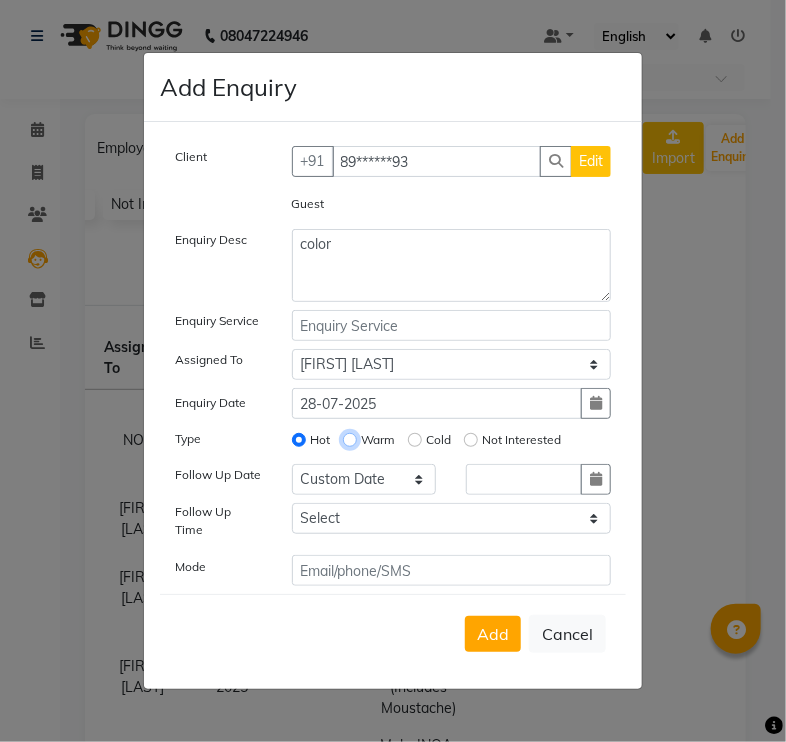 click on "Warm" at bounding box center (350, 440) 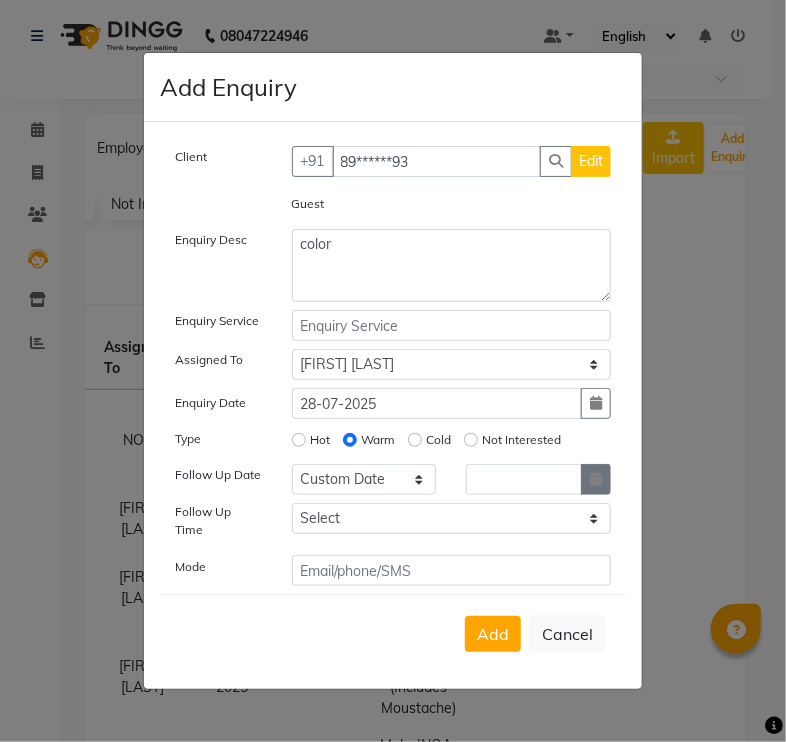 click 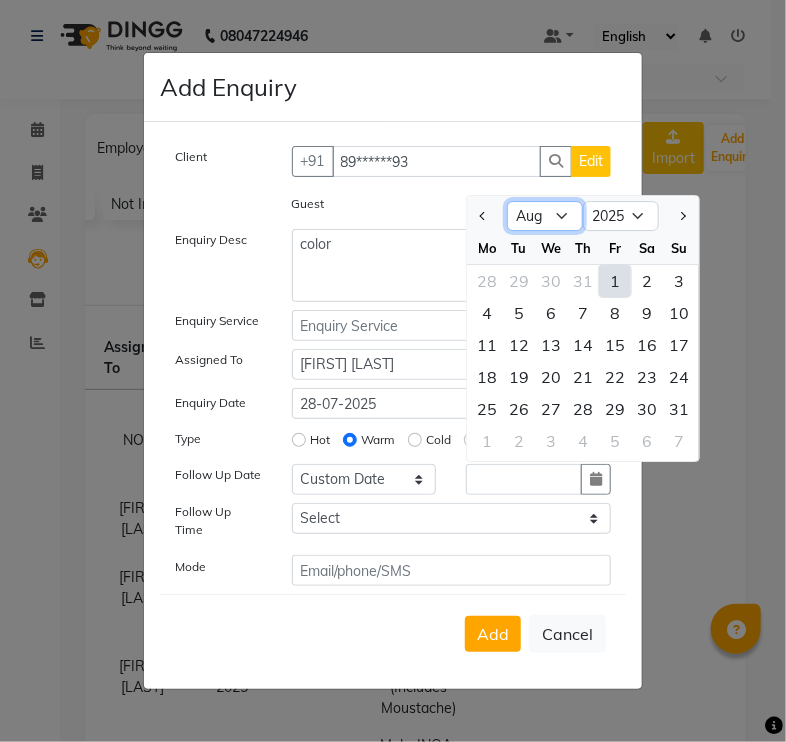 click on "Jan Feb Mar Apr May Jun Jul Aug Sep Oct Nov Dec" 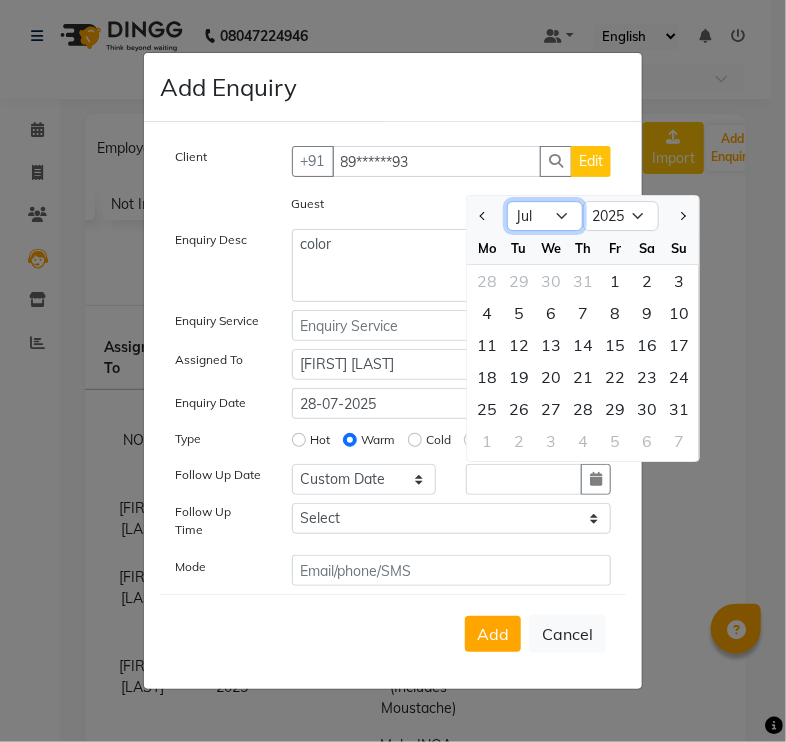 click on "Jan Feb Mar Apr May Jun Jul Aug Sep Oct Nov Dec" 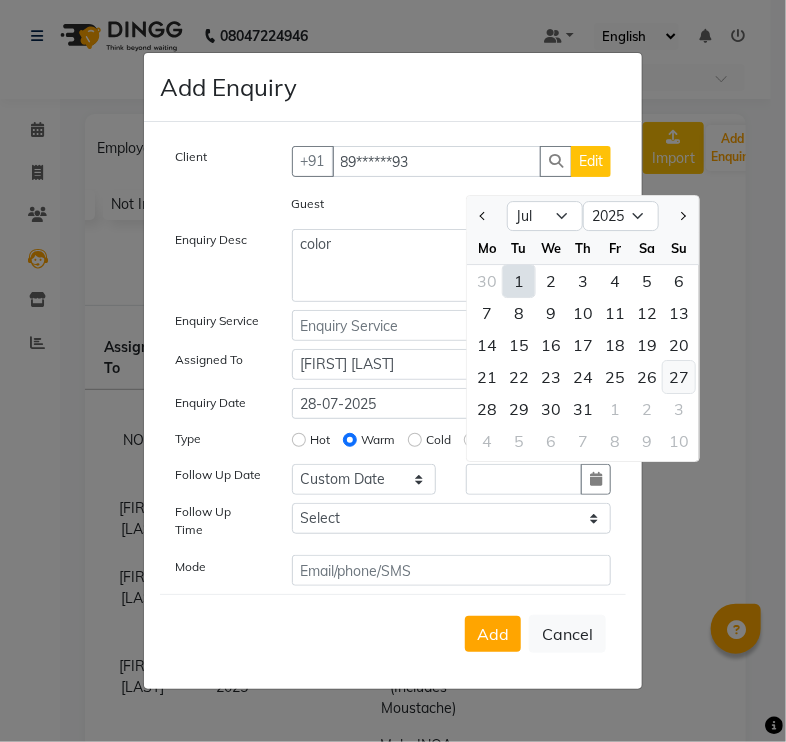 click on "27" 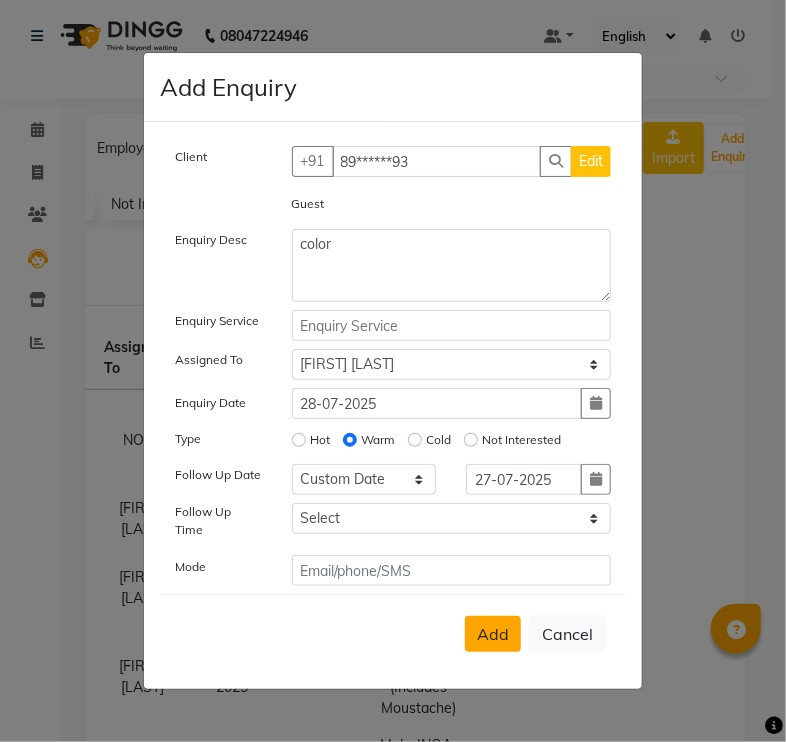 click on "Add" at bounding box center (493, 634) 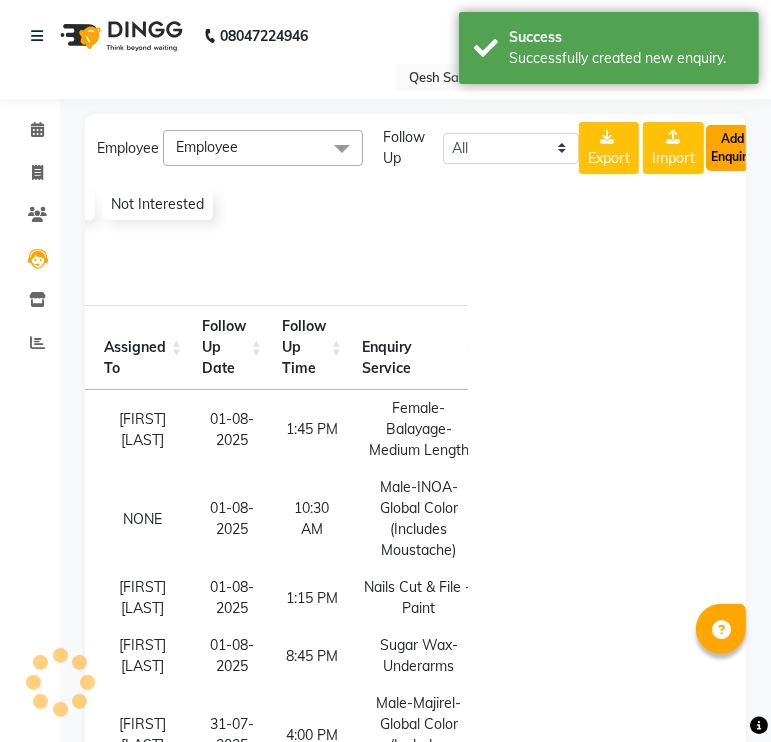 click on "Add Enquiry" 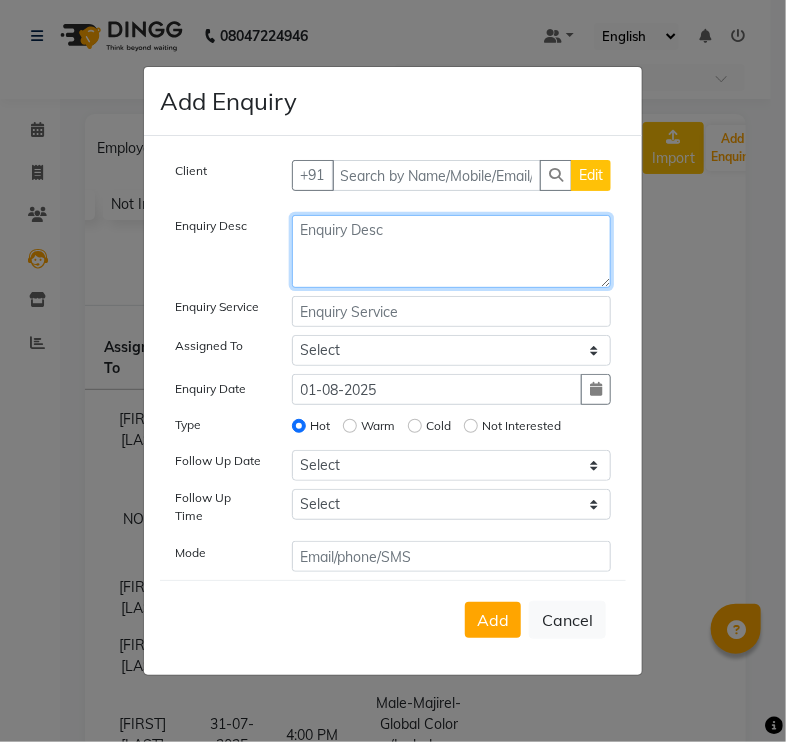 click 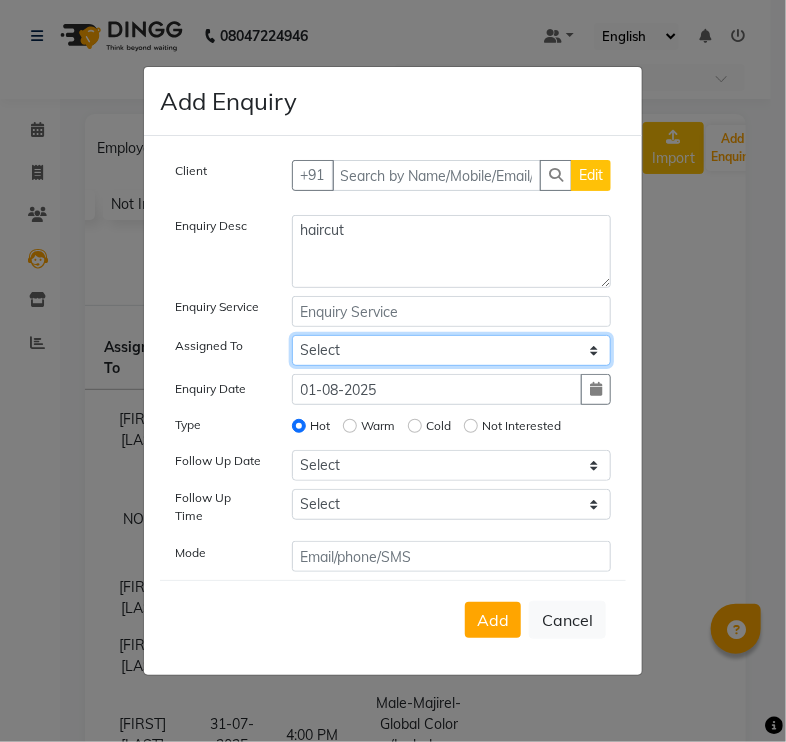click on "Select [FIRST] [LAST] Harry Siril Anthony [FIRST] [LAST] Salon Sunil Kisan Wani Vanita Kamble Vinod Daulat Sonawane" 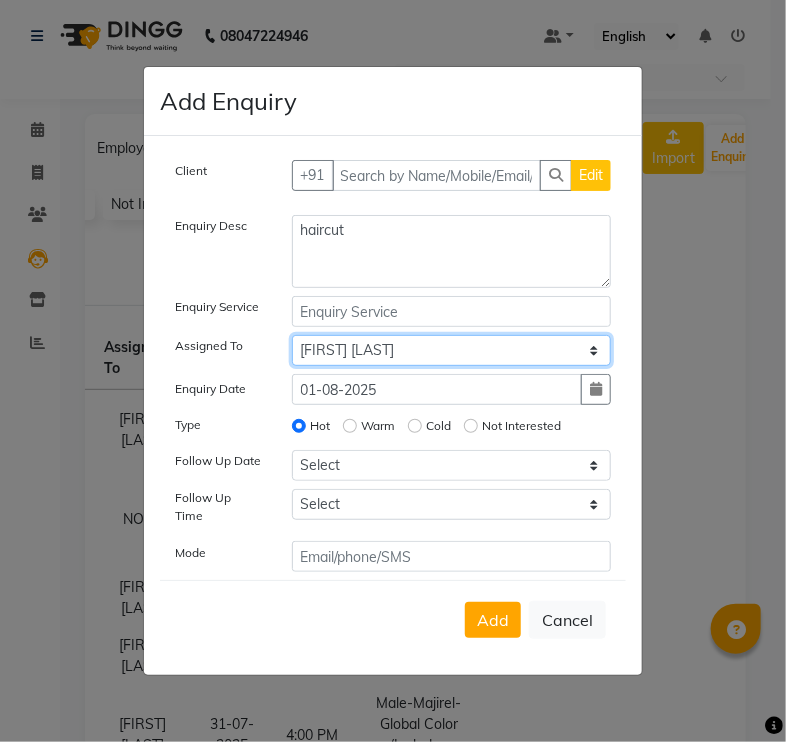click on "Select [FIRST] [LAST] Harry Siril Anthony [FIRST] [LAST] Salon Sunil Kisan Wani Vanita Kamble Vinod Daulat Sonawane" 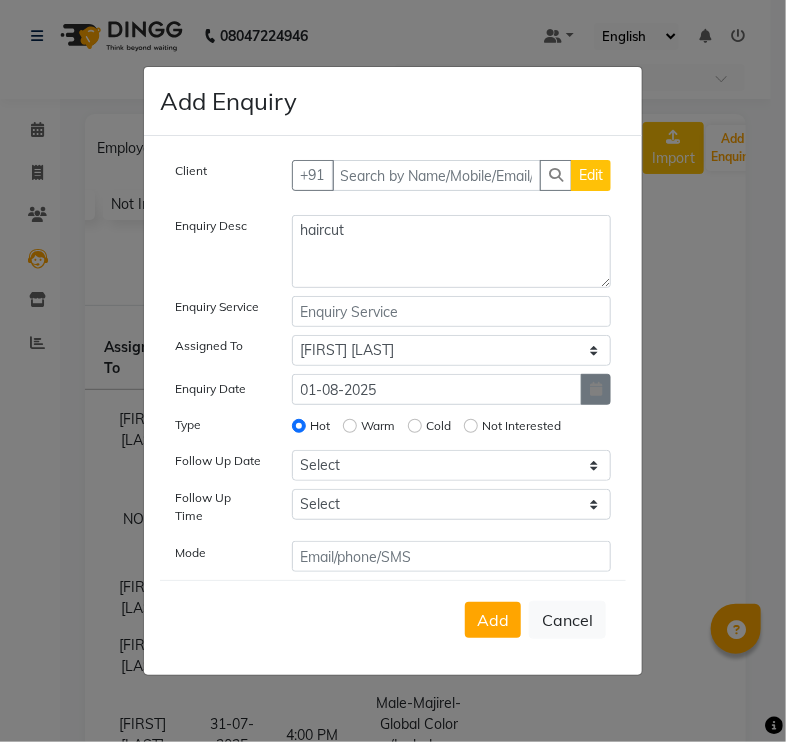 click 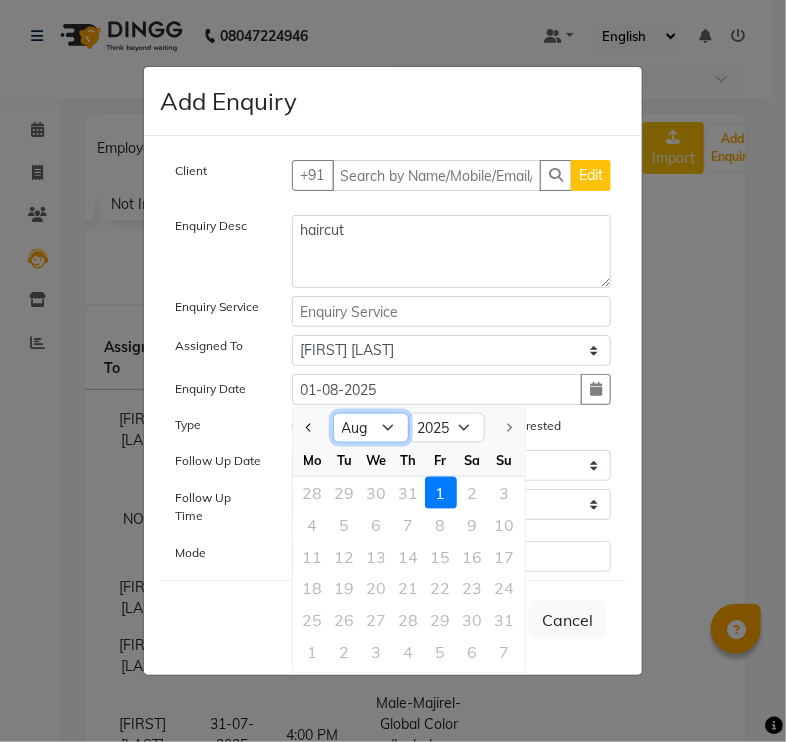 click on "Jan Feb Mar Apr May Jun Jul Aug" 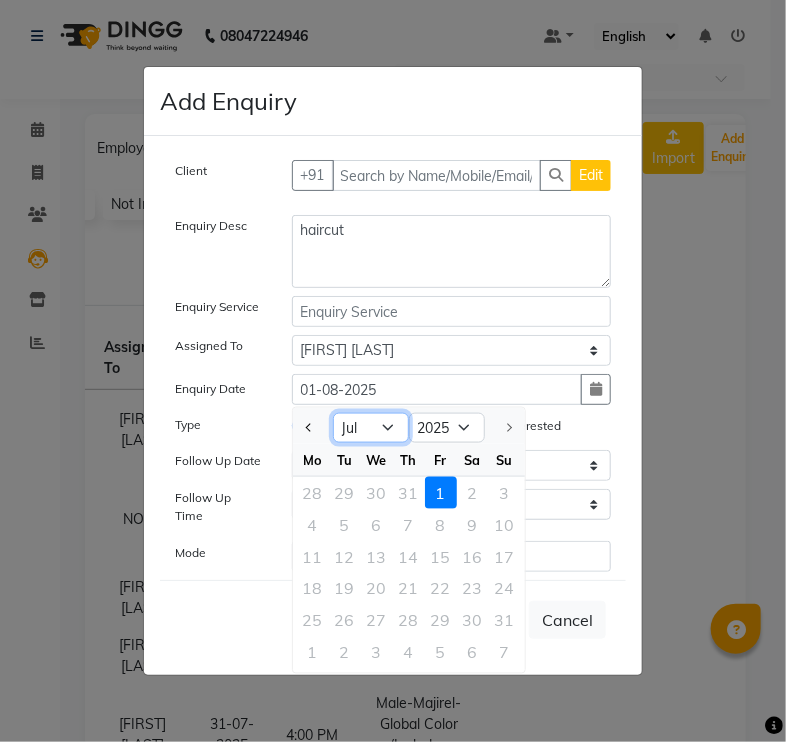 click on "Jan Feb Mar Apr May Jun Jul Aug" 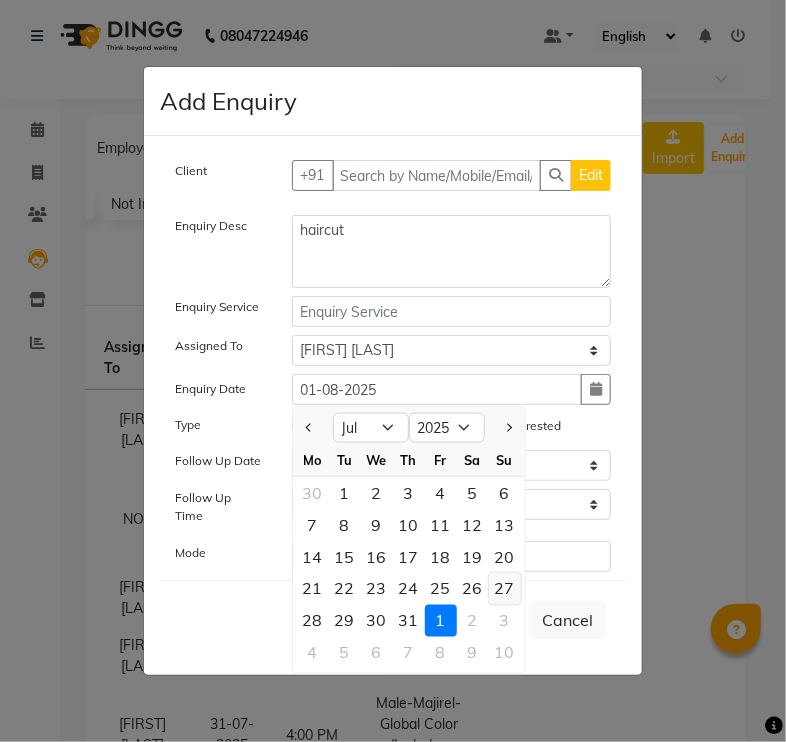 click on "27" 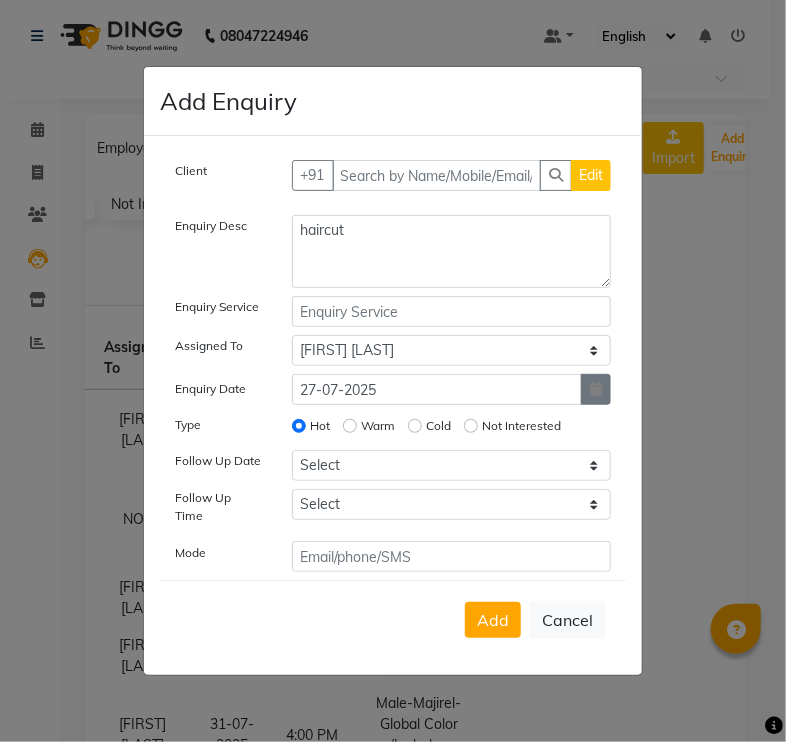 click 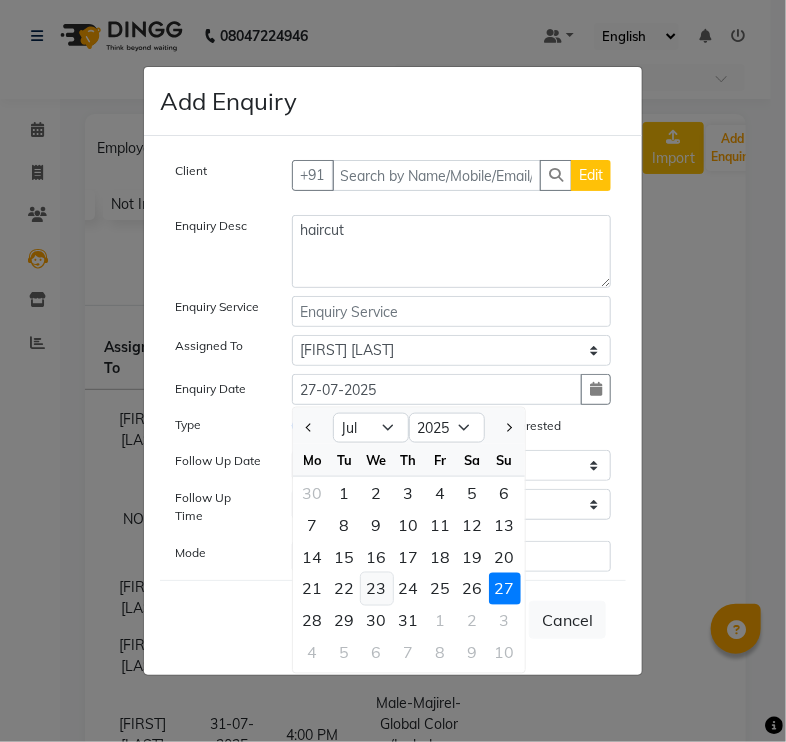click on "23" 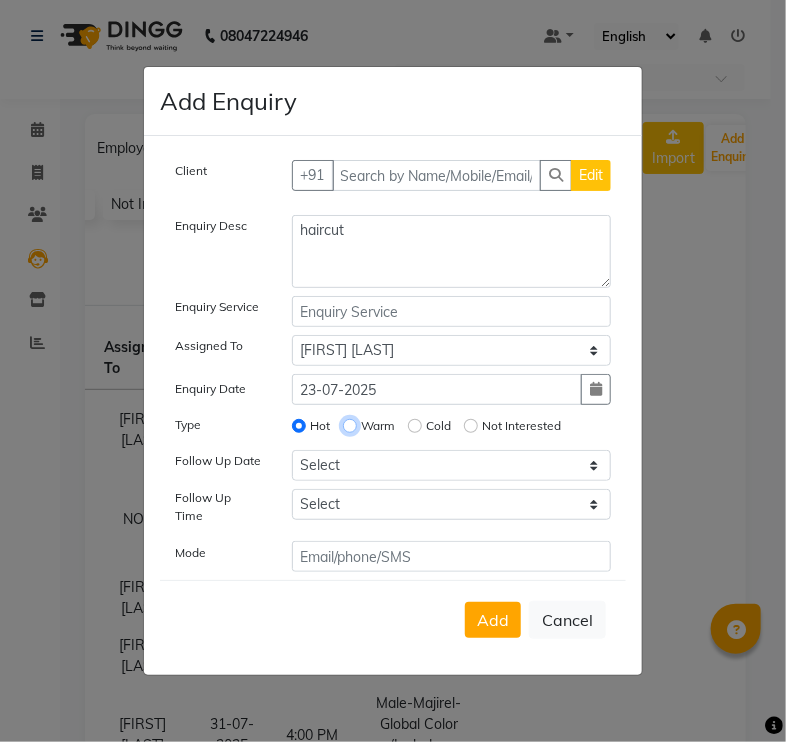 click on "Warm" at bounding box center (350, 426) 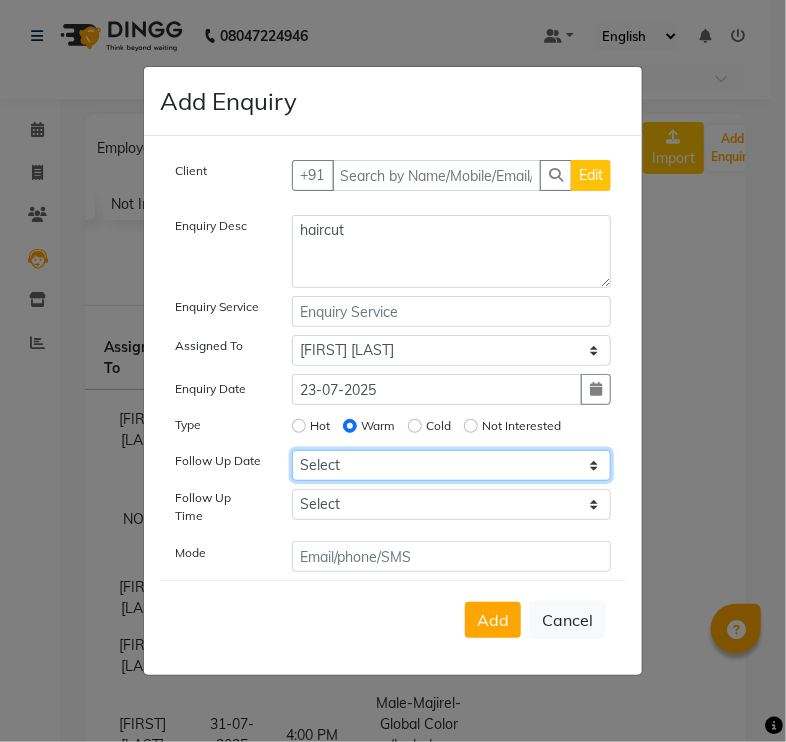 click on "Select Today Tomorrow In 2 days (Sunday) In 3 days (Monday) In 4 days (Tuesday) In 5 days (Wednesday) In 6 days (Thursday) In 1 Week (2025-08-08) In 2 Week (2025-08-15) In 1 Month (2025-09-01) In 2 Month (2025-10-01) In 3 Month (2025-11-01) Custom Date" at bounding box center (452, 465) 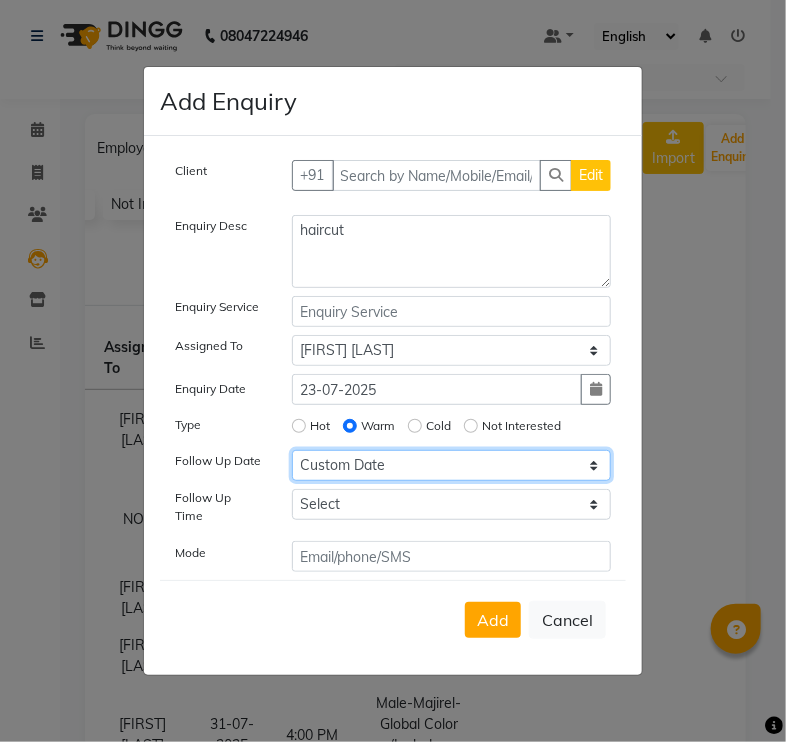 click on "Select Today Tomorrow In 2 days (Sunday) In 3 days (Monday) In 4 days (Tuesday) In 5 days (Wednesday) In 6 days (Thursday) In 1 Week (2025-08-08) In 2 Week (2025-08-15) In 1 Month (2025-09-01) In 2 Month (2025-10-01) In 3 Month (2025-11-01) Custom Date" at bounding box center (452, 465) 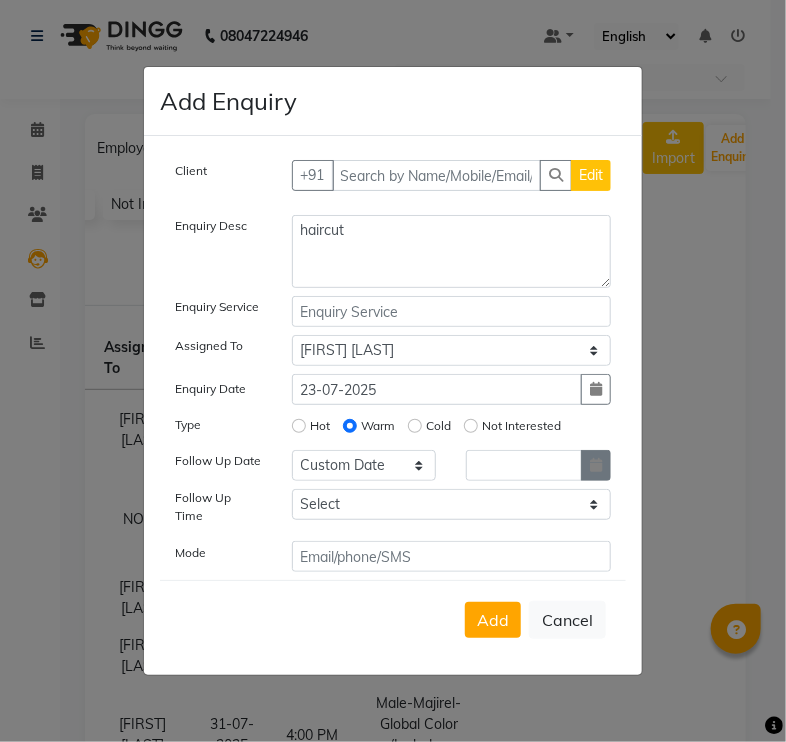 click 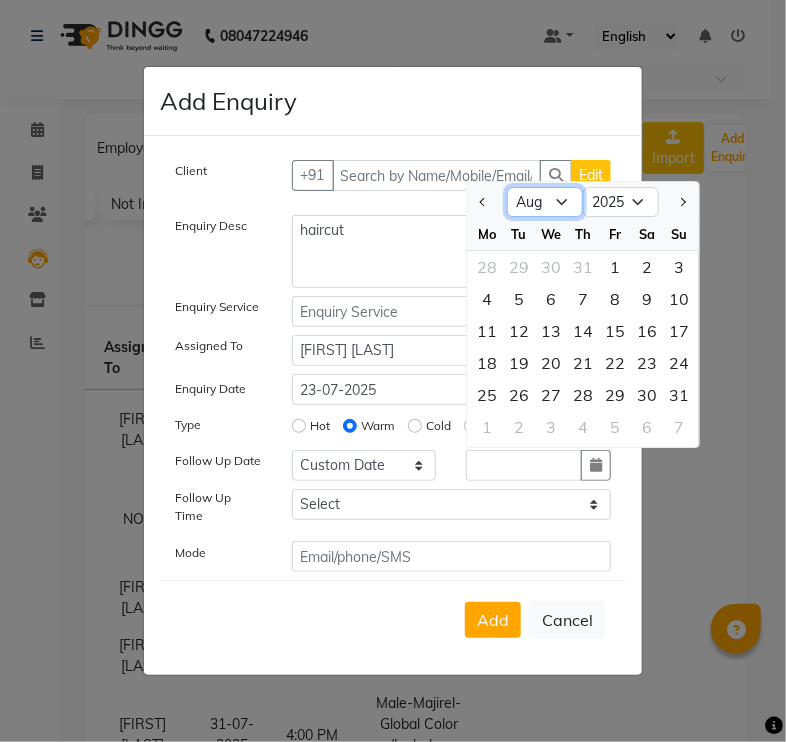 click on "Jan Feb Mar Apr May Jun Jul Aug Sep Oct Nov Dec" 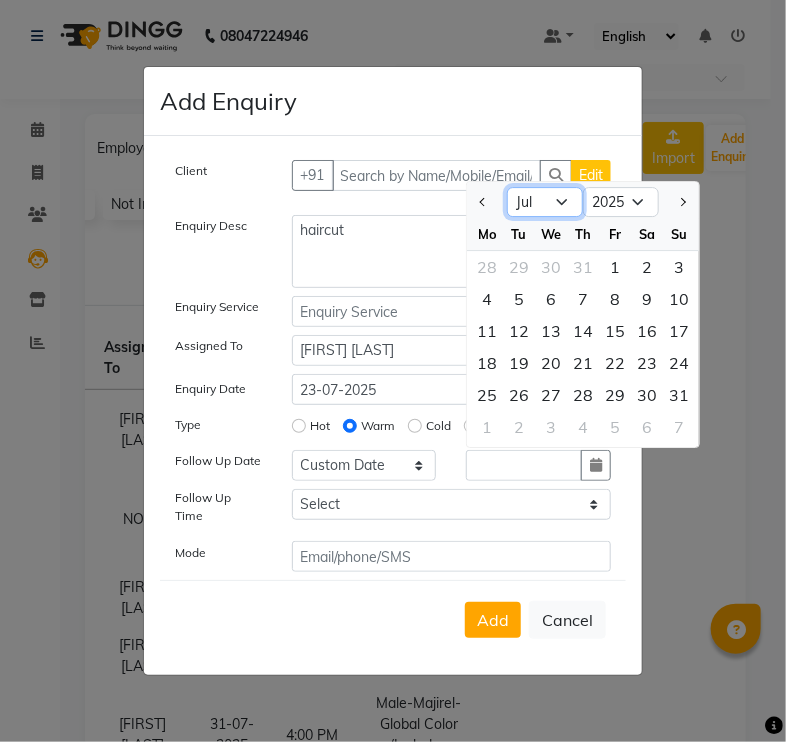 click on "Jan Feb Mar Apr May Jun Jul Aug Sep Oct Nov Dec" 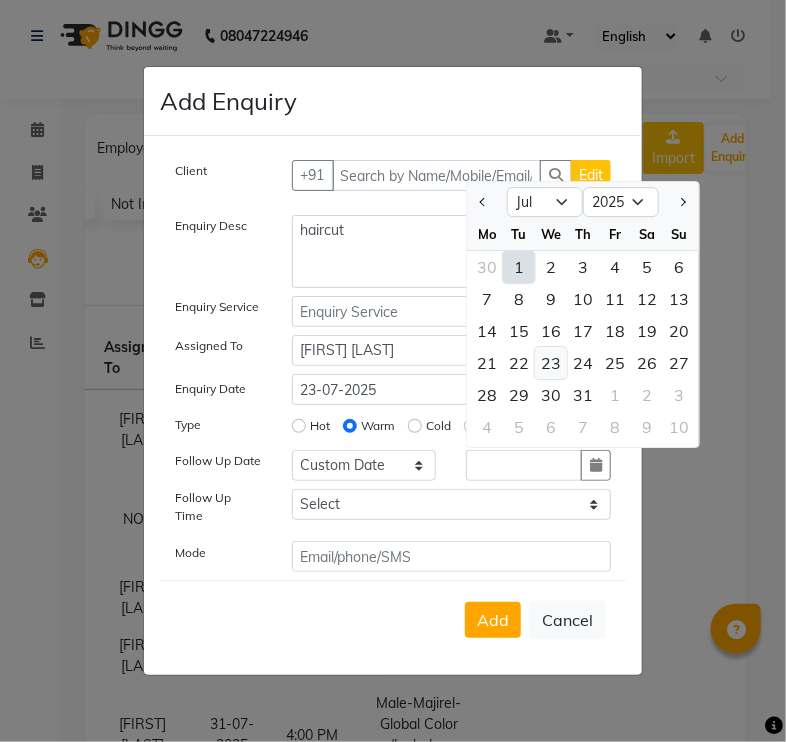 click on "23" 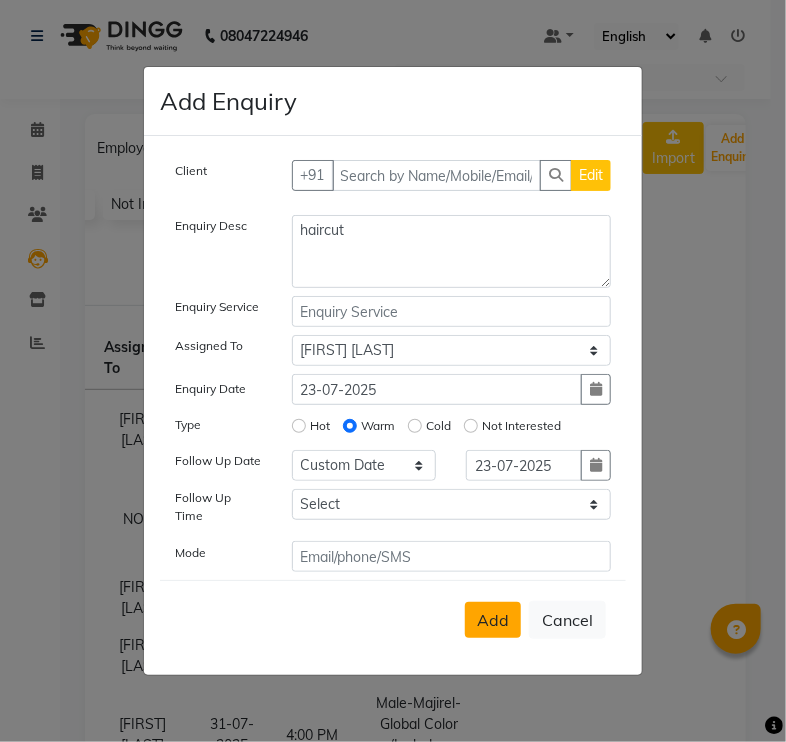 click on "Add" at bounding box center (493, 620) 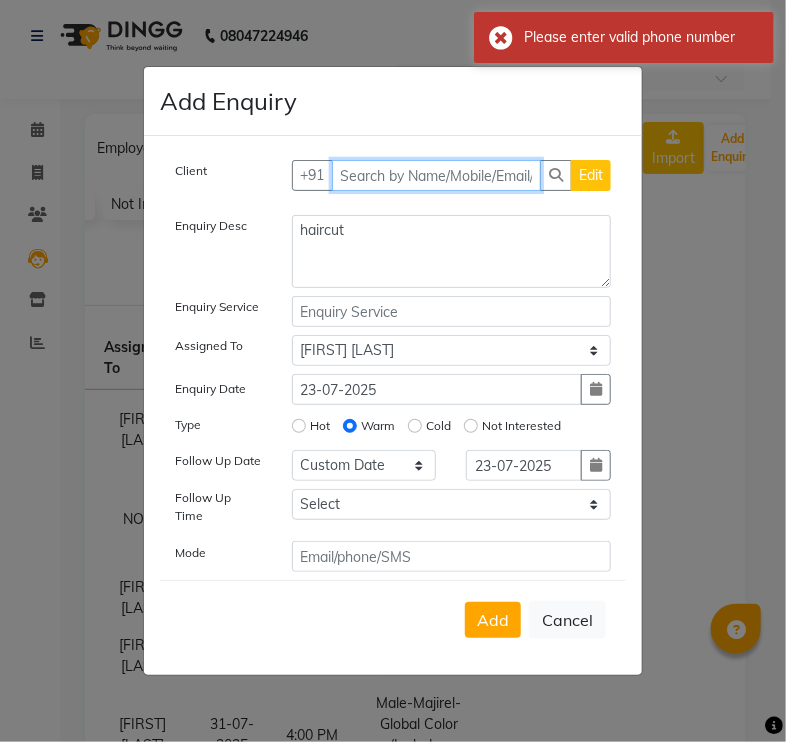 click at bounding box center (437, 175) 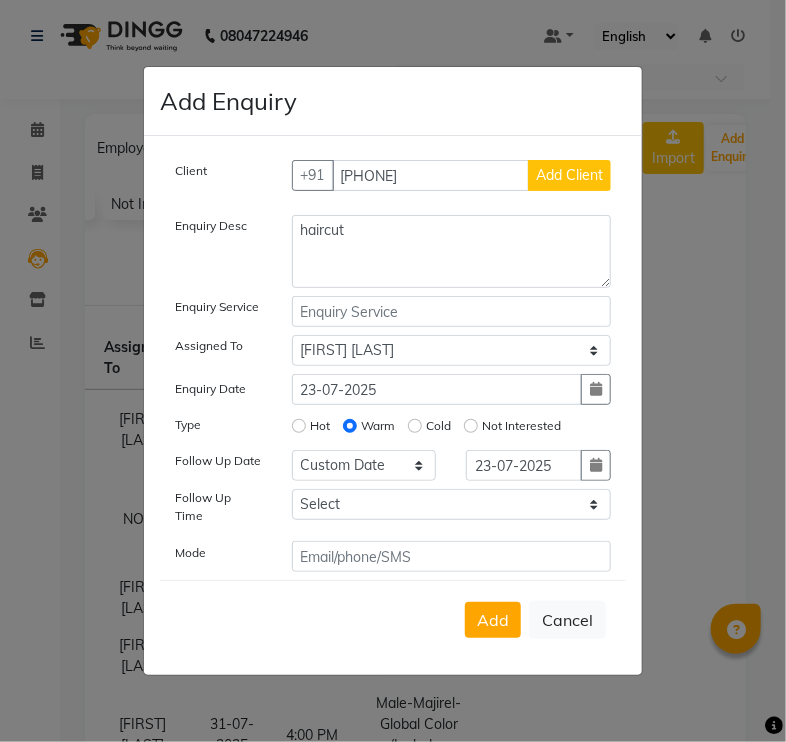 click on "Add Client" 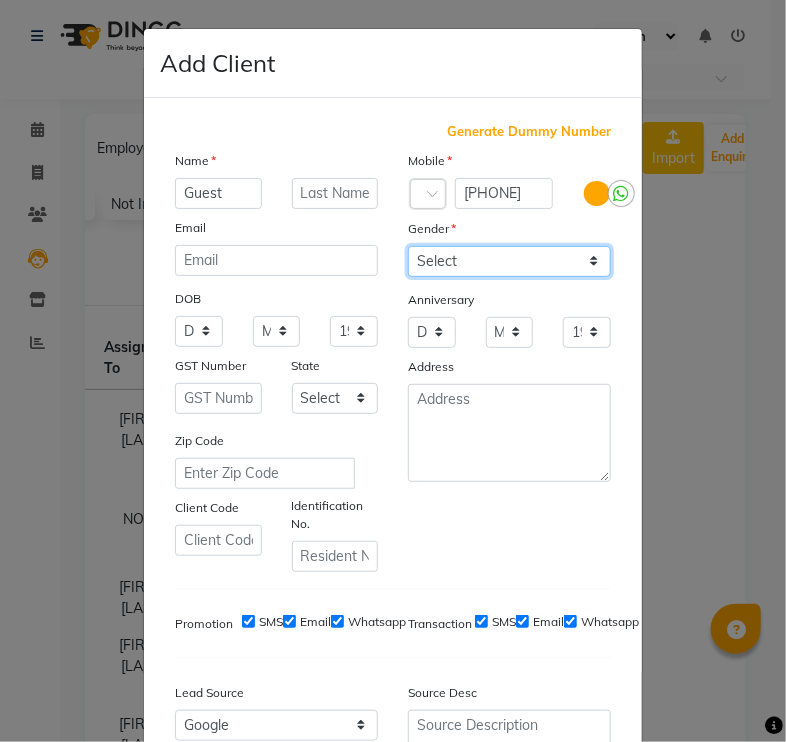 click on "Select Male Female Other Prefer Not To Say" 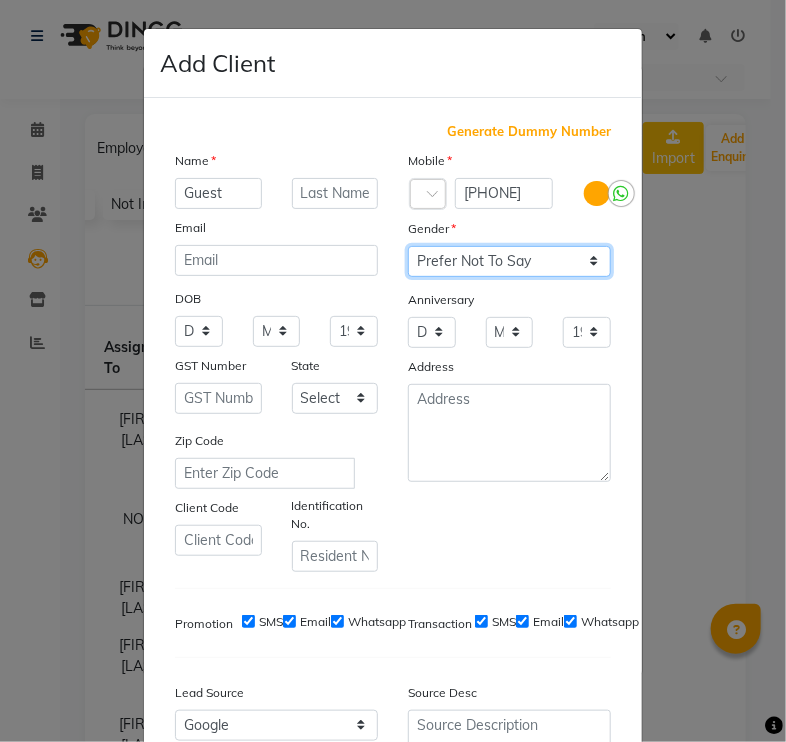 click on "Select Male Female Other Prefer Not To Say" 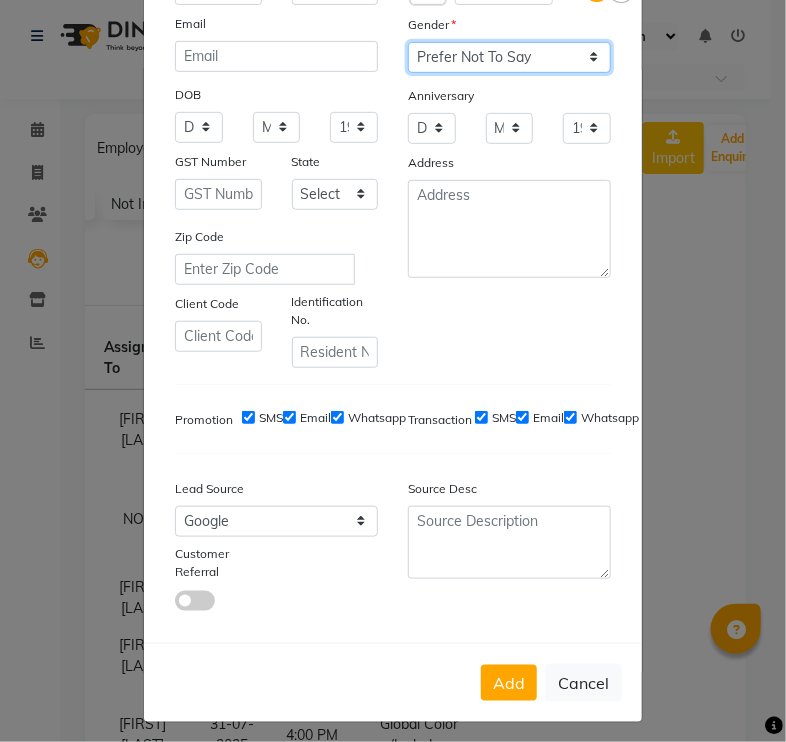 scroll, scrollTop: 220, scrollLeft: 0, axis: vertical 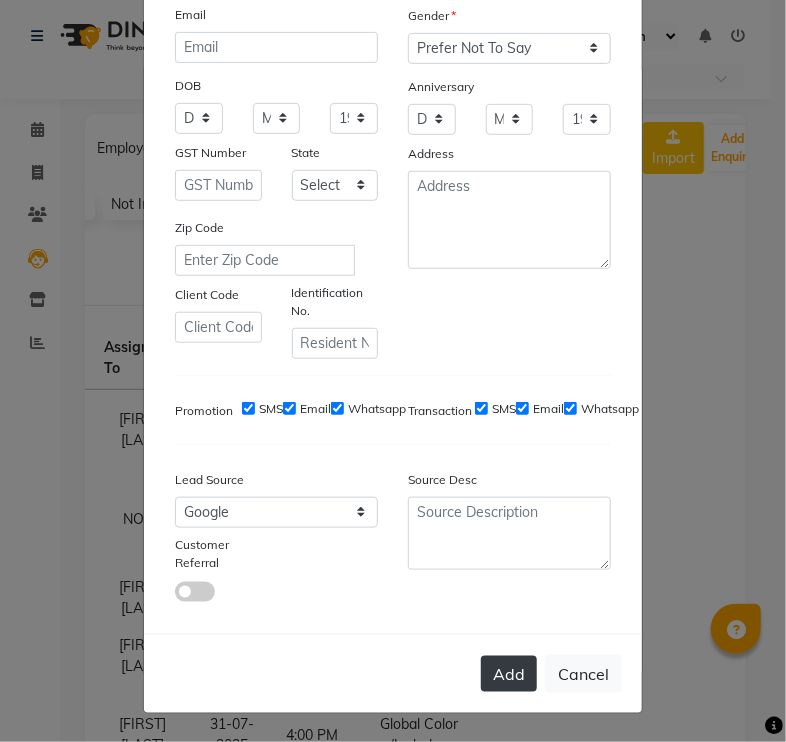 click on "Add" 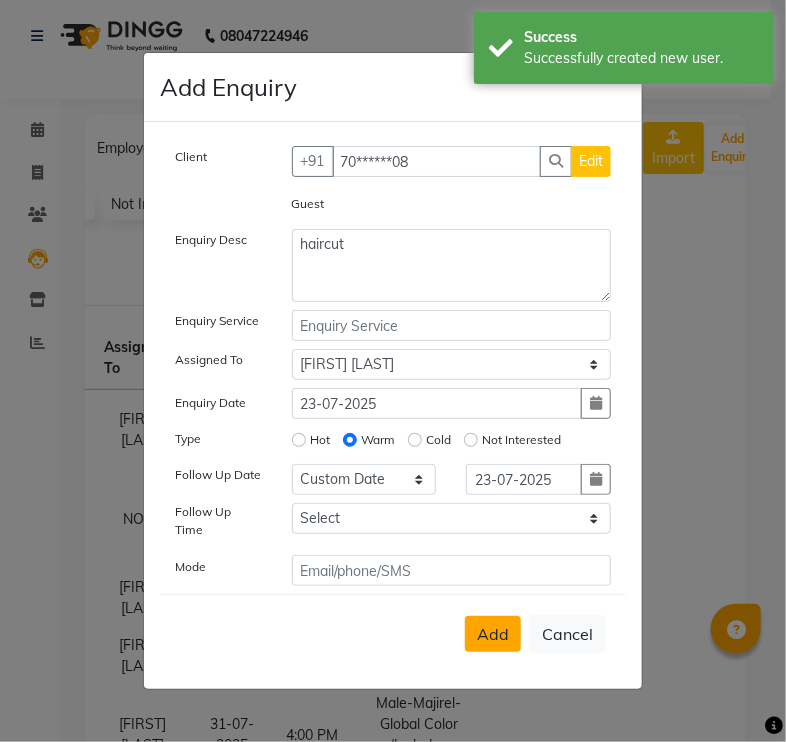 click on "Add" at bounding box center [493, 634] 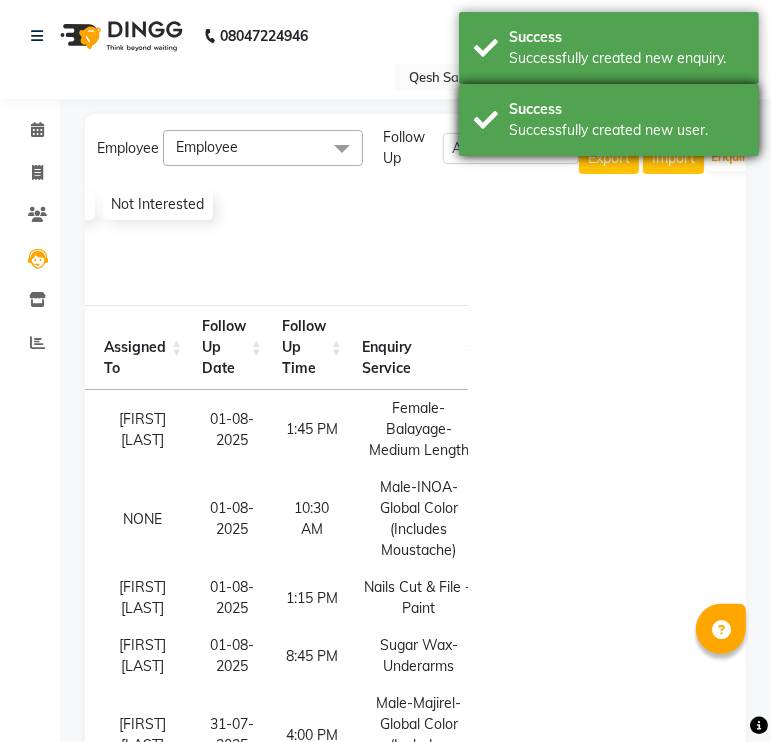 click on "Success   Successfully created new user." at bounding box center [609, 120] 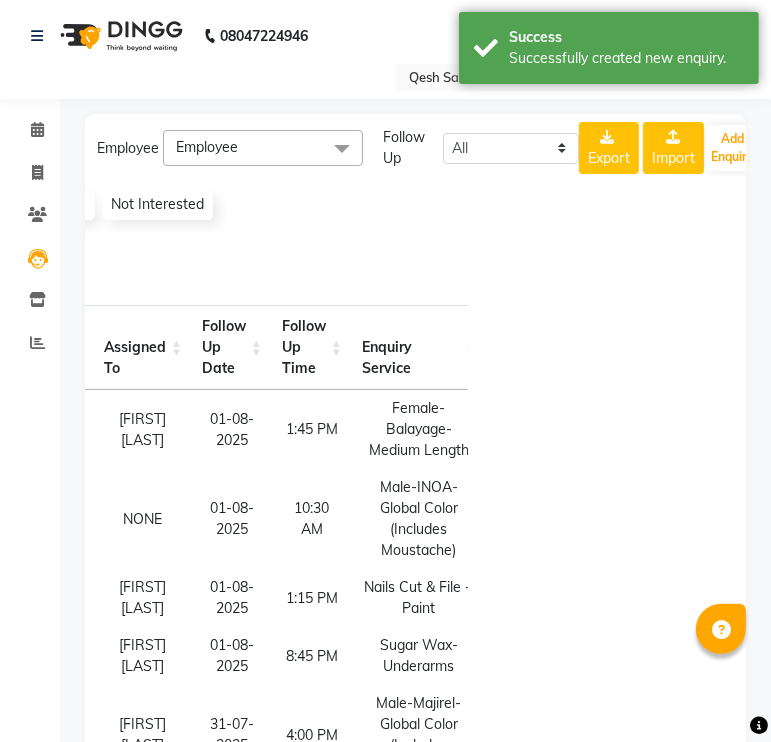 click on "Export  Import  Add Enquiry" 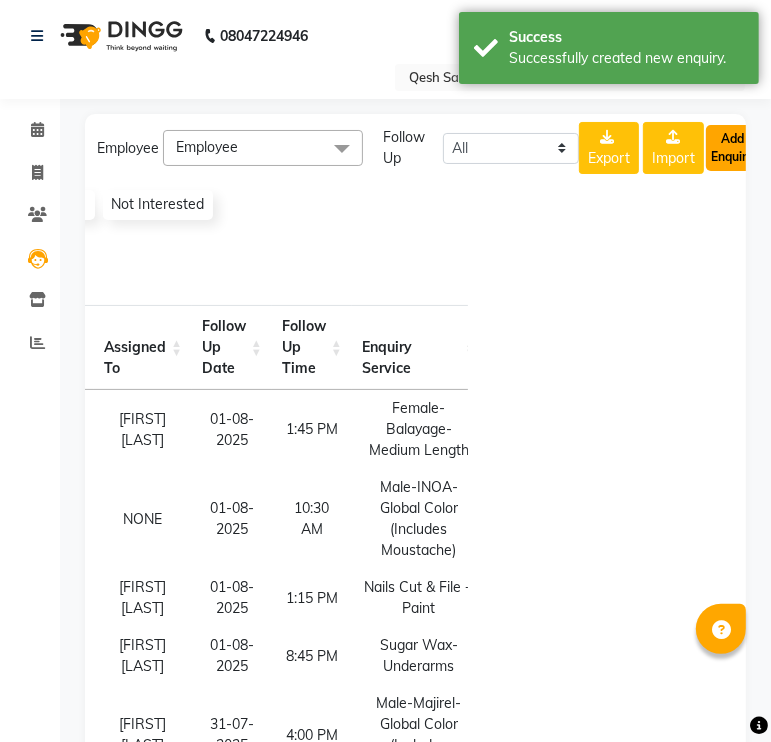 click on "Add Enquiry" 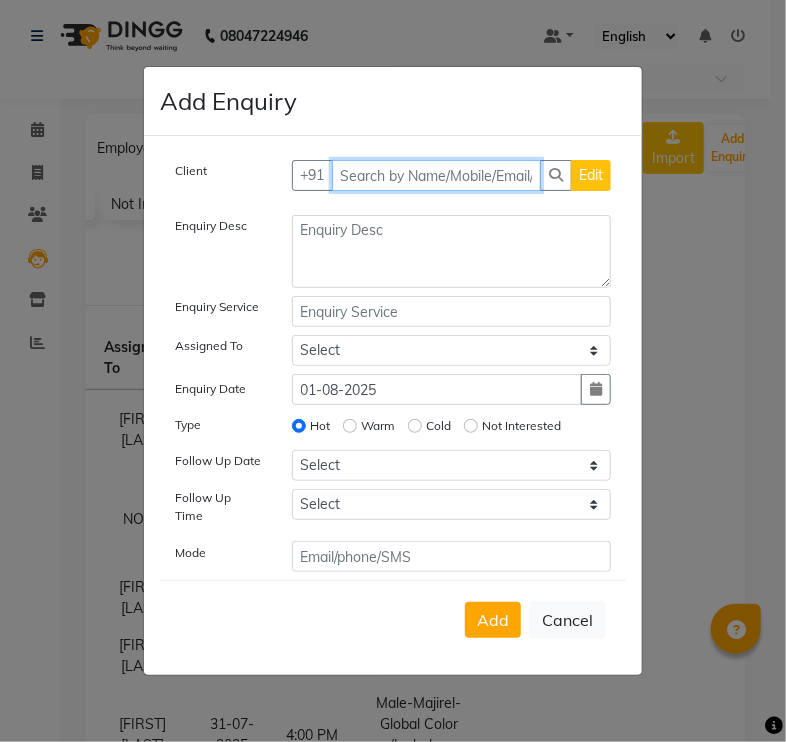 click at bounding box center [437, 175] 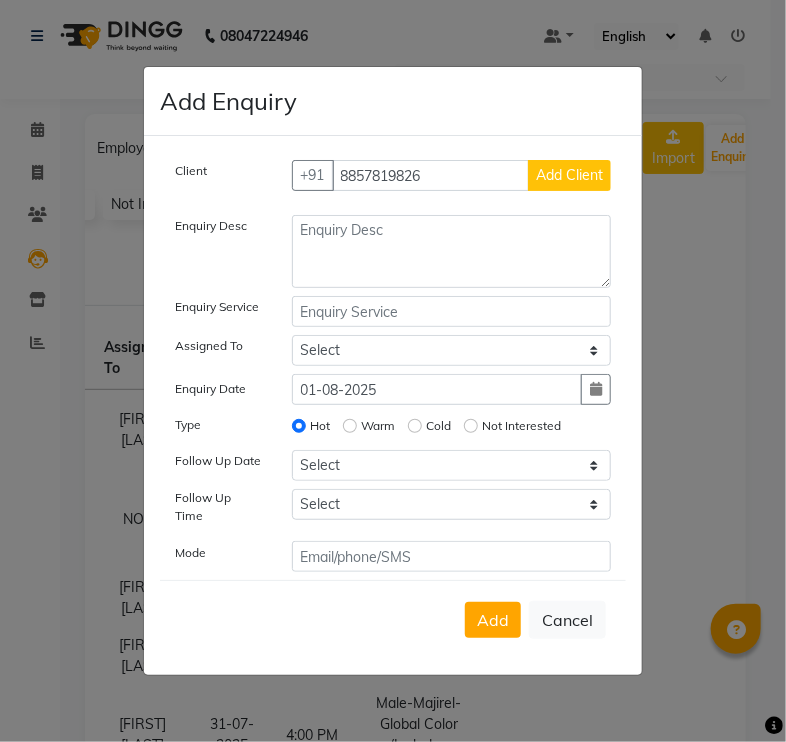 click on "Add Client" 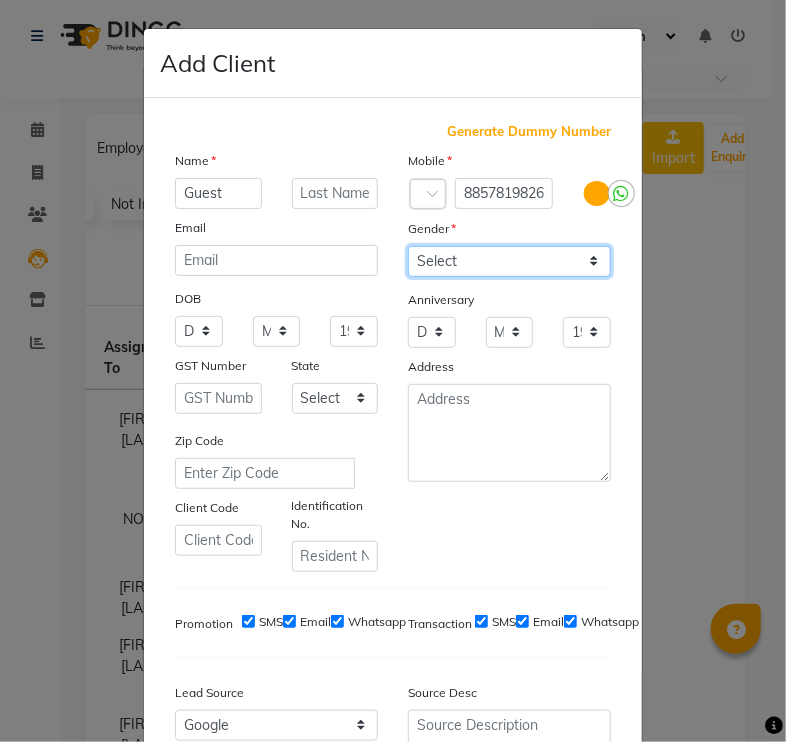 click on "Select Male Female Other Prefer Not To Say" 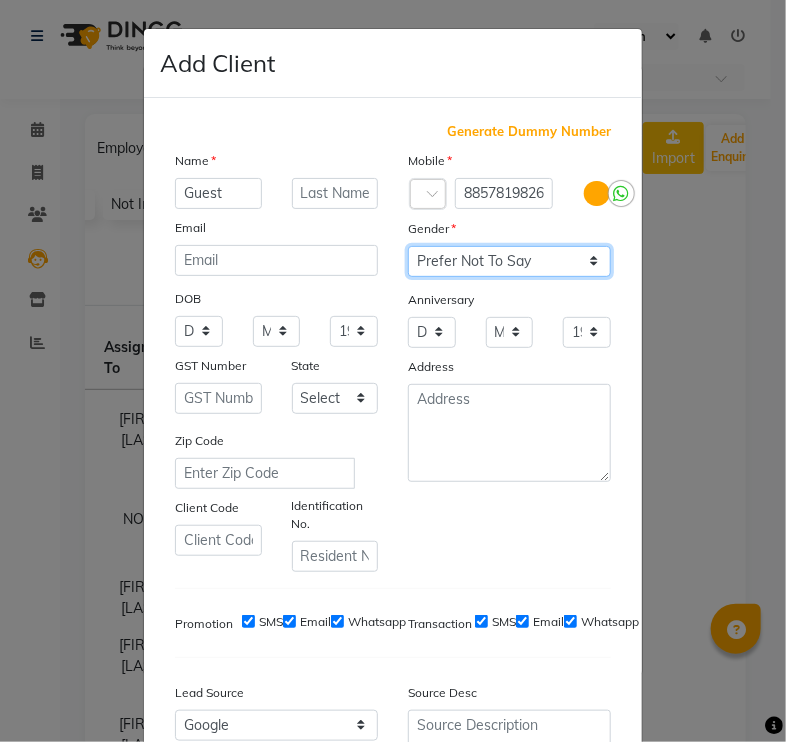 click on "Select Male Female Other Prefer Not To Say" 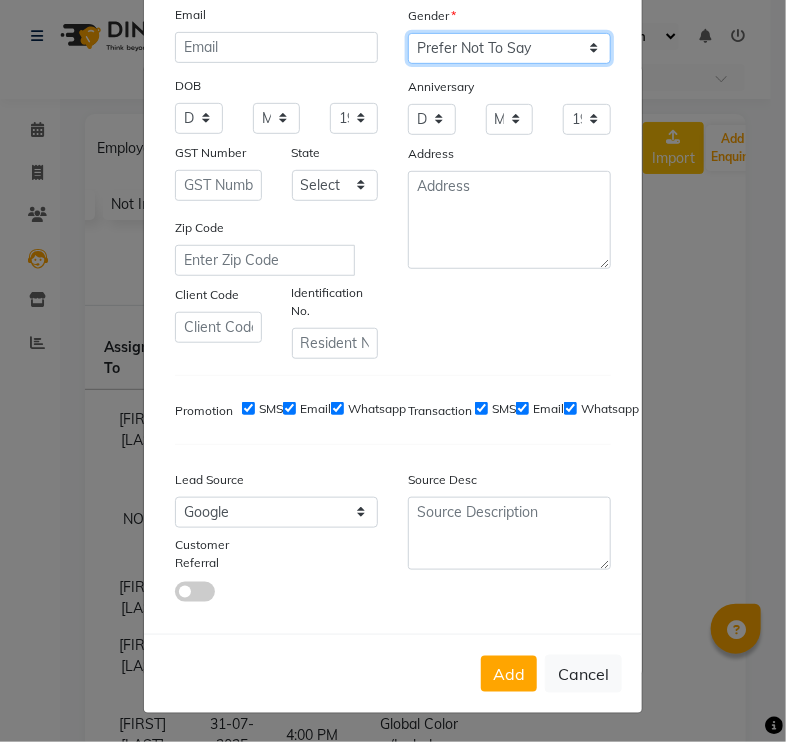 scroll, scrollTop: 220, scrollLeft: 0, axis: vertical 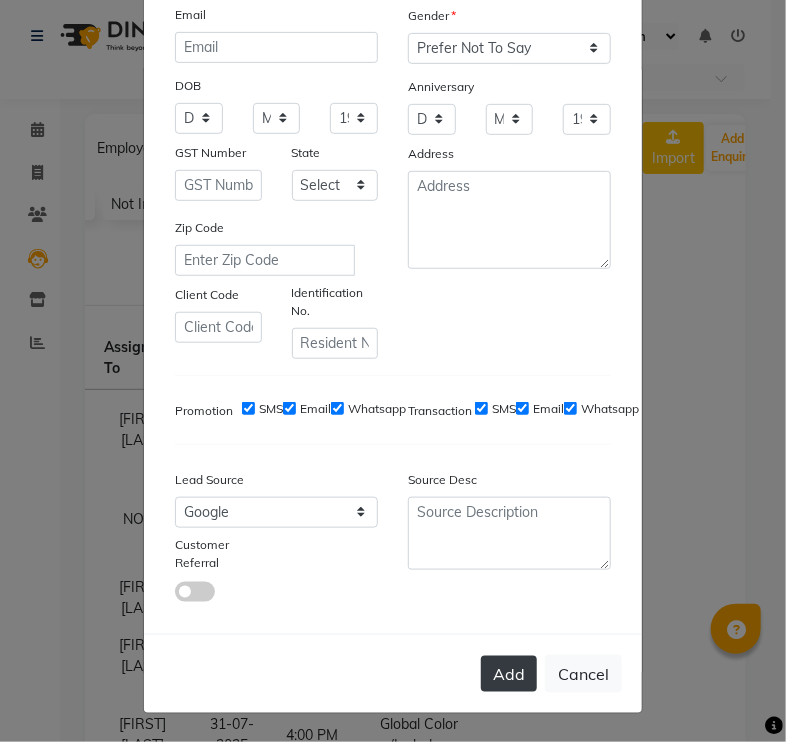 click on "Add" 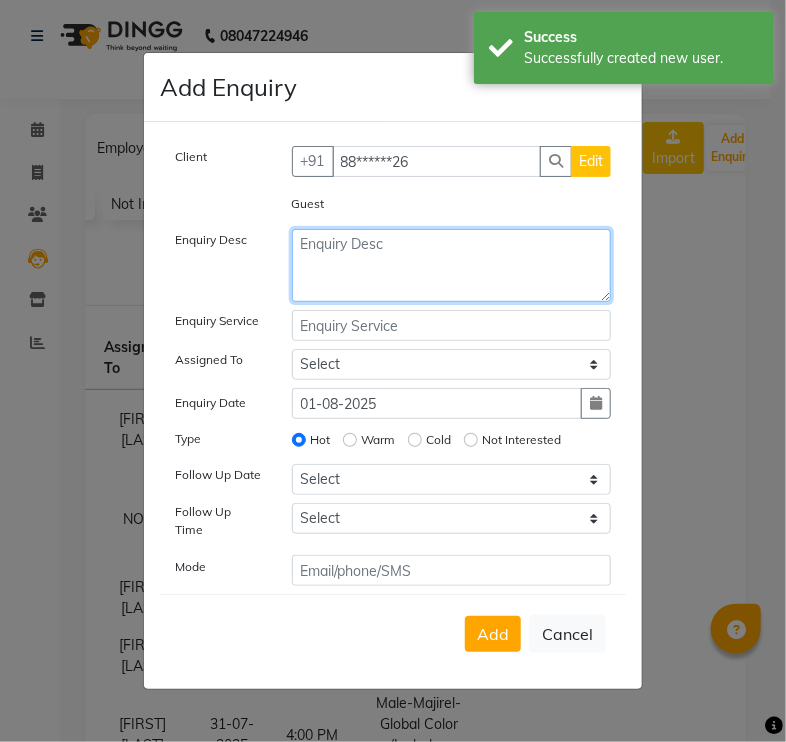 click 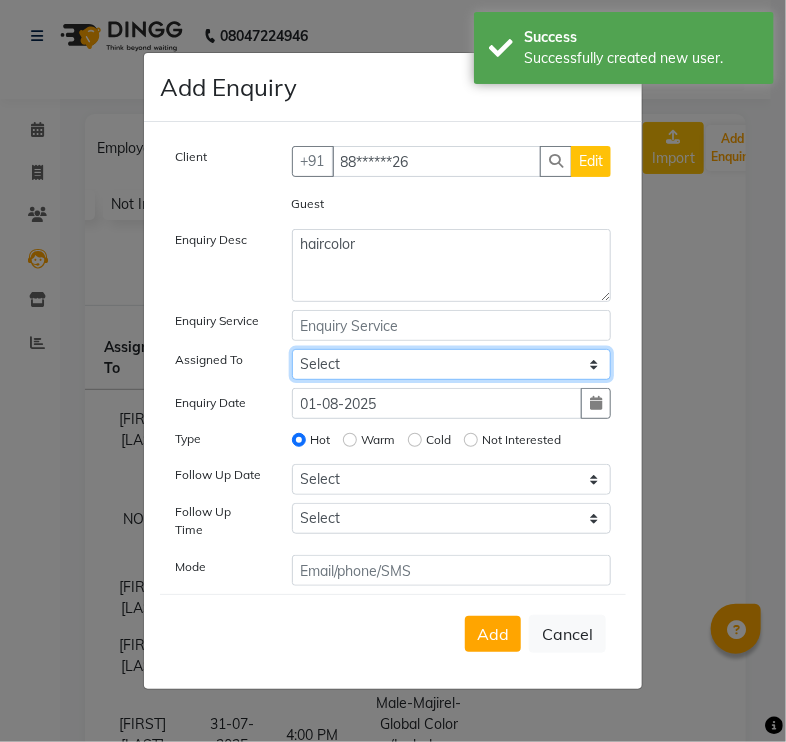 click on "Select [FIRST] [LAST] Harry Siril Anthony [FIRST] [LAST] Salon Sunil Kisan Wani Vanita Kamble Vinod Daulat Sonawane" 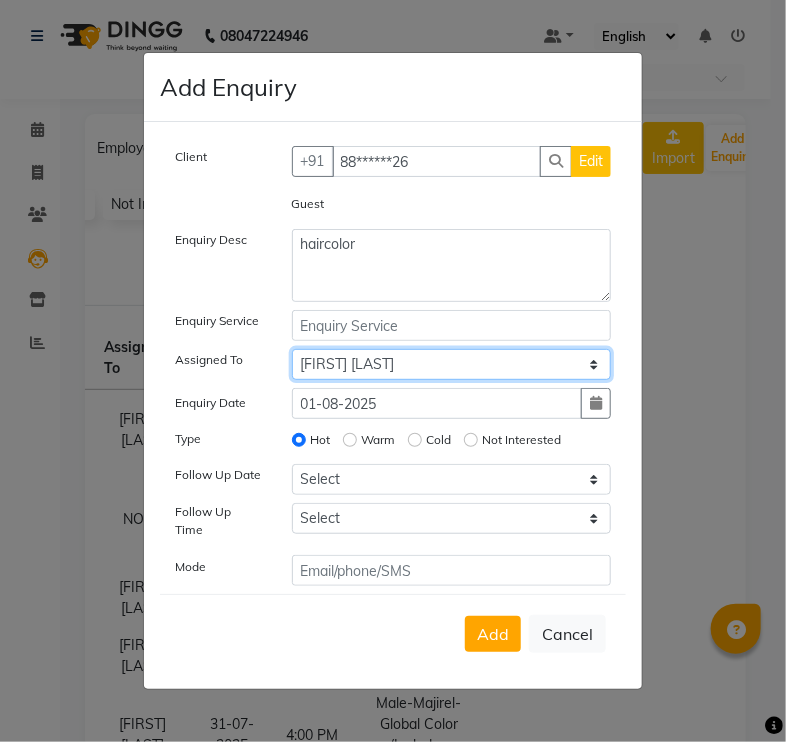 click on "Select [FIRST] [LAST] Harry Siril Anthony [FIRST] [LAST] Salon Sunil Kisan Wani Vanita Kamble Vinod Daulat Sonawane" 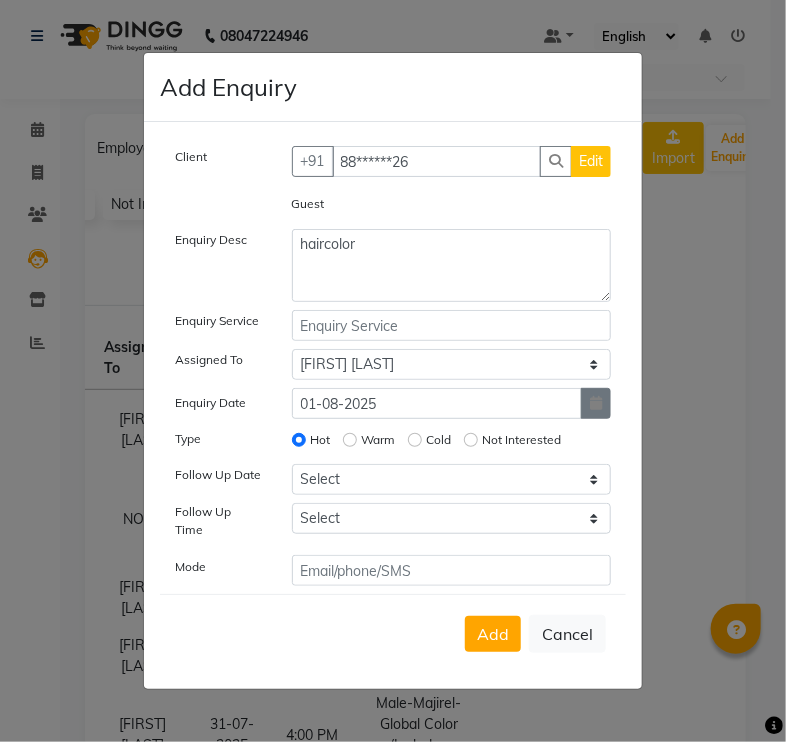click 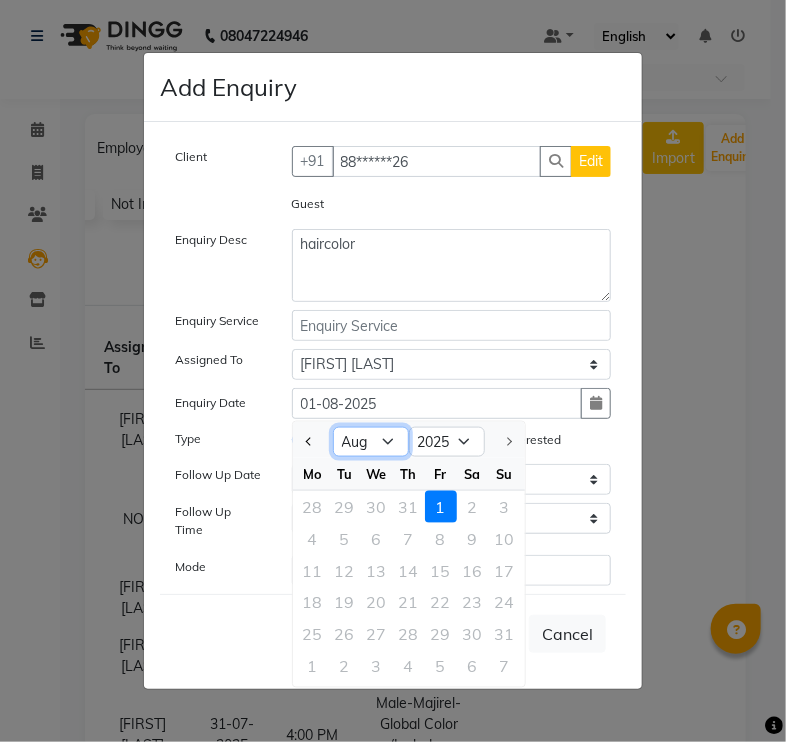 click on "Jan Feb Mar Apr May Jun Jul Aug" 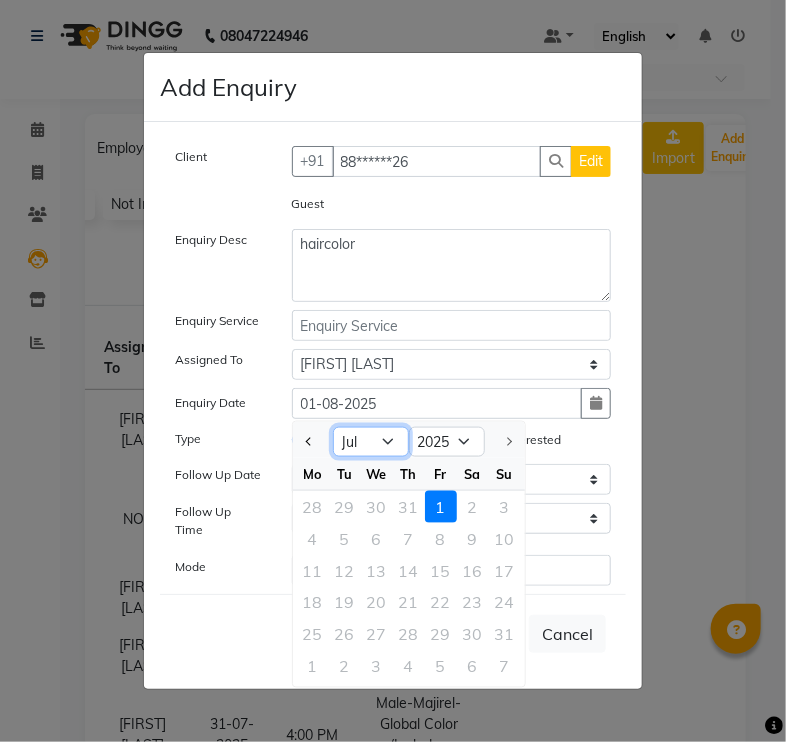 click on "Jan Feb Mar Apr May Jun Jul Aug" 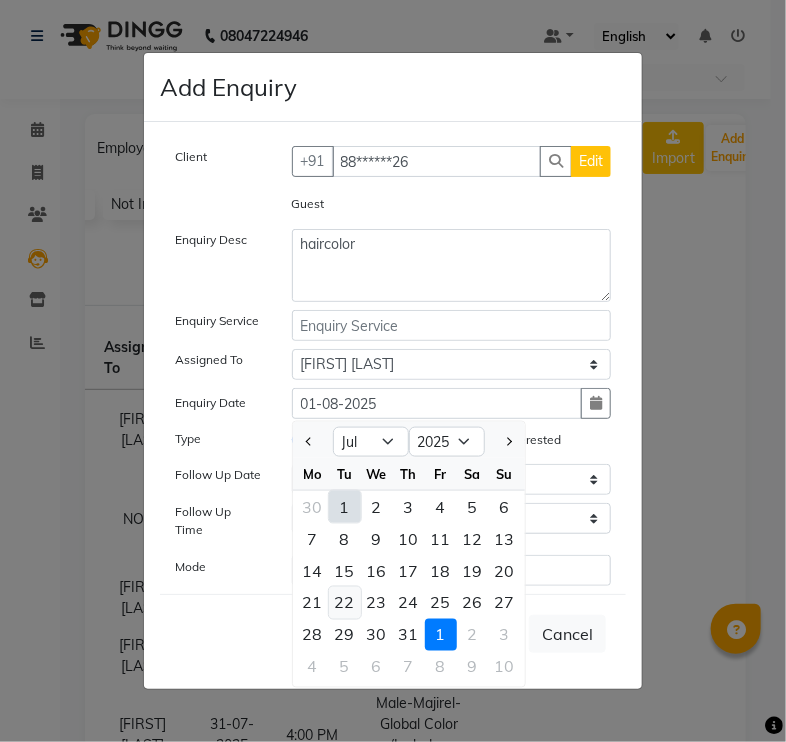 click on "22" 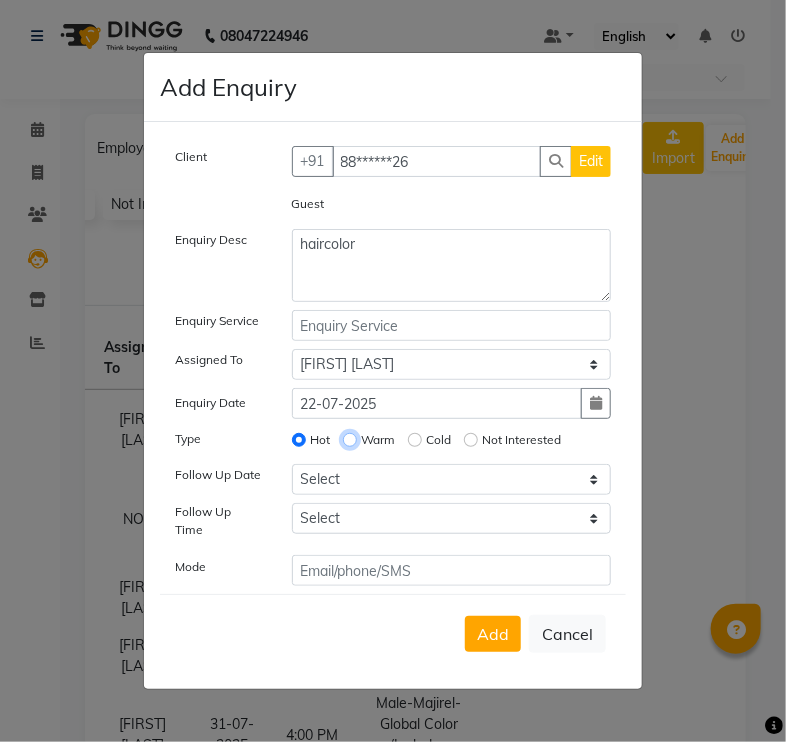 click on "Warm" at bounding box center (350, 440) 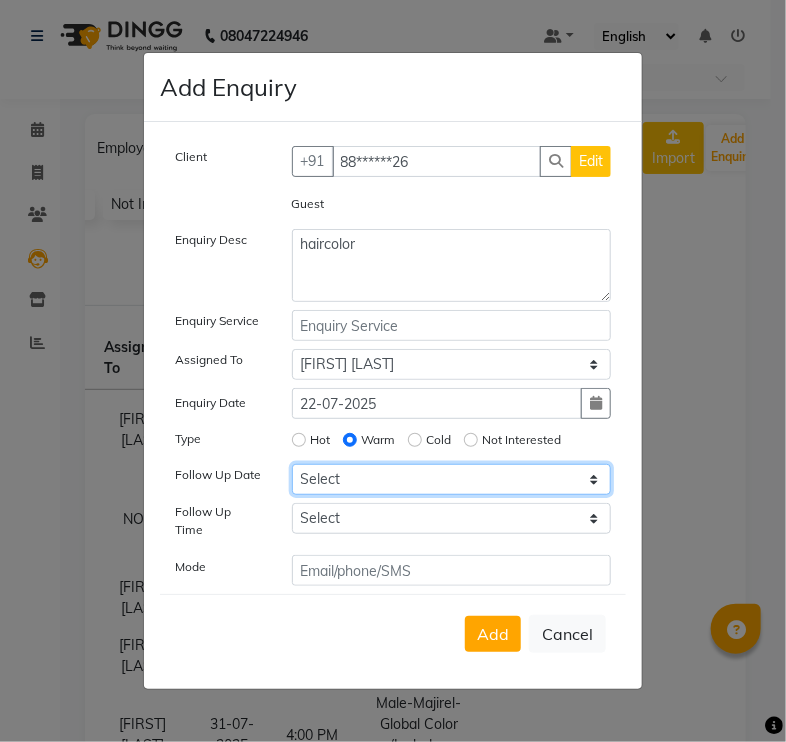 click on "Select Today Tomorrow In 2 days (Sunday) In 3 days (Monday) In 4 days (Tuesday) In 5 days (Wednesday) In 6 days (Thursday) In 1 Week (2025-08-08) In 2 Week (2025-08-15) In 1 Month (2025-09-01) In 2 Month (2025-10-01) In 3 Month (2025-11-01) Custom Date" at bounding box center (452, 479) 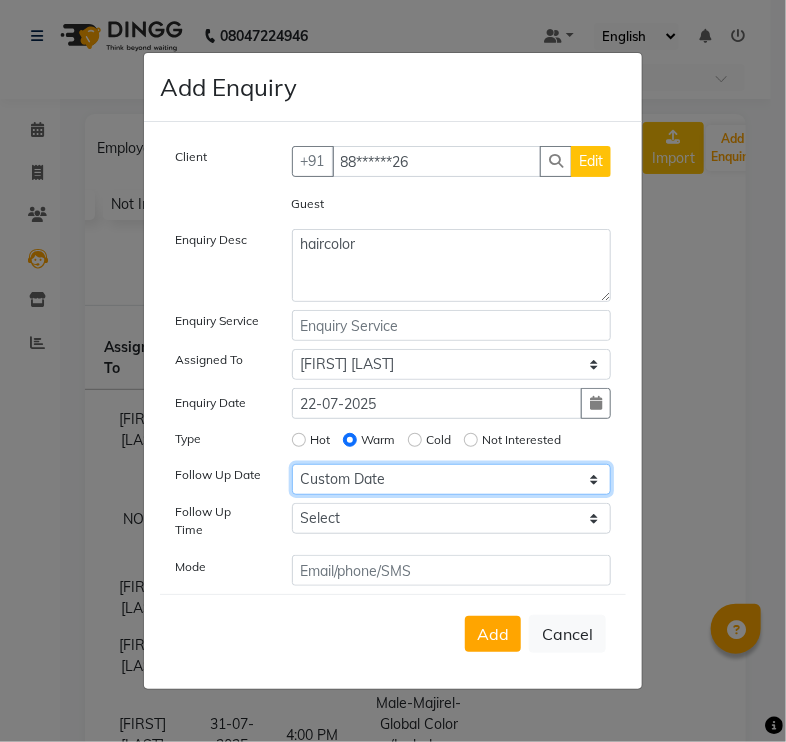 click on "Select Today Tomorrow In 2 days (Sunday) In 3 days (Monday) In 4 days (Tuesday) In 5 days (Wednesday) In 6 days (Thursday) In 1 Week (2025-08-08) In 2 Week (2025-08-15) In 1 Month (2025-09-01) In 2 Month (2025-10-01) In 3 Month (2025-11-01) Custom Date" at bounding box center (452, 479) 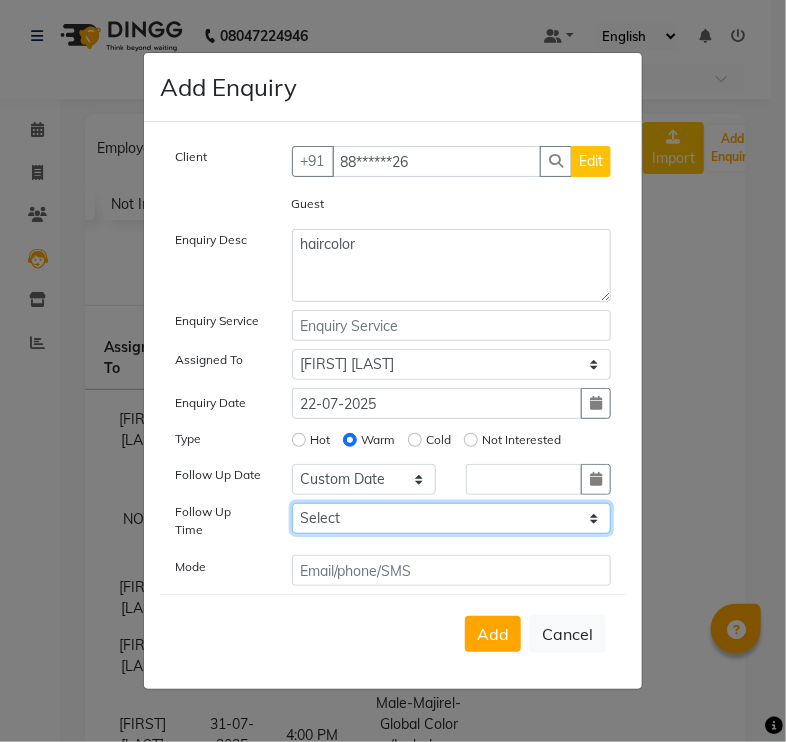 click on "Select 07:00 AM 07:15 AM 07:30 AM 07:45 AM 08:00 AM 08:15 AM 08:30 AM 08:45 AM 09:00 AM 09:15 AM 09:30 AM 09:45 AM 10:00 AM 10:15 AM 10:30 AM 10:45 AM 11:00 AM 11:15 AM 11:30 AM 11:45 AM 12:00 PM 12:15 PM 12:30 PM 12:45 PM 01:00 PM 01:15 PM 01:30 PM 01:45 PM 02:00 PM 02:15 PM 02:30 PM 02:45 PM 03:00 PM 03:15 PM 03:30 PM 03:45 PM 04:00 PM 04:15 PM 04:30 PM 04:45 PM 05:00 PM 05:15 PM 05:30 PM 05:45 PM 06:00 PM 06:15 PM 06:30 PM 06:45 PM 07:00 PM 07:15 PM 07:30 PM 07:45 PM 08:00 PM 08:15 PM 08:30 PM 08:45 PM 09:00 PM 09:15 PM 09:30 PM 09:45 PM 10:00 PM" at bounding box center (452, 518) 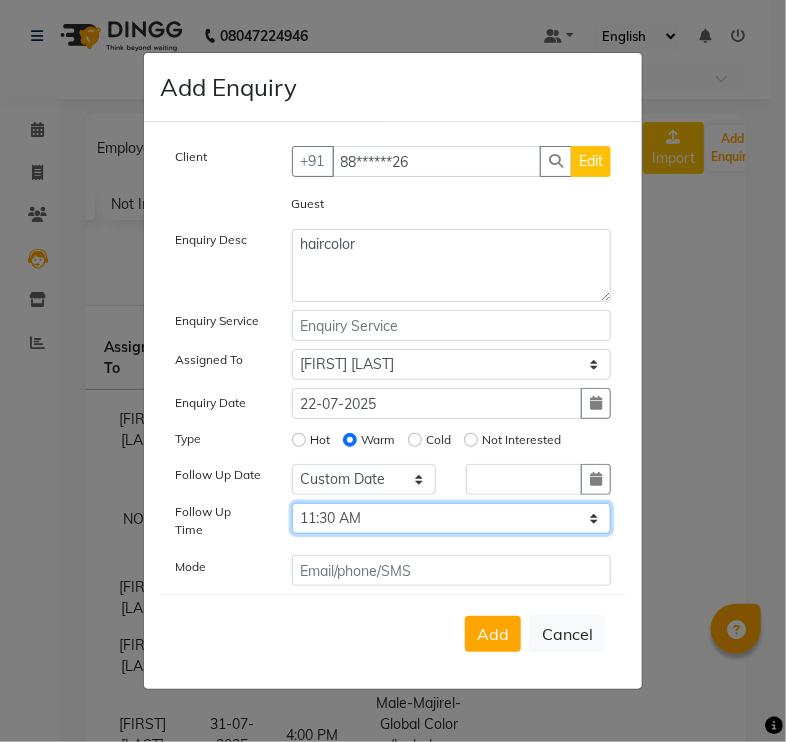 click on "Select 07:00 AM 07:15 AM 07:30 AM 07:45 AM 08:00 AM 08:15 AM 08:30 AM 08:45 AM 09:00 AM 09:15 AM 09:30 AM 09:45 AM 10:00 AM 10:15 AM 10:30 AM 10:45 AM 11:00 AM 11:15 AM 11:30 AM 11:45 AM 12:00 PM 12:15 PM 12:30 PM 12:45 PM 01:00 PM 01:15 PM 01:30 PM 01:45 PM 02:00 PM 02:15 PM 02:30 PM 02:45 PM 03:00 PM 03:15 PM 03:30 PM 03:45 PM 04:00 PM 04:15 PM 04:30 PM 04:45 PM 05:00 PM 05:15 PM 05:30 PM 05:45 PM 06:00 PM 06:15 PM 06:30 PM 06:45 PM 07:00 PM 07:15 PM 07:30 PM 07:45 PM 08:00 PM 08:15 PM 08:30 PM 08:45 PM 09:00 PM 09:15 PM 09:30 PM 09:45 PM 10:00 PM" at bounding box center (452, 518) 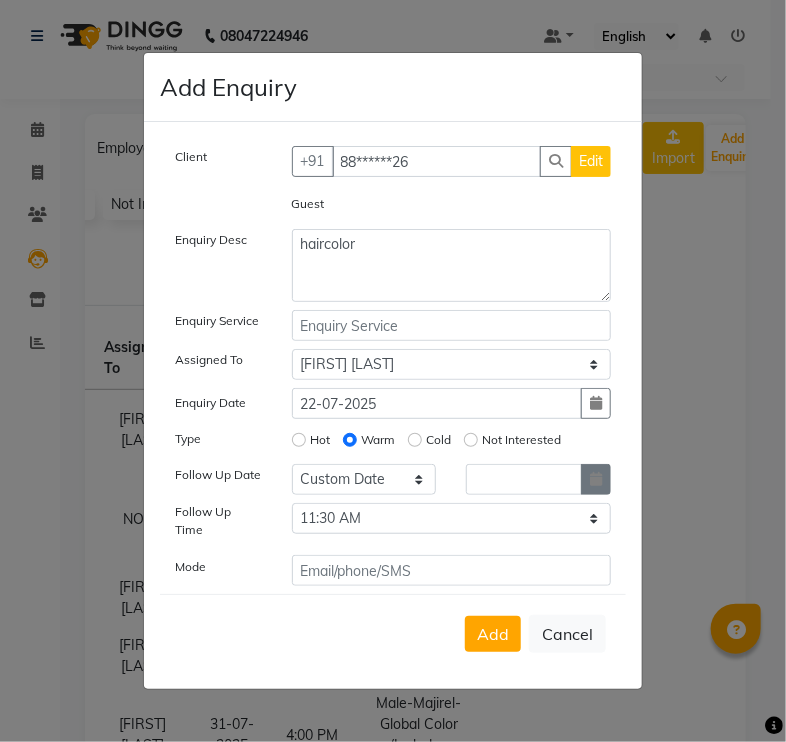click 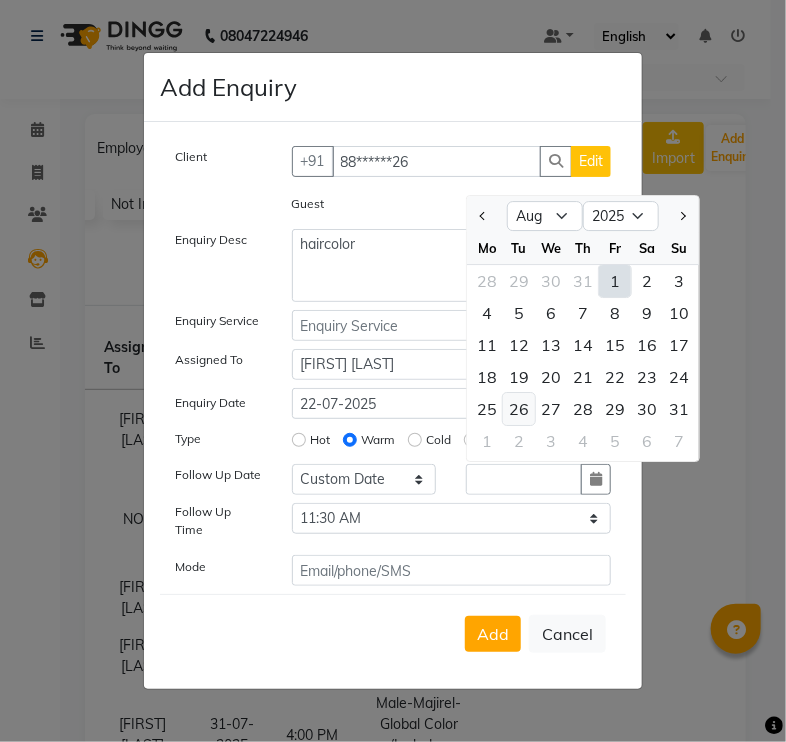 click on "26" 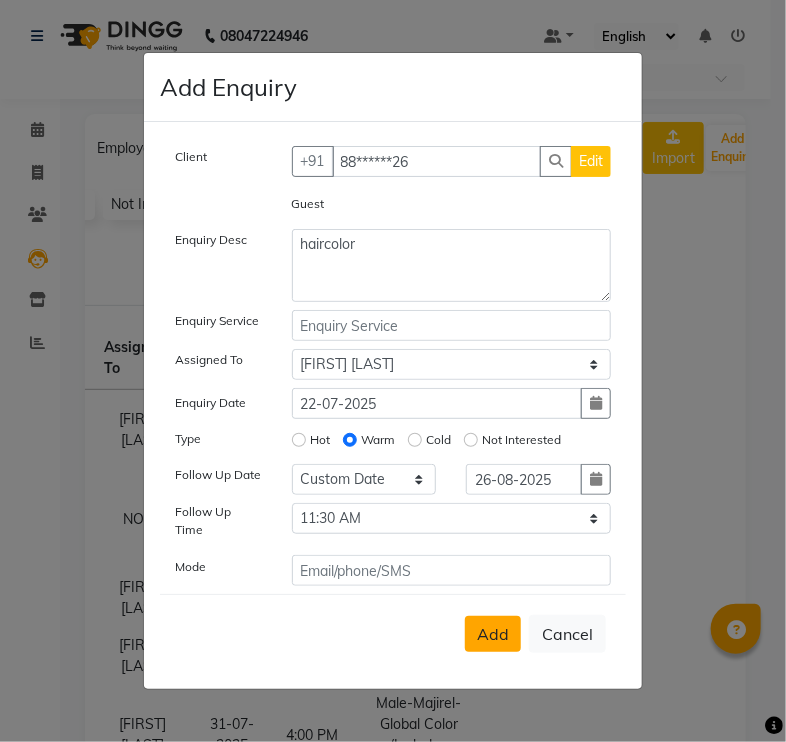 click on "Add" at bounding box center (493, 634) 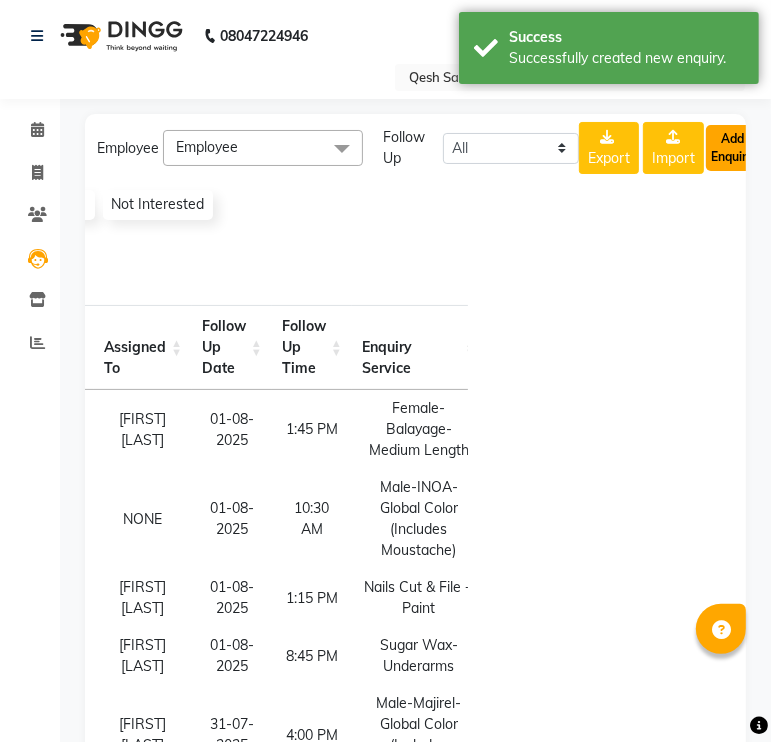 click on "Add Enquiry" 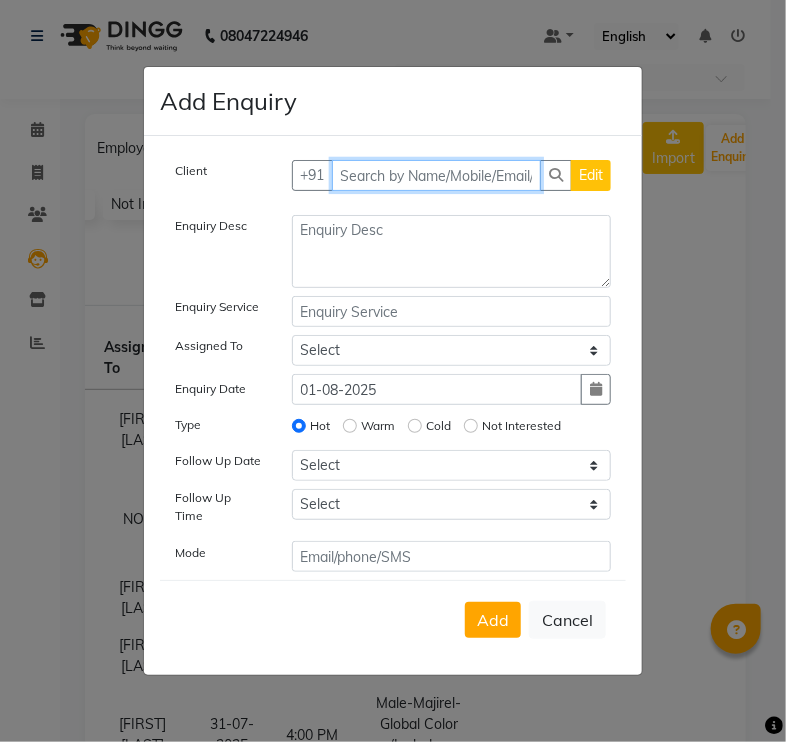 click at bounding box center [437, 175] 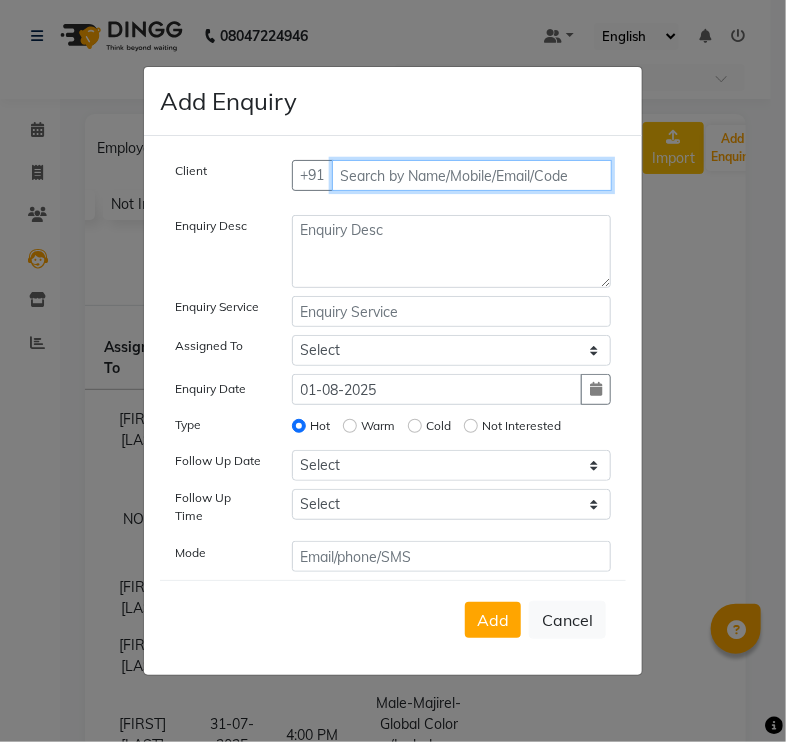 click at bounding box center (472, 175) 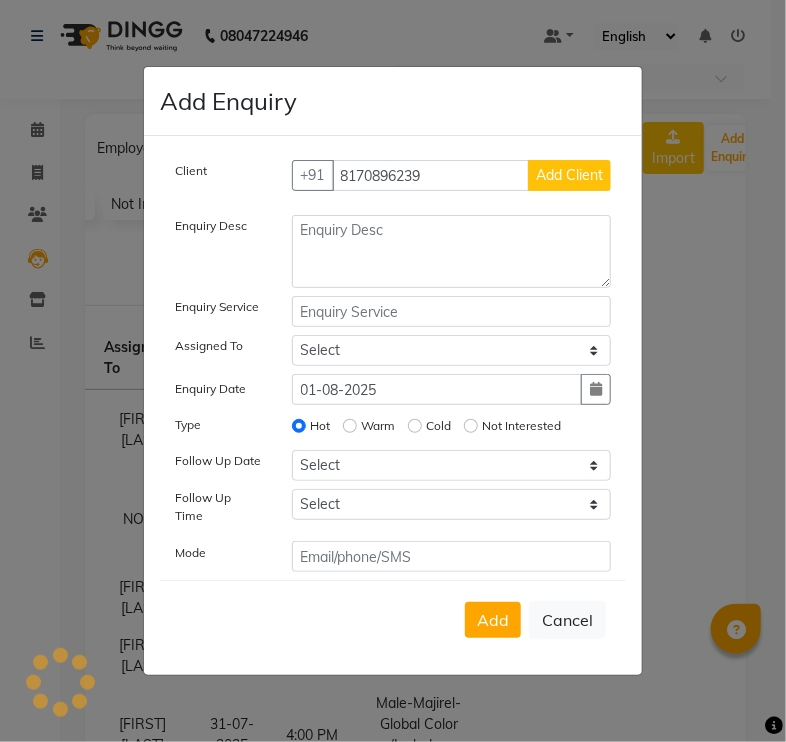 click on "Add Client" 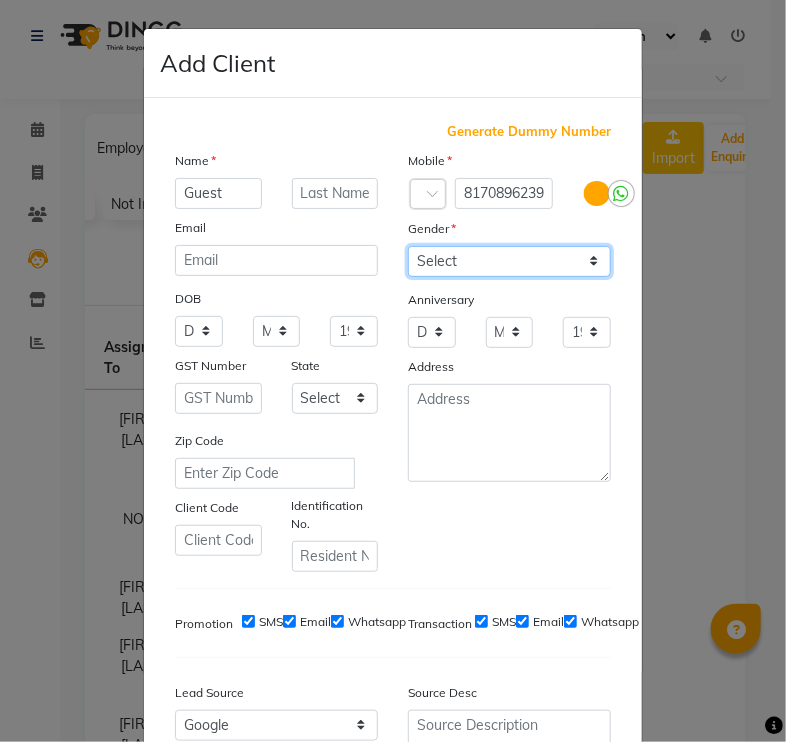 click on "Select Male Female Other Prefer Not To Say" 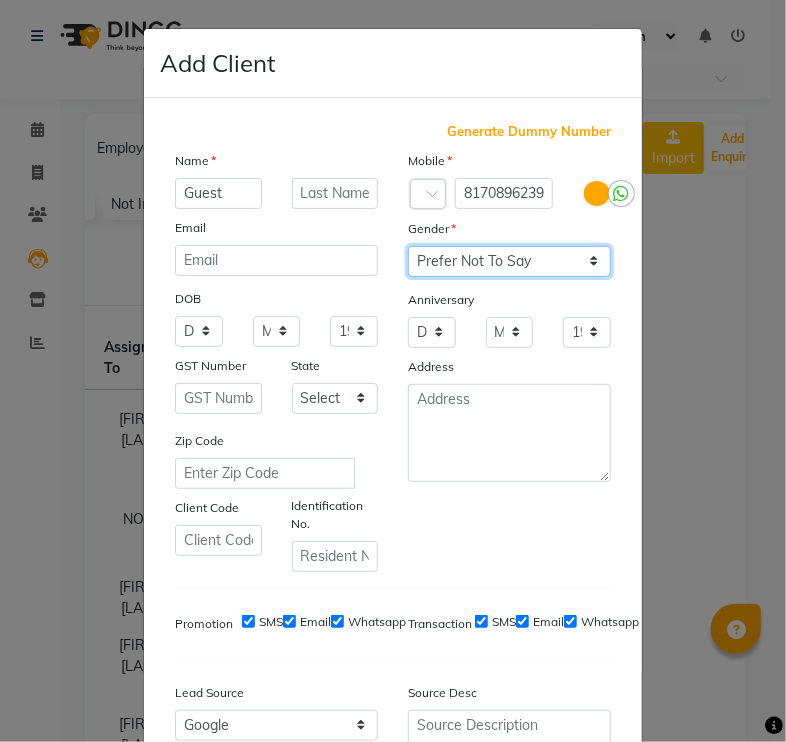 click on "Select Male Female Other Prefer Not To Say" 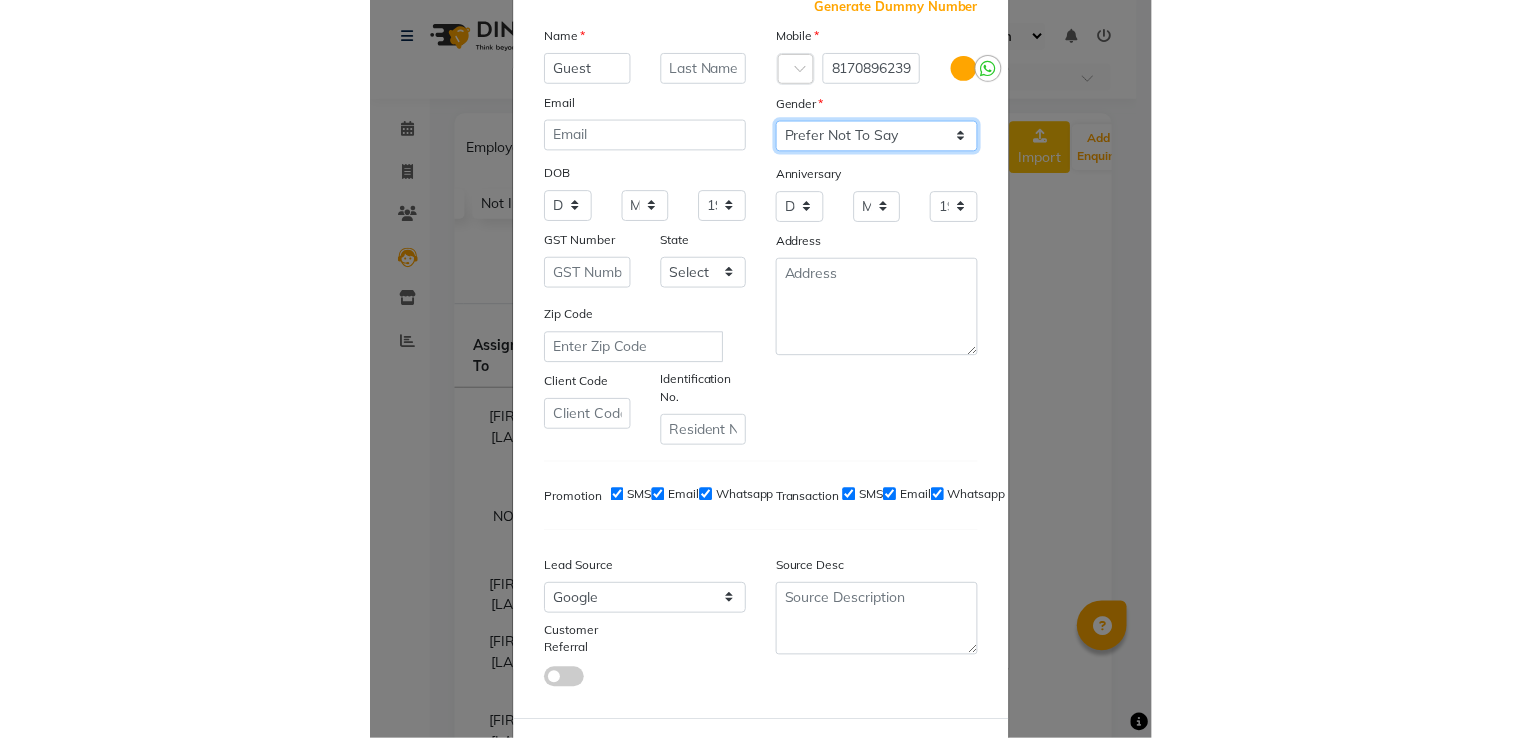 scroll, scrollTop: 220, scrollLeft: 0, axis: vertical 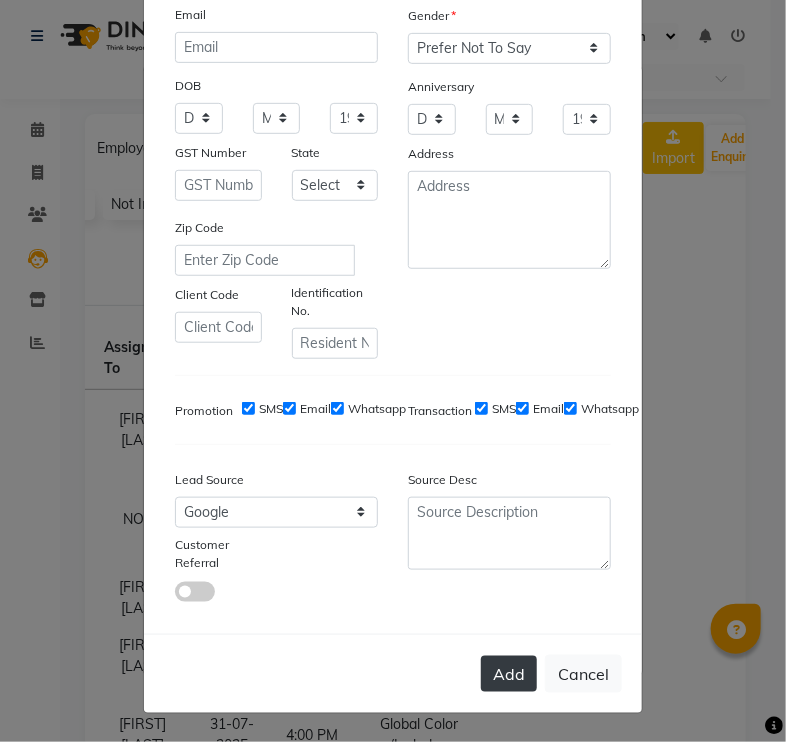 click on "Add" 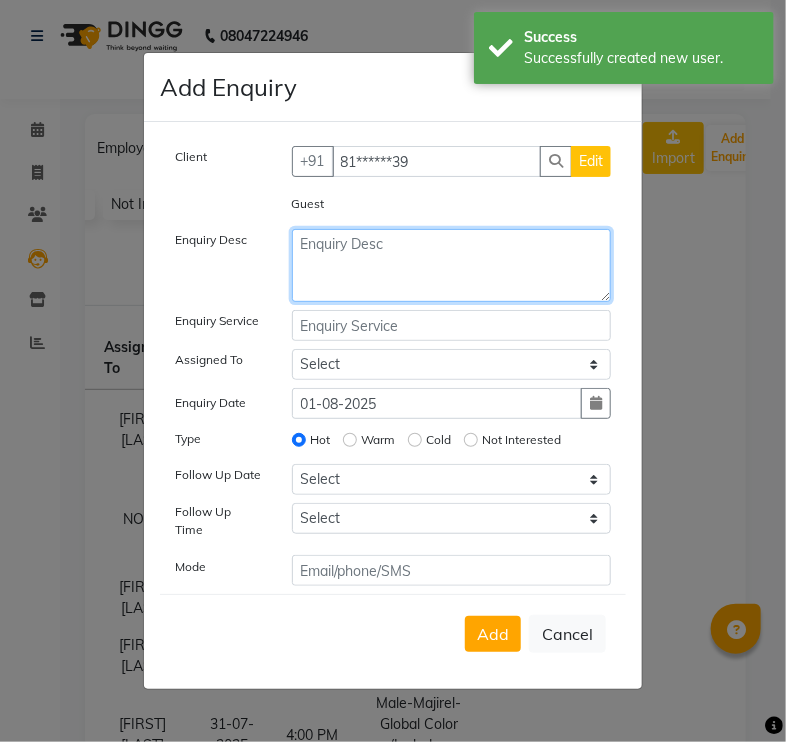 click 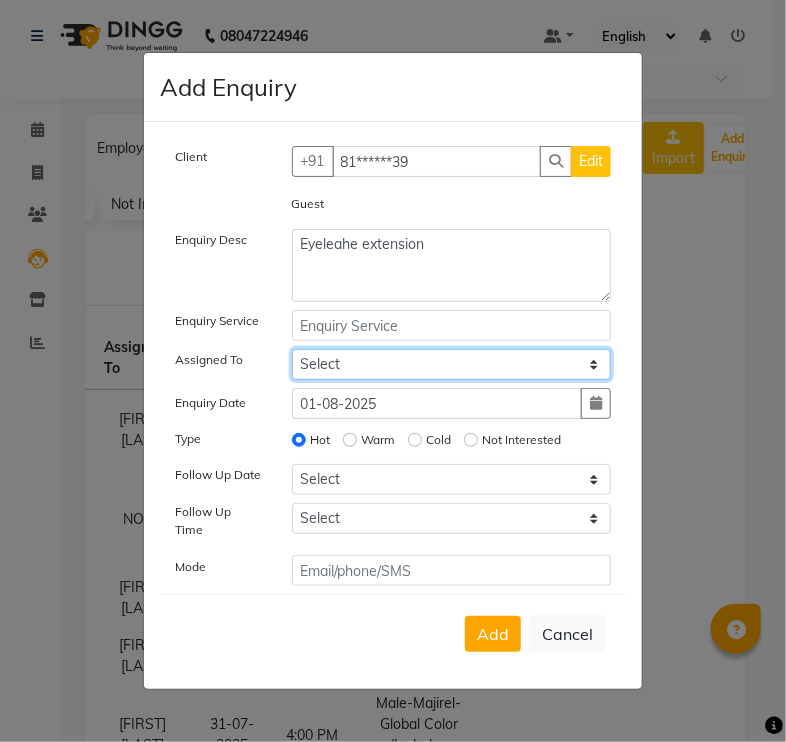 click on "Select [FIRST] [LAST] Harry Siril Anthony [FIRST] [LAST] Salon Sunil Kisan Wani Vanita Kamble Vinod Daulat Sonawane" 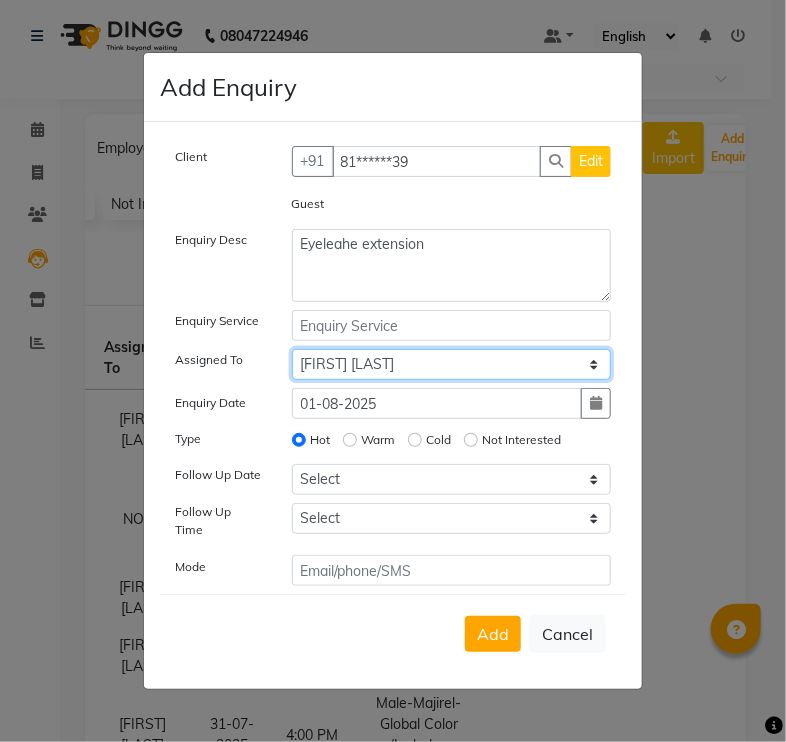 click on "Select [FIRST] [LAST] Harry Siril Anthony [FIRST] [LAST] Salon Sunil Kisan Wani Vanita Kamble Vinod Daulat Sonawane" 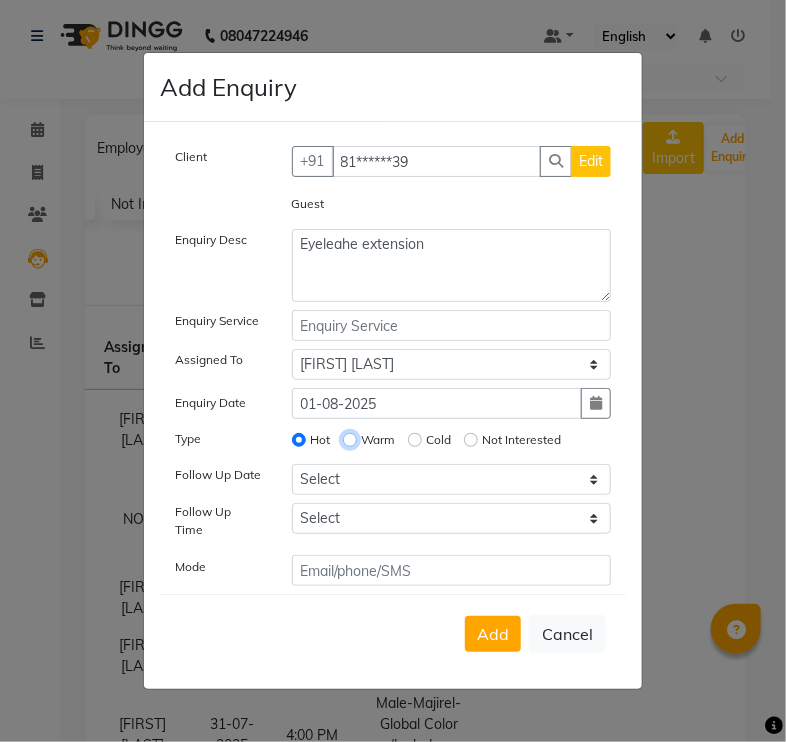 click on "Warm" at bounding box center (350, 440) 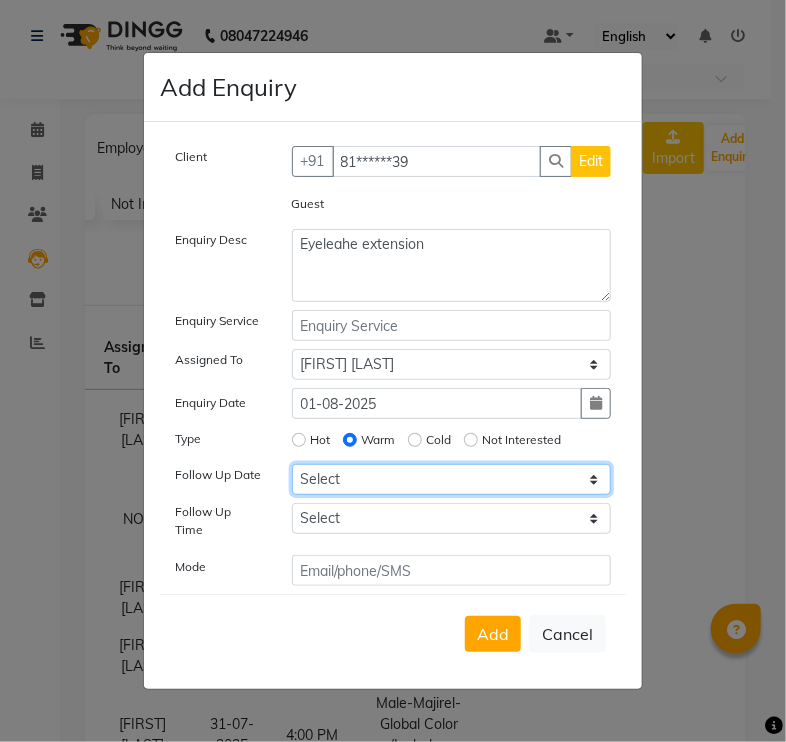 click on "Select Today Tomorrow In 2 days (Sunday) In 3 days (Monday) In 4 days (Tuesday) In 5 days (Wednesday) In 6 days (Thursday) In 1 Week (2025-08-08) In 2 Week (2025-08-15) In 1 Month (2025-09-01) In 2 Month (2025-10-01) In 3 Month (2025-11-01) Custom Date" at bounding box center (452, 479) 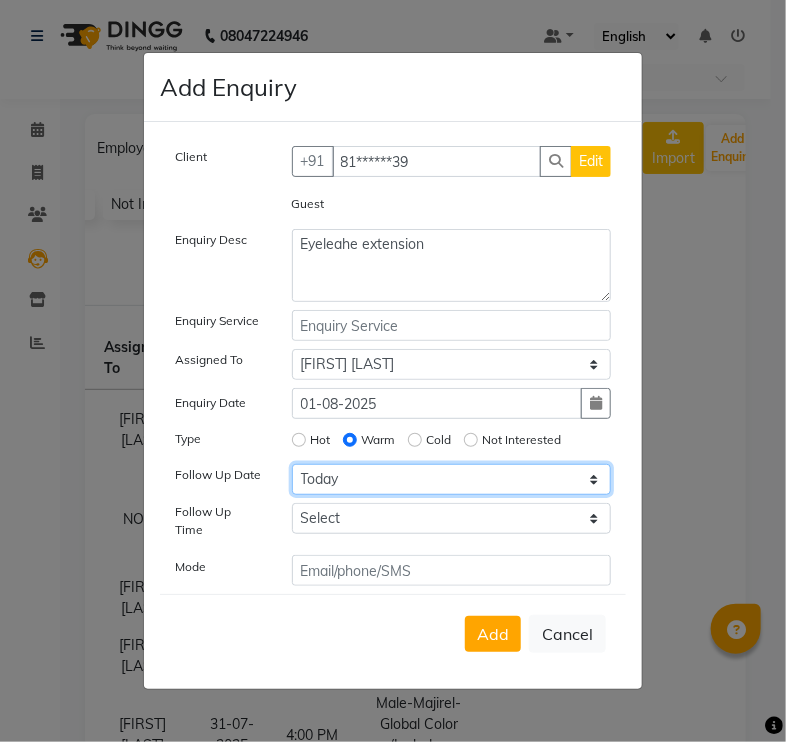 click on "Select Today Tomorrow In 2 days (Sunday) In 3 days (Monday) In 4 days (Tuesday) In 5 days (Wednesday) In 6 days (Thursday) In 1 Week (2025-08-08) In 2 Week (2025-08-15) In 1 Month (2025-09-01) In 2 Month (2025-10-01) In 3 Month (2025-11-01) Custom Date" at bounding box center (452, 479) 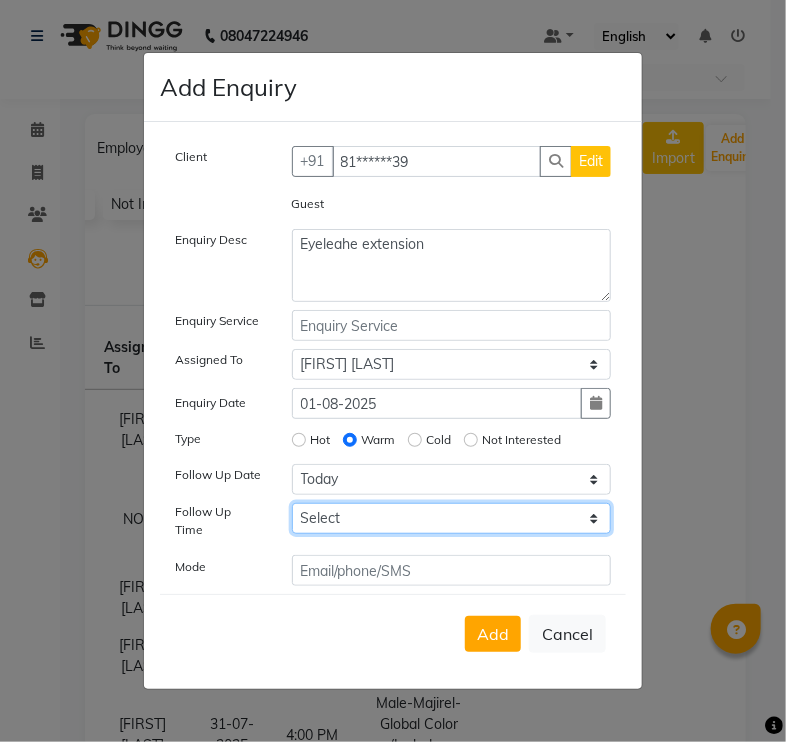 click on "Select 07:00 AM 07:15 AM 07:30 AM 07:45 AM 08:00 AM 08:15 AM 08:30 AM 08:45 AM 09:00 AM 09:15 AM 09:30 AM 09:45 AM 10:00 AM 10:15 AM 10:30 AM 10:45 AM 11:00 AM 11:15 AM 11:30 AM 11:45 AM 12:00 PM 12:15 PM 12:30 PM 12:45 PM 01:00 PM 01:15 PM 01:30 PM 01:45 PM 02:00 PM 02:15 PM 02:30 PM 02:45 PM 03:00 PM 03:15 PM 03:30 PM 03:45 PM 04:00 PM 04:15 PM 04:30 PM 04:45 PM 05:00 PM 05:15 PM 05:30 PM 05:45 PM 06:00 PM 06:15 PM 06:30 PM 06:45 PM 07:00 PM 07:15 PM 07:30 PM 07:45 PM 08:00 PM 08:15 PM 08:30 PM 08:45 PM 09:00 PM 09:15 PM 09:30 PM 09:45 PM 10:00 PM" at bounding box center [452, 518] 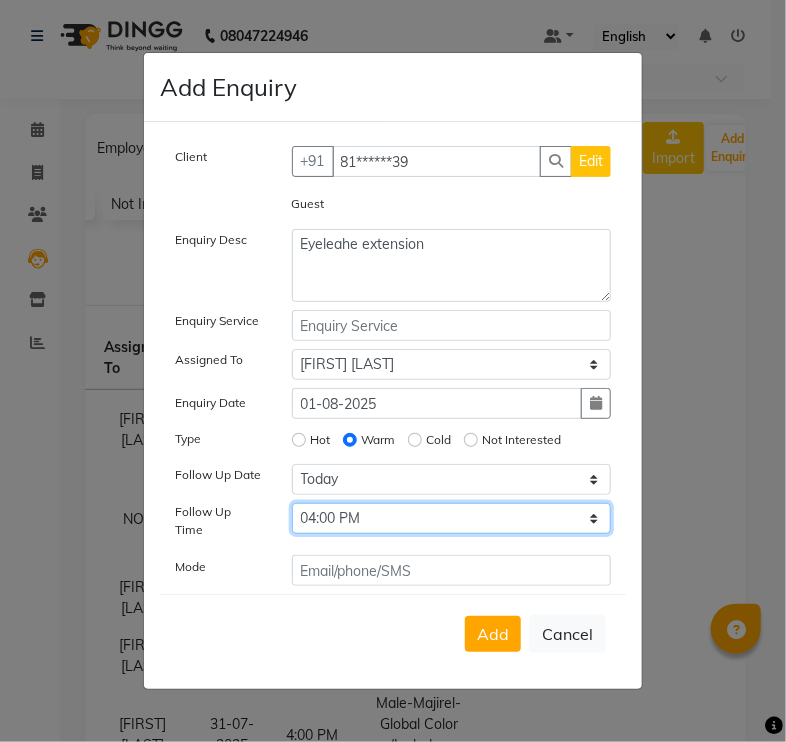 click on "Select 07:00 AM 07:15 AM 07:30 AM 07:45 AM 08:00 AM 08:15 AM 08:30 AM 08:45 AM 09:00 AM 09:15 AM 09:30 AM 09:45 AM 10:00 AM 10:15 AM 10:30 AM 10:45 AM 11:00 AM 11:15 AM 11:30 AM 11:45 AM 12:00 PM 12:15 PM 12:30 PM 12:45 PM 01:00 PM 01:15 PM 01:30 PM 01:45 PM 02:00 PM 02:15 PM 02:30 PM 02:45 PM 03:00 PM 03:15 PM 03:30 PM 03:45 PM 04:00 PM 04:15 PM 04:30 PM 04:45 PM 05:00 PM 05:15 PM 05:30 PM 05:45 PM 06:00 PM 06:15 PM 06:30 PM 06:45 PM 07:00 PM 07:15 PM 07:30 PM 07:45 PM 08:00 PM 08:15 PM 08:30 PM 08:45 PM 09:00 PM 09:15 PM 09:30 PM 09:45 PM 10:00 PM" at bounding box center [452, 518] 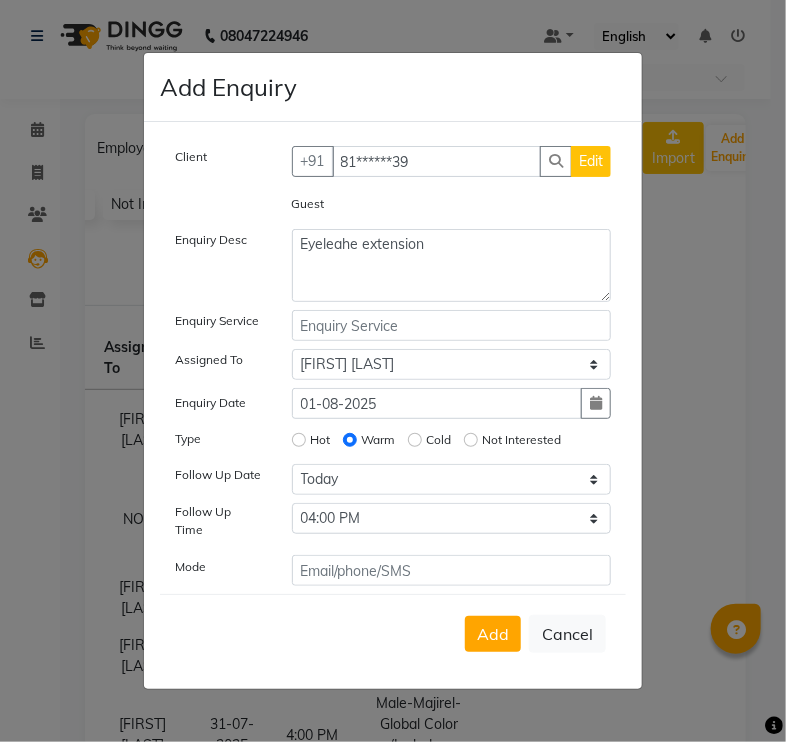 click on "Add" at bounding box center (493, 634) 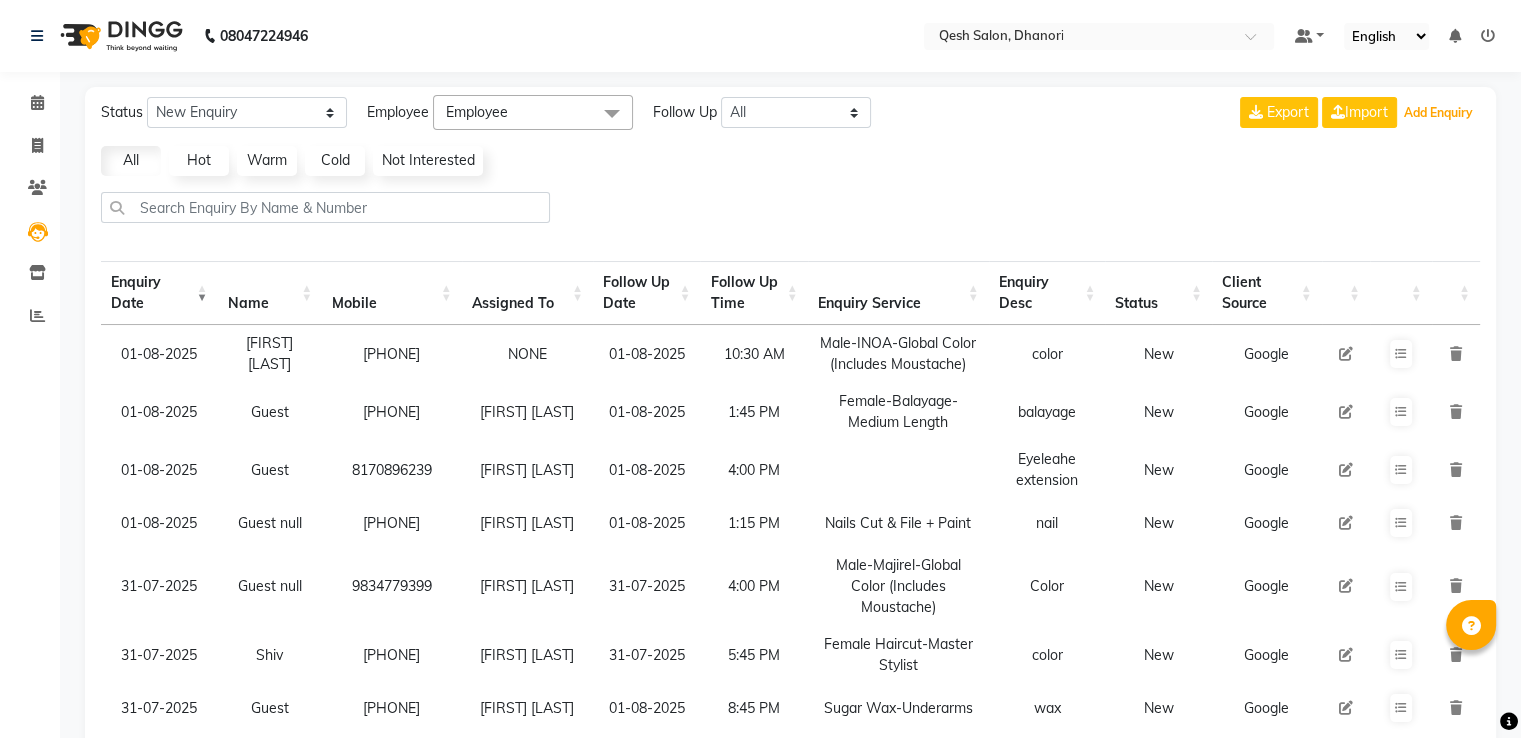 scroll, scrollTop: 0, scrollLeft: 0, axis: both 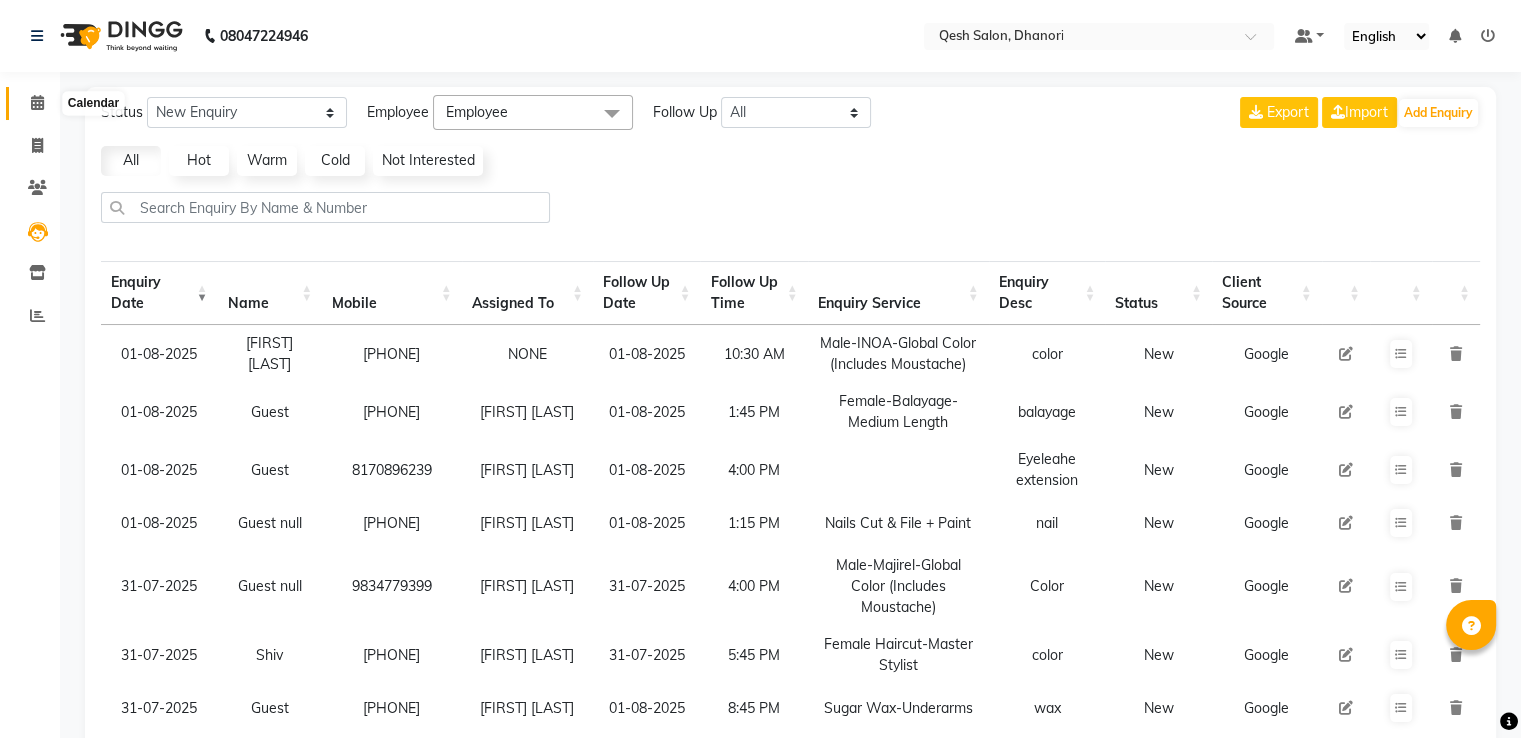 click 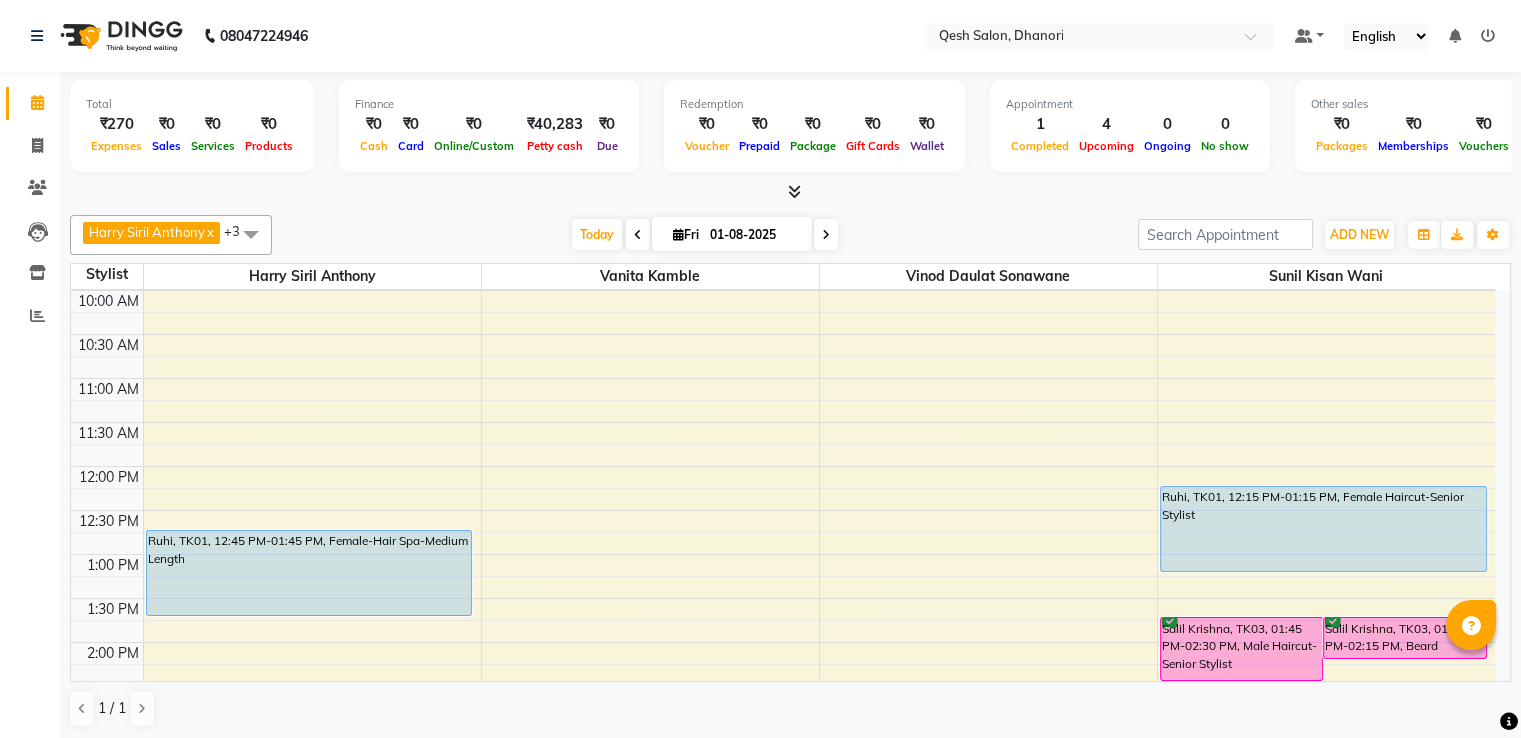 scroll, scrollTop: 400, scrollLeft: 0, axis: vertical 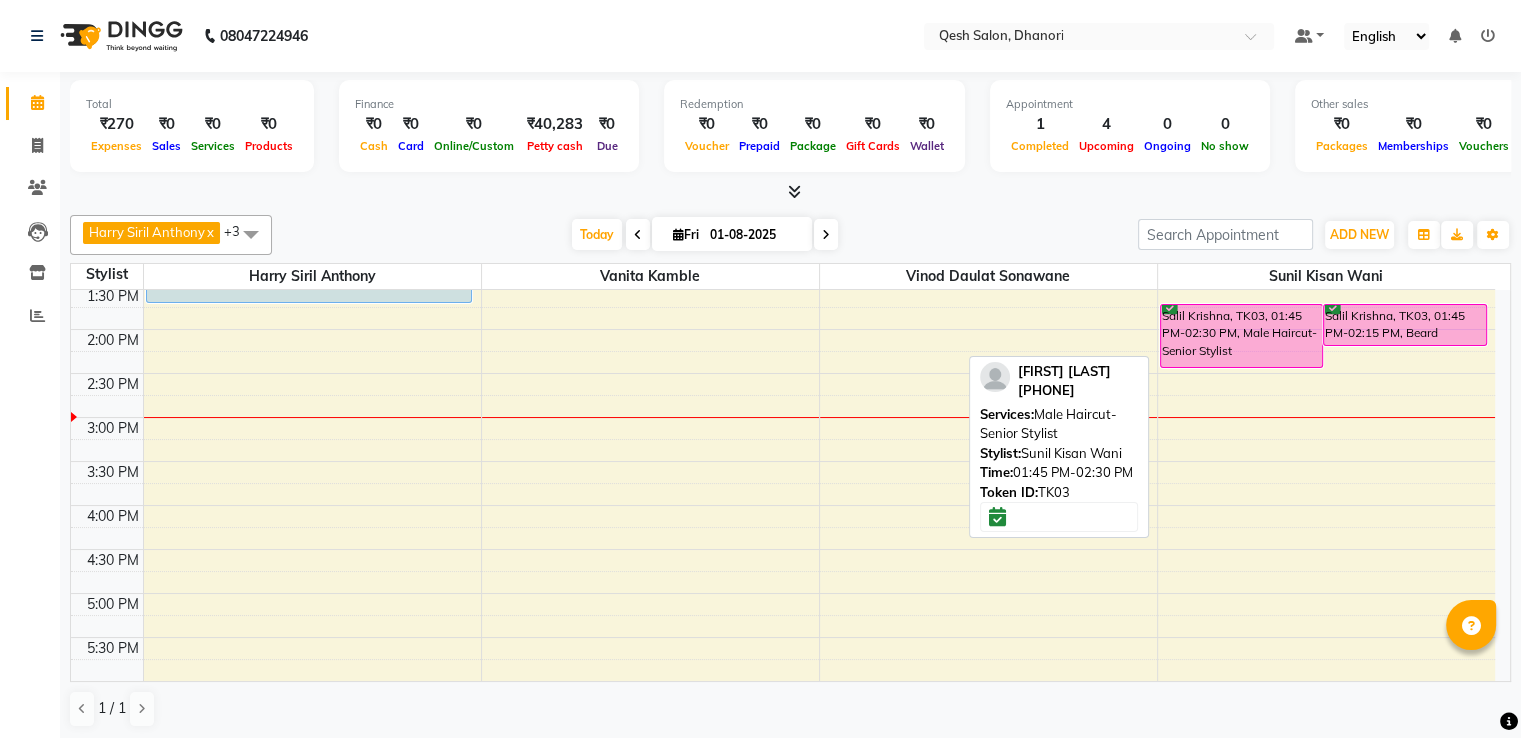 click on "Salil Krishna, TK03, 01:45 PM-02:30 PM, Male Haircut-Senior Stylist" at bounding box center (1242, 336) 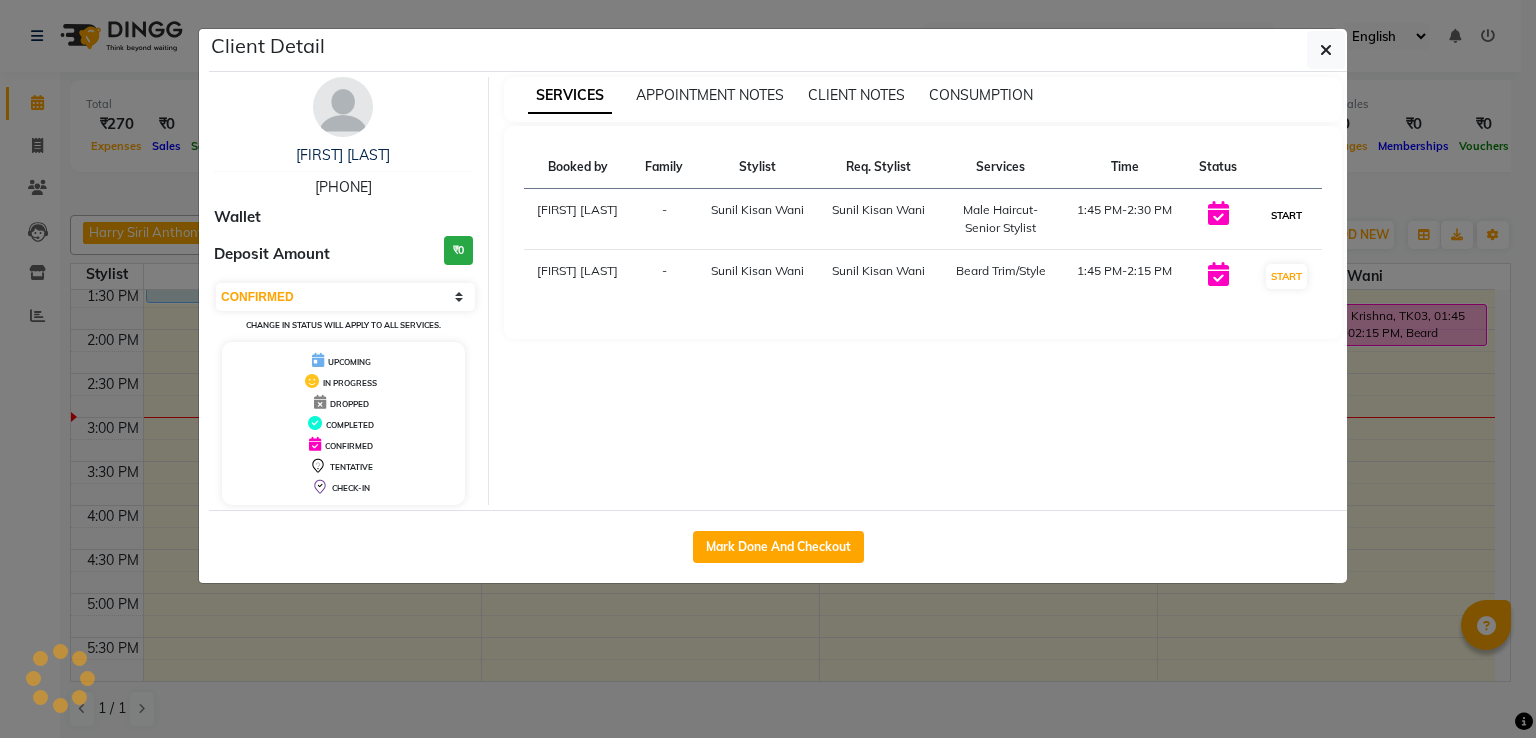 click on "START" at bounding box center (1286, 215) 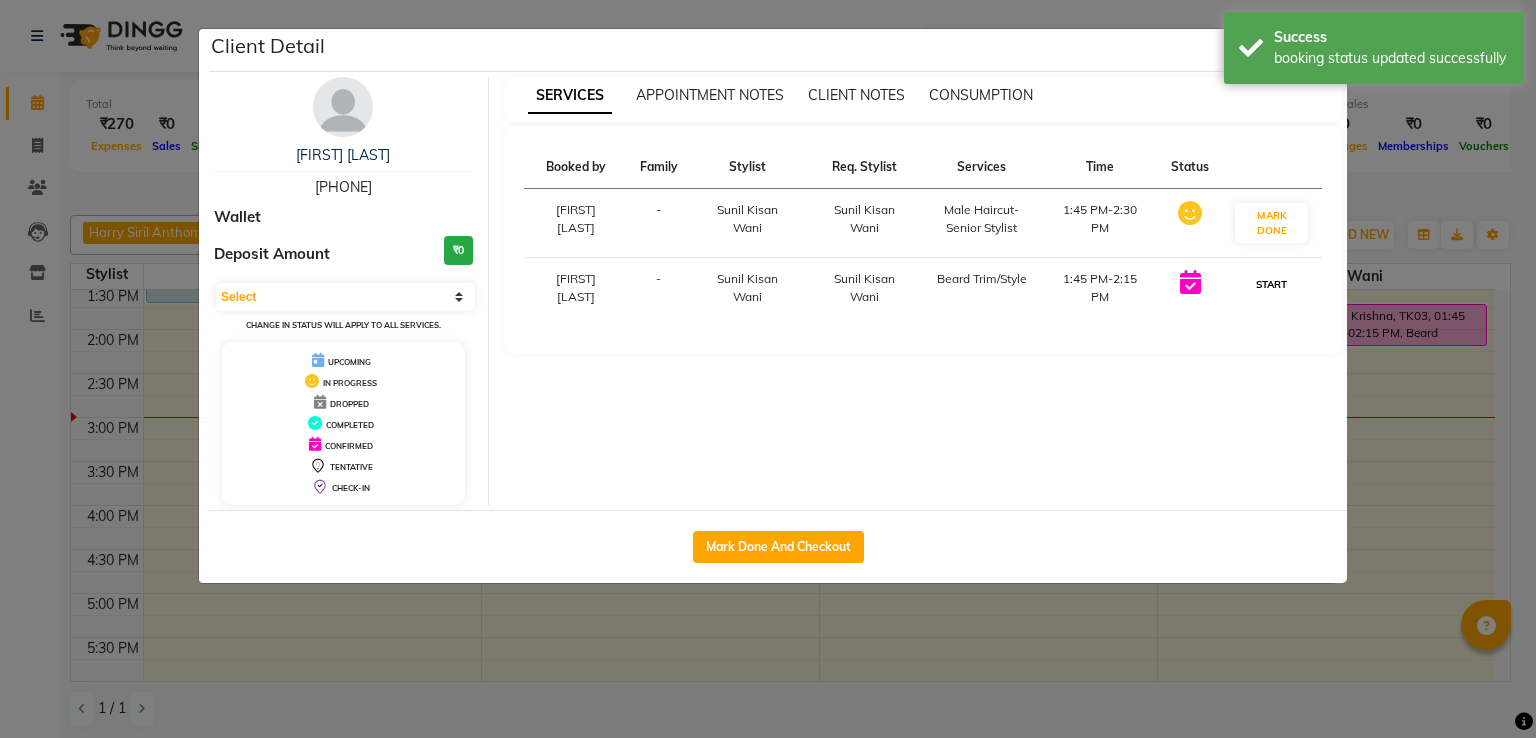 click on "START" at bounding box center (1271, 284) 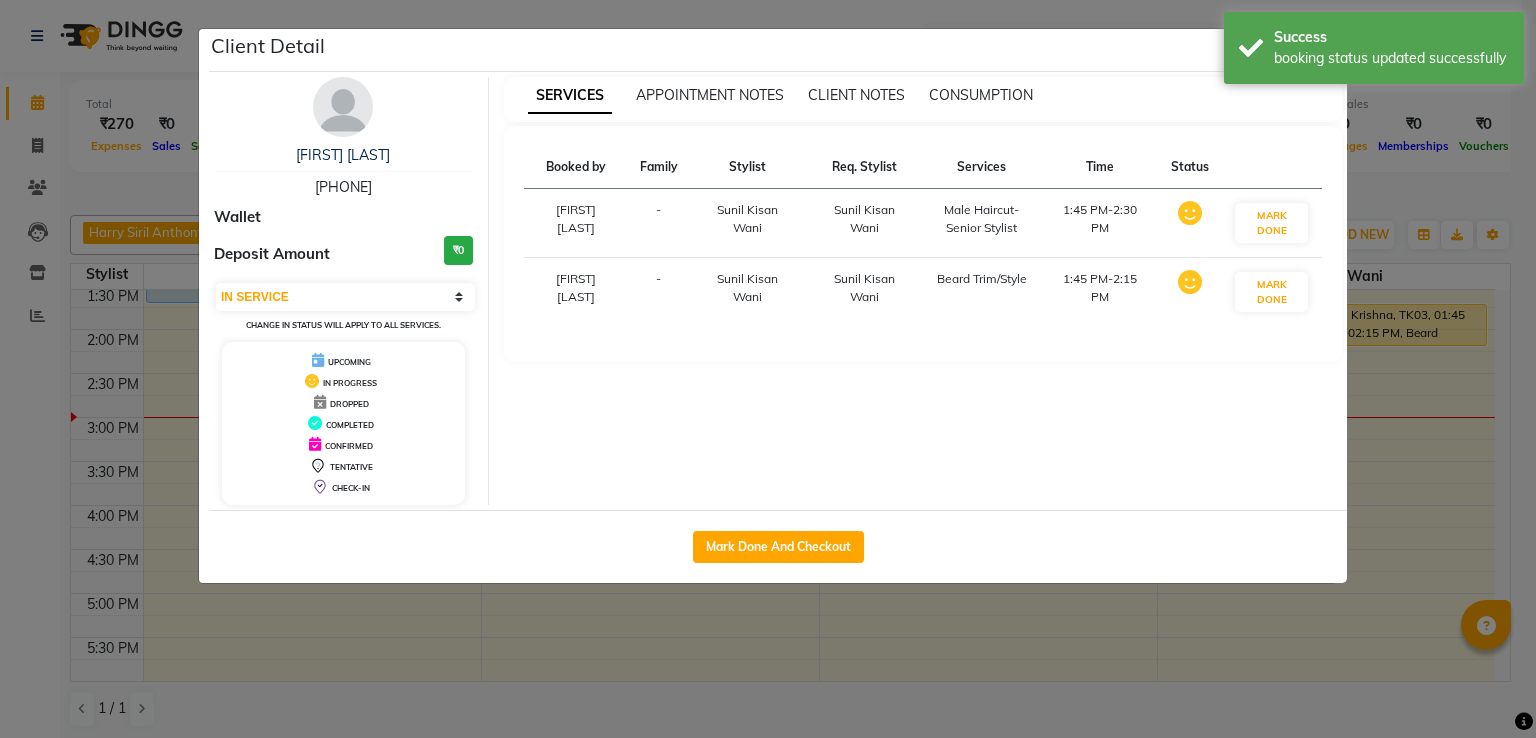 click on "Client Detail  Salil Krishna   9868092976 Wallet Deposit Amount  ₹0  Select IN SERVICE CONFIRMED TENTATIVE CHECK IN MARK DONE UPCOMING Change in status will apply to all services. UPCOMING IN PROGRESS DROPPED COMPLETED CONFIRMED TENTATIVE CHECK-IN SERVICES APPOINTMENT NOTES CLIENT NOTES CONSUMPTION Booked by Family Stylist Req. Stylist Services Time Status  Prashansa Kumari  - Sunil Kisan Wani Sunil Kisan Wani  Male Haircut-Senior Stylist   1:45 PM-2:30 PM   MARK DONE   Prashansa Kumari  - Sunil Kisan Wani Sunil Kisan Wani  Beard Trim/Style   1:45 PM-2:15 PM   MARK DONE   Mark Done And Checkout" 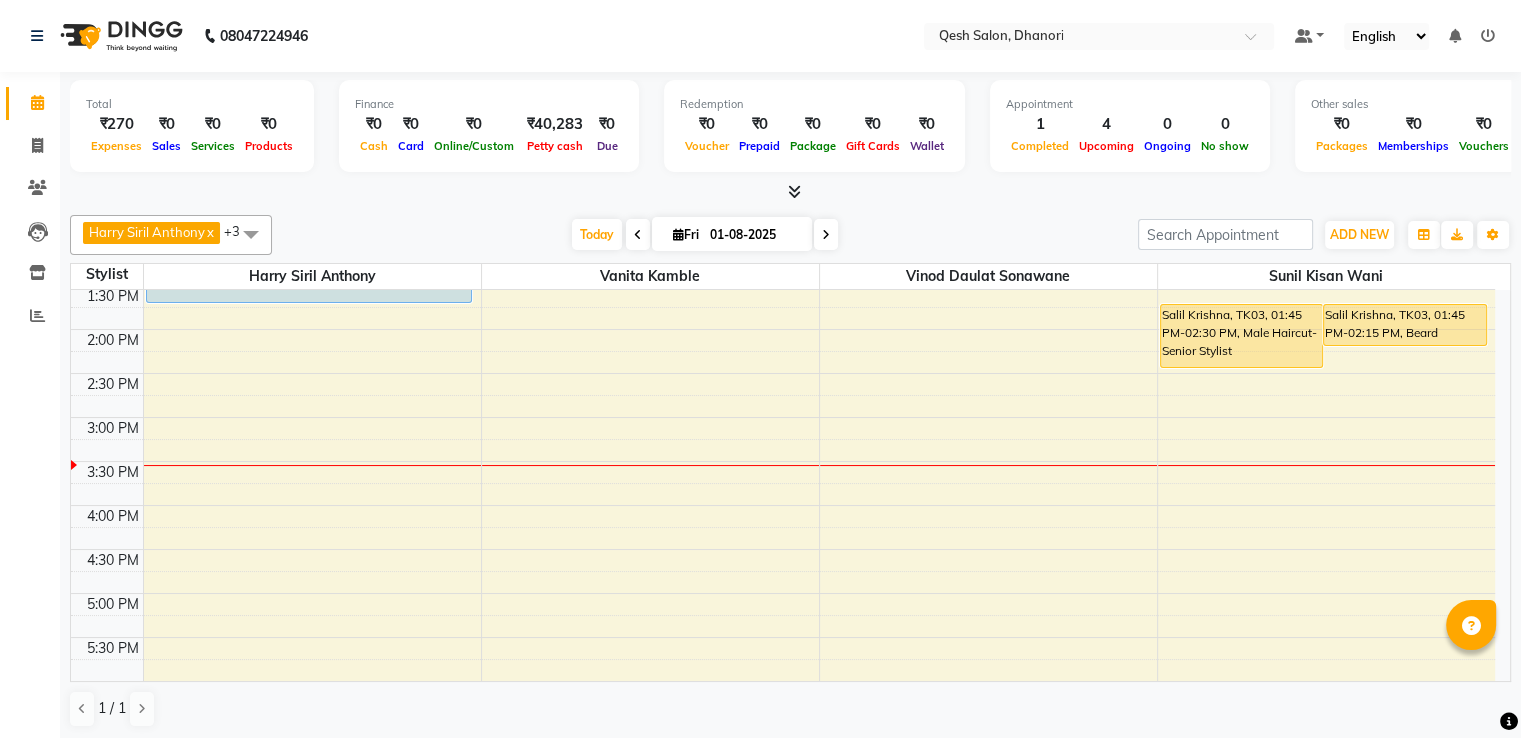 click on "9:00 AM 9:30 AM 10:00 AM 10:30 AM 11:00 AM 11:30 AM 12:00 PM 12:30 PM 1:00 PM 1:30 PM 2:00 PM 2:30 PM 3:00 PM 3:30 PM 4:00 PM 4:30 PM 5:00 PM 5:30 PM 6:00 PM 6:30 PM 7:00 PM 7:30 PM 8:00 PM 8:30 PM 9:00 PM 9:30 PM 10:00 PM 10:30 PM    Ruhi, TK01, 12:45 PM-01:45 PM, Female-Hair Spa-Medium Length    Salil Krishna, TK03, 01:45 PM-02:30 PM, Male Haircut-Senior Stylist    Salil Krishna, TK03, 01:45 PM-02:15 PM, Beard Trim/Style    Ruhi, TK01, 12:15 PM-01:15 PM, Female Haircut-Senior Stylist" at bounding box center (783, 505) 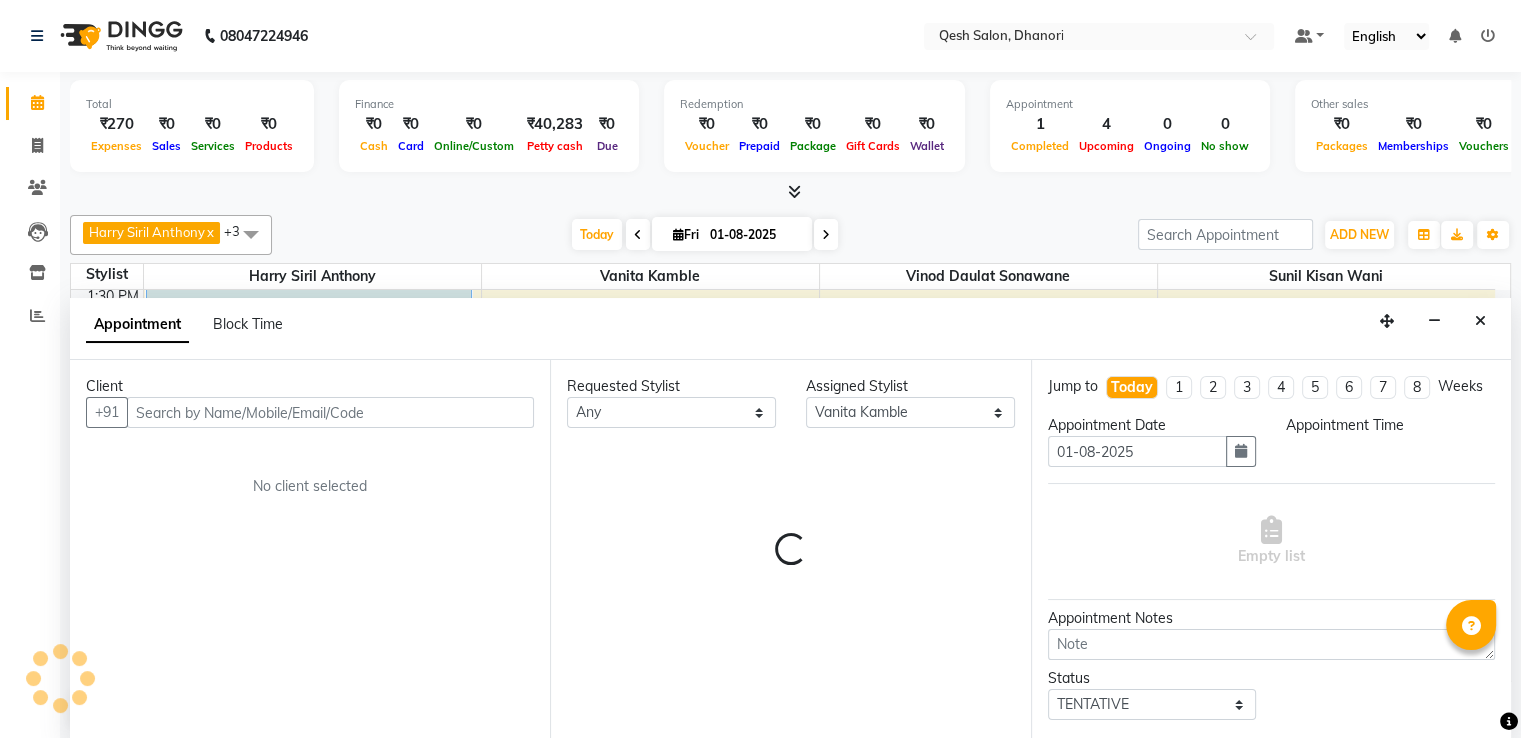 scroll, scrollTop: 1, scrollLeft: 0, axis: vertical 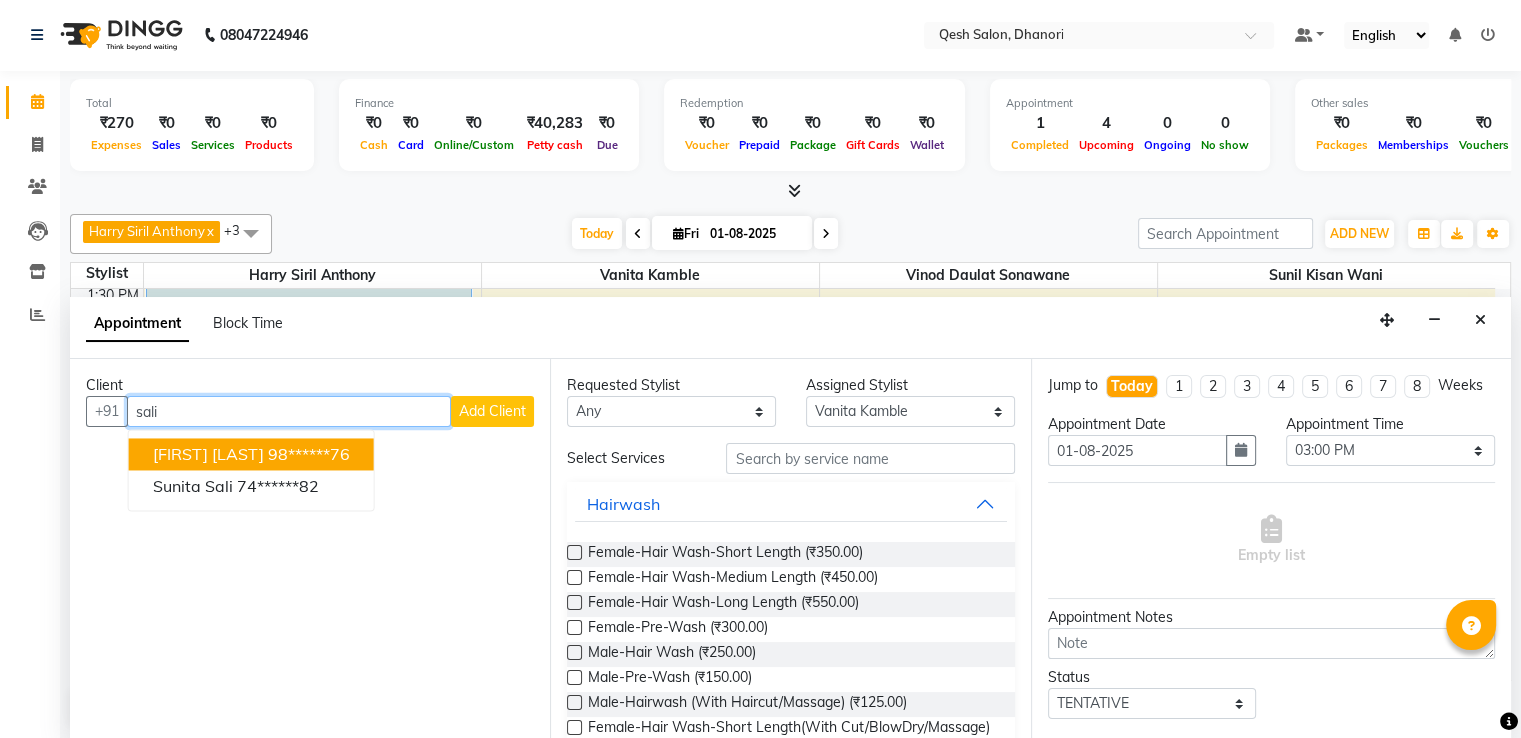 click on "98******76" at bounding box center (309, 454) 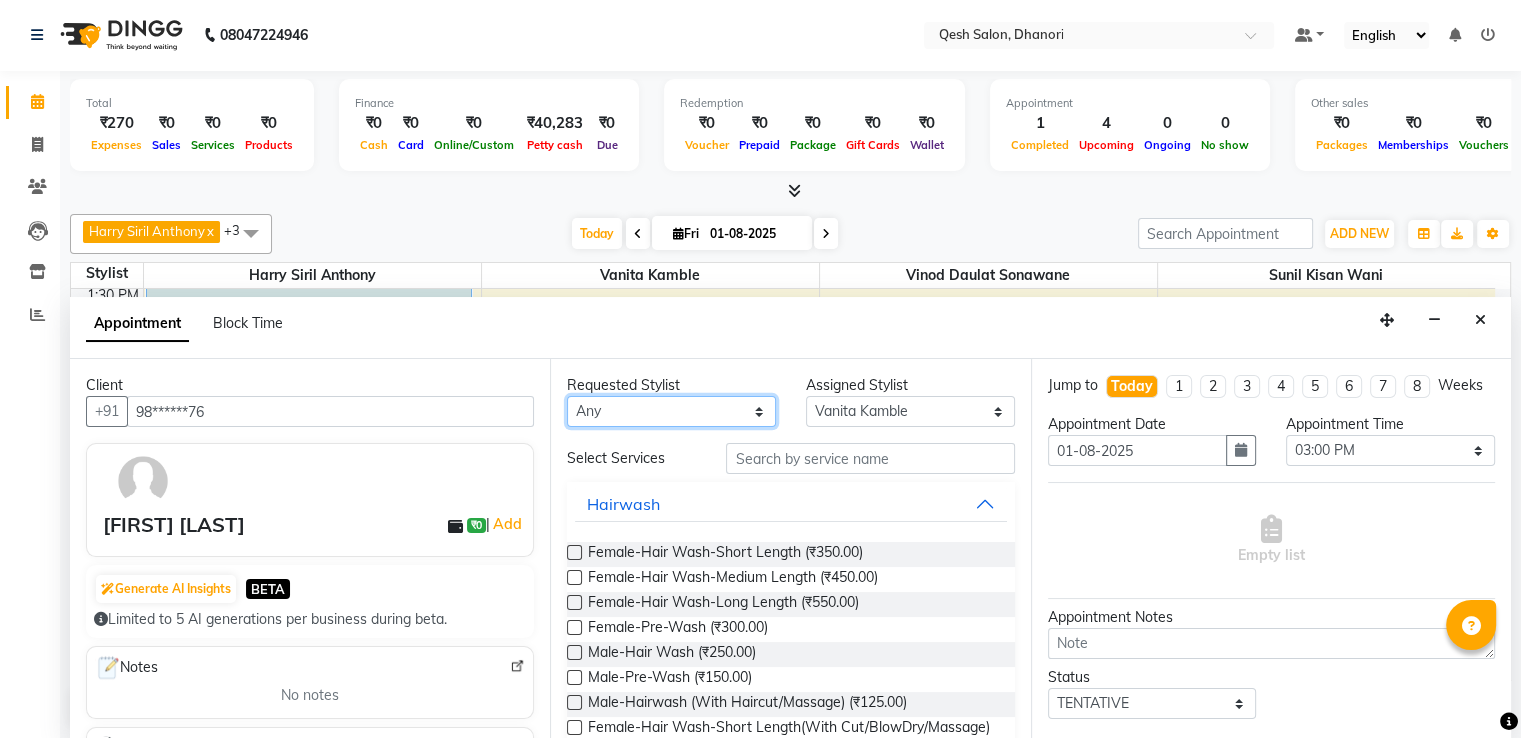 click on "Any Gagandeep Arora Harry Siril Anthony Salon Sunil Kisan Wani Vanita Kamble Vinod Daulat Sonawane" at bounding box center [671, 411] 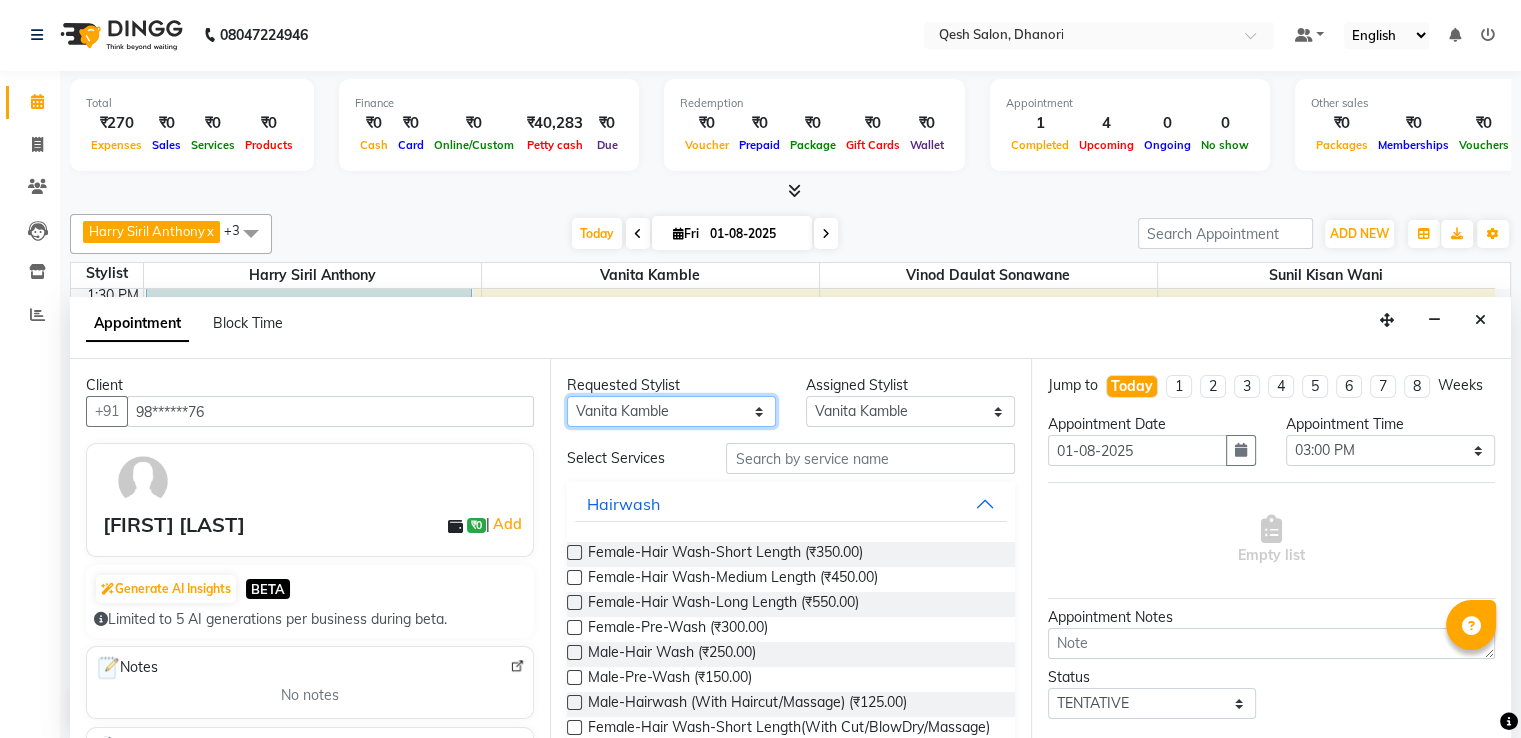 click on "Any Gagandeep Arora Harry Siril Anthony Salon Sunil Kisan Wani Vanita Kamble Vinod Daulat Sonawane" at bounding box center (671, 411) 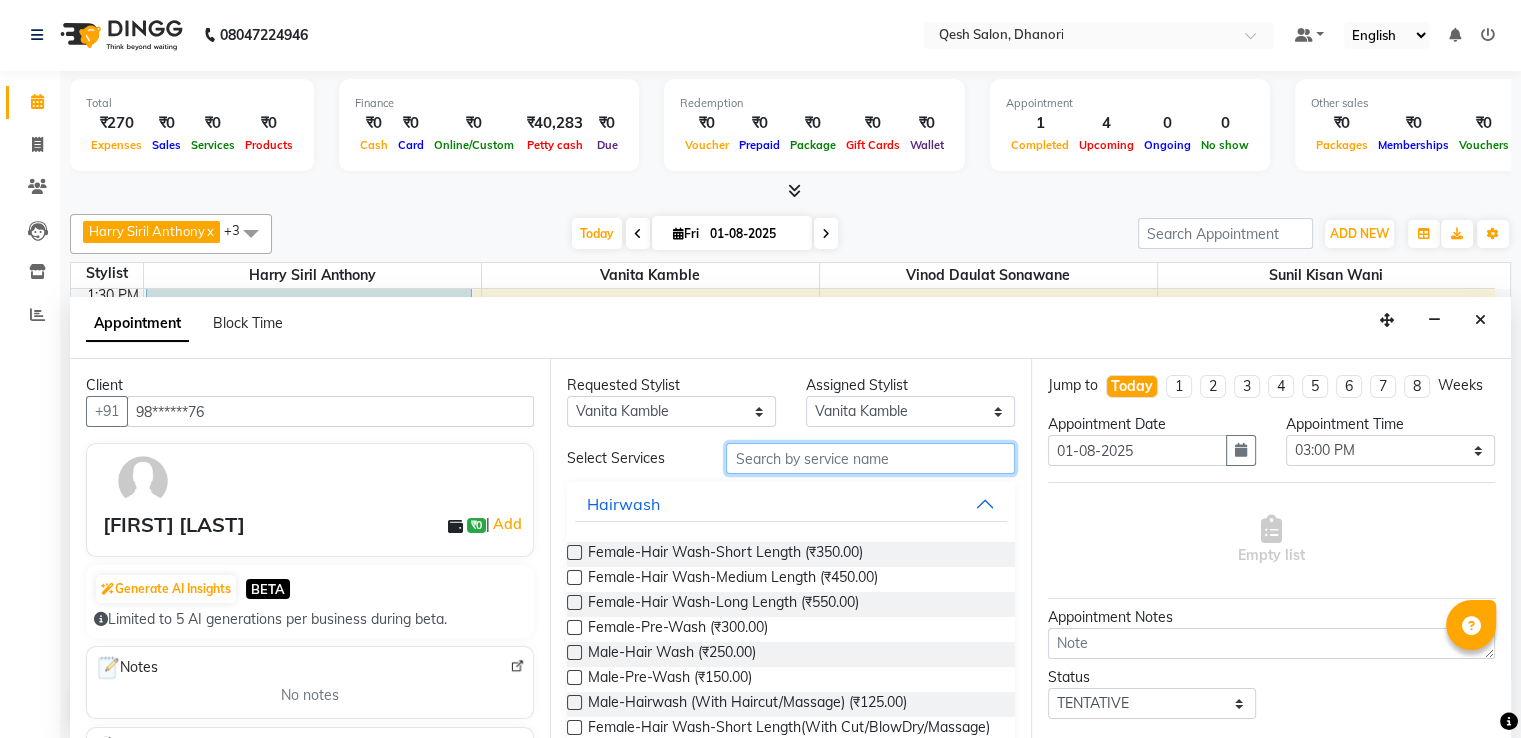 click at bounding box center [870, 458] 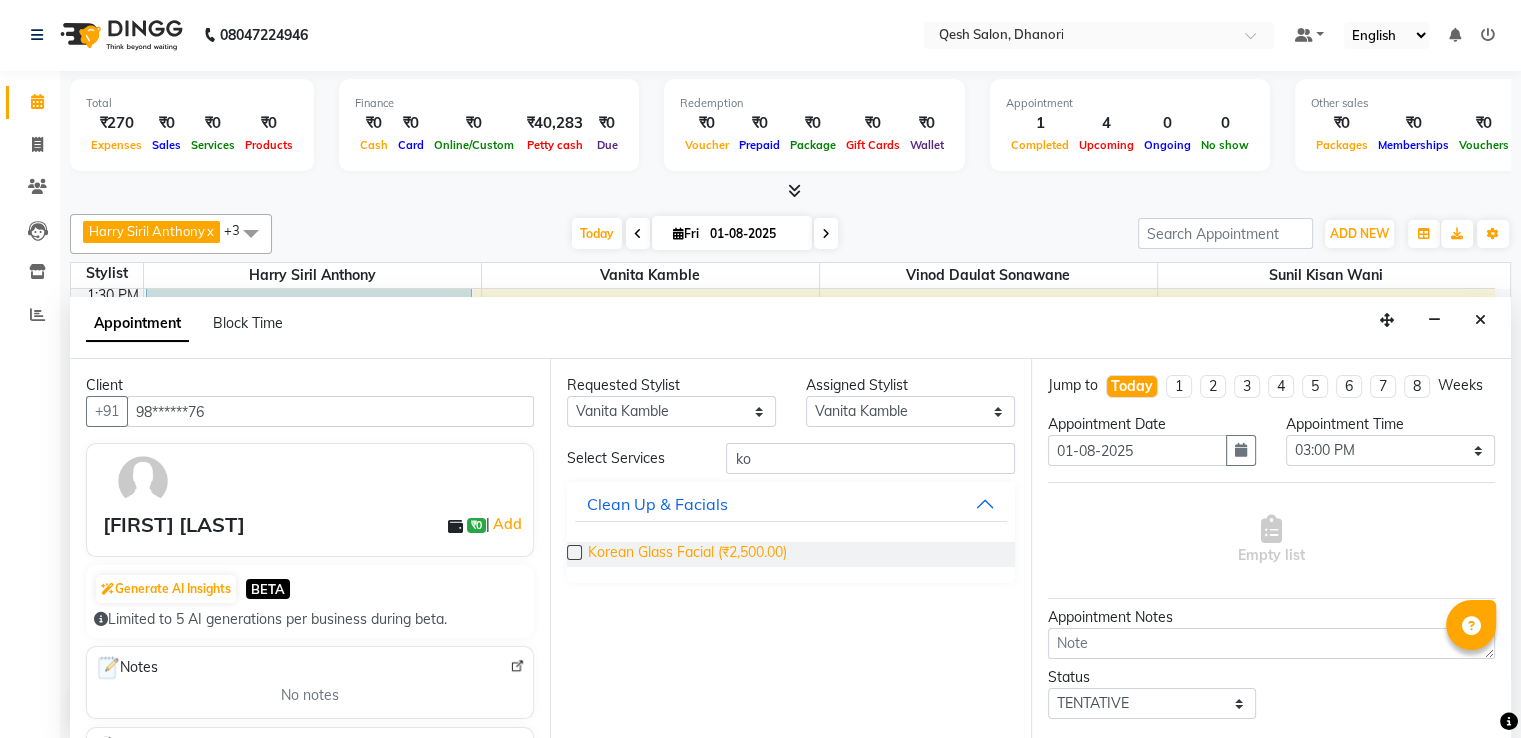 click on "Korean Glass Facial (₹2,500.00)" at bounding box center (687, 554) 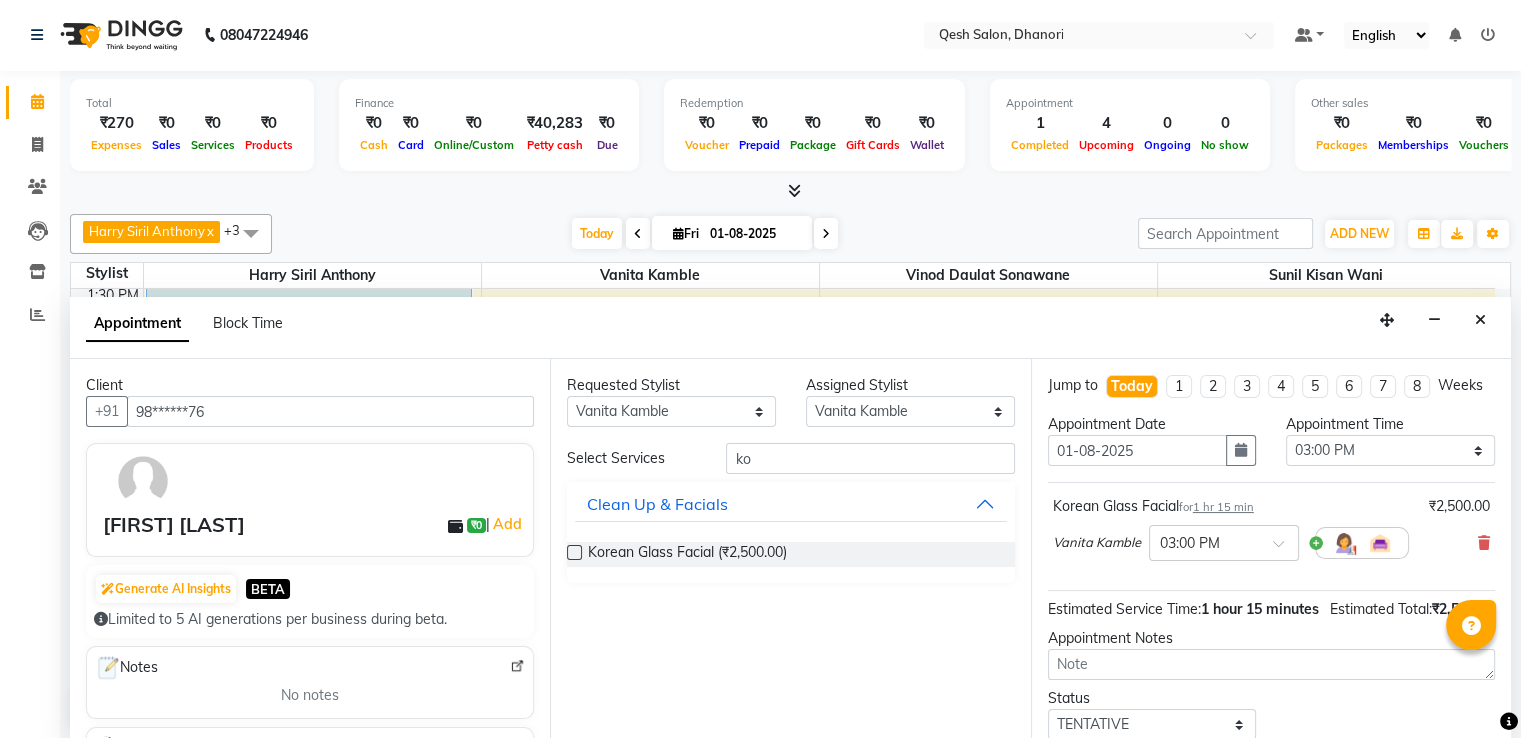 scroll, scrollTop: 165, scrollLeft: 0, axis: vertical 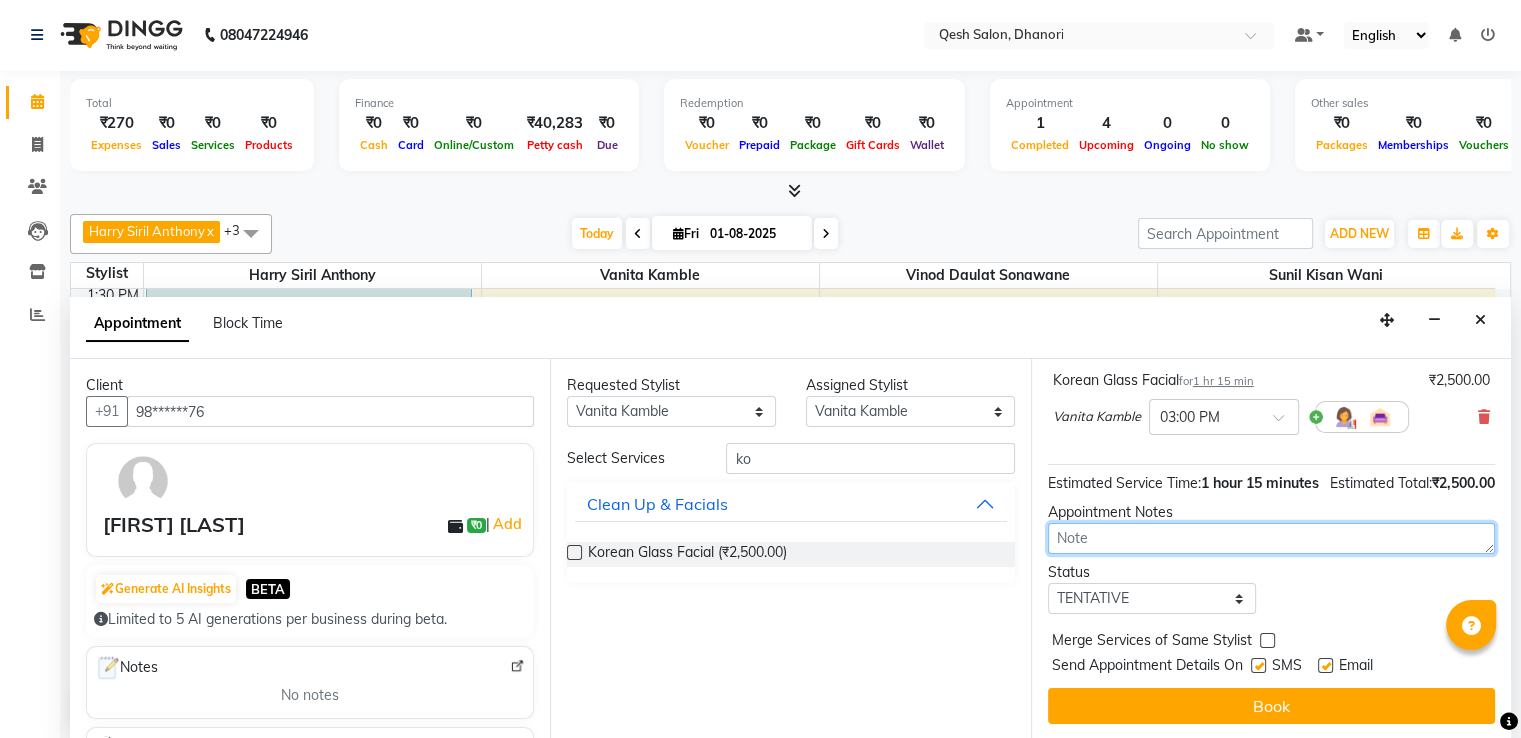 click at bounding box center (1271, 538) 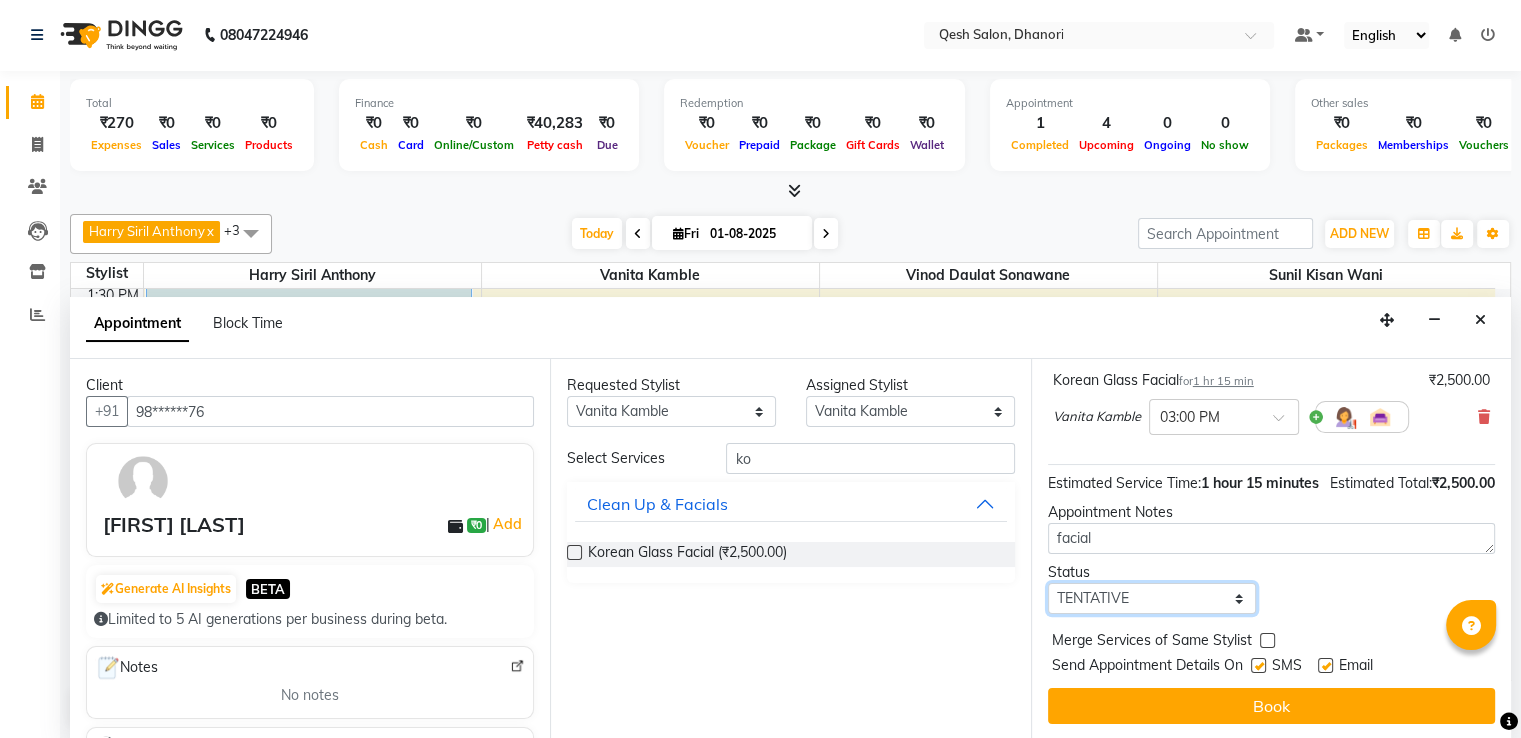 click on "Select TENTATIVE CONFIRM CHECK-IN UPCOMING" at bounding box center [1152, 598] 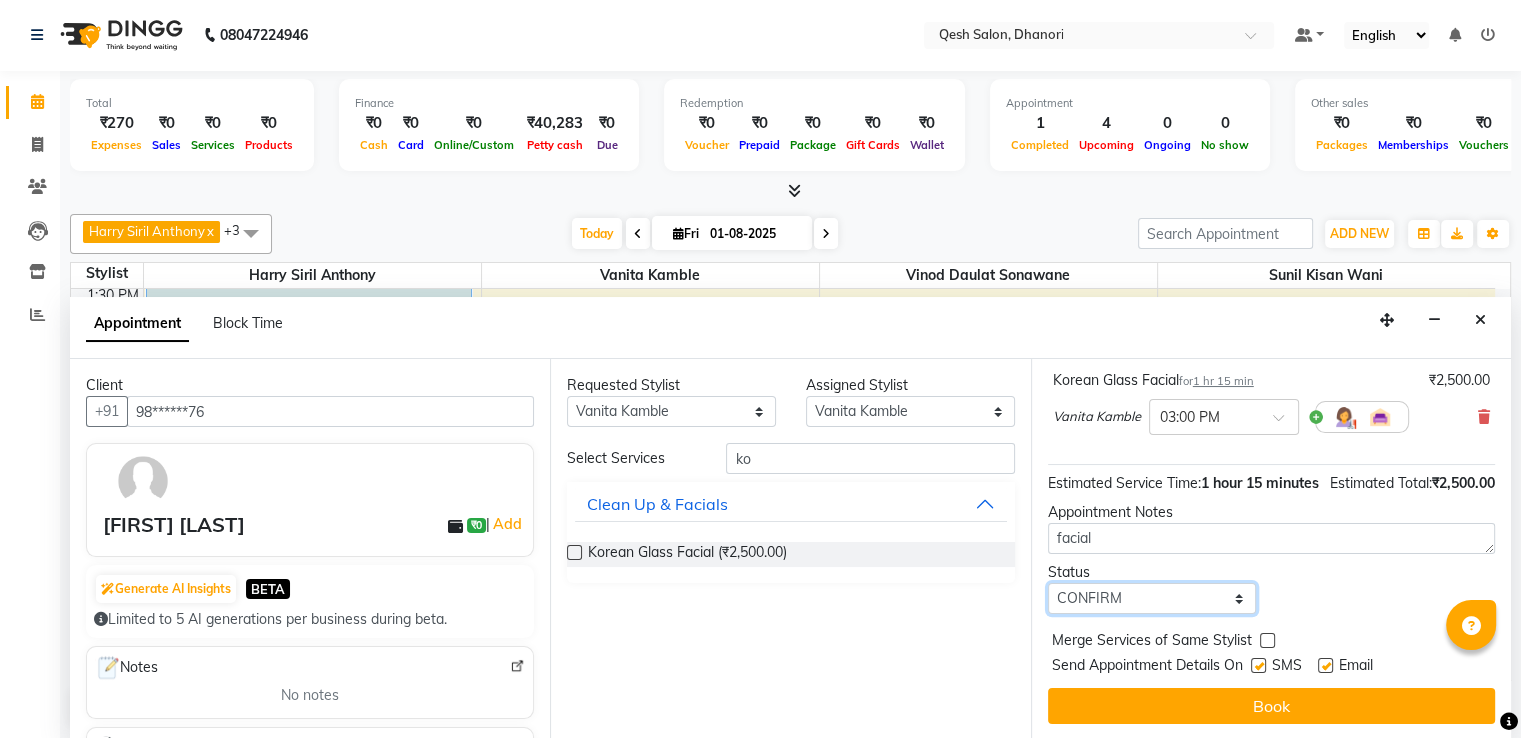 click on "Select TENTATIVE CONFIRM CHECK-IN UPCOMING" at bounding box center [1152, 598] 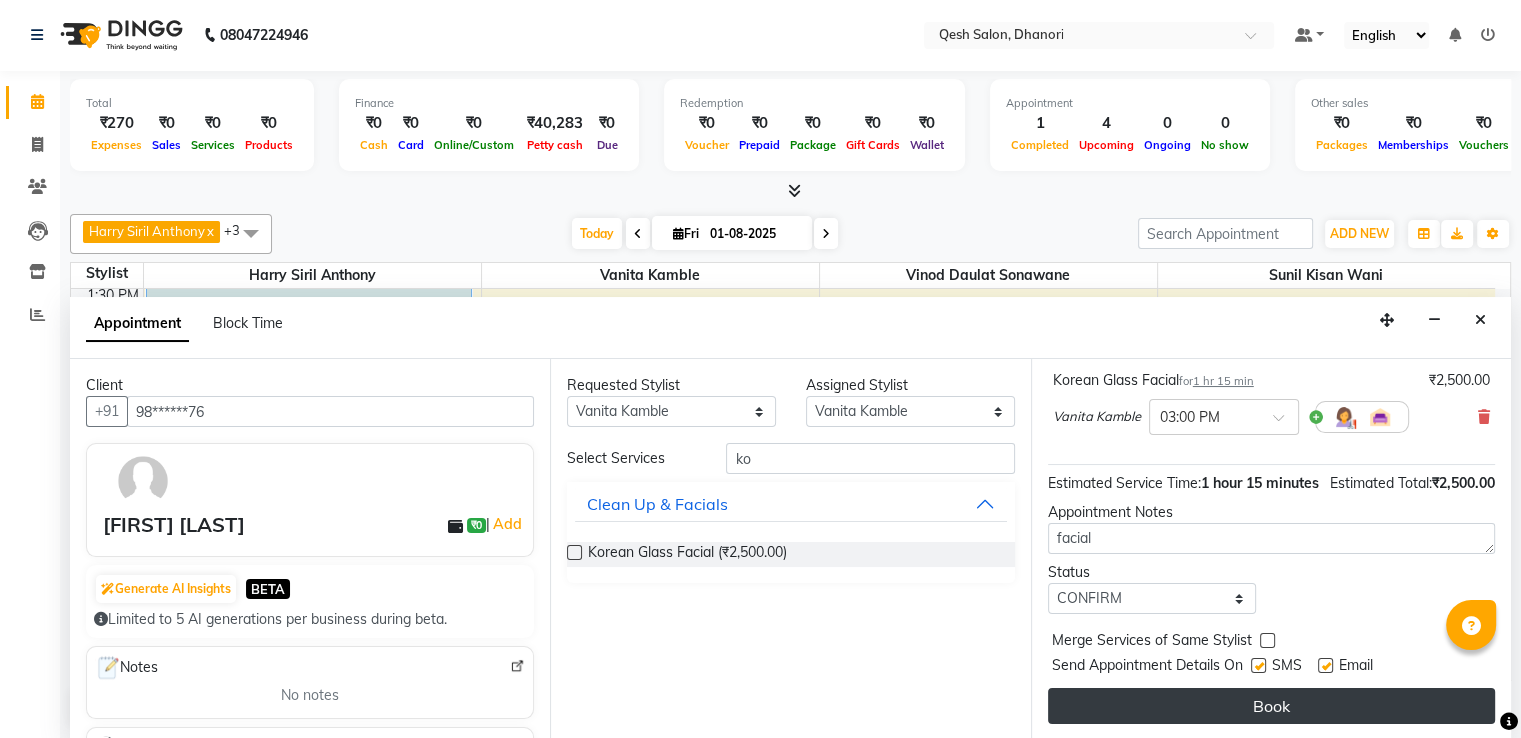 click on "Book" at bounding box center [1271, 706] 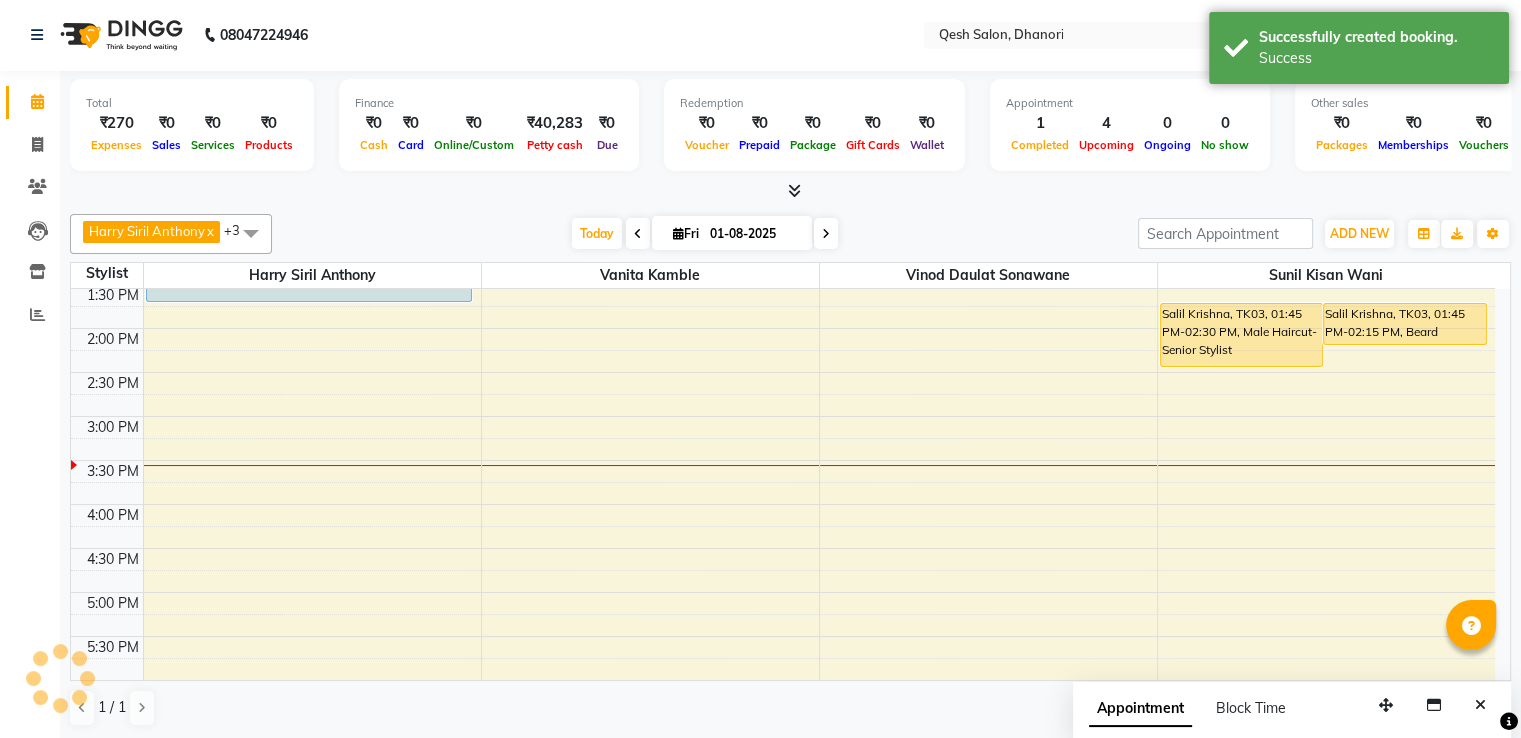 scroll, scrollTop: 0, scrollLeft: 0, axis: both 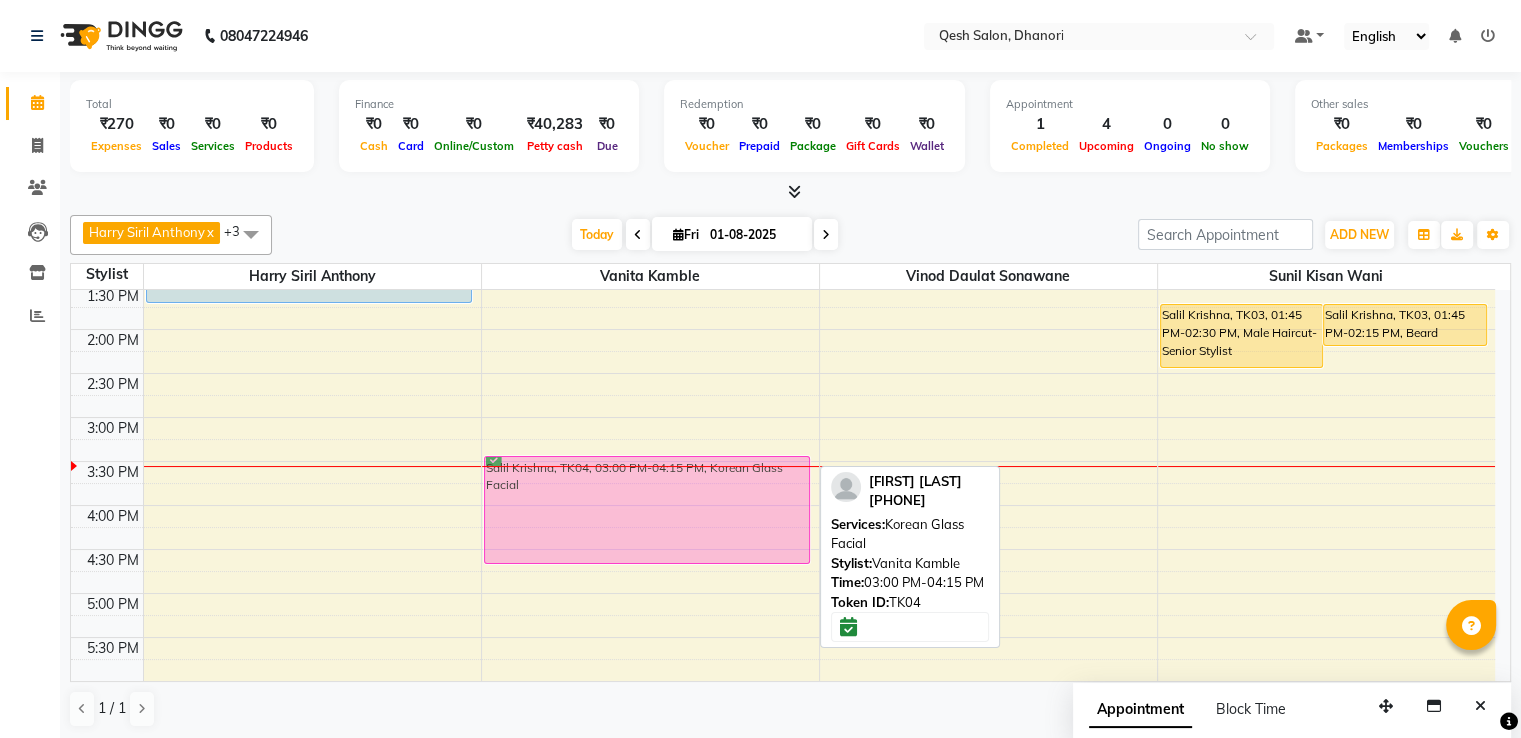 drag, startPoint x: 736, startPoint y: 479, endPoint x: 735, endPoint y: 513, distance: 34.0147 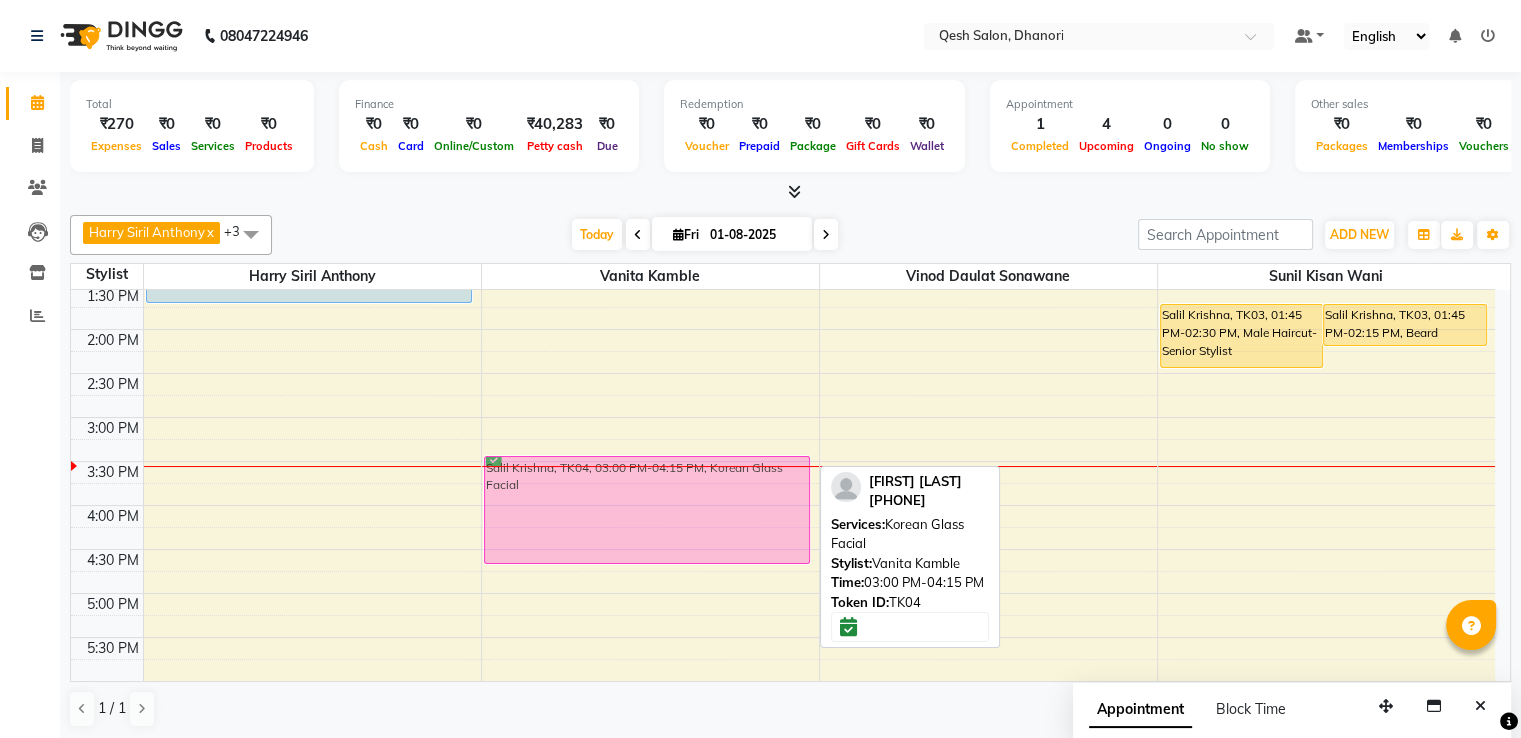 click on "[FIRST] [LAST], [CODE], [TIME]-[TIME], [SERVICE] [FIRST] [LAST], [CODE], [TIME]-[TIME], [SERVICE]" at bounding box center [650, 505] 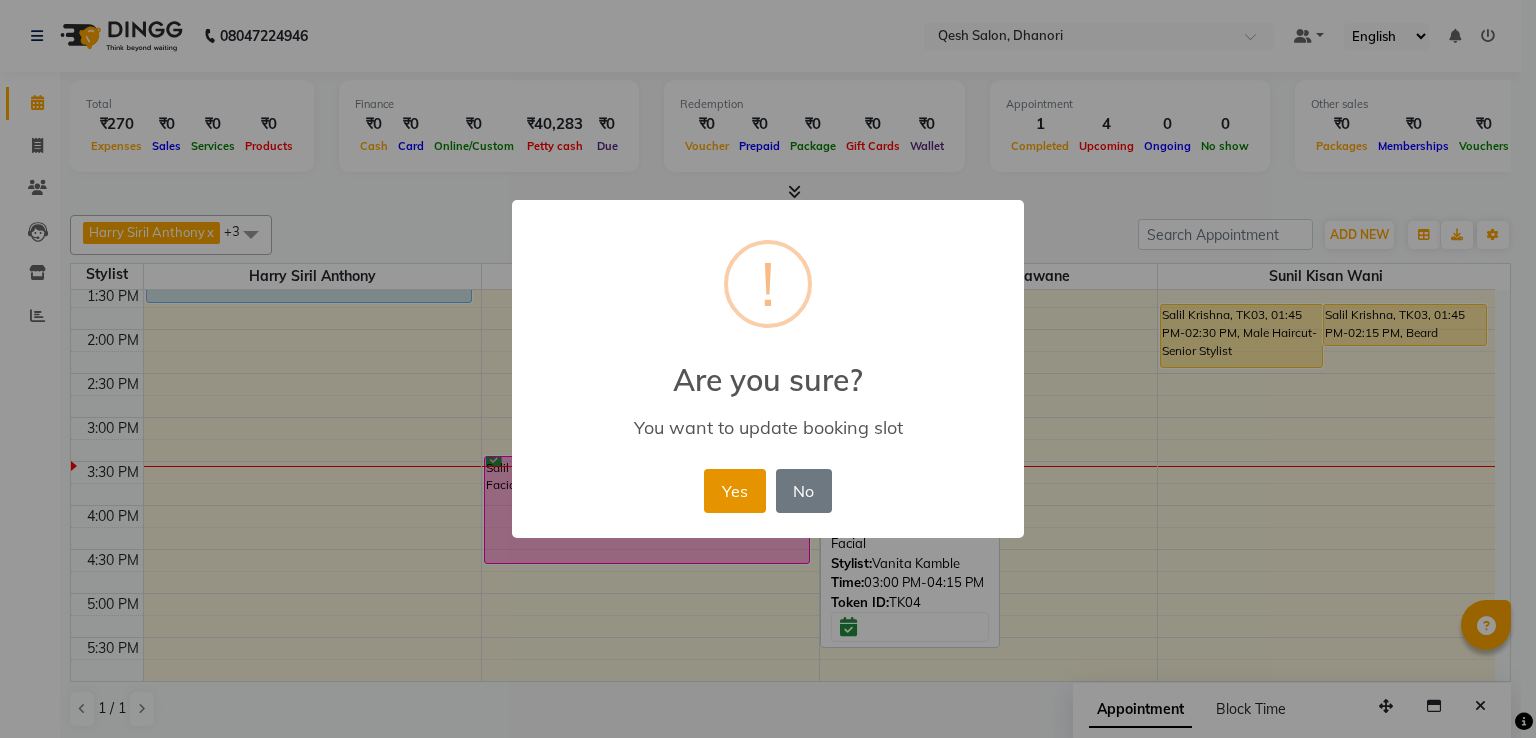 click on "Yes" at bounding box center (734, 491) 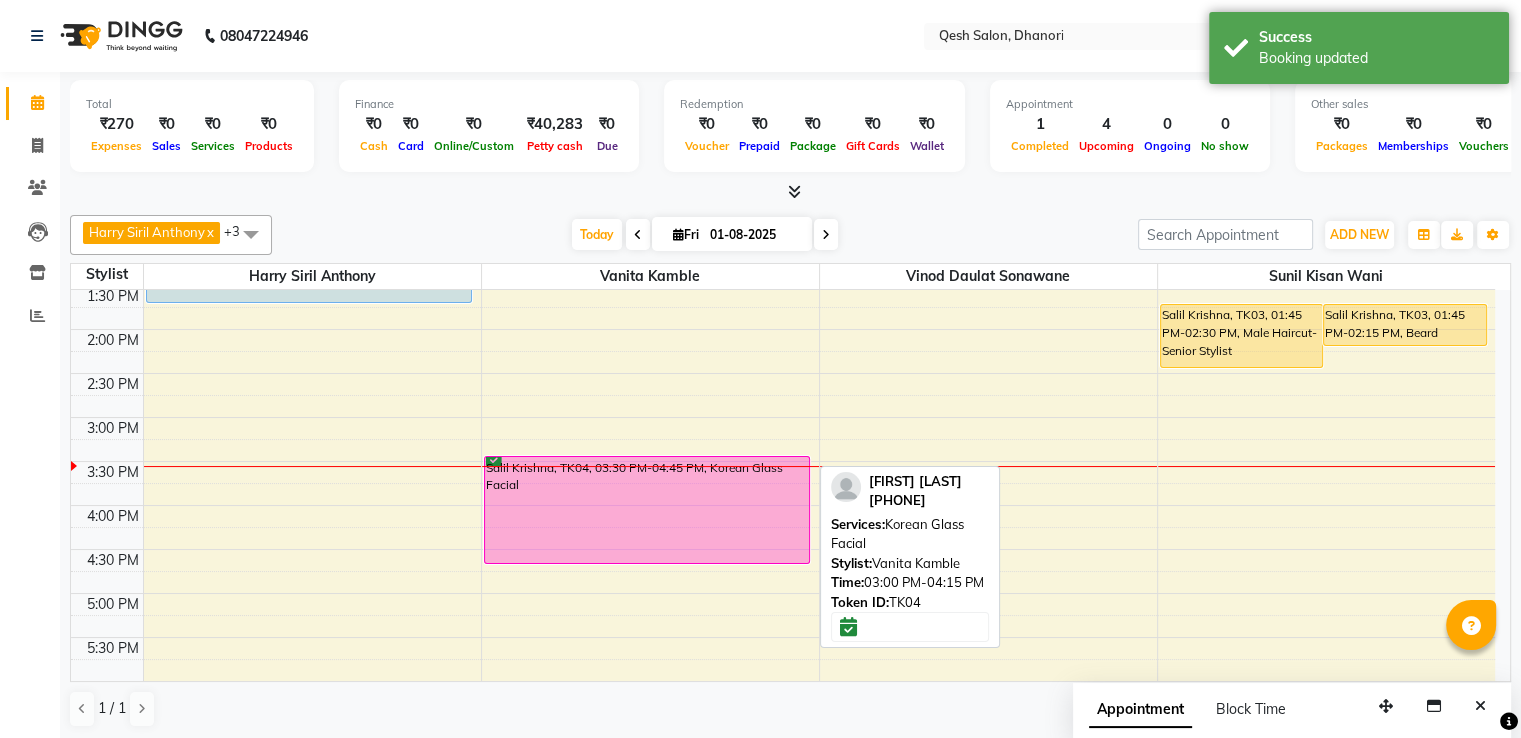 click on "Salil Krishna, TK04, 03:30 PM-04:45 PM, Korean Glass Facial" at bounding box center [647, 510] 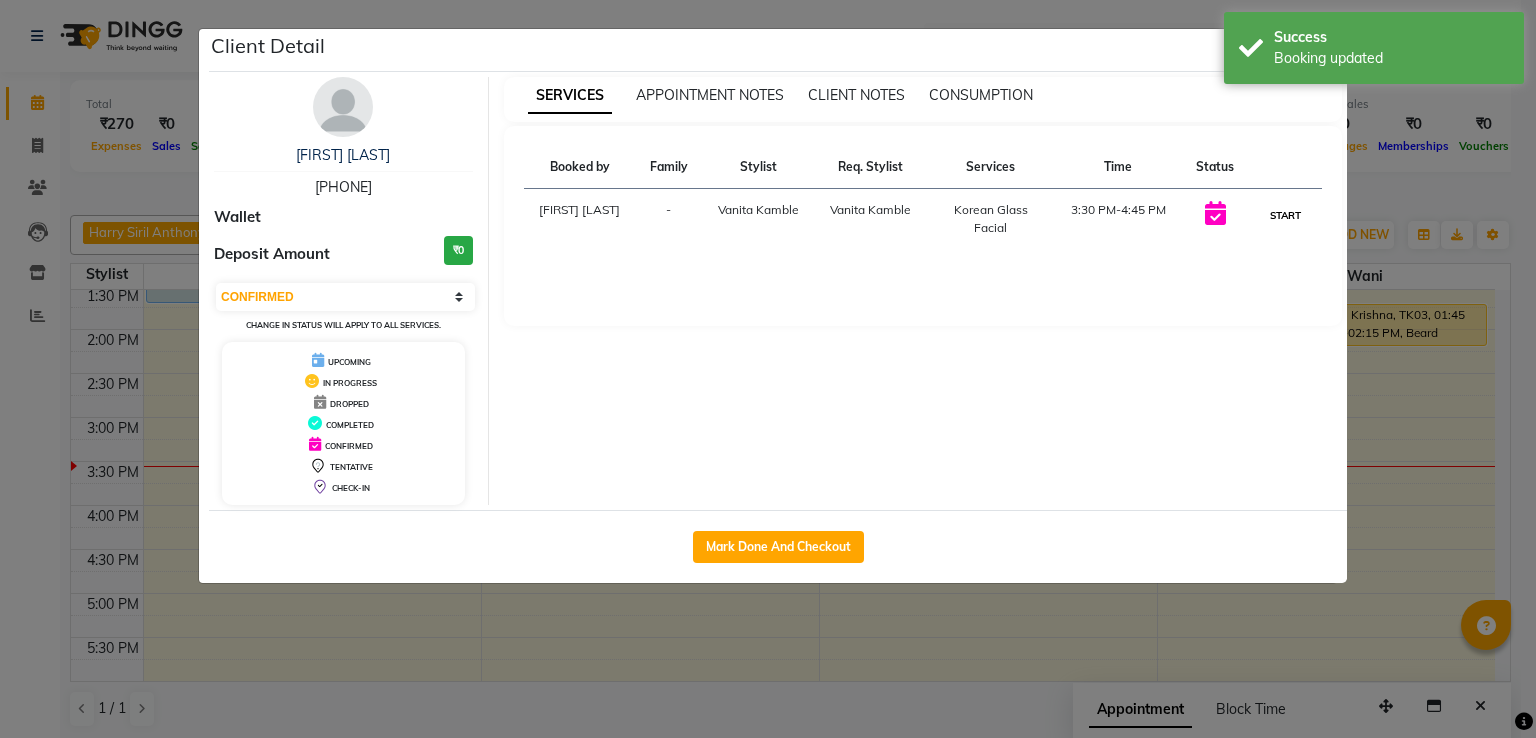click on "START" at bounding box center (1285, 215) 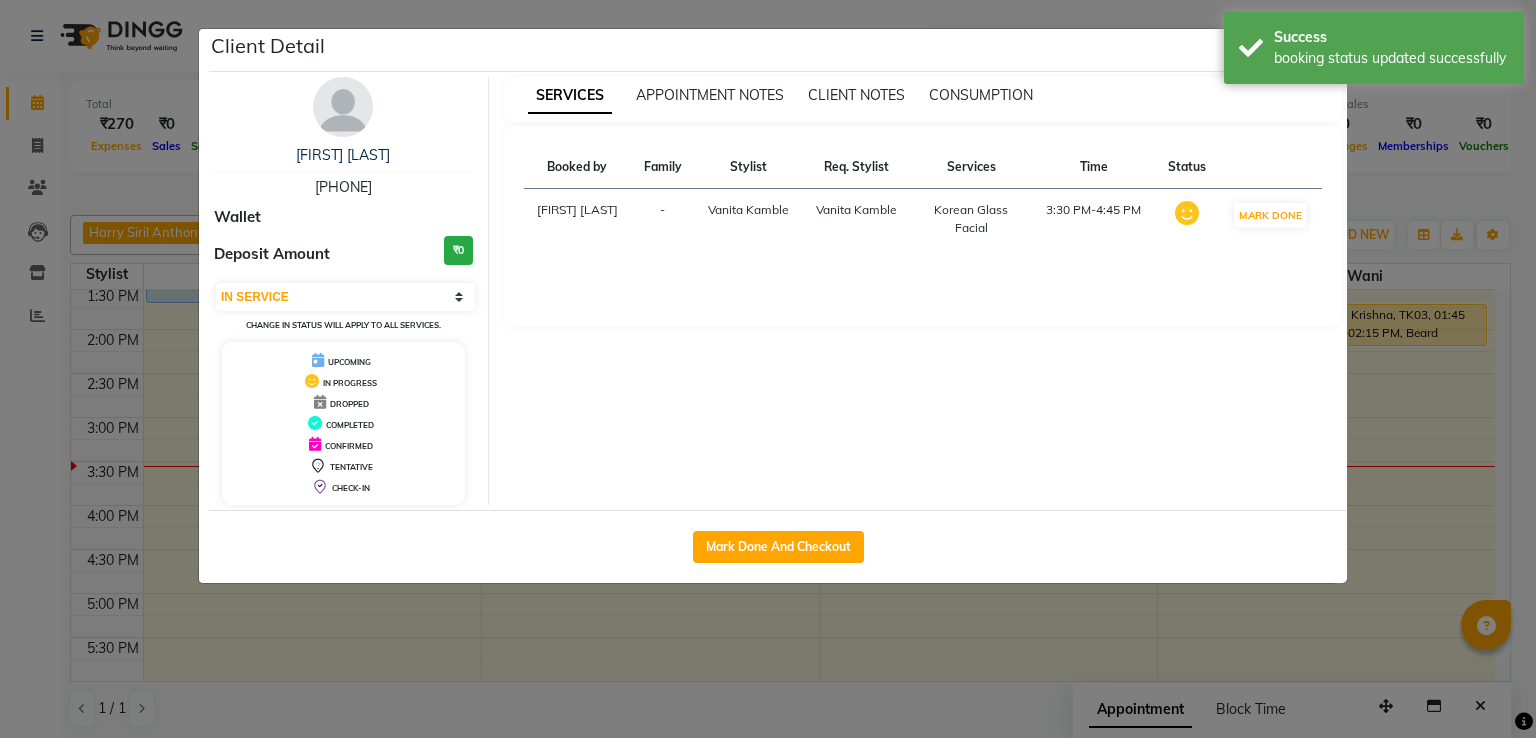 click on "Client Detail  Salil Krishna   9868092976 Wallet Deposit Amount  ₹0  Select IN SERVICE CONFIRMED TENTATIVE CHECK IN MARK DONE UPCOMING Change in status will apply to all services. UPCOMING IN PROGRESS DROPPED COMPLETED CONFIRMED TENTATIVE CHECK-IN SERVICES APPOINTMENT NOTES CLIENT NOTES CONSUMPTION Booked by Family Stylist Req. Stylist Services Time Status  Prashansa Kumari  - Vanita Kamble Vanita Kamble  Korean Glass Facial   3:30 PM-4:45 PM   MARK DONE   Mark Done And Checkout" 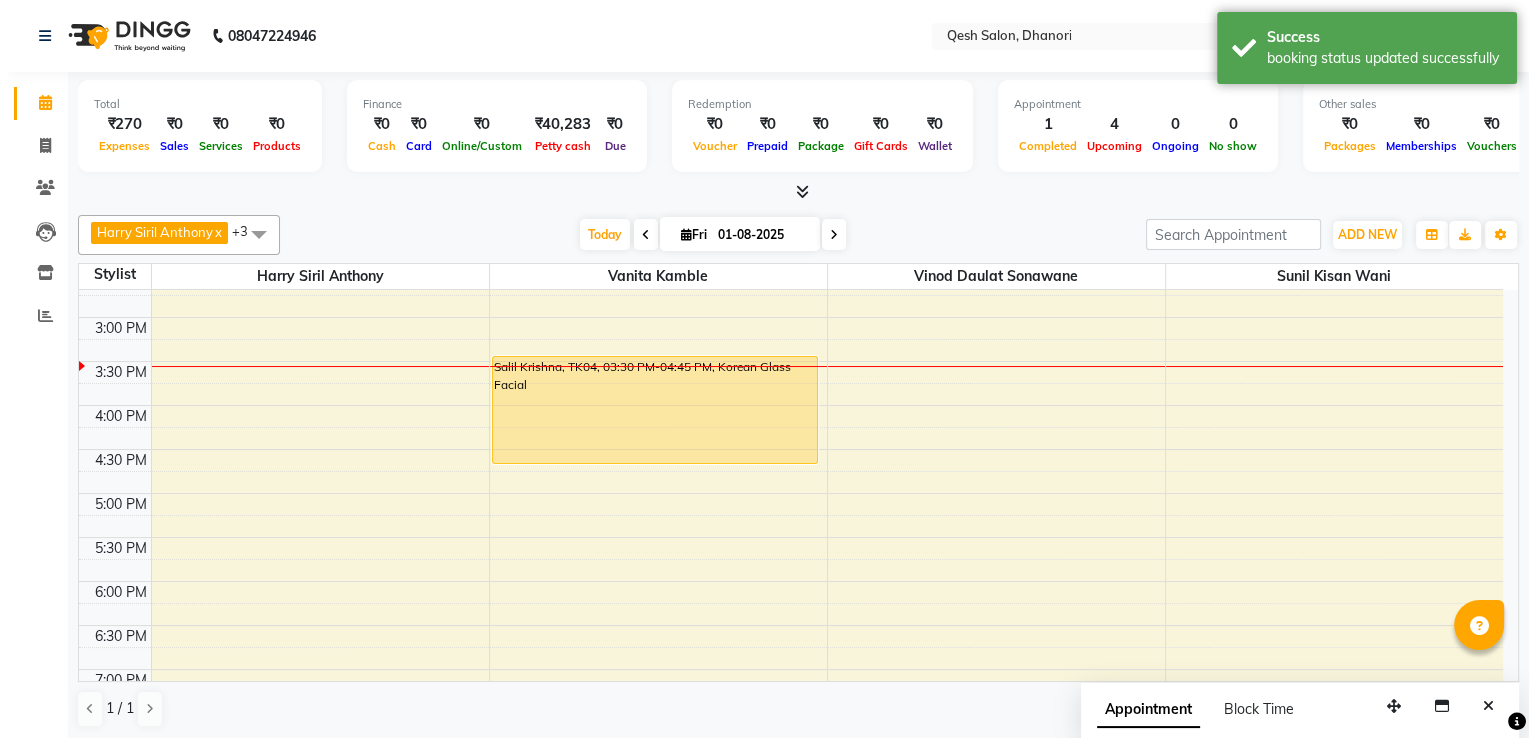 scroll, scrollTop: 500, scrollLeft: 0, axis: vertical 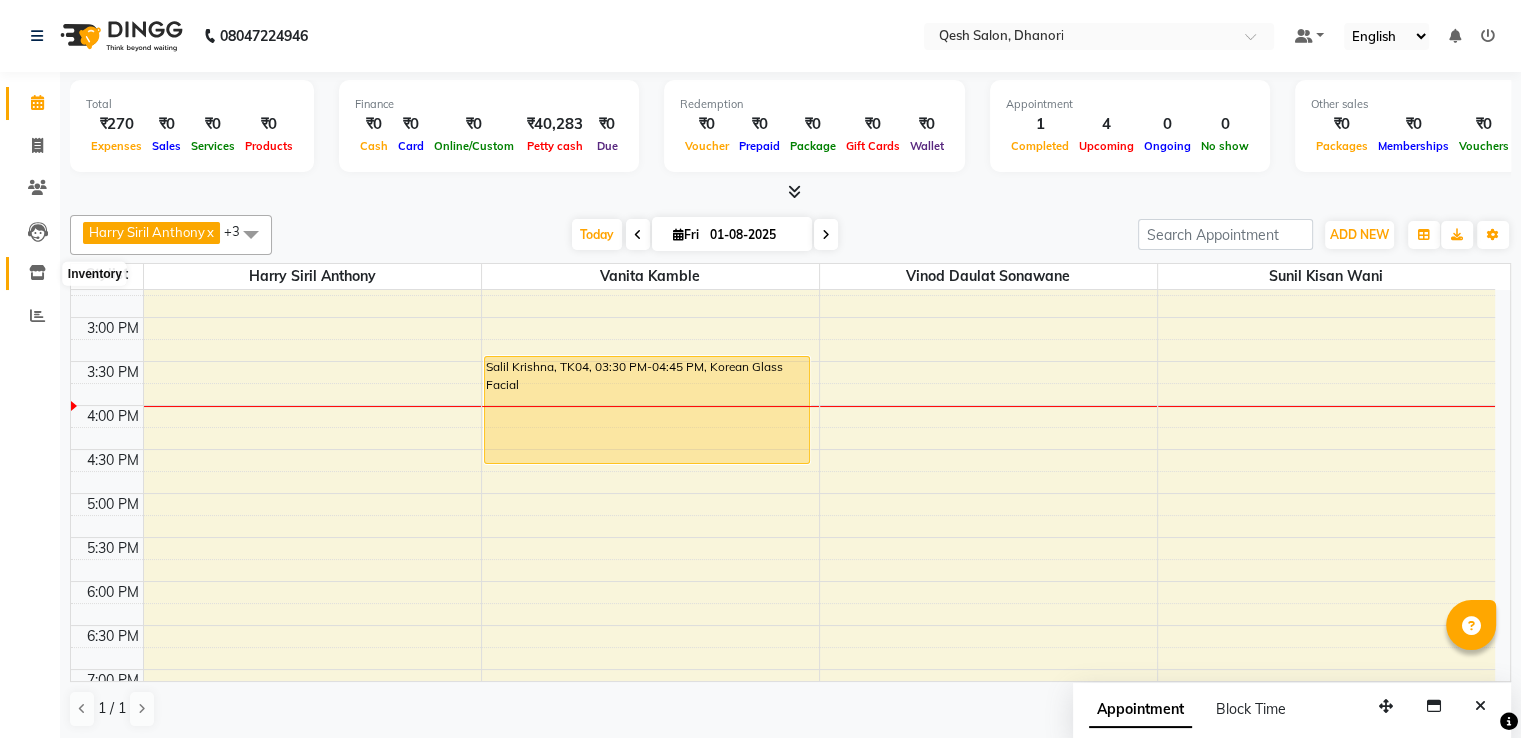 click 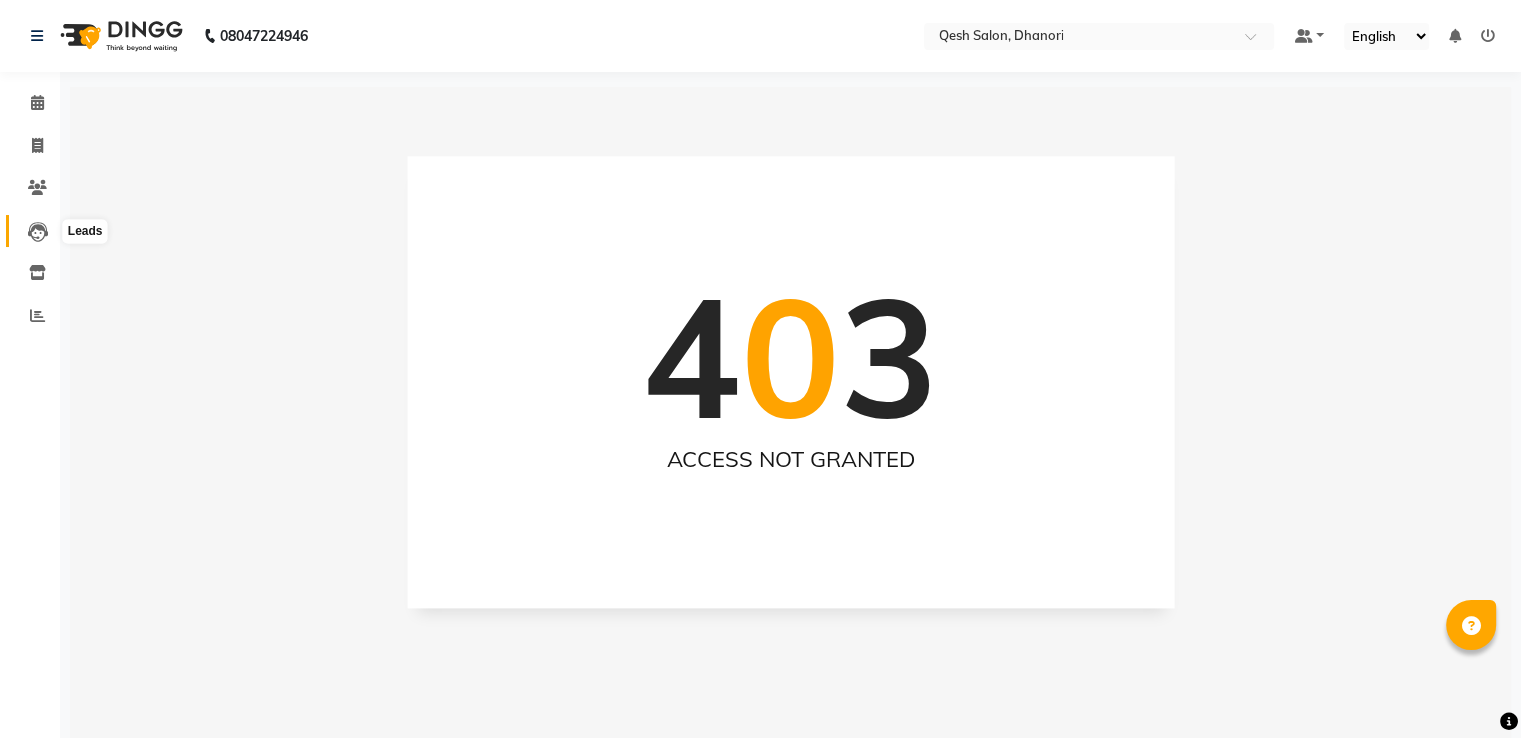 click 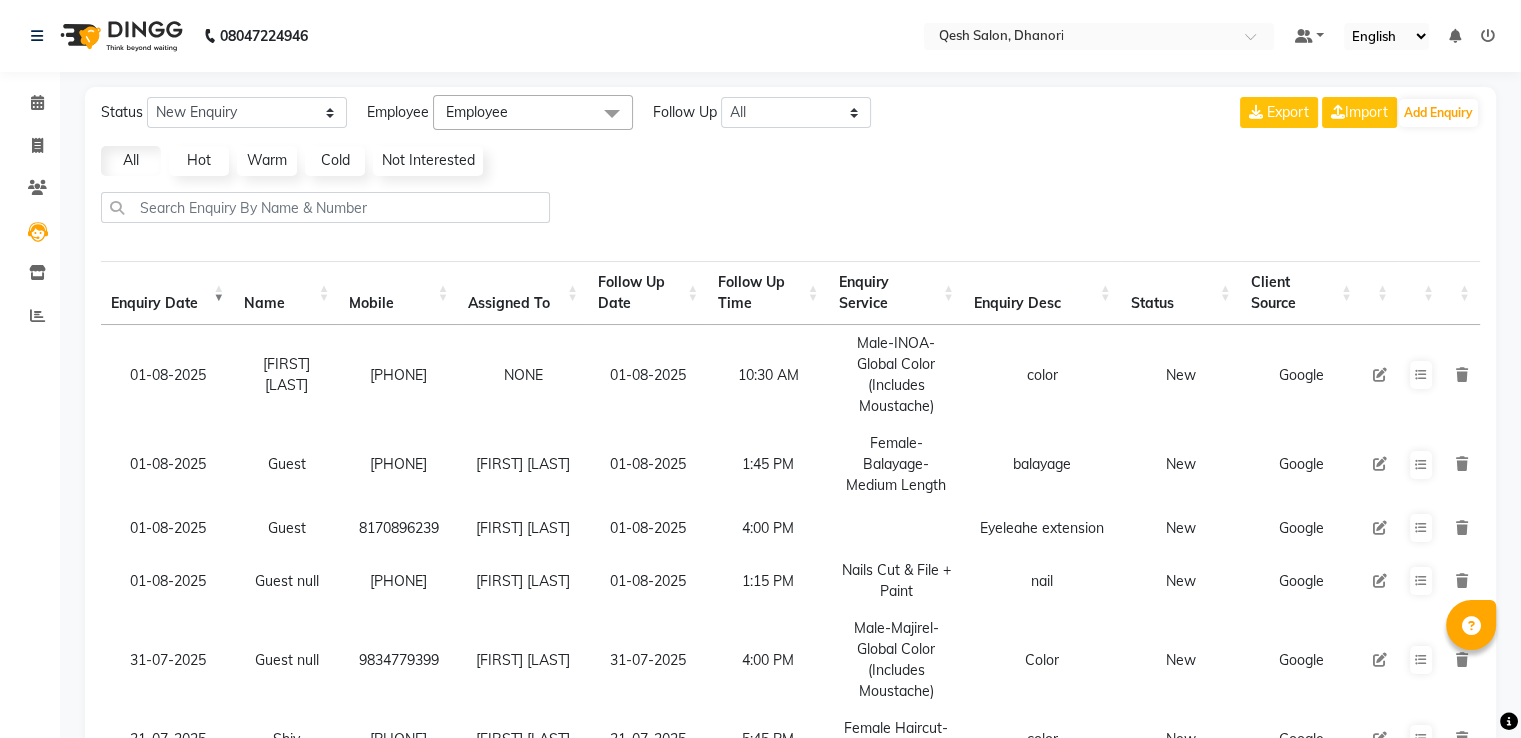 click on "Export  Import  Add Enquiry" 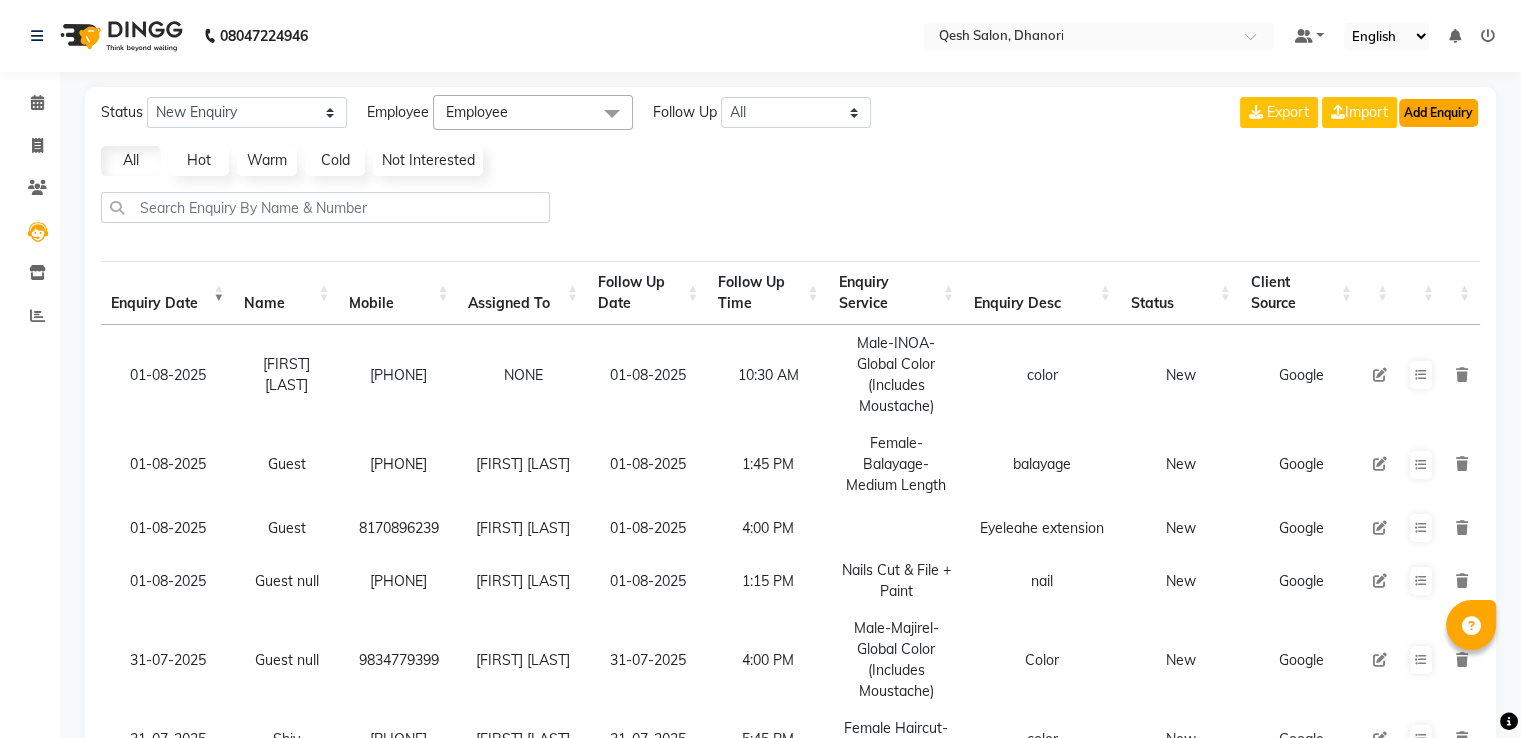 click on "Add Enquiry" 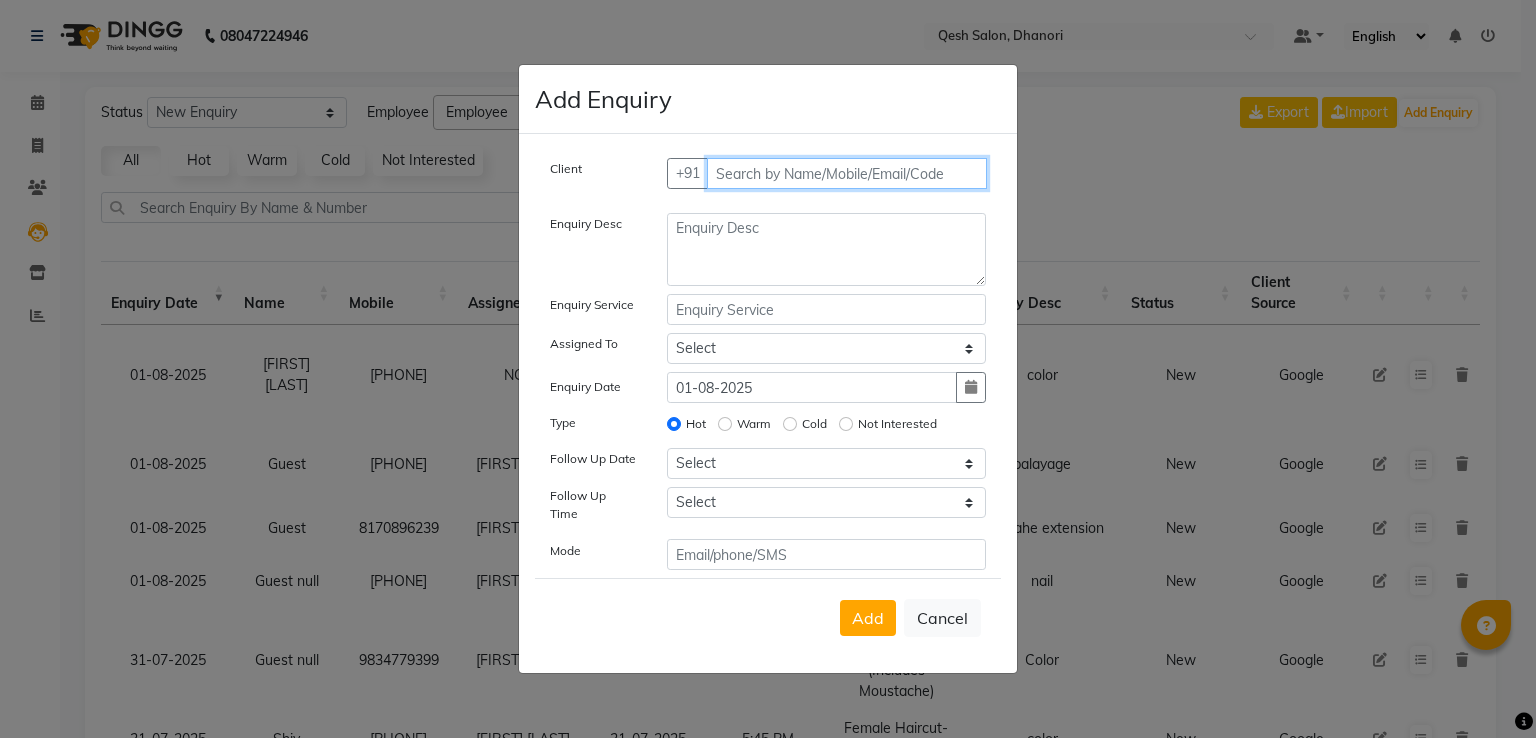 click at bounding box center [847, 173] 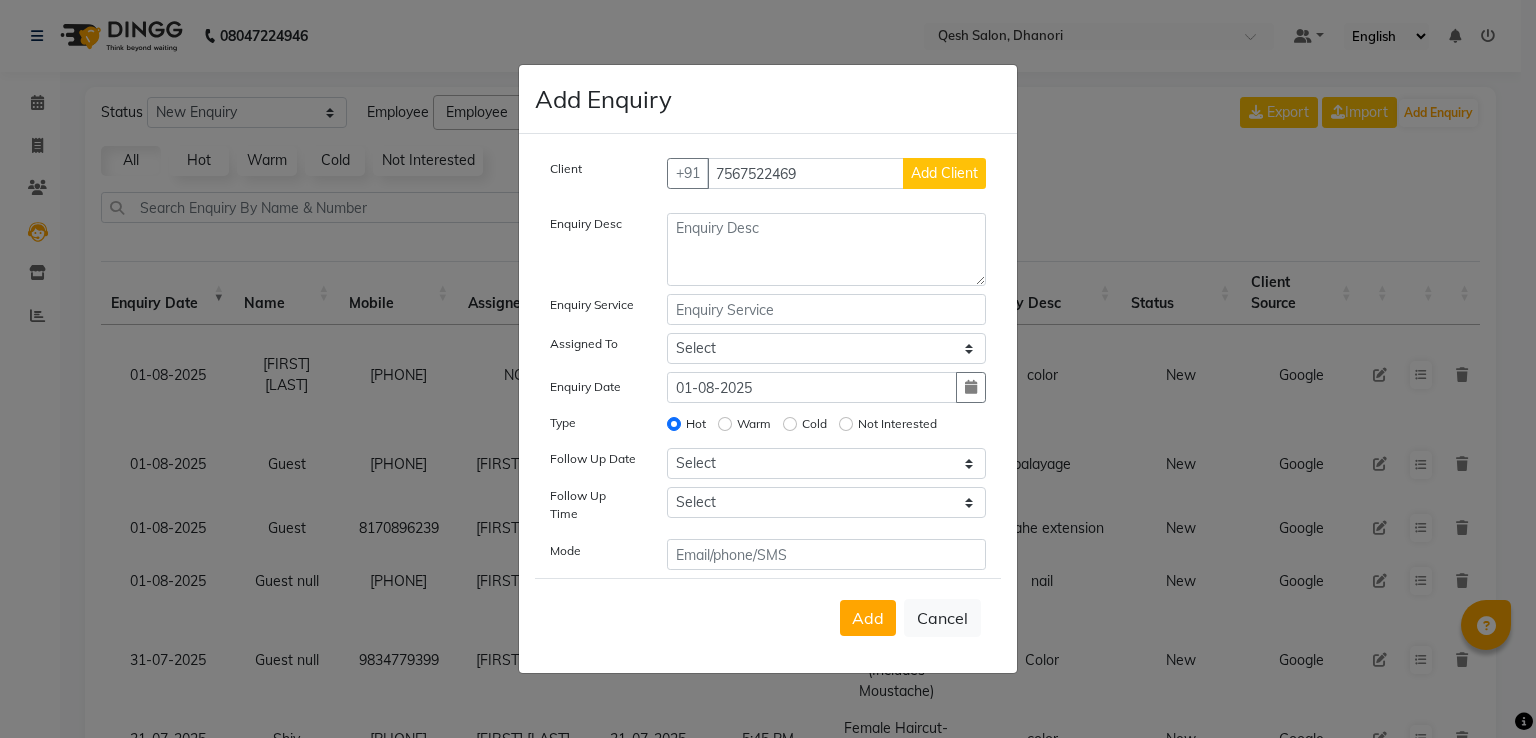 click on "Add Client" 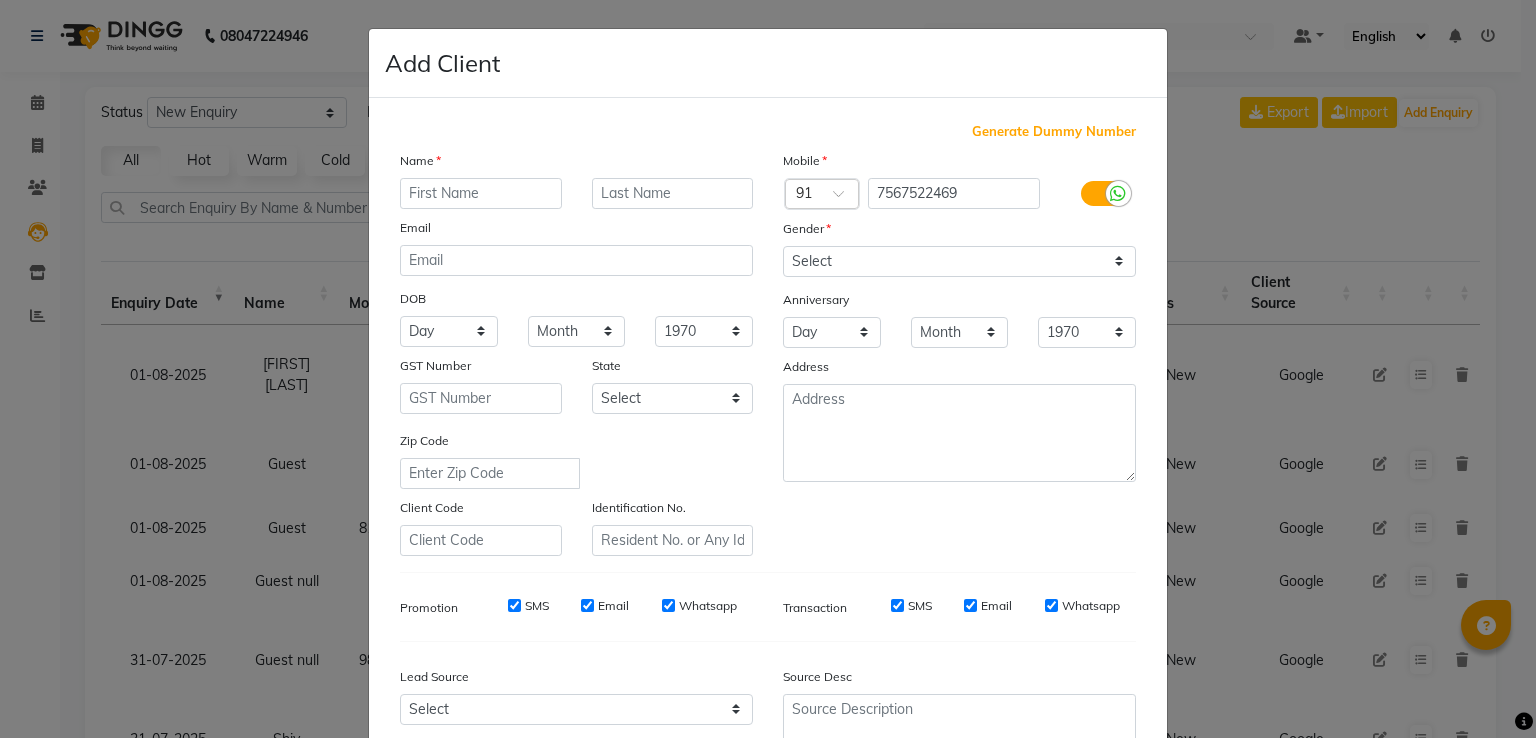click 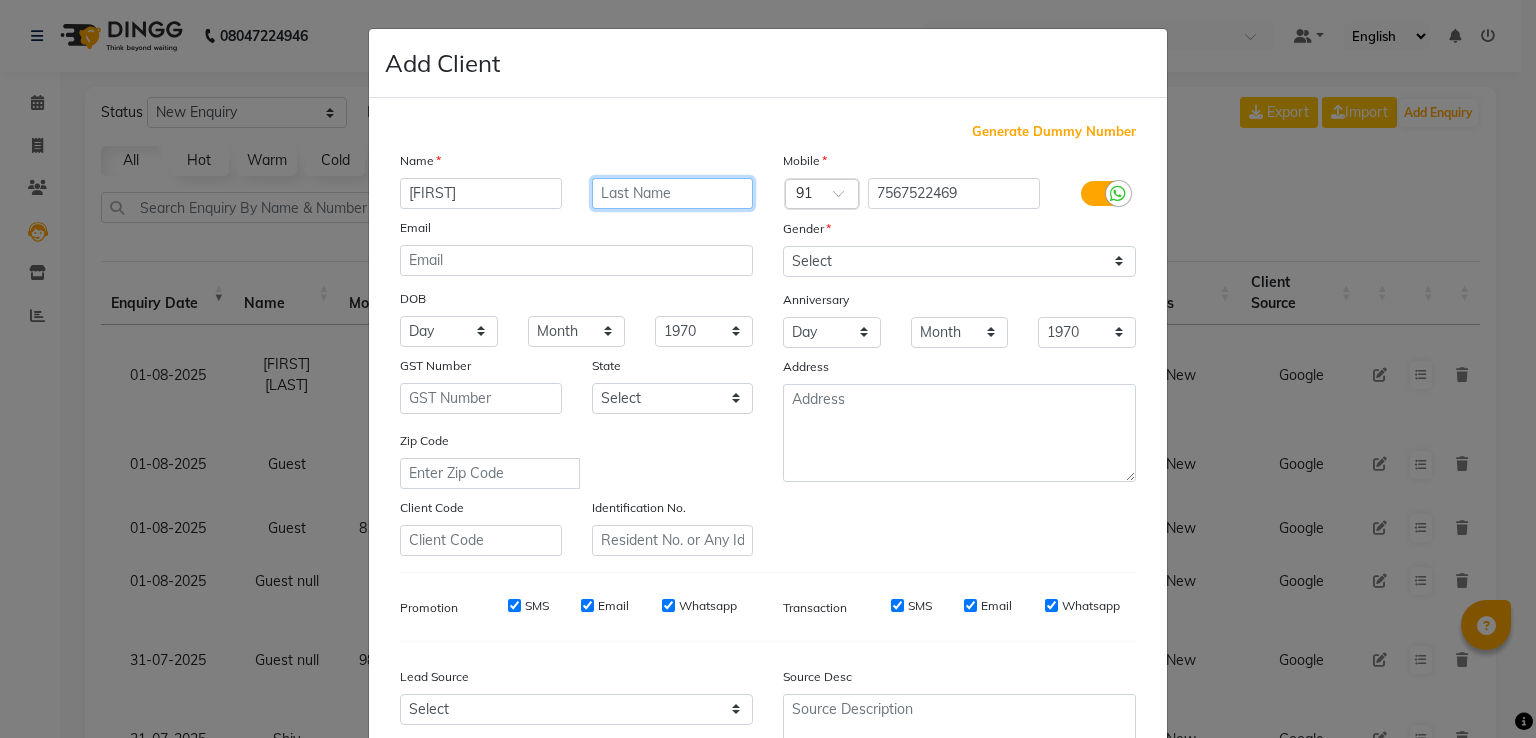 click 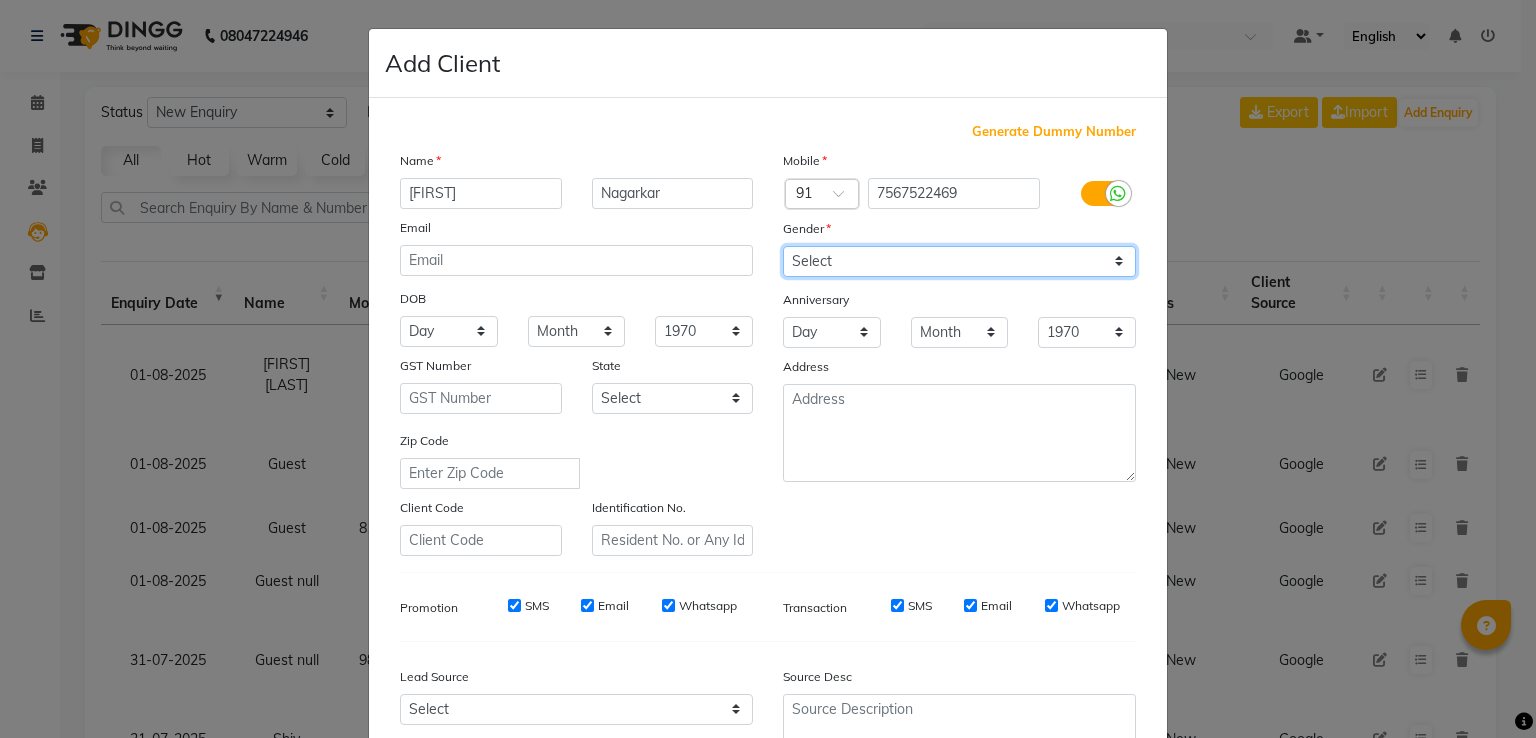 click on "Select Male Female Other Prefer Not To Say" 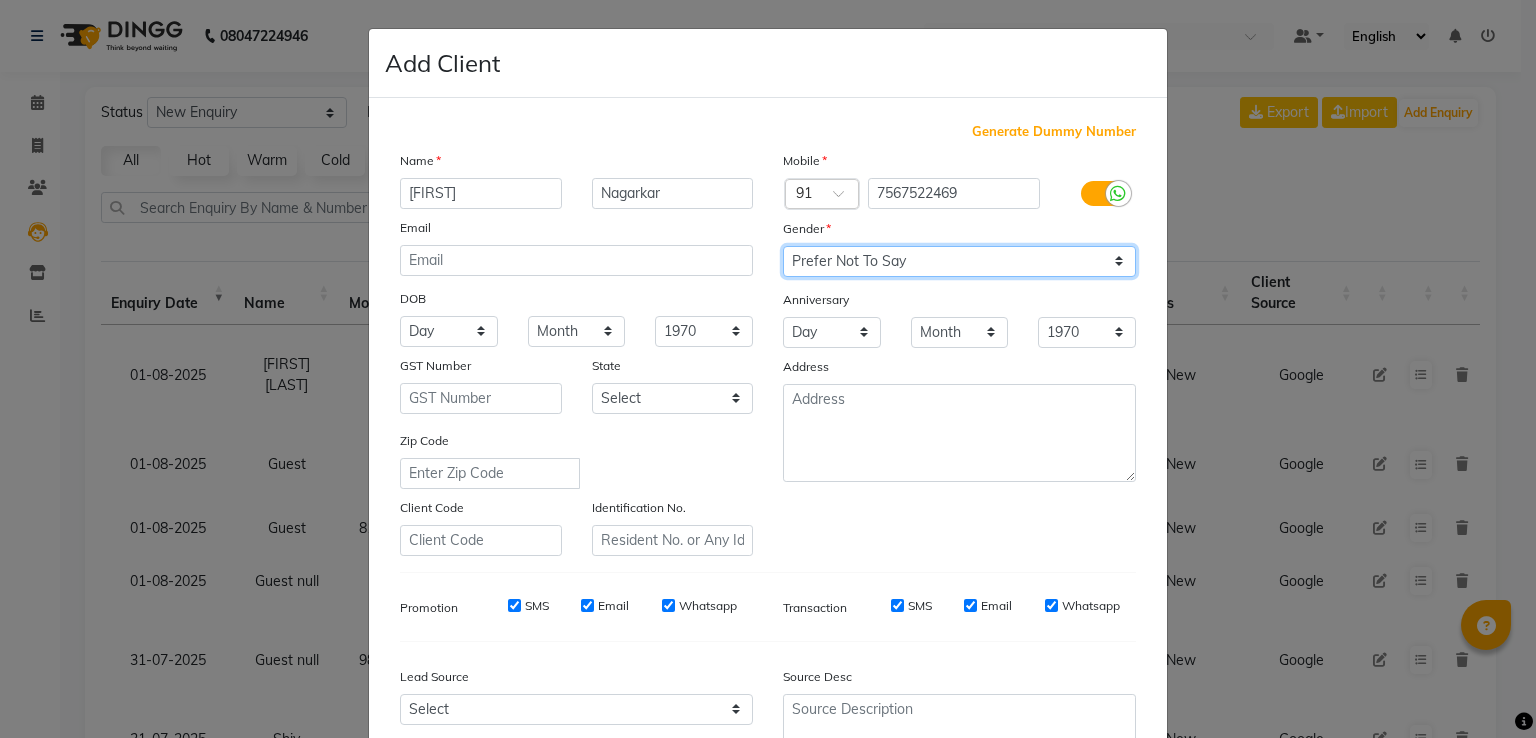 click on "Select Male Female Other Prefer Not To Say" 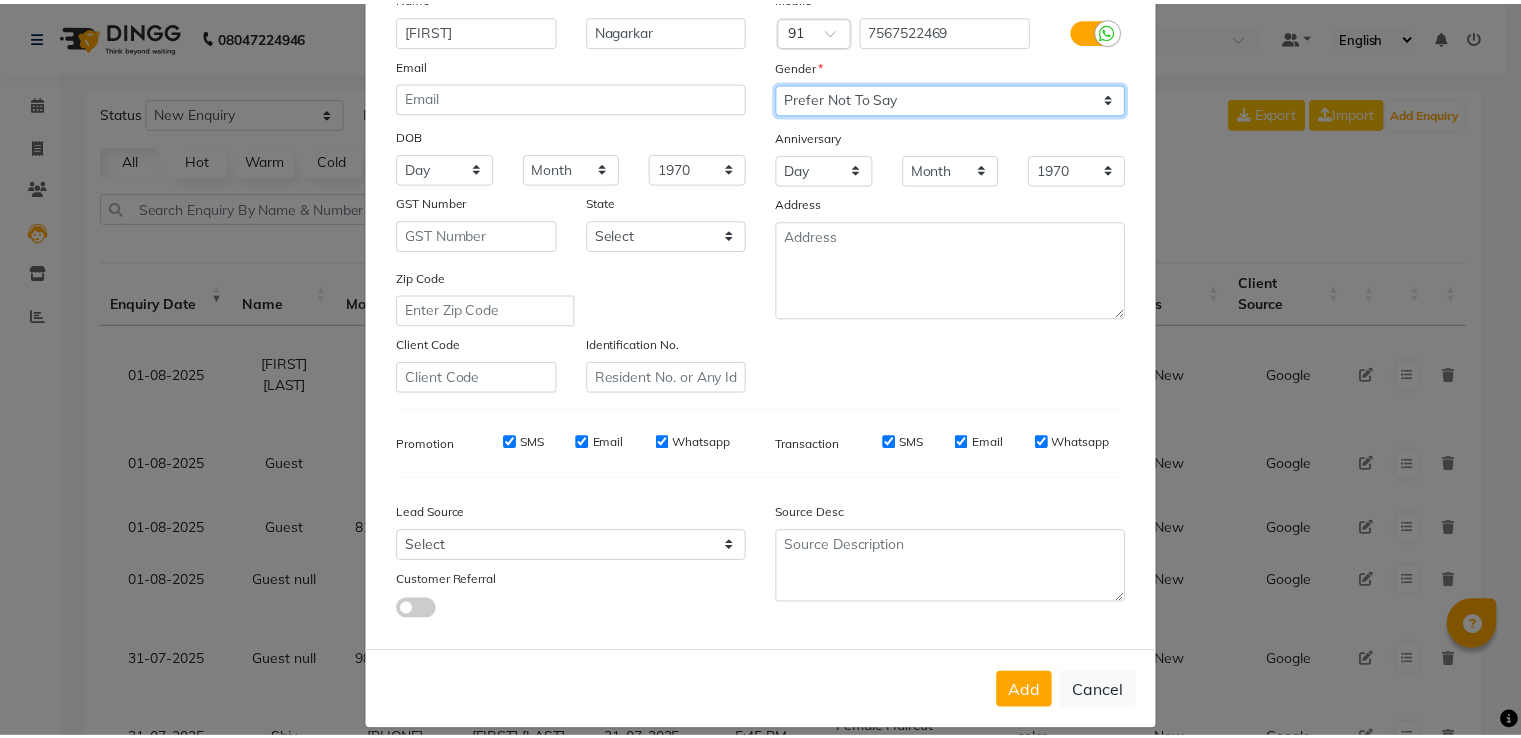 scroll, scrollTop: 195, scrollLeft: 0, axis: vertical 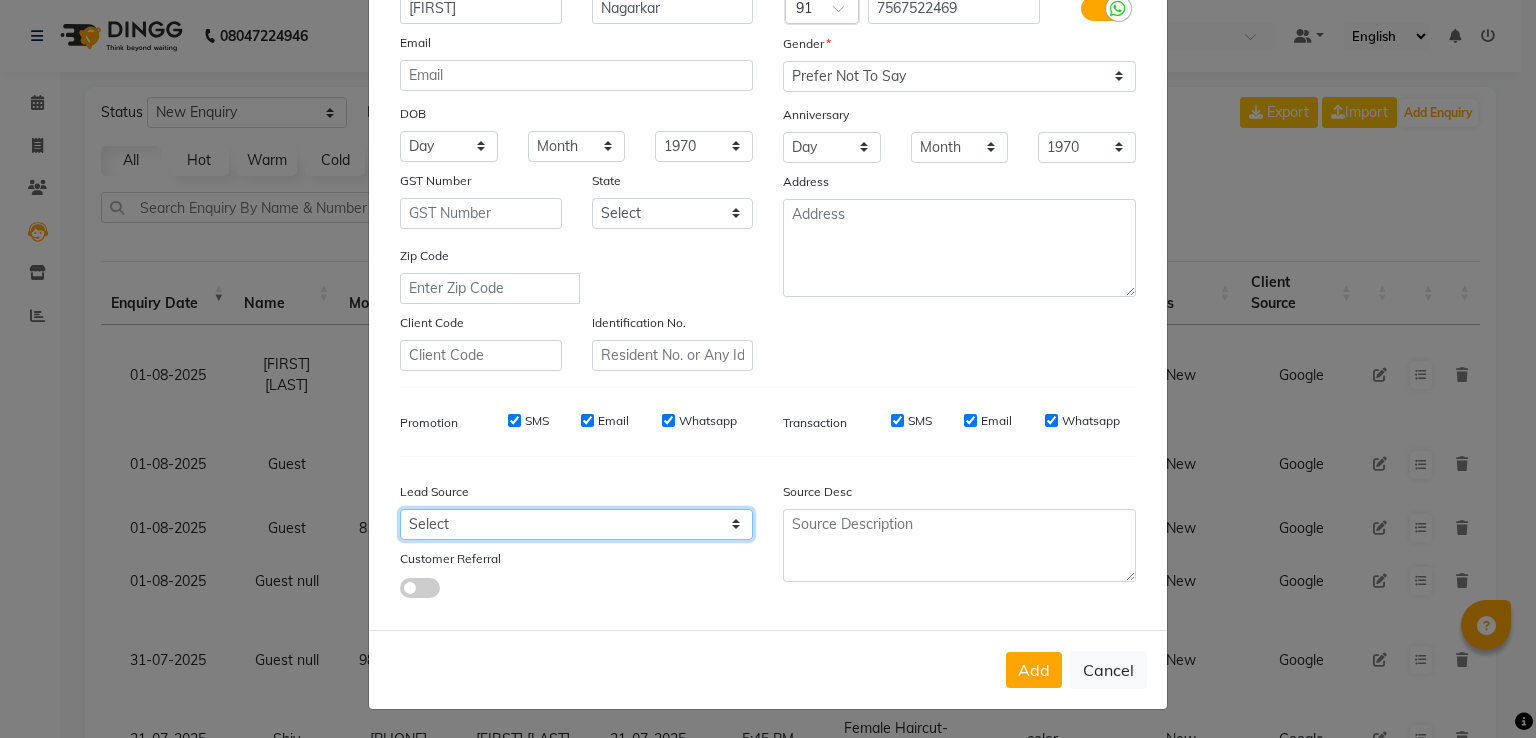 click on "Select Walk-in Referral Internet Friend Word of Mouth Advertisement Facebook JustDial Google Other" 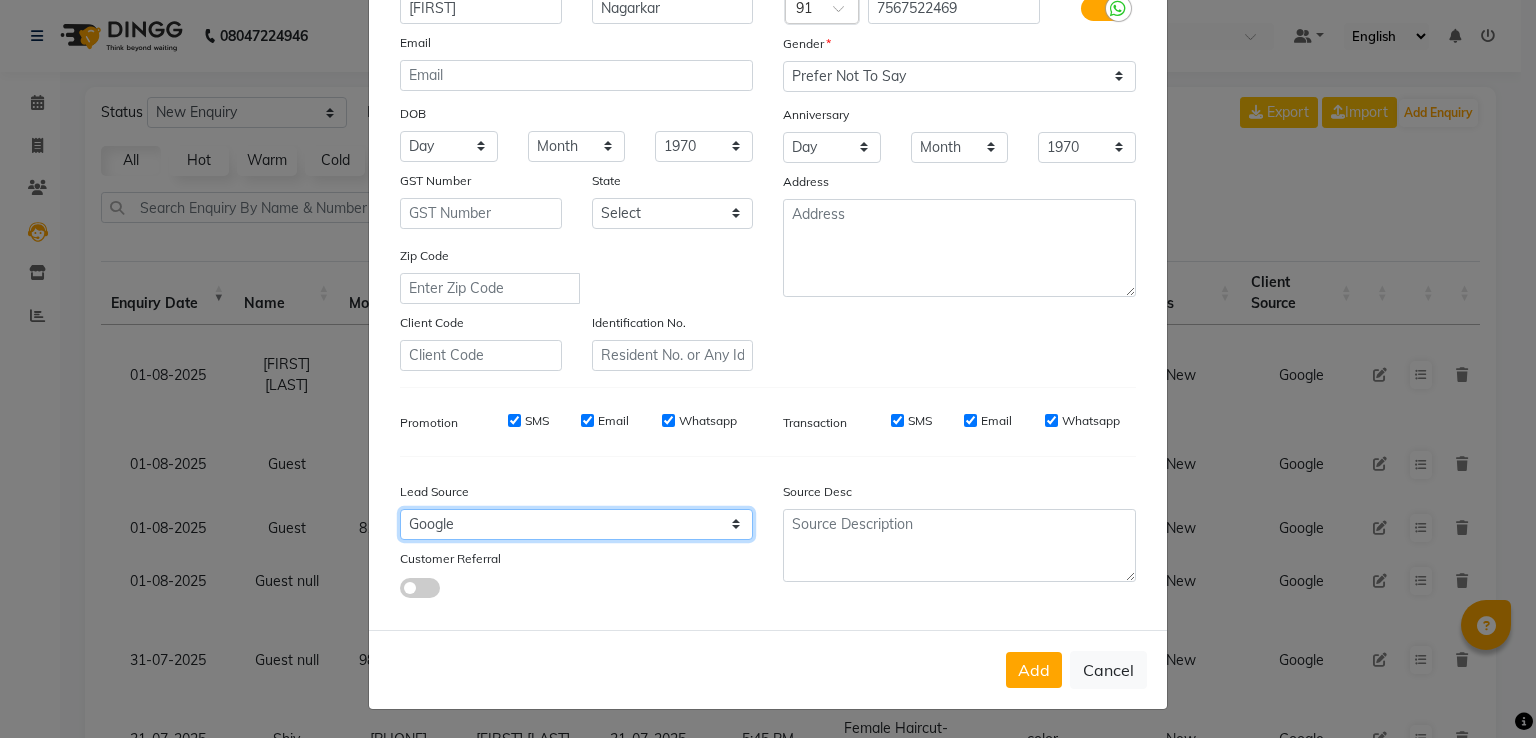 click on "Select Walk-in Referral Internet Friend Word of Mouth Advertisement Facebook JustDial Google Other" 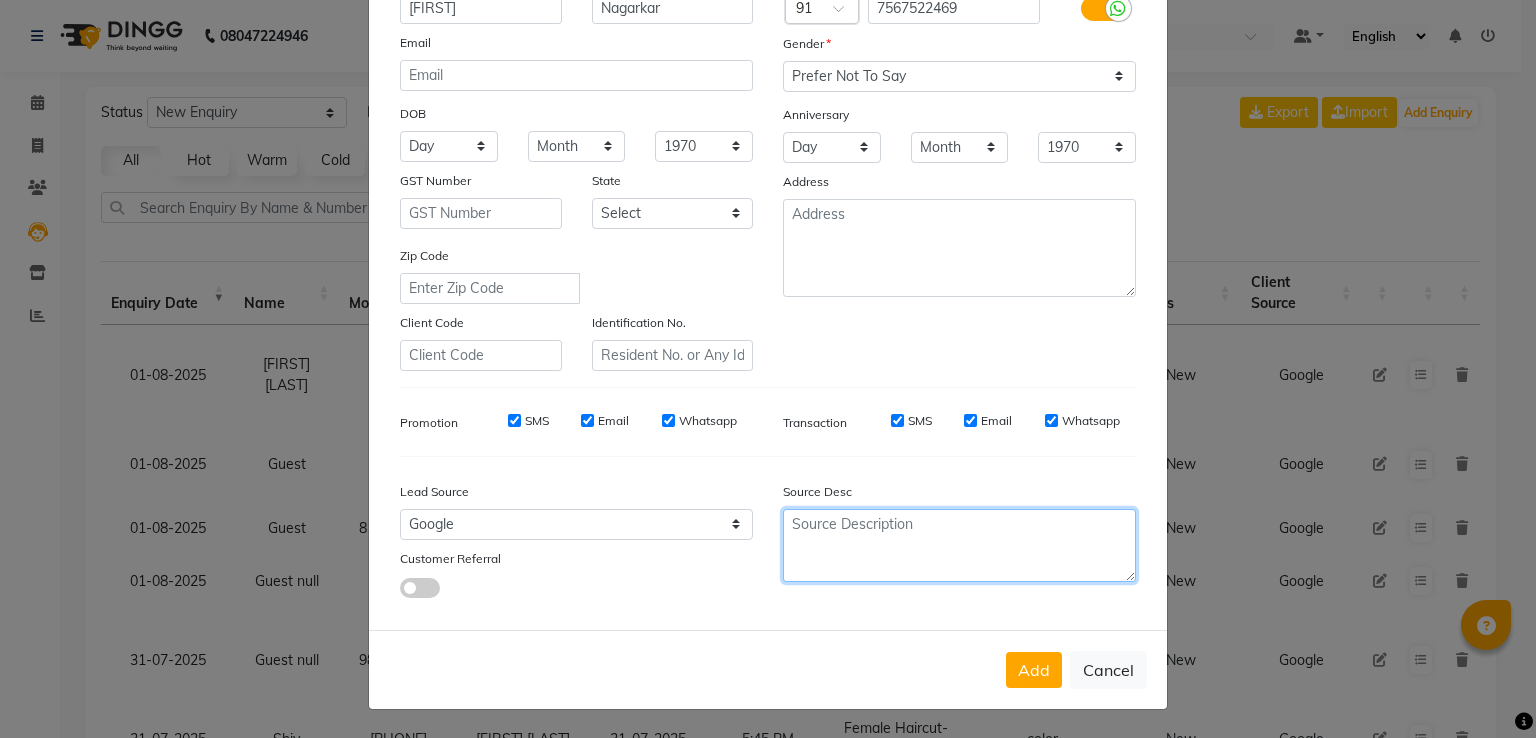 click 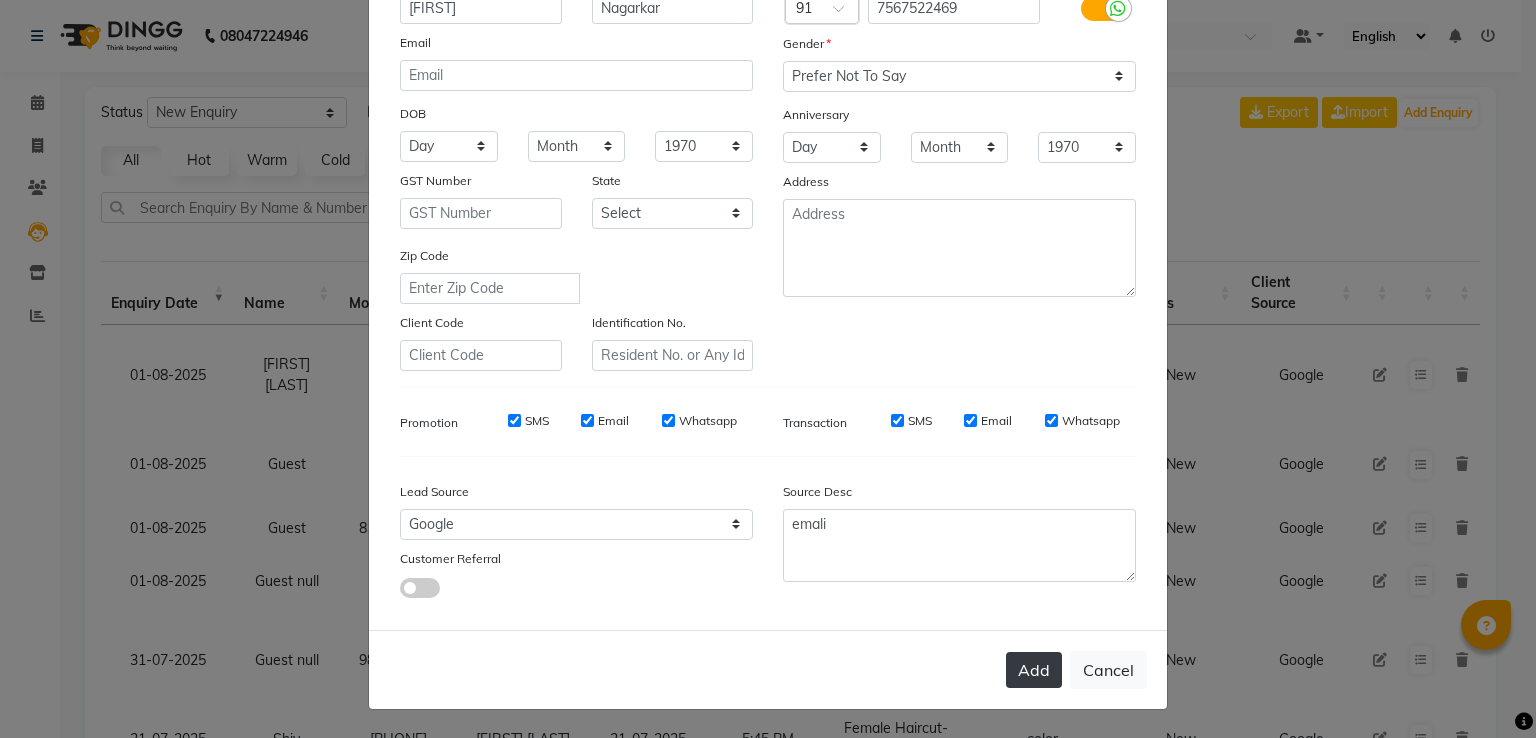 click on "Add" 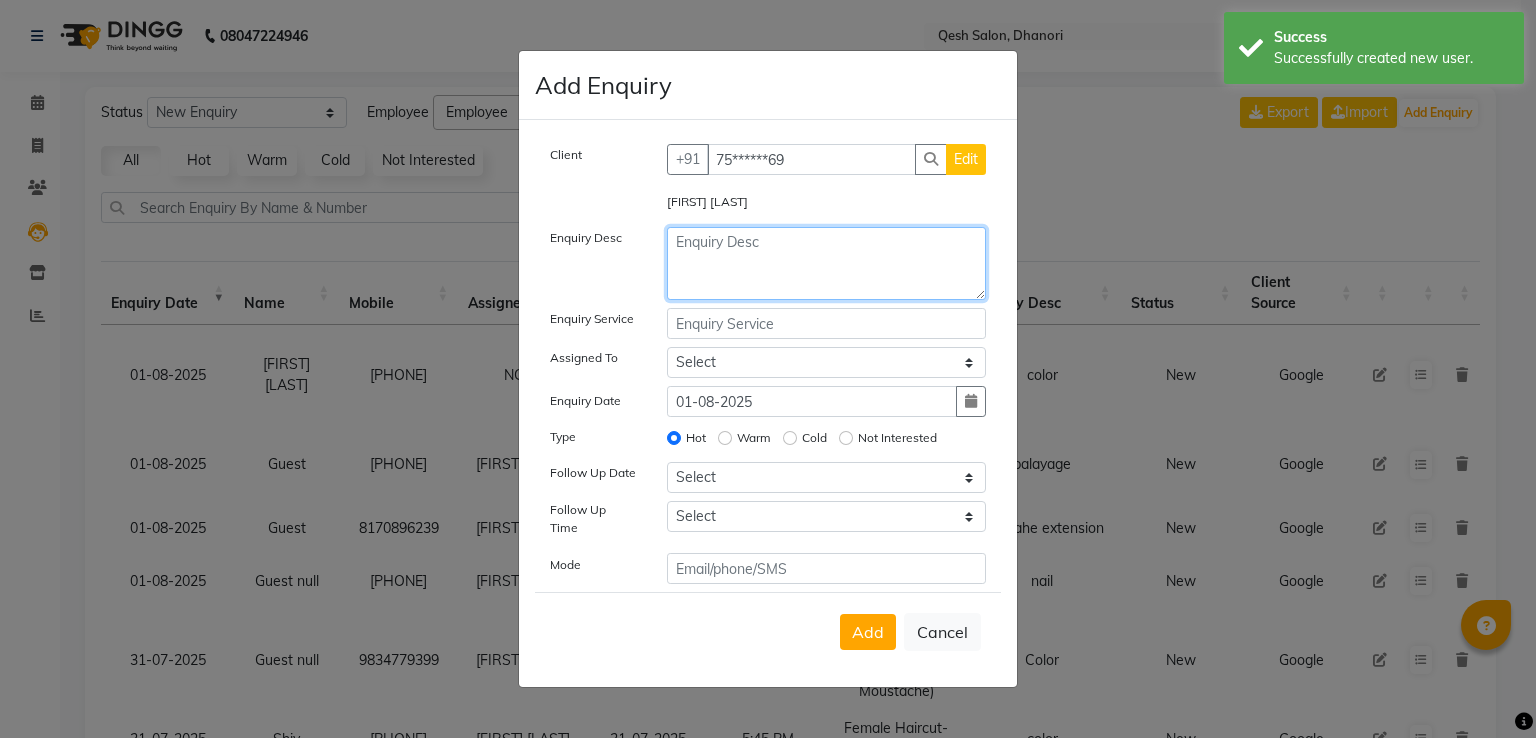 click 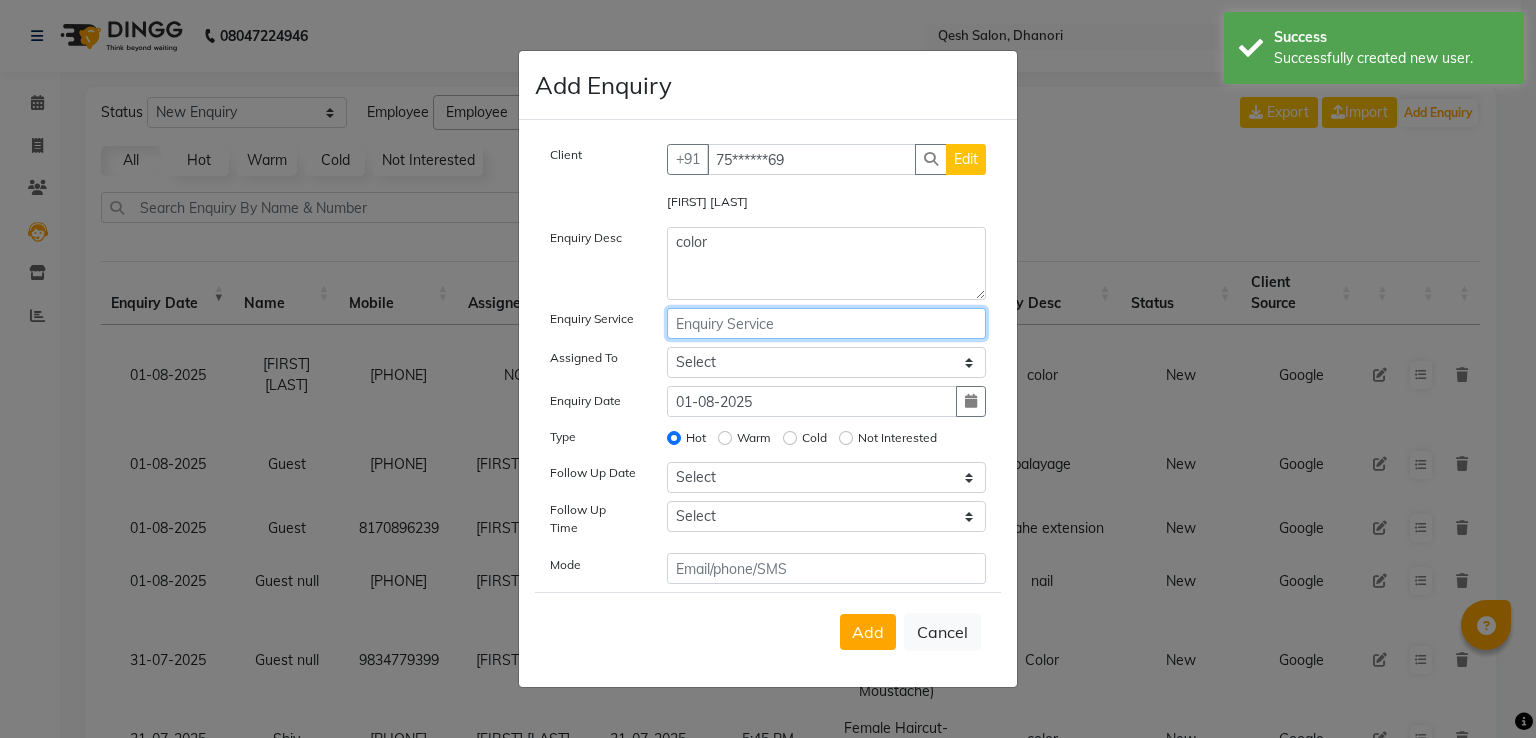 click at bounding box center (827, 323) 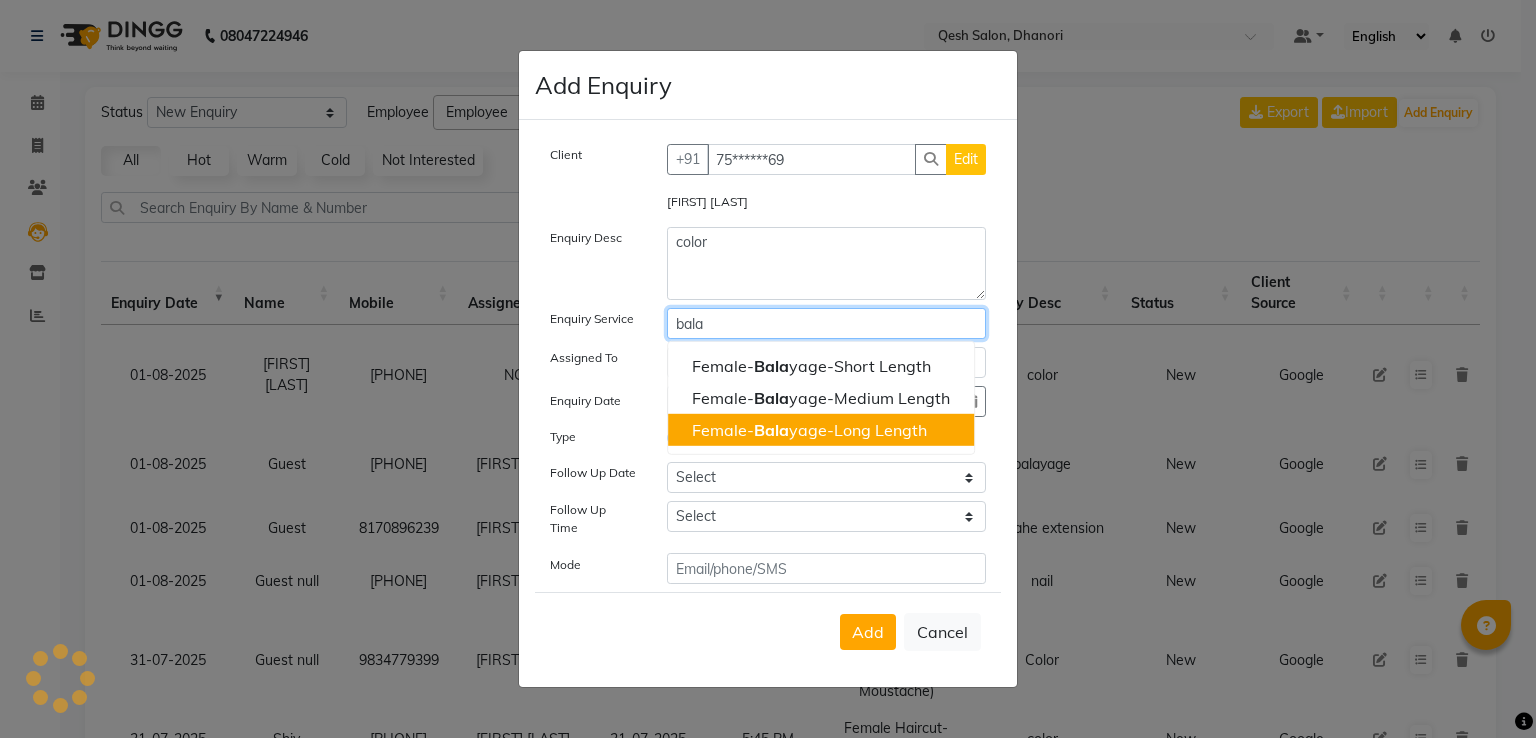 click on "Female- Bala yage-Long Length" at bounding box center [809, 430] 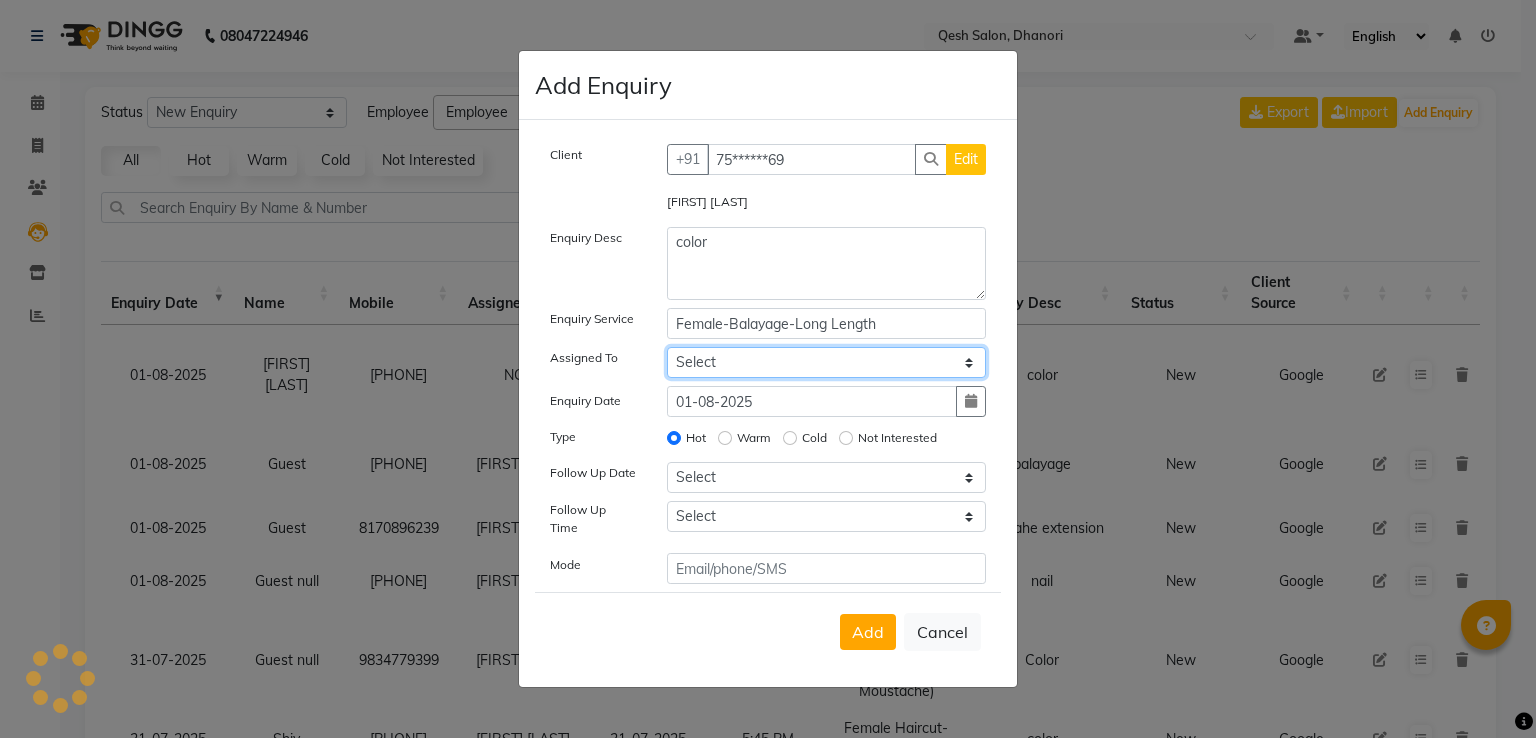 click on "Select [FIRST] [LAST] Harry Siril Anthony [FIRST] [LAST] Salon Sunil Kisan Wani Vanita Kamble Vinod Daulat Sonawane" 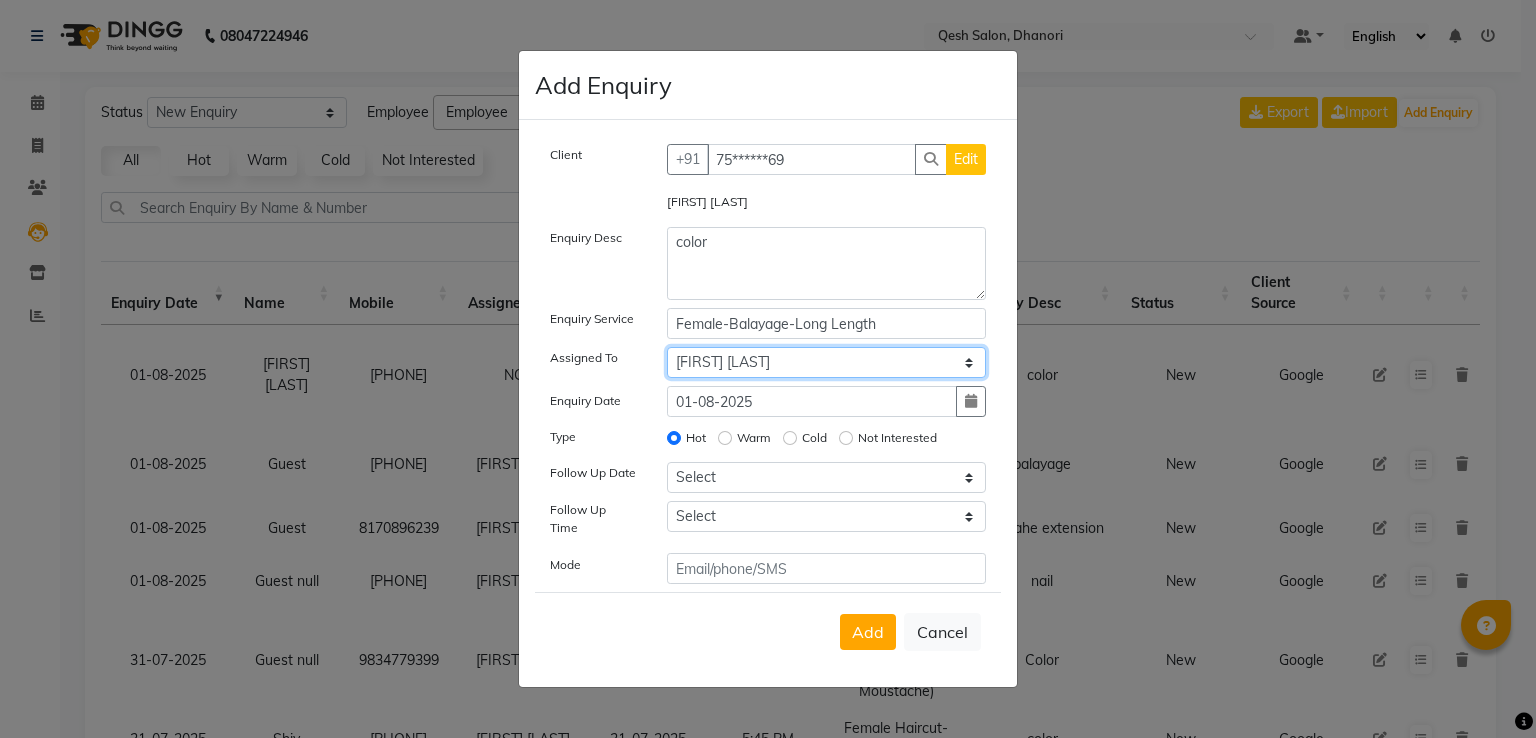 click on "Select [FIRST] [LAST] Harry Siril Anthony [FIRST] [LAST] Salon Sunil Kisan Wani Vanita Kamble Vinod Daulat Sonawane" 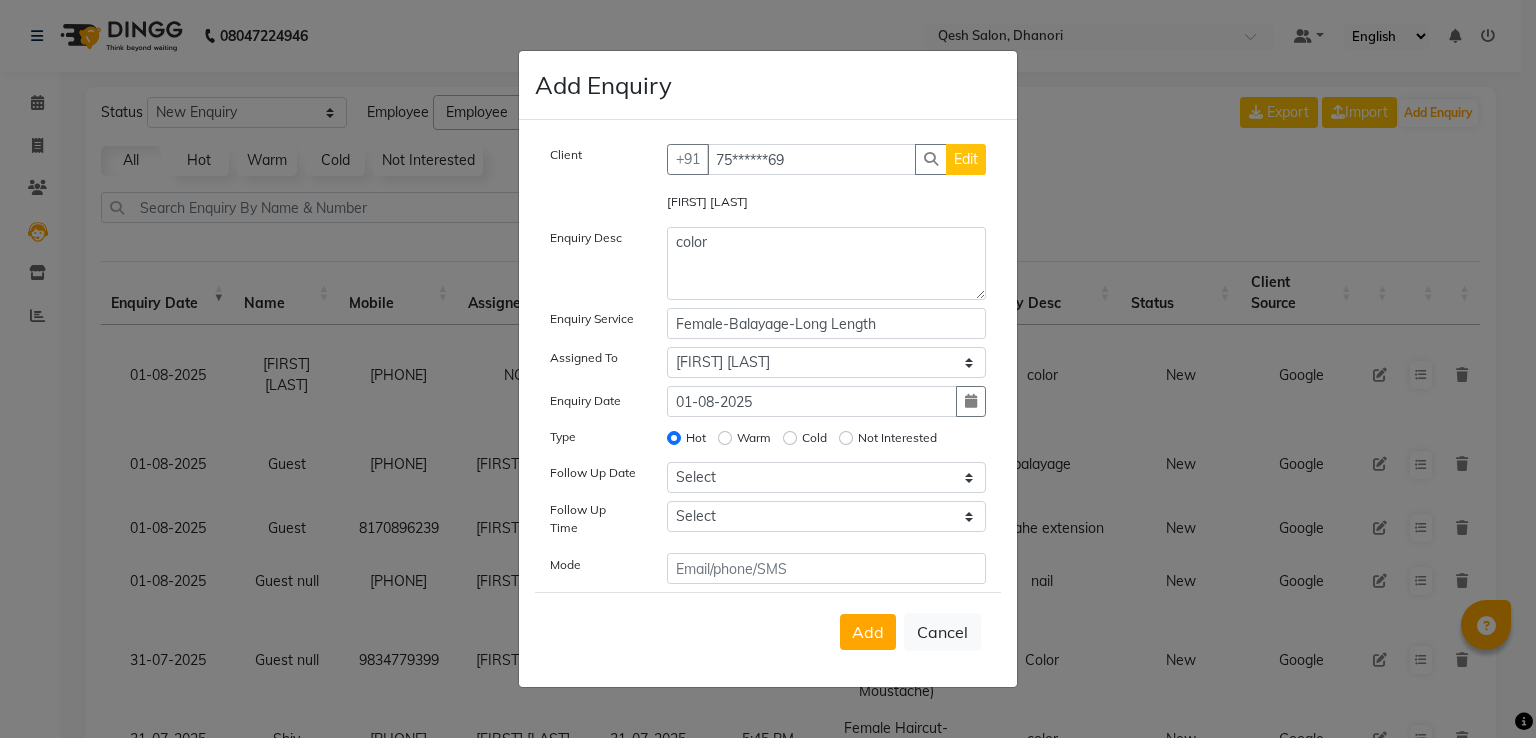 click on "Warm" 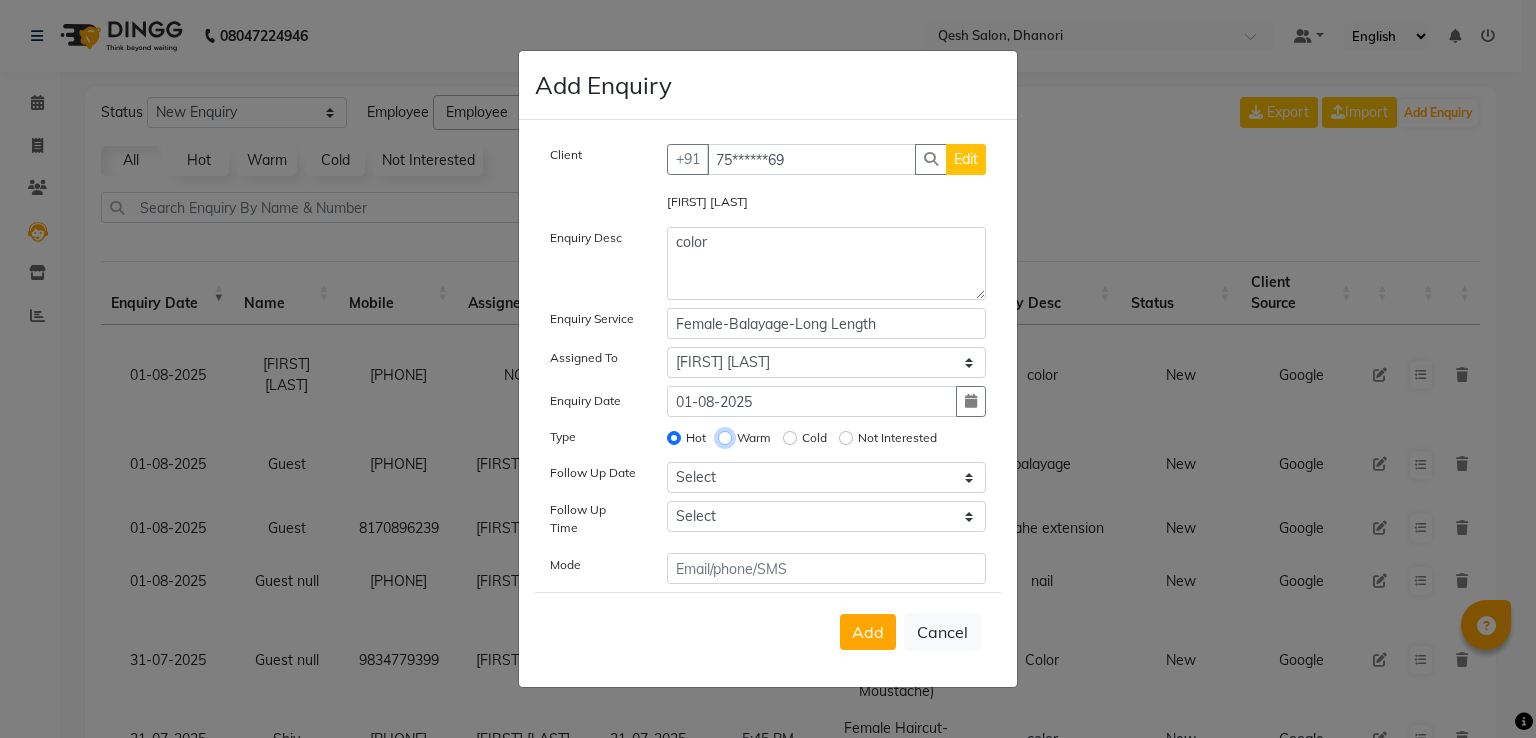 click on "Warm" at bounding box center (725, 438) 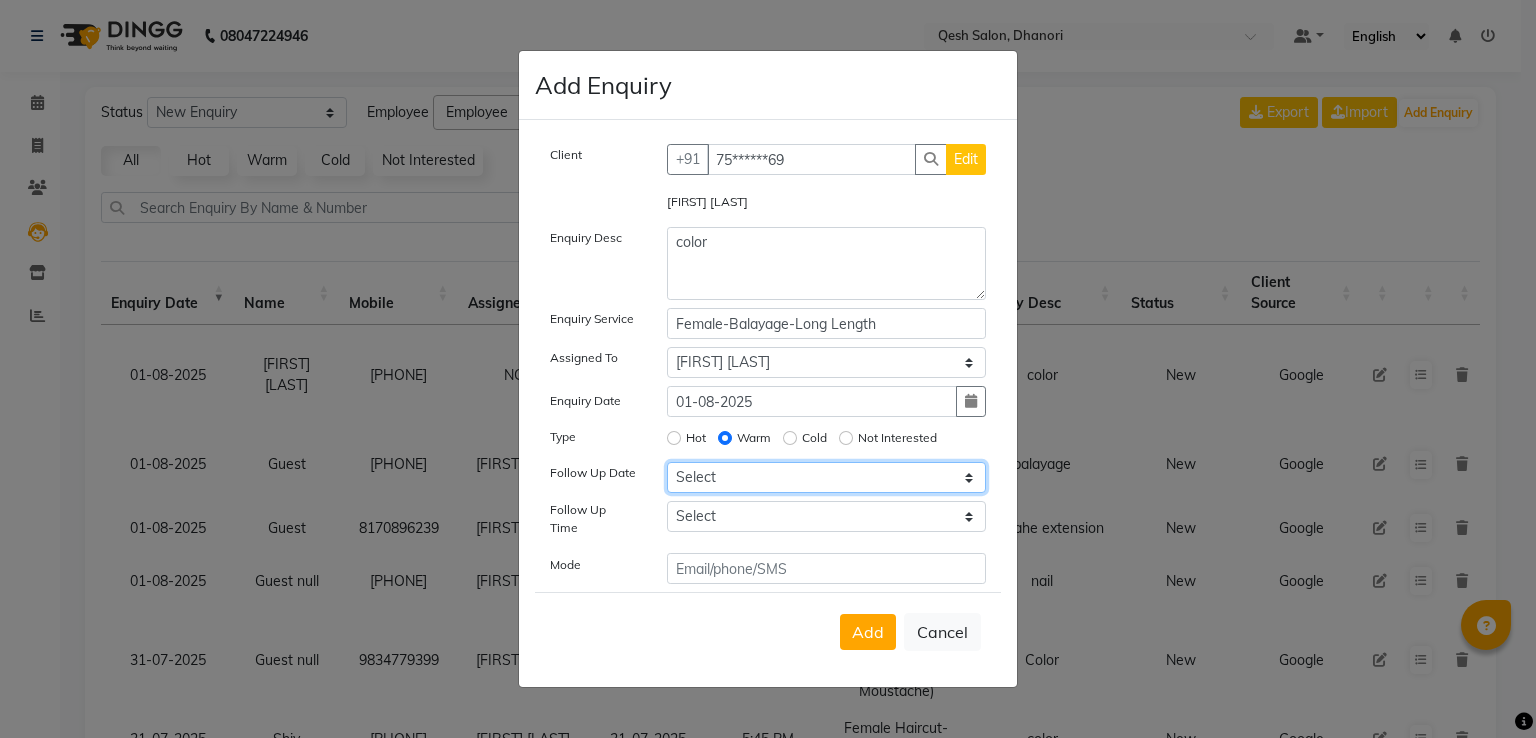 click on "Select Today Tomorrow In 2 days (Sunday) In 3 days (Monday) In 4 days (Tuesday) In 5 days (Wednesday) In 6 days (Thursday) In 1 Week (2025-08-08) In 2 Week (2025-08-15) In 1 Month (2025-09-01) In 2 Month (2025-10-01) In 3 Month (2025-11-01) Custom Date" at bounding box center (827, 477) 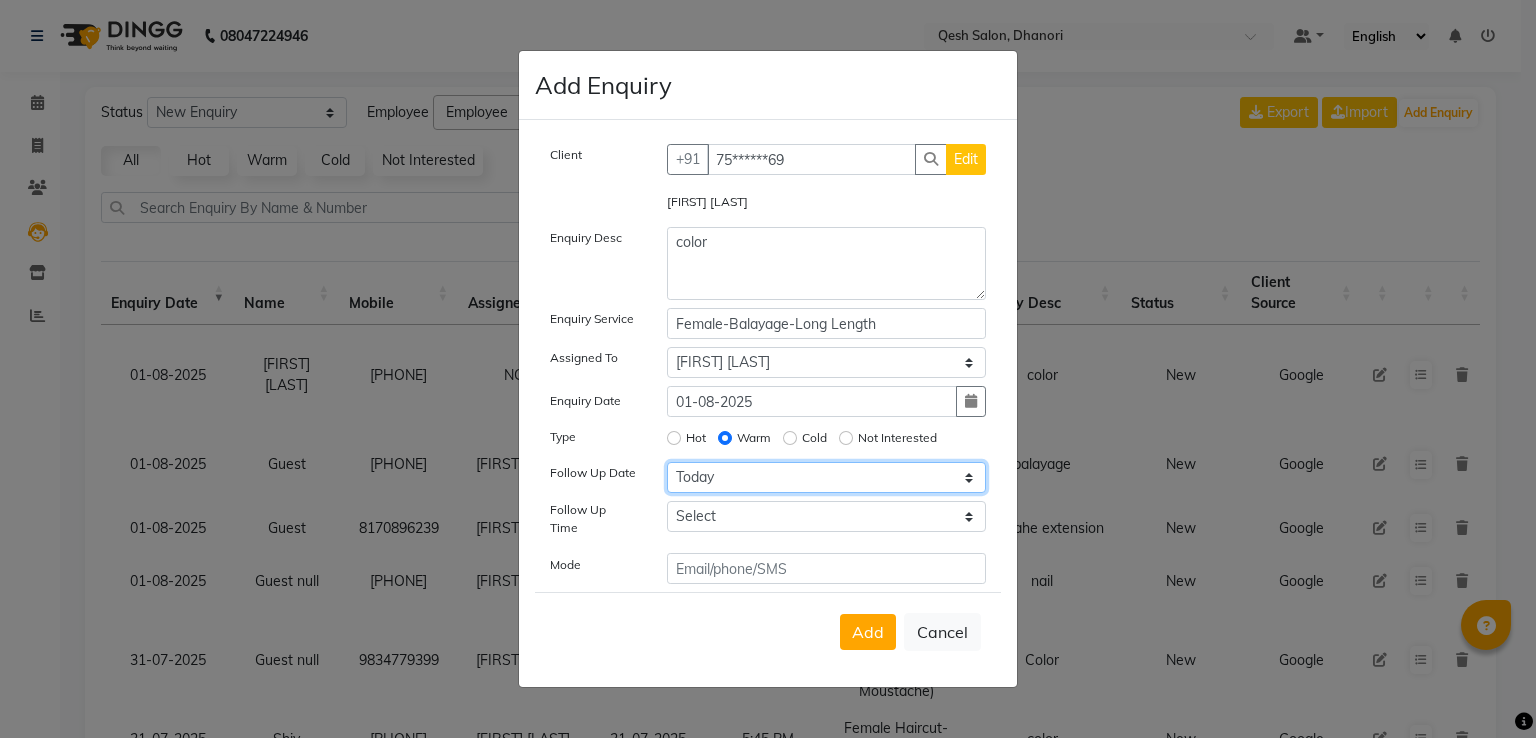 click on "Select Today Tomorrow In 2 days (Sunday) In 3 days (Monday) In 4 days (Tuesday) In 5 days (Wednesday) In 6 days (Thursday) In 1 Week (2025-08-08) In 2 Week (2025-08-15) In 1 Month (2025-09-01) In 2 Month (2025-10-01) In 3 Month (2025-11-01) Custom Date" at bounding box center [827, 477] 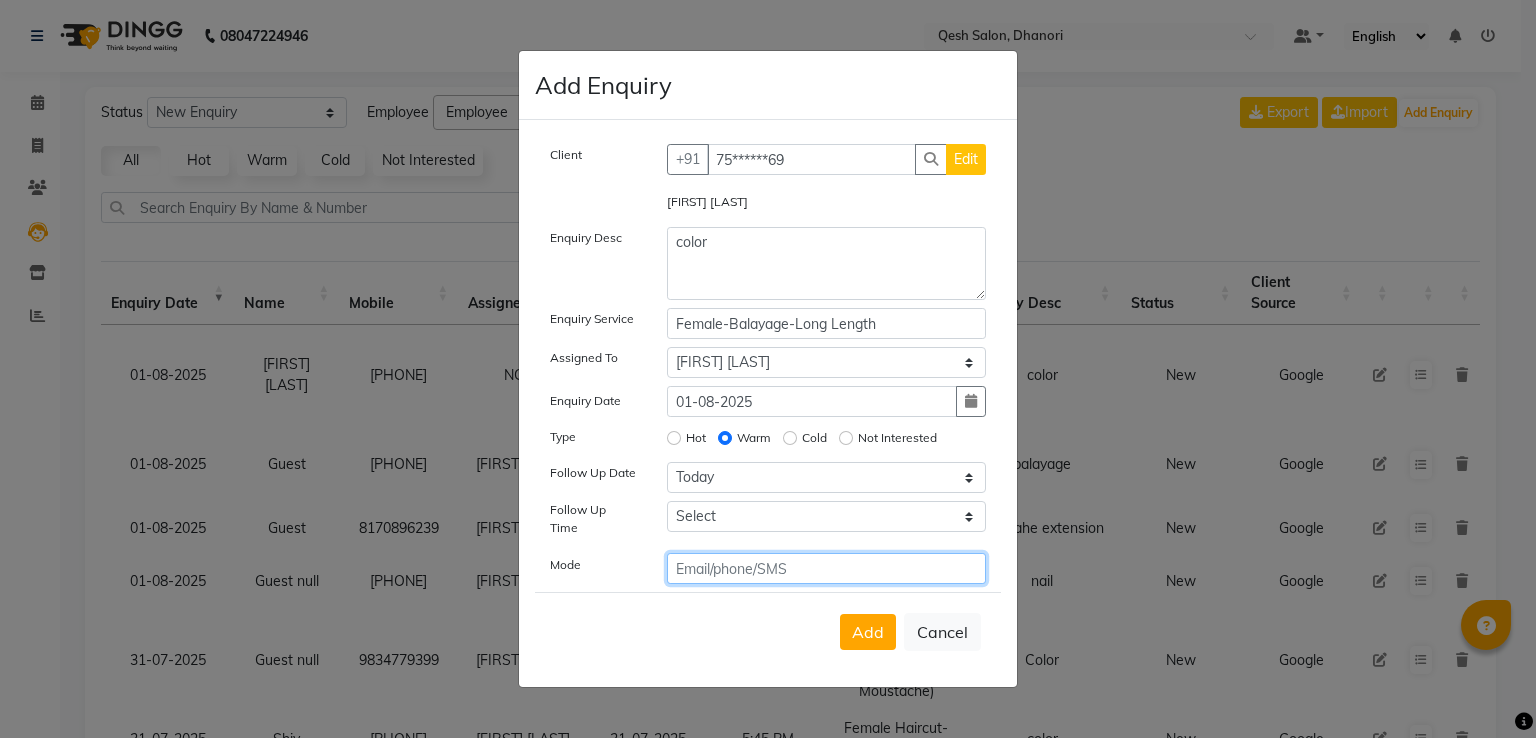 click 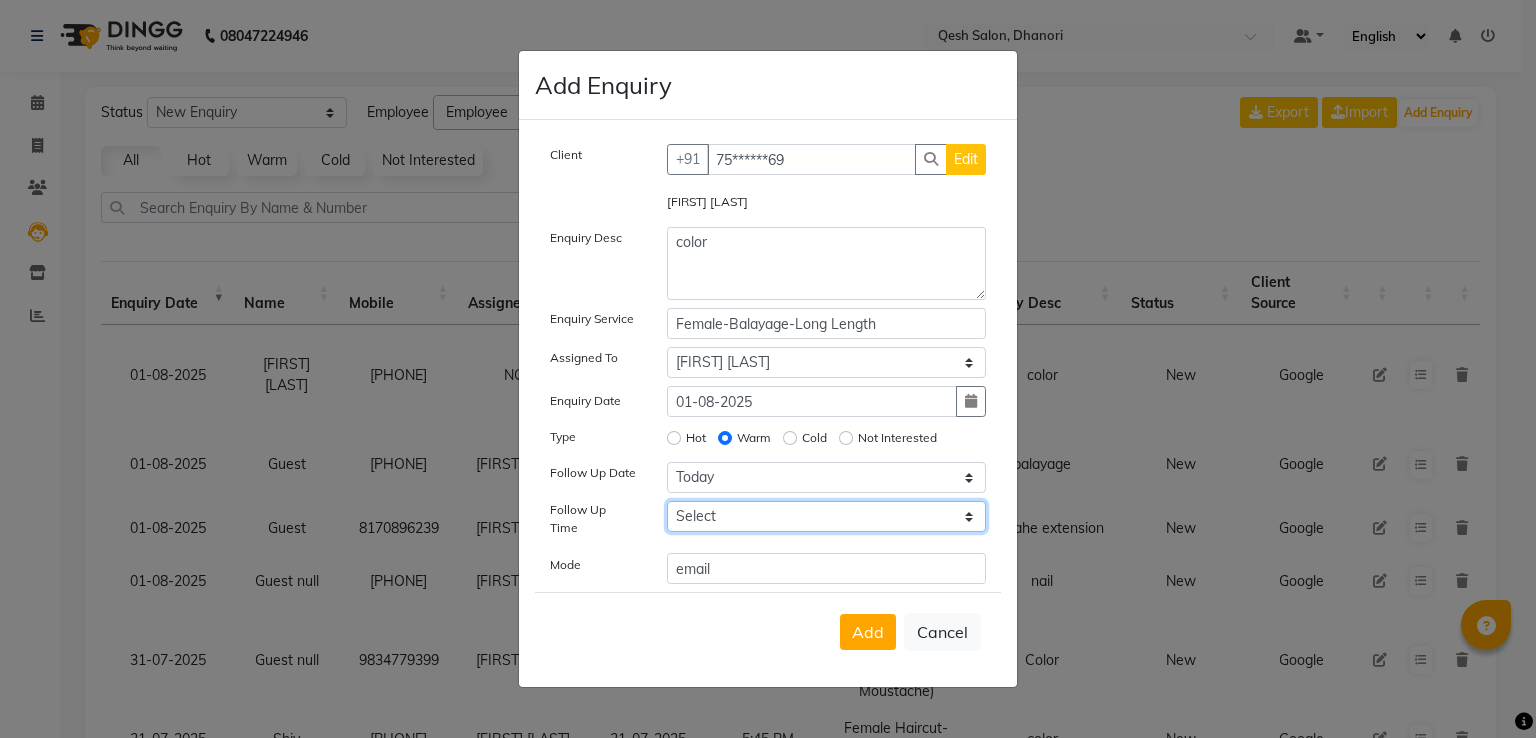 click on "Select 07:00 AM 07:15 AM 07:30 AM 07:45 AM 08:00 AM 08:15 AM 08:30 AM 08:45 AM 09:00 AM 09:15 AM 09:30 AM 09:45 AM 10:00 AM 10:15 AM 10:30 AM 10:45 AM 11:00 AM 11:15 AM 11:30 AM 11:45 AM 12:00 PM 12:15 PM 12:30 PM 12:45 PM 01:00 PM 01:15 PM 01:30 PM 01:45 PM 02:00 PM 02:15 PM 02:30 PM 02:45 PM 03:00 PM 03:15 PM 03:30 PM 03:45 PM 04:00 PM 04:15 PM 04:30 PM 04:45 PM 05:00 PM 05:15 PM 05:30 PM 05:45 PM 06:00 PM 06:15 PM 06:30 PM 06:45 PM 07:00 PM 07:15 PM 07:30 PM 07:45 PM 08:00 PM 08:15 PM 08:30 PM 08:45 PM 09:00 PM 09:15 PM 09:30 PM 09:45 PM 10:00 PM" at bounding box center [827, 516] 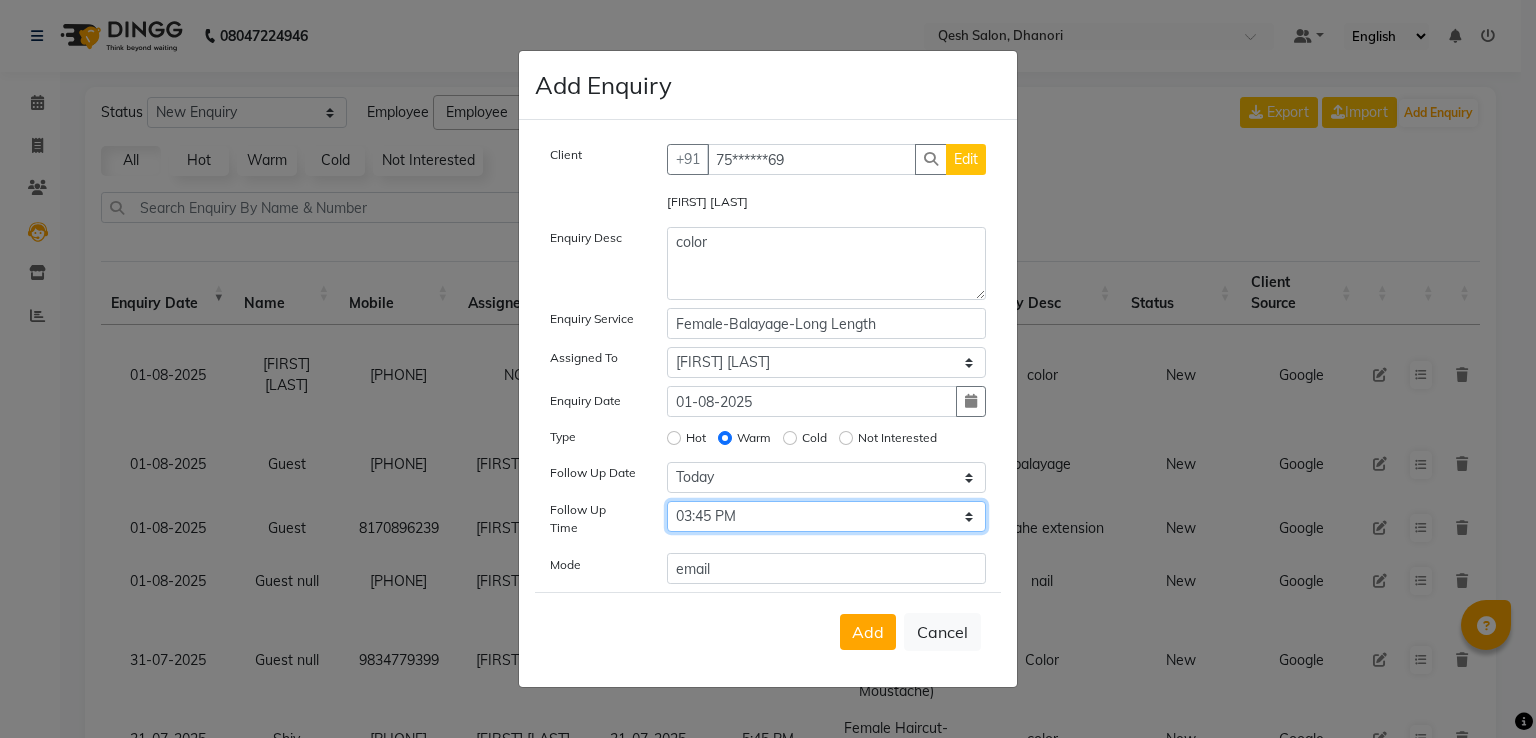 click on "Select 07:00 AM 07:15 AM 07:30 AM 07:45 AM 08:00 AM 08:15 AM 08:30 AM 08:45 AM 09:00 AM 09:15 AM 09:30 AM 09:45 AM 10:00 AM 10:15 AM 10:30 AM 10:45 AM 11:00 AM 11:15 AM 11:30 AM 11:45 AM 12:00 PM 12:15 PM 12:30 PM 12:45 PM 01:00 PM 01:15 PM 01:30 PM 01:45 PM 02:00 PM 02:15 PM 02:30 PM 02:45 PM 03:00 PM 03:15 PM 03:30 PM 03:45 PM 04:00 PM 04:15 PM 04:30 PM 04:45 PM 05:00 PM 05:15 PM 05:30 PM 05:45 PM 06:00 PM 06:15 PM 06:30 PM 06:45 PM 07:00 PM 07:15 PM 07:30 PM 07:45 PM 08:00 PM 08:15 PM 08:30 PM 08:45 PM 09:00 PM 09:15 PM 09:30 PM 09:45 PM 10:00 PM" at bounding box center [827, 516] 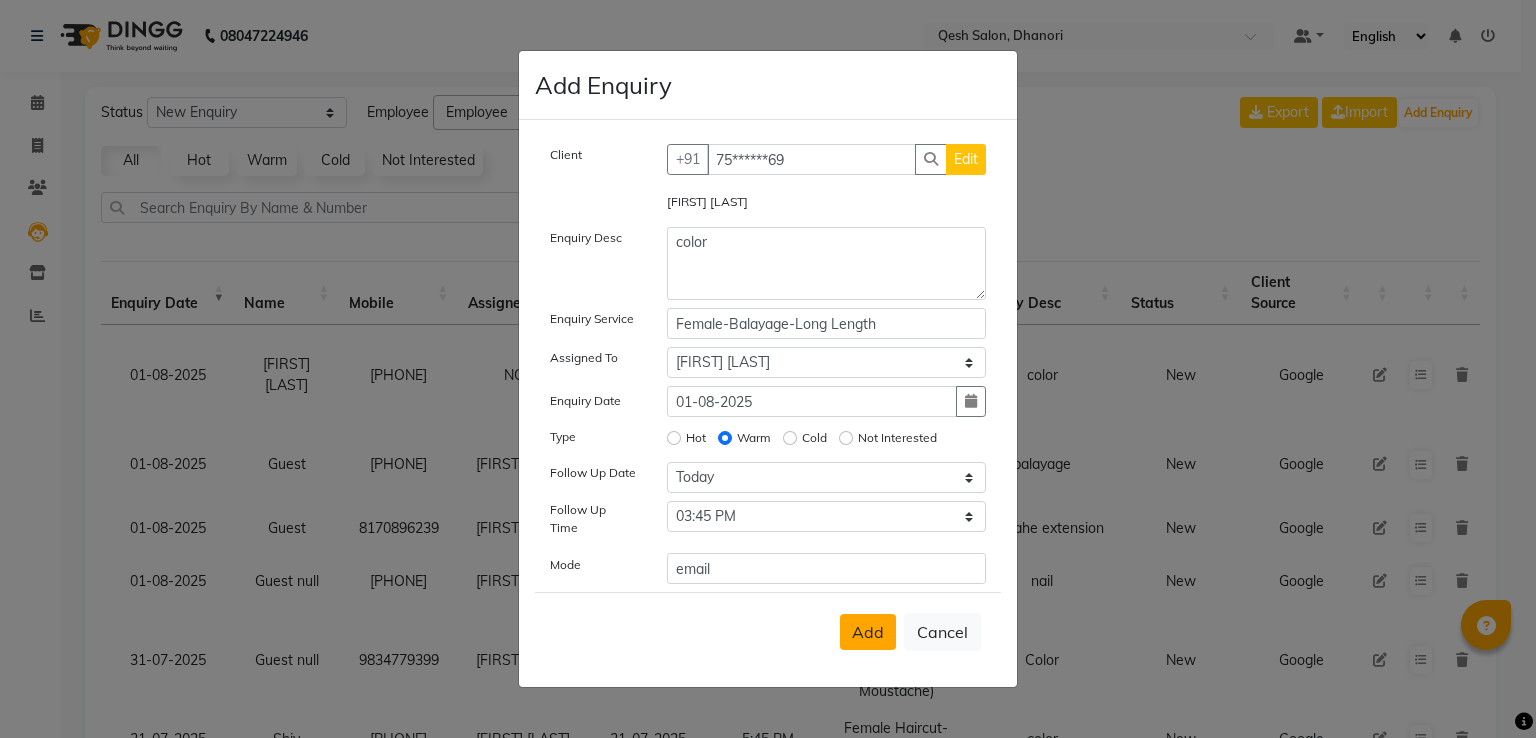 click on "Add" at bounding box center [868, 632] 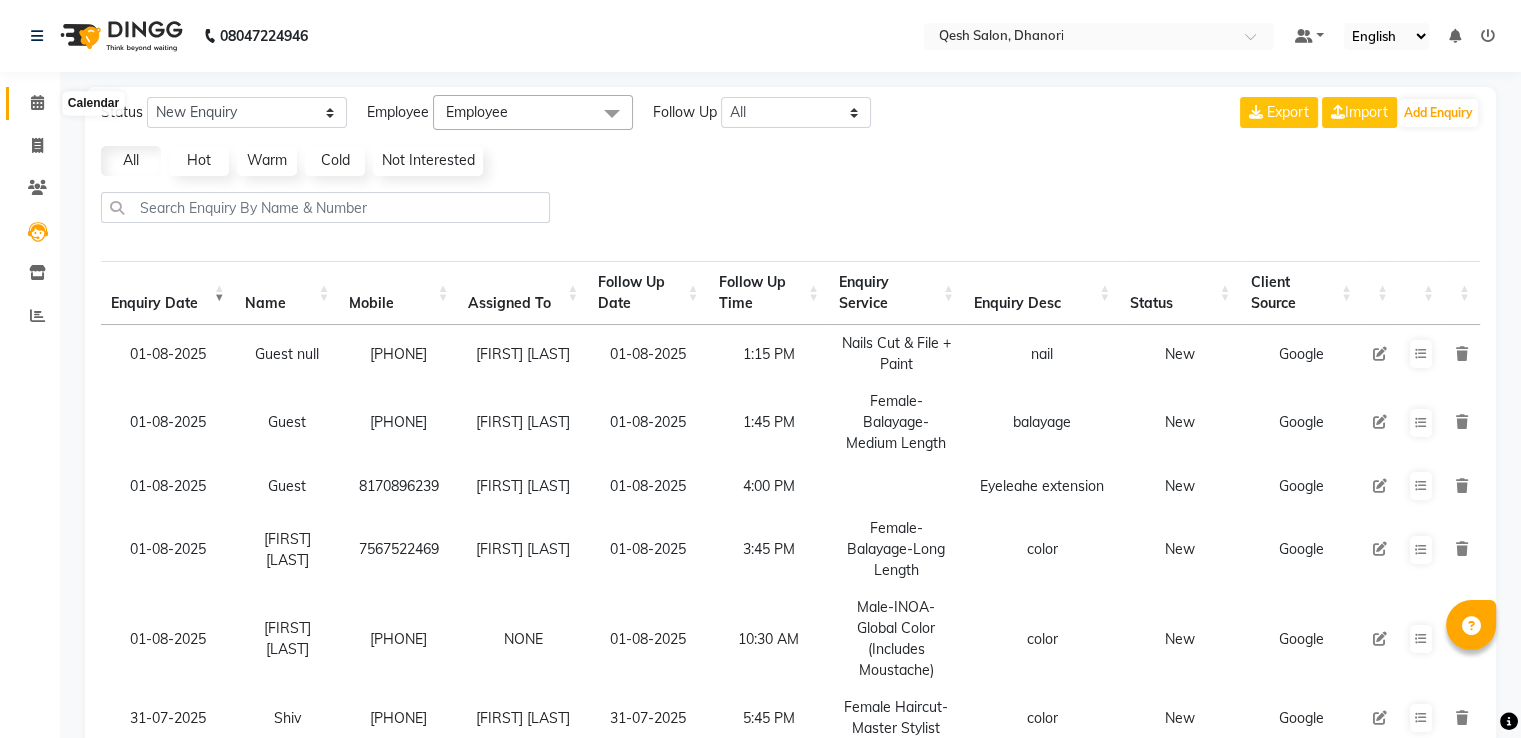 click 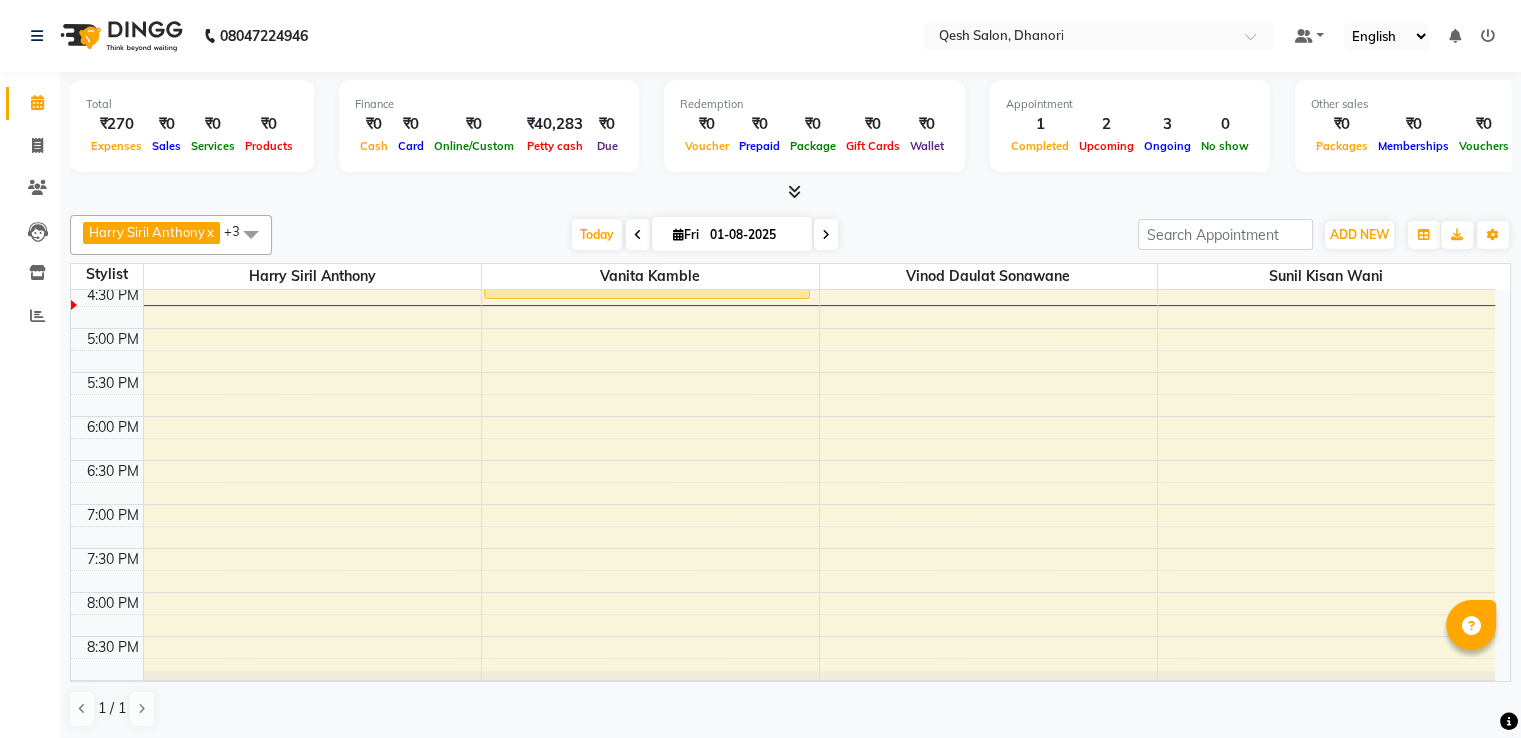 scroll, scrollTop: 712, scrollLeft: 0, axis: vertical 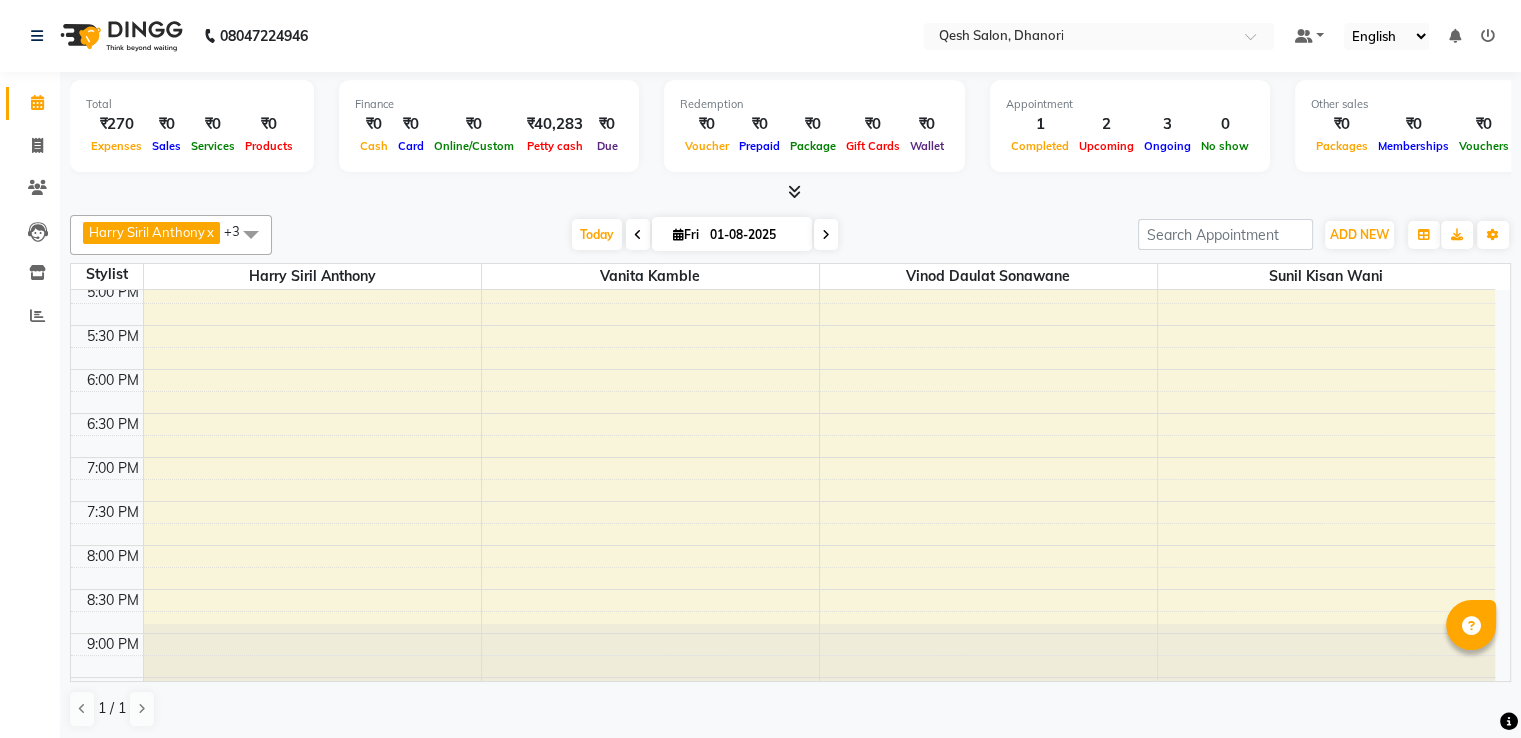 click on "09:00 AM 09:30 AM 10:00 AM 10:30 AM 11:00 AM 11:30 AM 12:00 PM 12:30 PM 1:00 PM 1:30 PM 2:00 PM 2:30 PM 3:00 PM 3:30 PM 4:00 PM 4:30 PM 5:00 PM 5:30 PM 6:00 PM 6:30 PM 7:00 PM 7:30 PM 8:00 PM 8:30 PM 9:00 PM 9:30 PM 10:00 PM 10:30 PM [FIRST], [CODE], [TIME]-[TIME], [SERVICE]-[SERVICE] [FIRST], [CODE], [TIME]-[TIME], [SERVICE] [FIRST], [CODE], [TIME]-[TIME], [SERVICE]-[SERVICE] [FIRST], [CODE], [TIME]-[TIME], [SERVICE]" at bounding box center [783, 193] 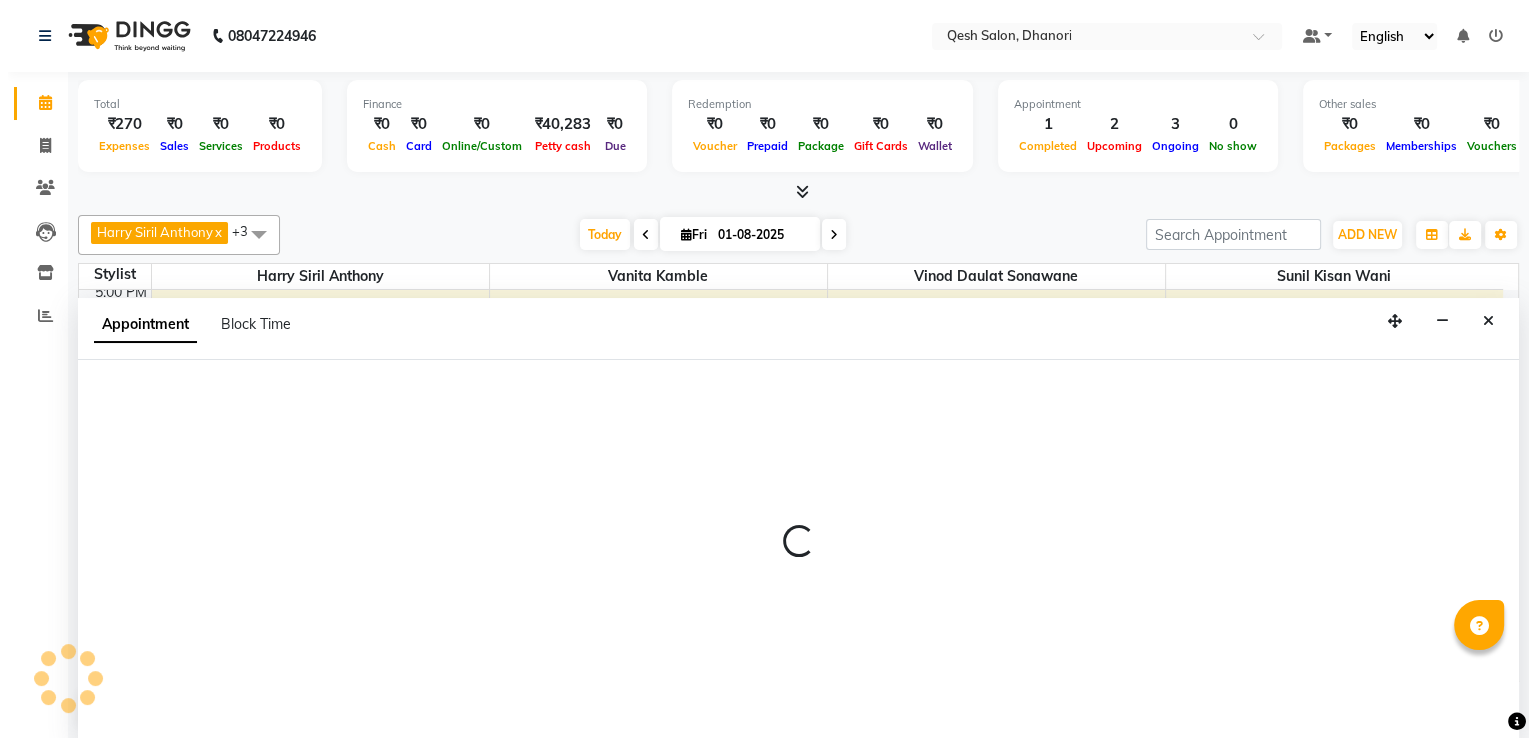 scroll, scrollTop: 1, scrollLeft: 0, axis: vertical 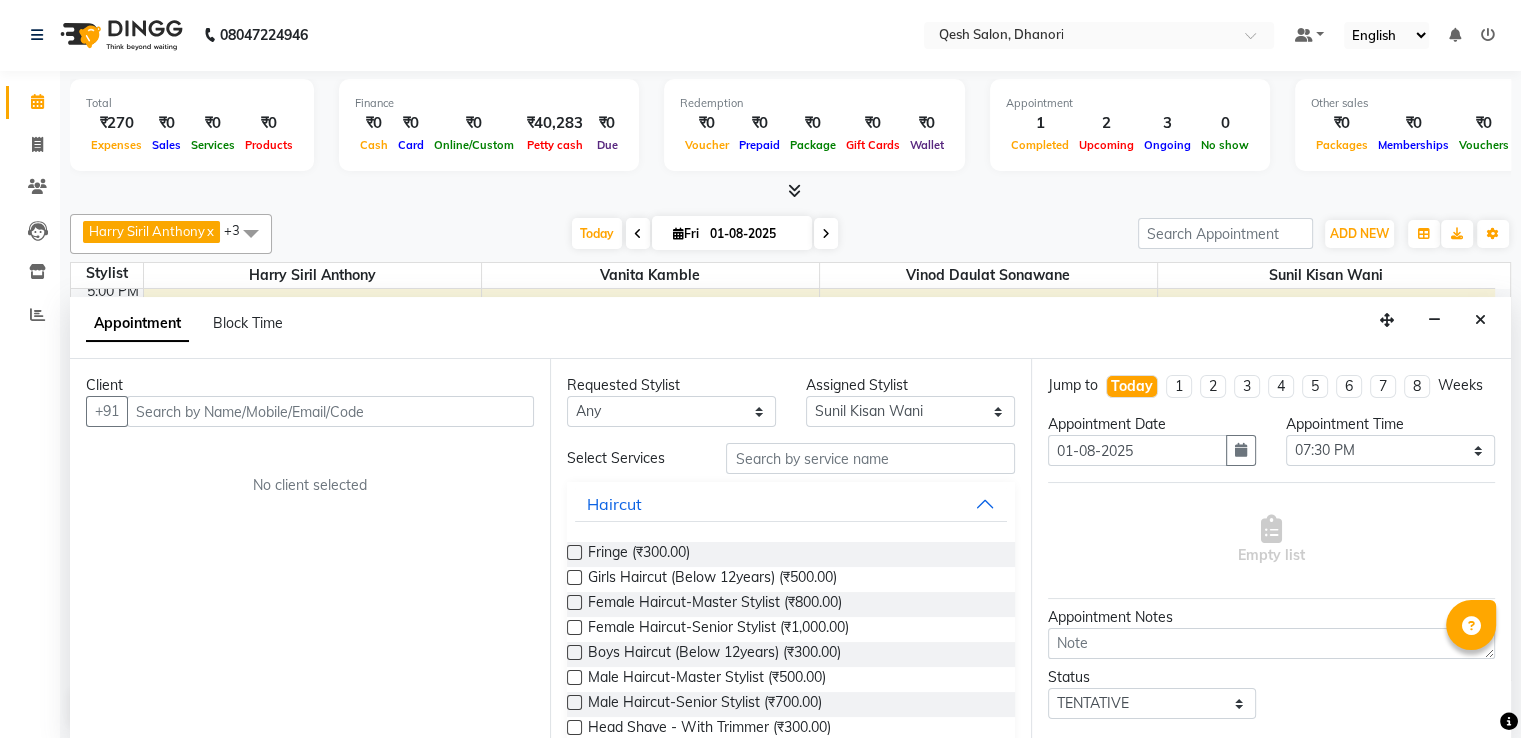 click at bounding box center [330, 411] 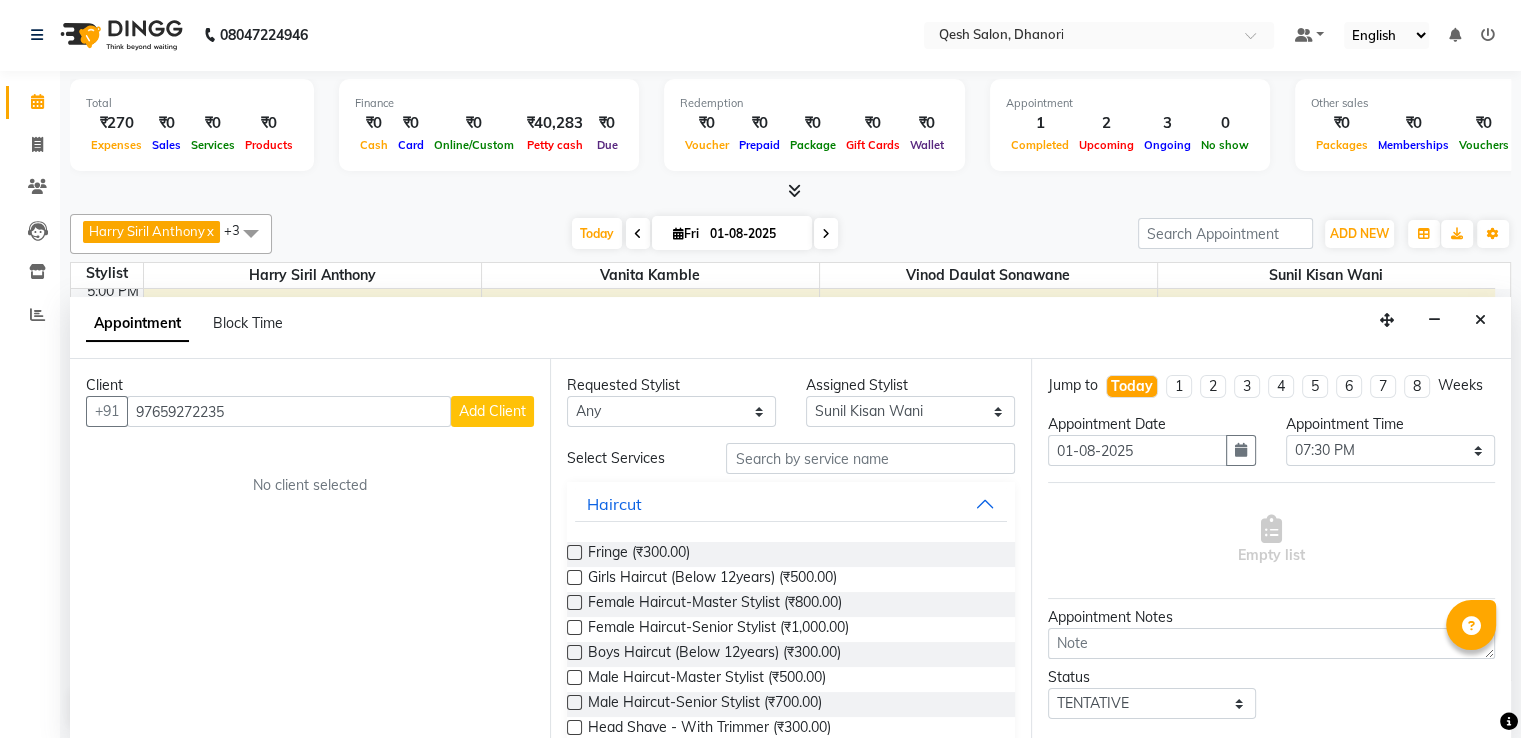 click on "Add Client" at bounding box center (492, 411) 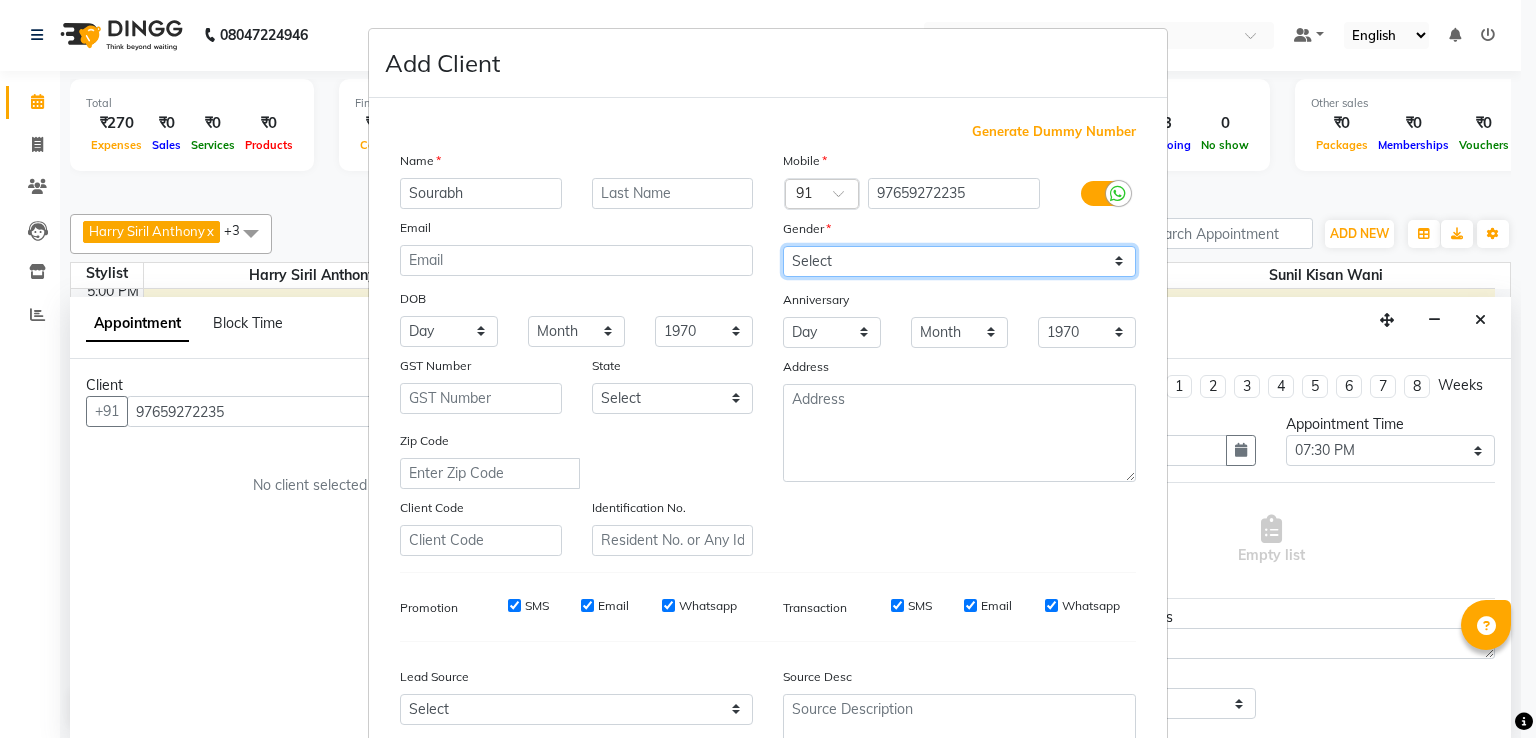 click on "Select Male Female Other Prefer Not To Say" at bounding box center (959, 261) 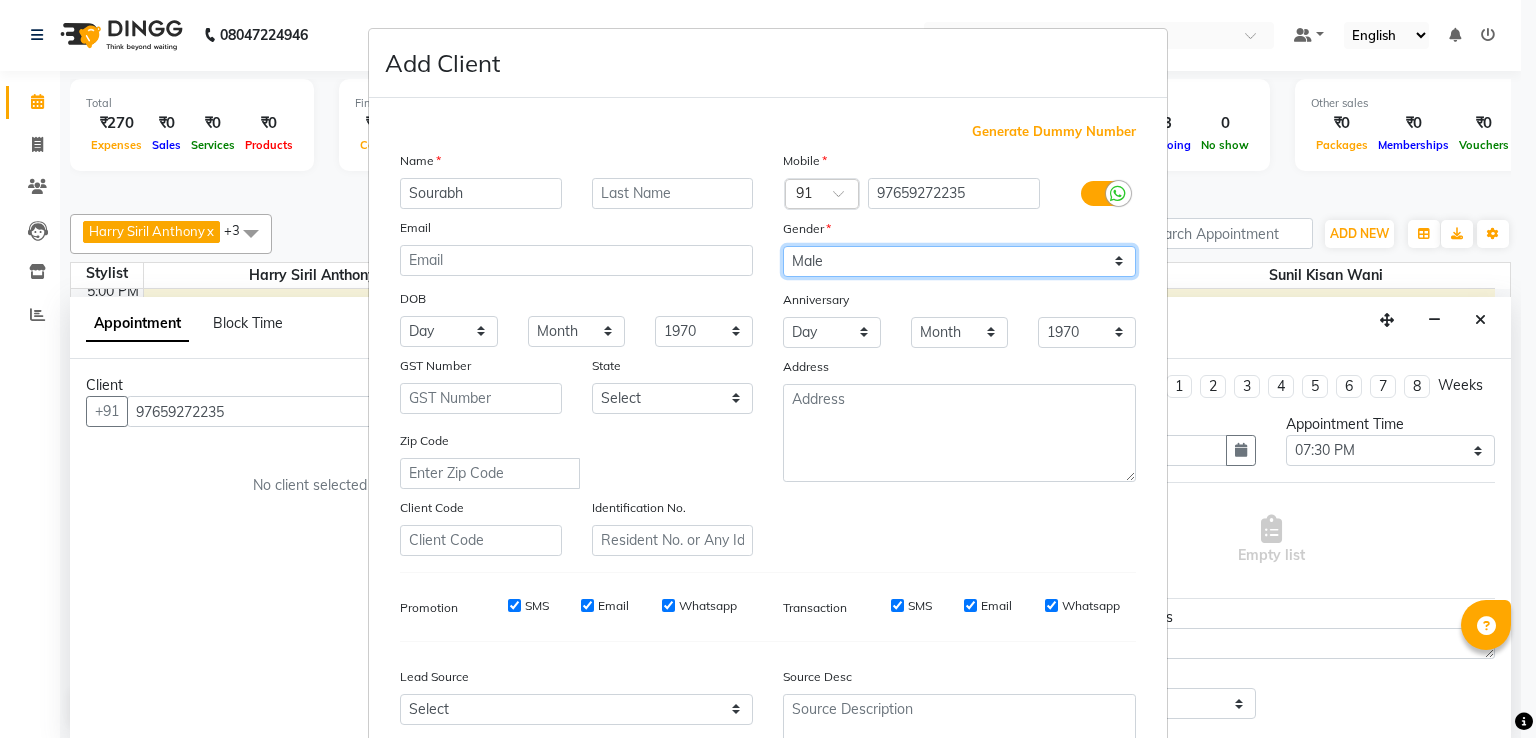 click on "Select Male Female Other Prefer Not To Say" at bounding box center [959, 261] 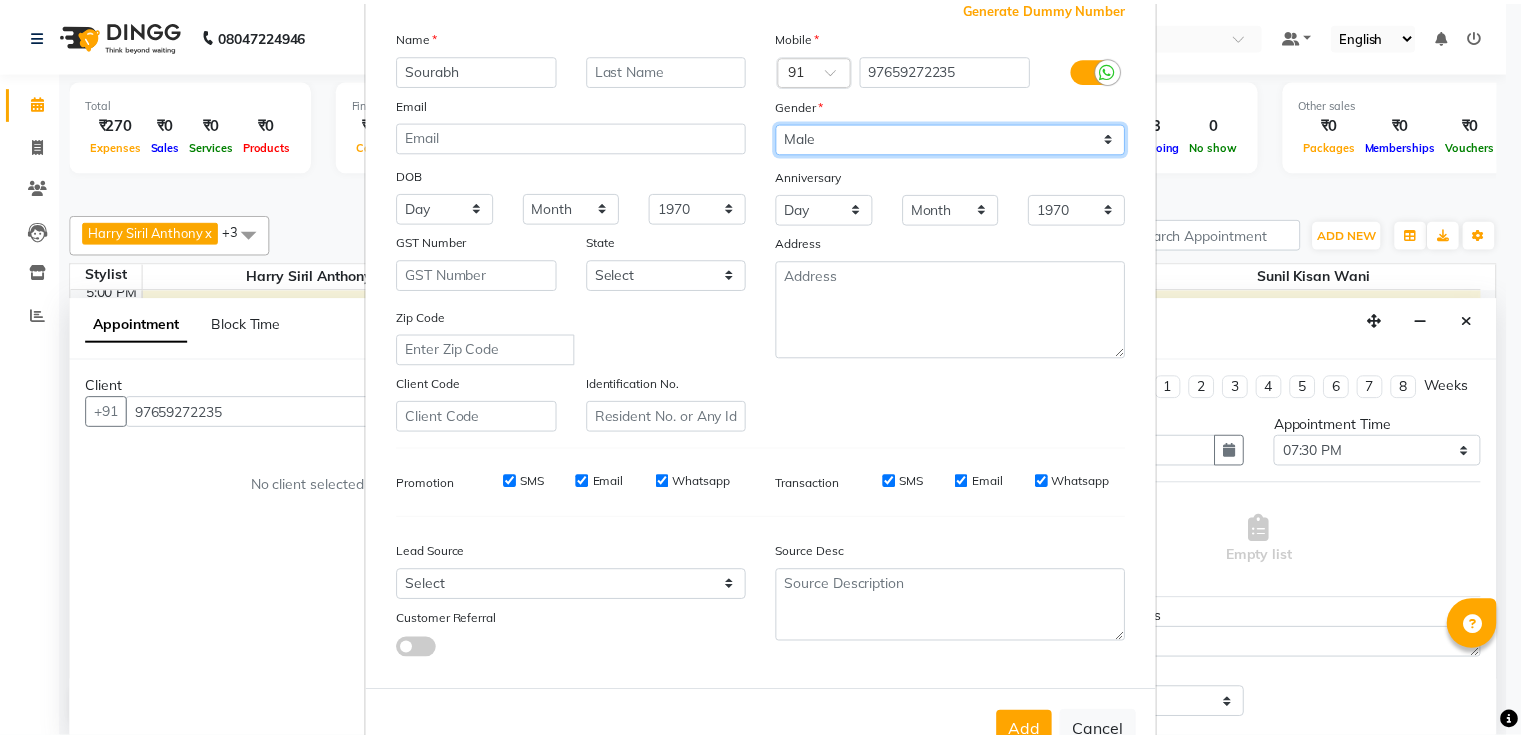 scroll, scrollTop: 195, scrollLeft: 0, axis: vertical 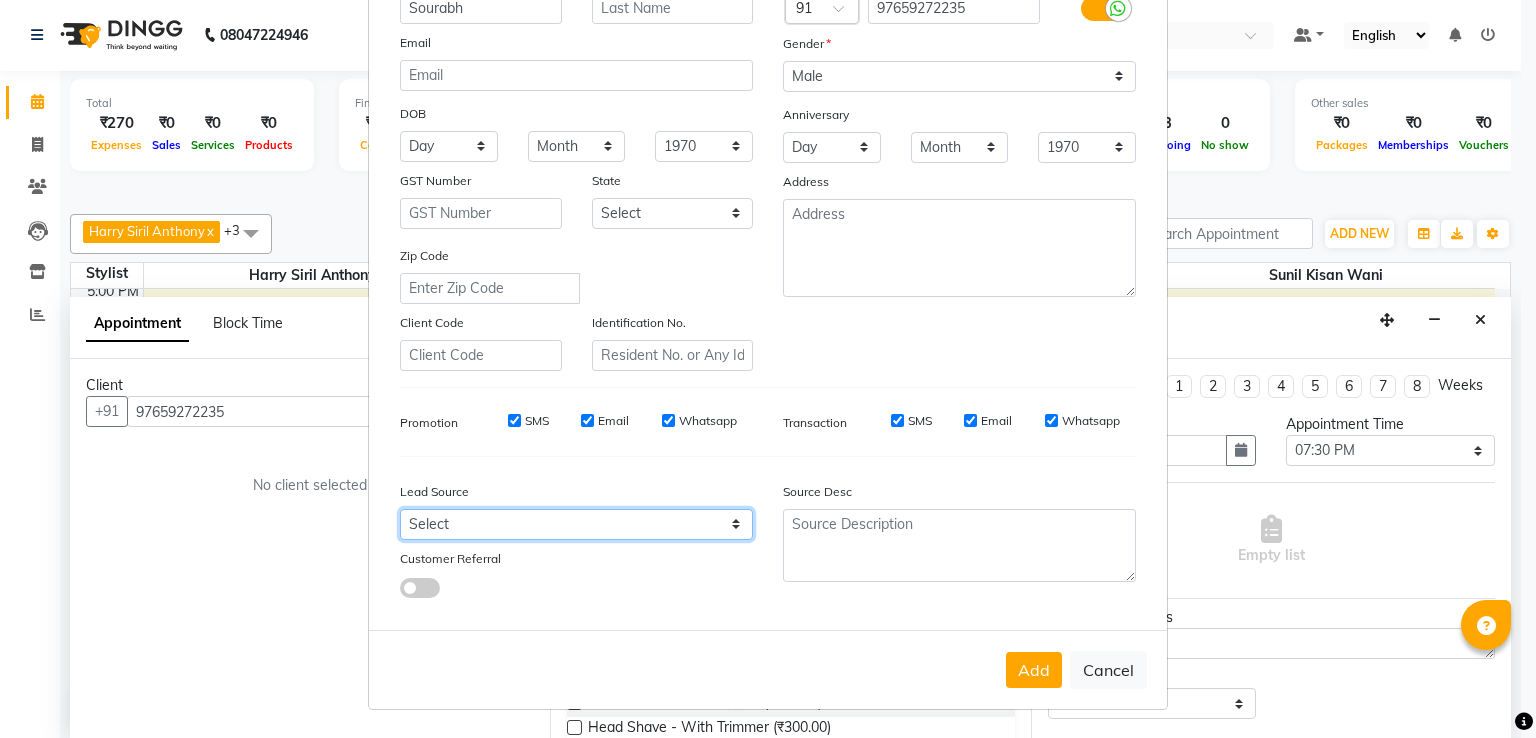 click on "Select Walk-in Referral Internet Friend Word of Mouth Advertisement Facebook JustDial Google Other" at bounding box center [576, 524] 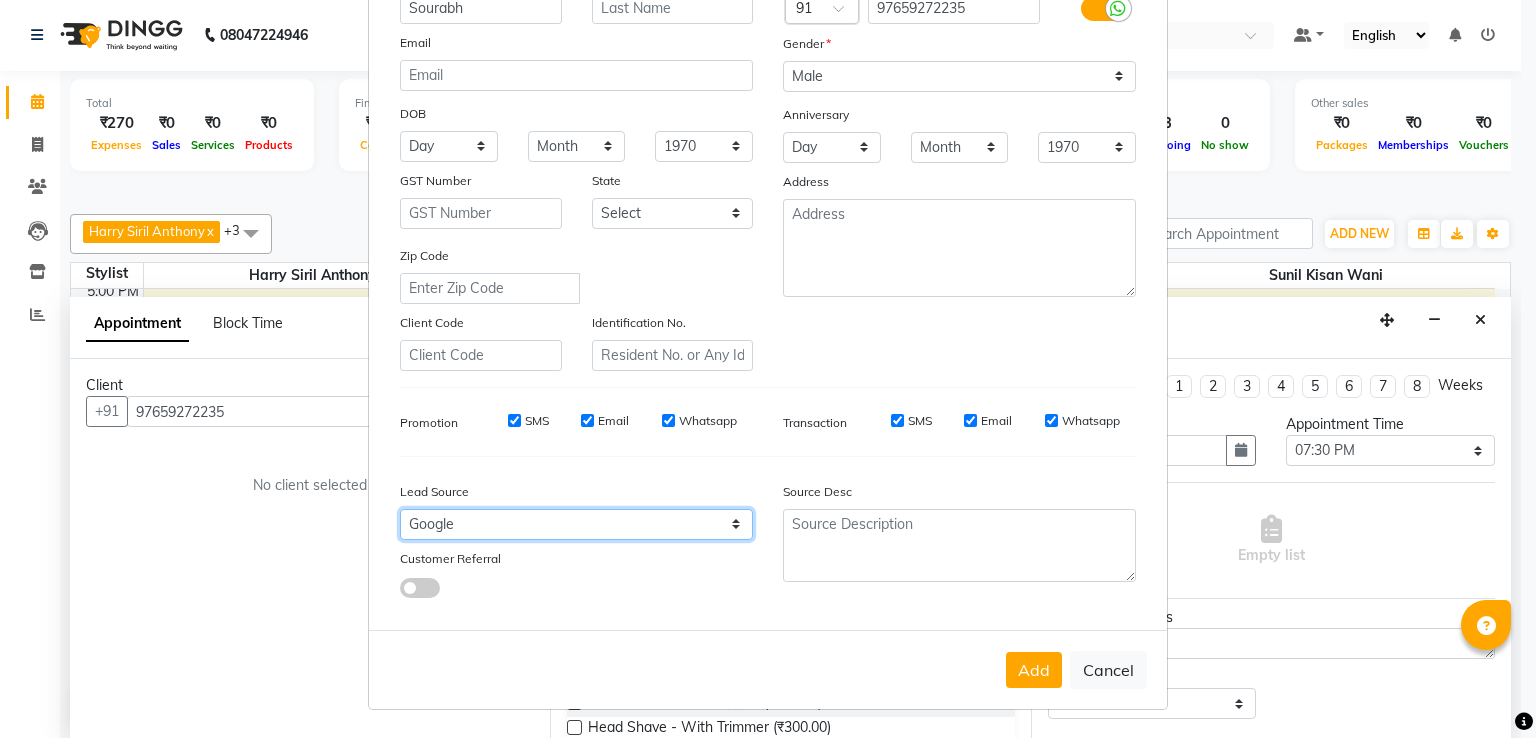 click on "Select Walk-in Referral Internet Friend Word of Mouth Advertisement Facebook JustDial Google Other" at bounding box center (576, 524) 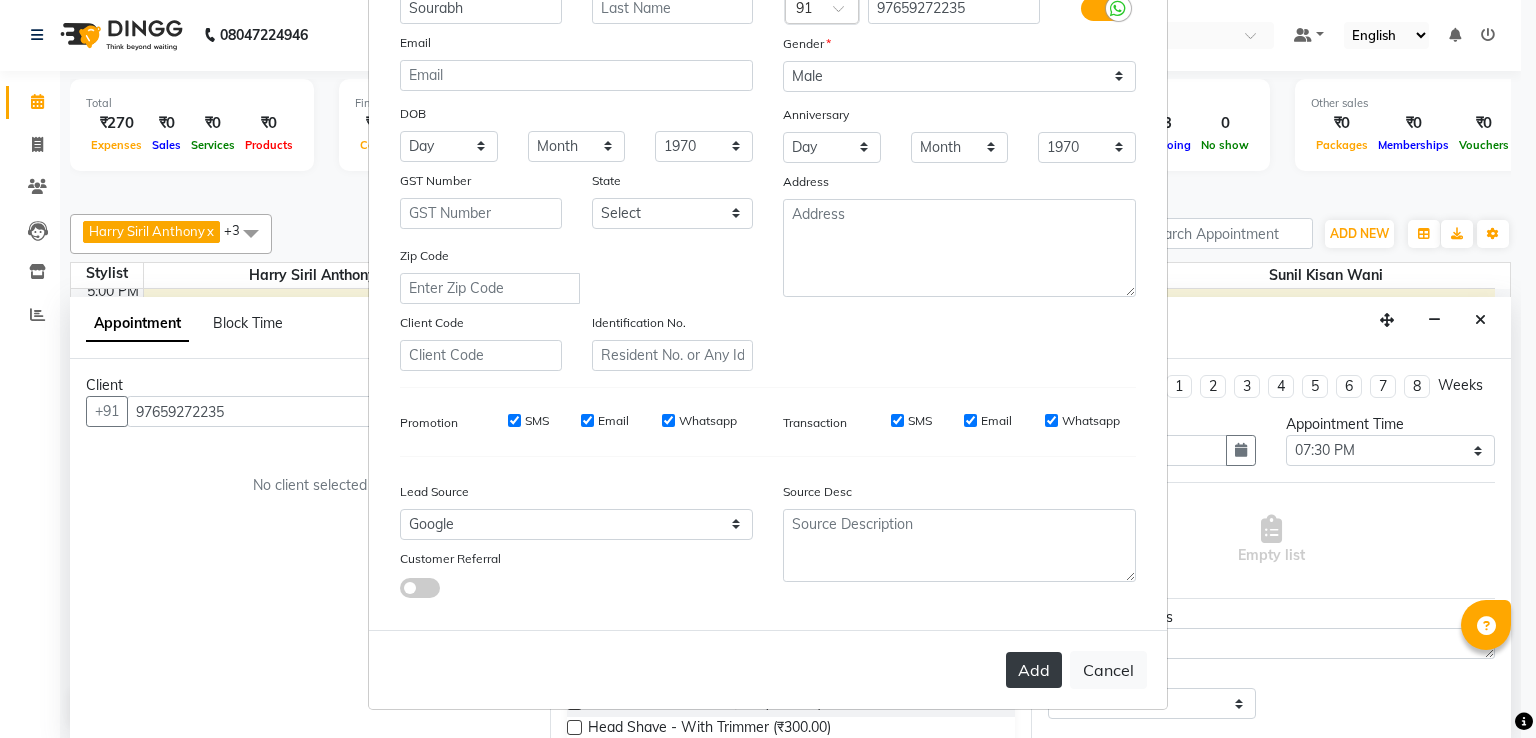 click on "Add" at bounding box center [1034, 670] 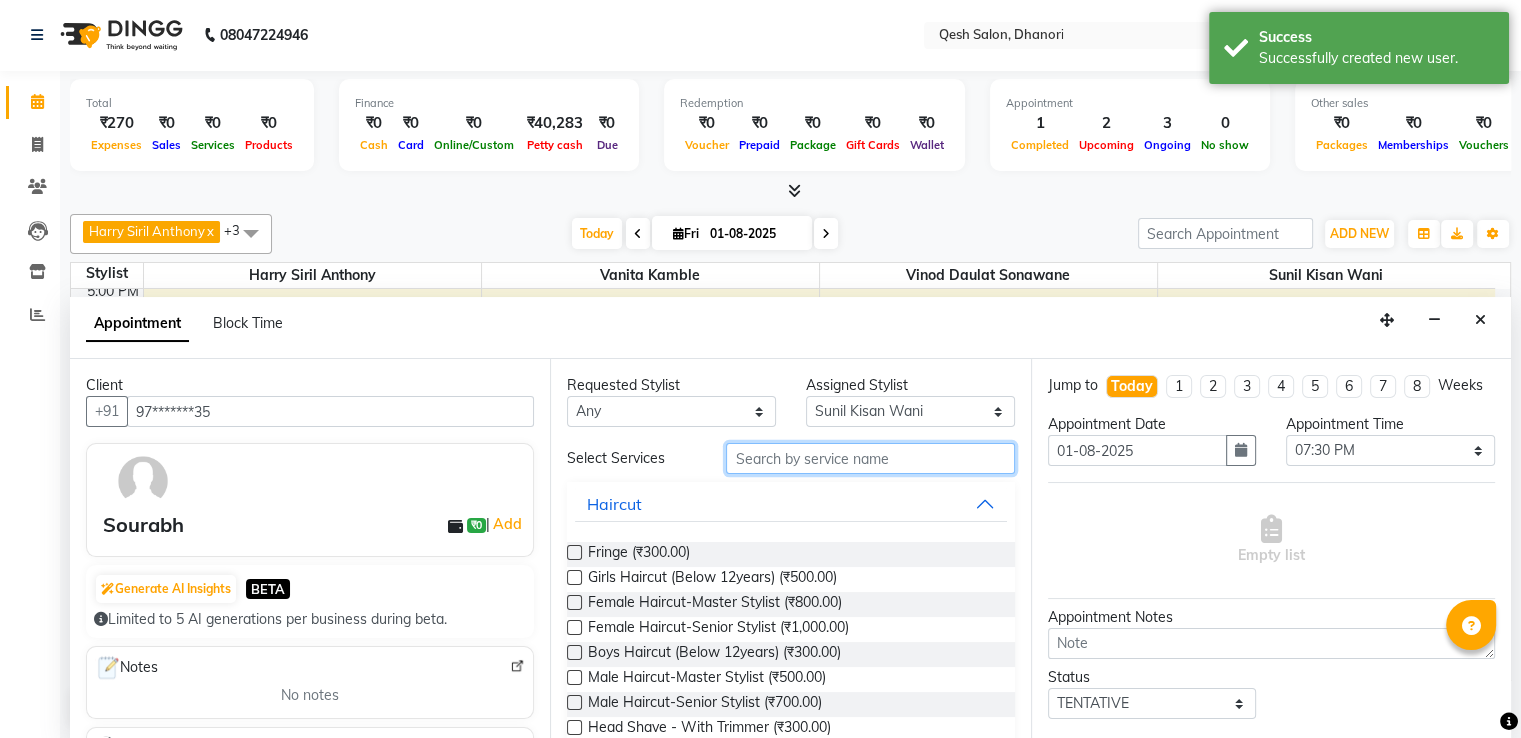 click at bounding box center [870, 458] 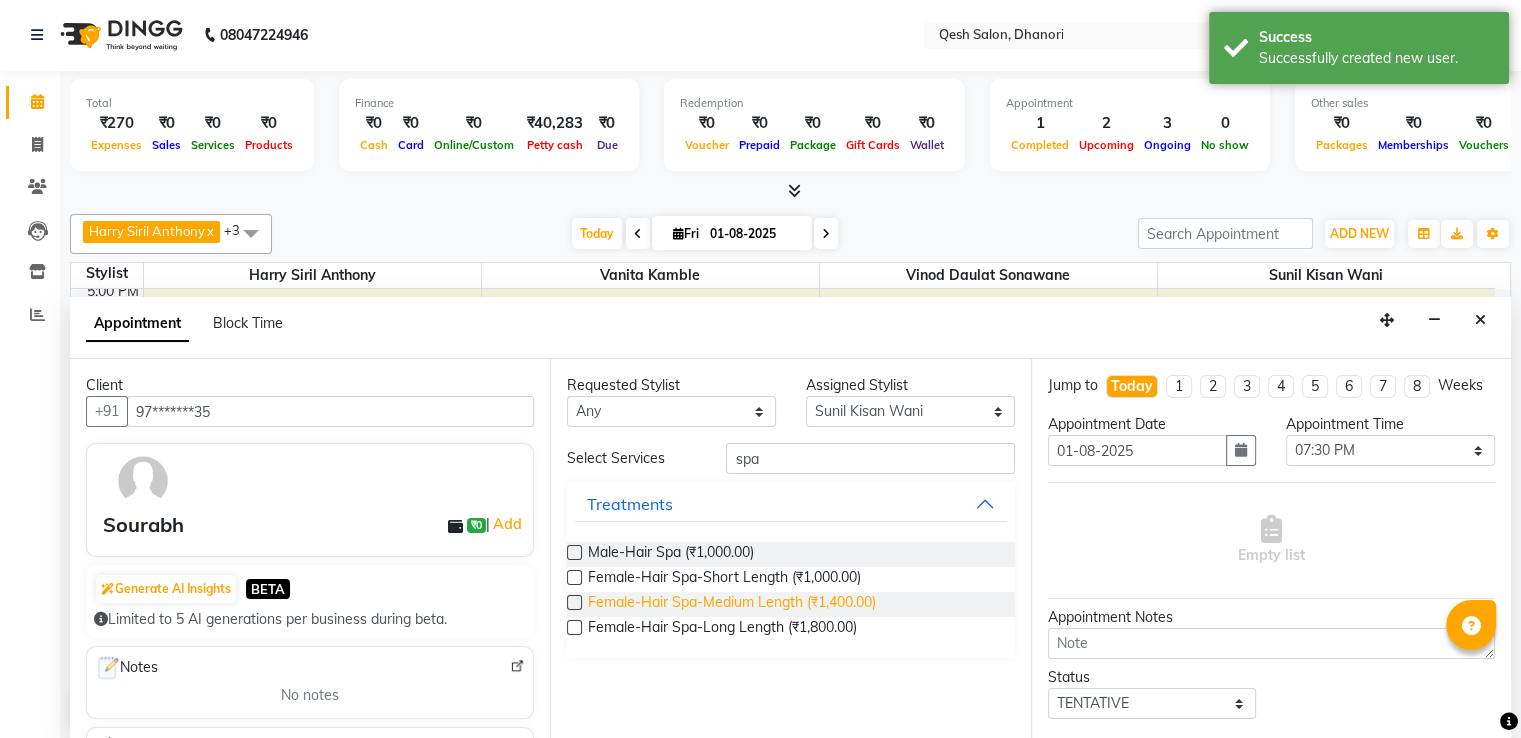 click on "Female-Hair Spa-Medium Length (₹1,400.00)" at bounding box center (732, 604) 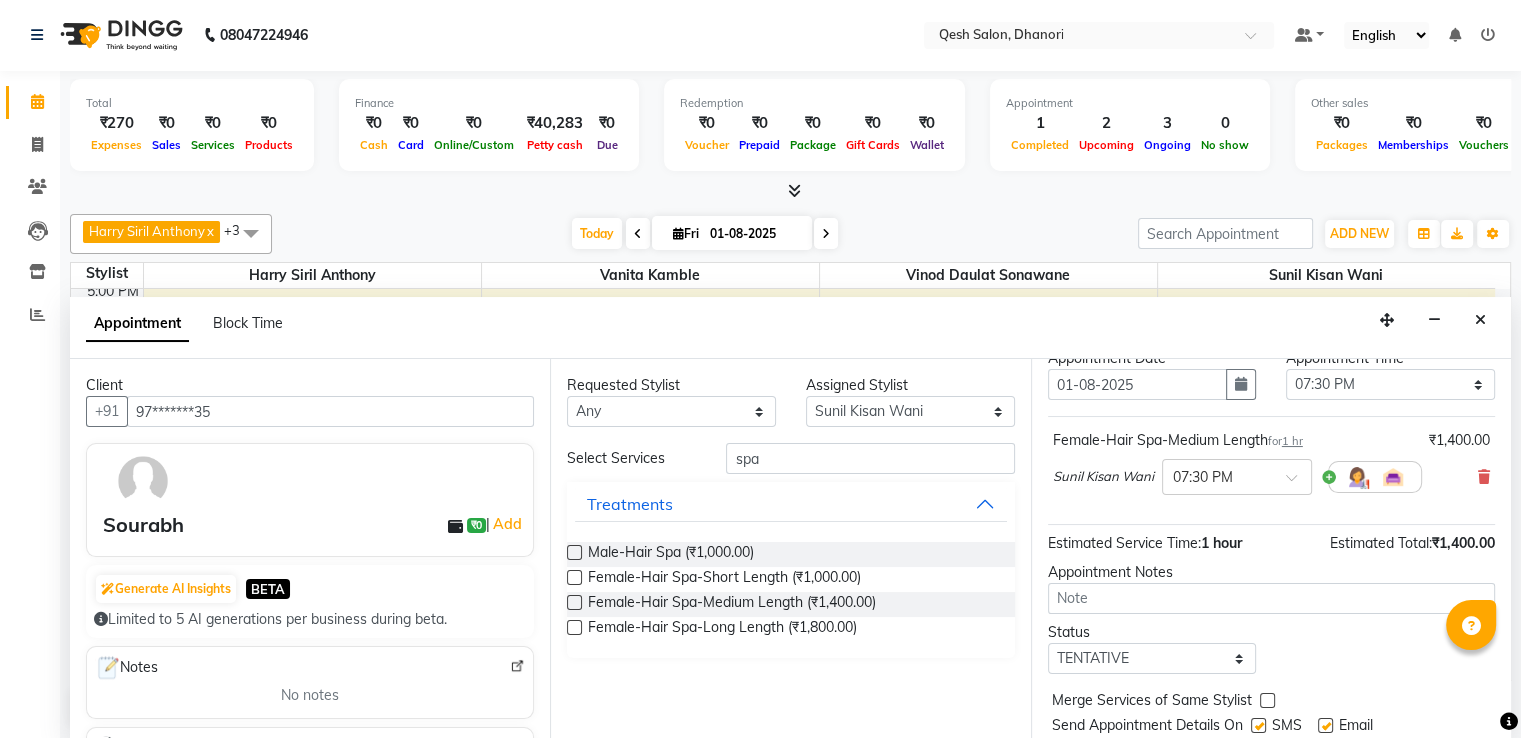 scroll, scrollTop: 100, scrollLeft: 0, axis: vertical 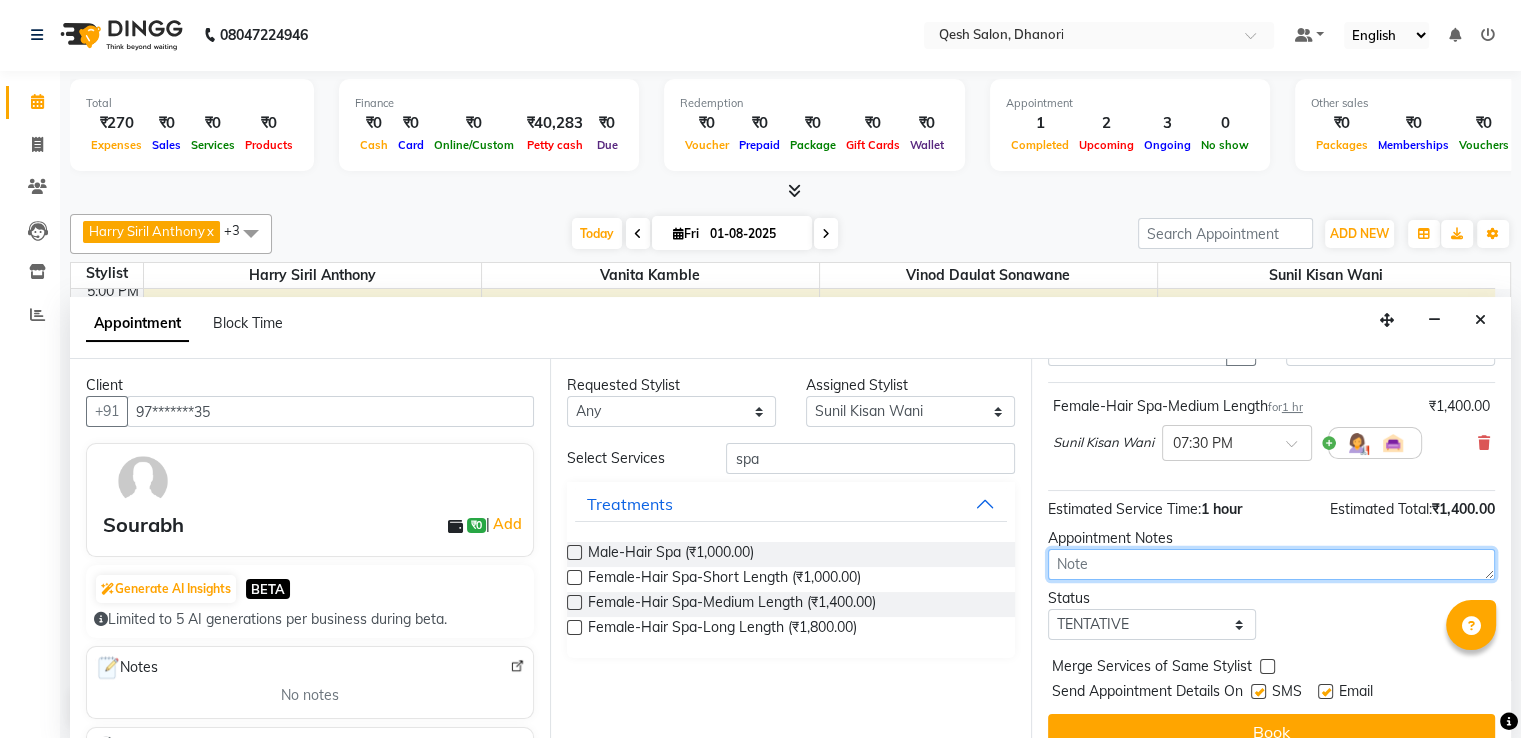 click at bounding box center (1271, 564) 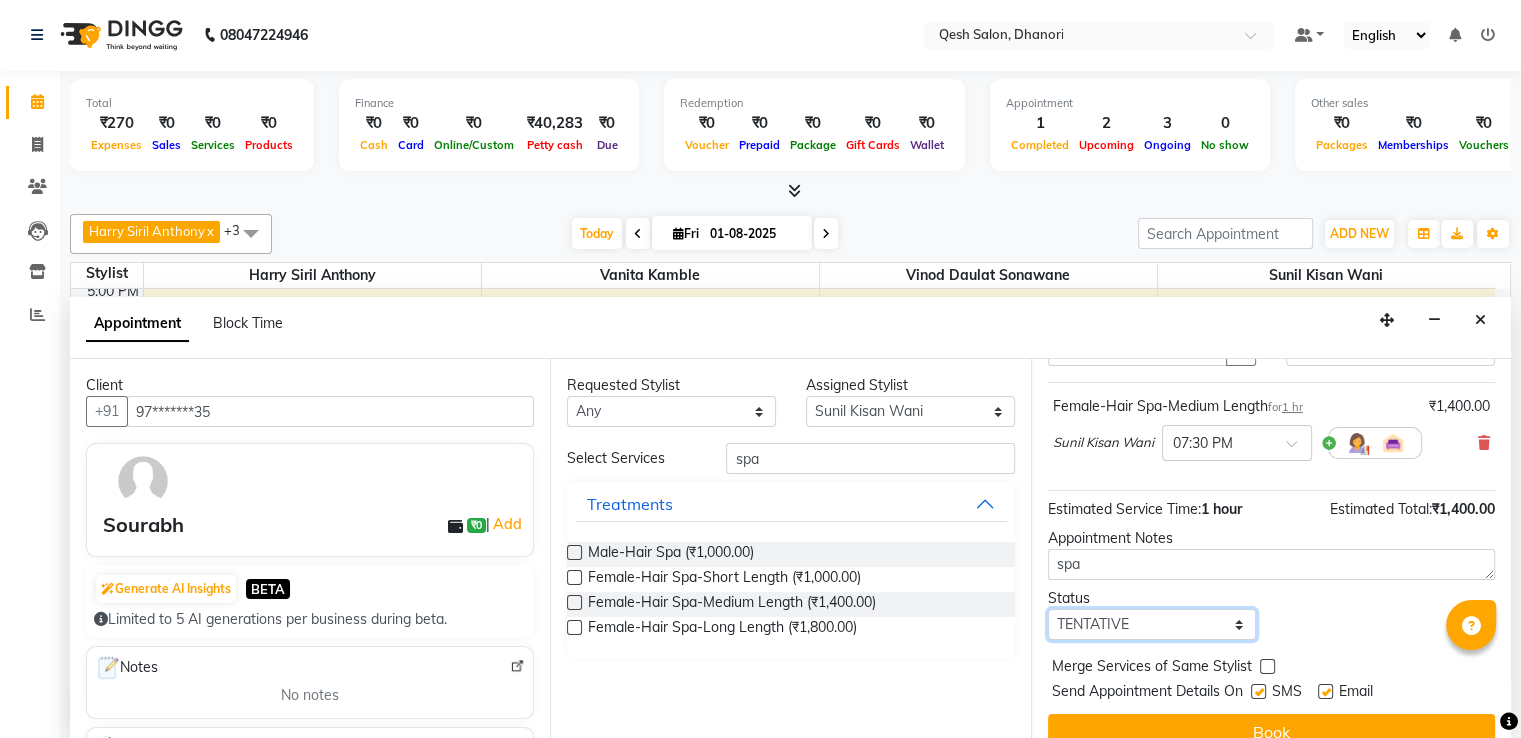 click on "Select TENTATIVE CONFIRM CHECK-IN UPCOMING" at bounding box center (1152, 624) 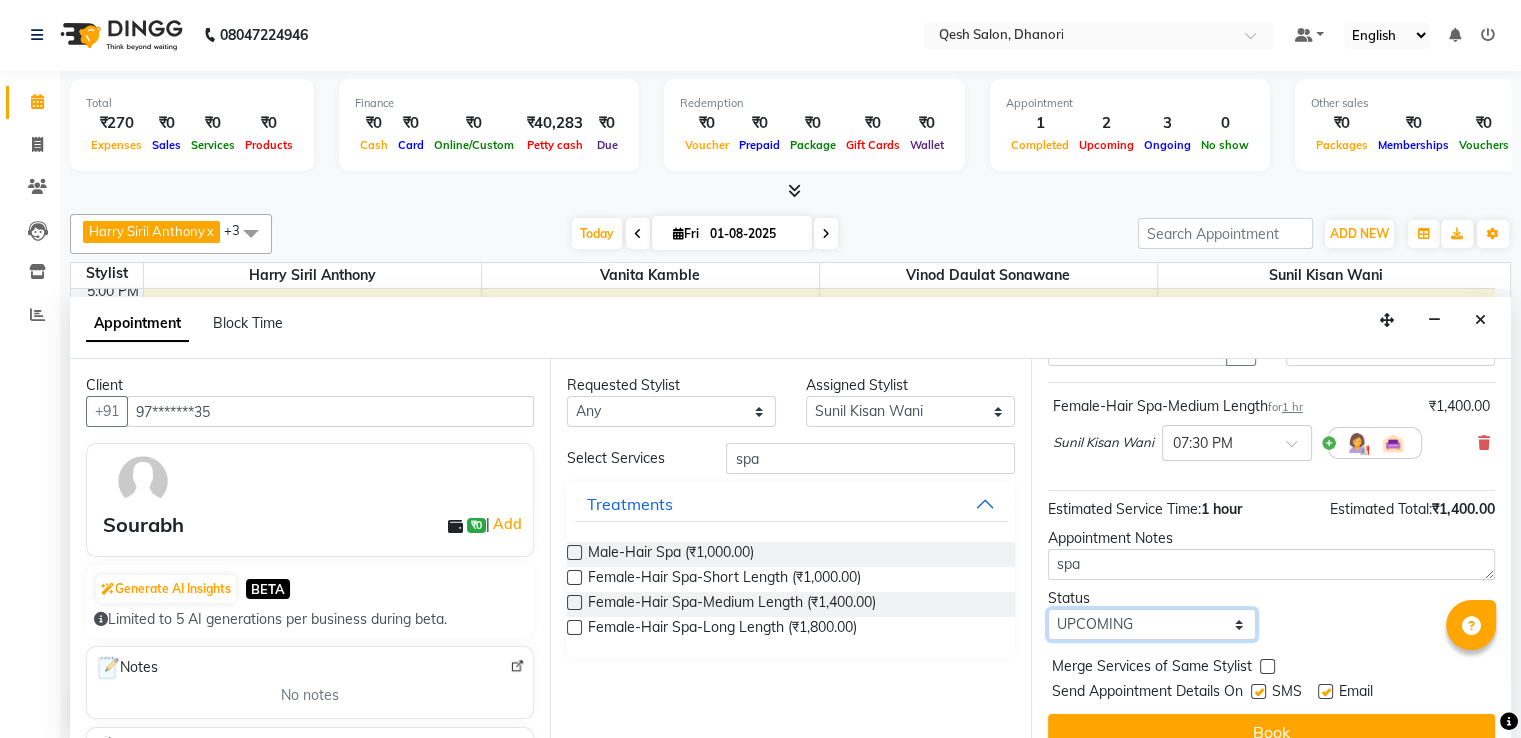 click on "Select TENTATIVE CONFIRM CHECK-IN UPCOMING" at bounding box center [1152, 624] 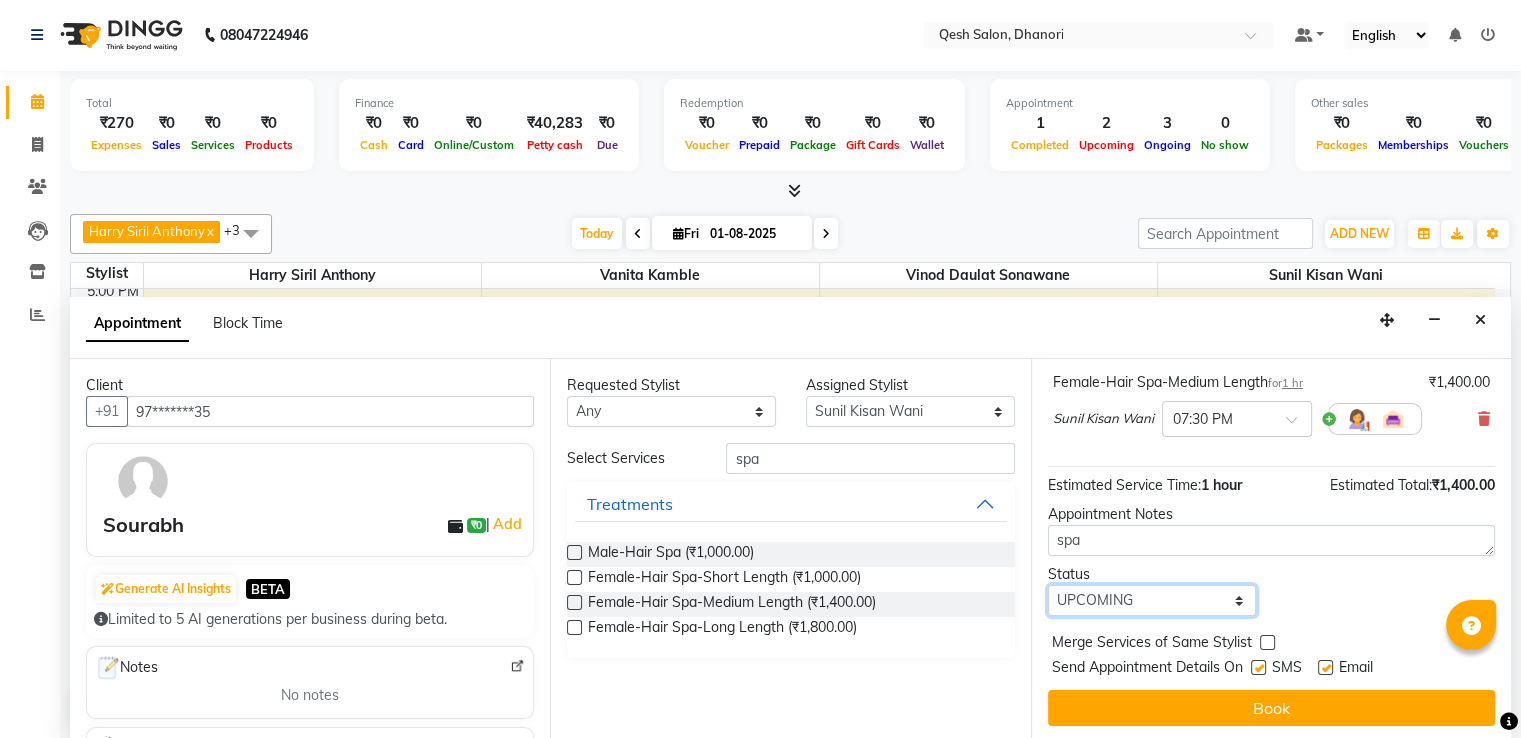 scroll, scrollTop: 144, scrollLeft: 0, axis: vertical 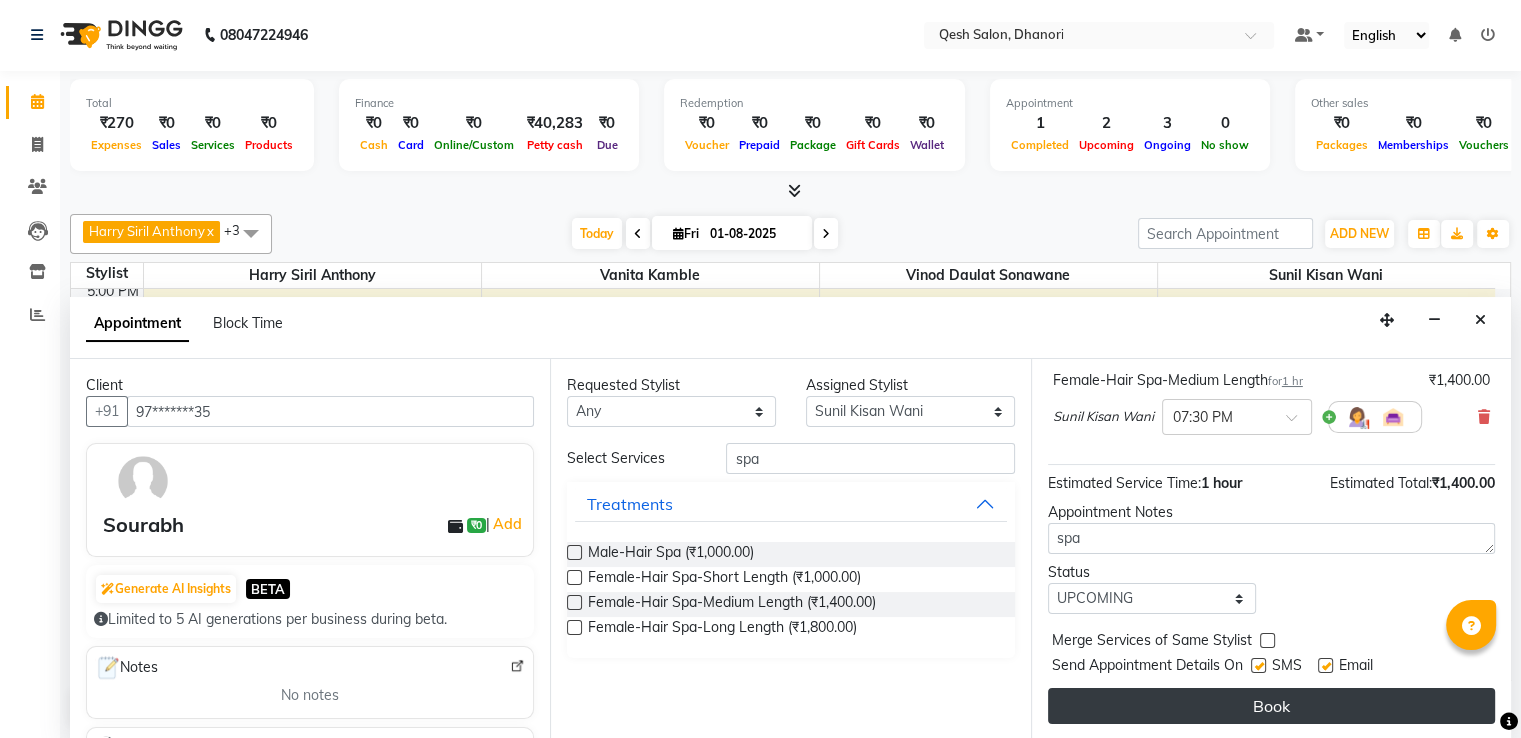 click on "Book" at bounding box center [1271, 706] 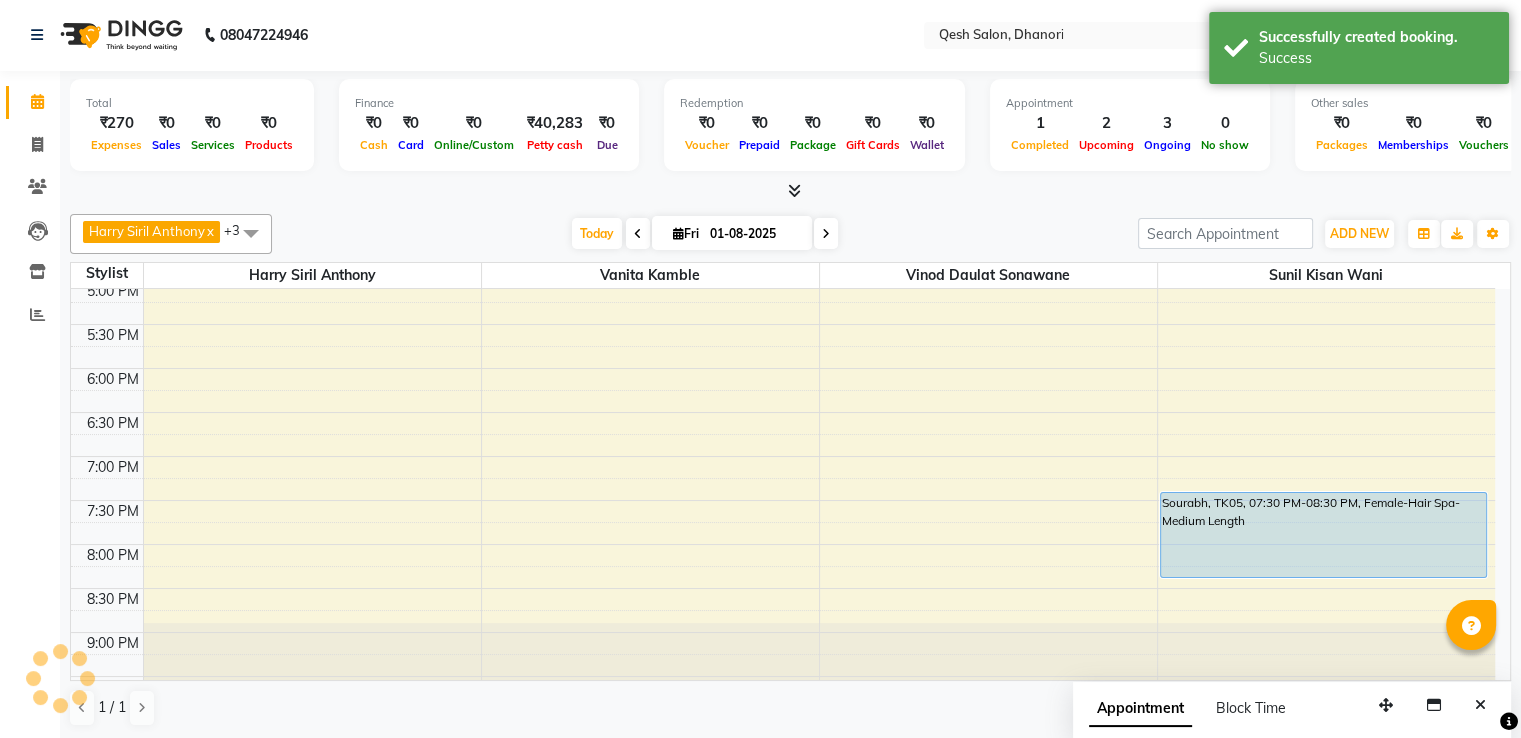scroll, scrollTop: 0, scrollLeft: 0, axis: both 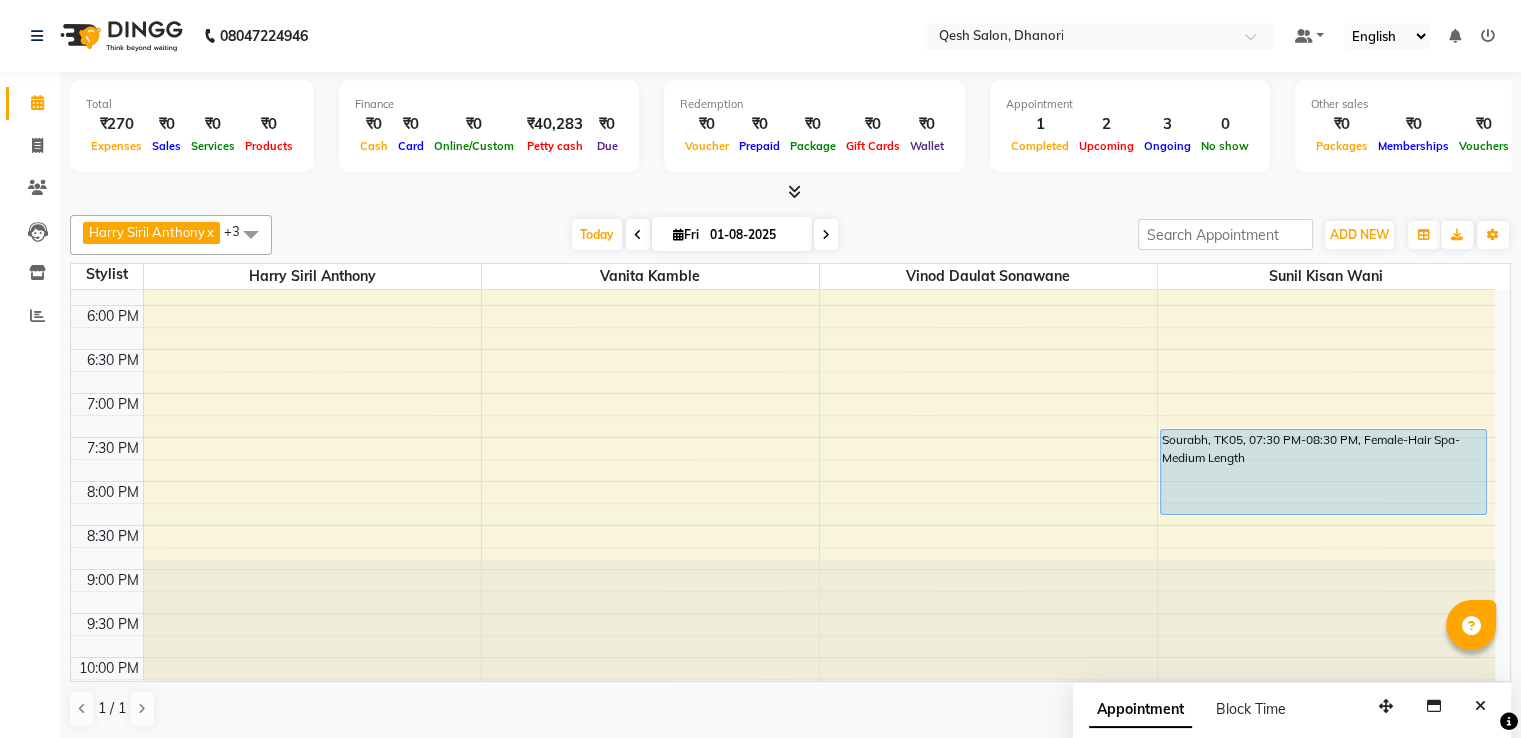 click on "9:00 AM 9:30 AM 10:00 AM 10:30 AM 11:00 AM 11:30 AM 12:00 PM 12:30 PM 1:00 PM 1:30 PM 2:00 PM 2:30 PM 3:00 PM 3:30 PM 4:00 PM 4:30 PM 5:00 PM 5:30 PM 6:00 PM 6:30 PM 7:00 PM 7:30 PM 8:00 PM 8:30 PM 9:00 PM 9:30 PM 10:00 PM 10:30 PM    Ruhi, TK01, 12:45 PM-01:45 PM, Female-Hair Spa-Medium Length    Salil Krishna, TK04, 03:30 PM-04:45 PM, Korean Glass Facial    Salil Krishna, TK03, 01:45 PM-02:30 PM, Male Haircut-Senior Stylist    Salil Krishna, TK03, 01:45 PM-02:15 PM, Beard Trim/Style    Ruhi, TK01, 12:15 PM-01:15 PM, Female Haircut-Senior Stylist    Sourabh, TK05, 07:30 PM-08:30 PM, Female-Hair Spa-Medium Length" at bounding box center (783, 129) 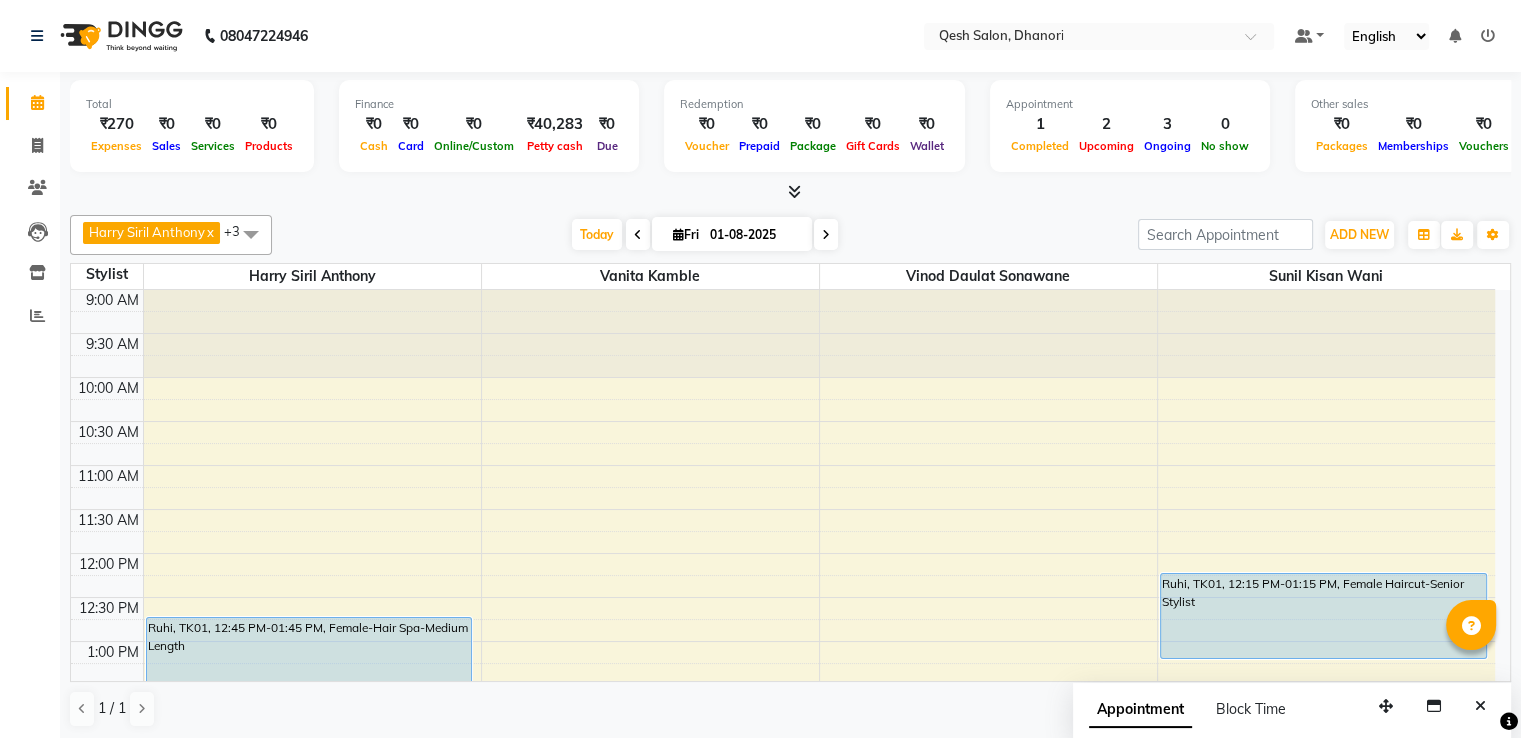 scroll, scrollTop: 200, scrollLeft: 0, axis: vertical 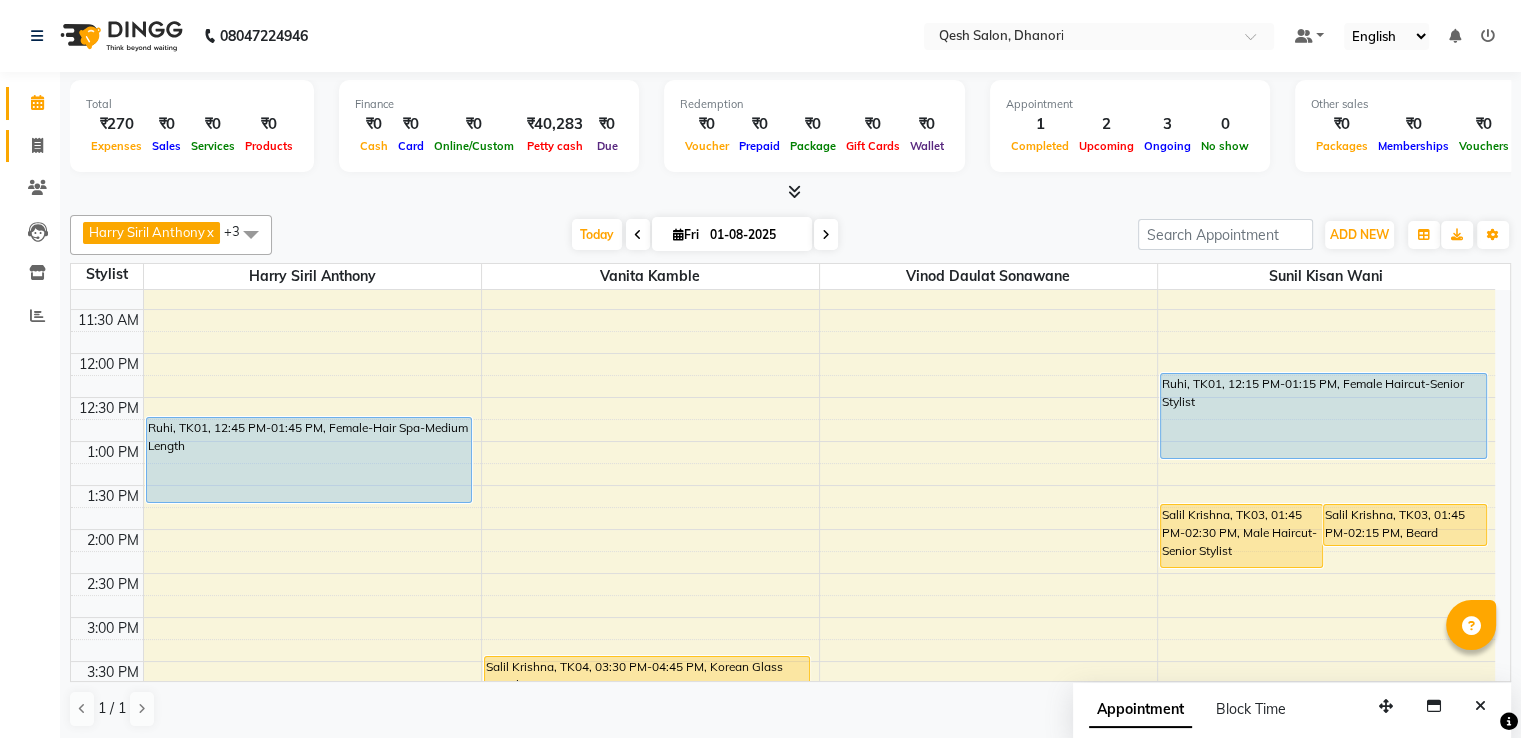 click 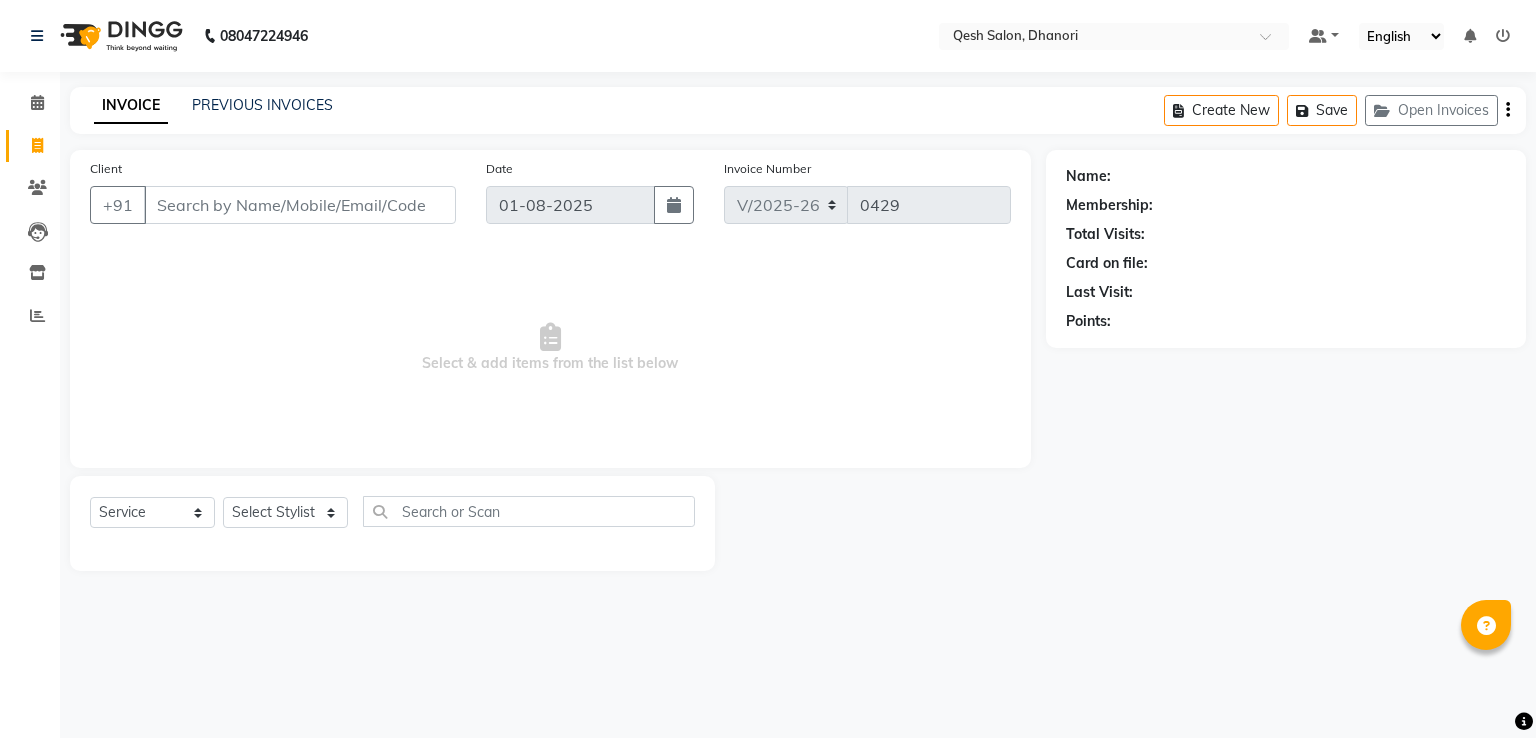 click on "Client" at bounding box center (300, 205) 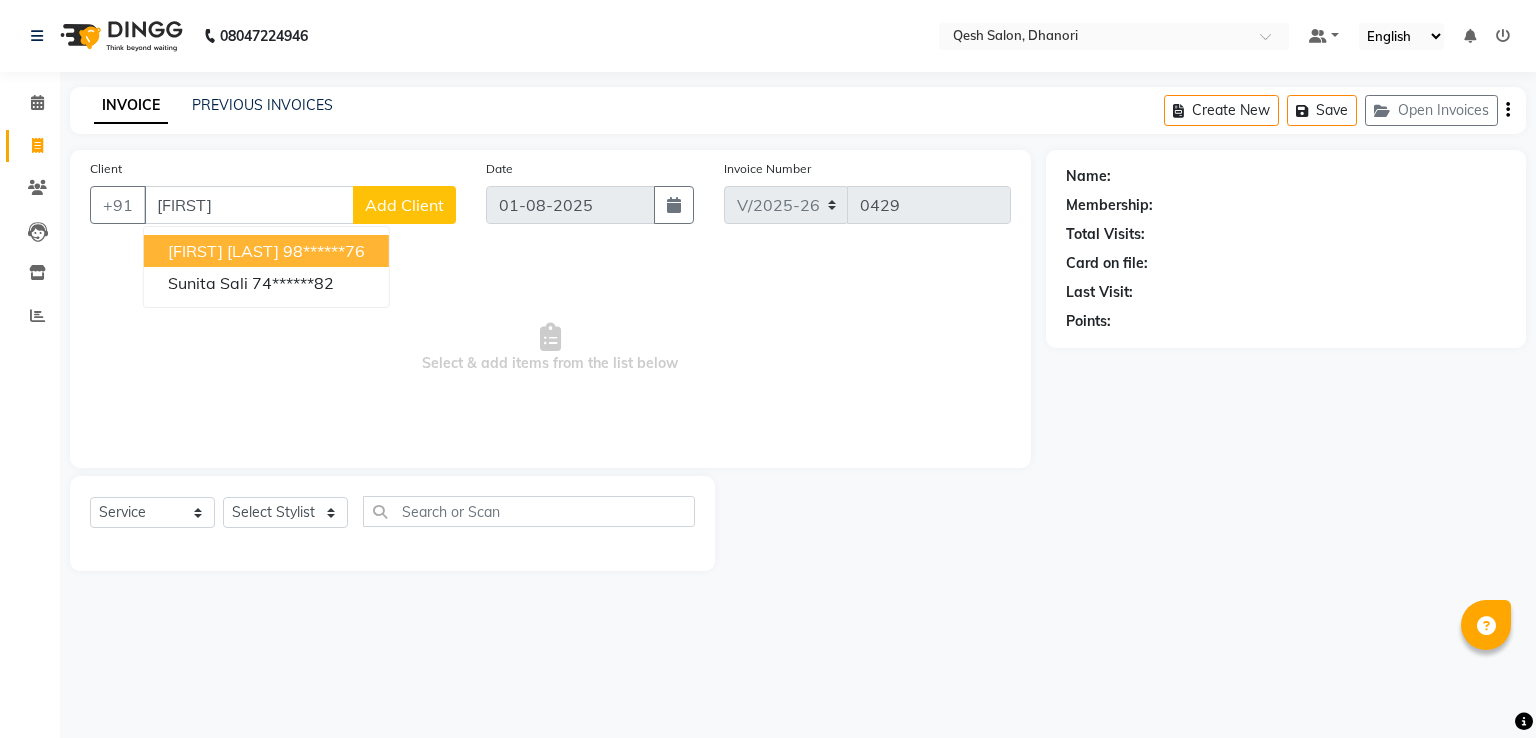 click on "[FIRST] [LAST]" at bounding box center (223, 251) 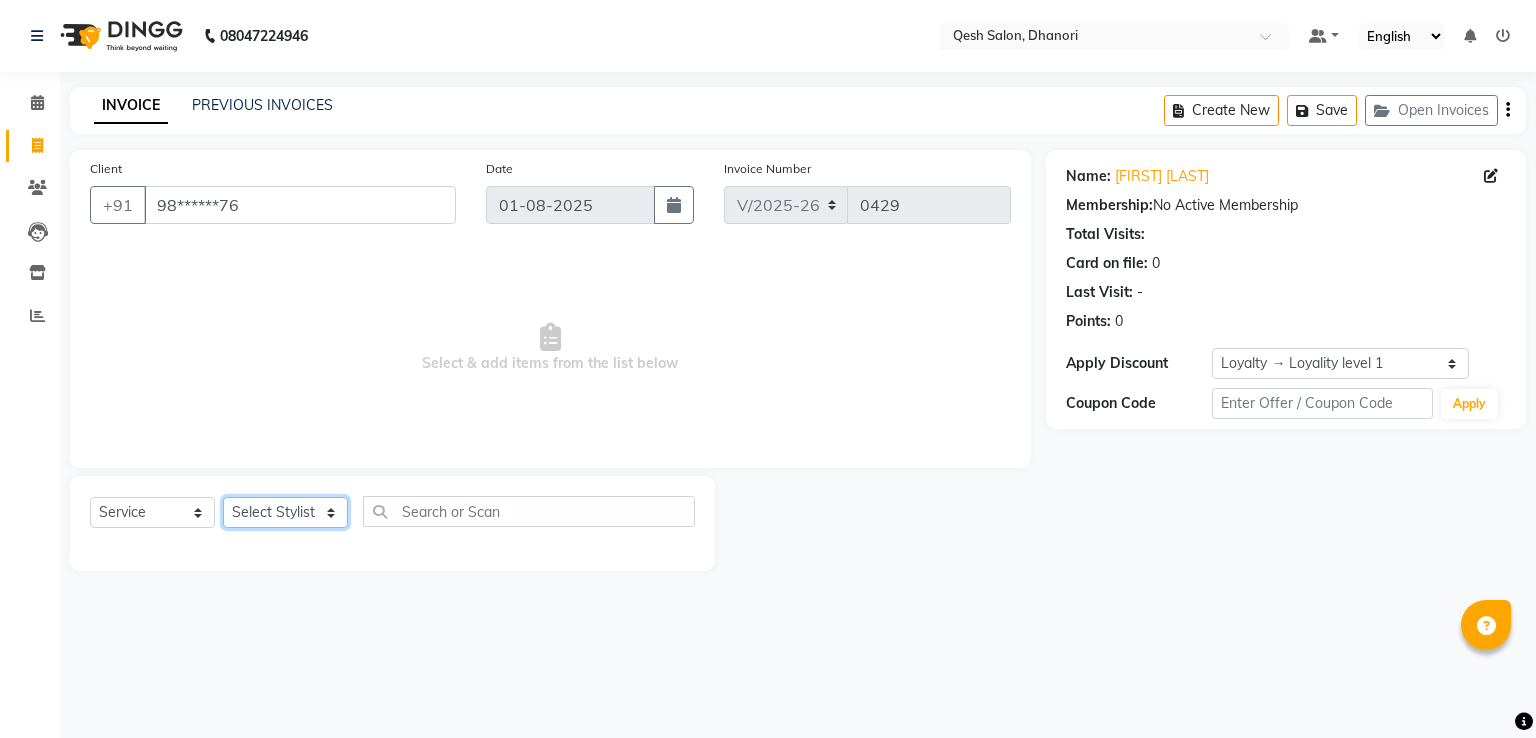 click on "Select Stylist Gagandeep Arora Harry Siril Anthony Prashansa Kumari Salon Sunil Kisan Wani Vanita Kamble Vinod Daulat Sonawane" 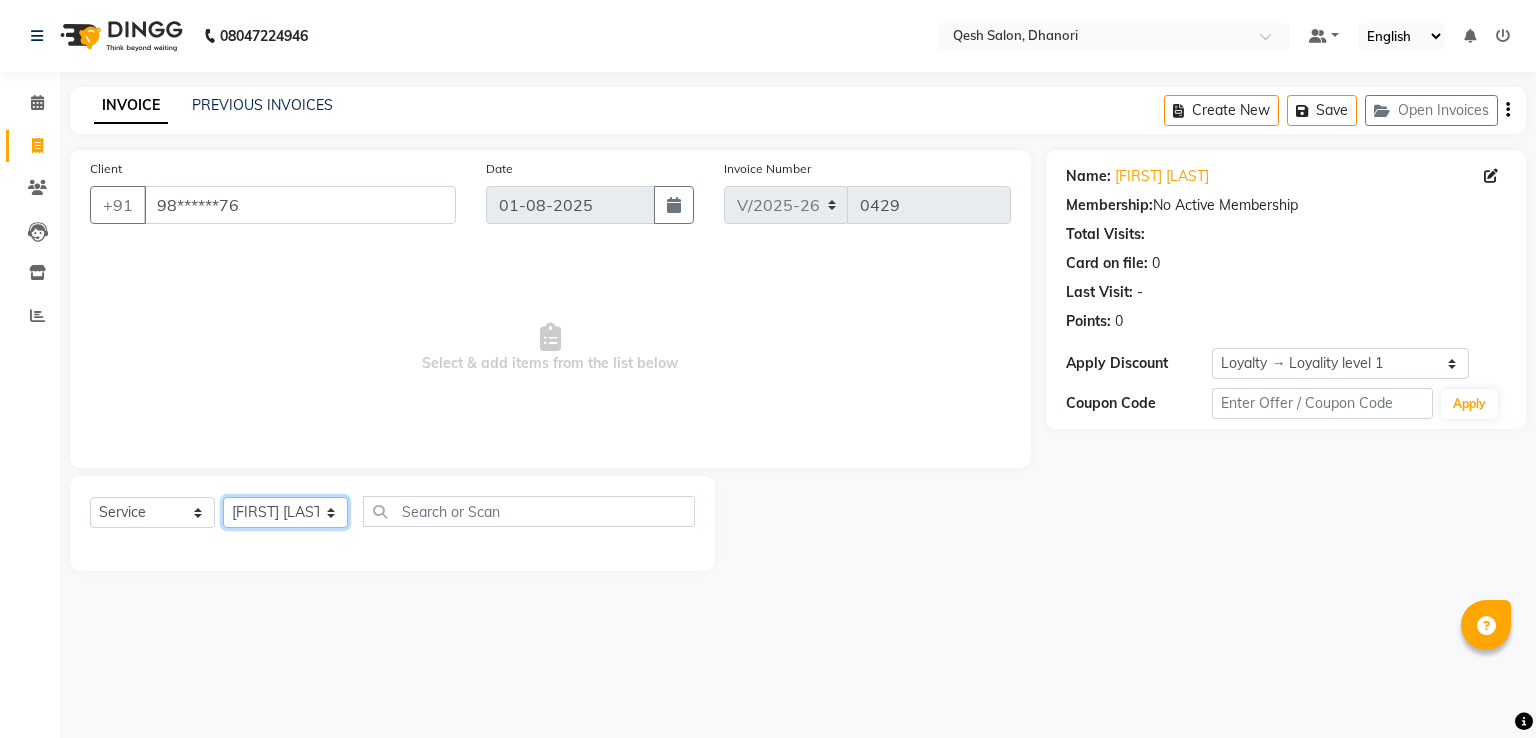 click on "Select Stylist Gagandeep Arora Harry Siril Anthony Prashansa Kumari Salon Sunil Kisan Wani Vanita Kamble Vinod Daulat Sonawane" 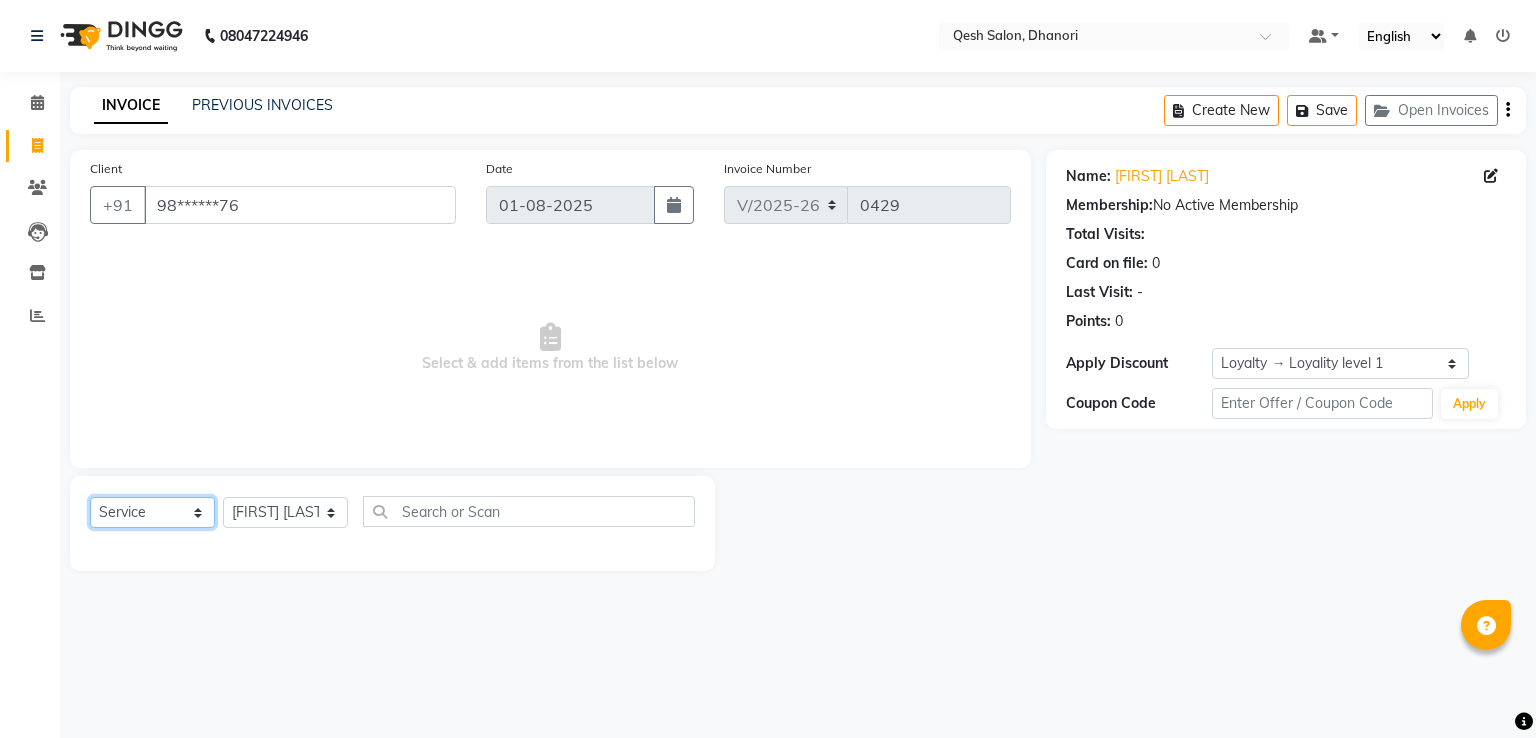 click on "Select  Service  Product  Membership  Package Voucher Prepaid Gift Card" 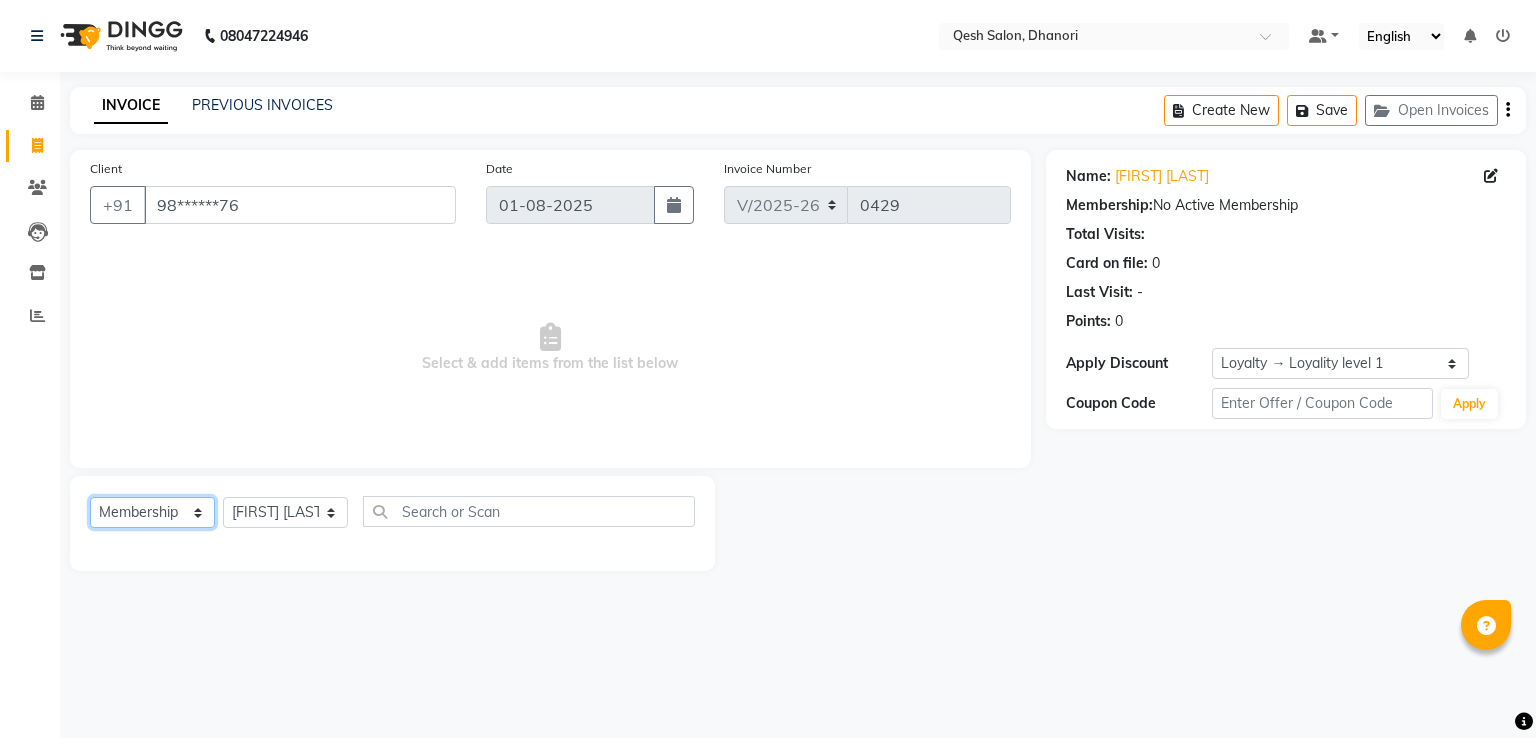 click on "Select  Service  Product  Membership  Package Voucher Prepaid Gift Card" 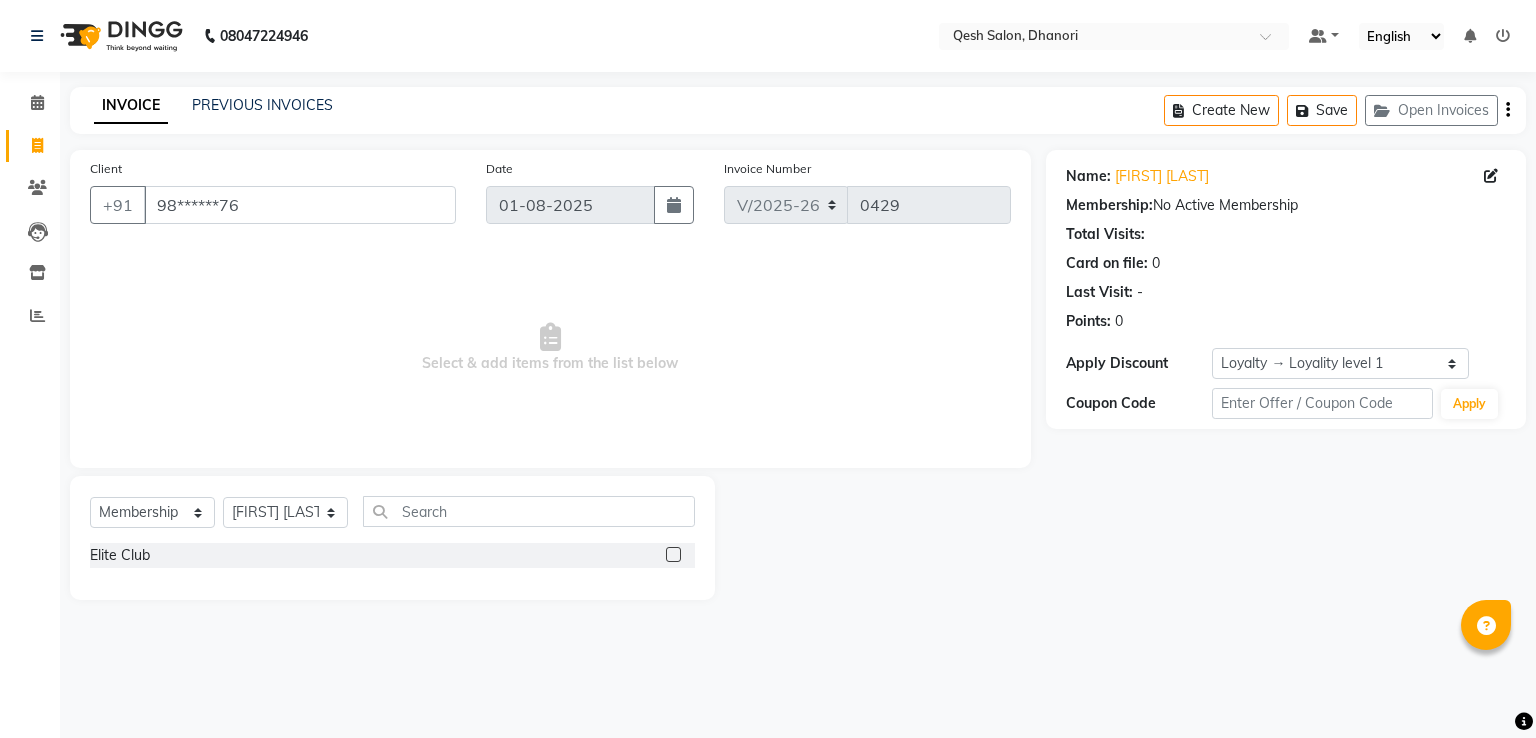 click 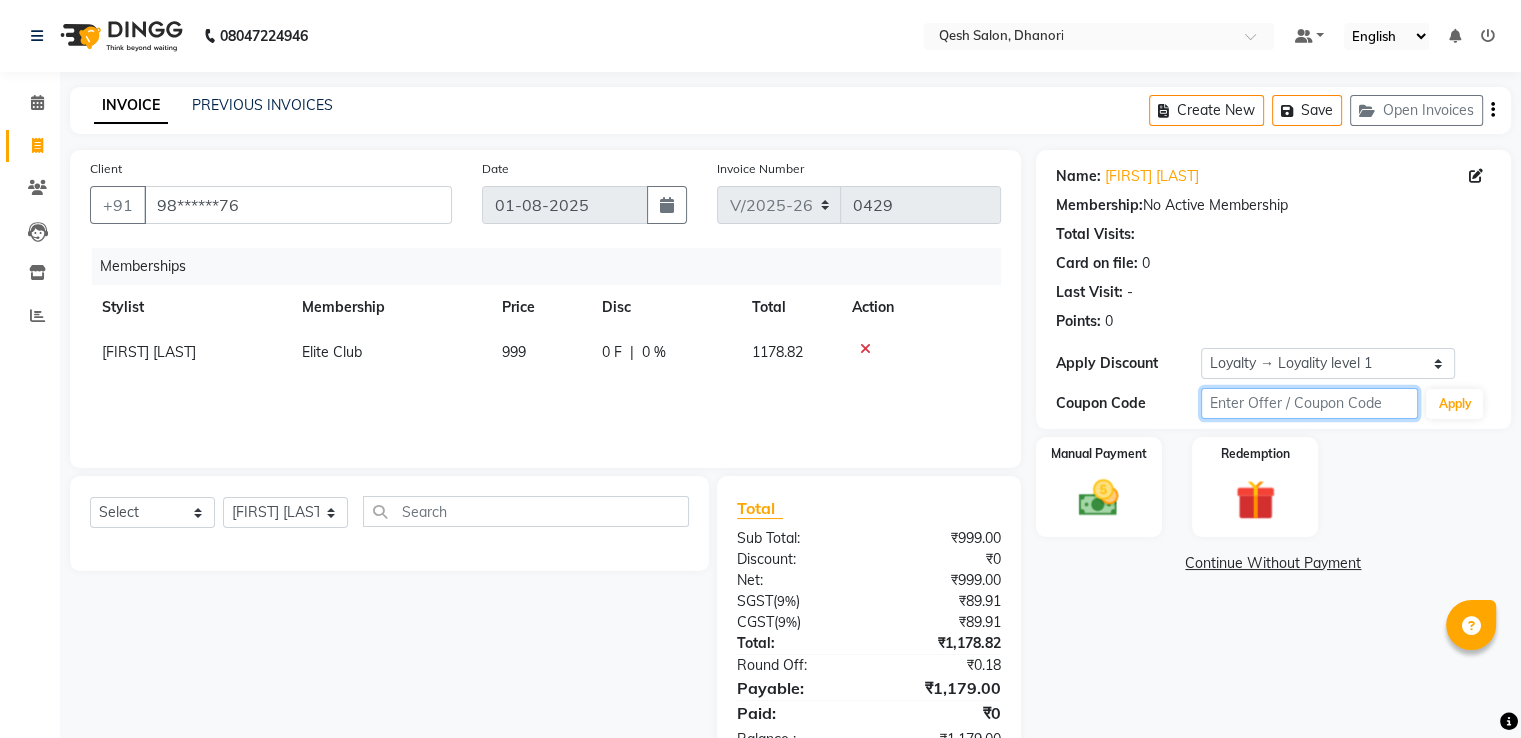 click 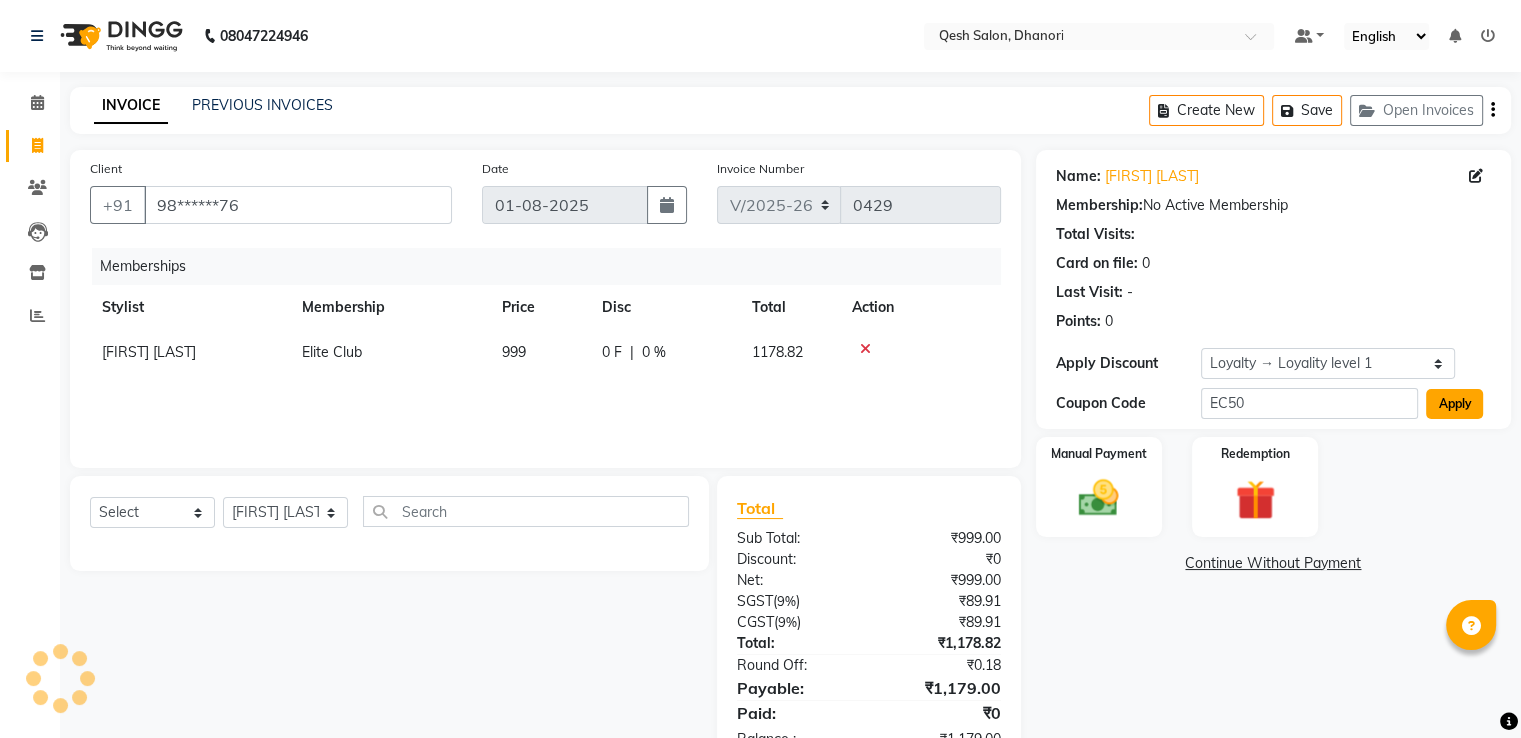 click on "Apply" 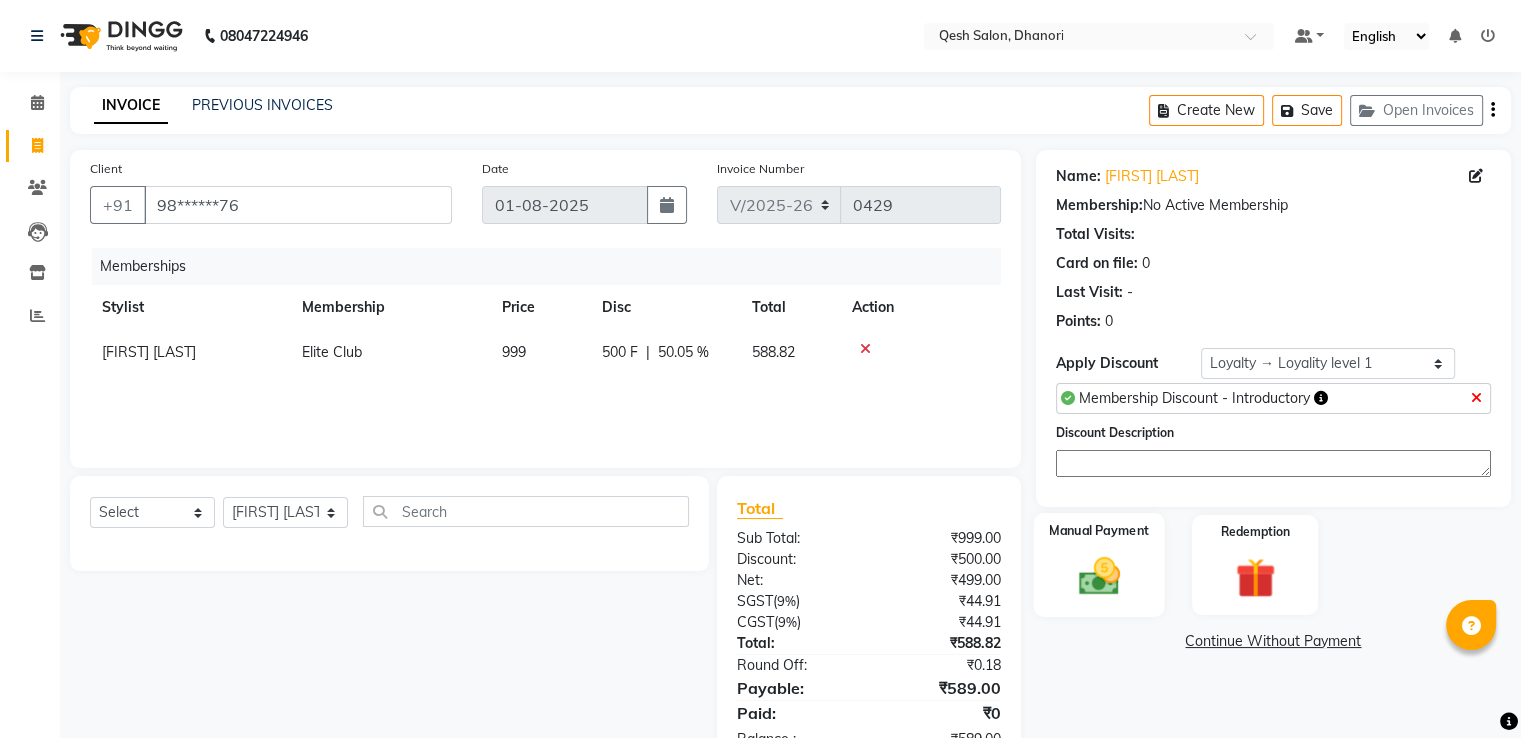 scroll, scrollTop: 63, scrollLeft: 0, axis: vertical 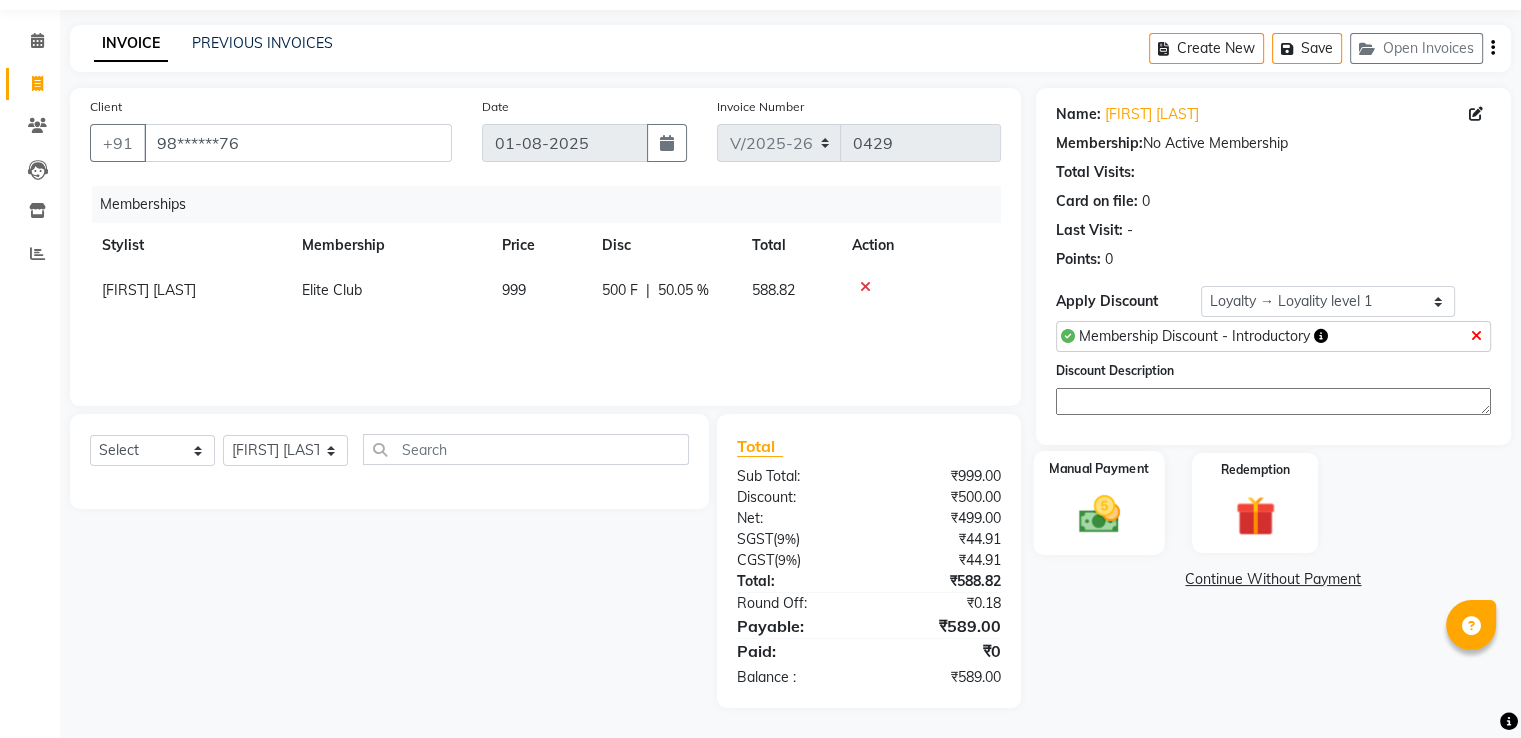 click 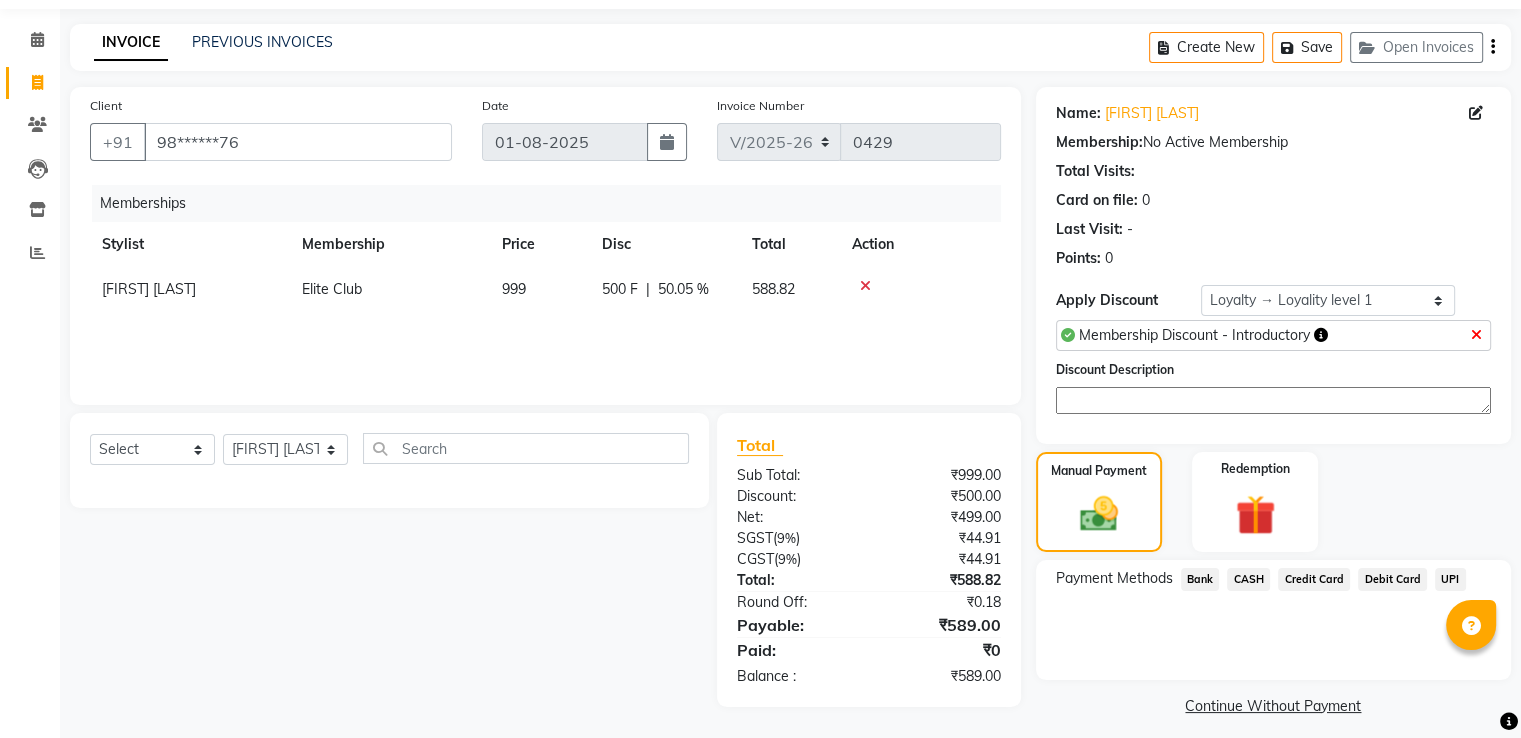 click on "UPI" 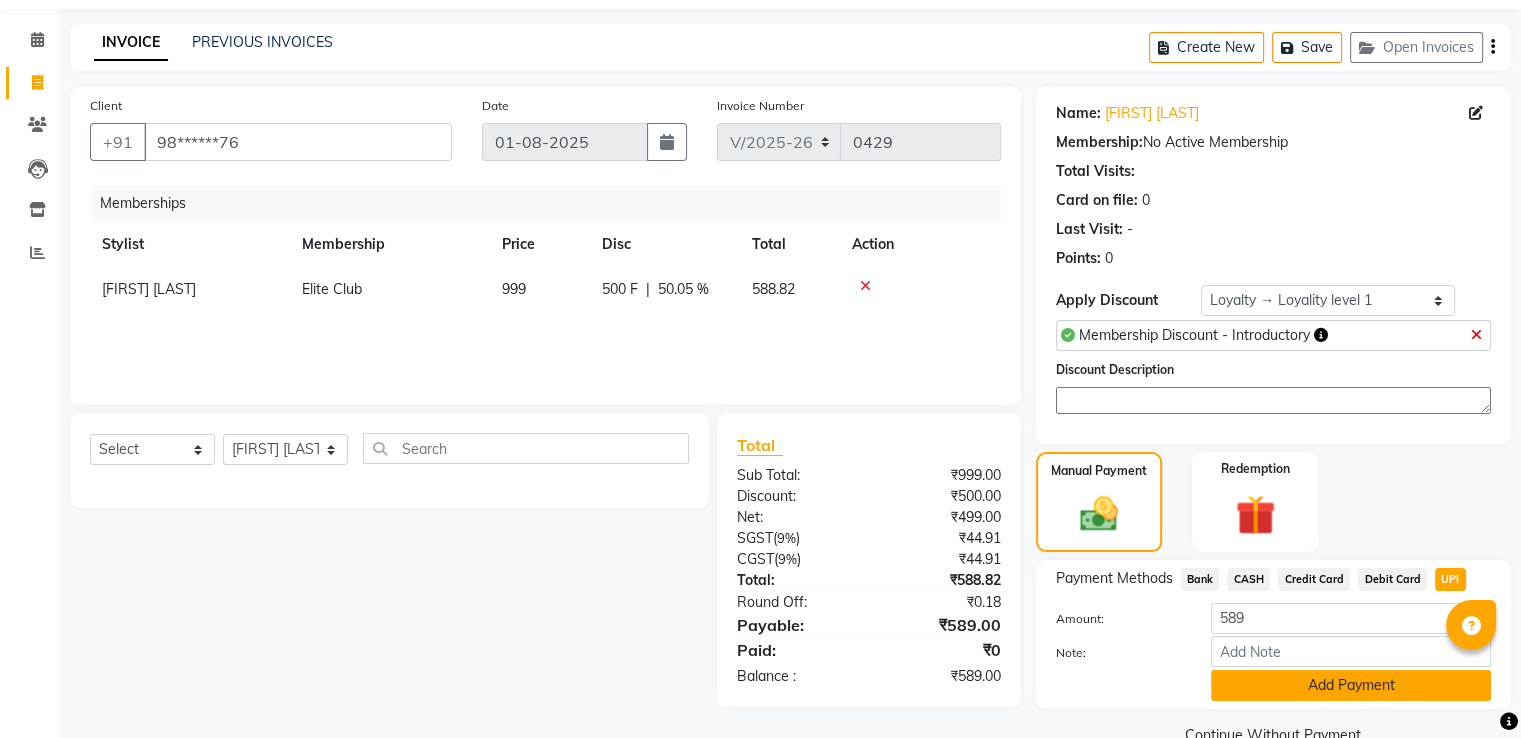 scroll, scrollTop: 105, scrollLeft: 0, axis: vertical 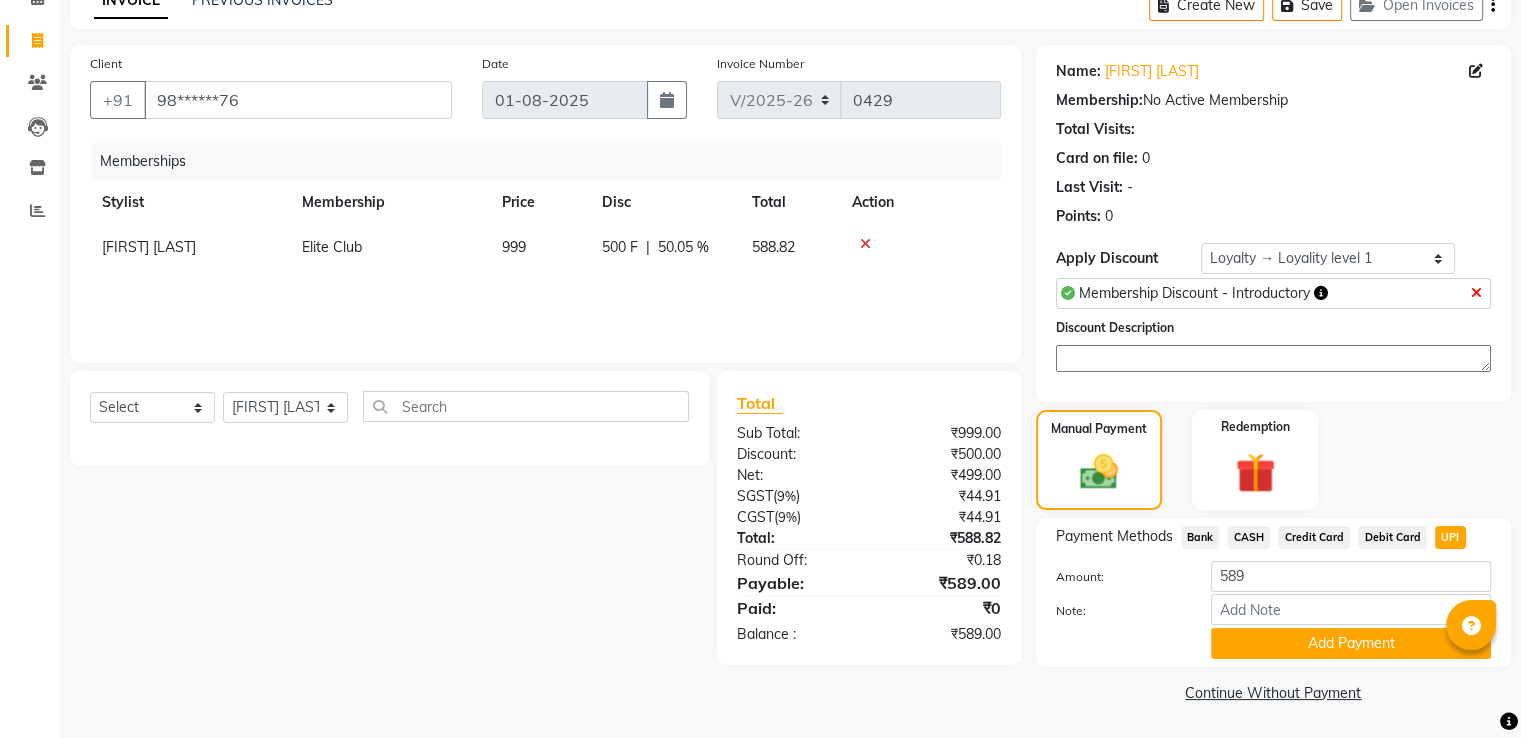 click on "Note:" 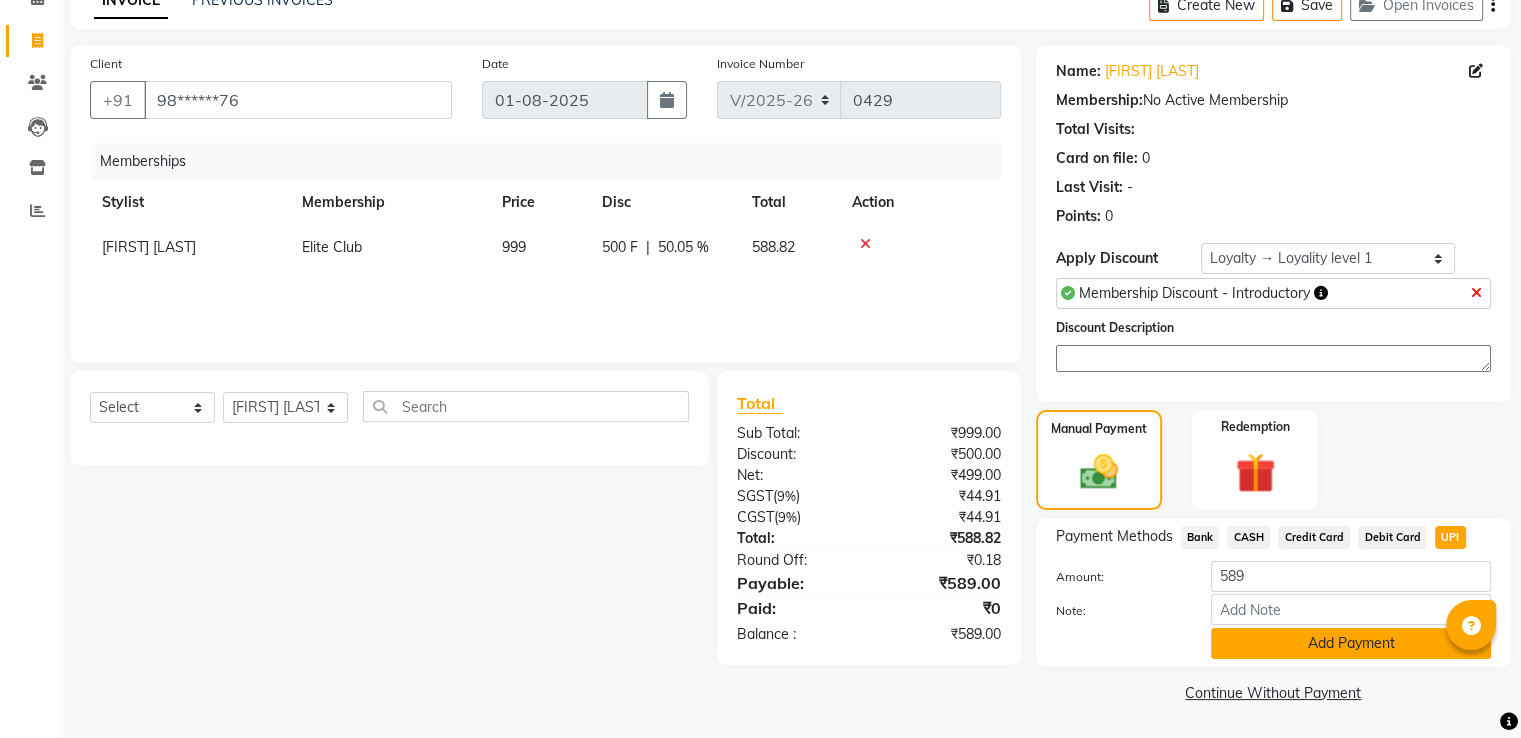 click on "Add Payment" 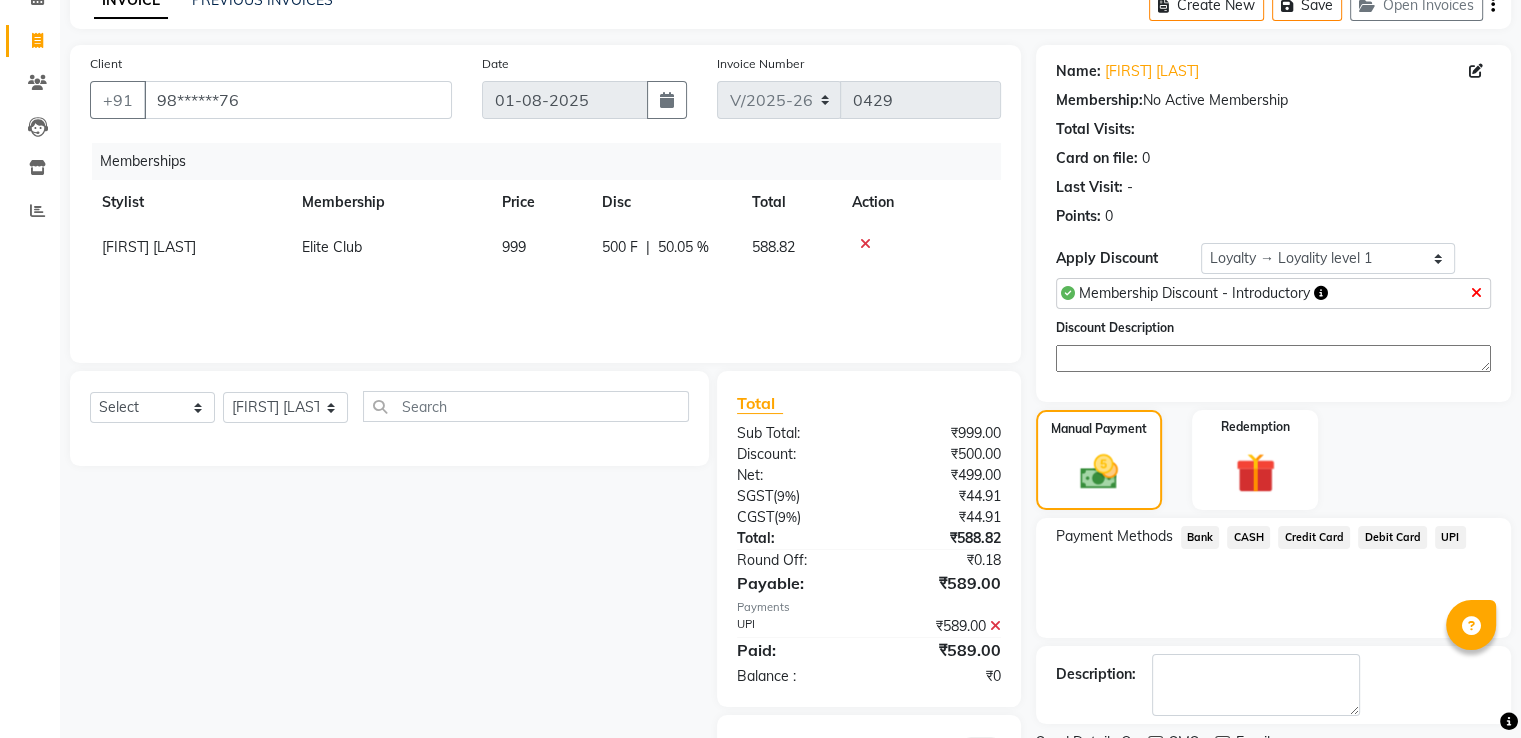 scroll, scrollTop: 204, scrollLeft: 0, axis: vertical 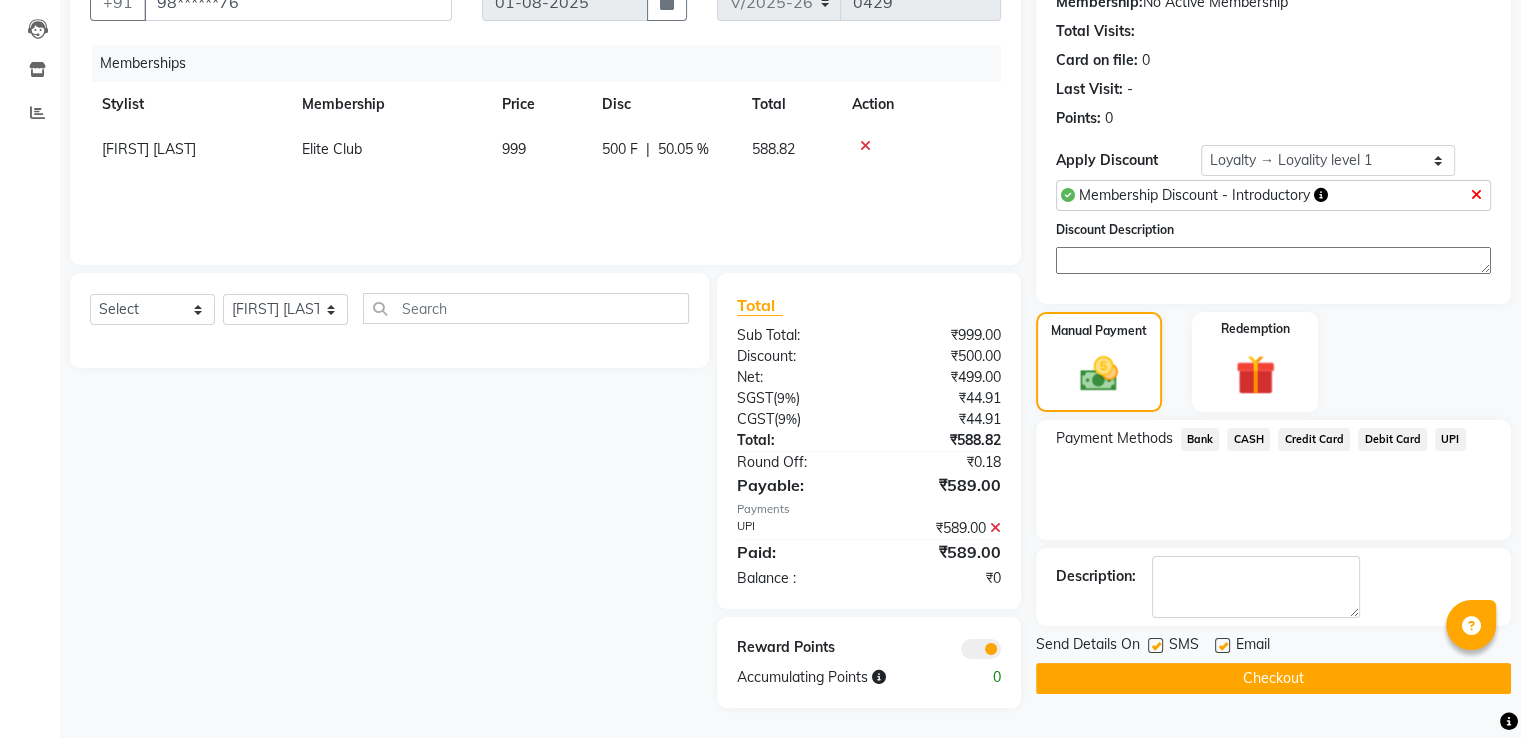 click on "Checkout" 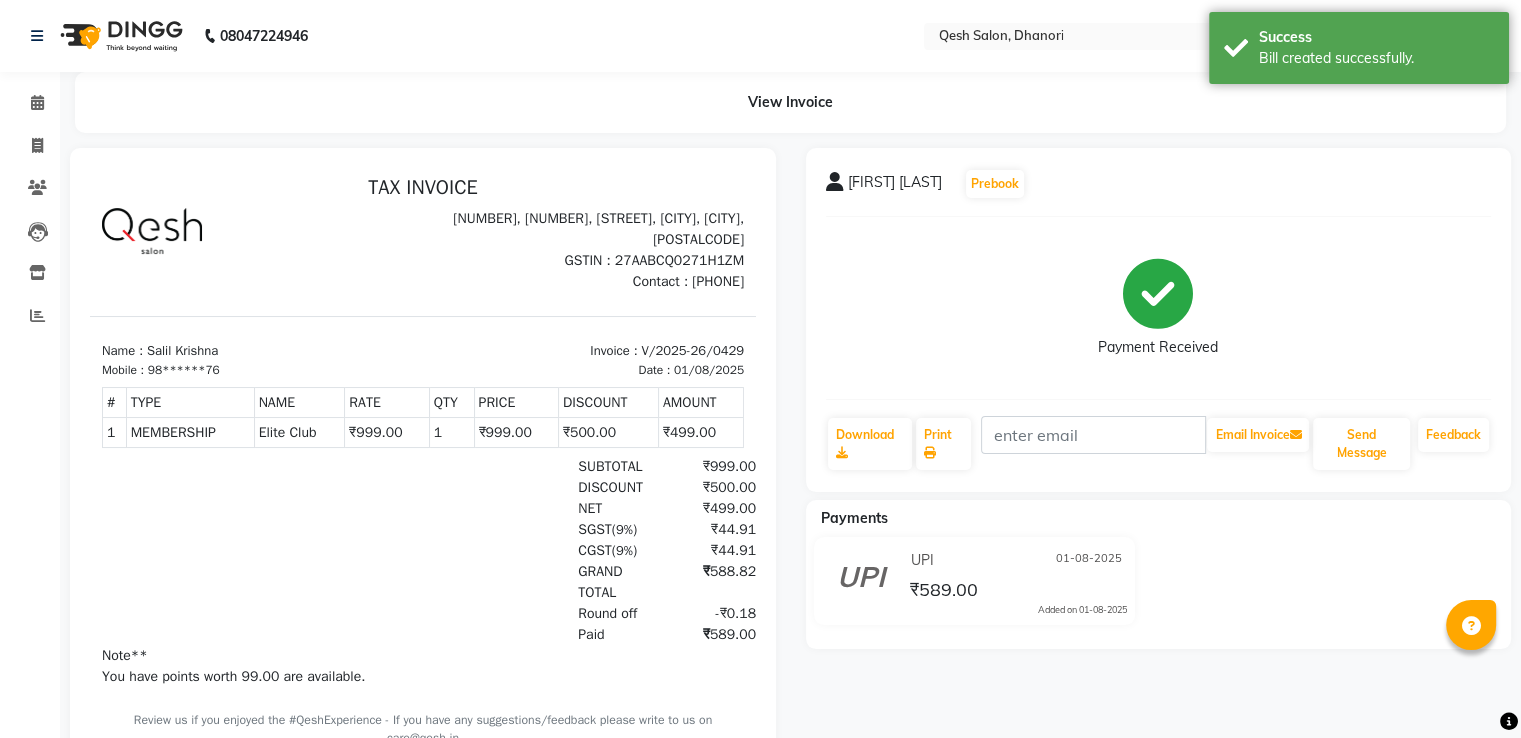 scroll, scrollTop: 0, scrollLeft: 0, axis: both 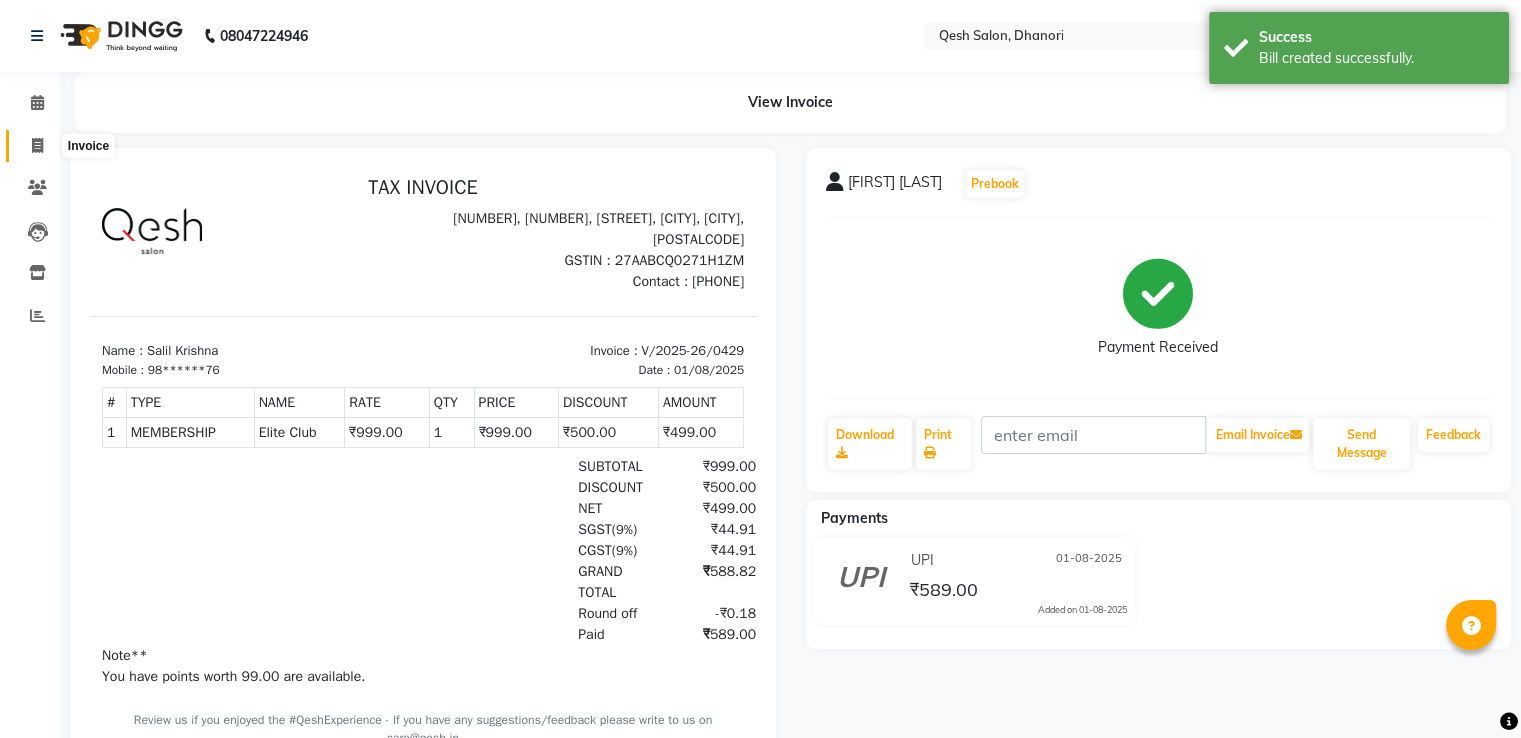click 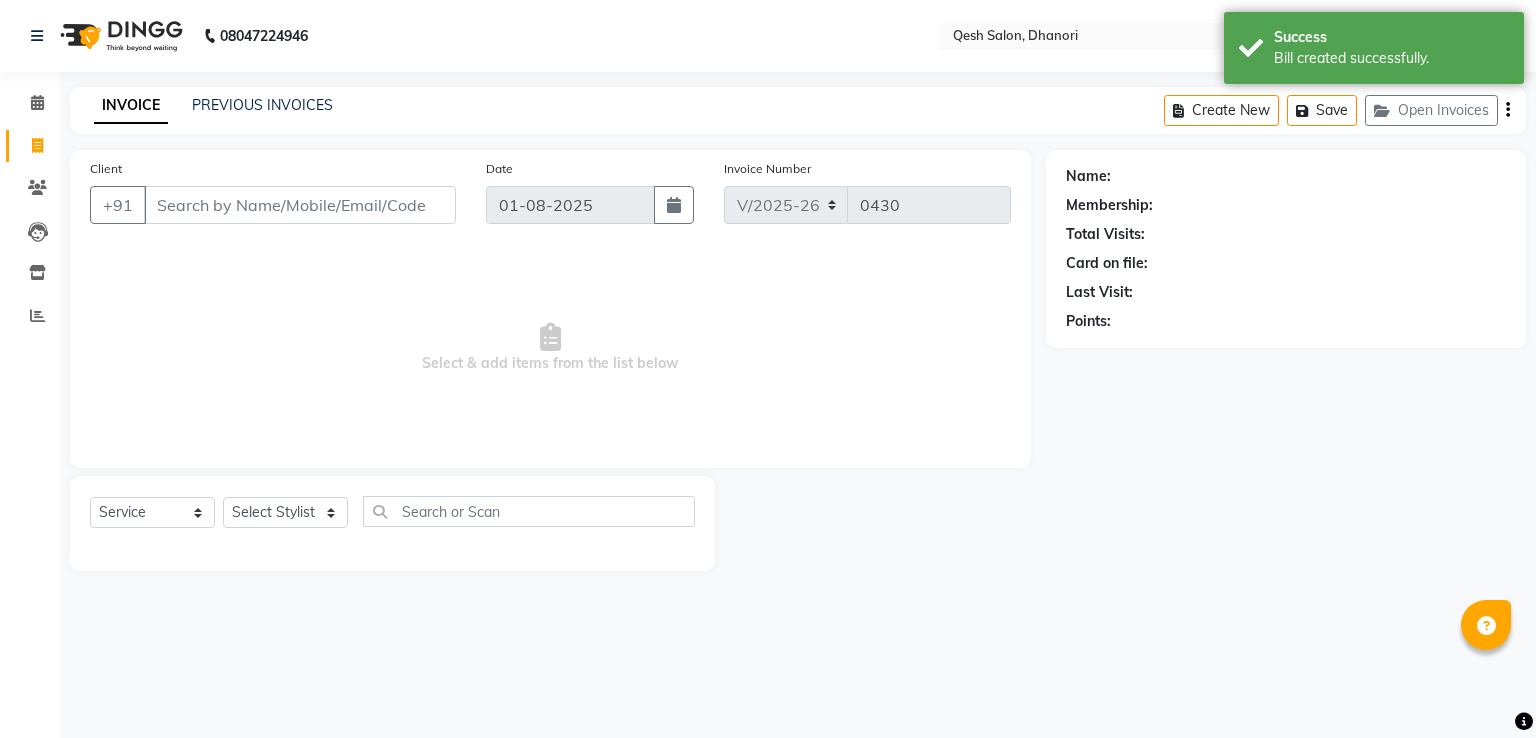 click on "Calendar" 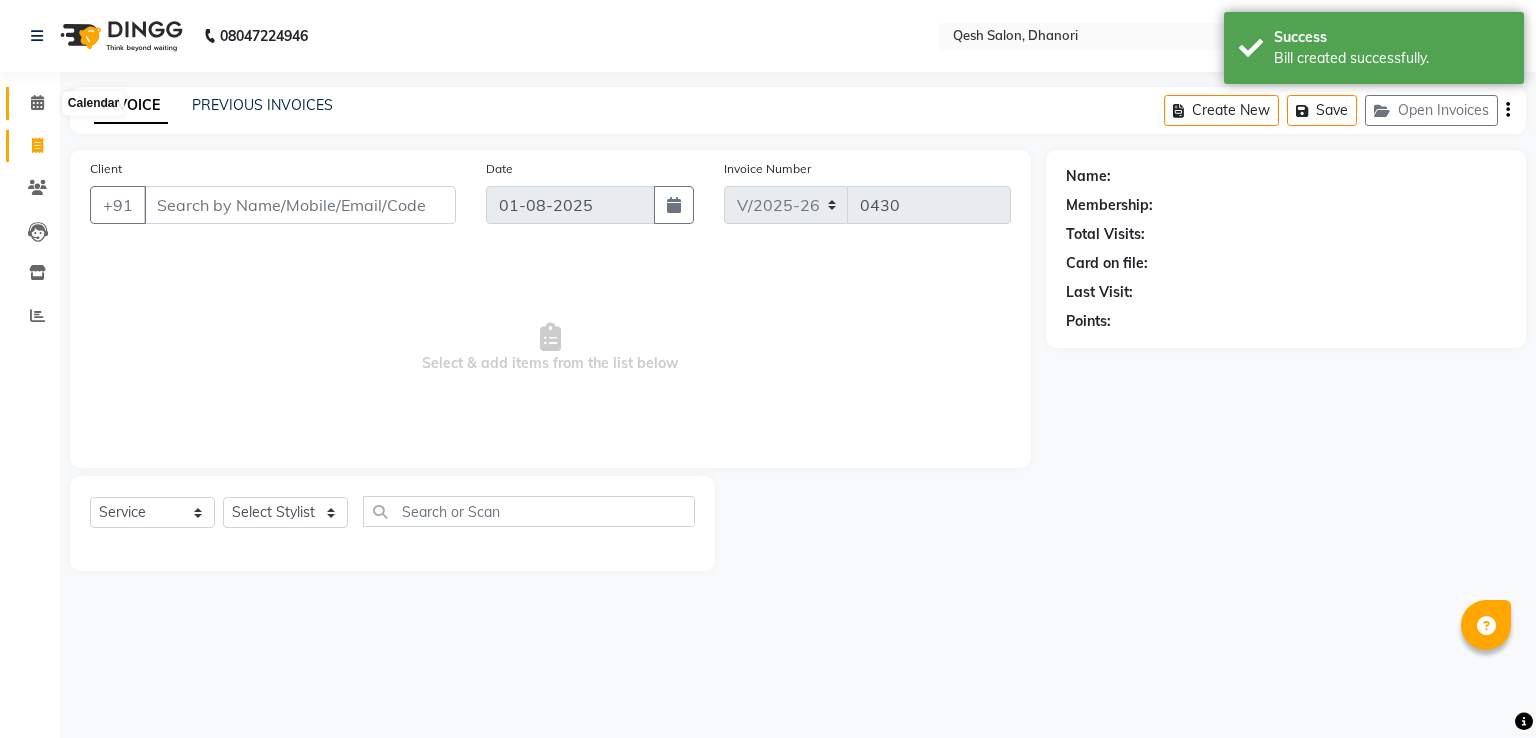 click 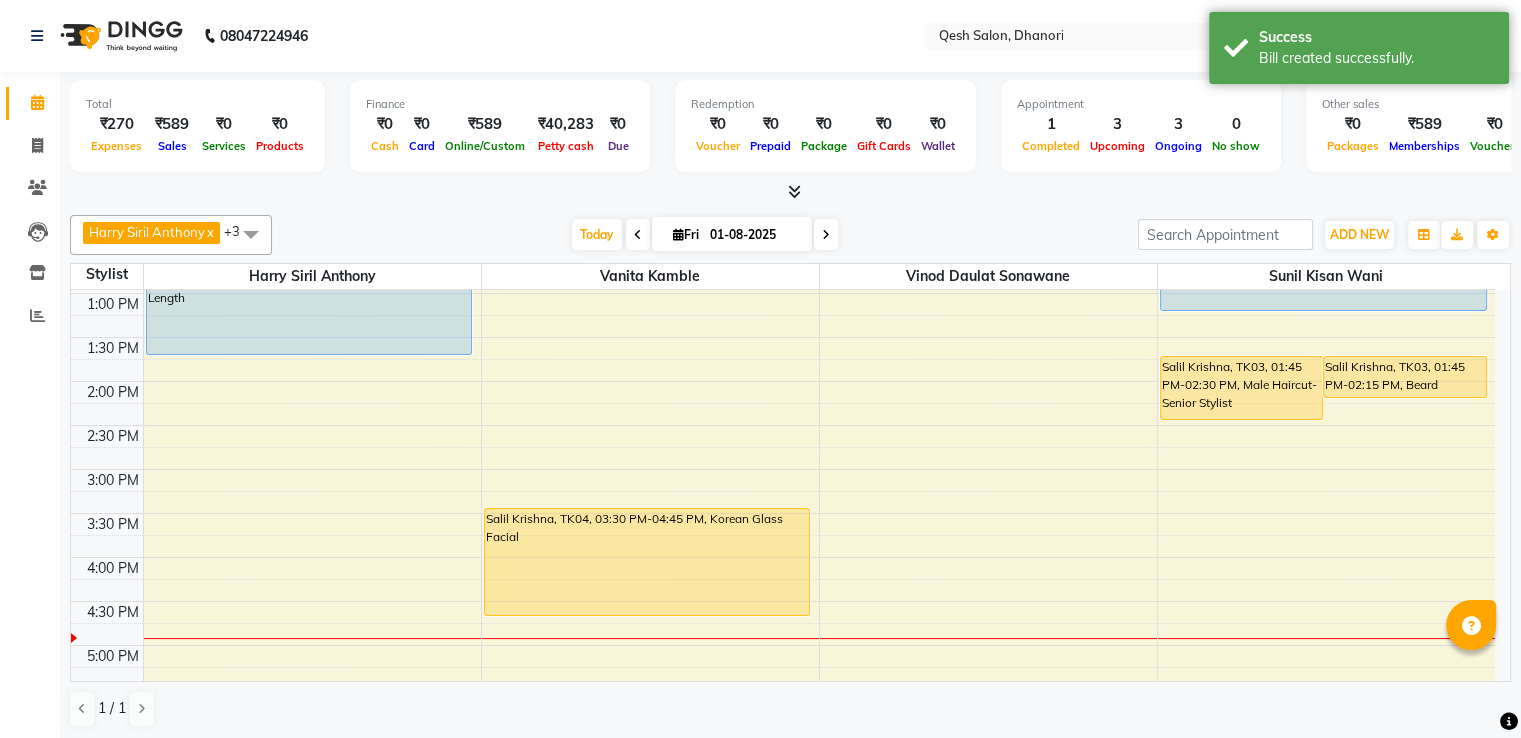 scroll, scrollTop: 300, scrollLeft: 0, axis: vertical 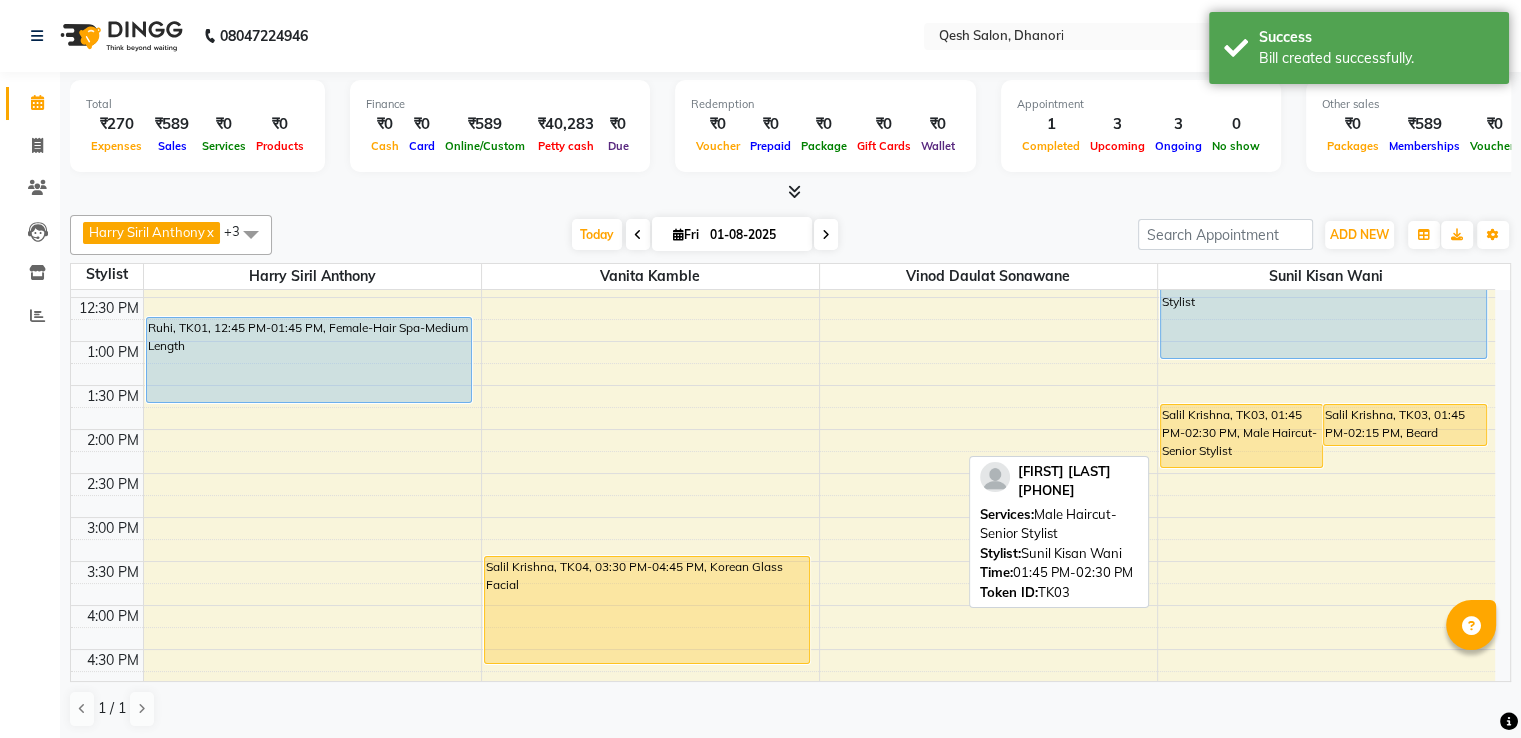 click on "Salil Krishna, TK03, 01:45 PM-02:30 PM, Male Haircut-Senior Stylist" at bounding box center [1242, 436] 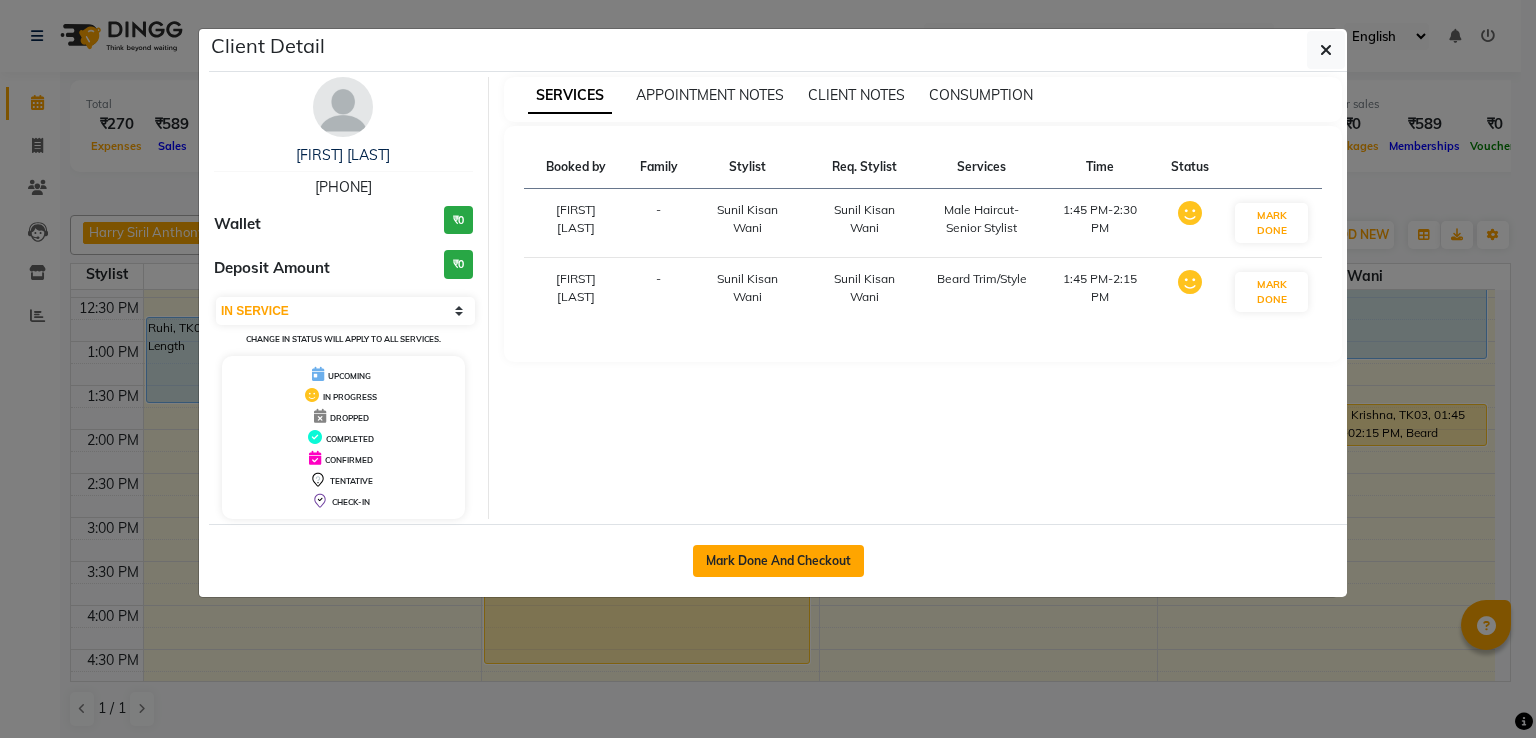 click on "Mark Done And Checkout" 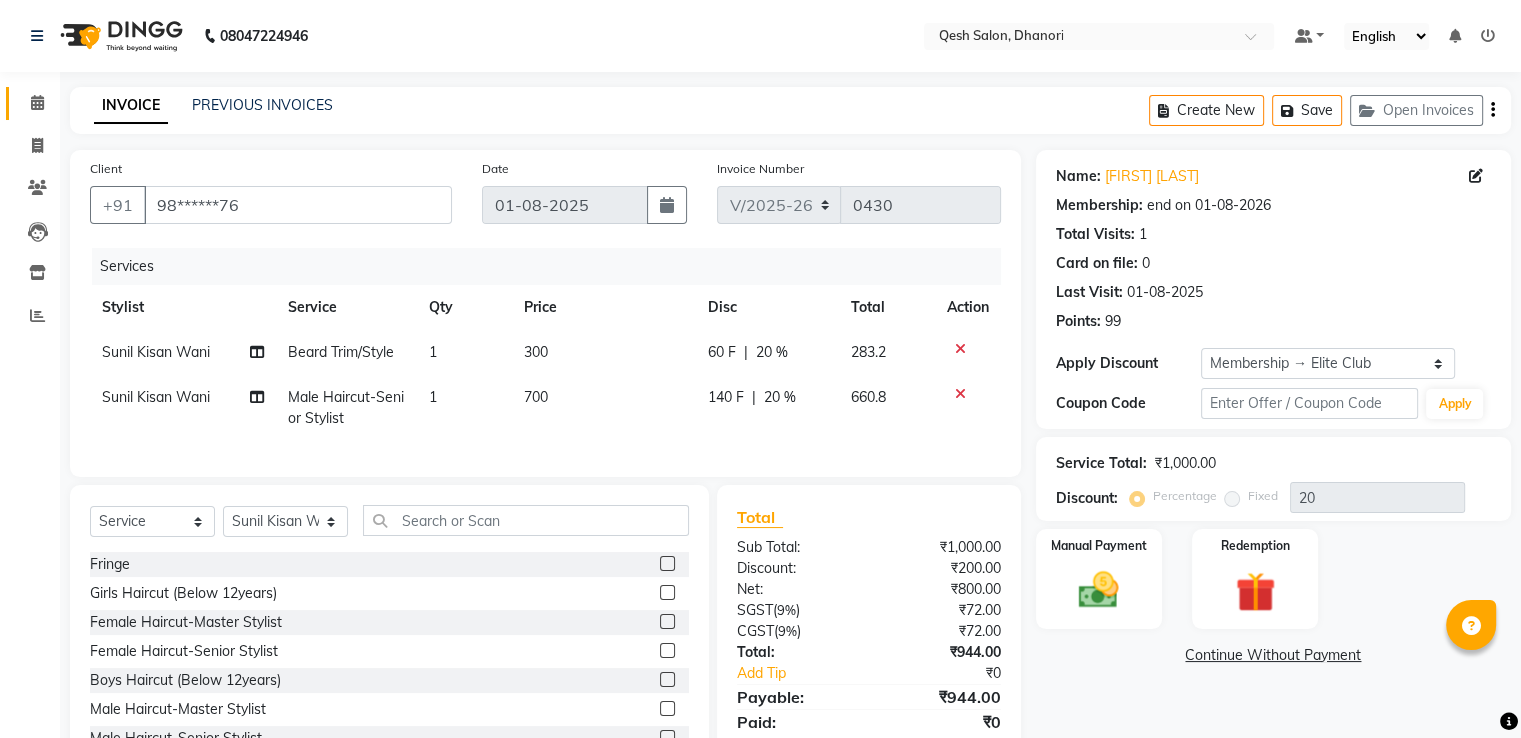 scroll, scrollTop: 88, scrollLeft: 0, axis: vertical 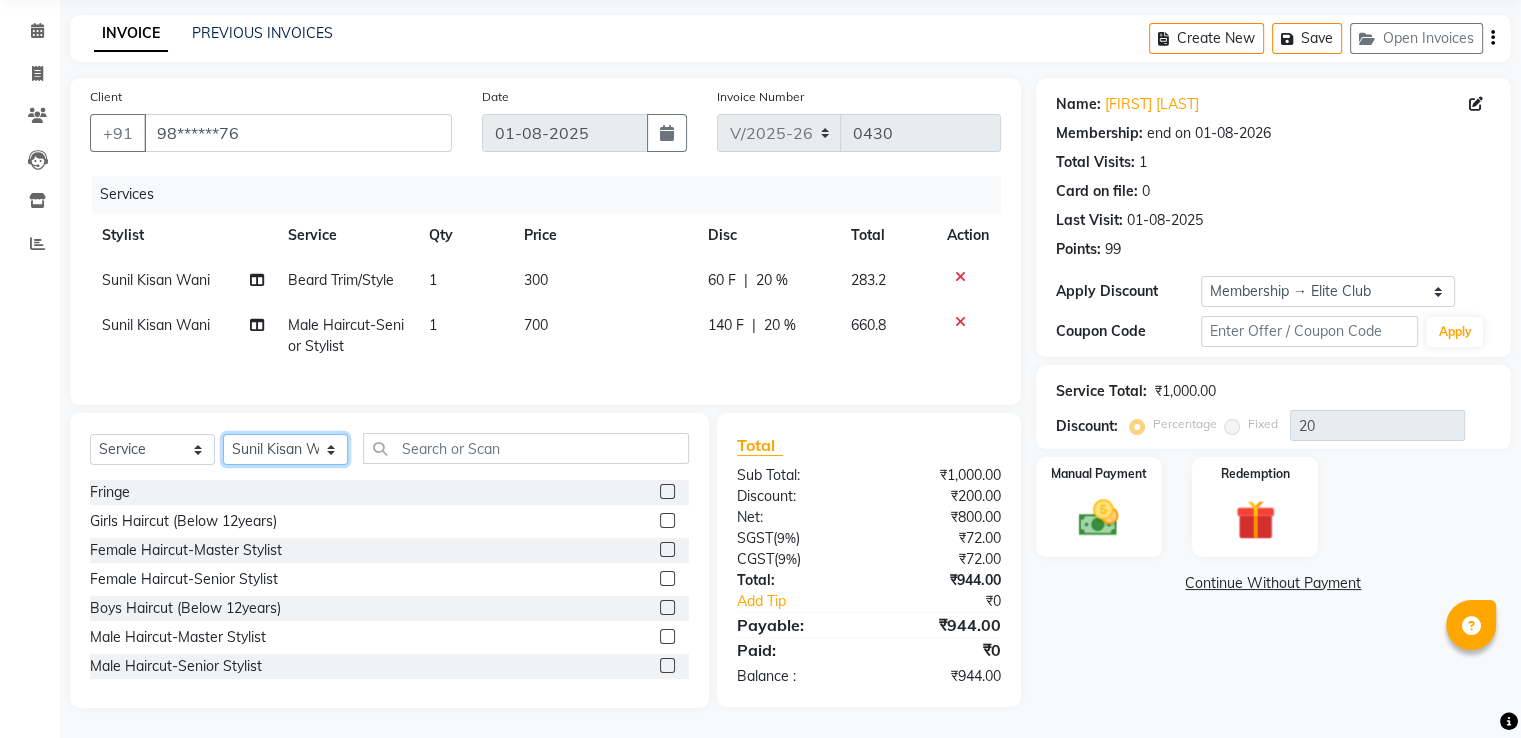 click on "Select Stylist Gagandeep Arora Harry Siril Anthony Prashansa Kumari Salon Sunil Kisan Wani Vanita Kamble Vinod Daulat Sonawane" 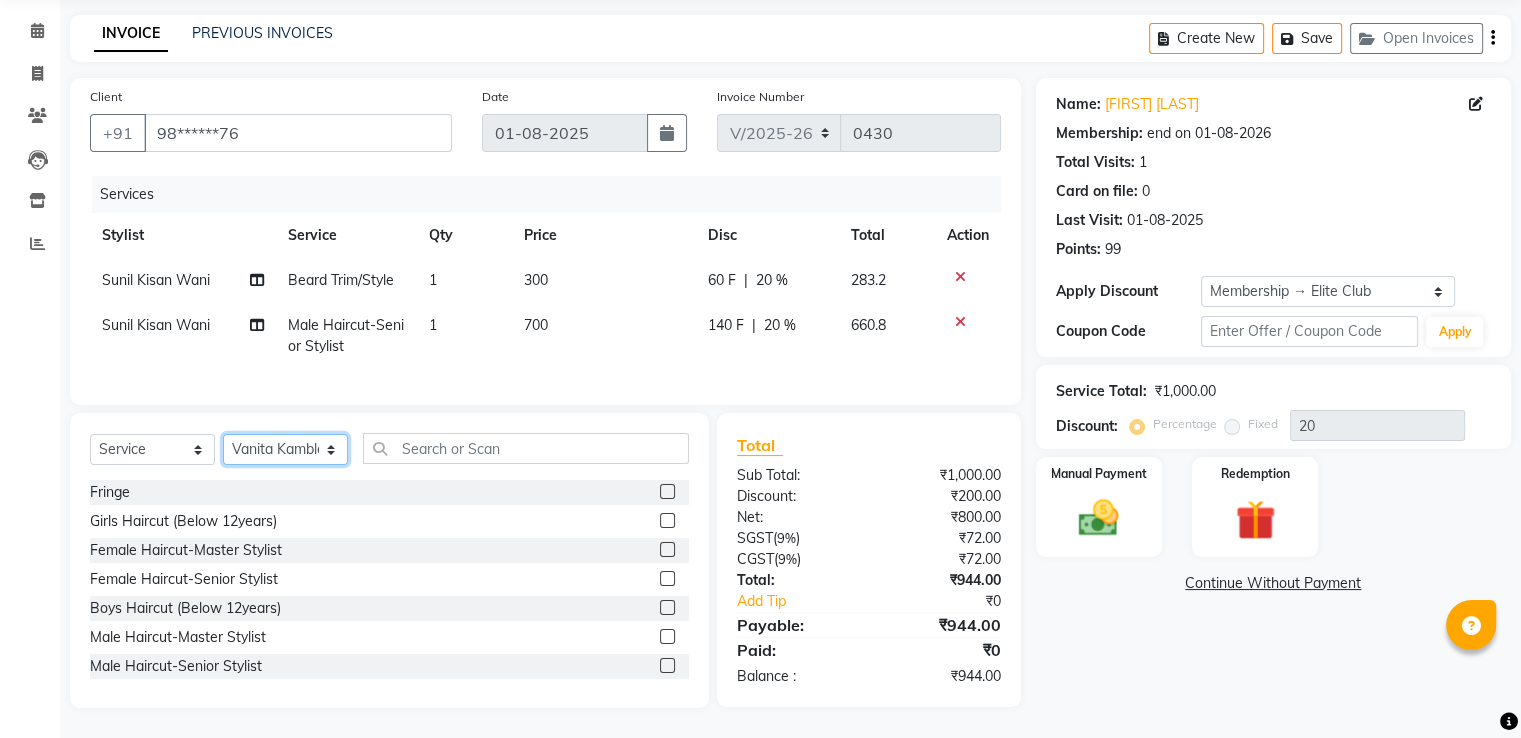 click on "Select Stylist Gagandeep Arora Harry Siril Anthony Prashansa Kumari Salon Sunil Kisan Wani Vanita Kamble Vinod Daulat Sonawane" 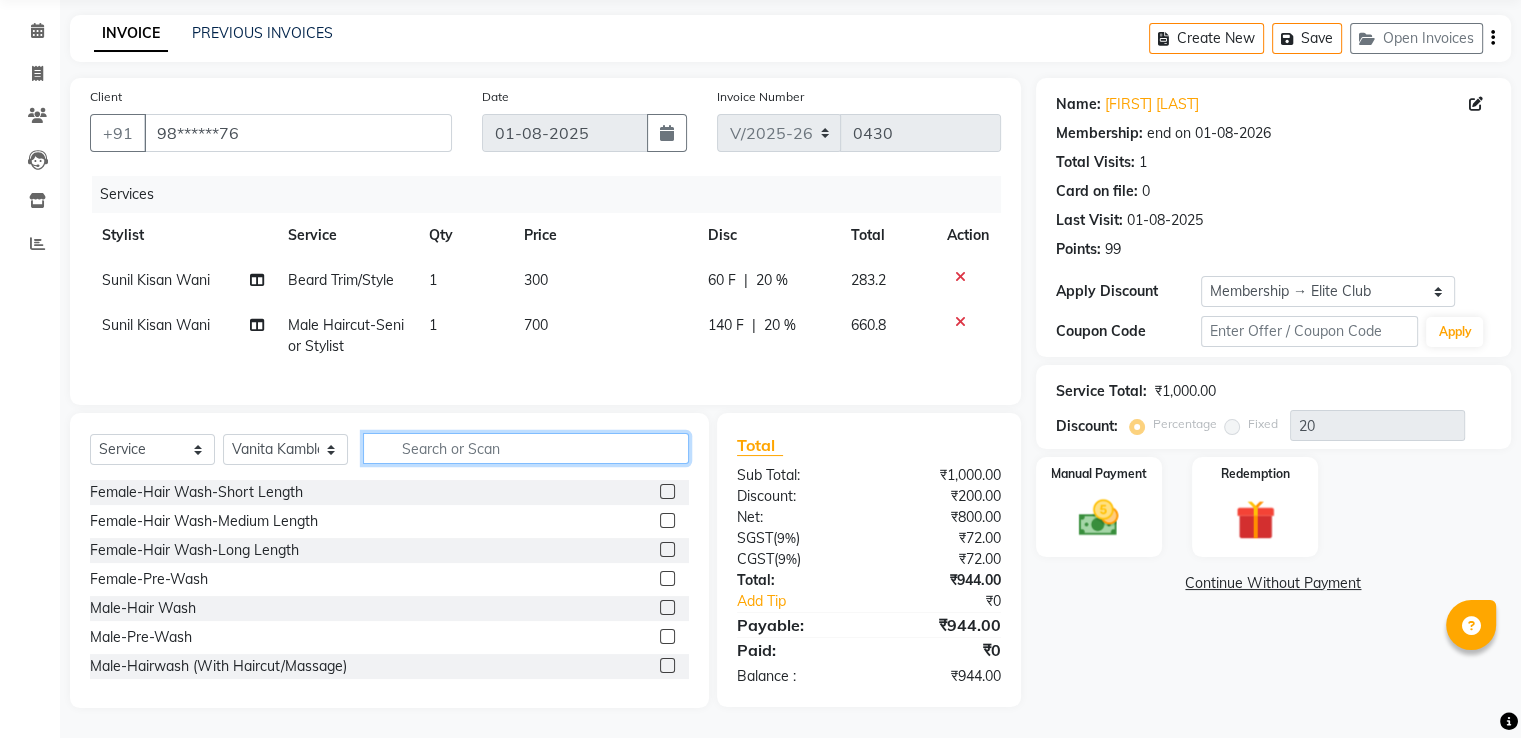 click 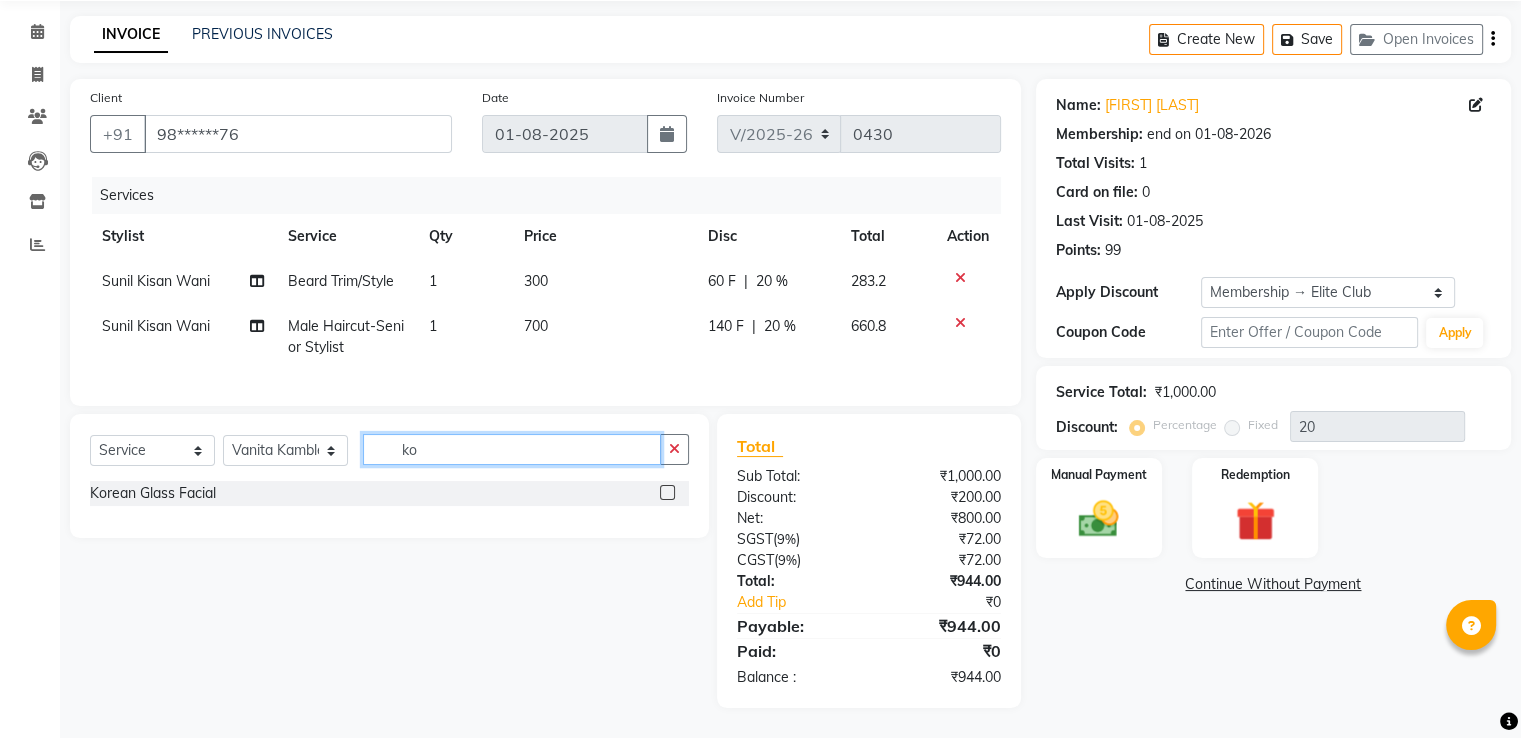 scroll, scrollTop: 87, scrollLeft: 0, axis: vertical 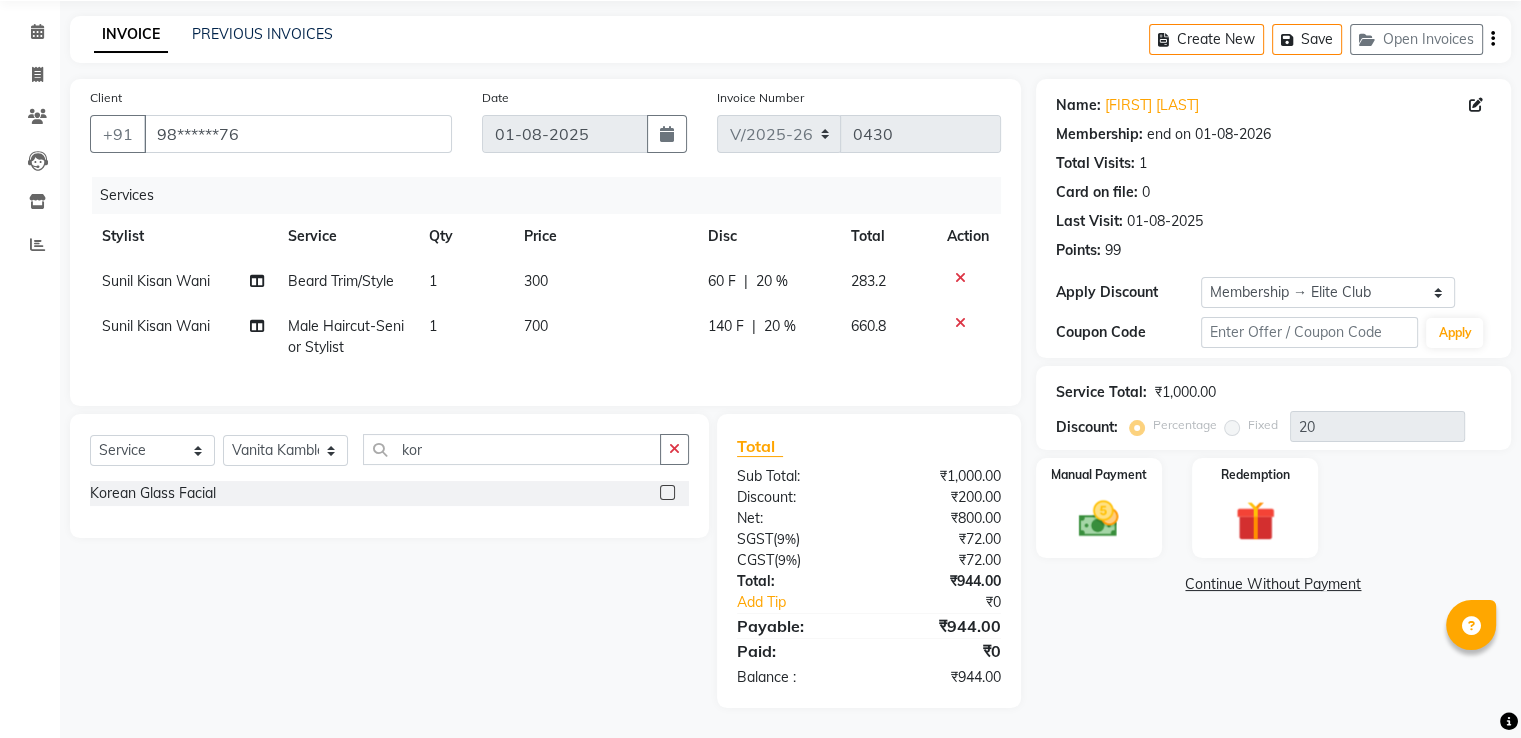 click 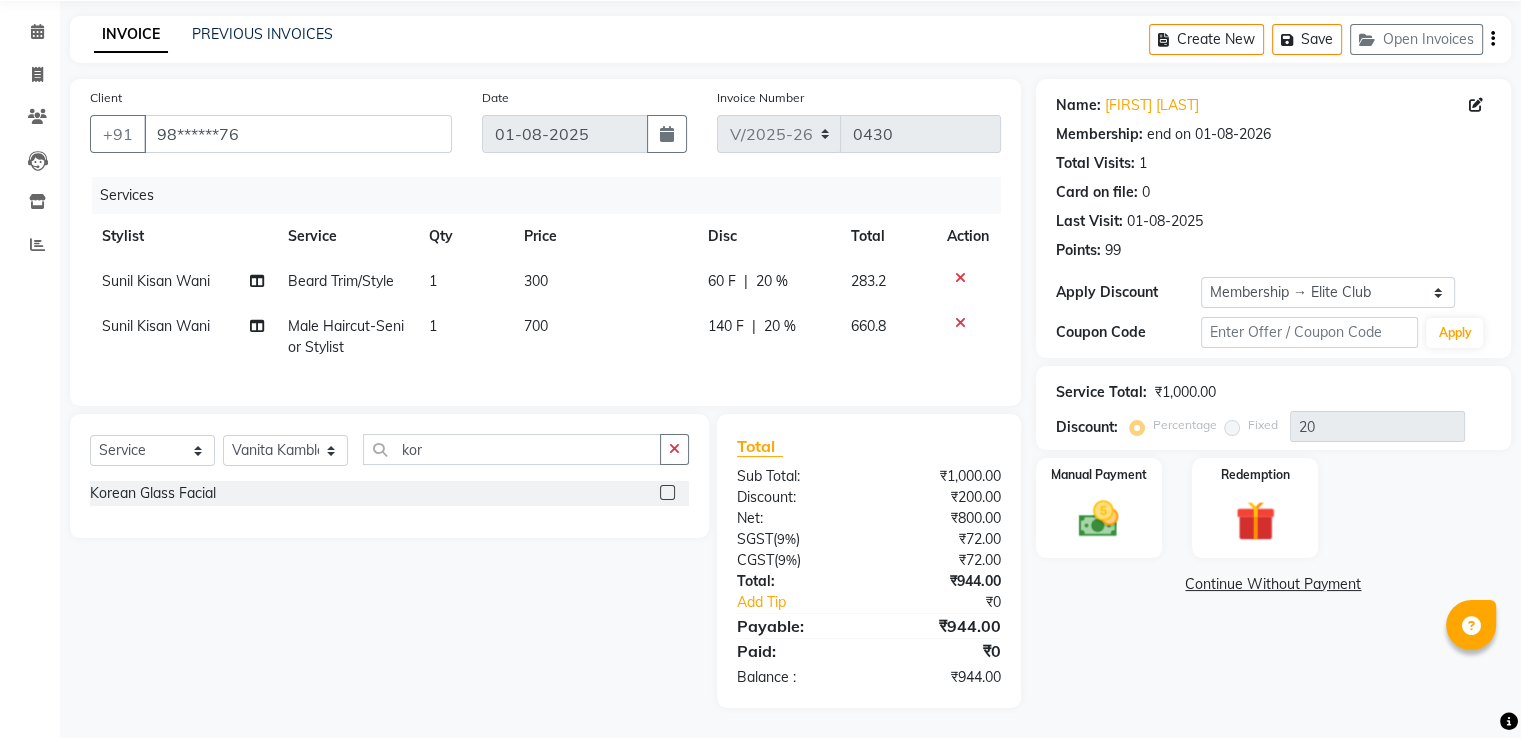 click at bounding box center (666, 493) 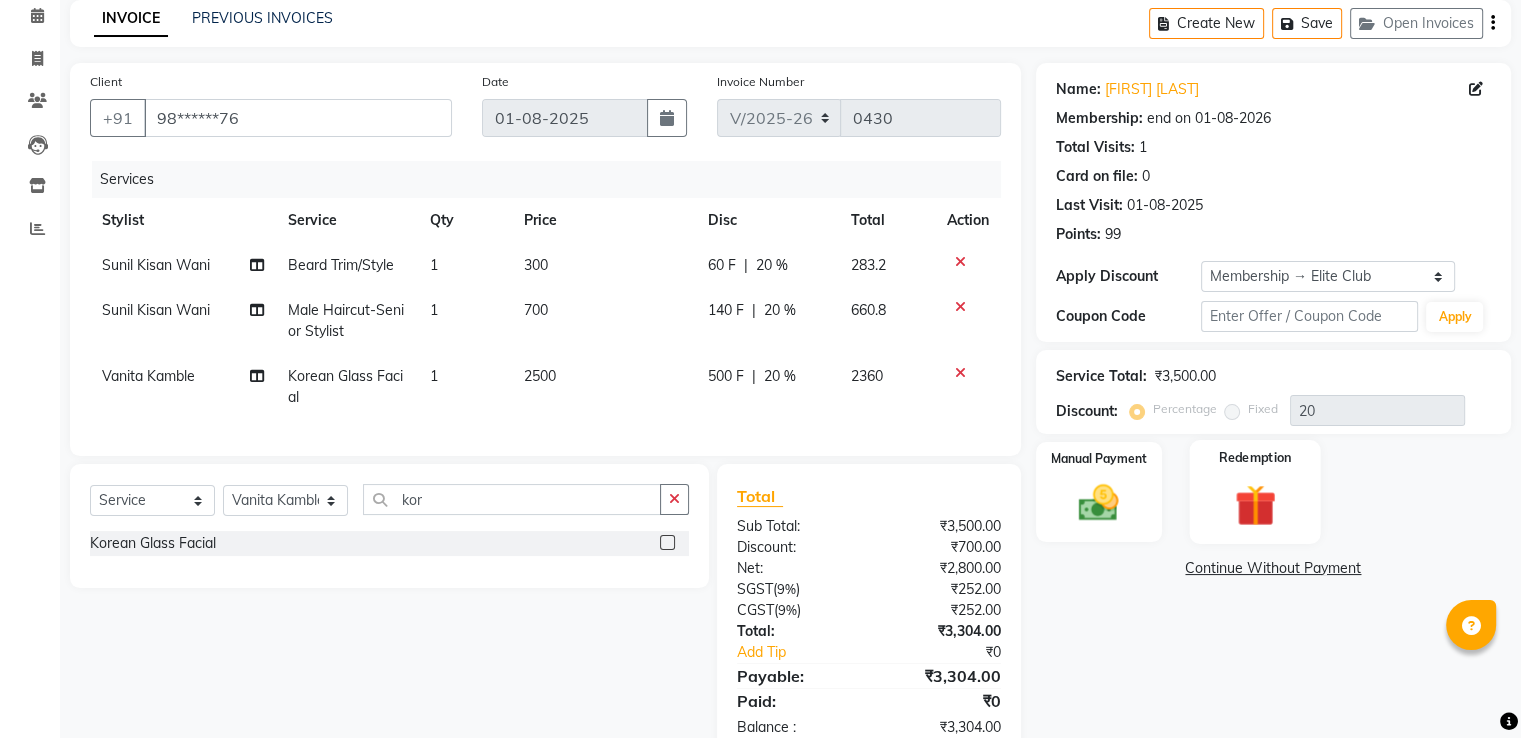 scroll, scrollTop: 153, scrollLeft: 0, axis: vertical 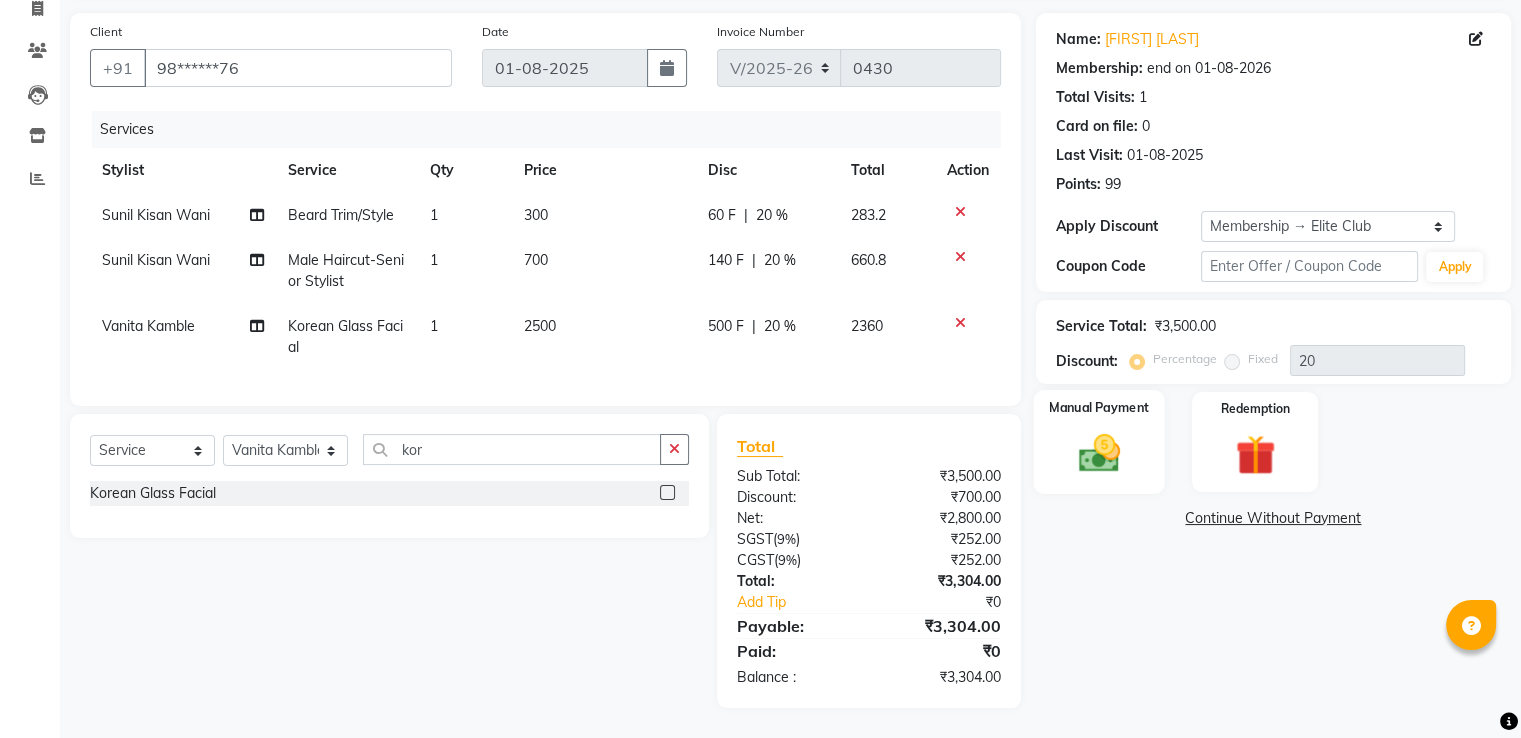 click 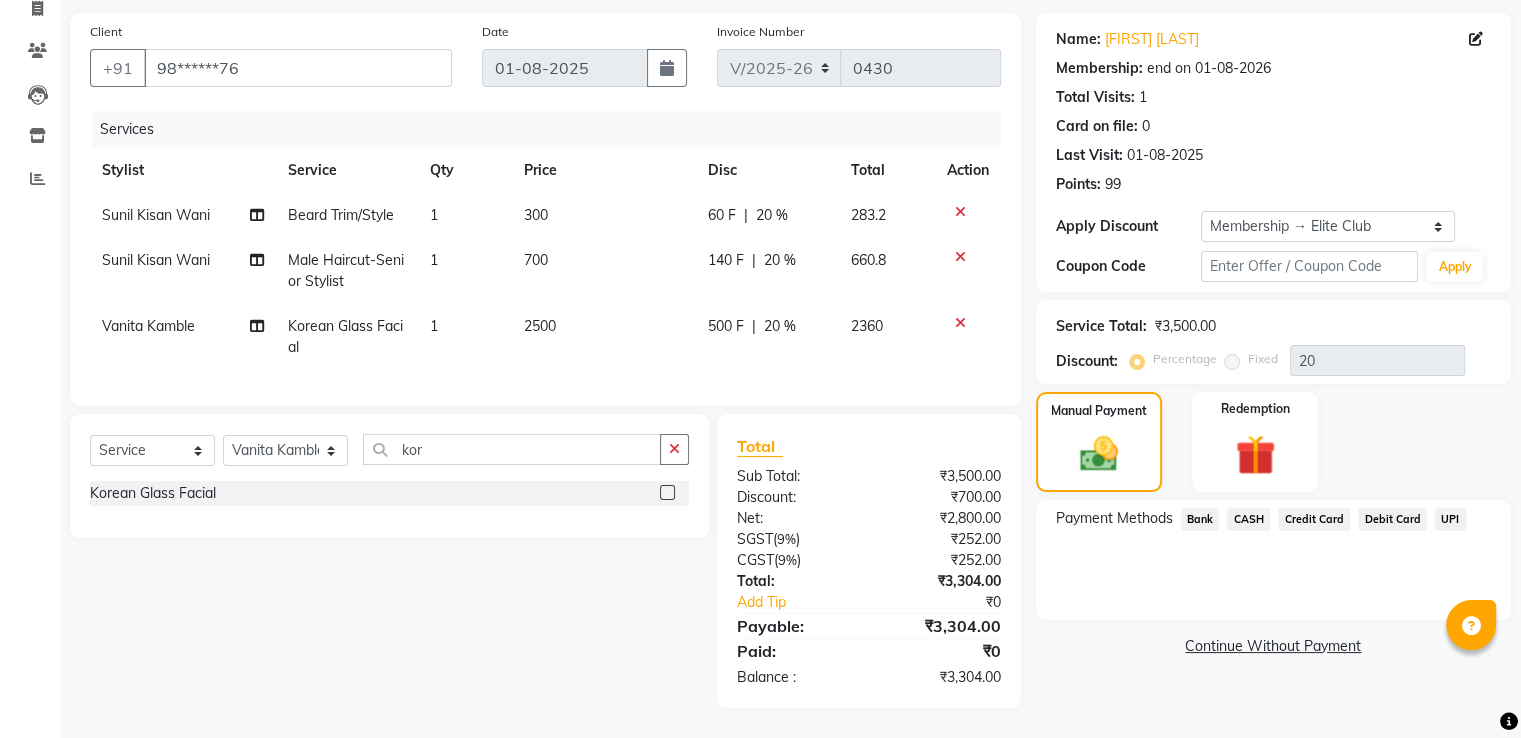 click on "UPI" 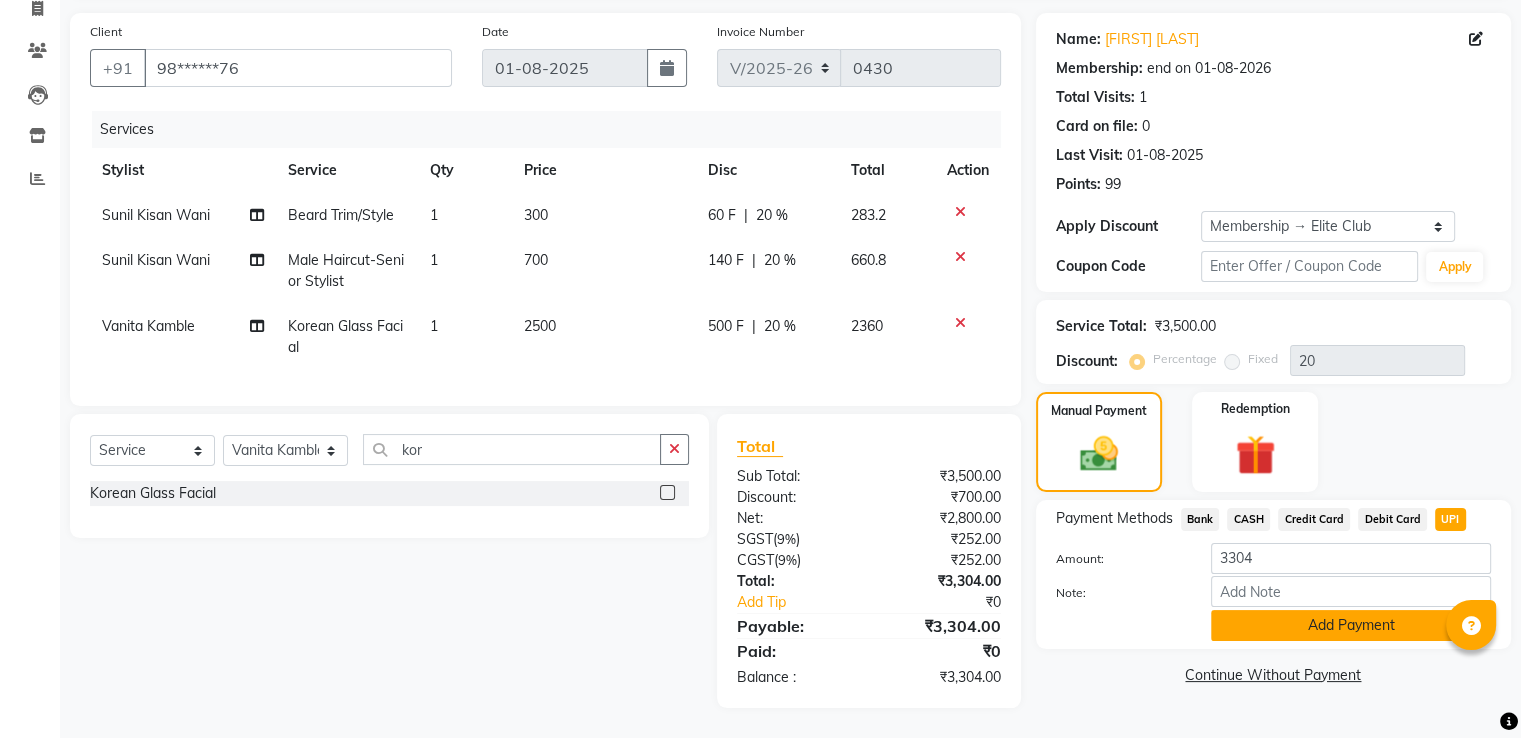 click on "Add Payment" 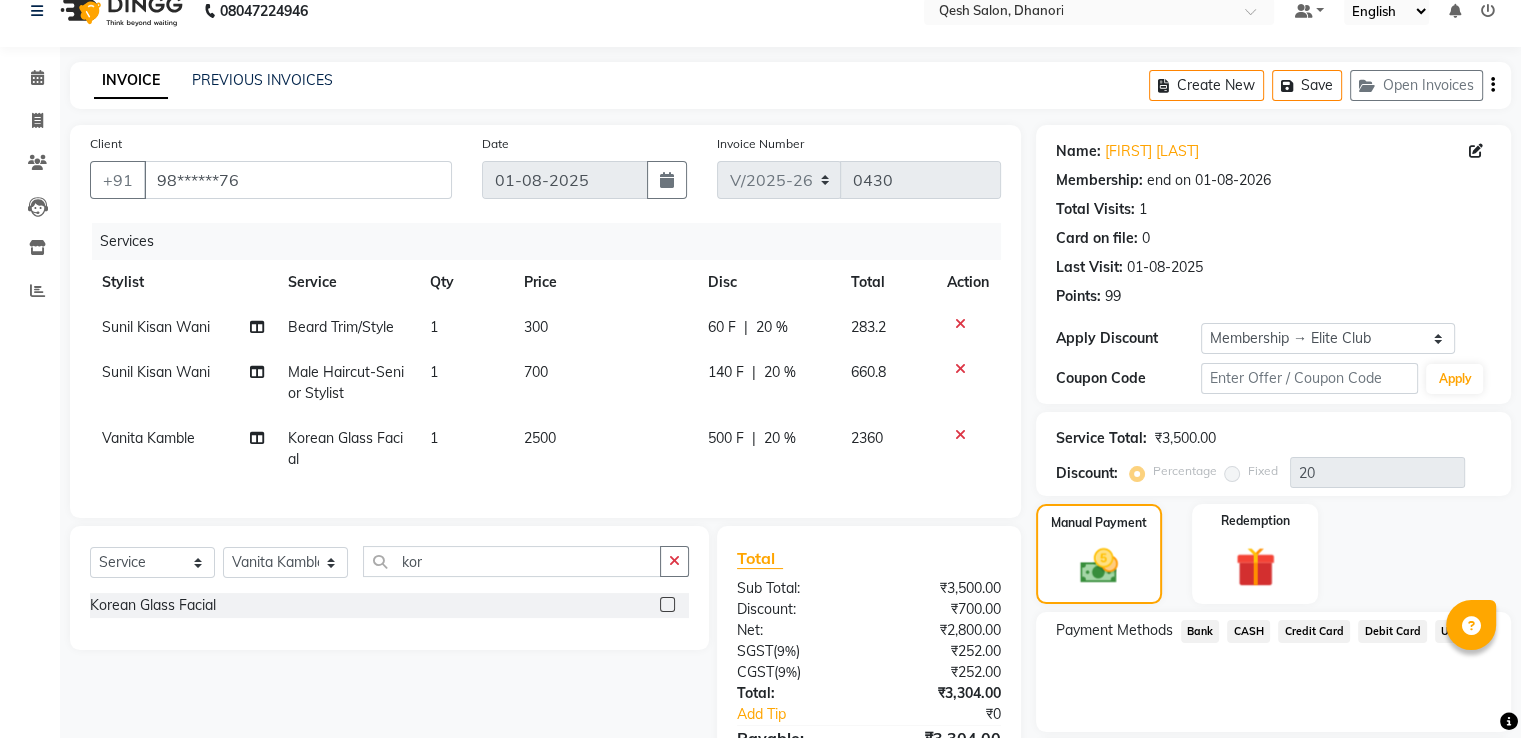 scroll, scrollTop: 225, scrollLeft: 0, axis: vertical 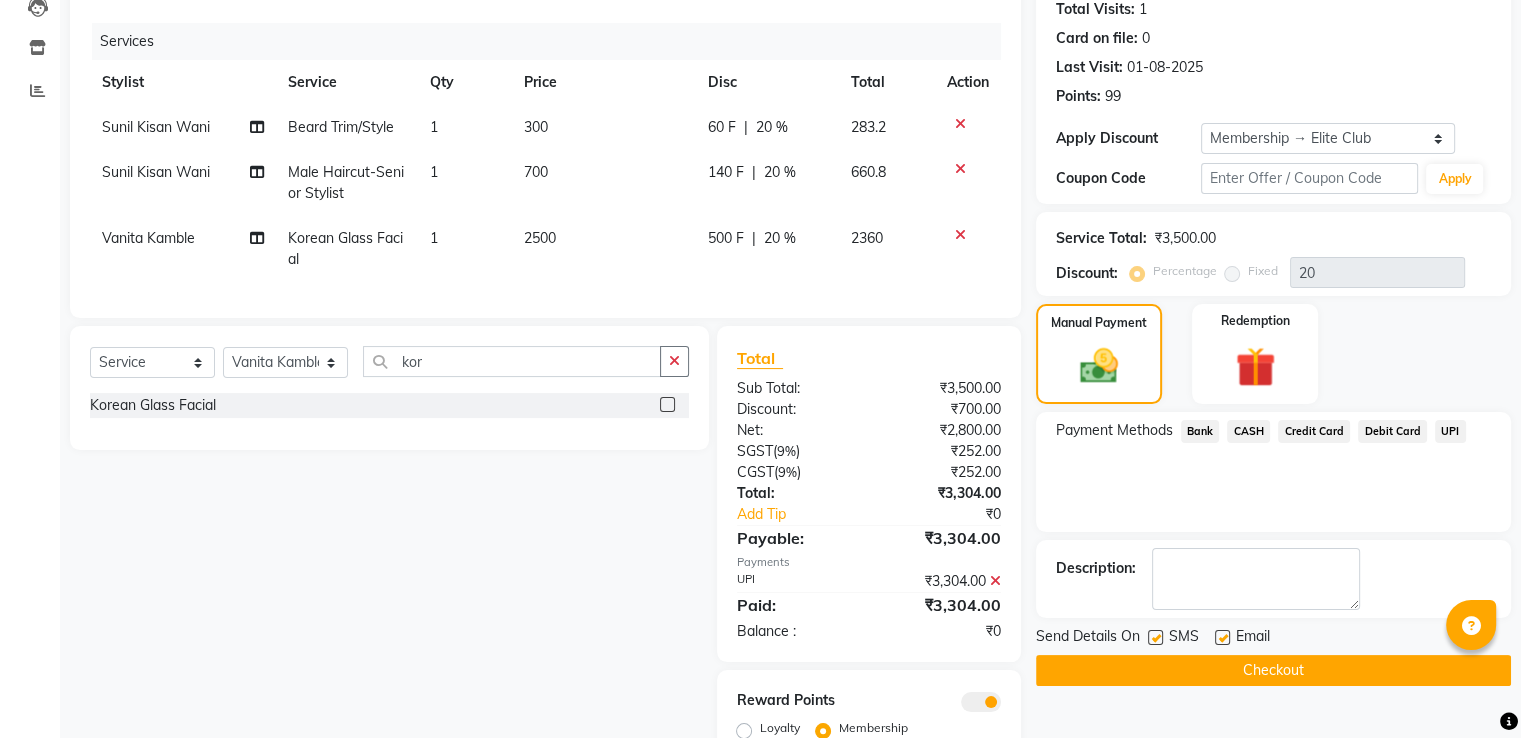 click on "Checkout" 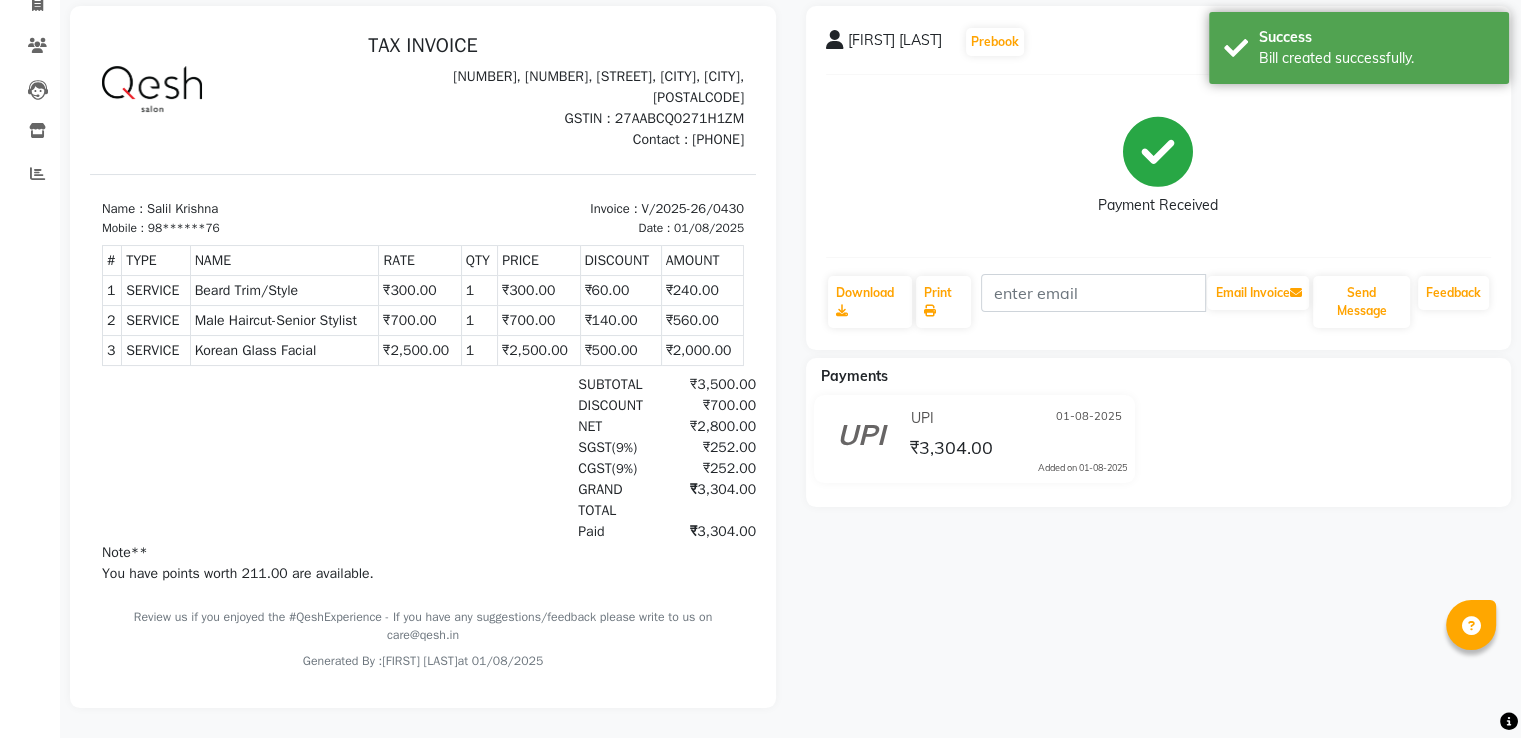 scroll, scrollTop: 0, scrollLeft: 0, axis: both 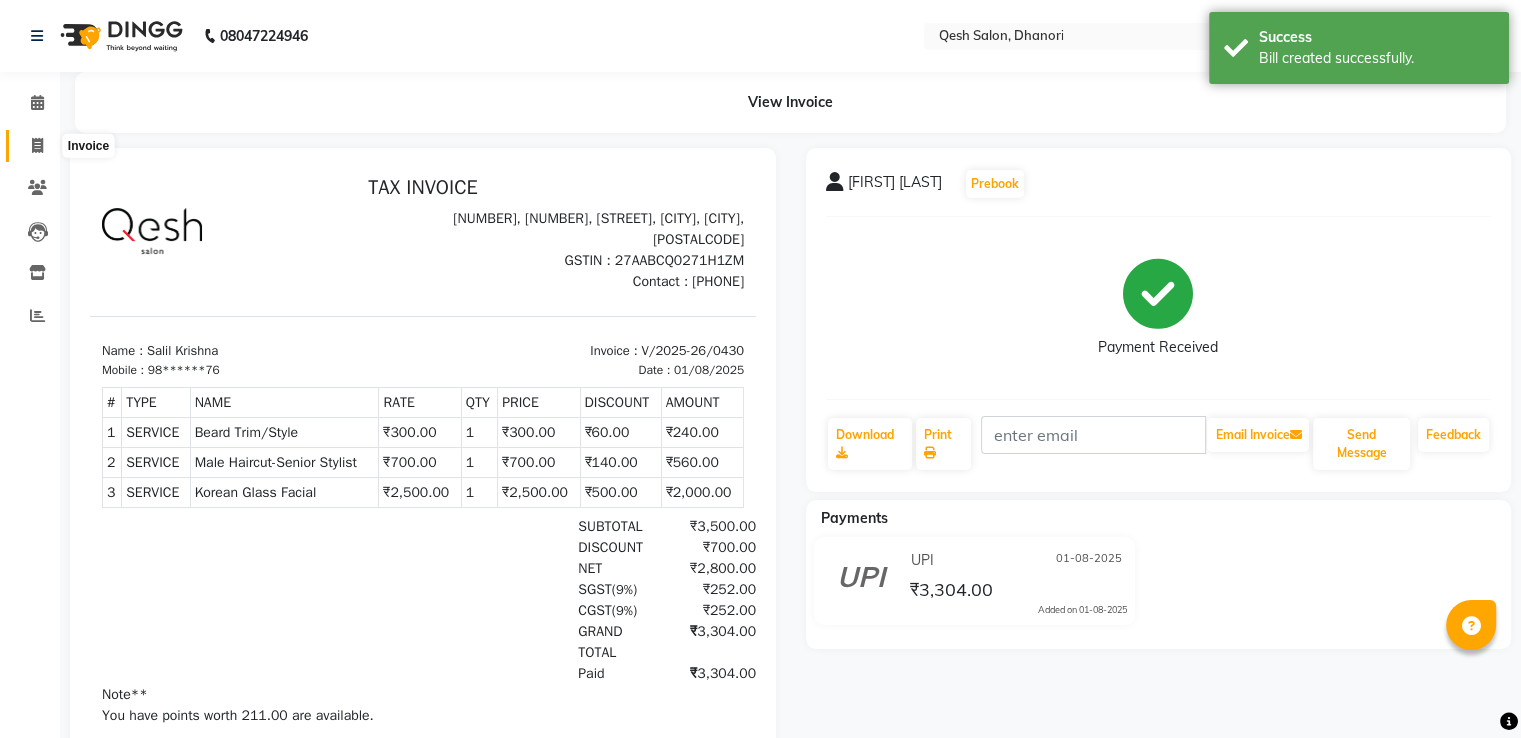 click 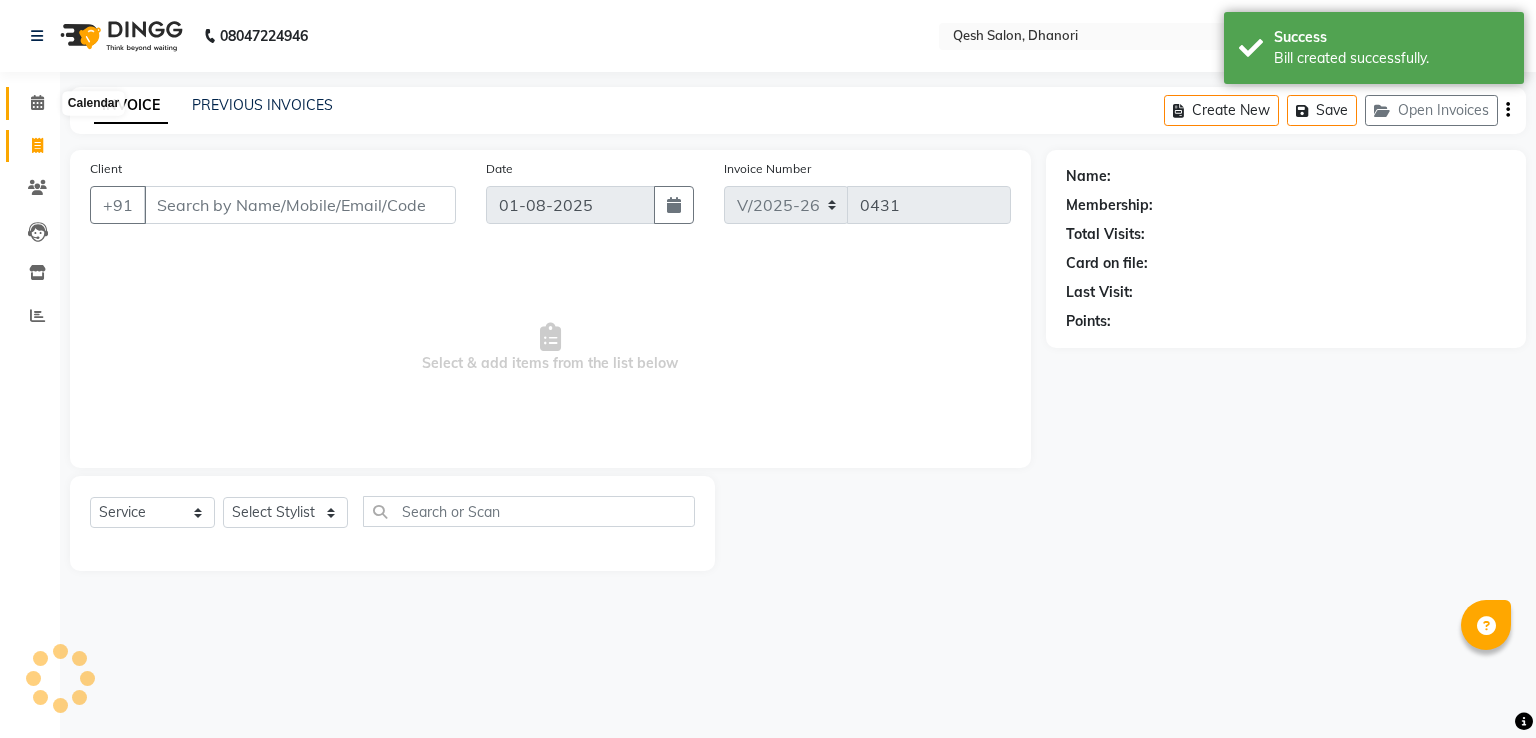 click 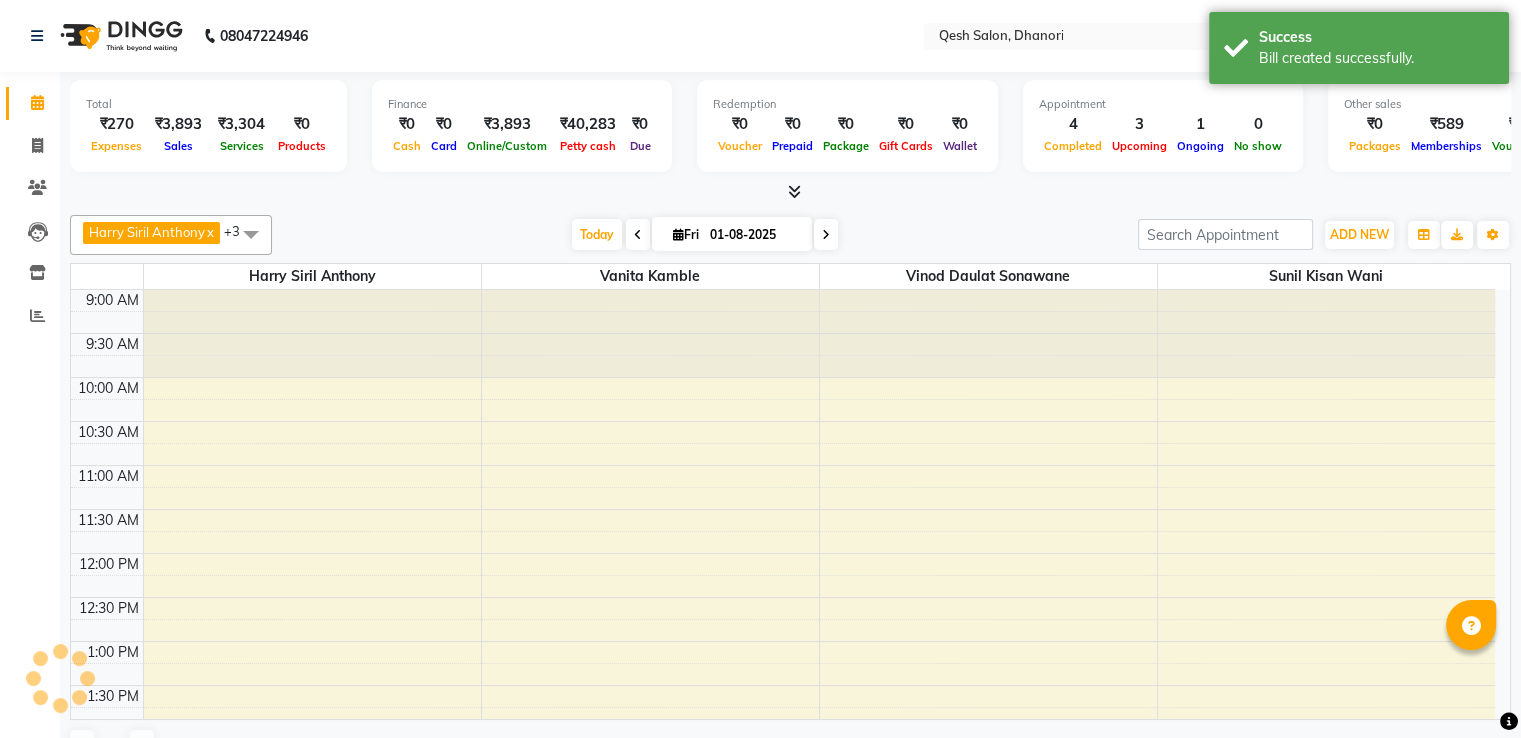 scroll, scrollTop: 0, scrollLeft: 0, axis: both 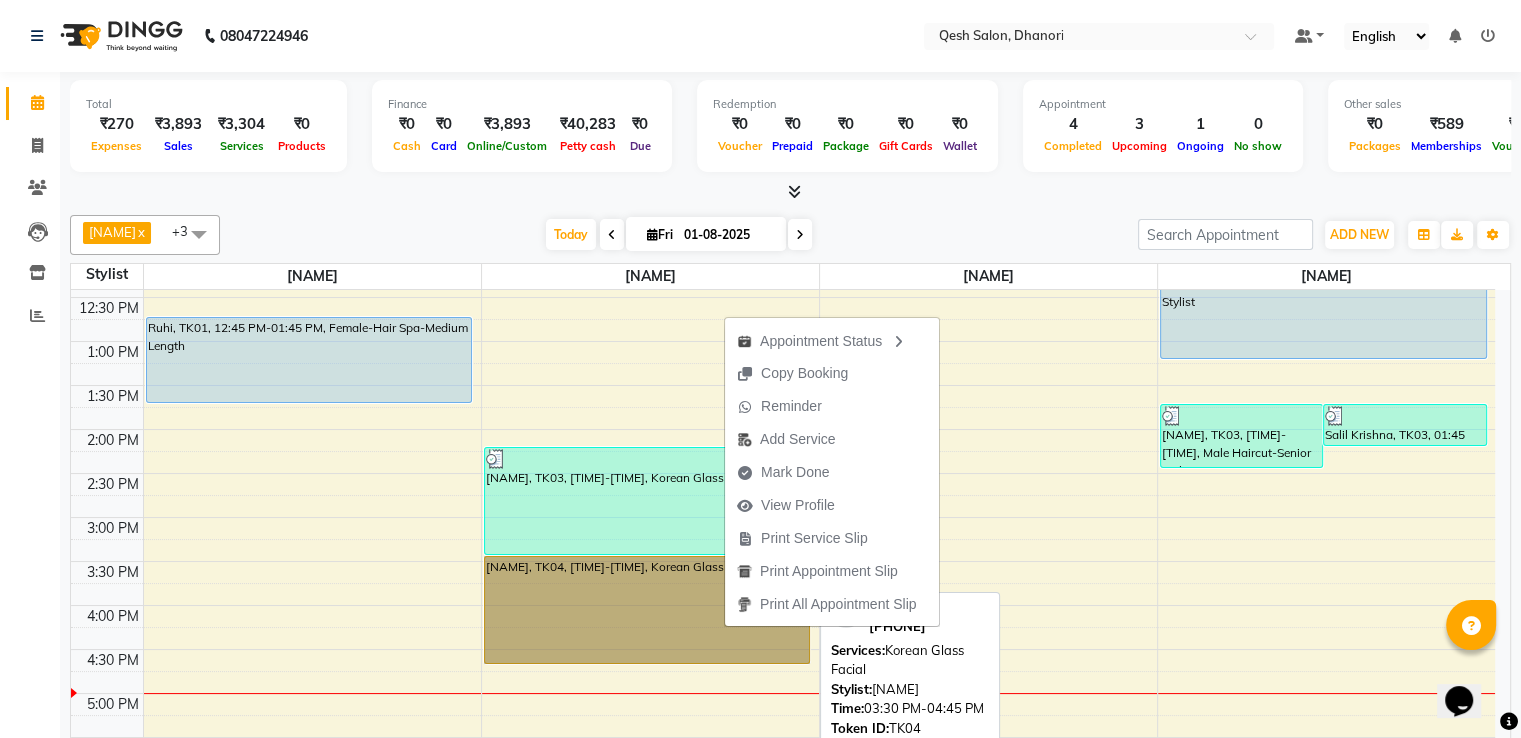 click on "Salil Krishna, TK04, 03:30 PM-04:45 PM, Korean Glass Facial" at bounding box center [647, 610] 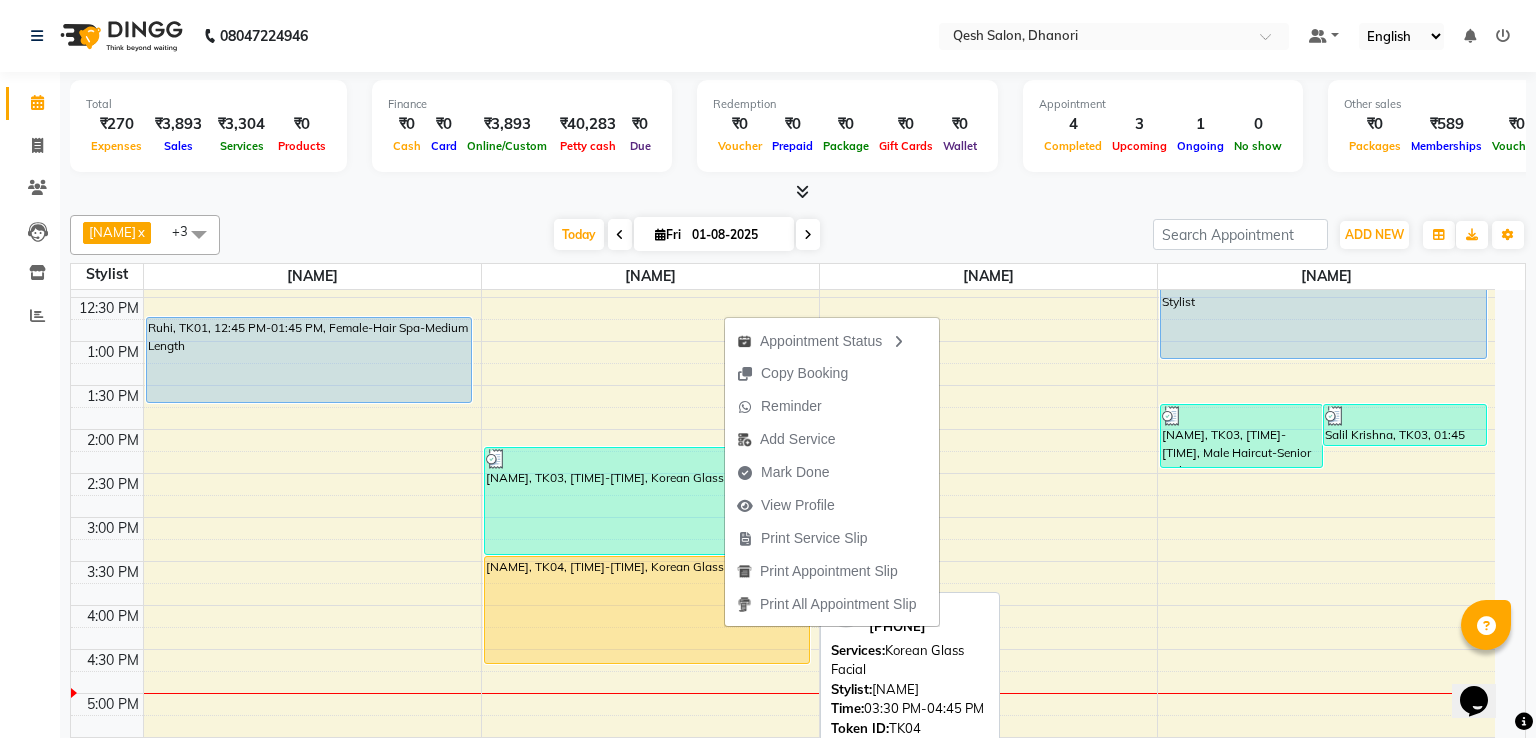 select on "1" 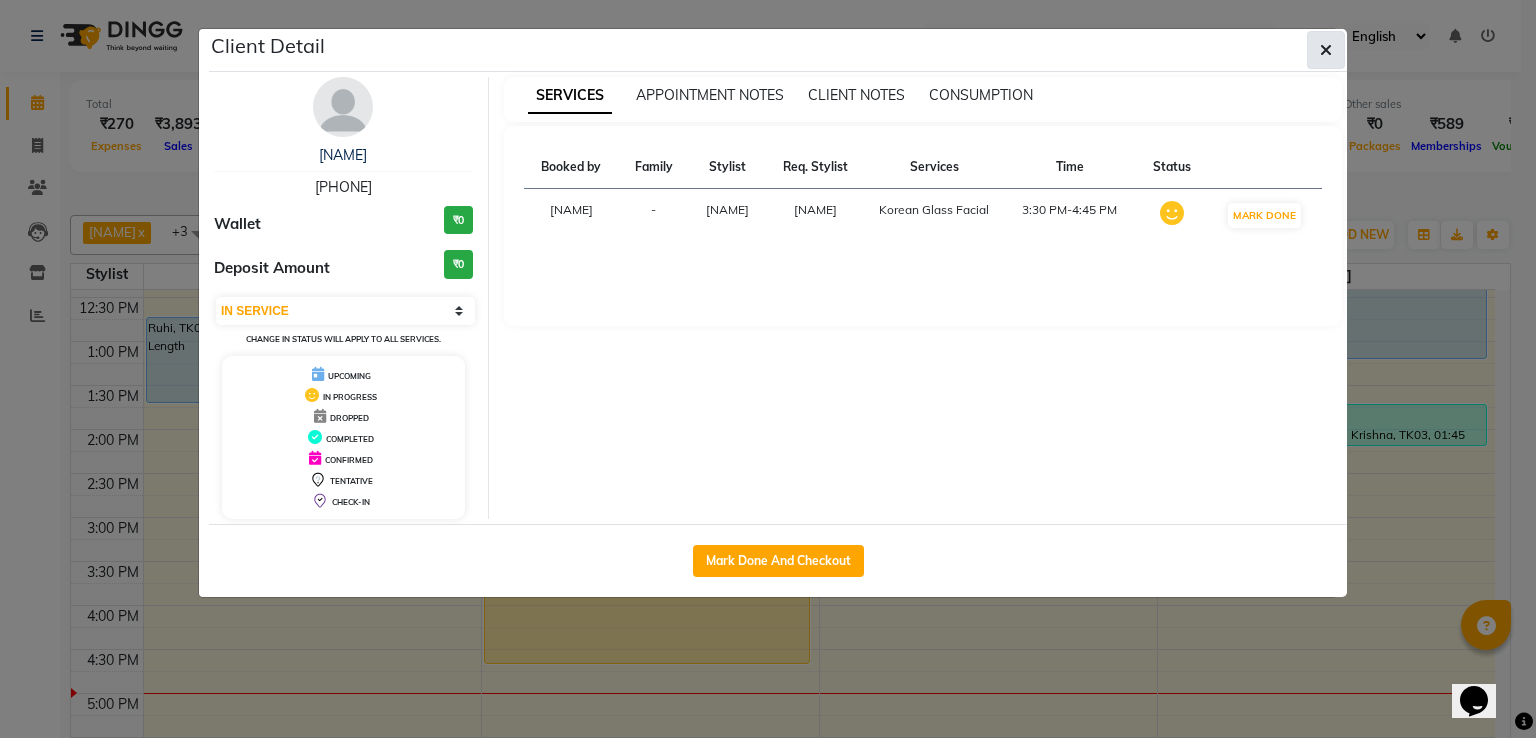 click 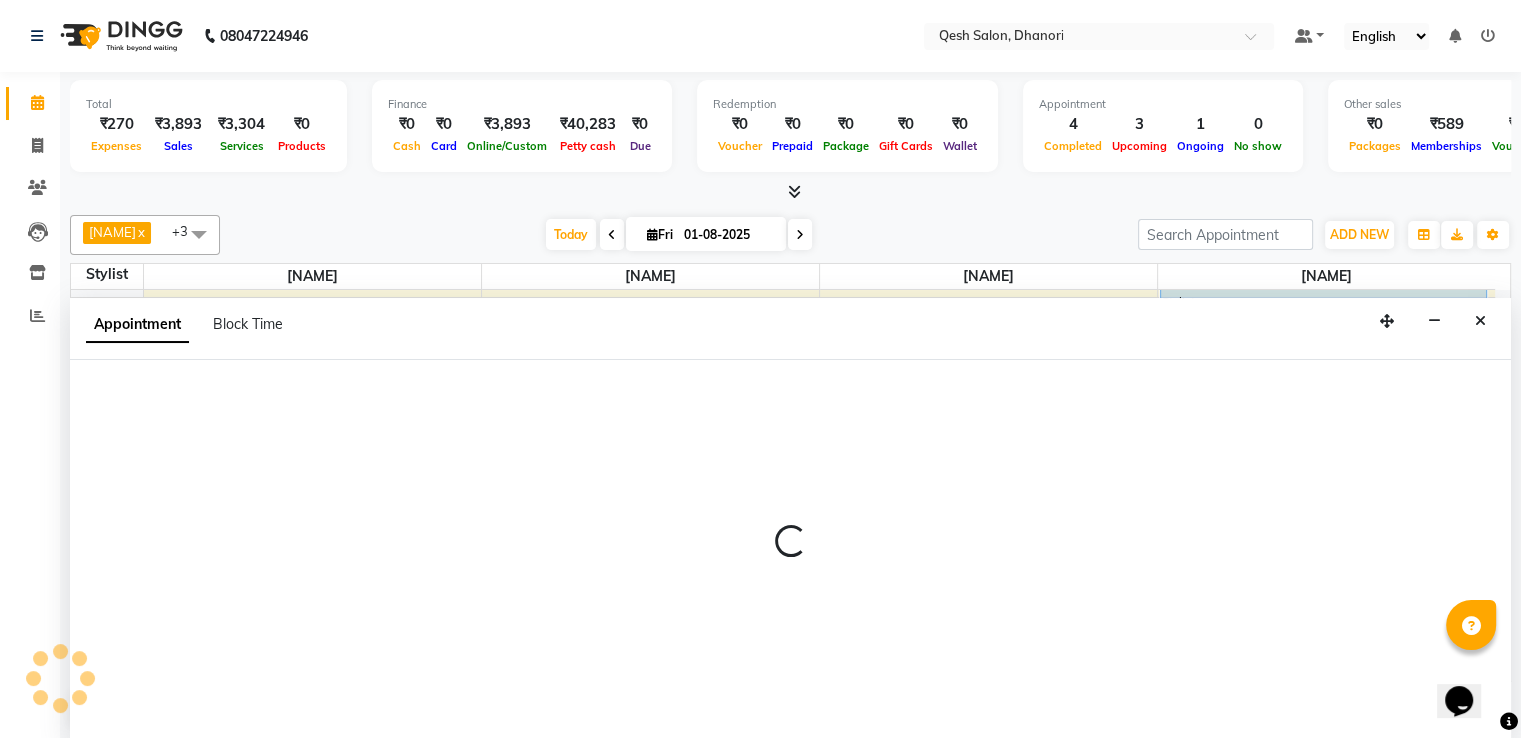 scroll, scrollTop: 1, scrollLeft: 0, axis: vertical 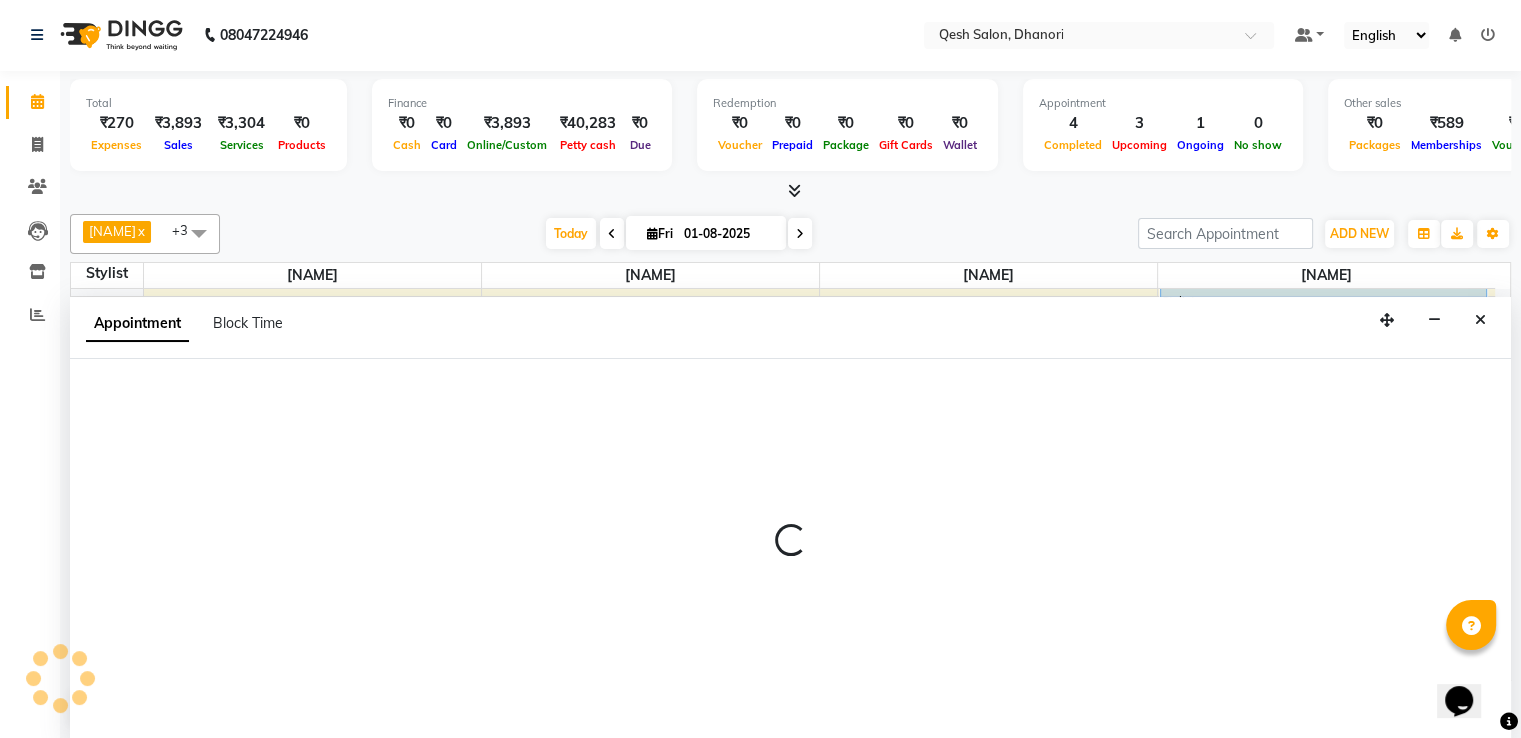 select on "83742" 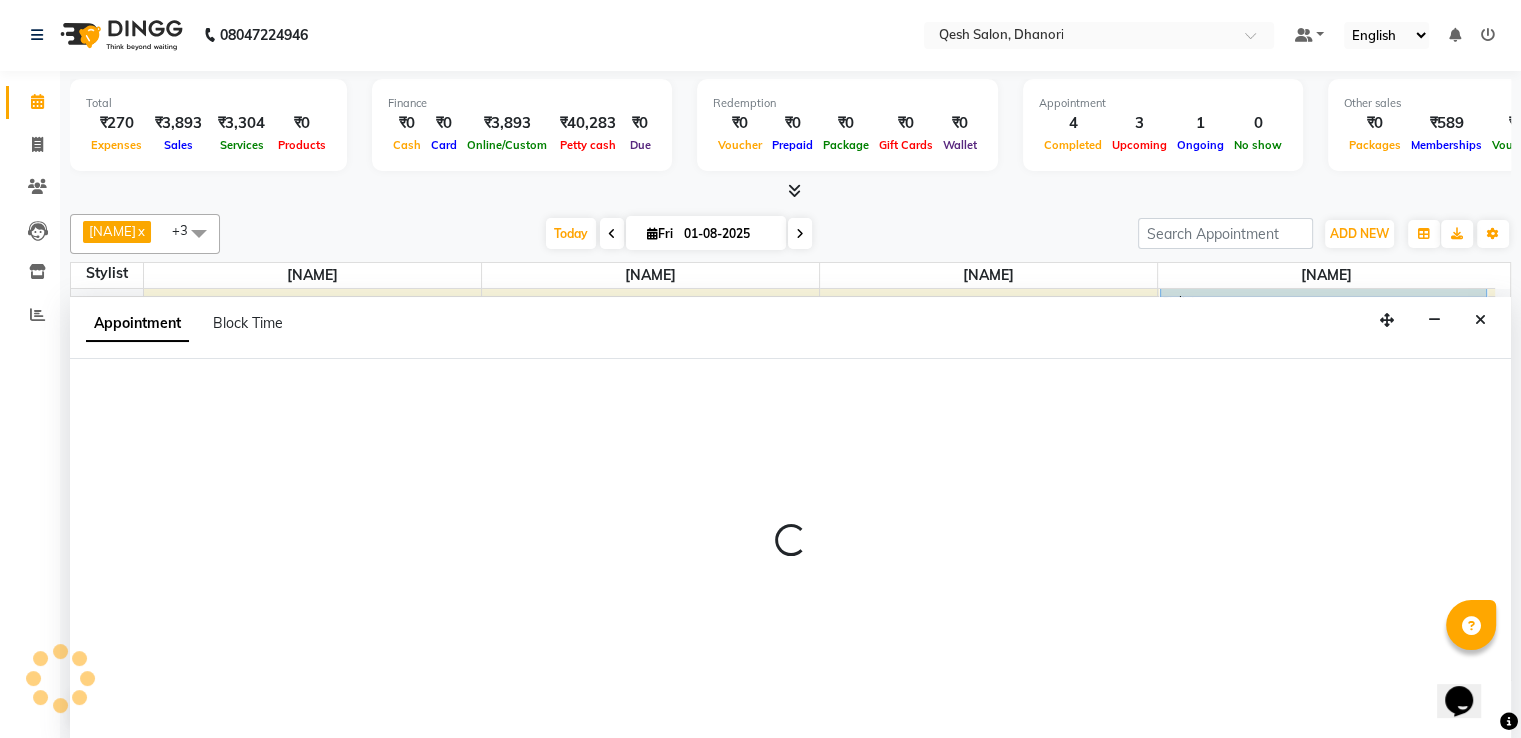 select on "975" 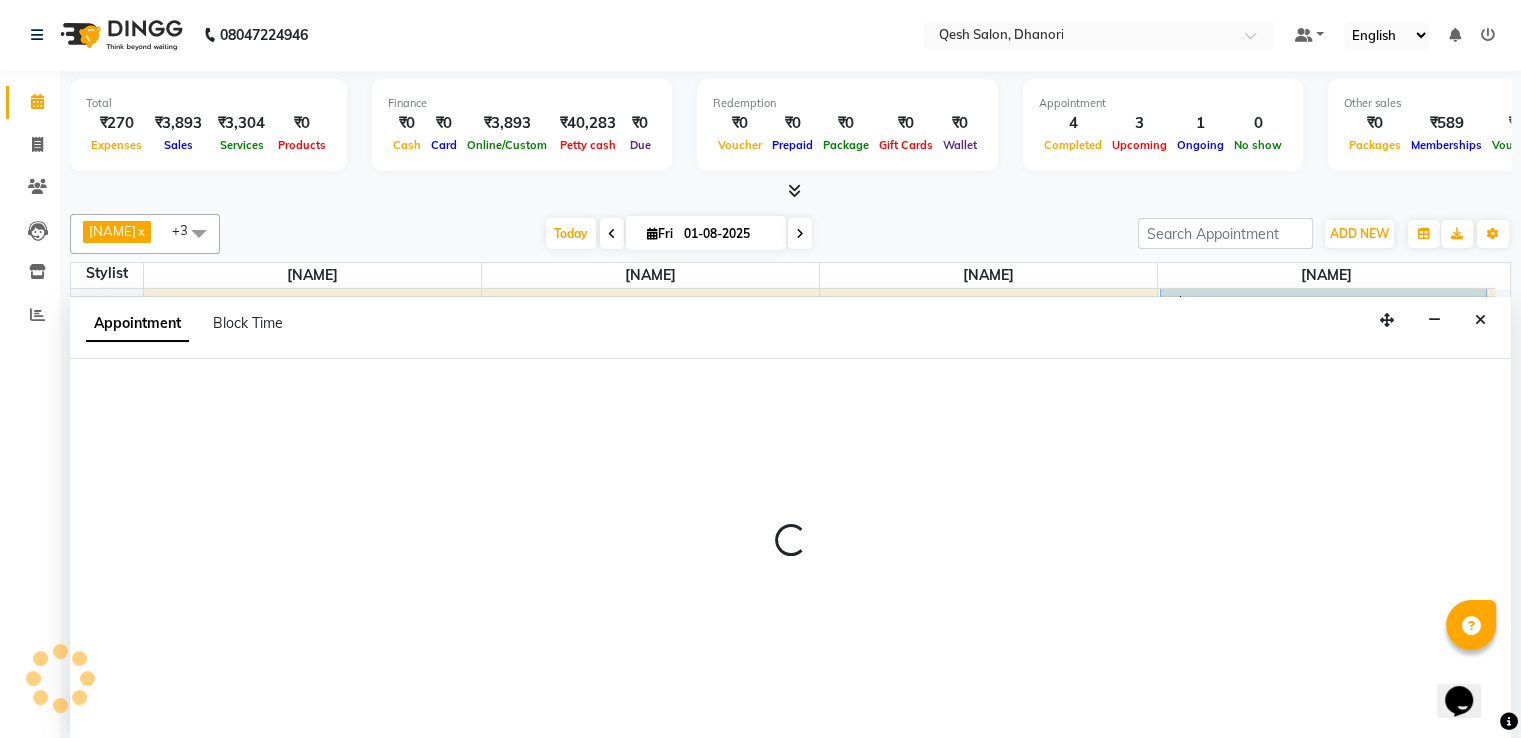 select on "tentative" 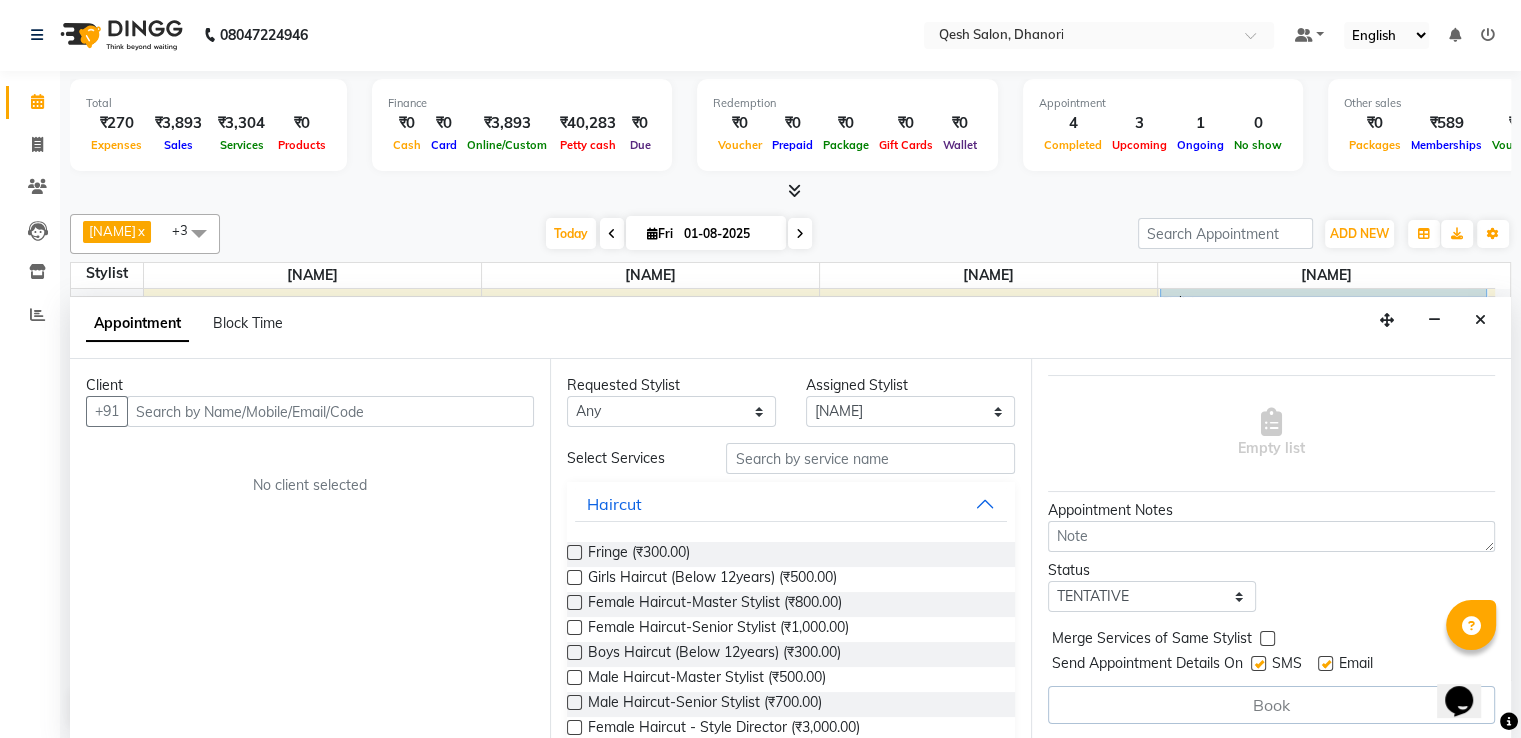 scroll, scrollTop: 124, scrollLeft: 0, axis: vertical 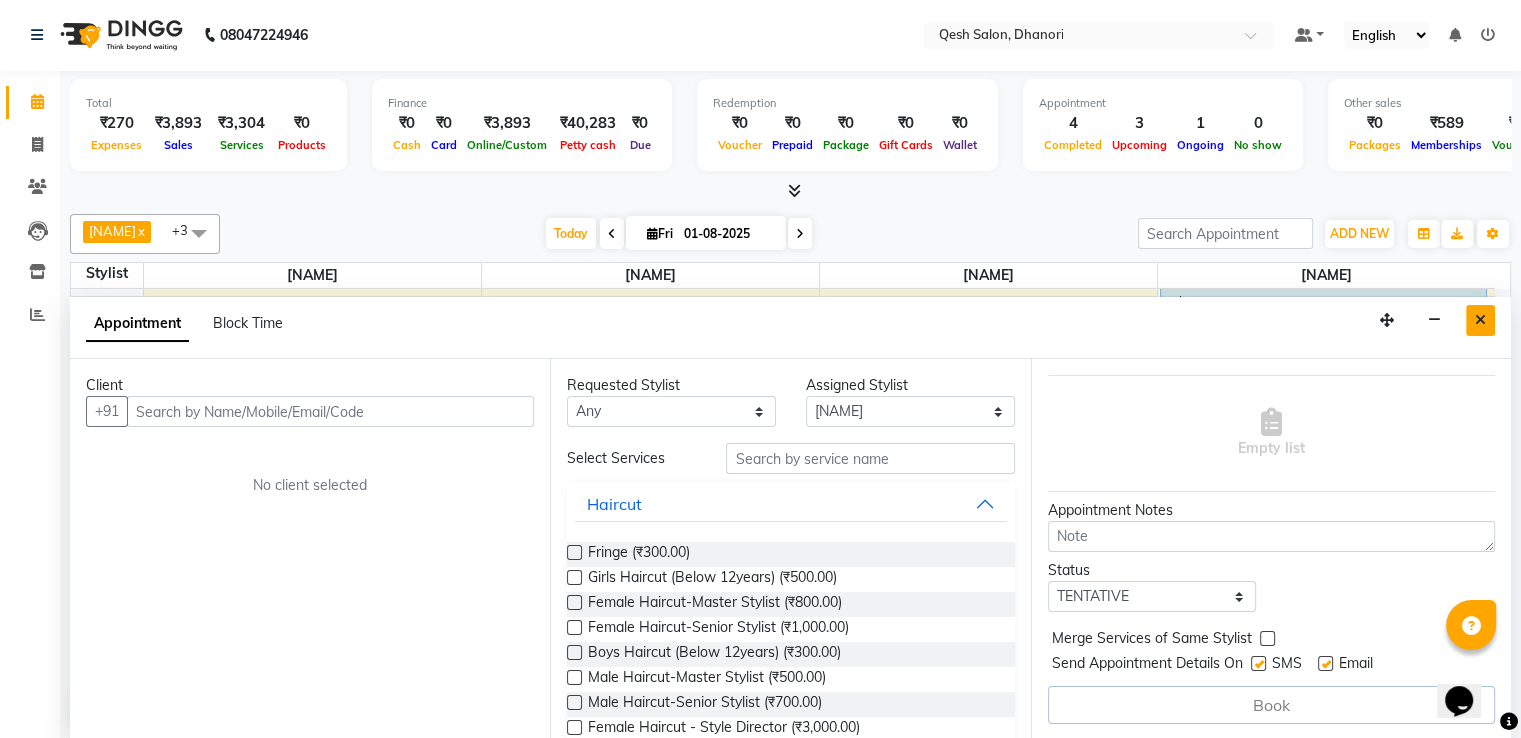 click at bounding box center [1480, 320] 